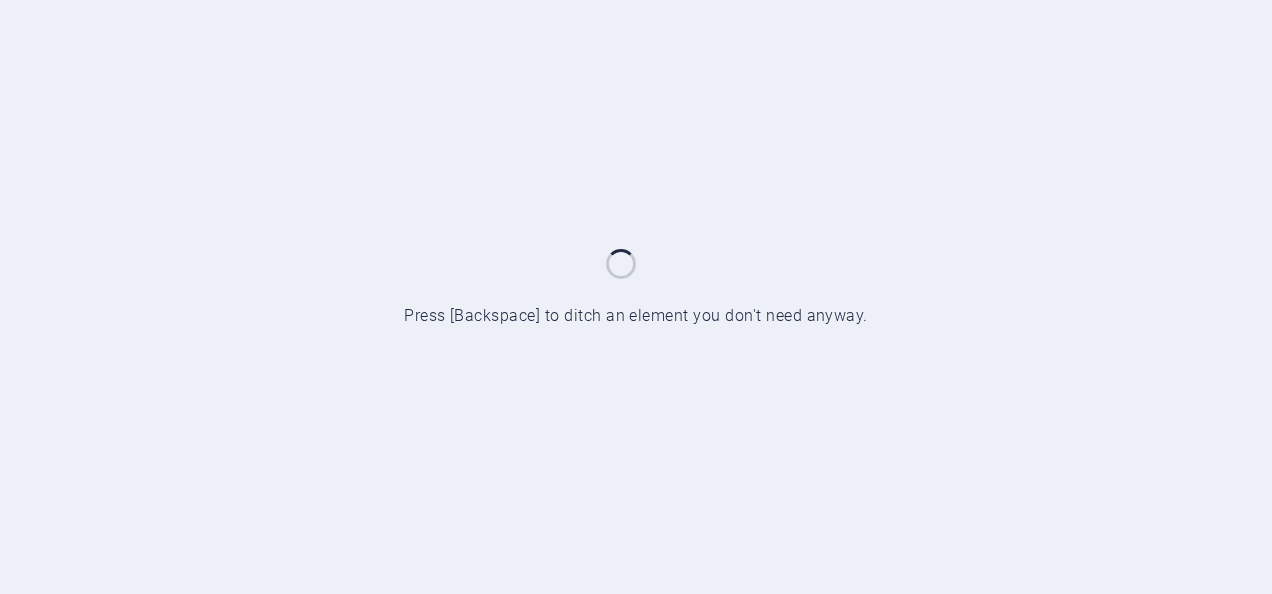 scroll, scrollTop: 0, scrollLeft: 0, axis: both 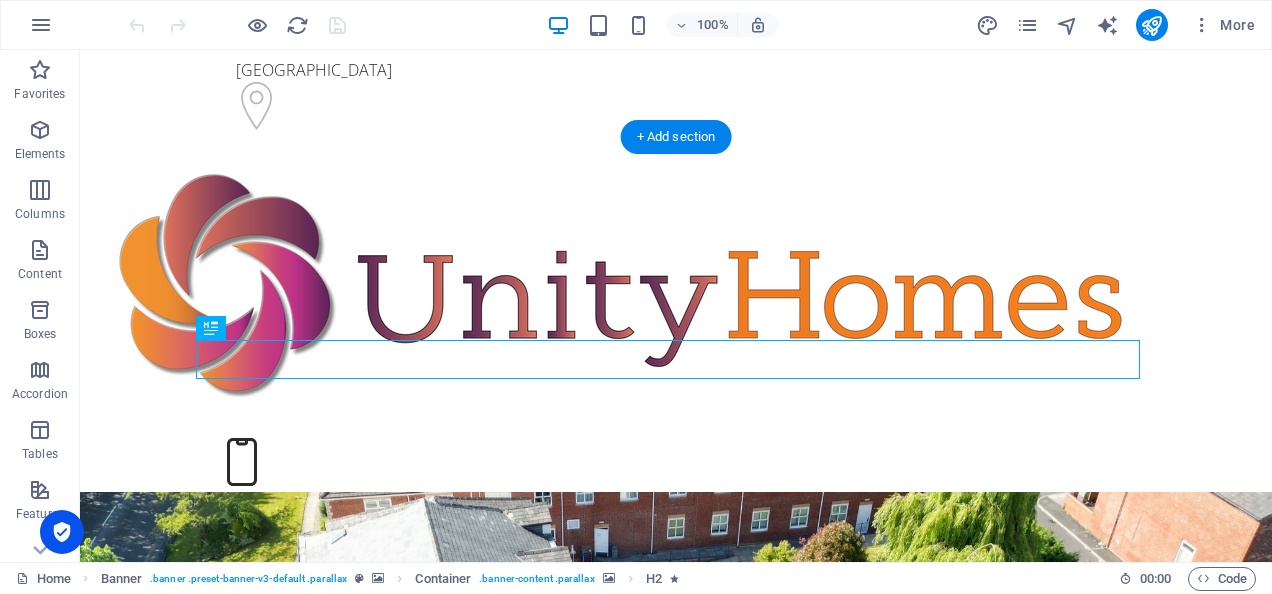 click at bounding box center (676, 1256) 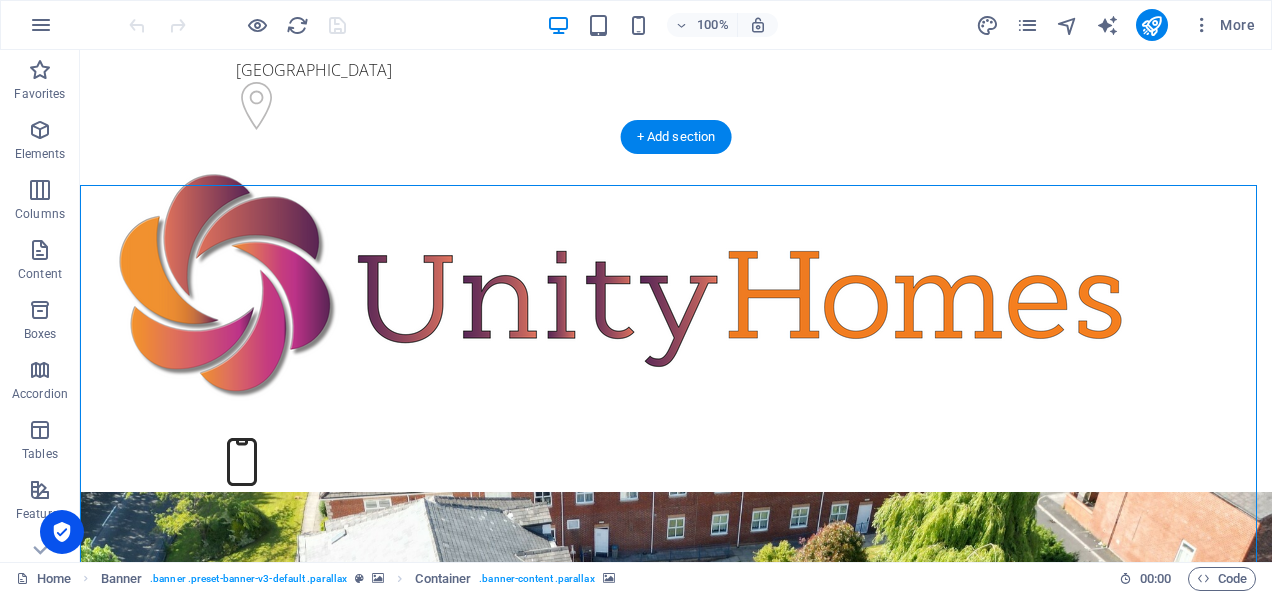 click at bounding box center [676, 1256] 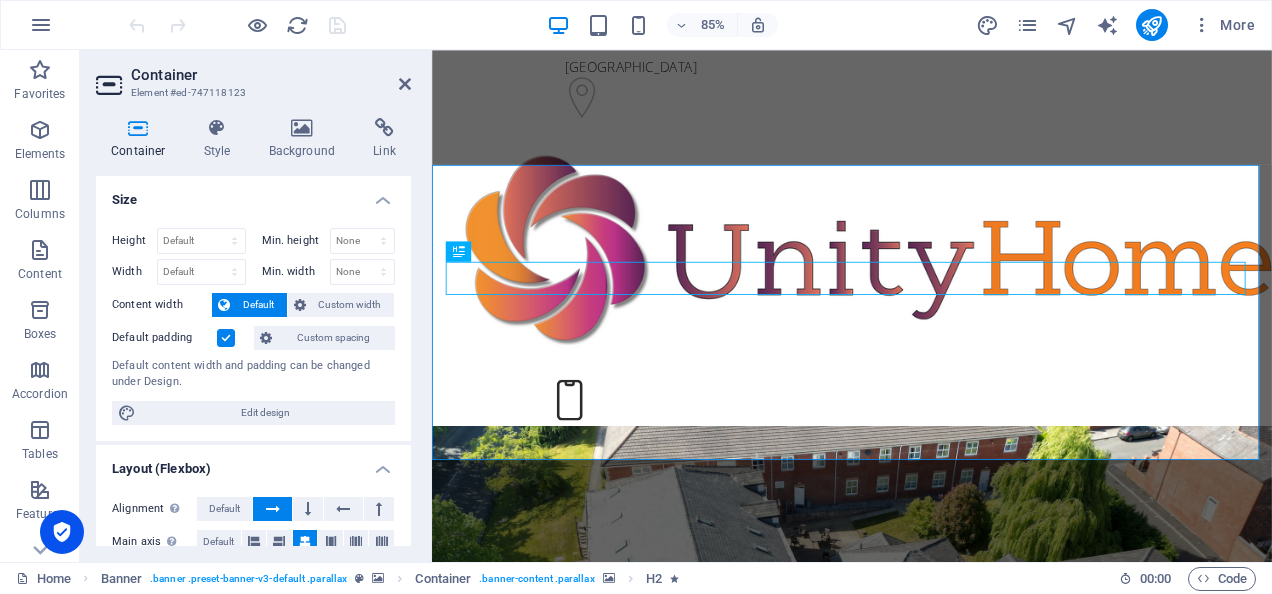 click at bounding box center [926, 1256] 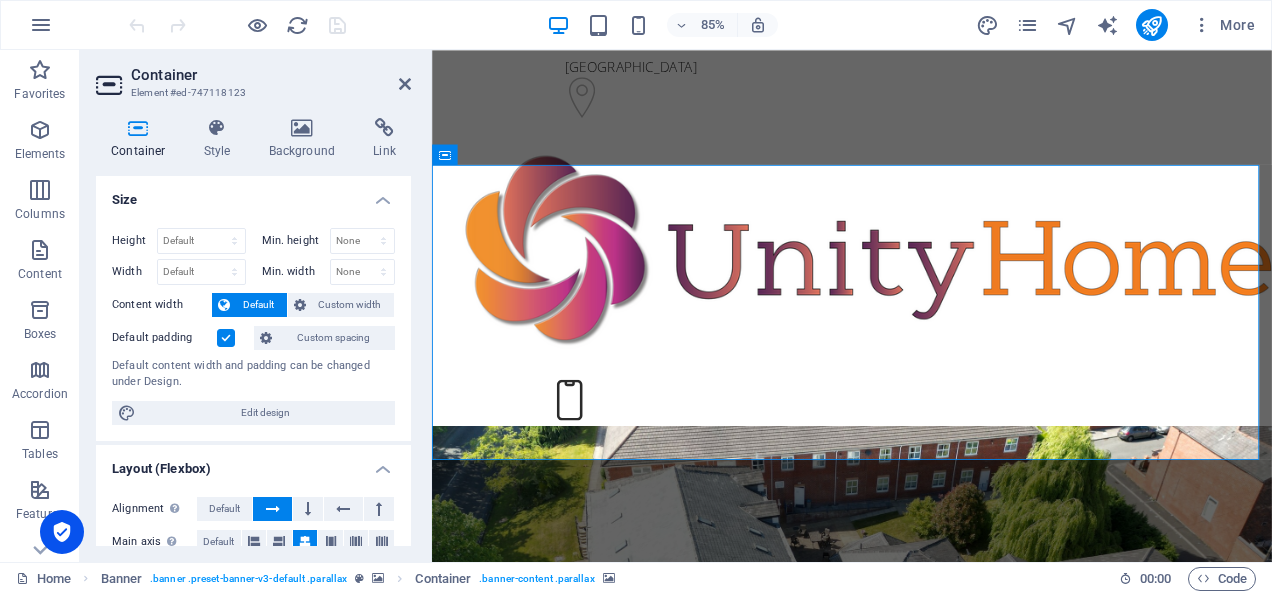 click at bounding box center [926, 1256] 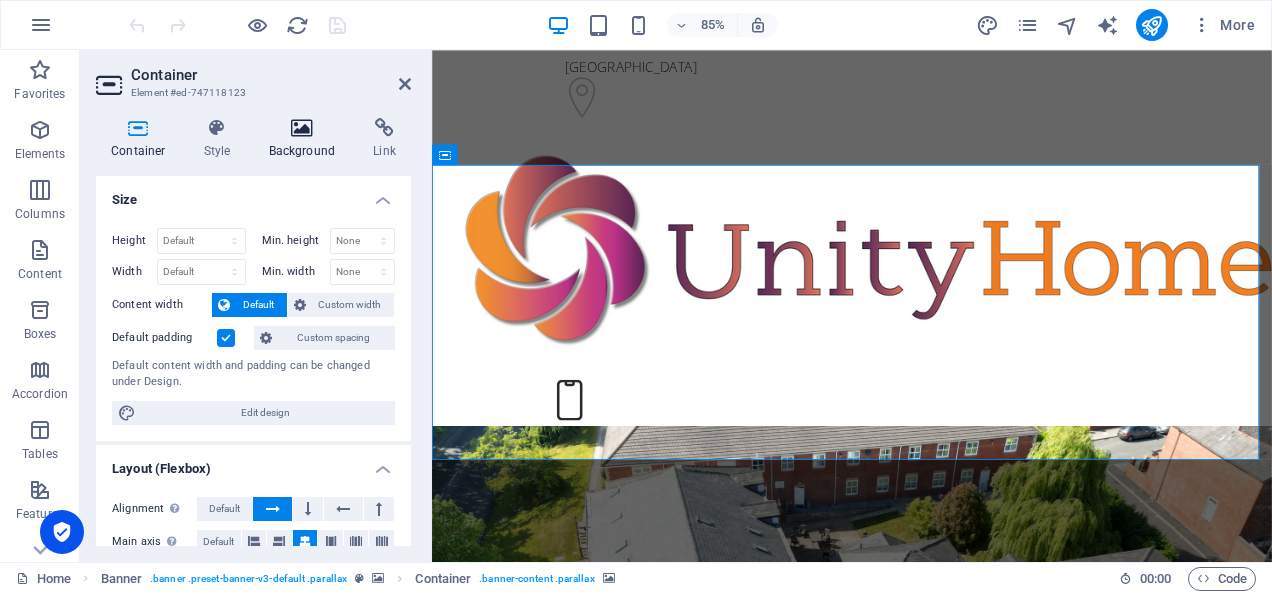 click at bounding box center [302, 128] 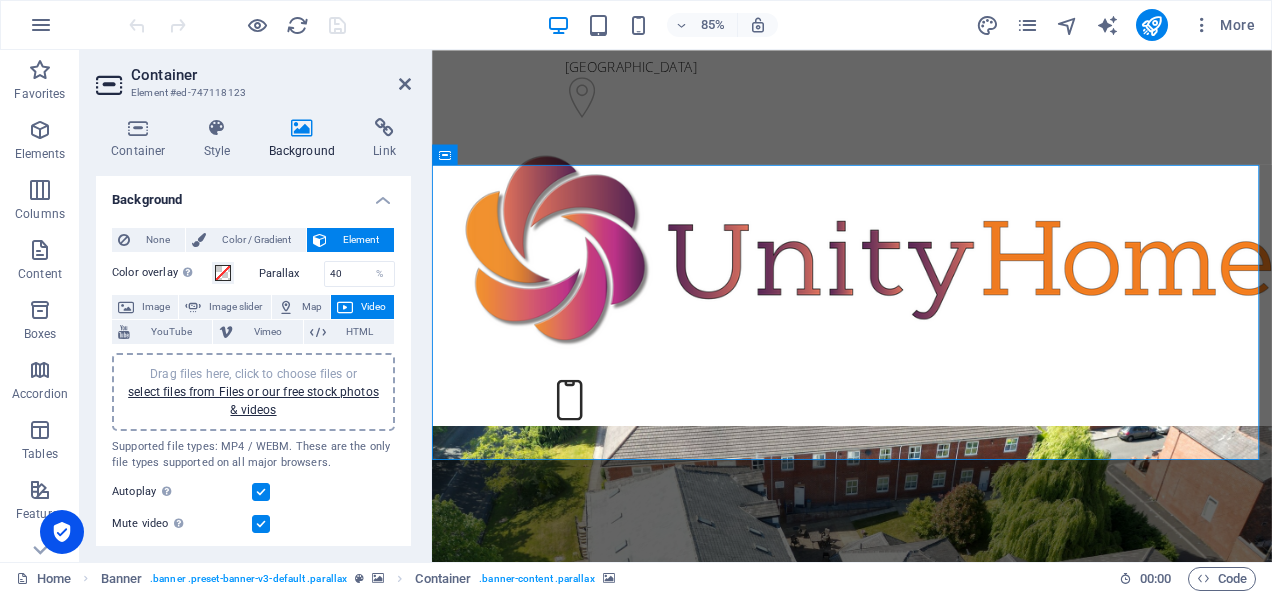 click on "Drag files here, click to choose files or select files from Files or our free stock photos & videos" at bounding box center (253, 392) 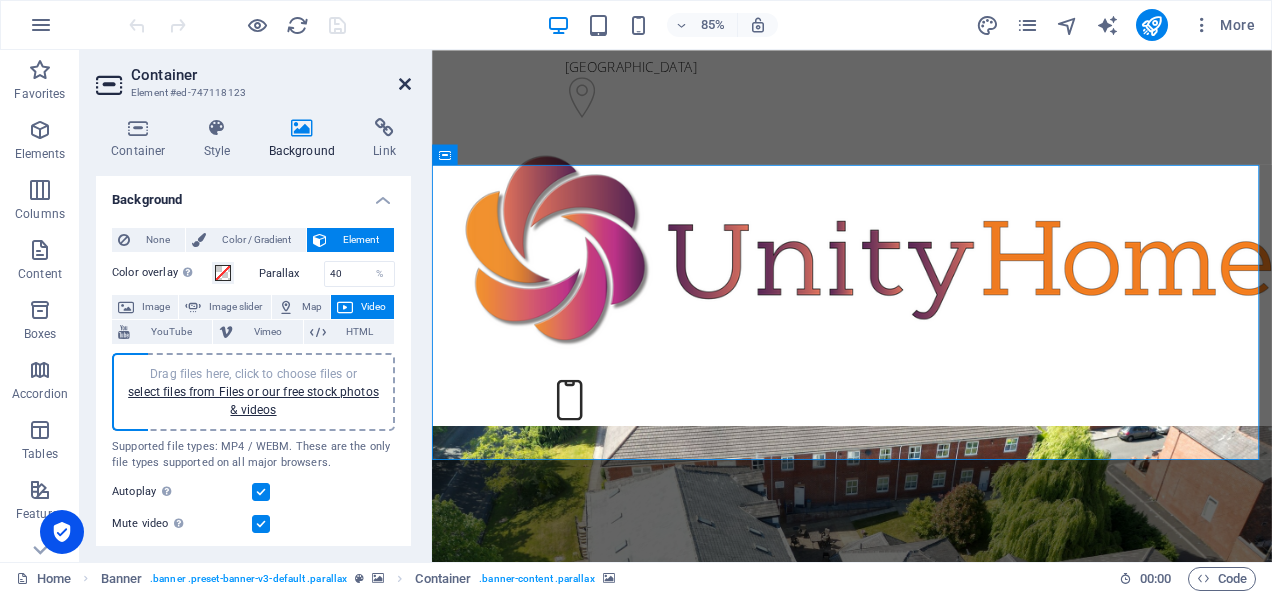 click at bounding box center (405, 84) 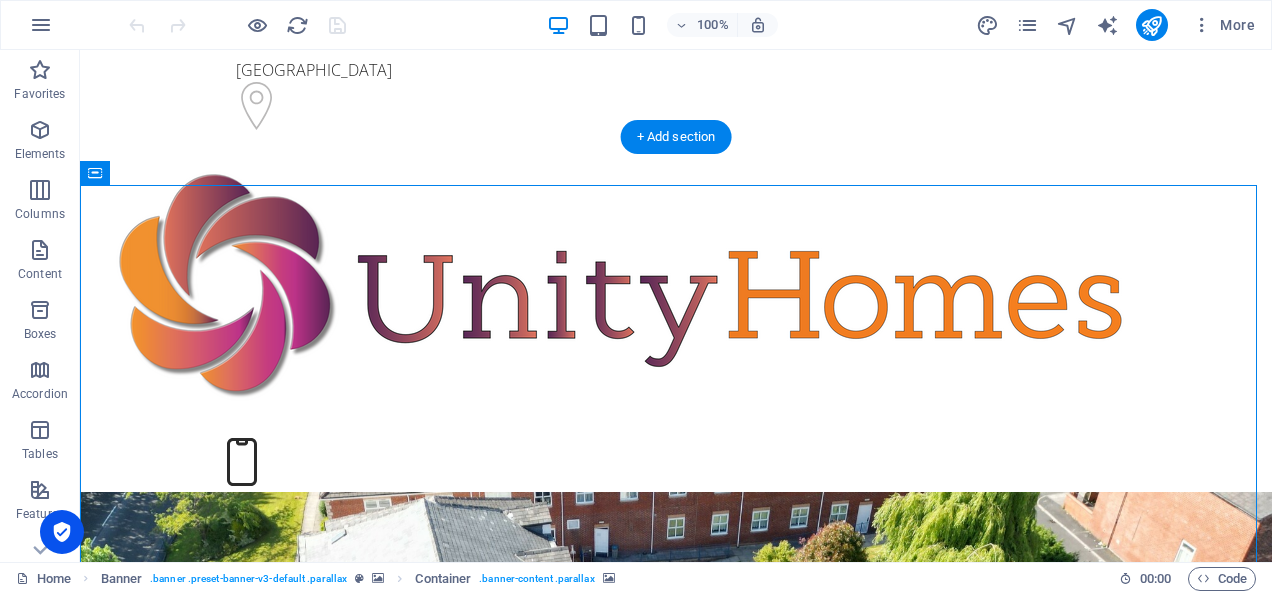 click at bounding box center [676, 1256] 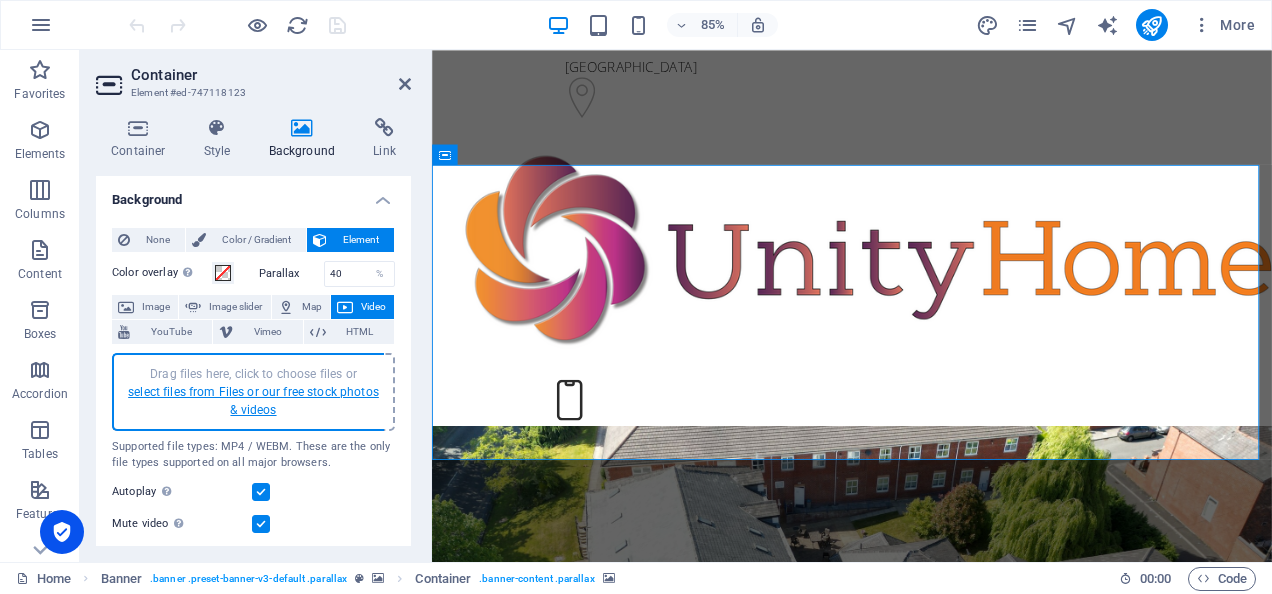 click on "select files from Files or our free stock photos & videos" at bounding box center (253, 401) 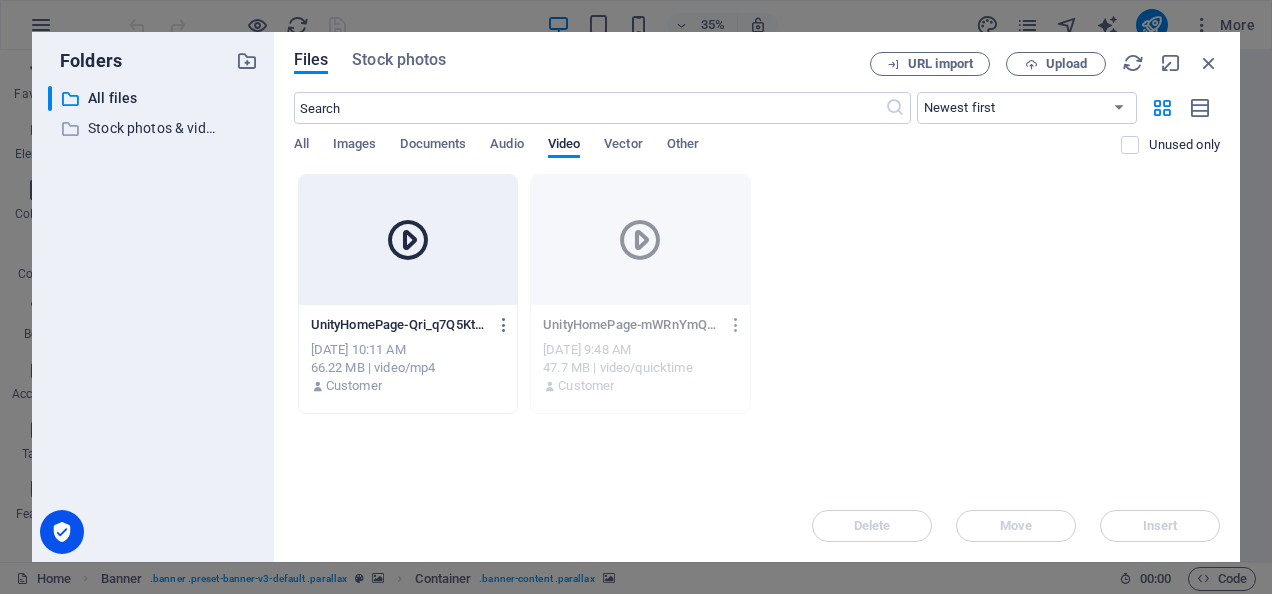 click at bounding box center [736, 325] 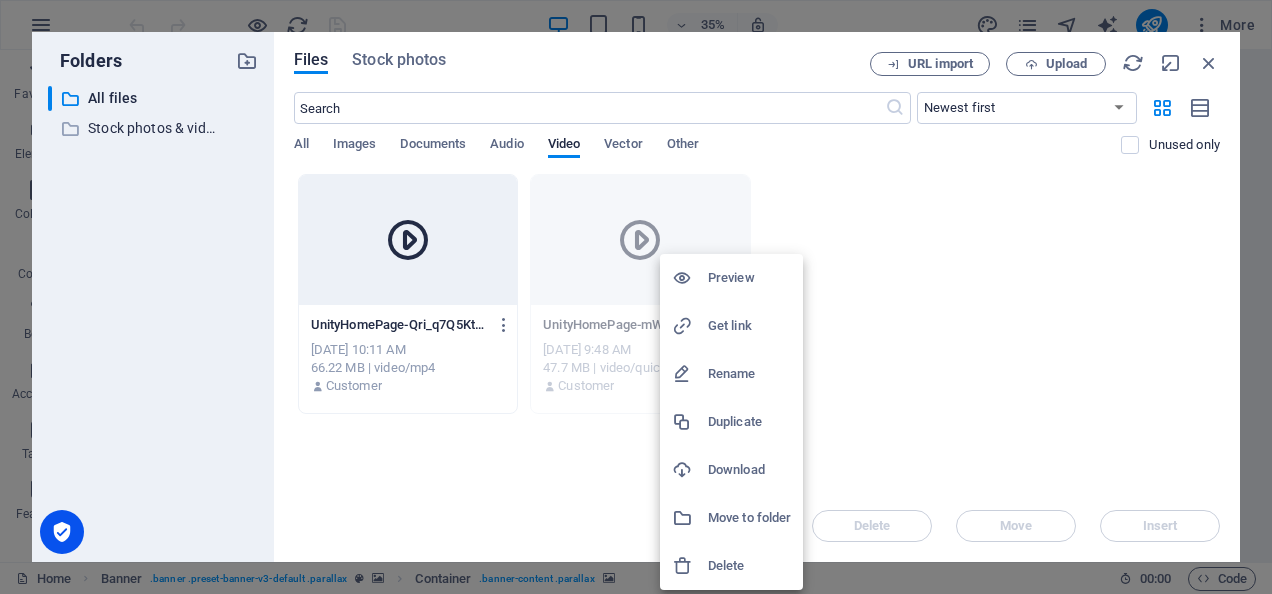 click at bounding box center [636, 297] 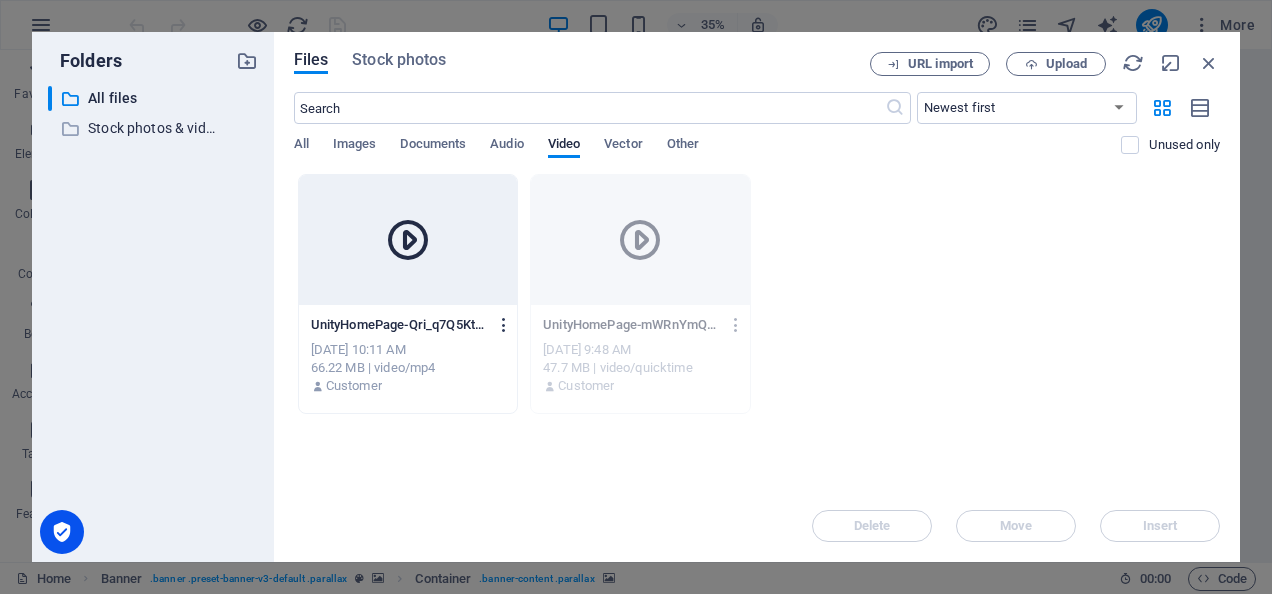 click at bounding box center (504, 325) 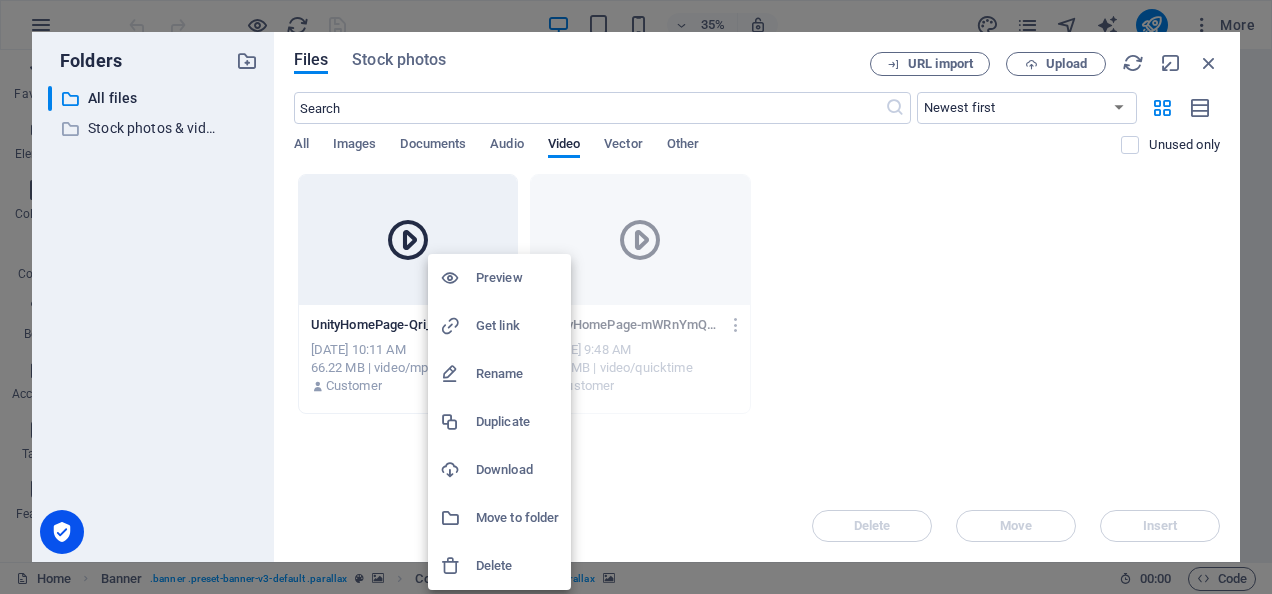 click on "Delete" at bounding box center [517, 566] 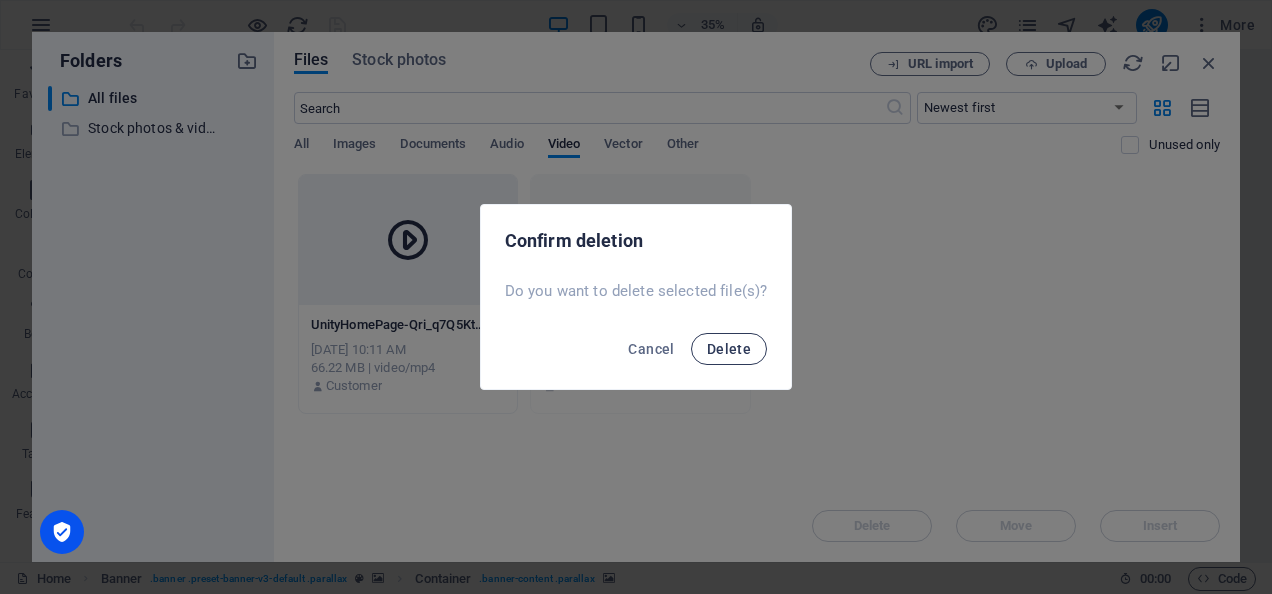 click on "Delete" at bounding box center [729, 349] 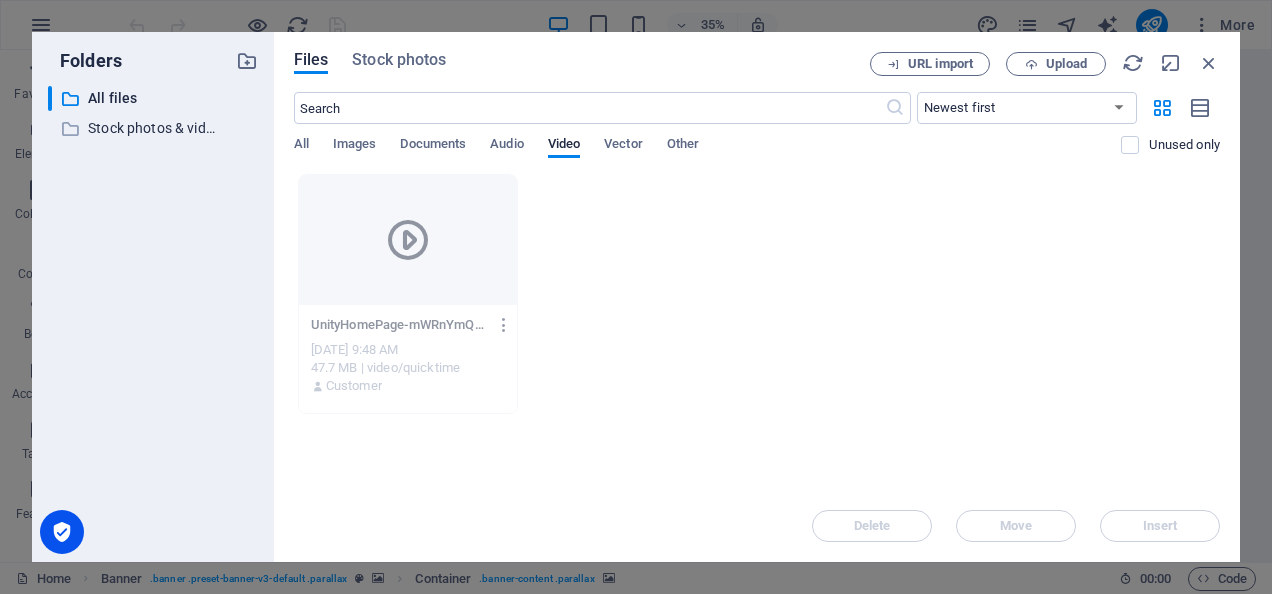 click at bounding box center (504, 325) 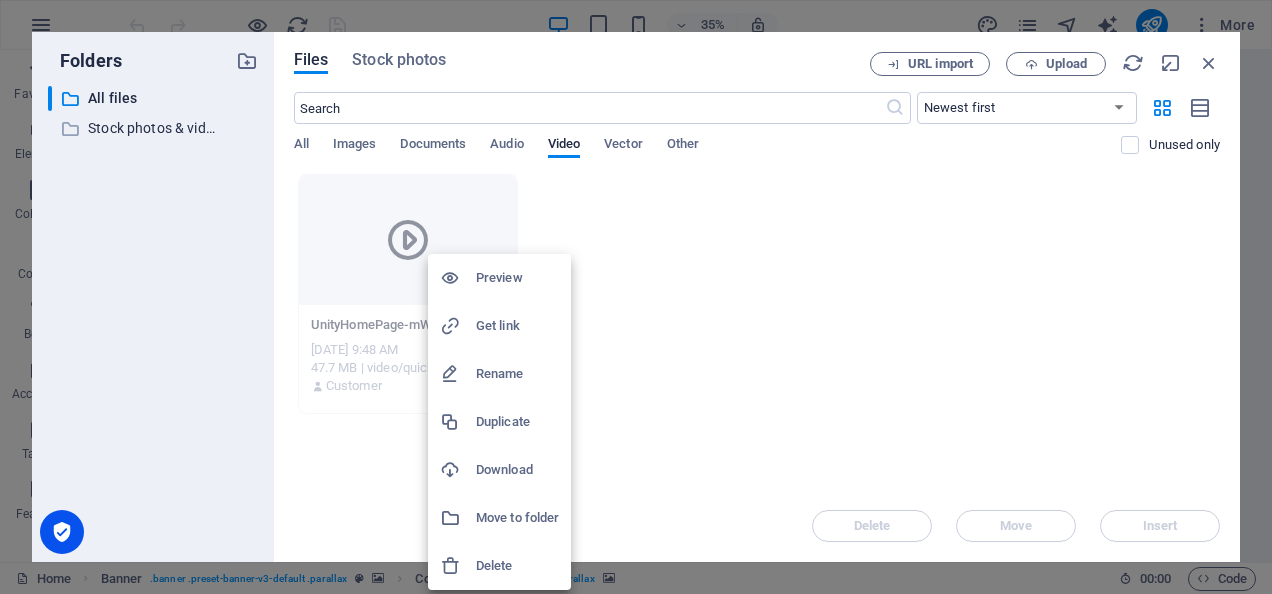 click on "Delete" at bounding box center [517, 566] 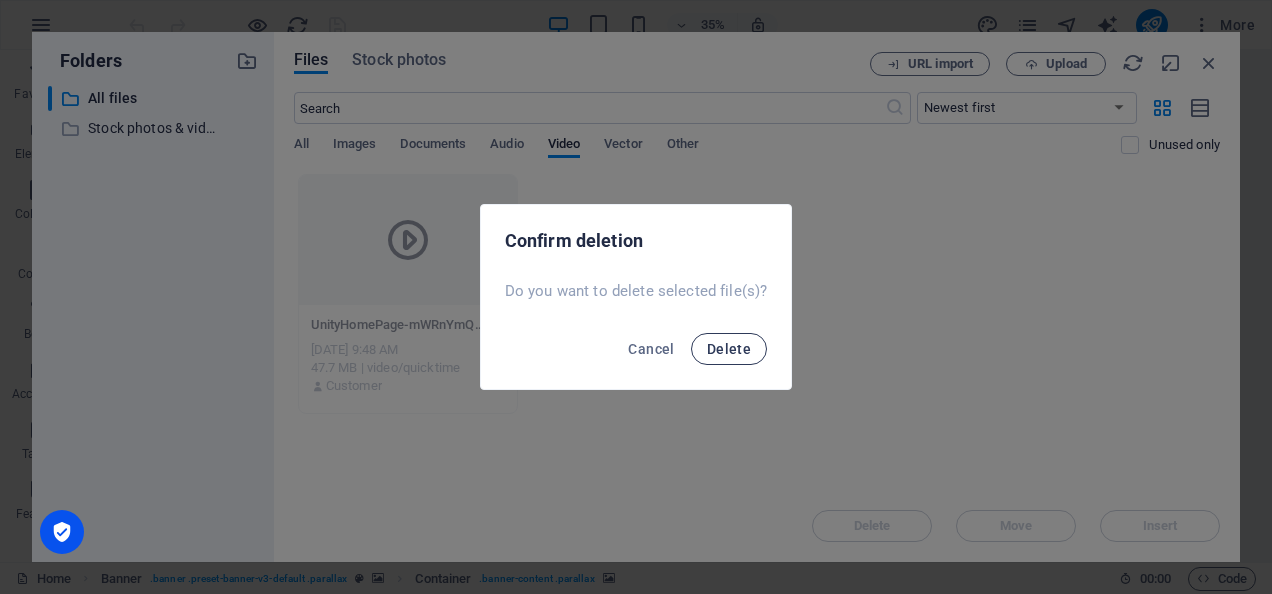 click on "Delete" at bounding box center (729, 349) 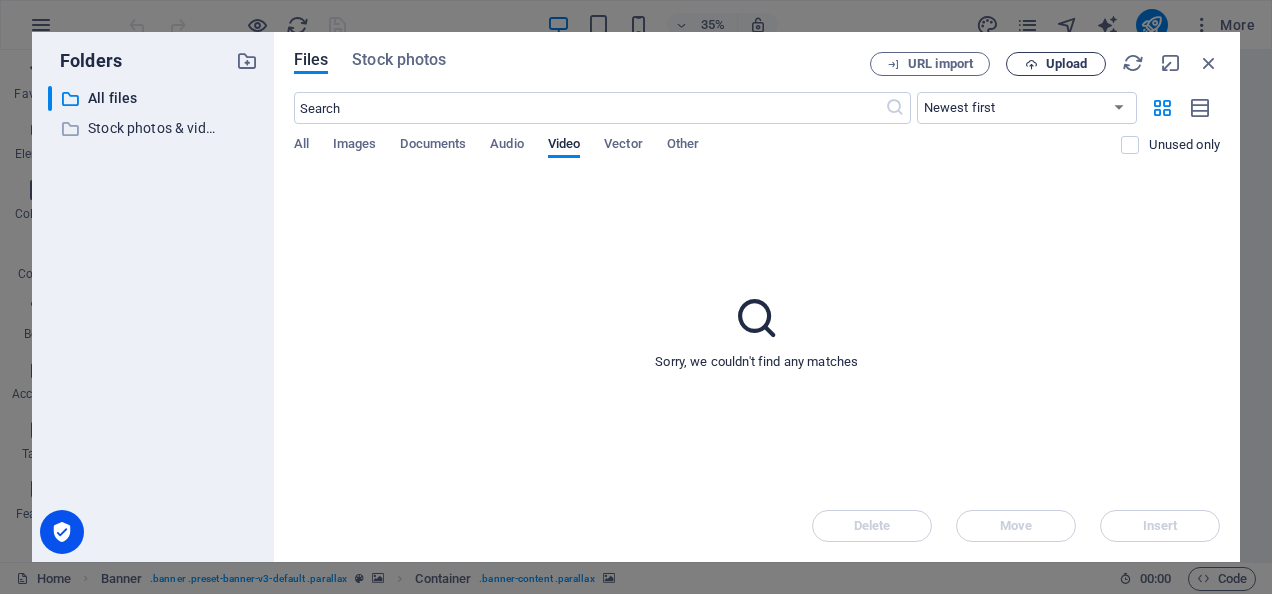 click on "Upload" at bounding box center (1056, 64) 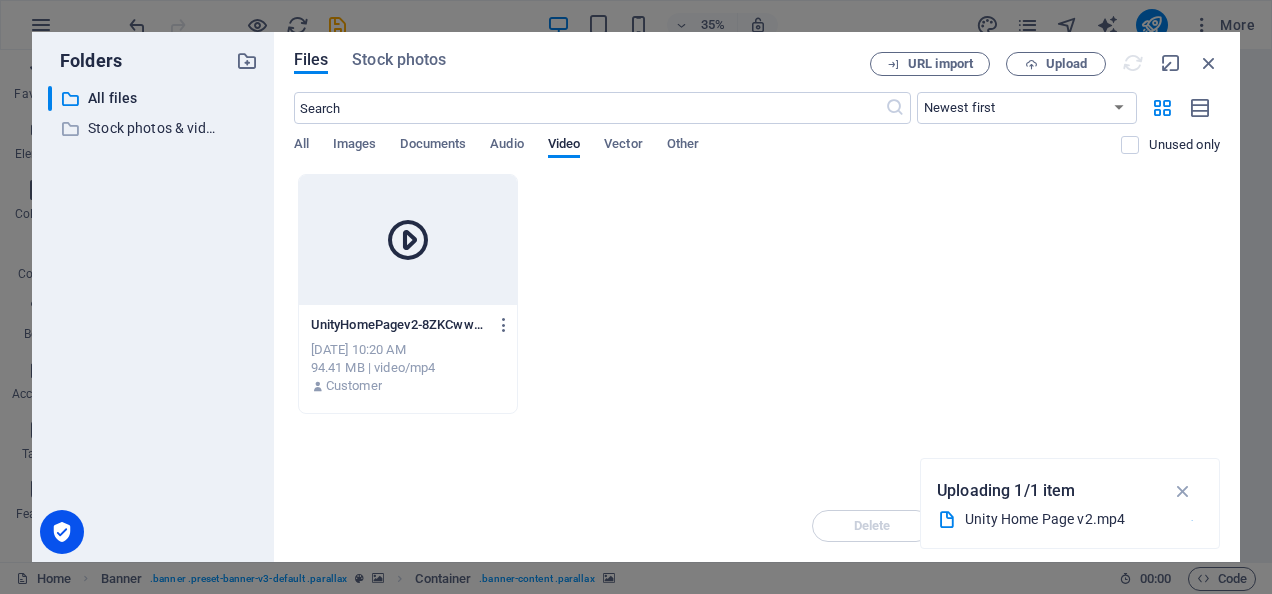 click at bounding box center (408, 240) 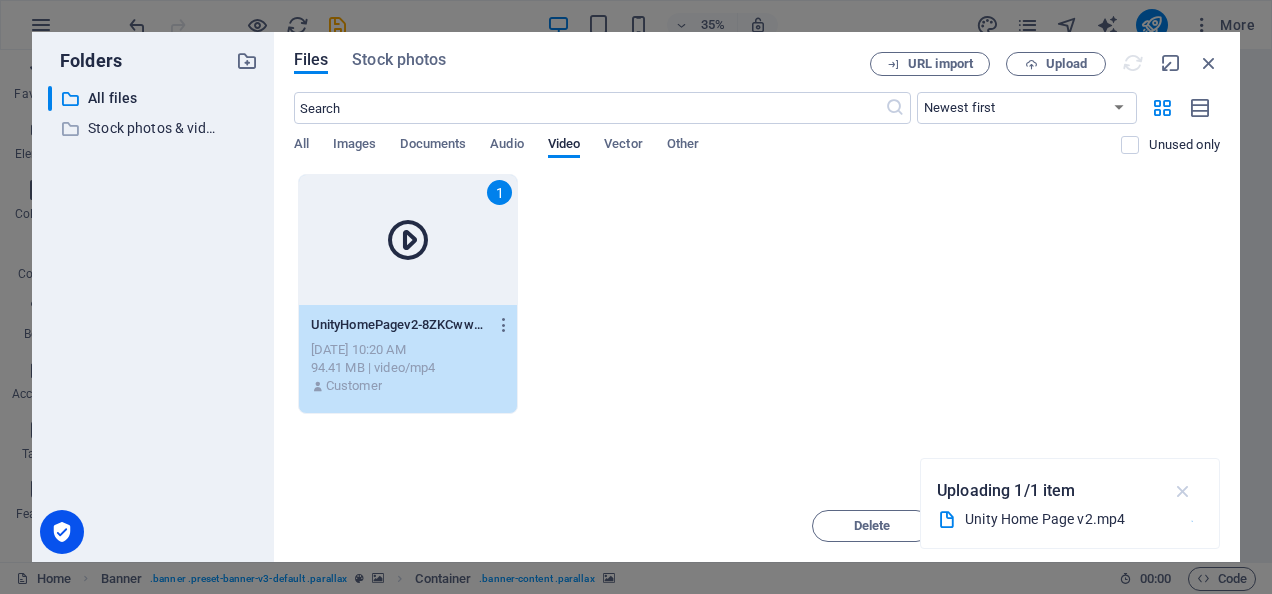 click at bounding box center (1183, 491) 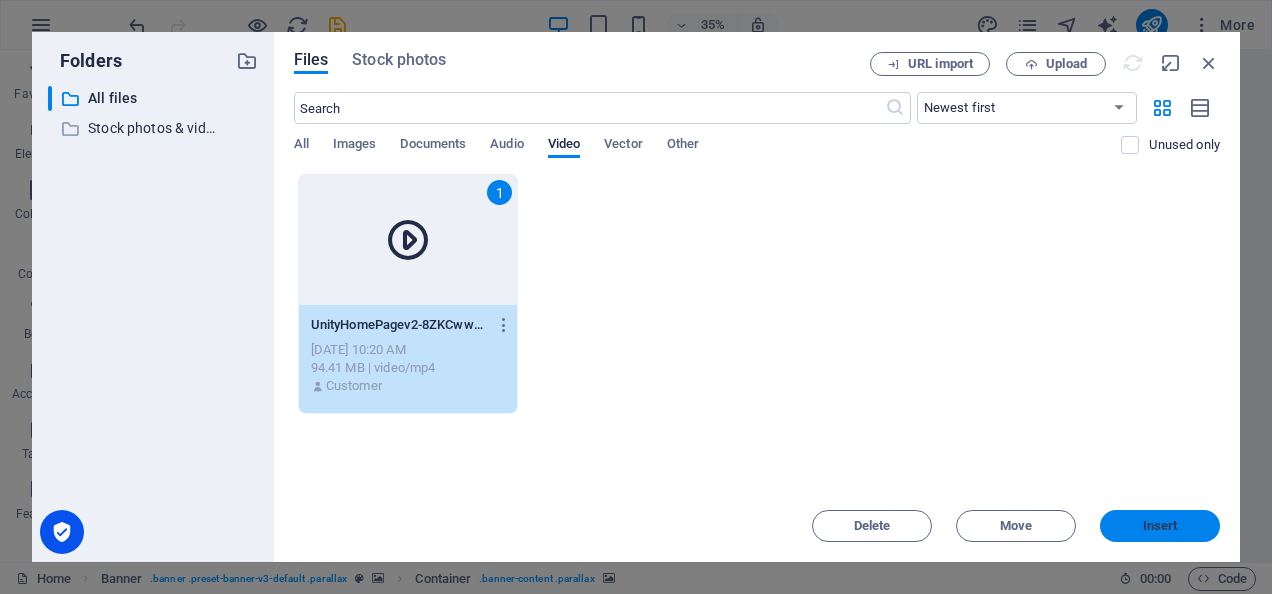 click on "Insert" at bounding box center (1160, 526) 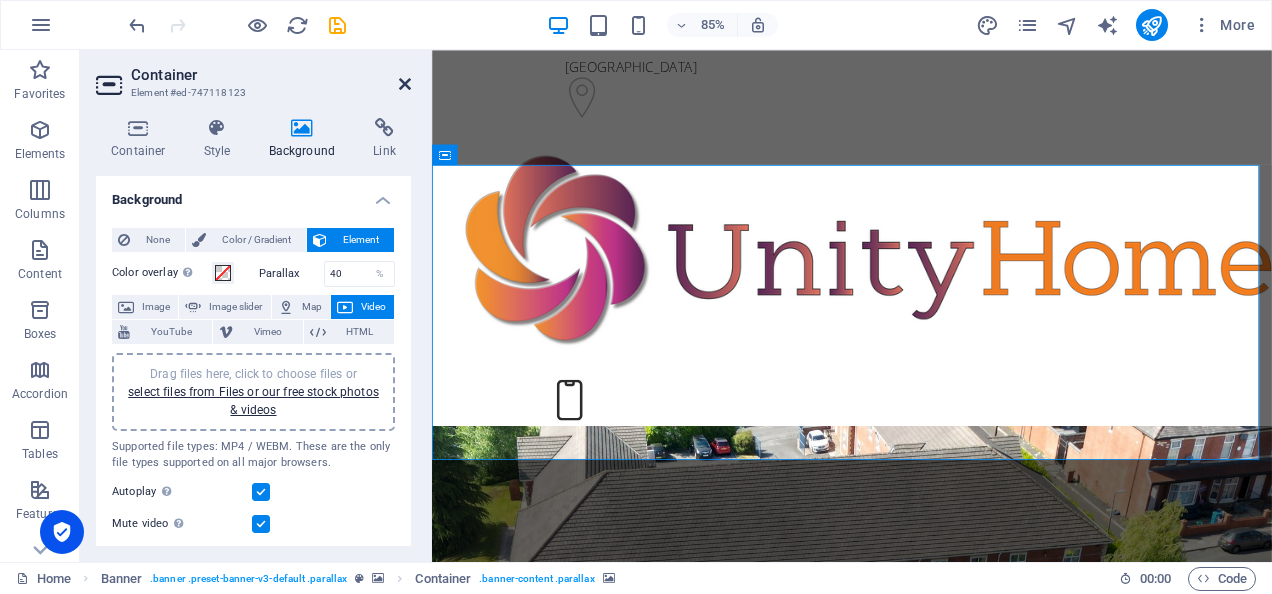 click at bounding box center [405, 84] 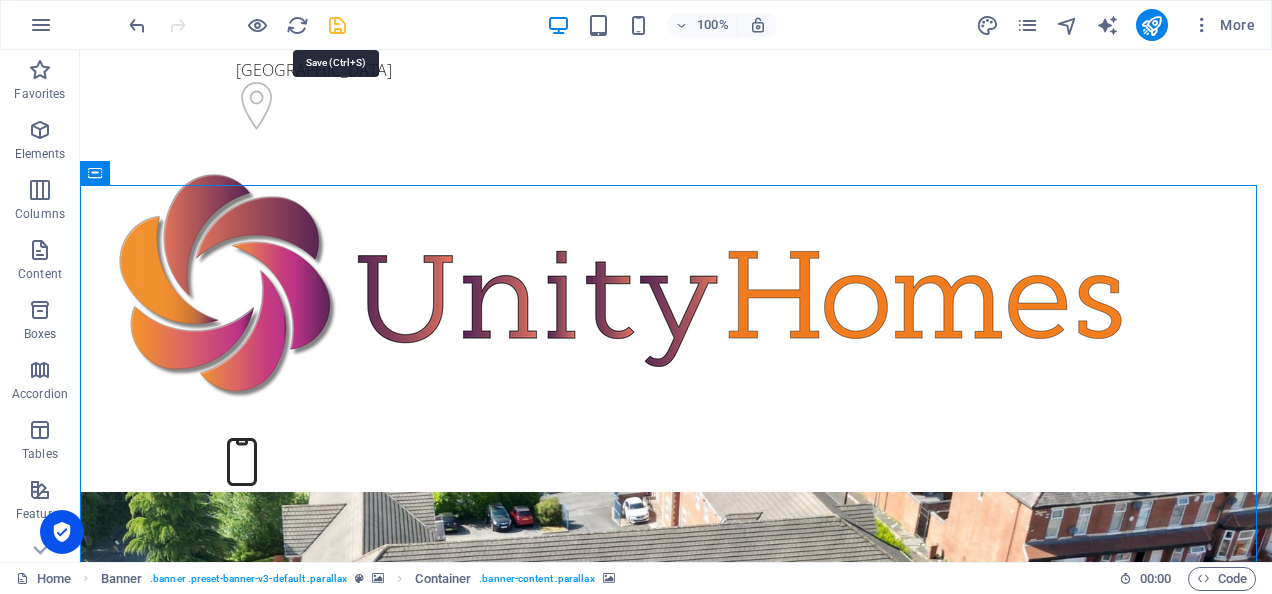 click at bounding box center (337, 25) 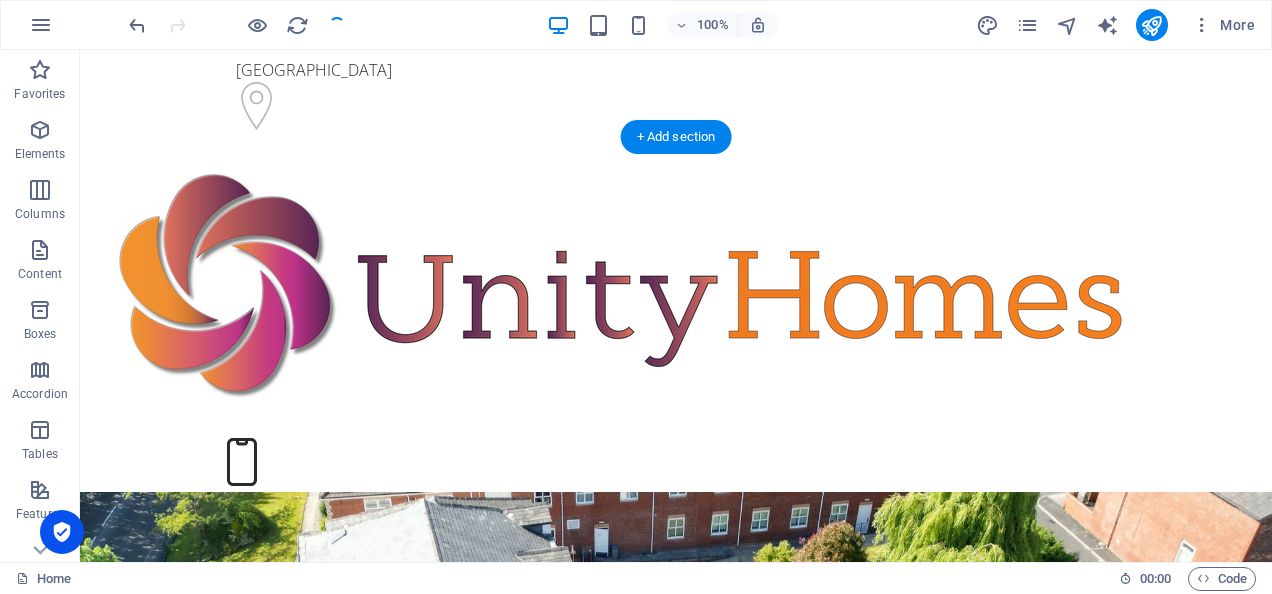 click at bounding box center [676, 1256] 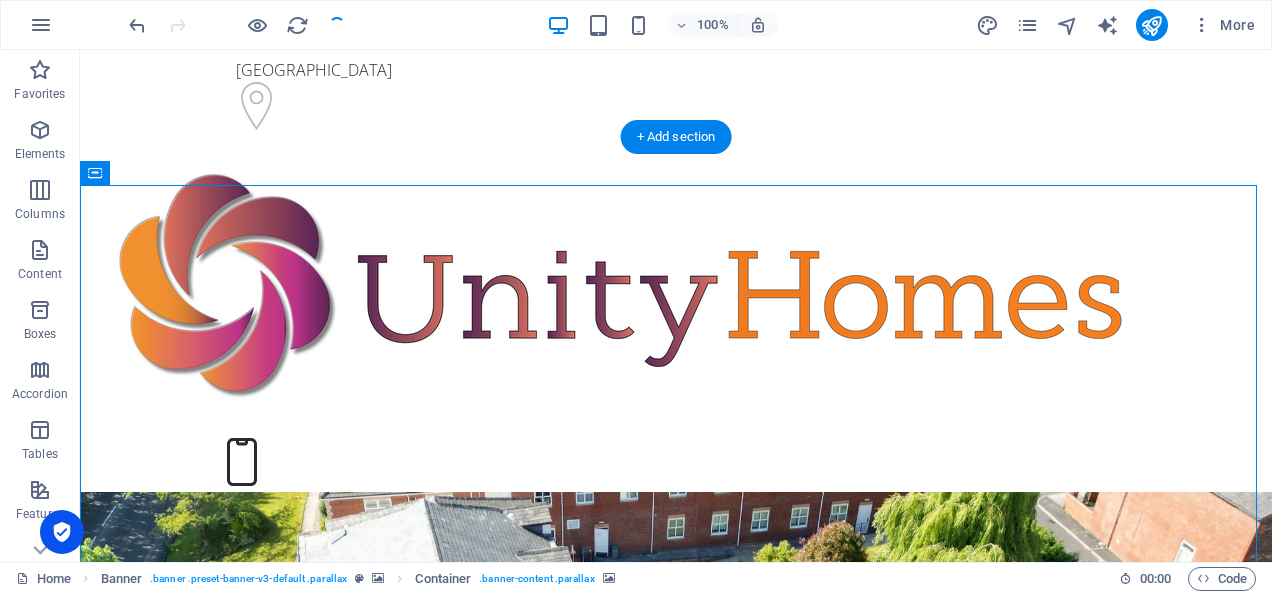 click at bounding box center (676, 1256) 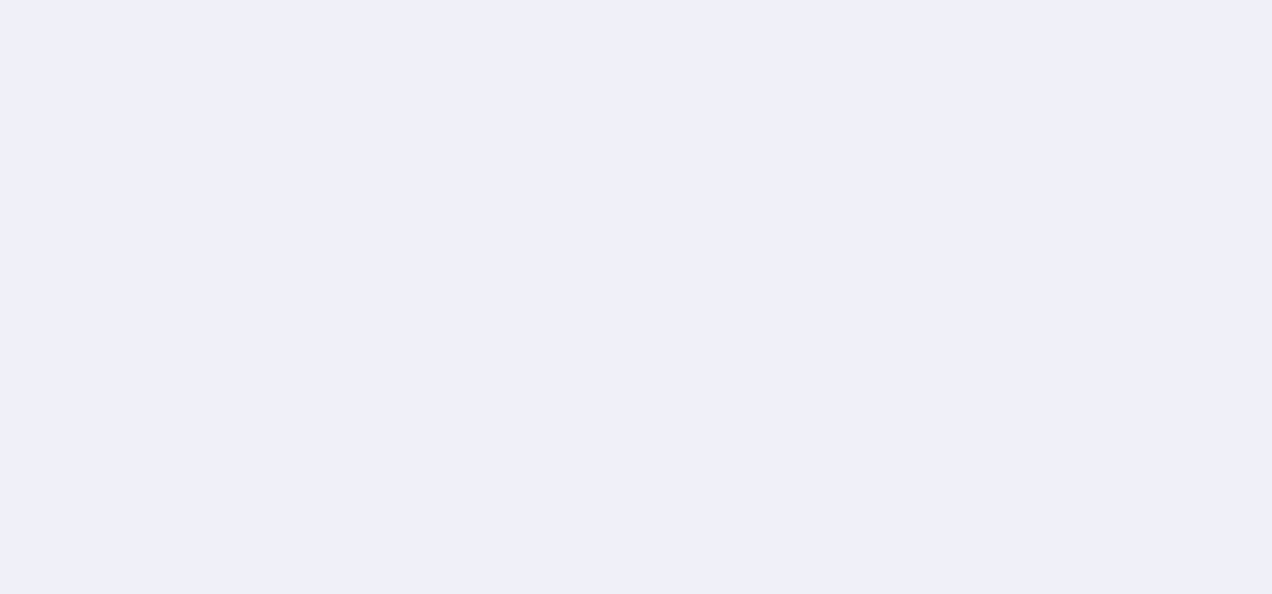 scroll, scrollTop: 0, scrollLeft: 0, axis: both 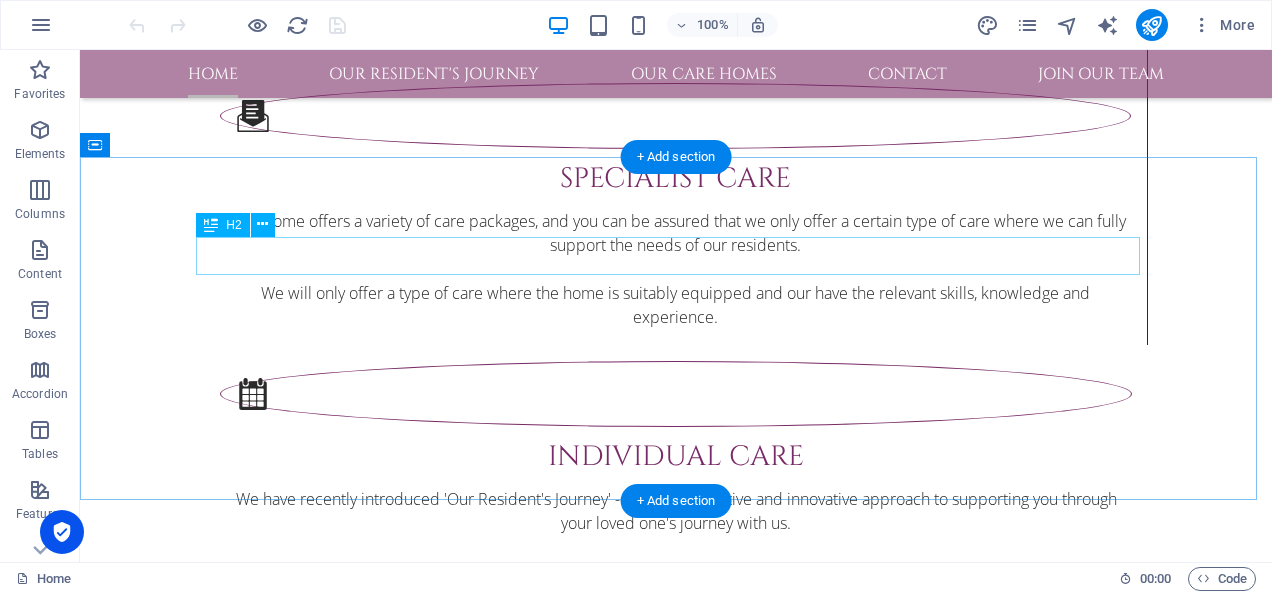 click on "Our partners" at bounding box center [676, 2906] 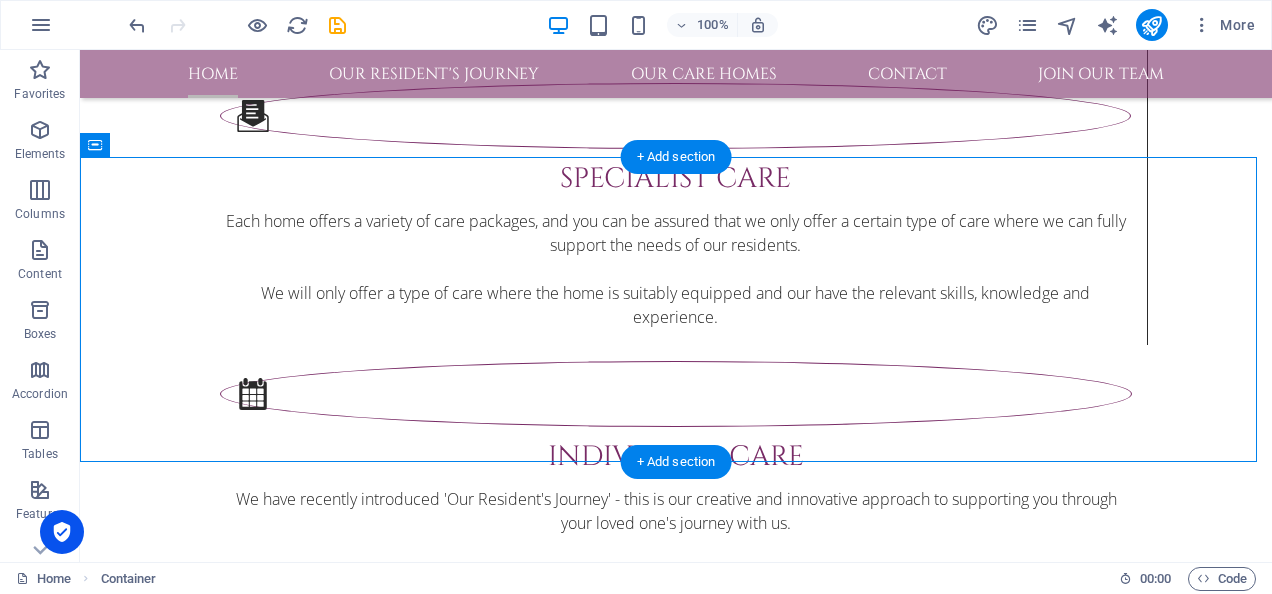 drag, startPoint x: 636, startPoint y: 266, endPoint x: 343, endPoint y: 306, distance: 295.71777 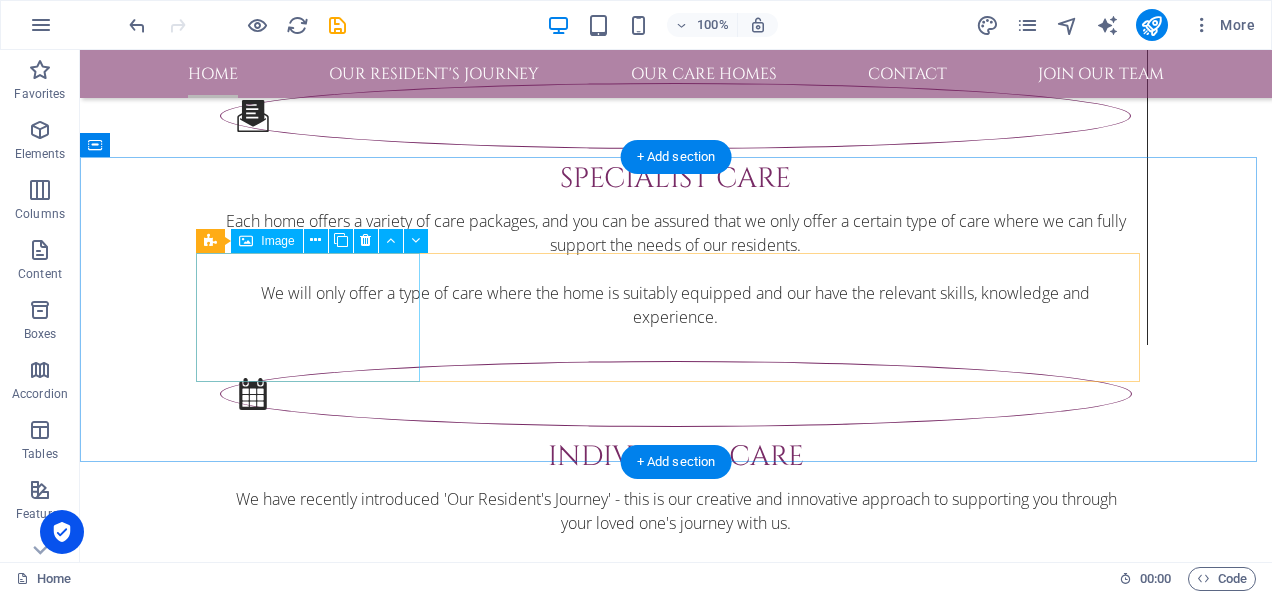 click at bounding box center [316, 2967] 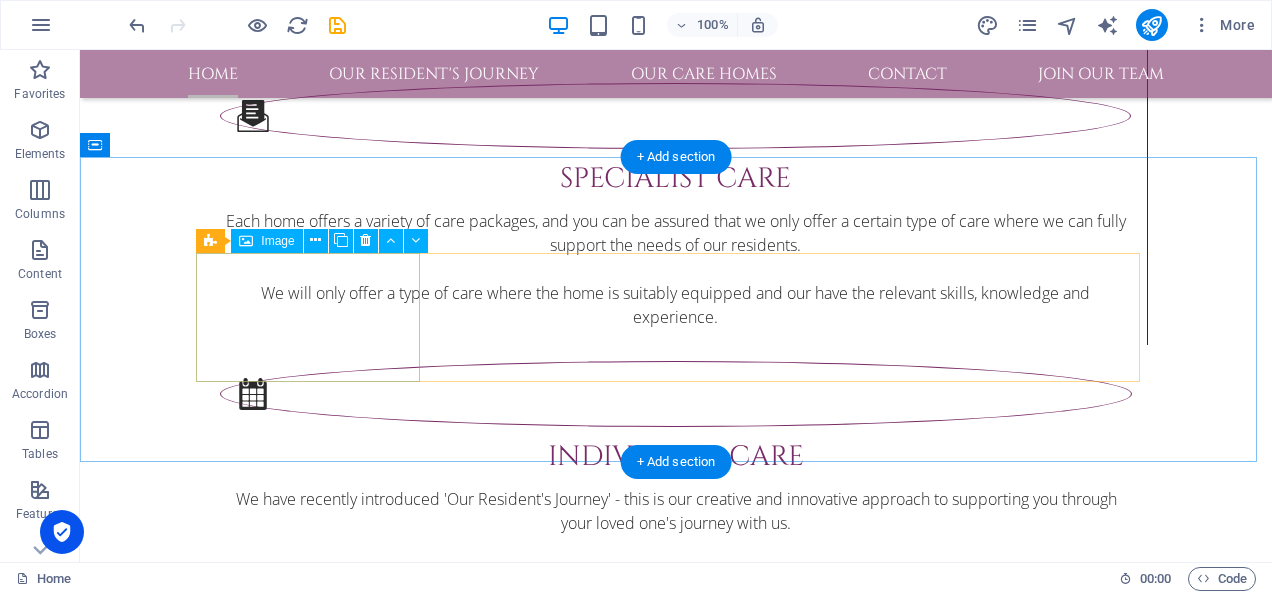 click at bounding box center (316, 2967) 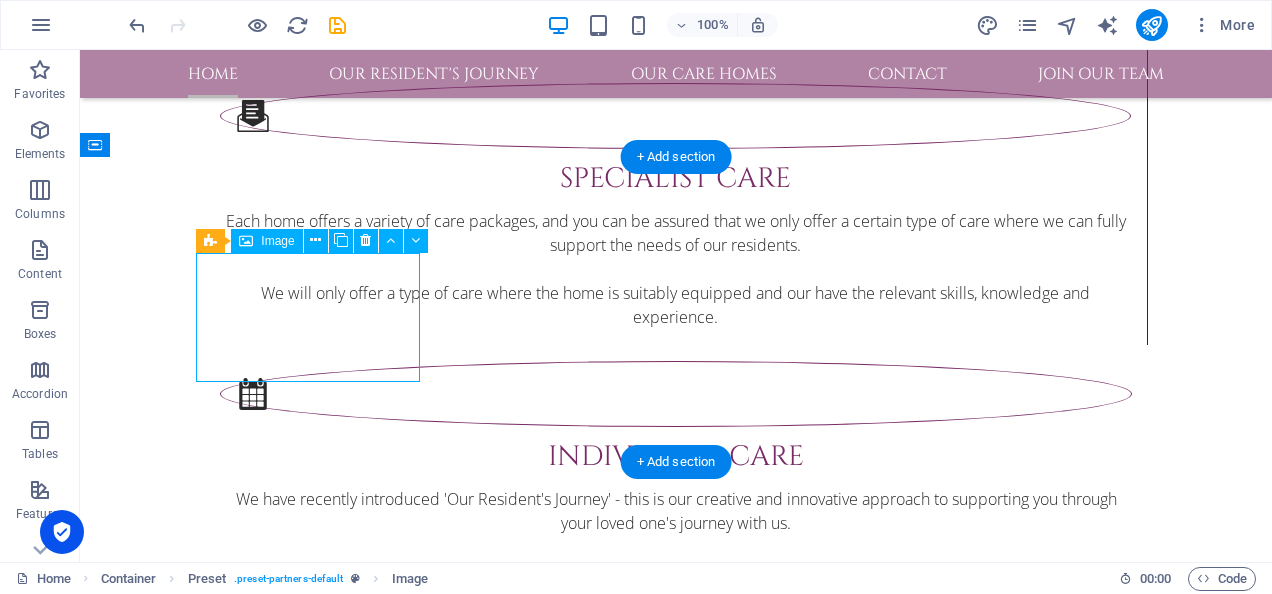 click at bounding box center (316, 2967) 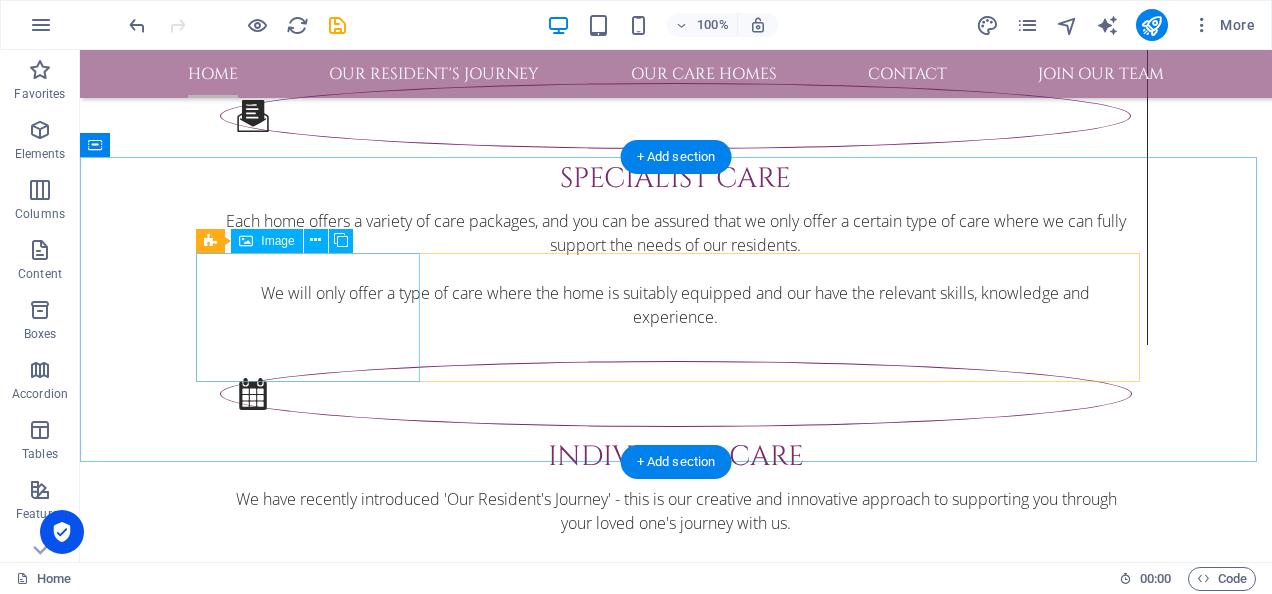 click at bounding box center (316, 2967) 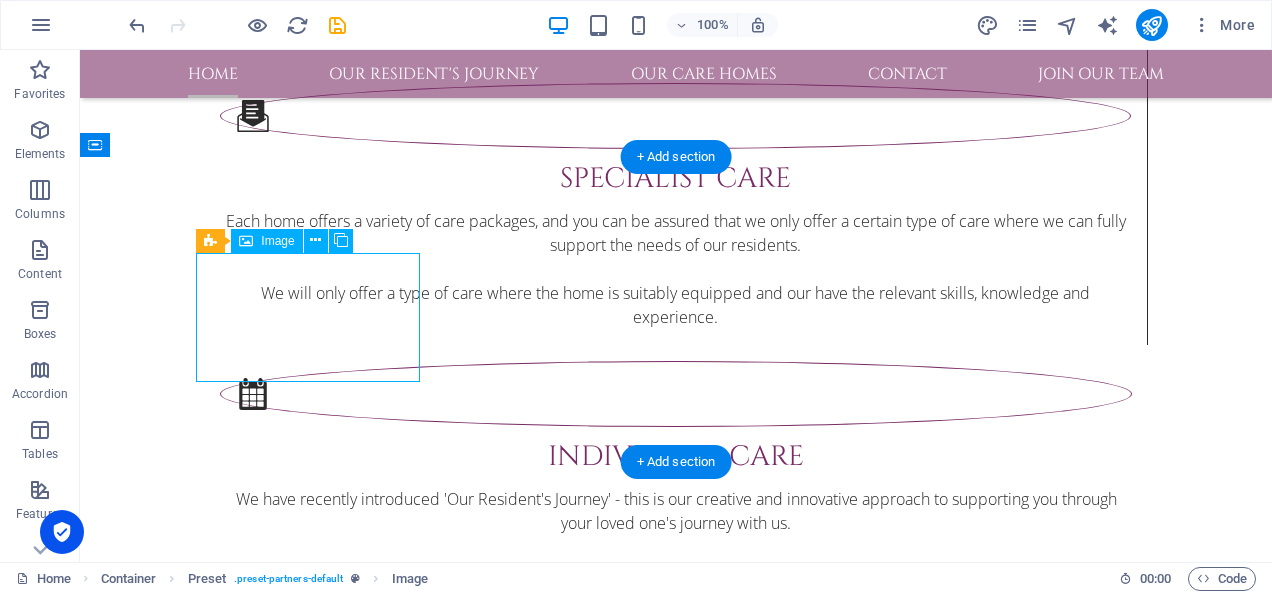 click at bounding box center [316, 2967] 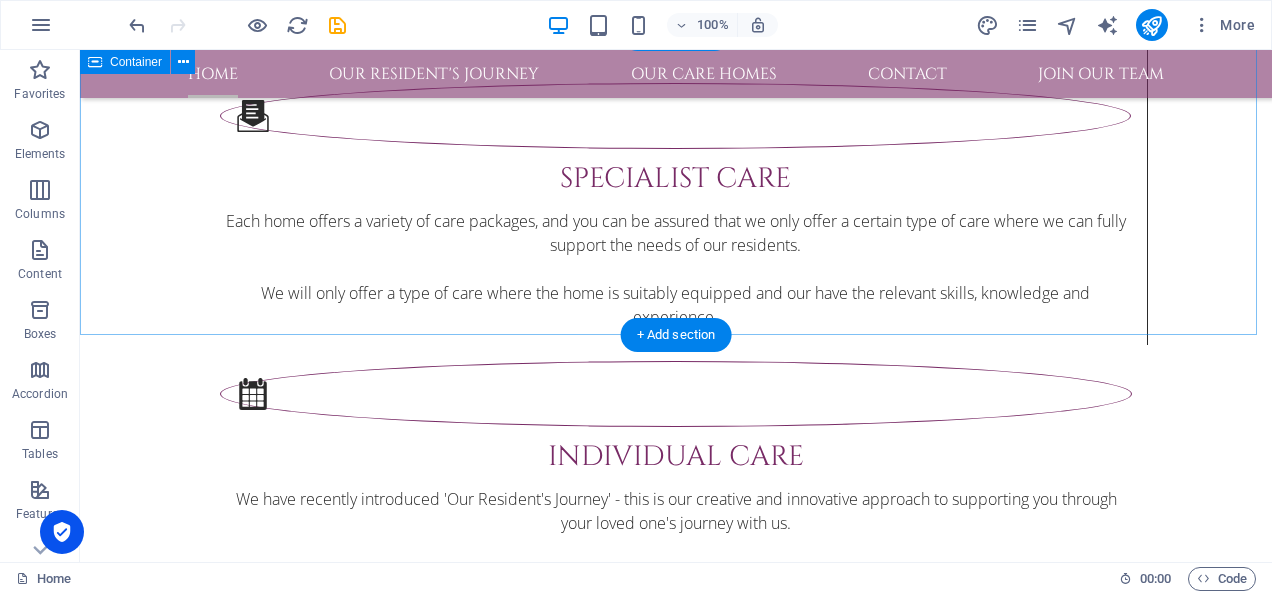 scroll, scrollTop: 3827, scrollLeft: 0, axis: vertical 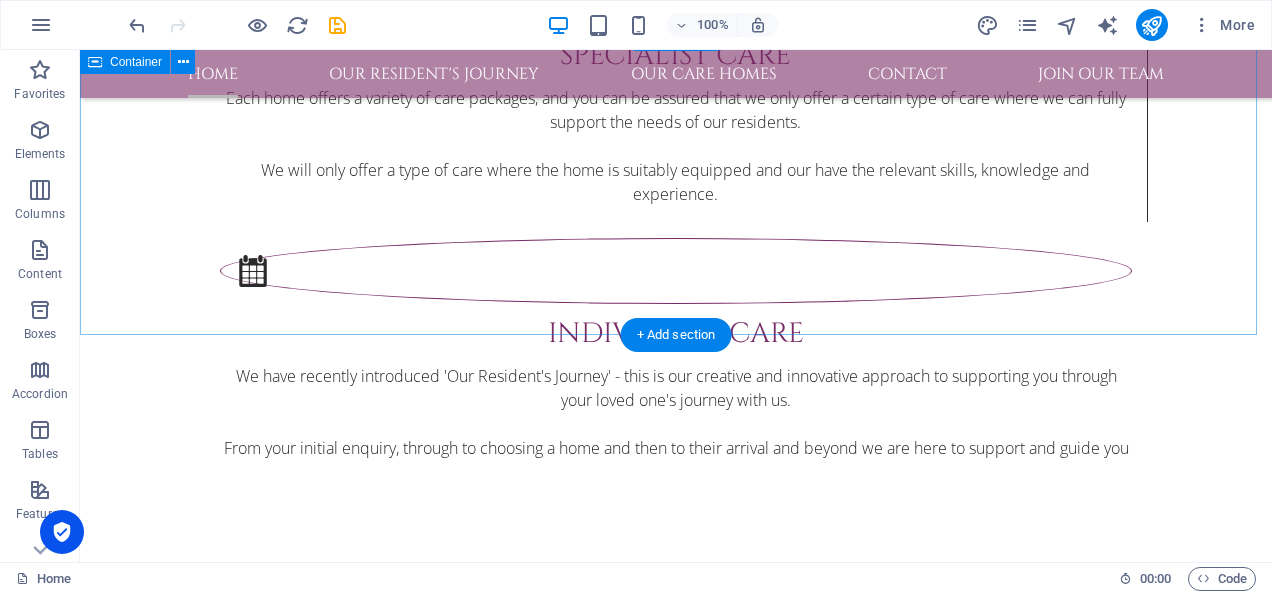 click on "Drop content here or  Add elements  Paste clipboard" at bounding box center [676, 2835] 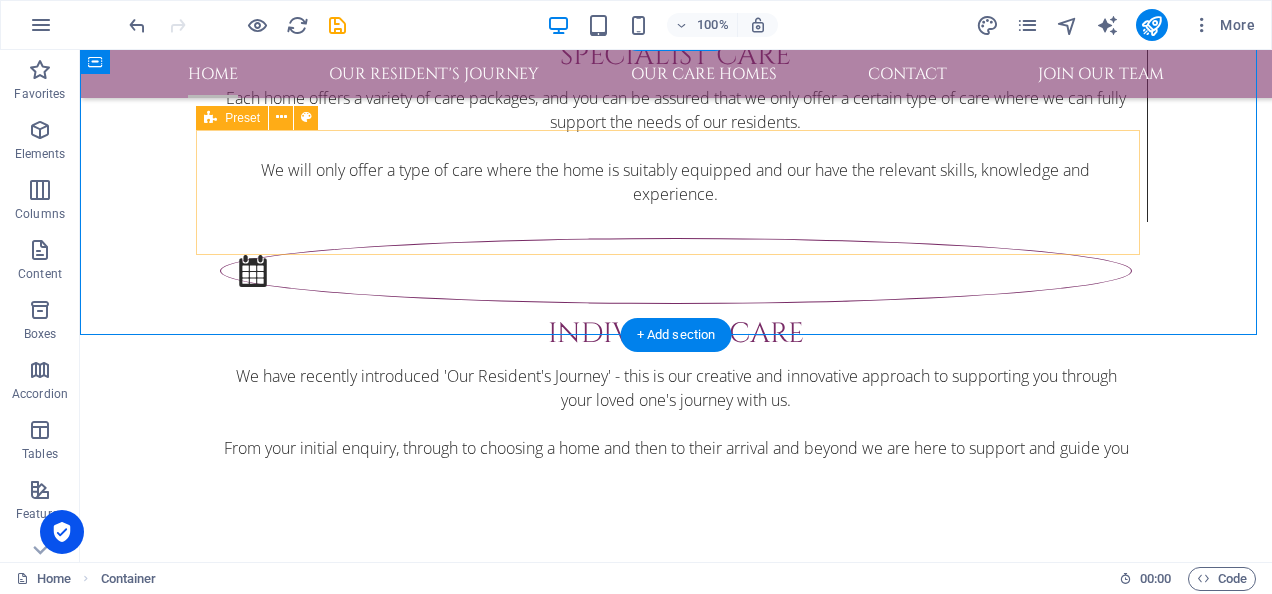 click on "Drop content here or  Add elements  Paste clipboard" at bounding box center (676, 2843) 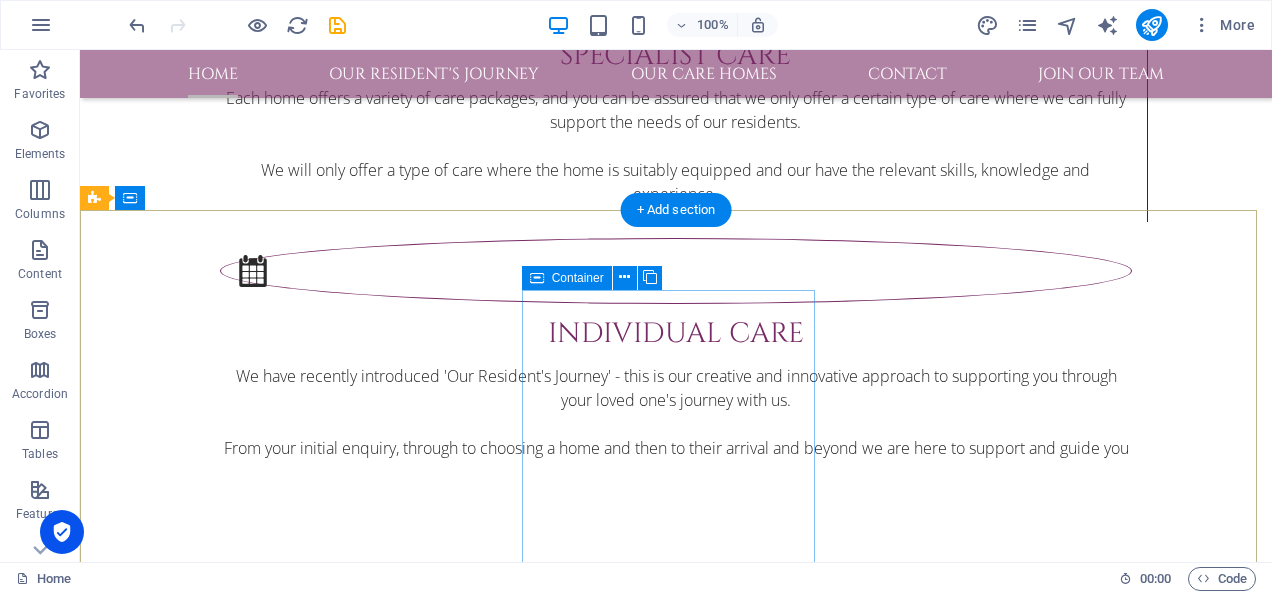 click on "Contact [STREET_ADDRESS]   [PHONE_NUMBER] [EMAIL_ADDRESS][DOMAIN_NAME] We are here to take your call 24 hours a day" at bounding box center [568, 3183] 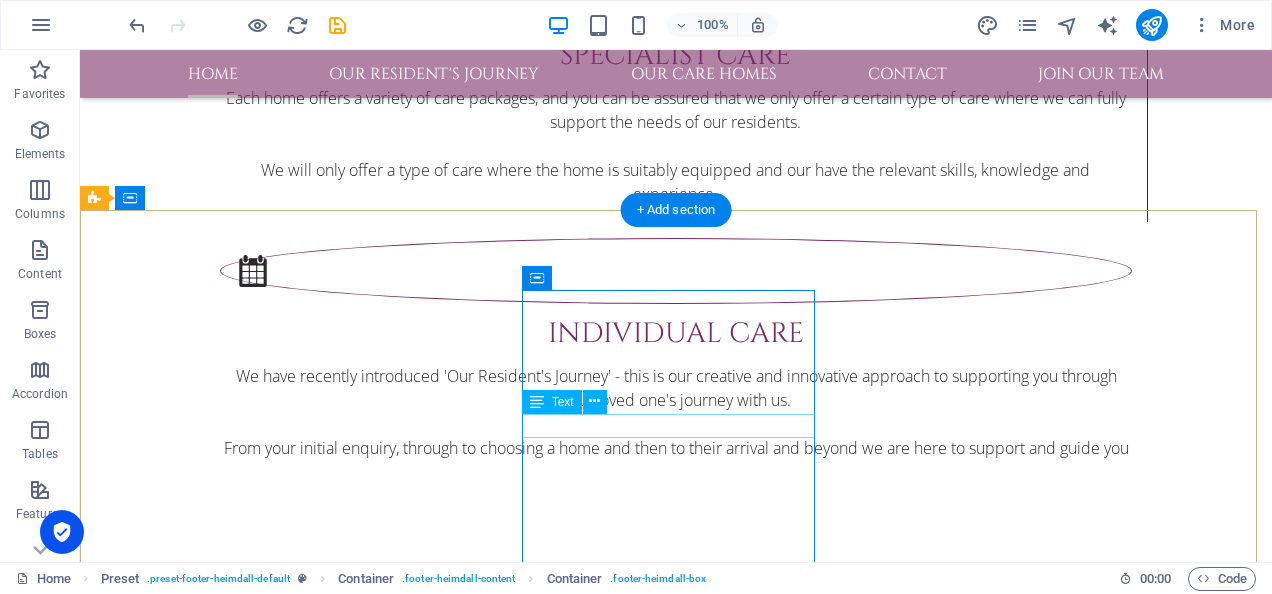 click on "[EMAIL_ADDRESS][DOMAIN_NAME]" at bounding box center [568, 3200] 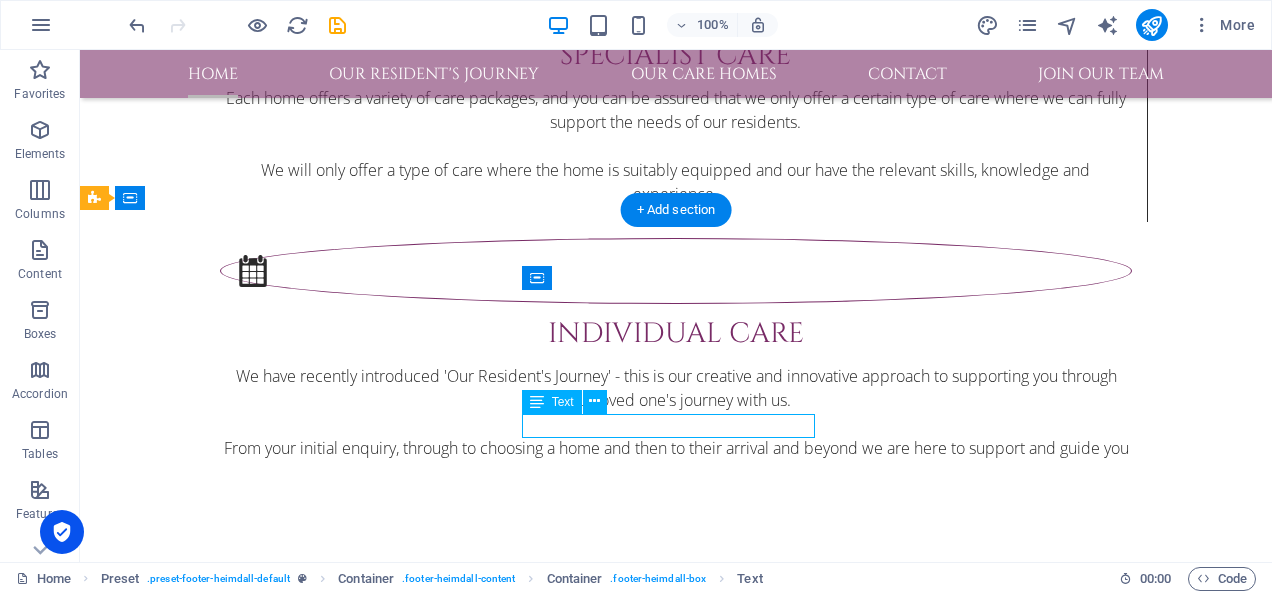 click on "[EMAIL_ADDRESS][DOMAIN_NAME]" at bounding box center [568, 3200] 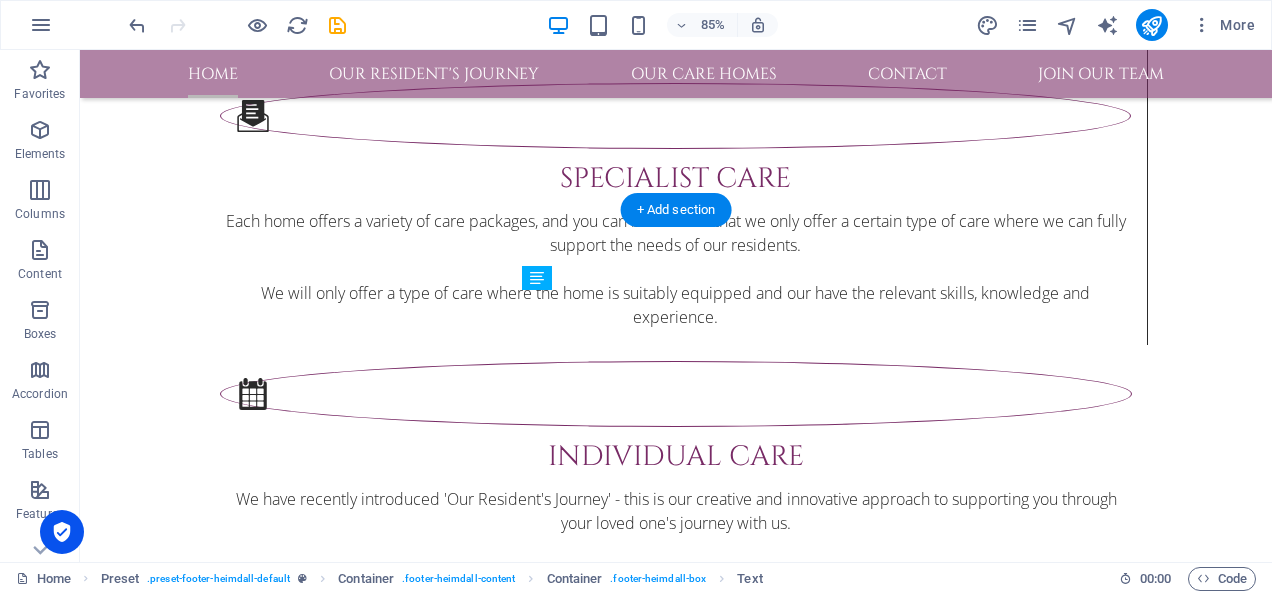 scroll, scrollTop: 3827, scrollLeft: 0, axis: vertical 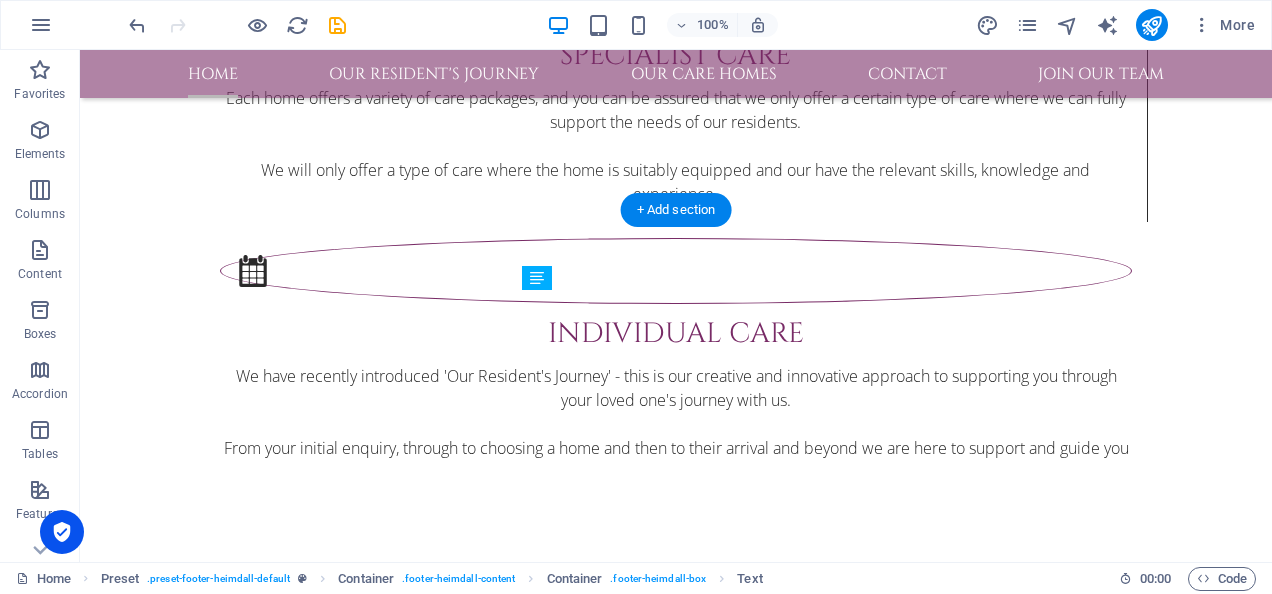 drag, startPoint x: 443, startPoint y: 471, endPoint x: 779, endPoint y: 473, distance: 336.00595 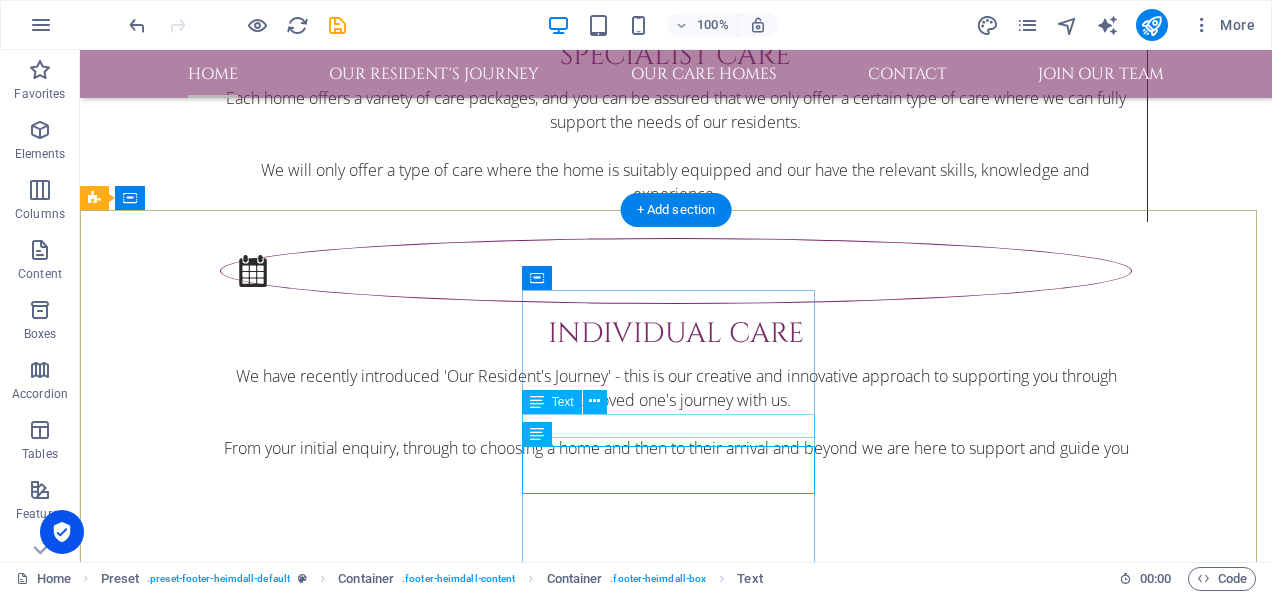 click on "[EMAIL_ADDRESS][DOMAIN_NAME]" at bounding box center [568, 3200] 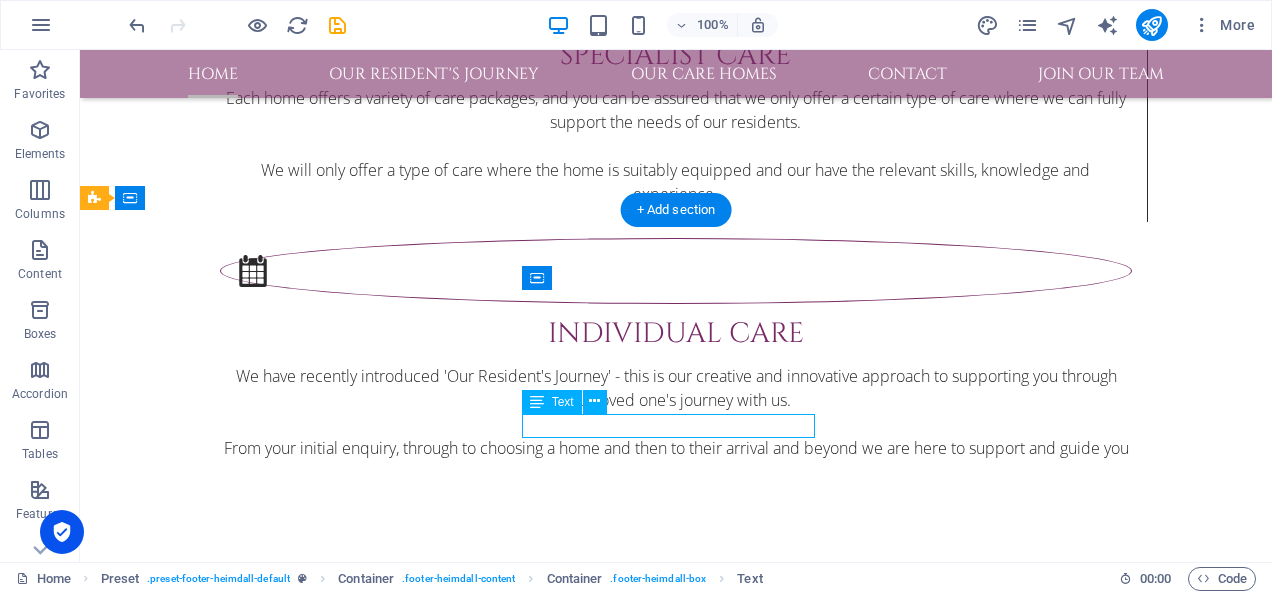 click on "[EMAIL_ADDRESS][DOMAIN_NAME]" at bounding box center (568, 3200) 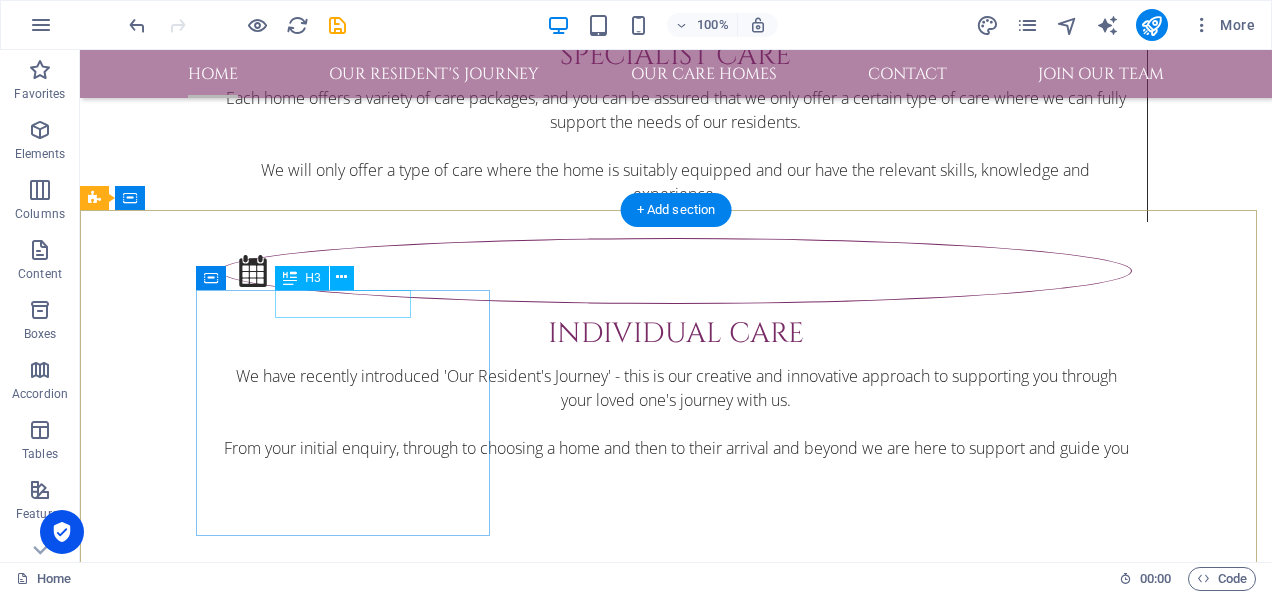 click on "About US" at bounding box center [568, 2954] 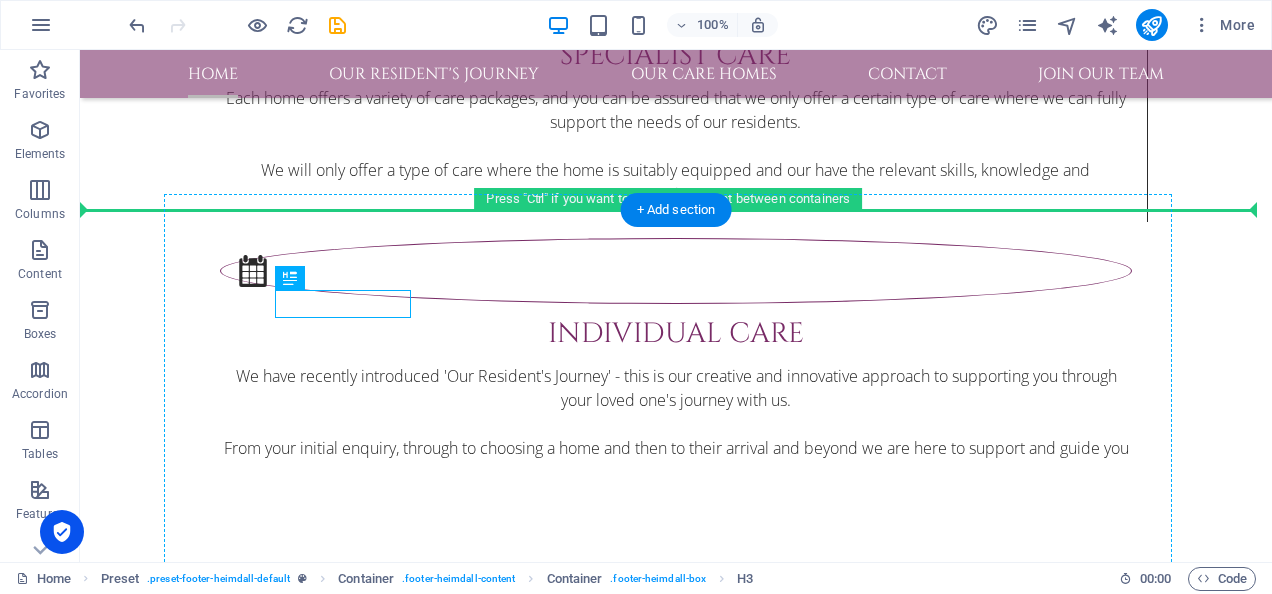 drag, startPoint x: 324, startPoint y: 305, endPoint x: 225, endPoint y: 306, distance: 99.00505 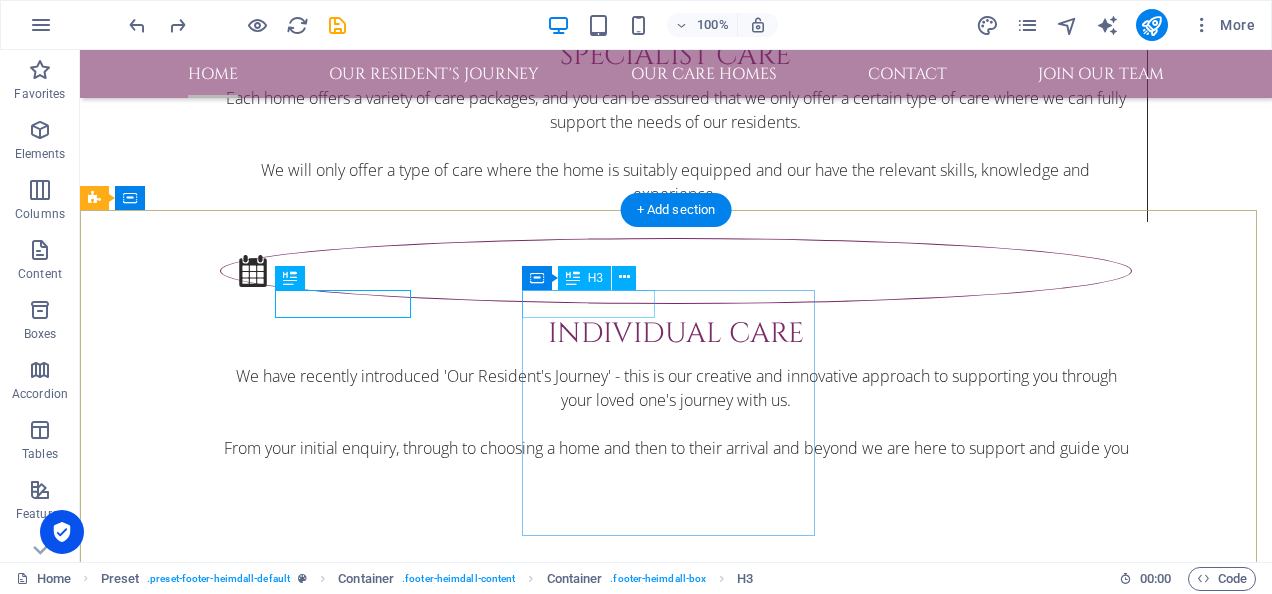 click on "Contact" at bounding box center [568, 3078] 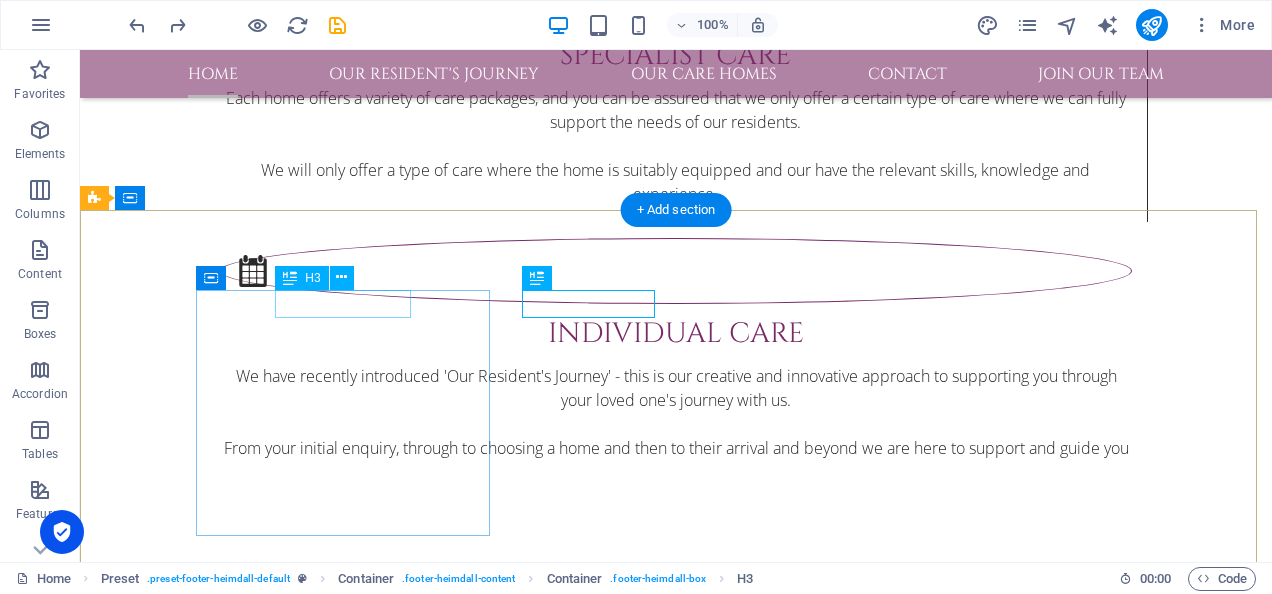 click on "About US" at bounding box center (568, 2954) 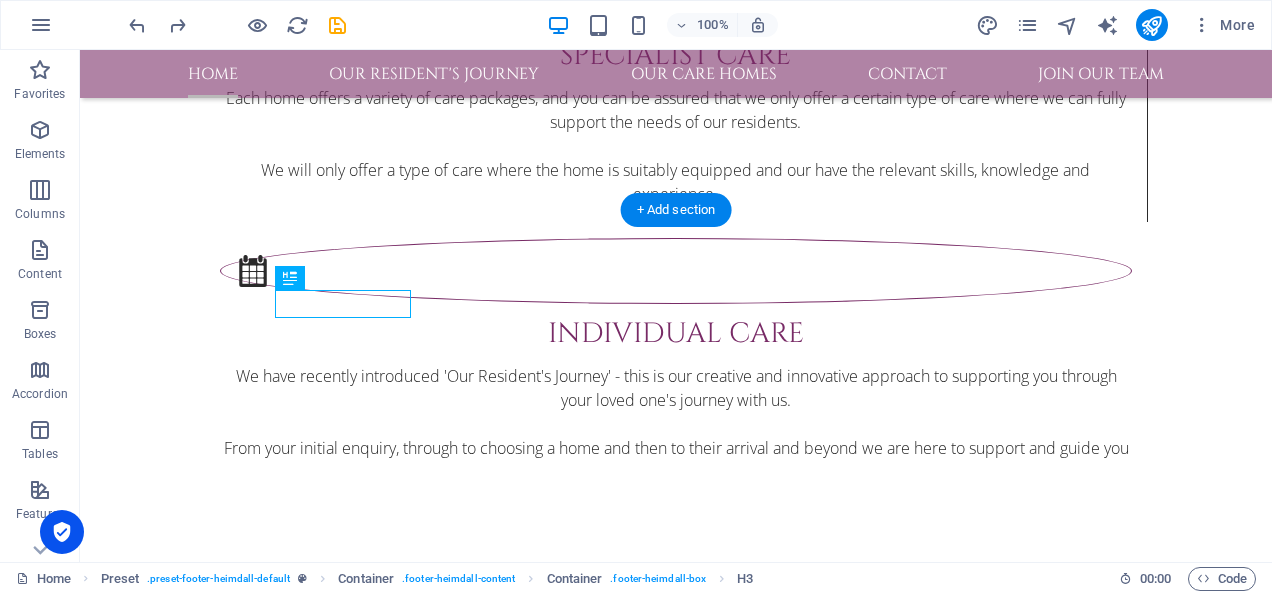 drag, startPoint x: 338, startPoint y: 300, endPoint x: 301, endPoint y: 298, distance: 37.054016 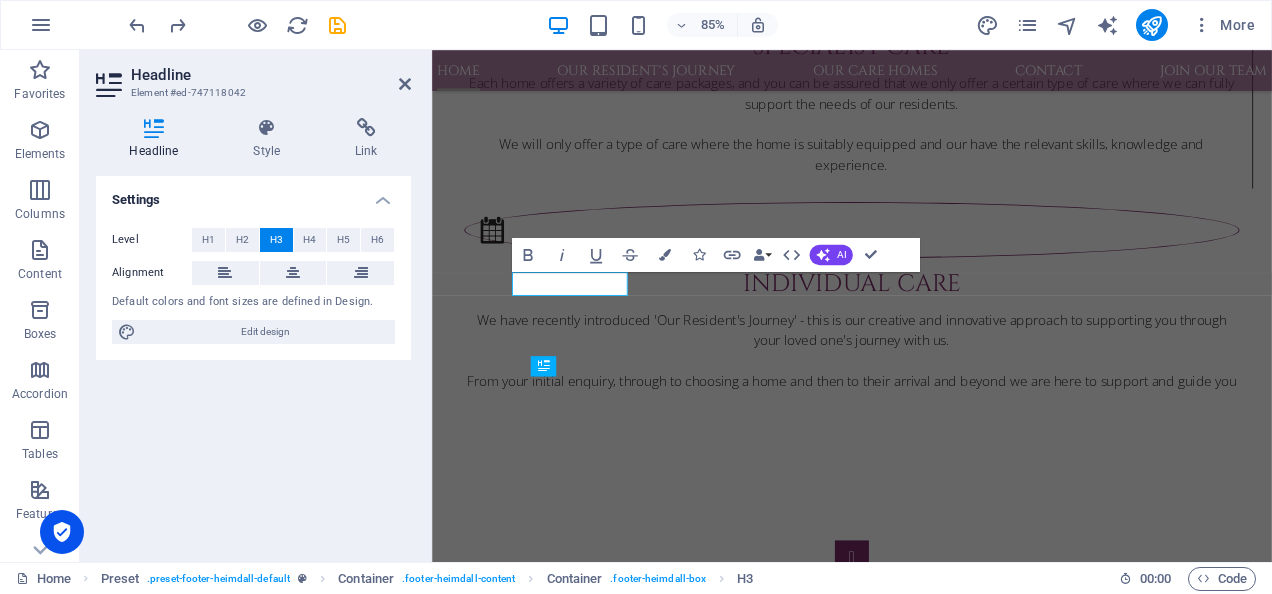 scroll, scrollTop: 3683, scrollLeft: 0, axis: vertical 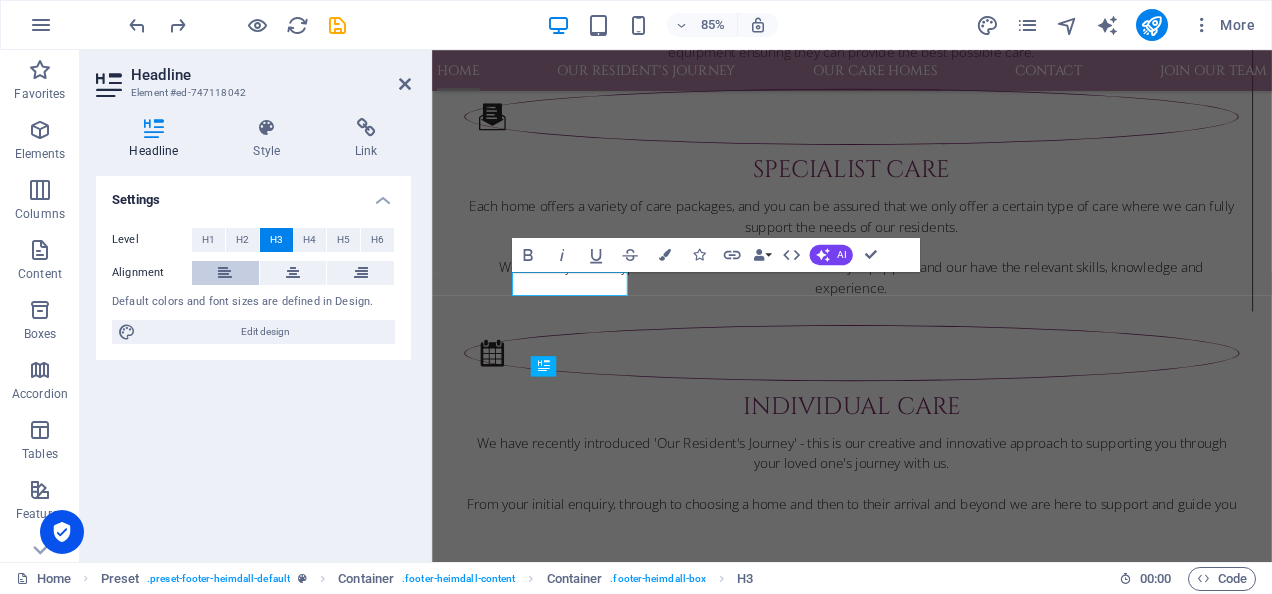 click at bounding box center (225, 273) 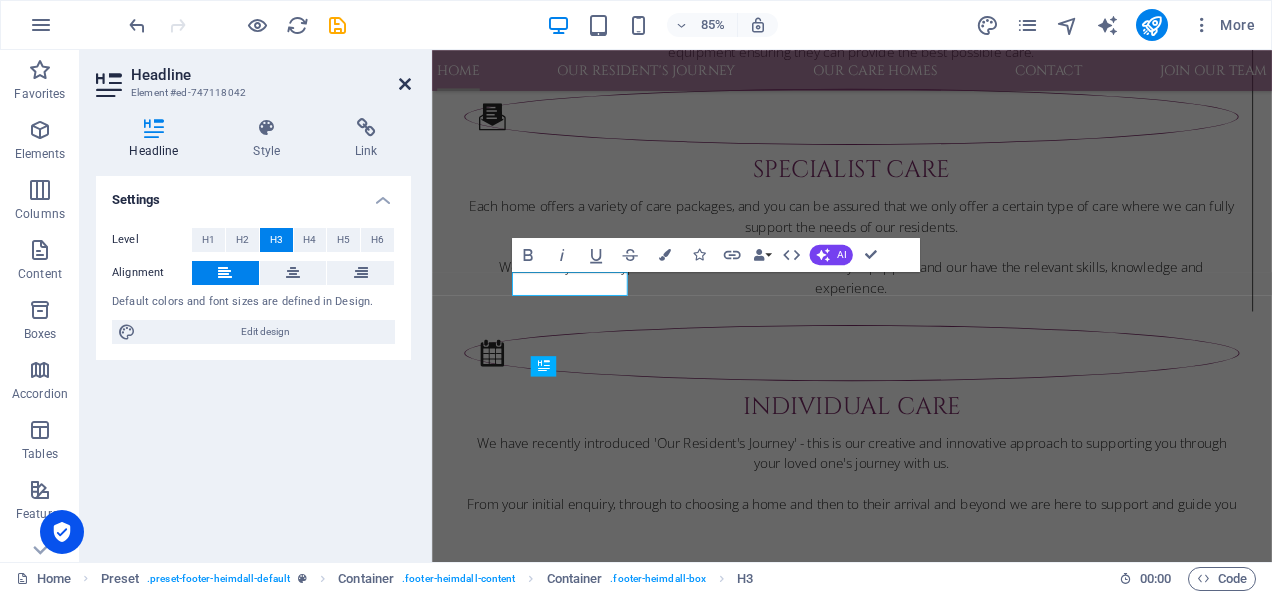 click at bounding box center (405, 84) 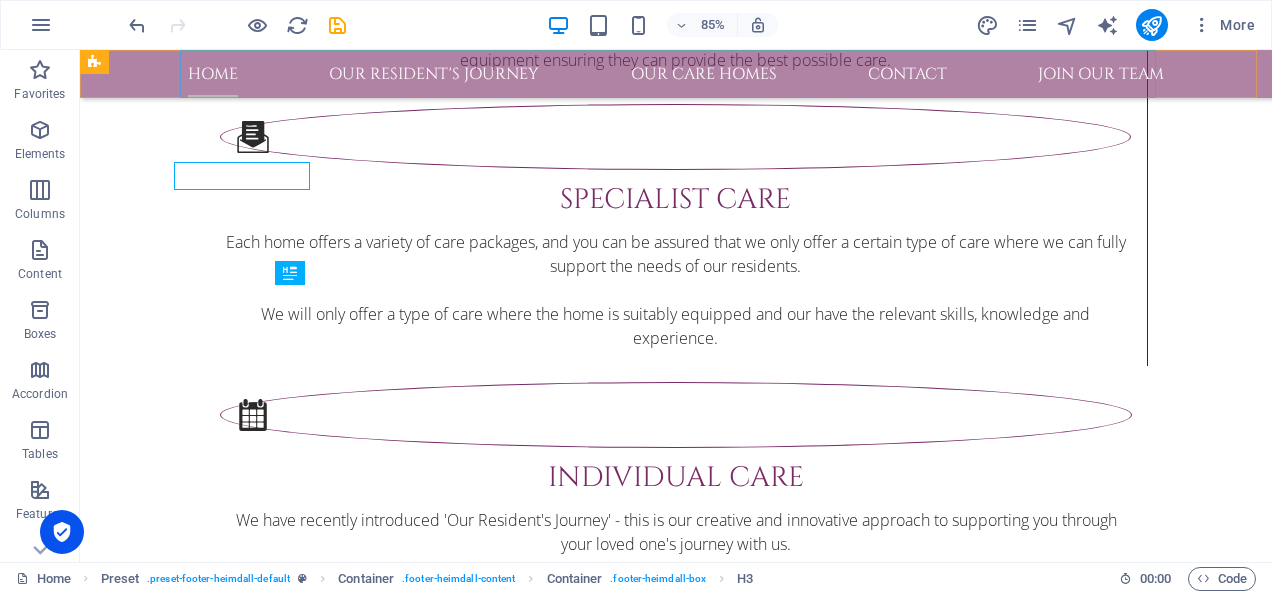 scroll, scrollTop: 3832, scrollLeft: 0, axis: vertical 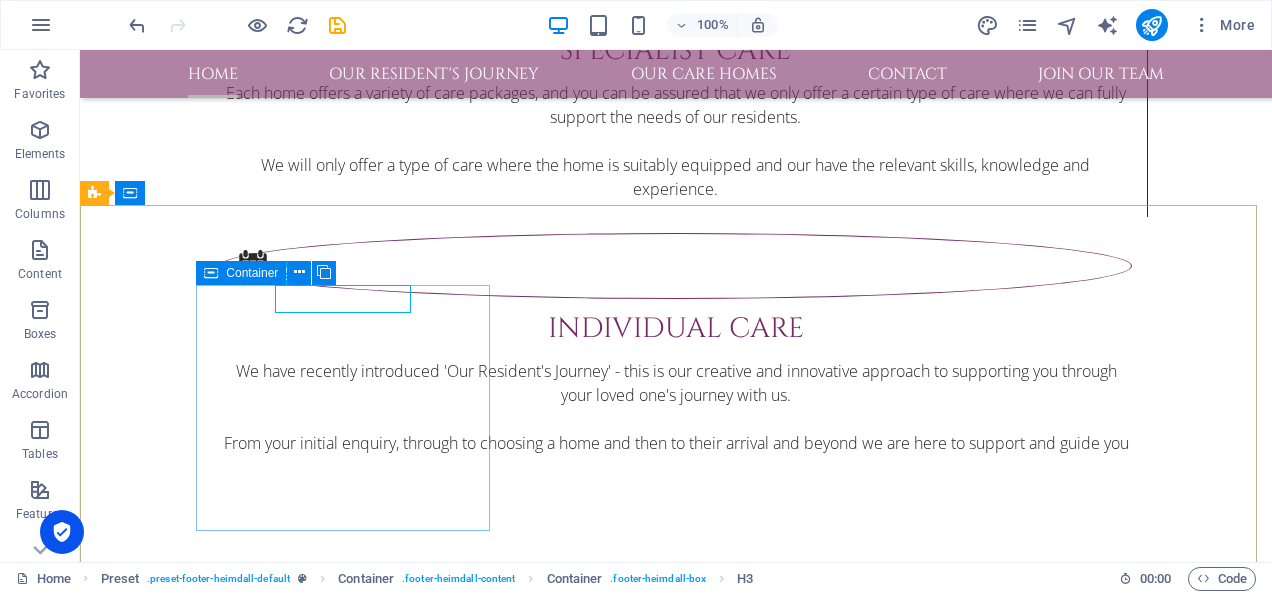 click on "Container" at bounding box center (252, 273) 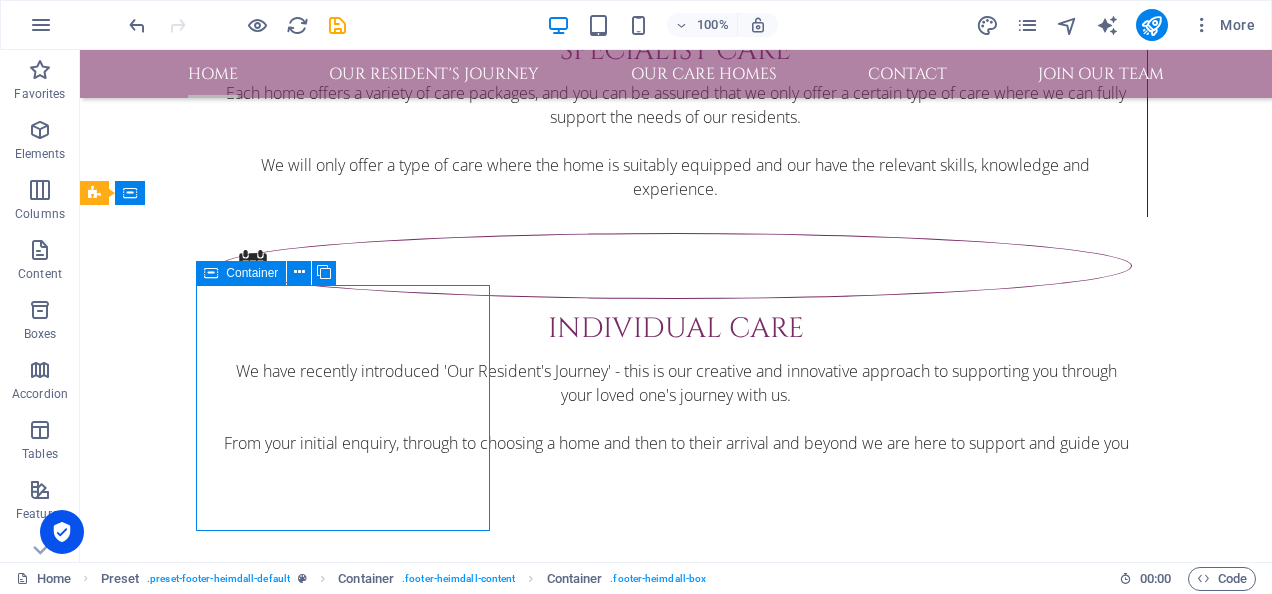 click on "Container" at bounding box center [252, 273] 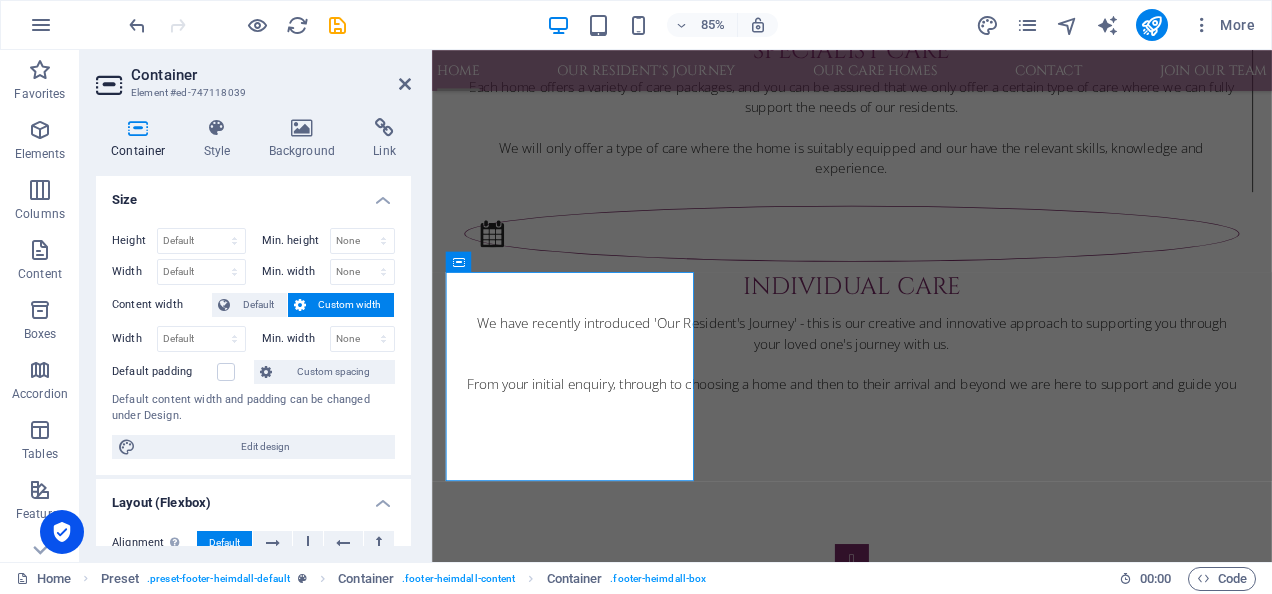 scroll, scrollTop: 3683, scrollLeft: 0, axis: vertical 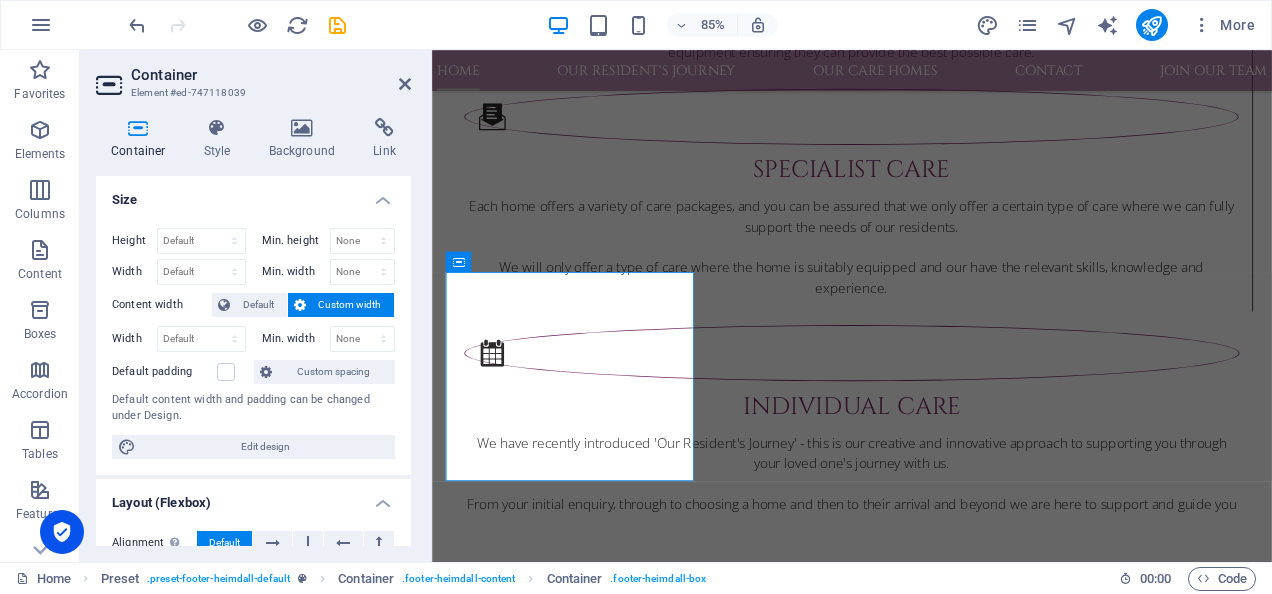 drag, startPoint x: 411, startPoint y: 214, endPoint x: 409, endPoint y: 254, distance: 40.04997 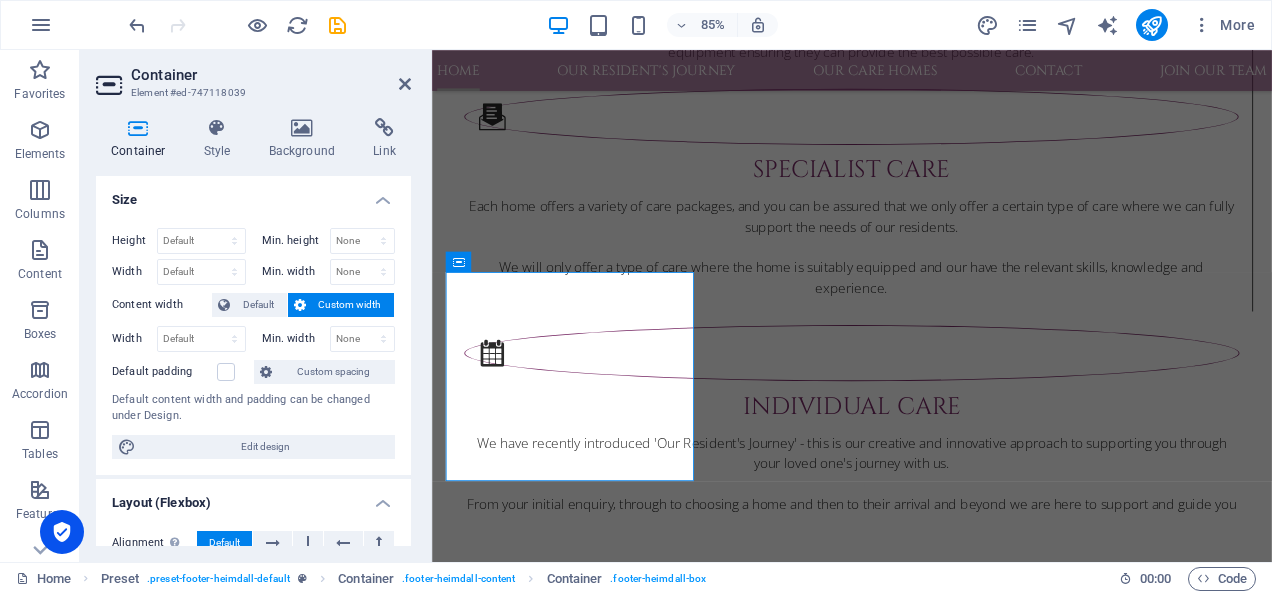 click on "Container Style Background Link Size Height Default px rem % vh vw Min. height None px rem % vh vw Width Default px rem % em vh vw Min. width None px rem % vh vw Content width Default Custom width Width Default px rem % em vh vw Min. width None px rem % vh vw Default padding Custom spacing Default content width and padding can be changed under Design. Edit design Layout (Flexbox) Alignment Determines the flex direction. Default Main axis Determine how elements should behave along the main axis inside this container (justify content). Default Side axis Control the vertical direction of the element inside of the container (align items). Default Wrap Default On Off Fill Controls the distances and direction of elements on the y-axis across several lines (align content). Default Accessibility ARIA helps assistive technologies (like screen readers) to understand the role, state, and behavior of web elements Role The ARIA role defines the purpose of an element.  None Alert Article Banner Comment Fan" at bounding box center [253, 332] 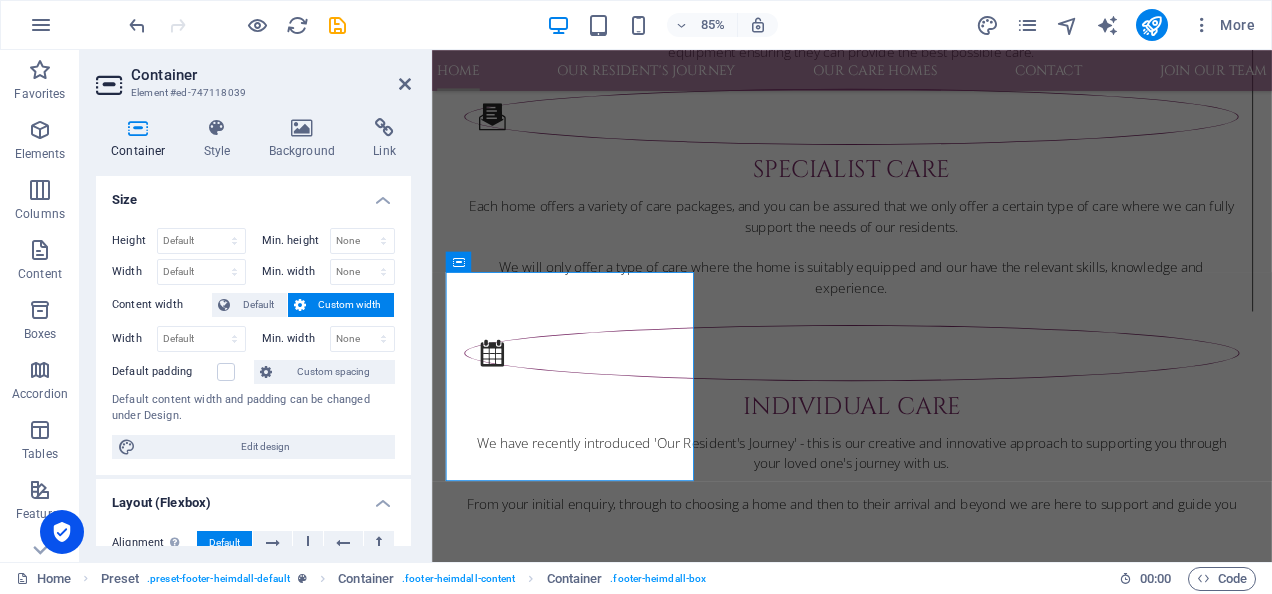 scroll, scrollTop: 84, scrollLeft: 0, axis: vertical 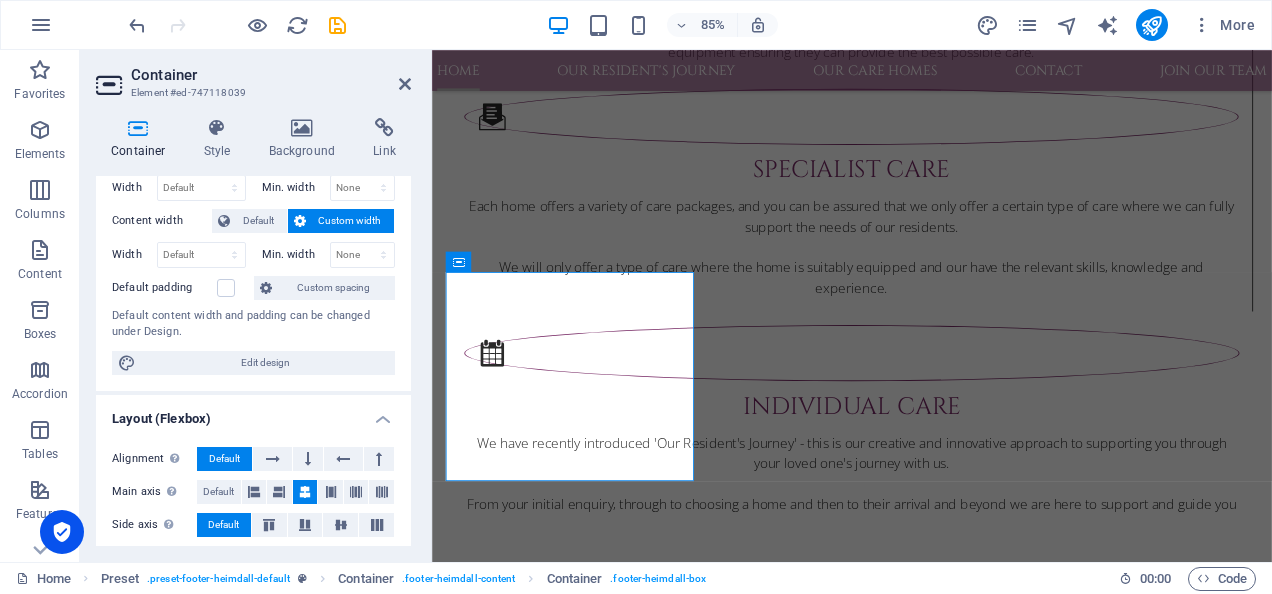 click on "Height Default px rem % vh vw Min. height None px rem % vh vw Width Default px rem % em vh vw Min. width None px rem % vh vw Content width Default Custom width Width Default px rem % em vh vw Min. width None px rem % vh vw Default padding Custom spacing Default content width and padding can be changed under Design. Edit design" at bounding box center [253, 259] 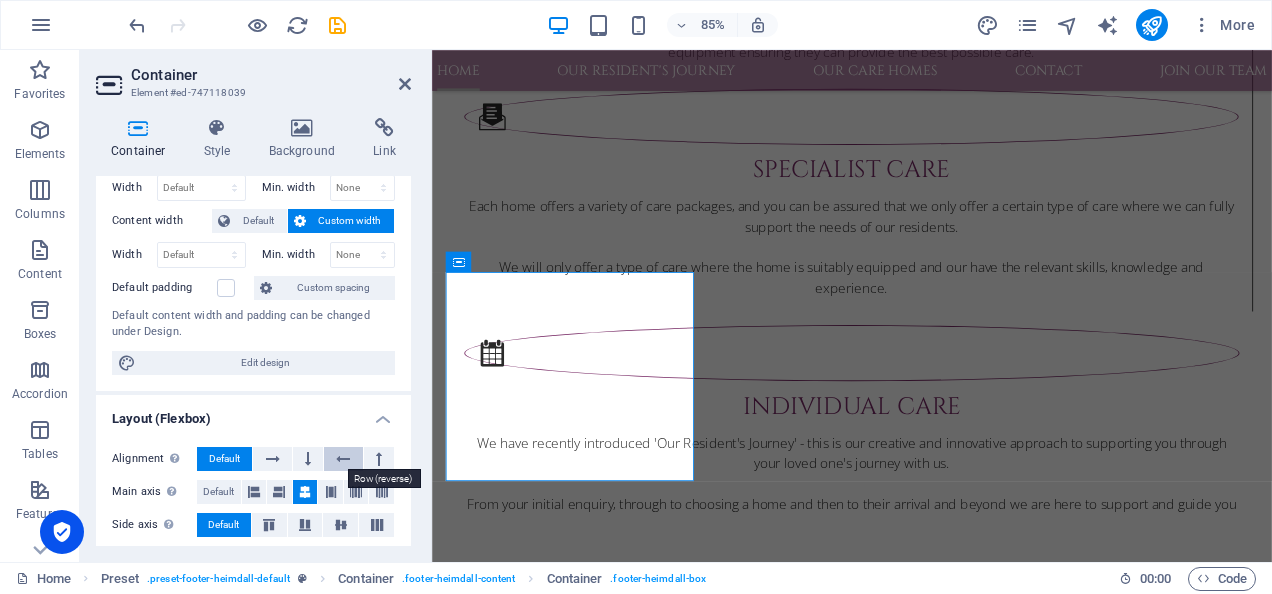 click at bounding box center [343, 459] 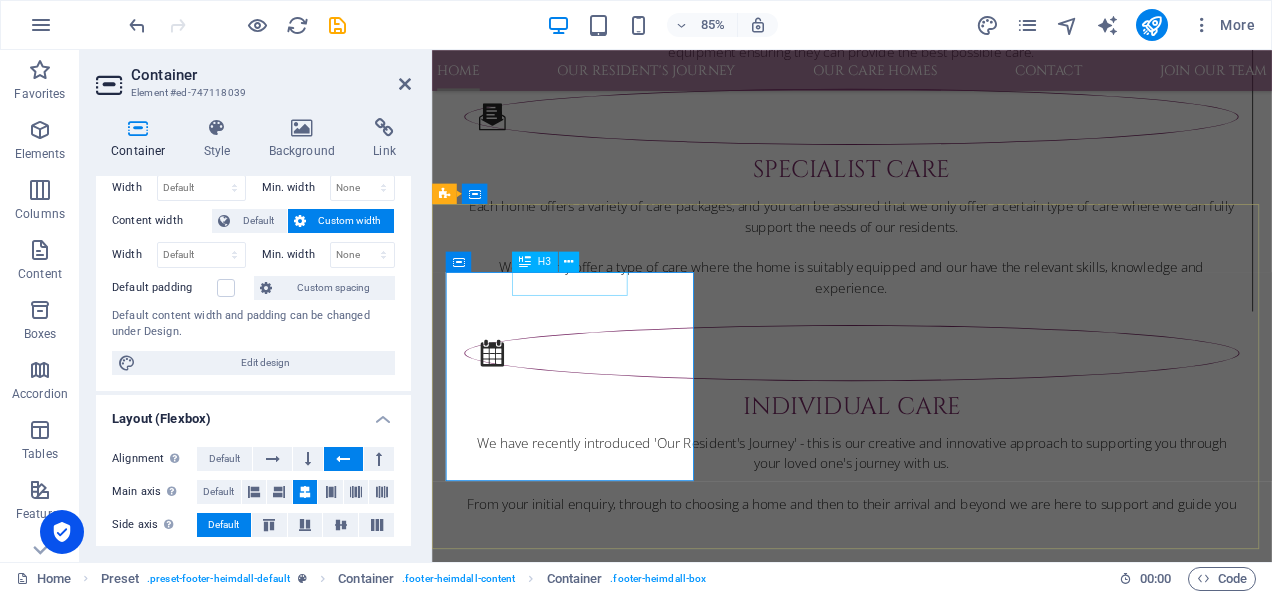 click on "About US" at bounding box center (920, 3084) 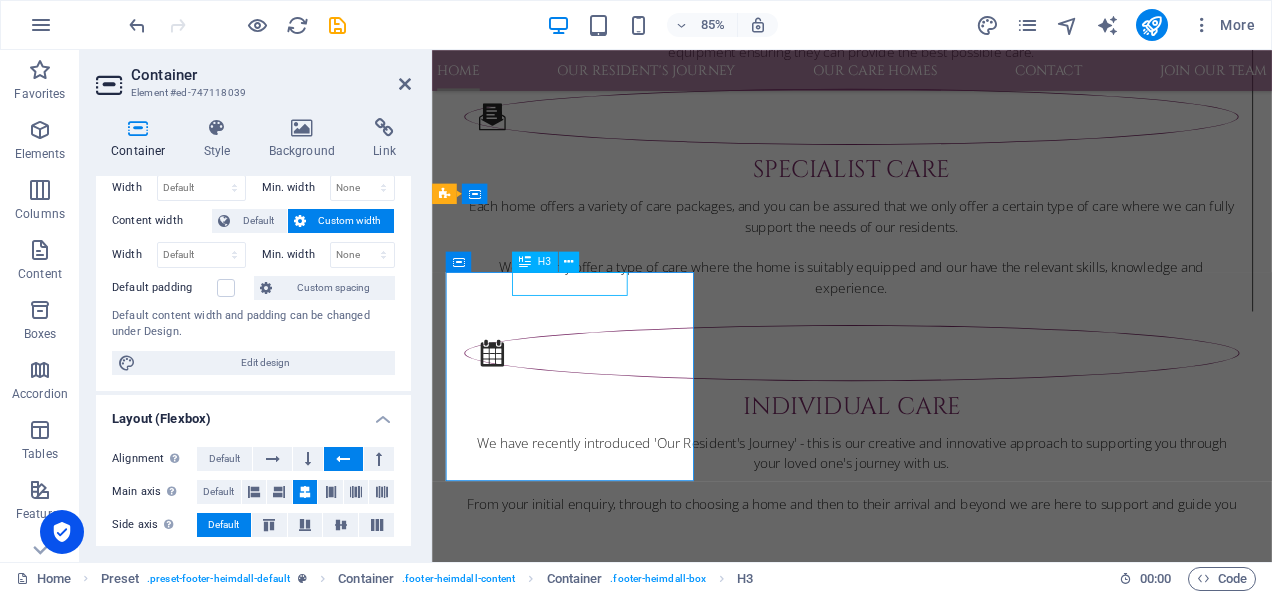 click on "About US" at bounding box center (920, 3084) 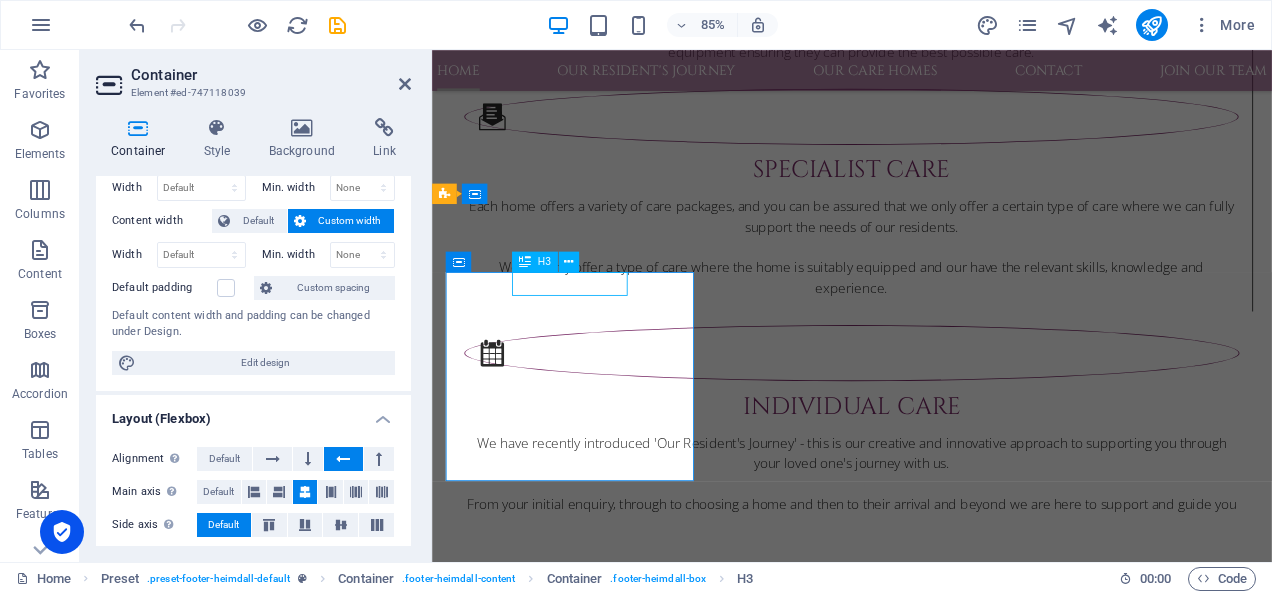 click on "About US" at bounding box center [920, 3084] 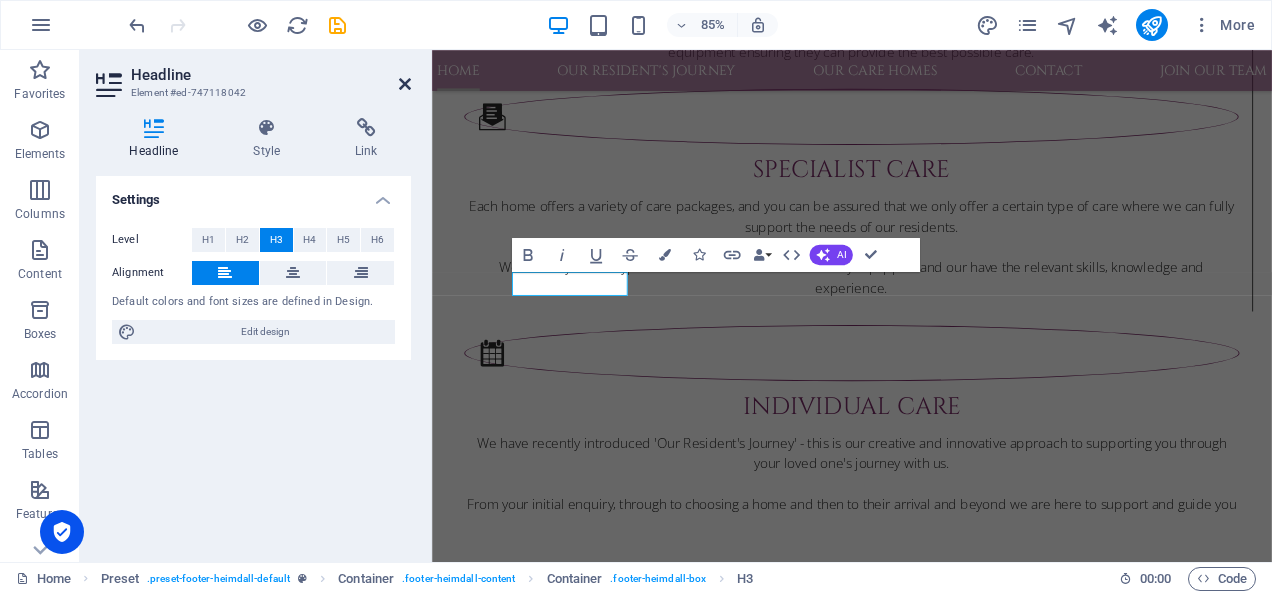 click at bounding box center [405, 84] 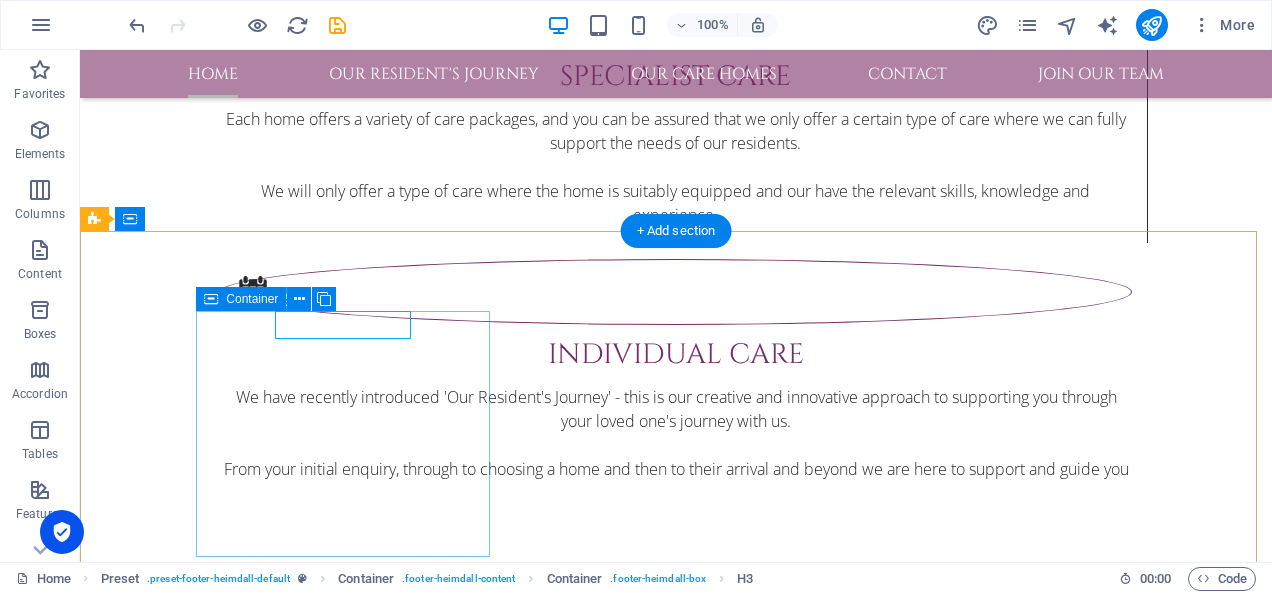 click on "About US A family run care home business committed to providing consistent care across all our homes. Strong support for our local communities." at bounding box center [568, 3015] 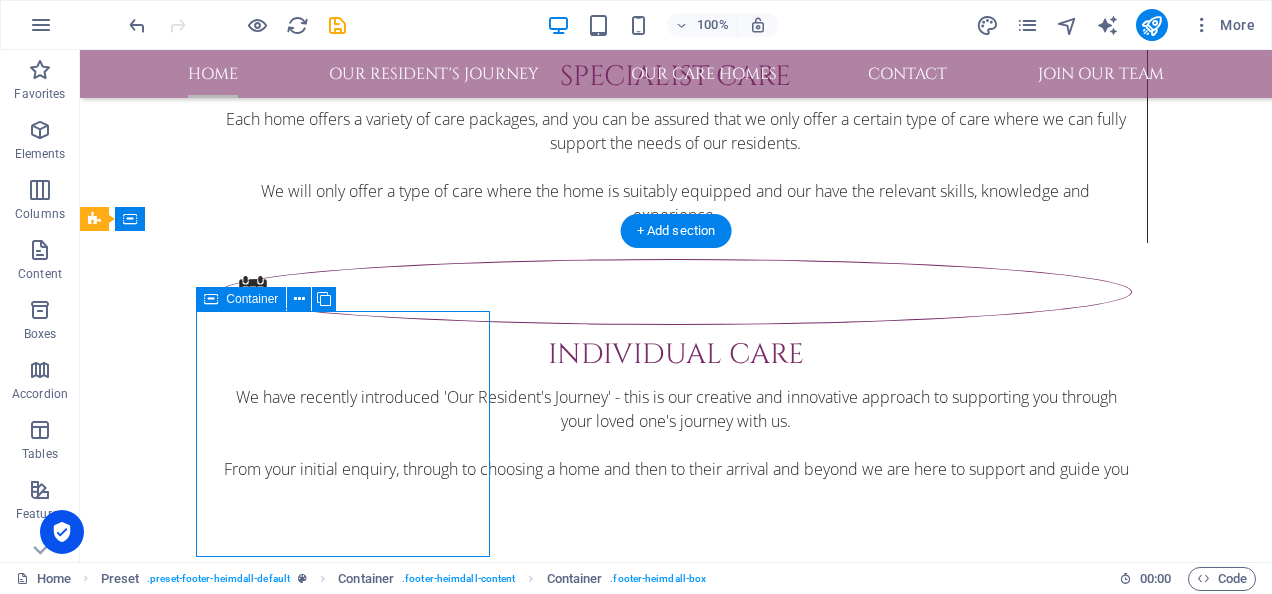 click on "About US A family run care home business committed to providing consistent care across all our homes. Strong support for our local communities." at bounding box center (568, 3015) 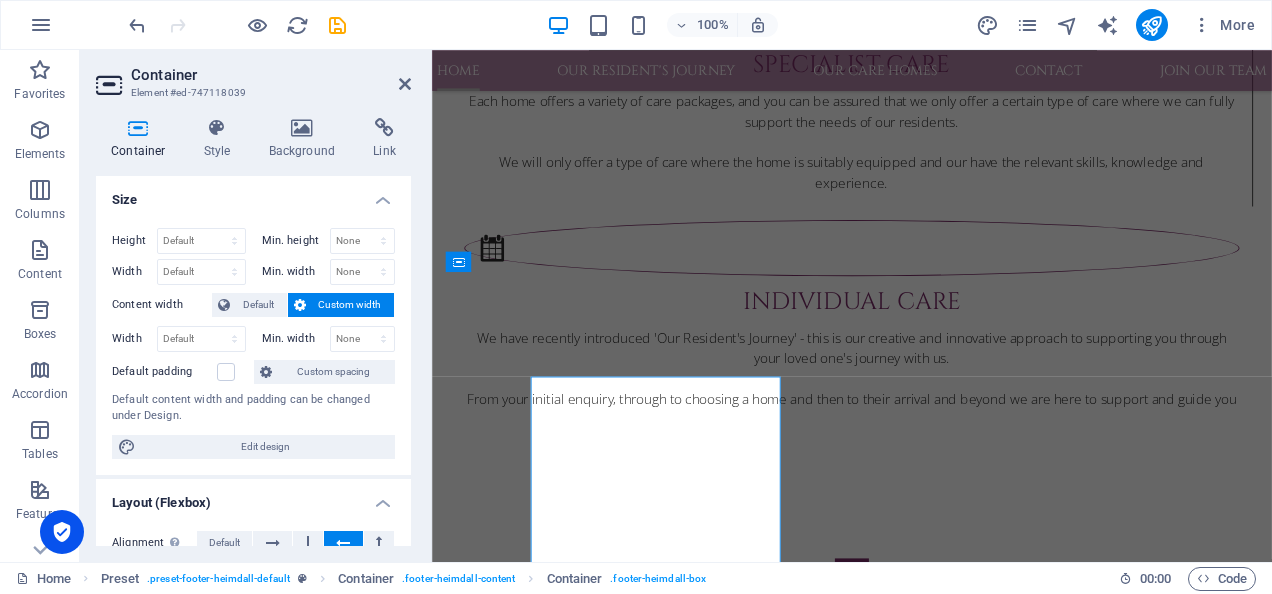 scroll, scrollTop: 3683, scrollLeft: 0, axis: vertical 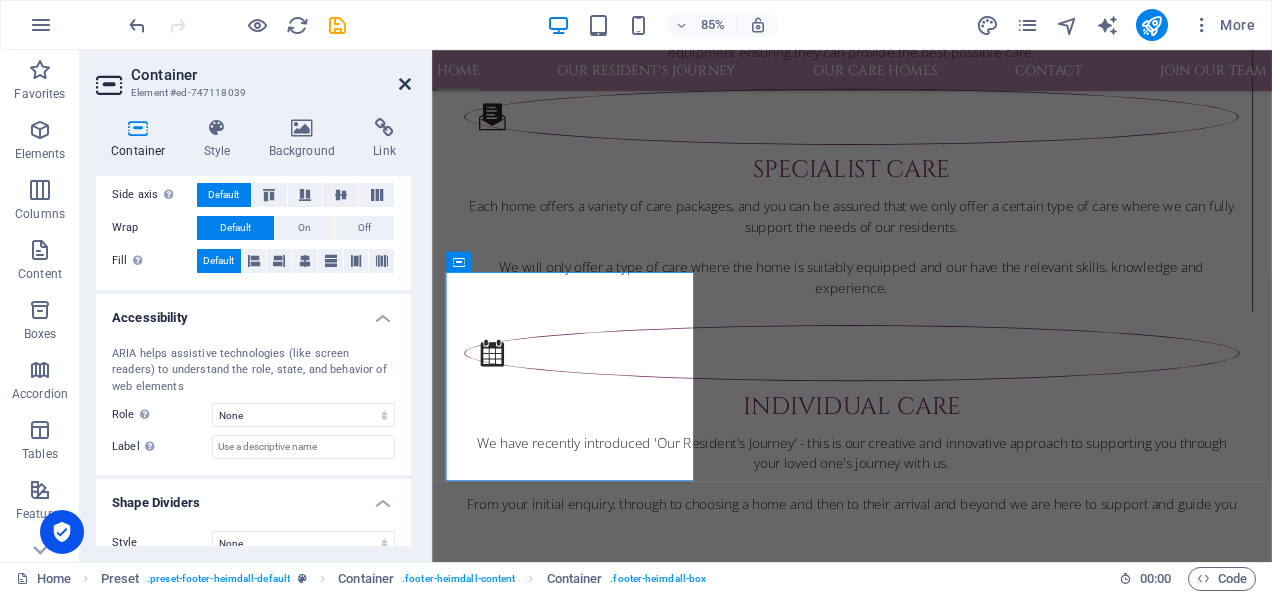click at bounding box center [405, 84] 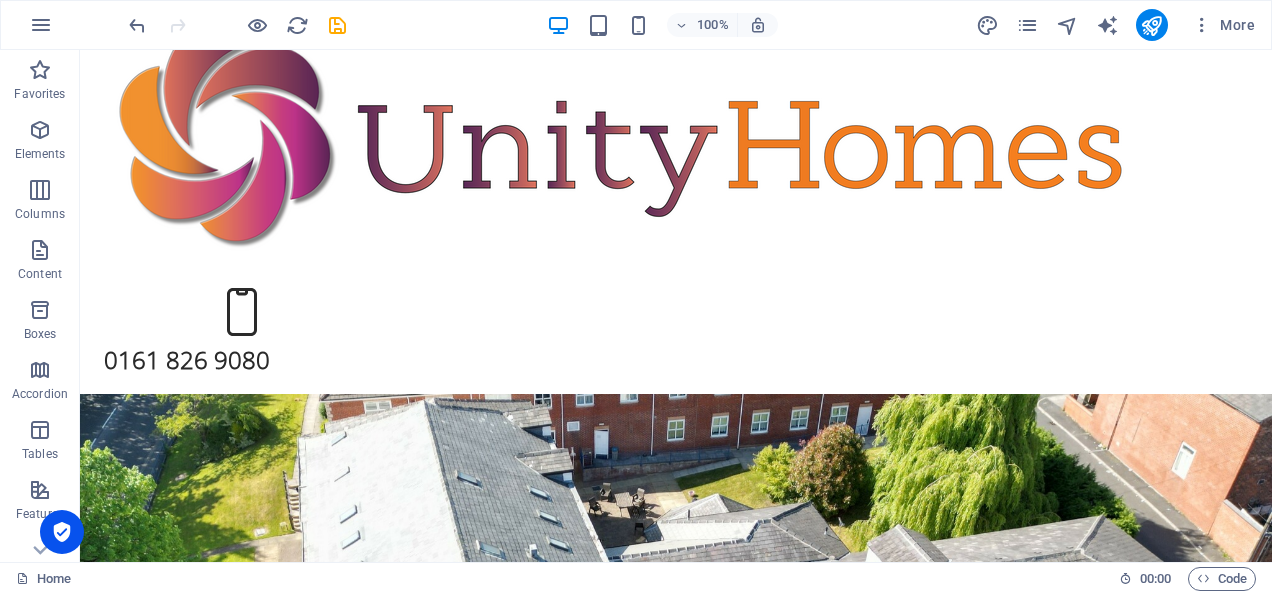 scroll, scrollTop: 0, scrollLeft: 0, axis: both 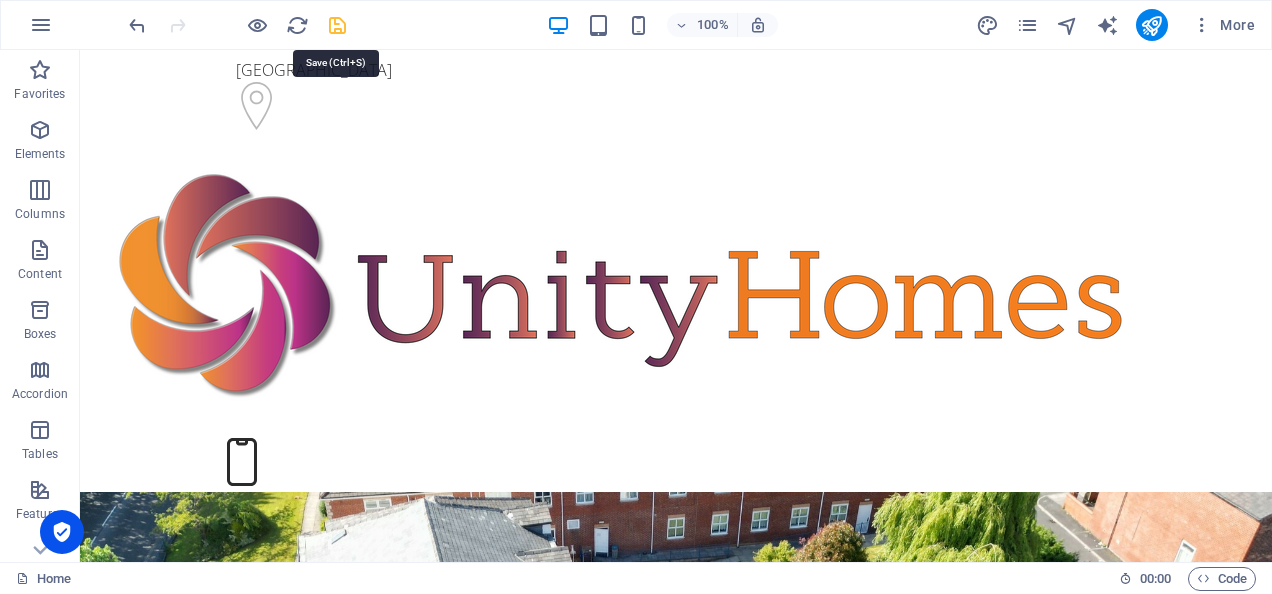 click at bounding box center (337, 25) 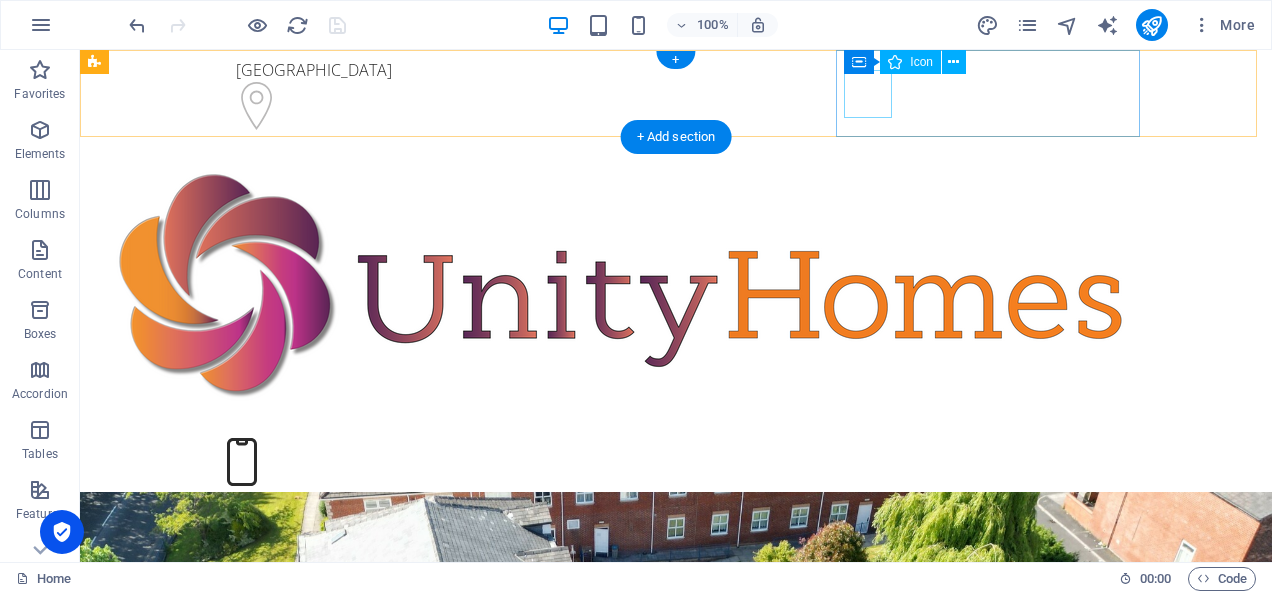 click at bounding box center (248, 465) 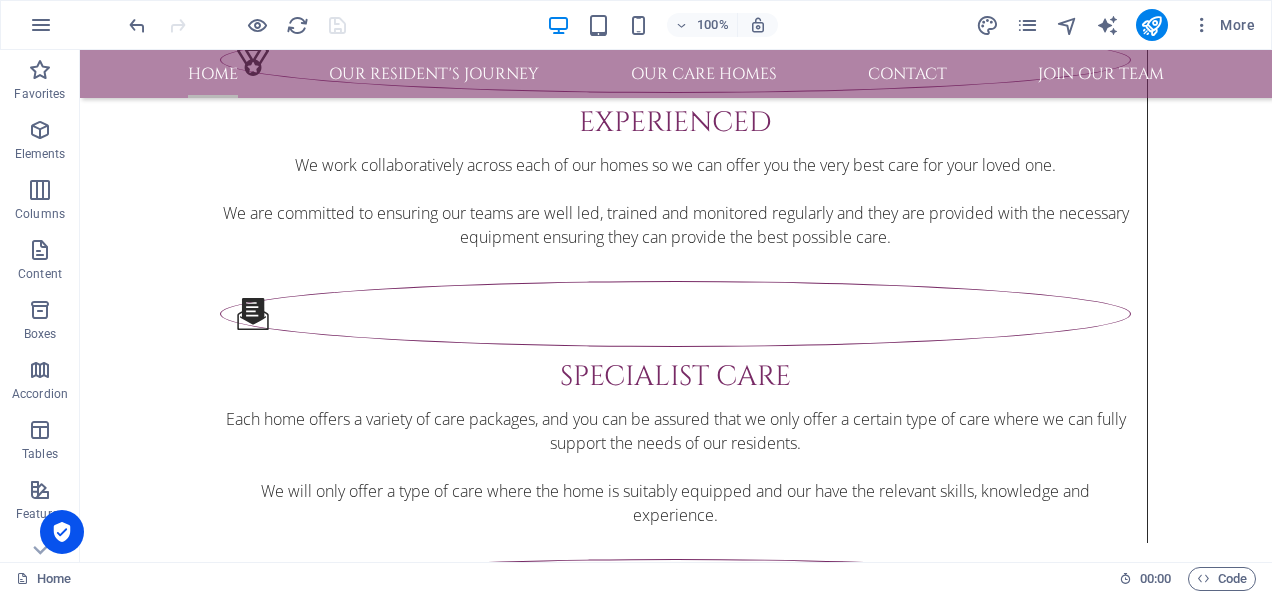 scroll, scrollTop: 3578, scrollLeft: 0, axis: vertical 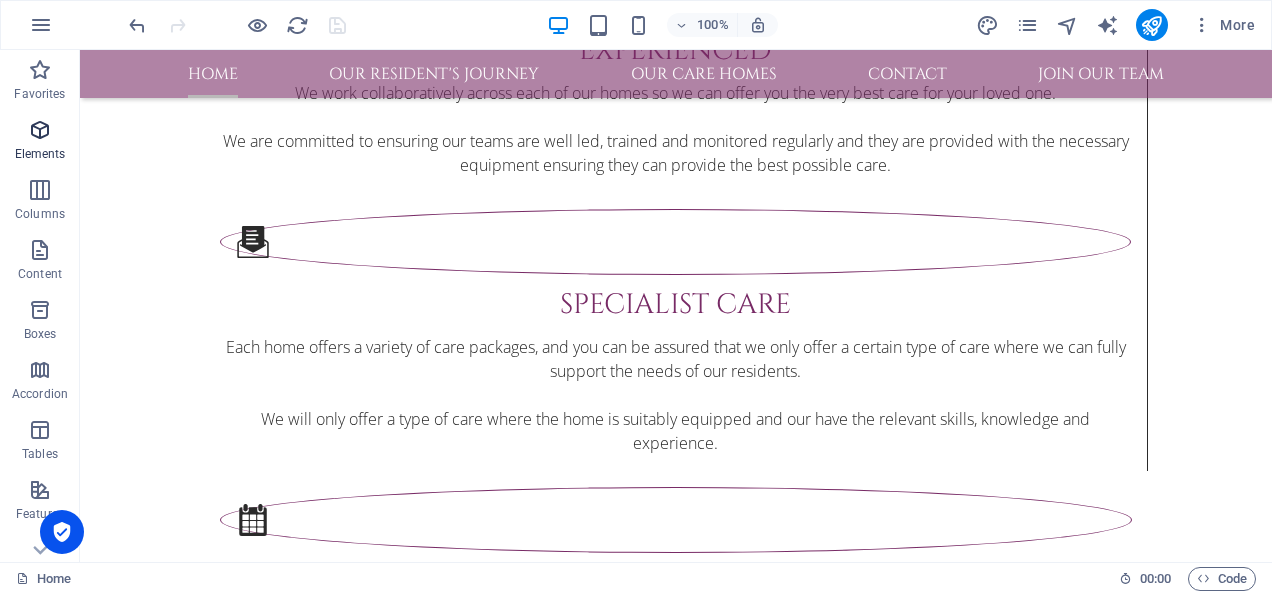 click at bounding box center (40, 130) 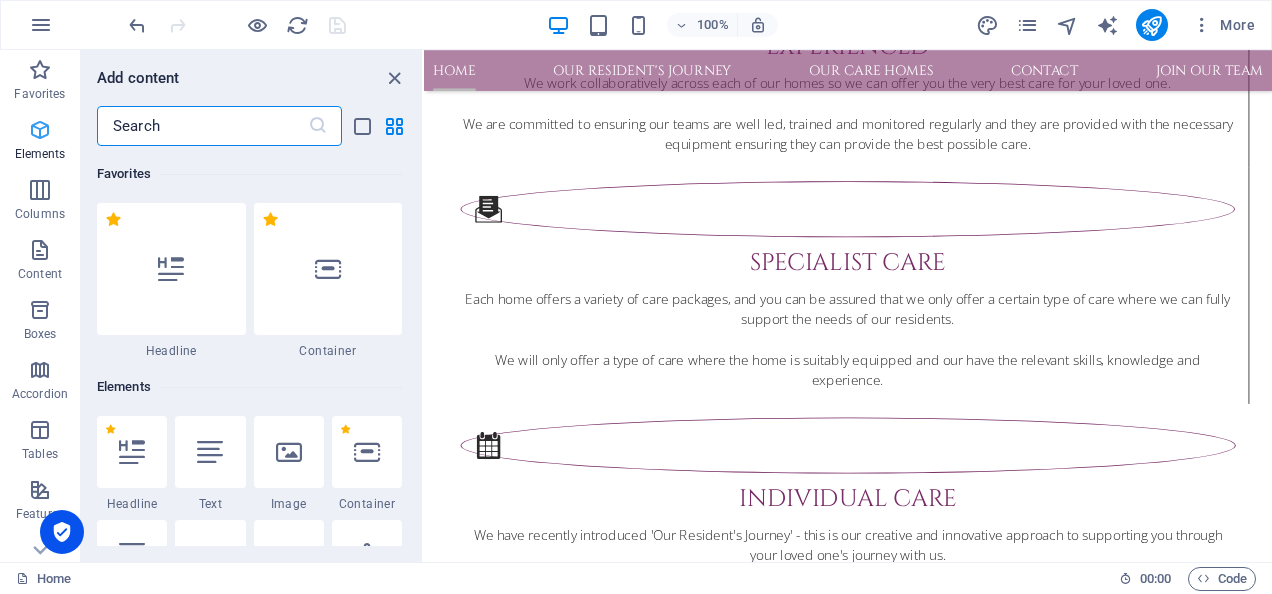 scroll, scrollTop: 3525, scrollLeft: 0, axis: vertical 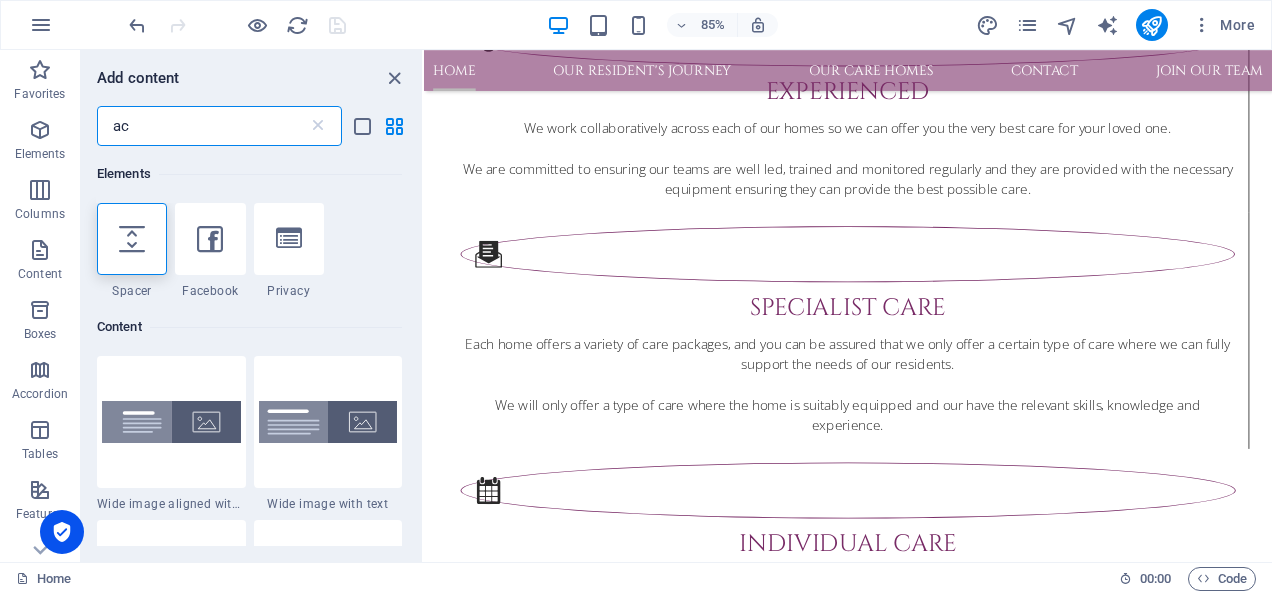 type on "a" 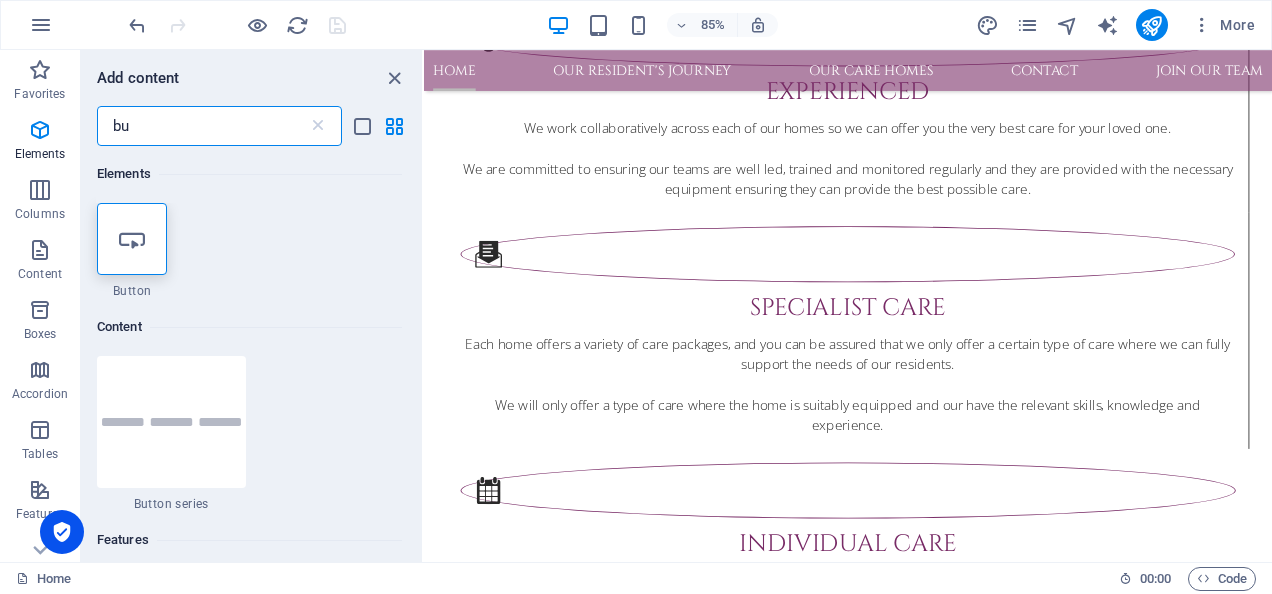 type on "b" 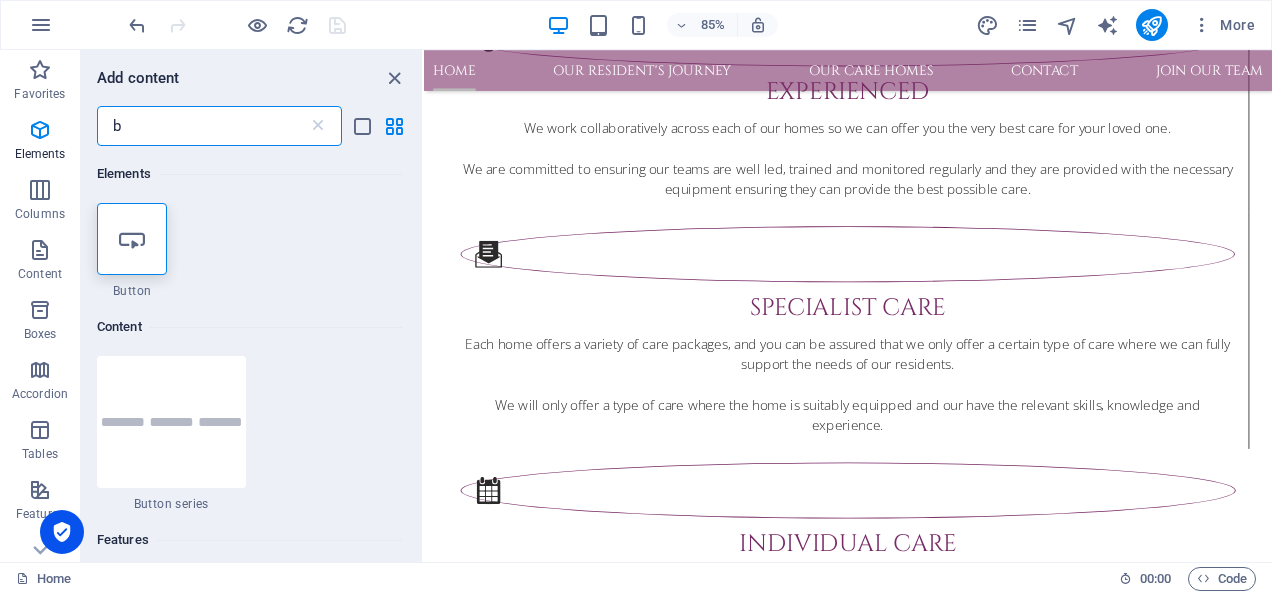 type 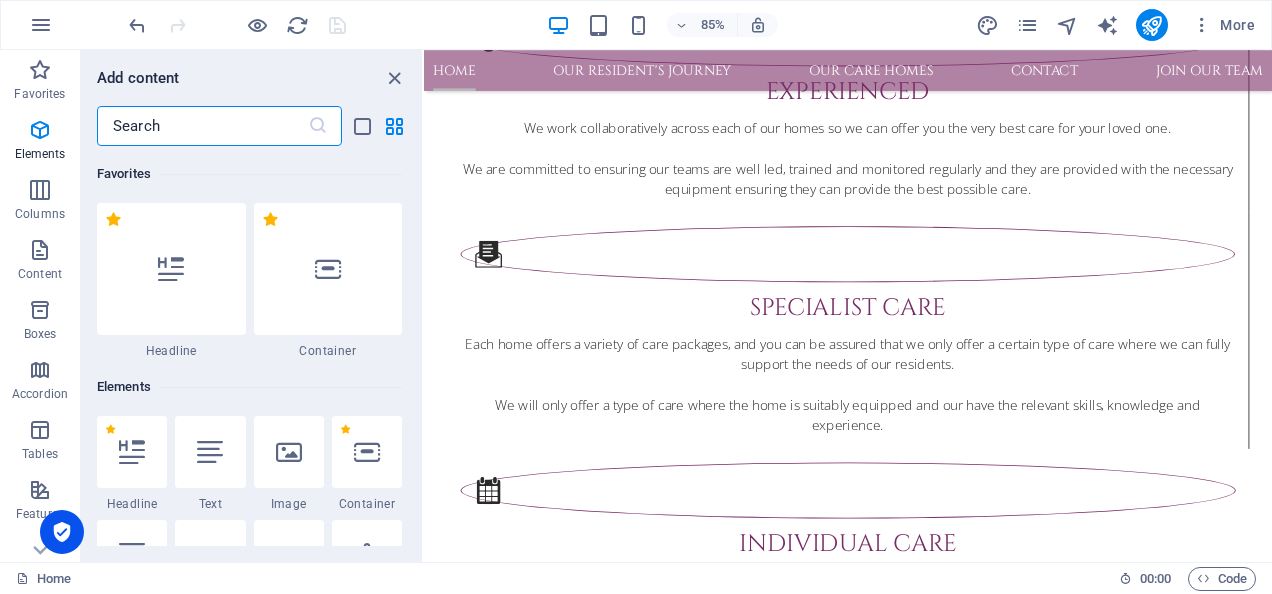 scroll, scrollTop: 362, scrollLeft: 0, axis: vertical 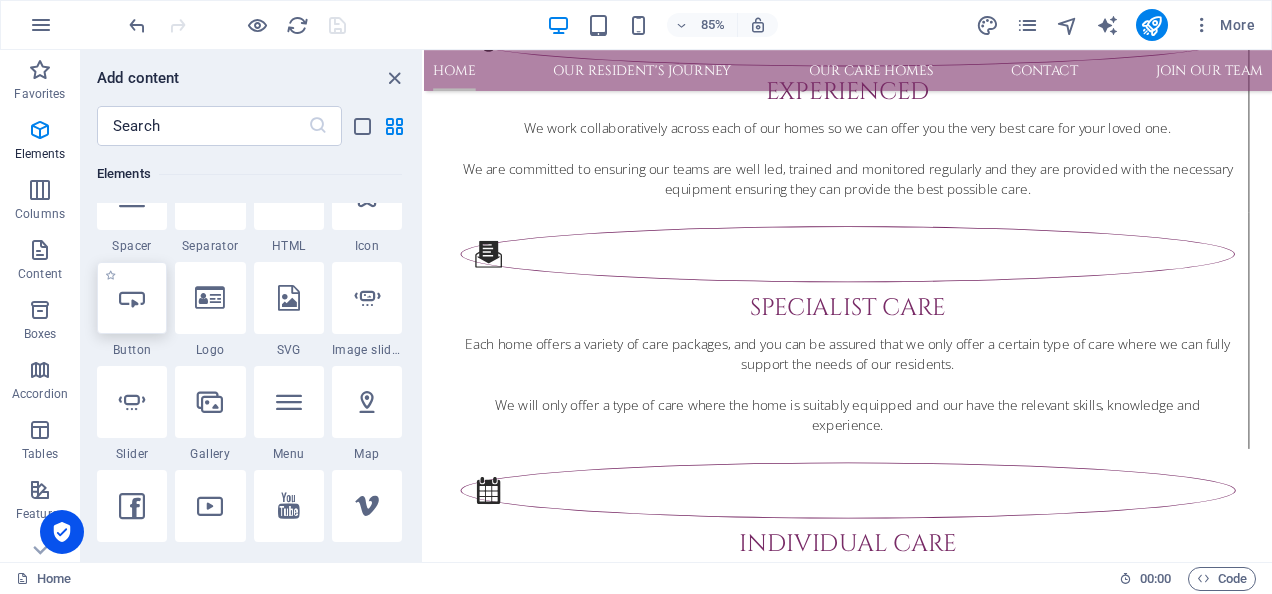 click at bounding box center (132, 298) 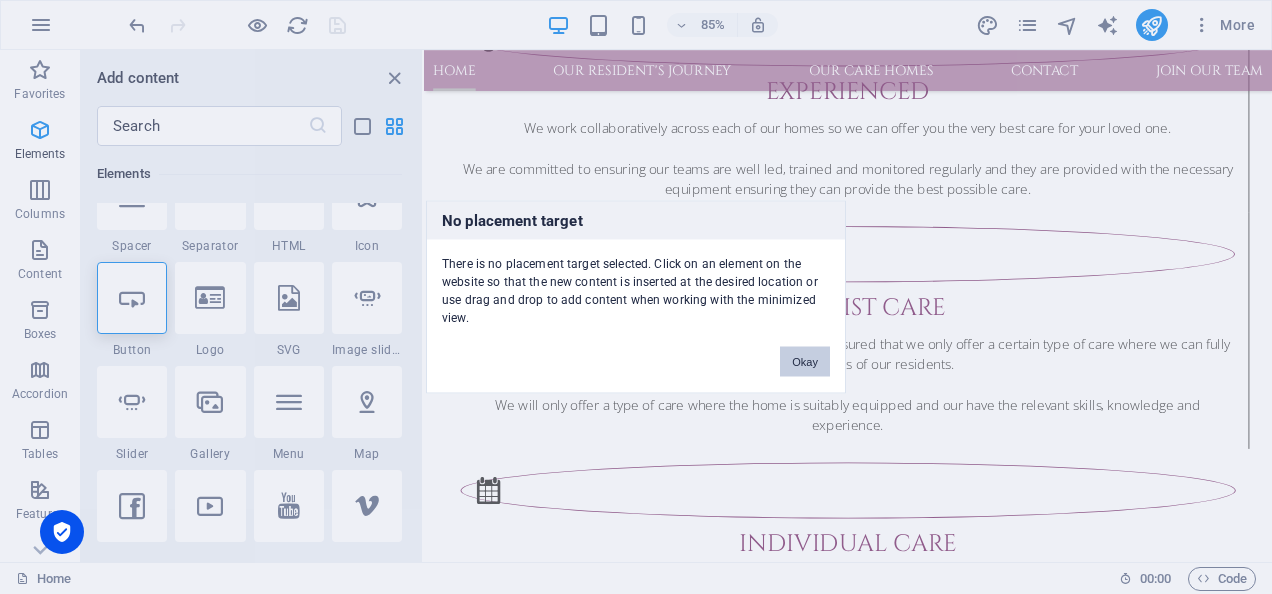 click on "Okay" at bounding box center [805, 362] 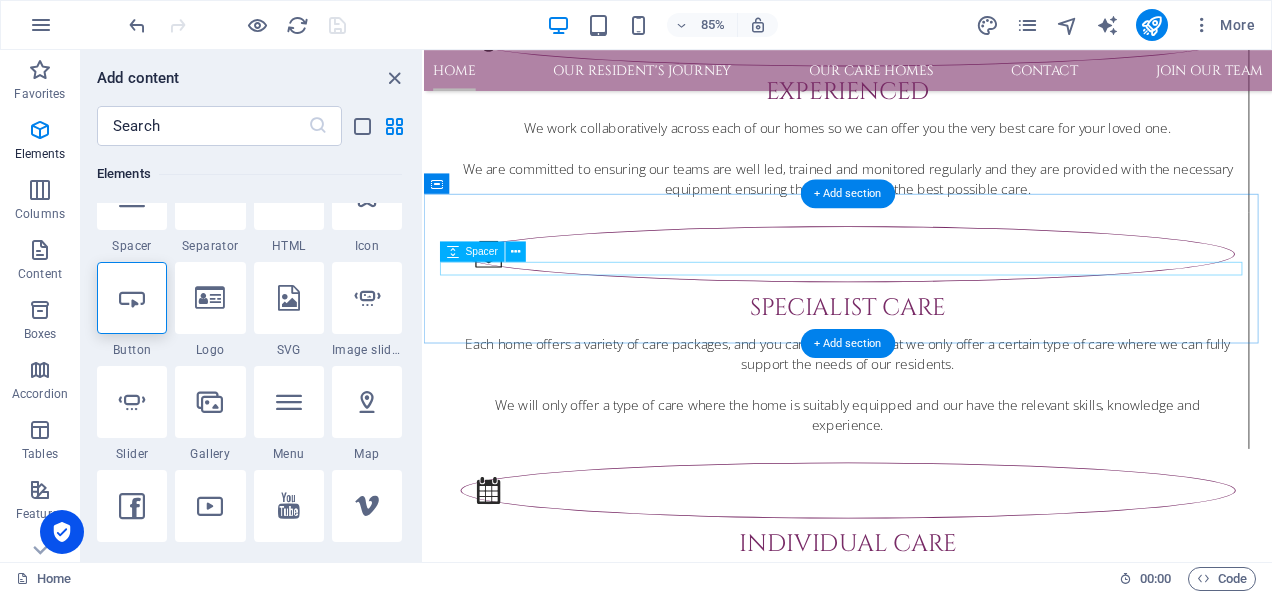 click at bounding box center (923, 3066) 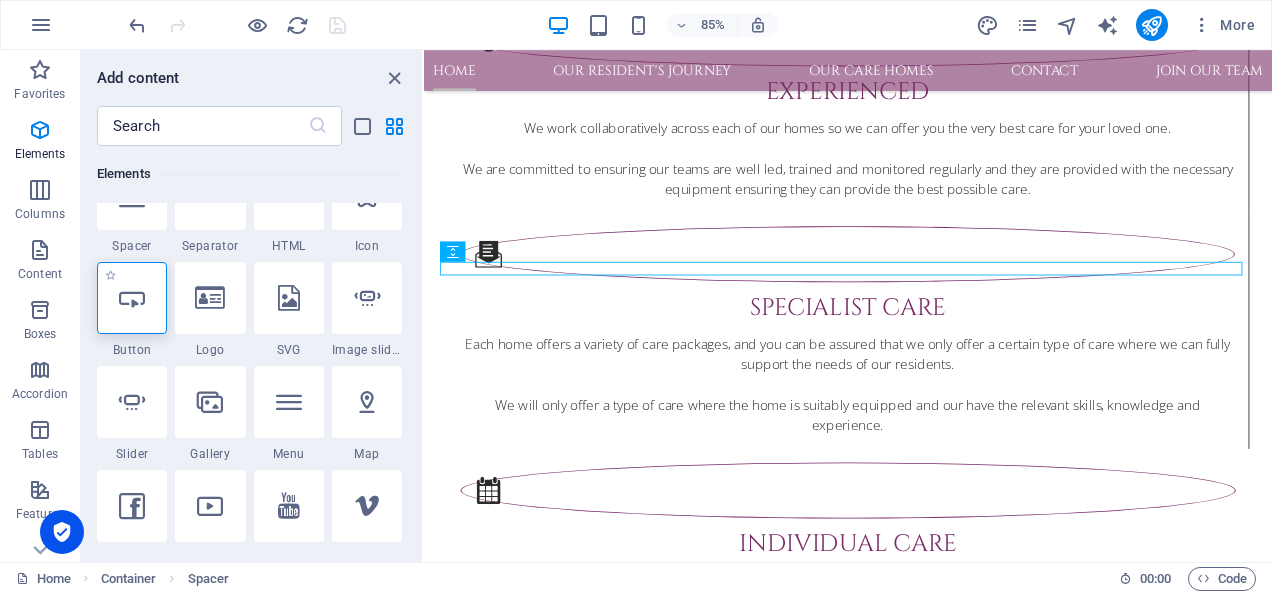 click at bounding box center [132, 298] 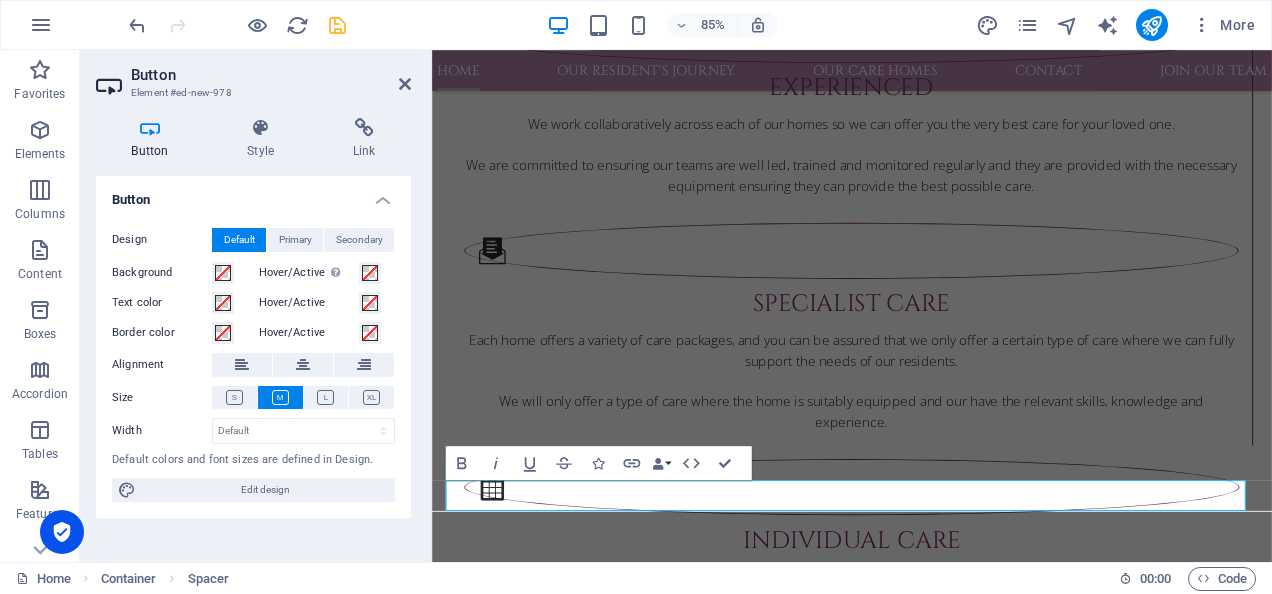 scroll, scrollTop: 3262, scrollLeft: 0, axis: vertical 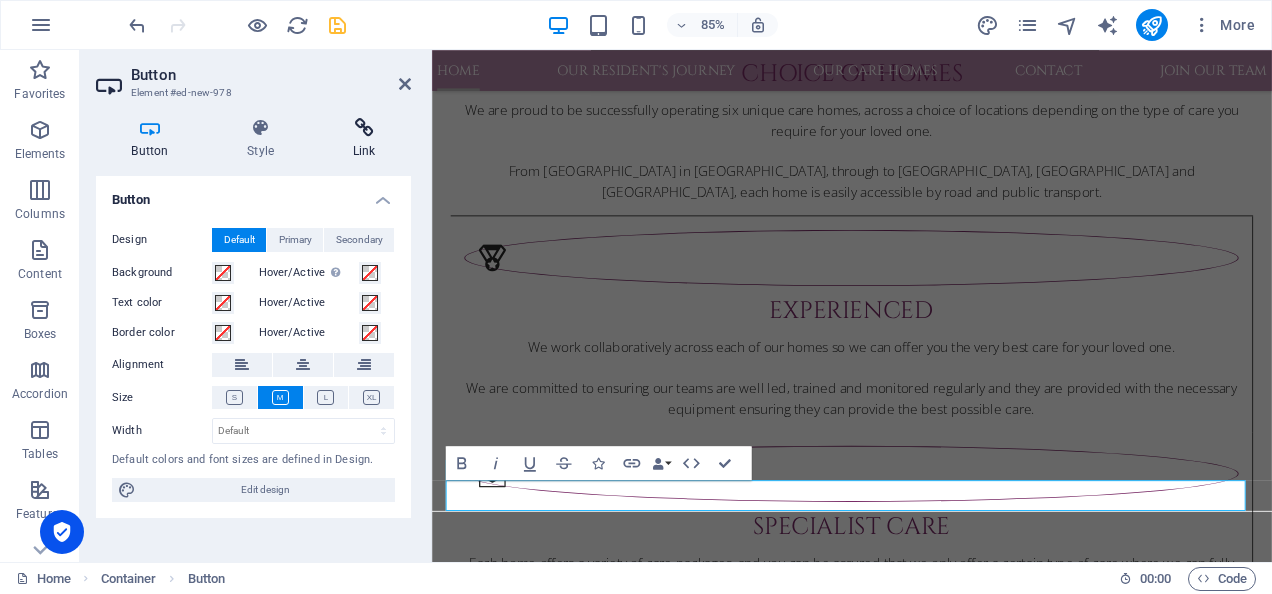 click at bounding box center (364, 128) 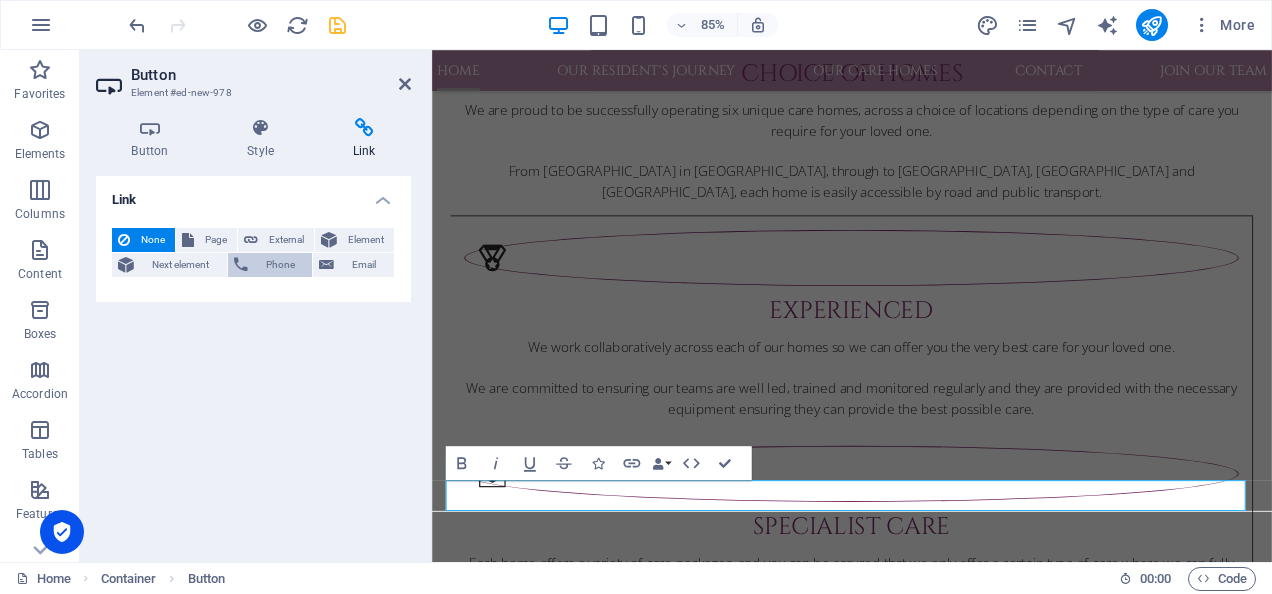 click on "Phone" at bounding box center (280, 265) 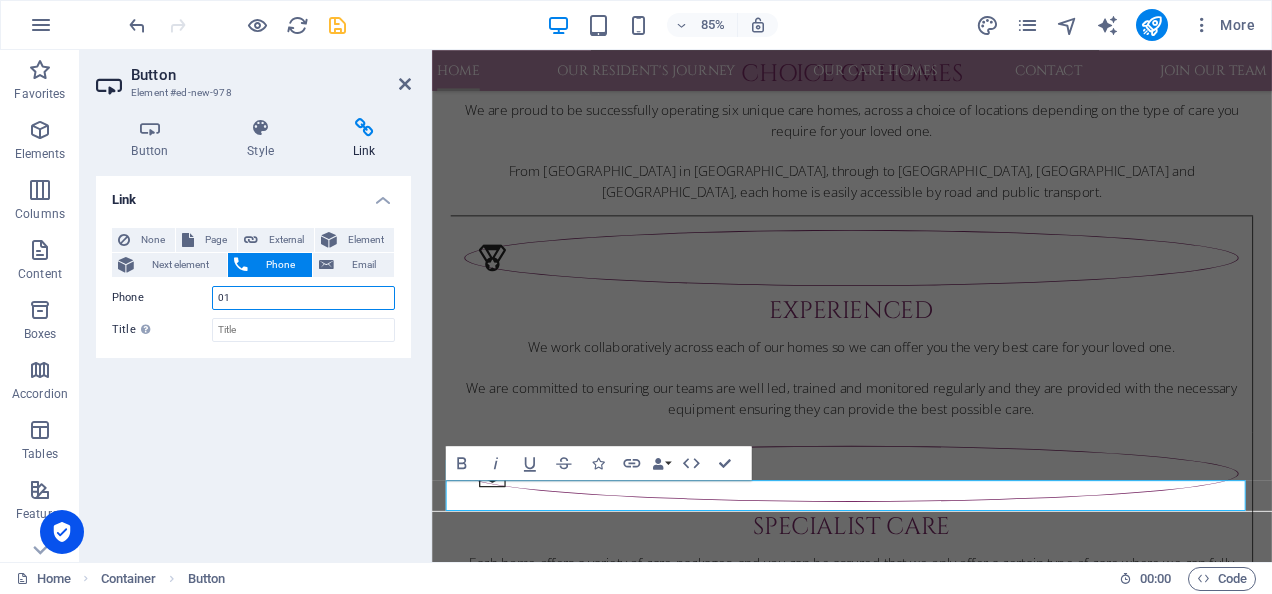 type on "0" 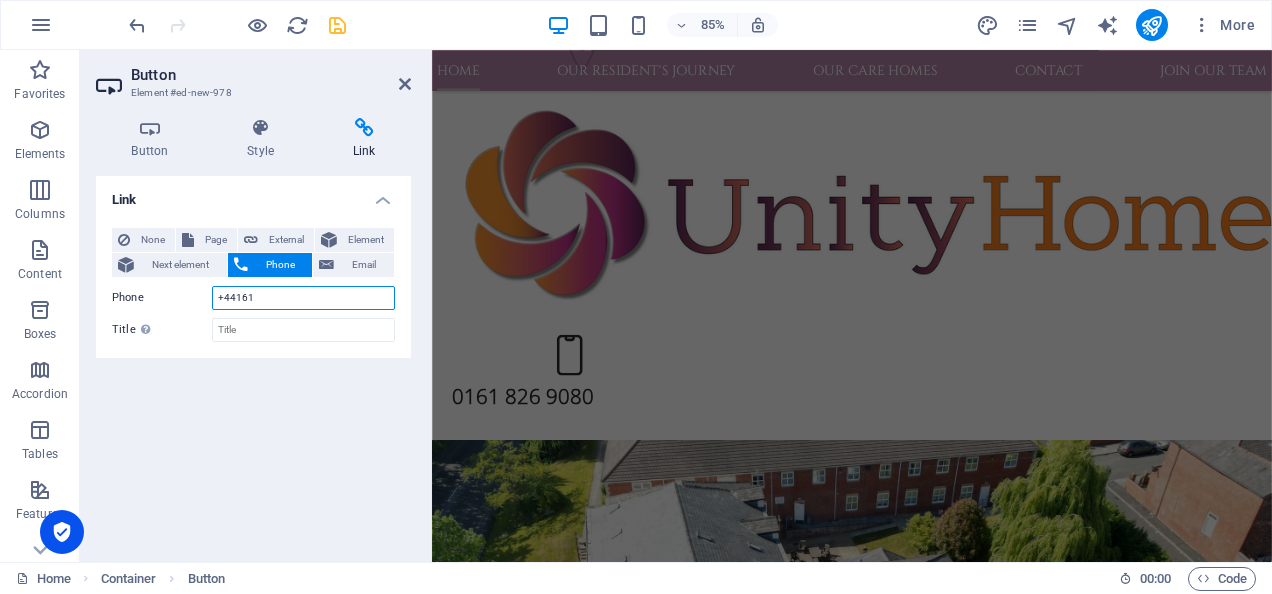 scroll, scrollTop: 0, scrollLeft: 0, axis: both 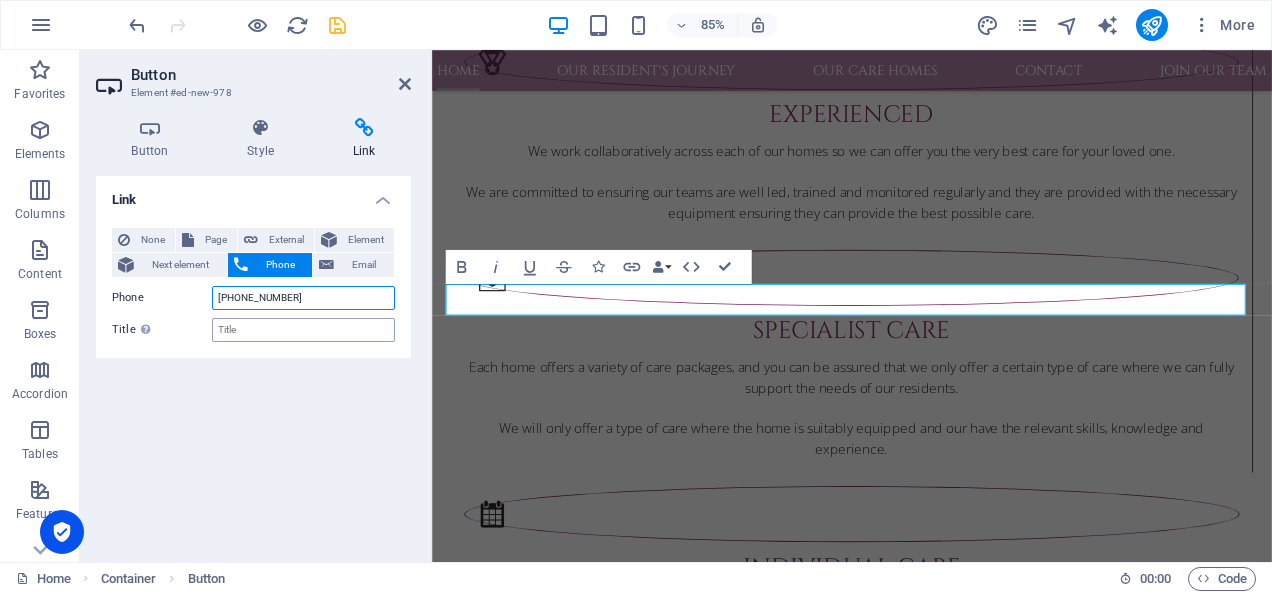 type on "[PHONE_NUMBER]" 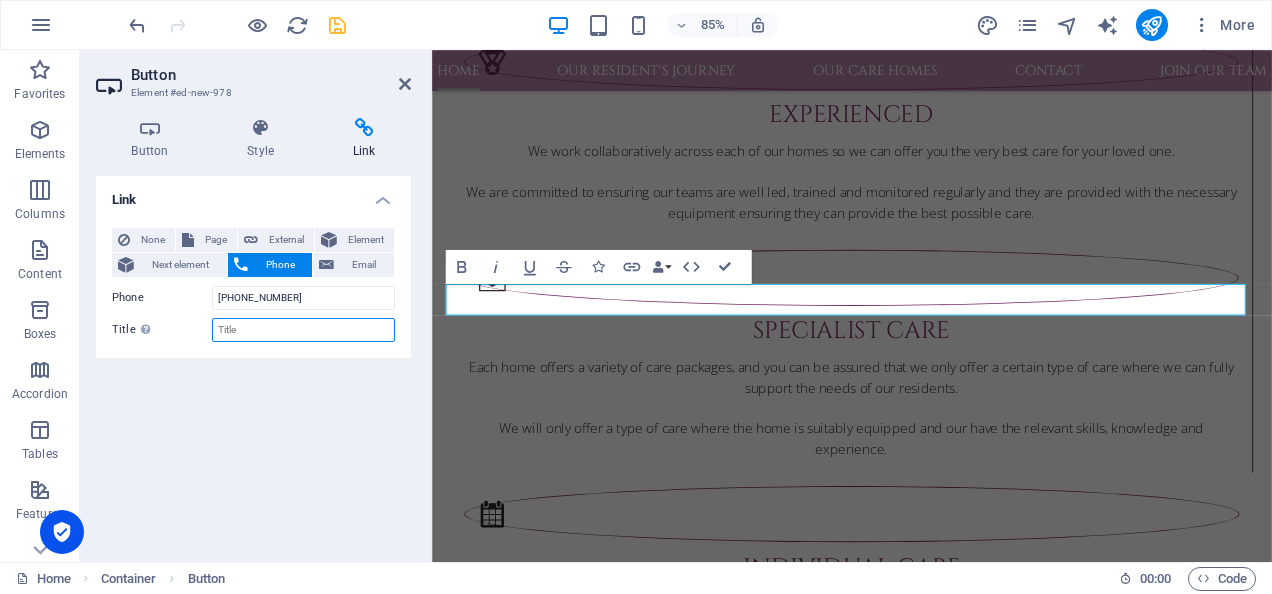 click on "Title Additional link description, should not be the same as the link text. The title is most often shown as a tooltip text when the mouse moves over the element. Leave empty if uncertain." at bounding box center (303, 330) 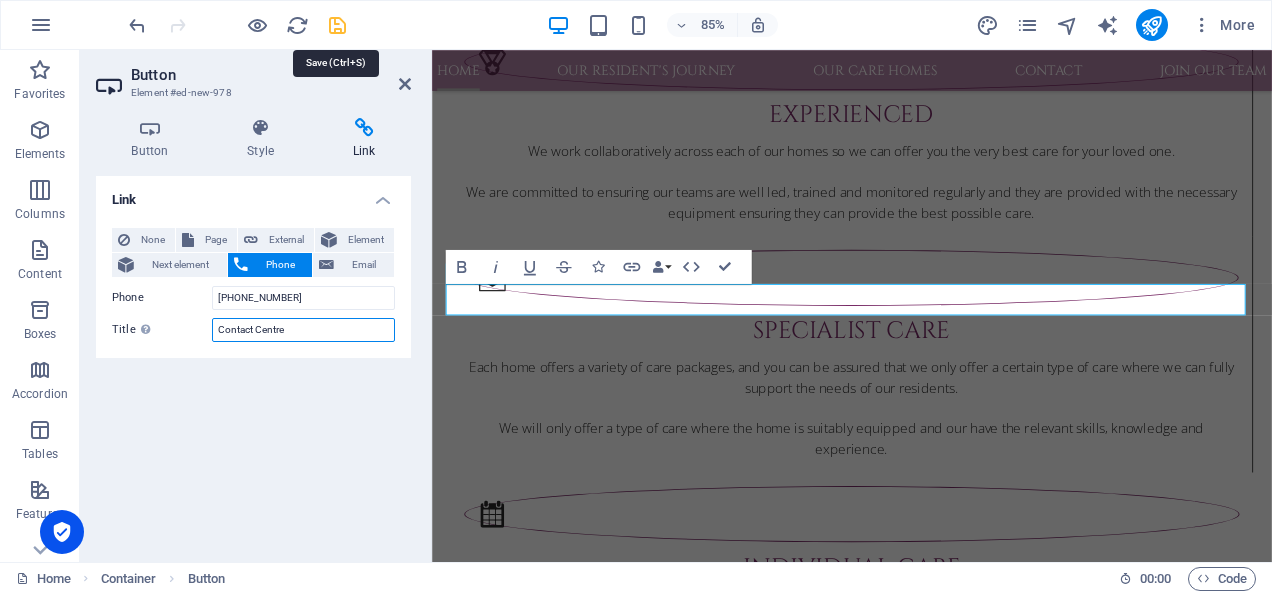 type on "Contact Centre" 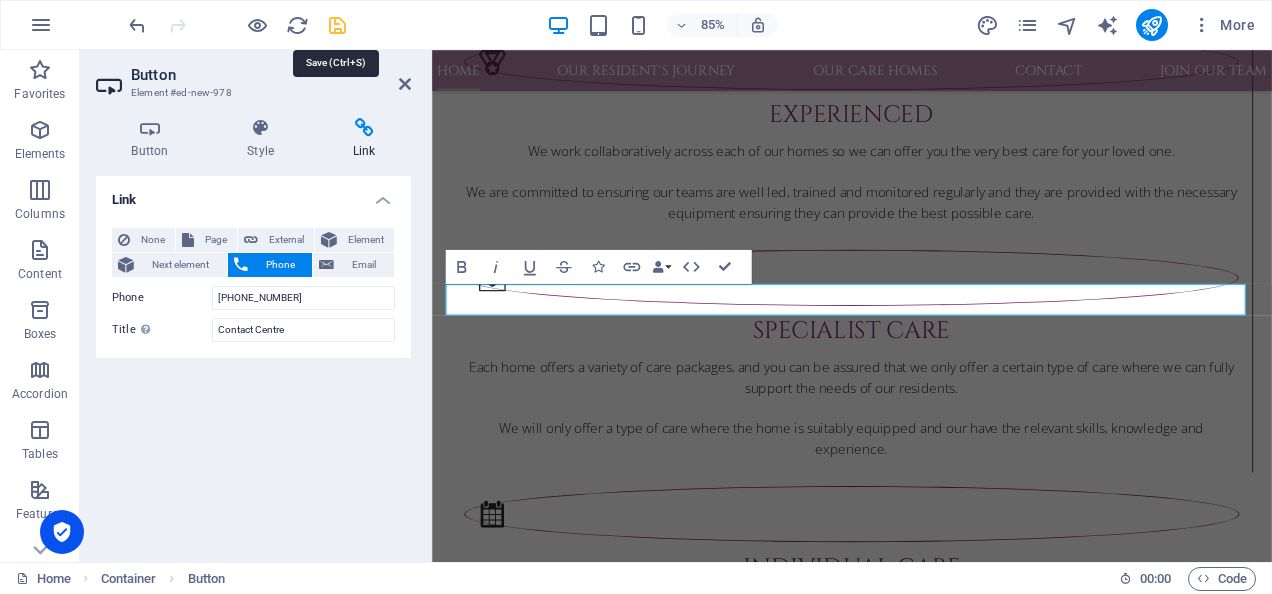 click at bounding box center (337, 25) 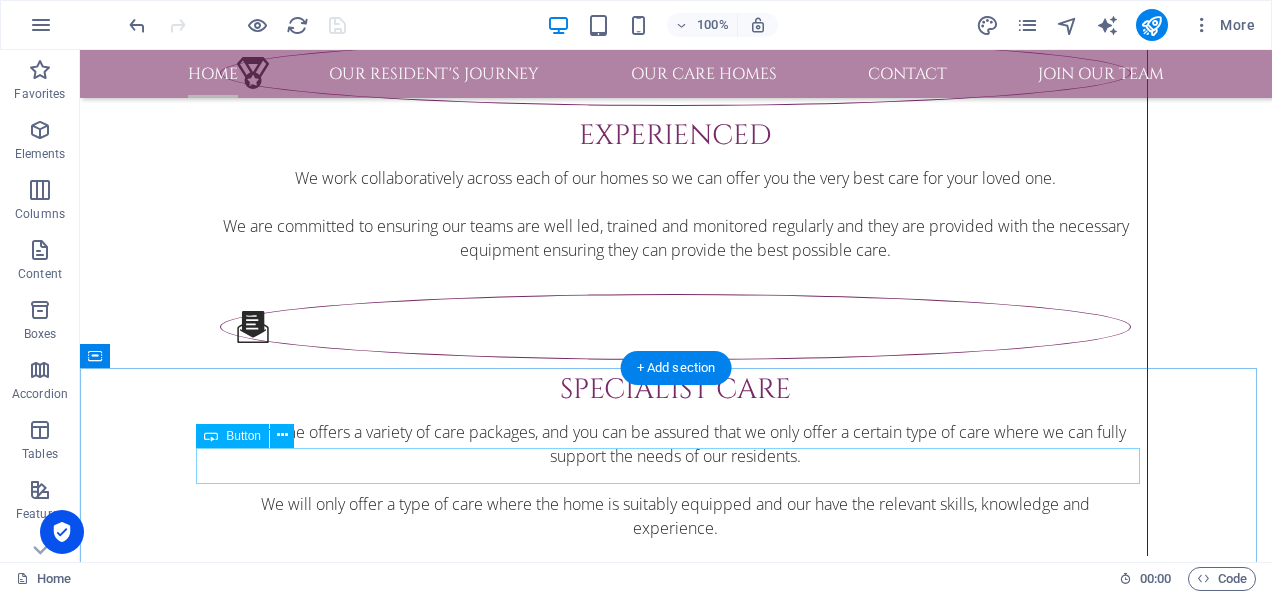 click on "Button label" at bounding box center (676, 3116) 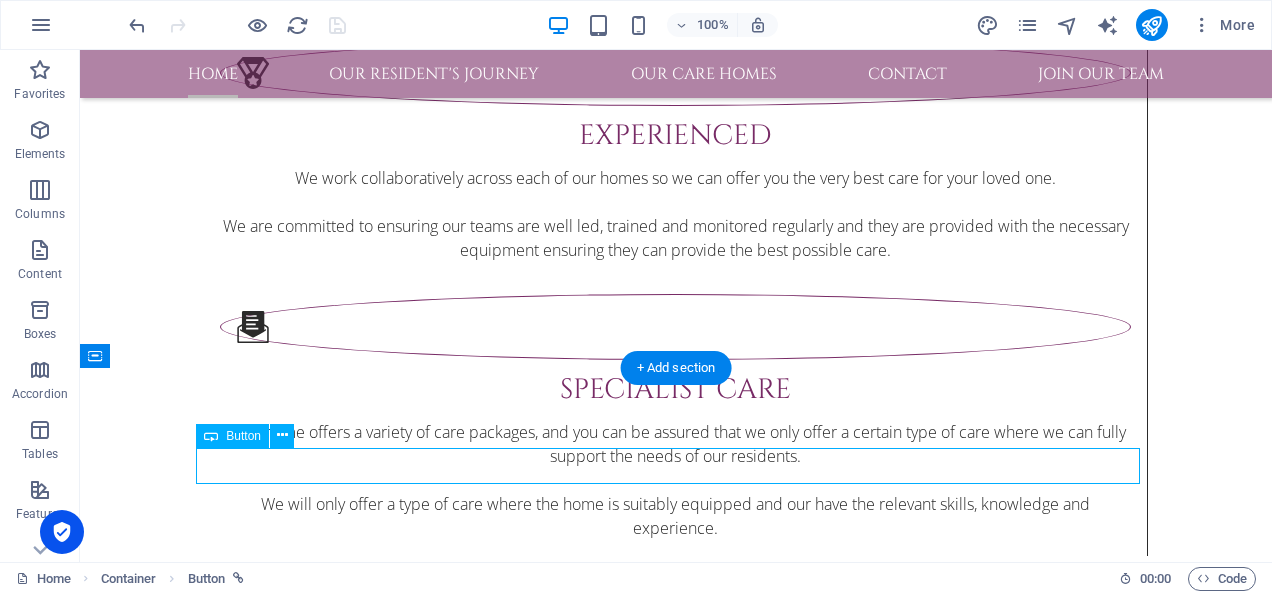click on "Button label" at bounding box center [676, 3116] 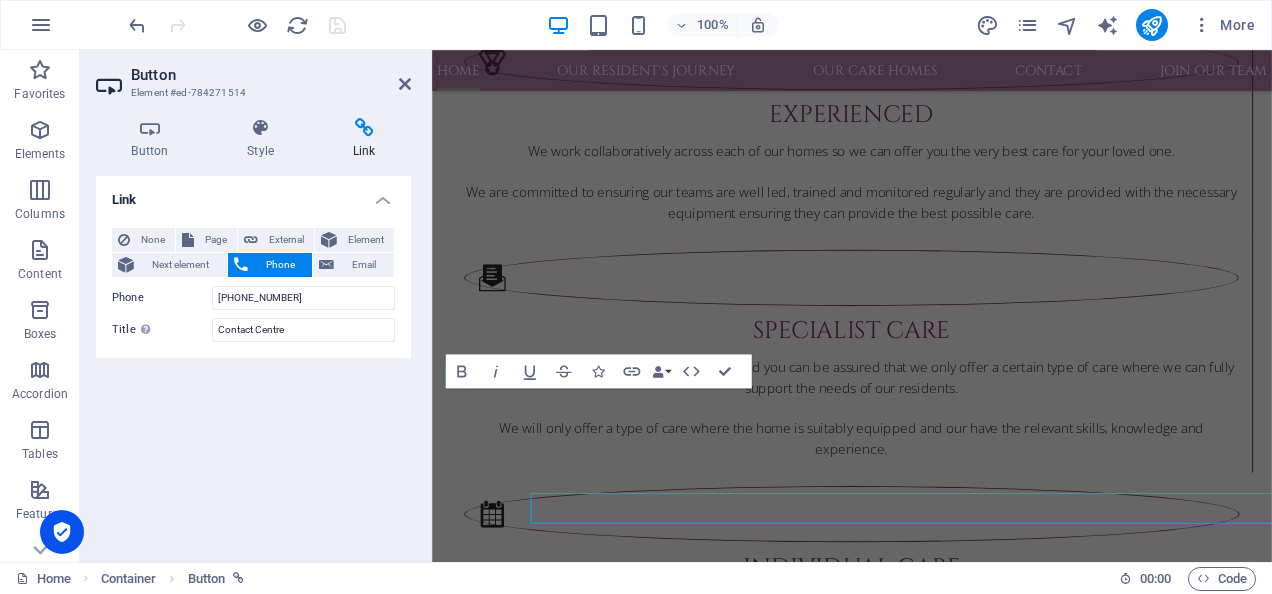 scroll, scrollTop: 3370, scrollLeft: 0, axis: vertical 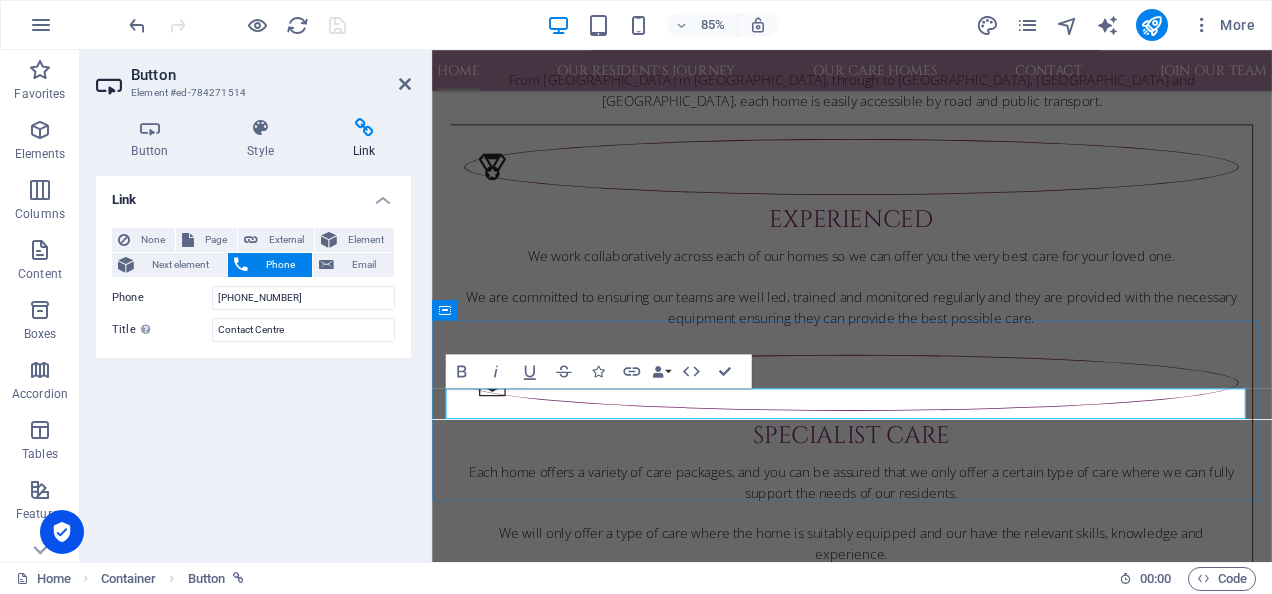 type 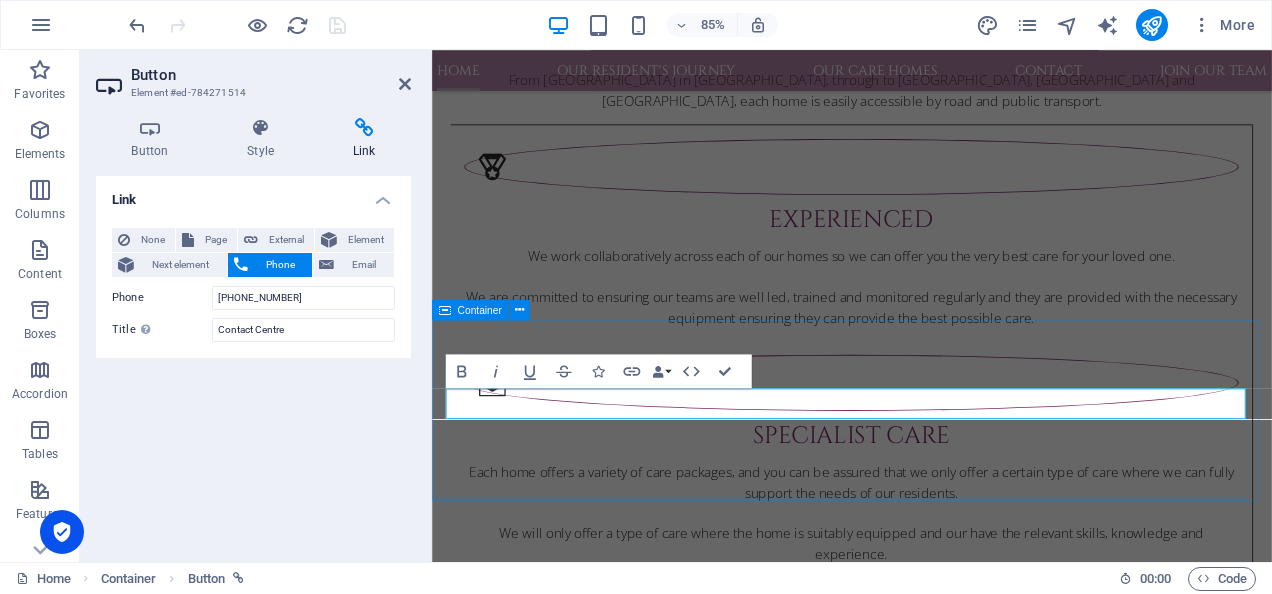 click on "click here to call us" at bounding box center [926, 3233] 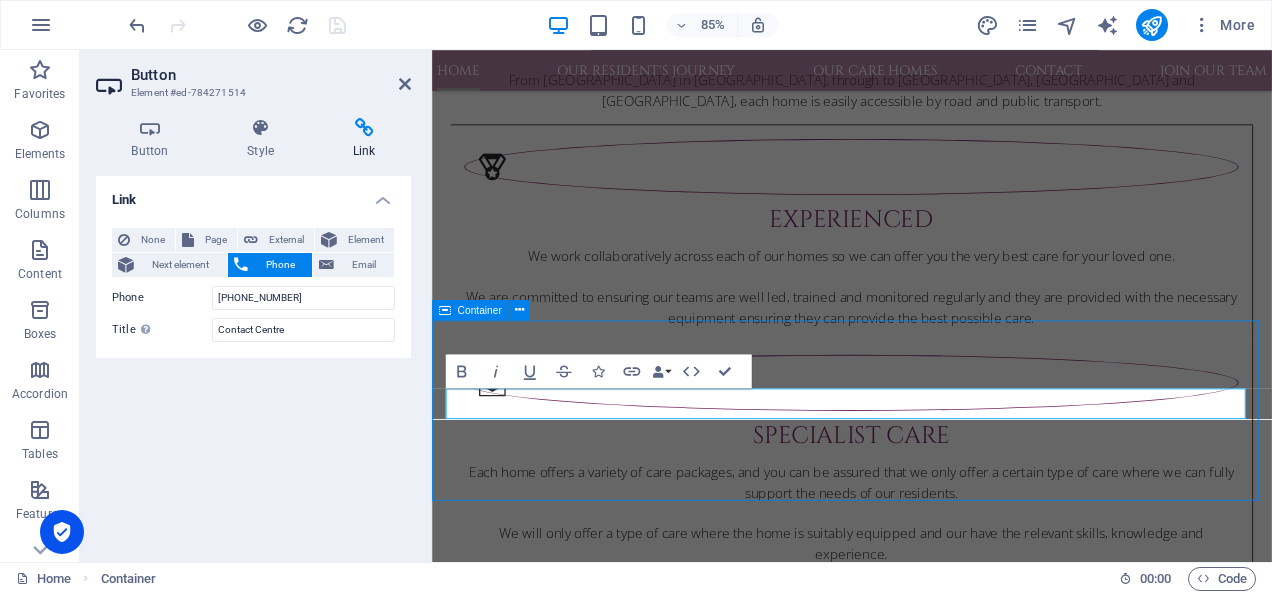 scroll, scrollTop: 3493, scrollLeft: 0, axis: vertical 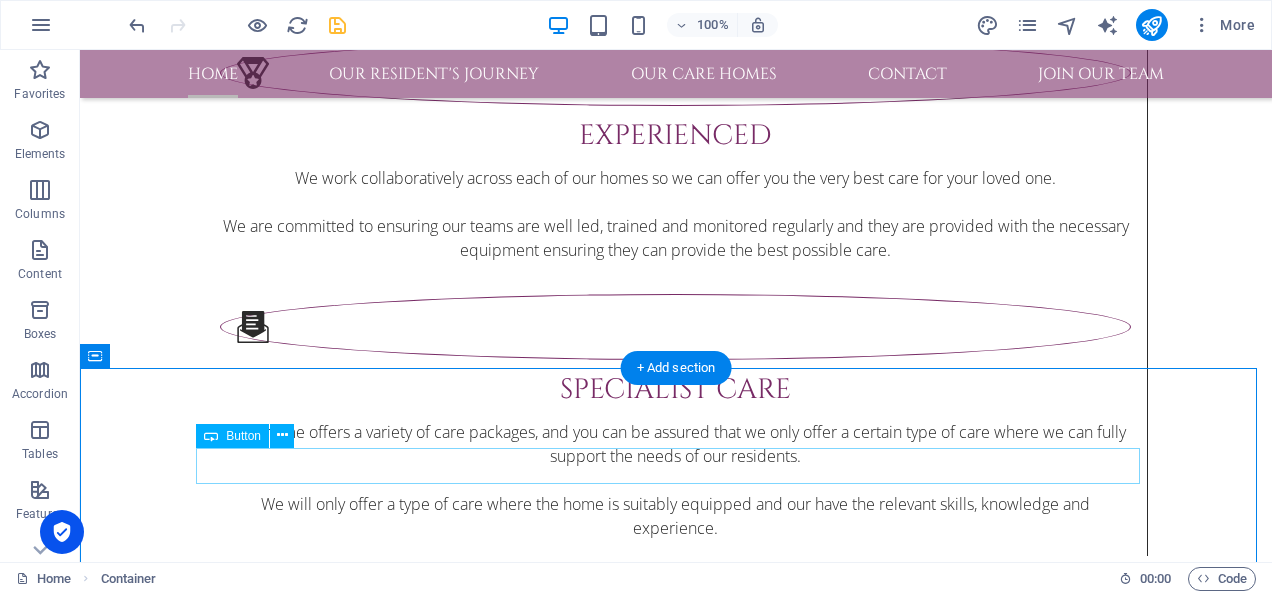 click on "click here to call us" at bounding box center [676, 3116] 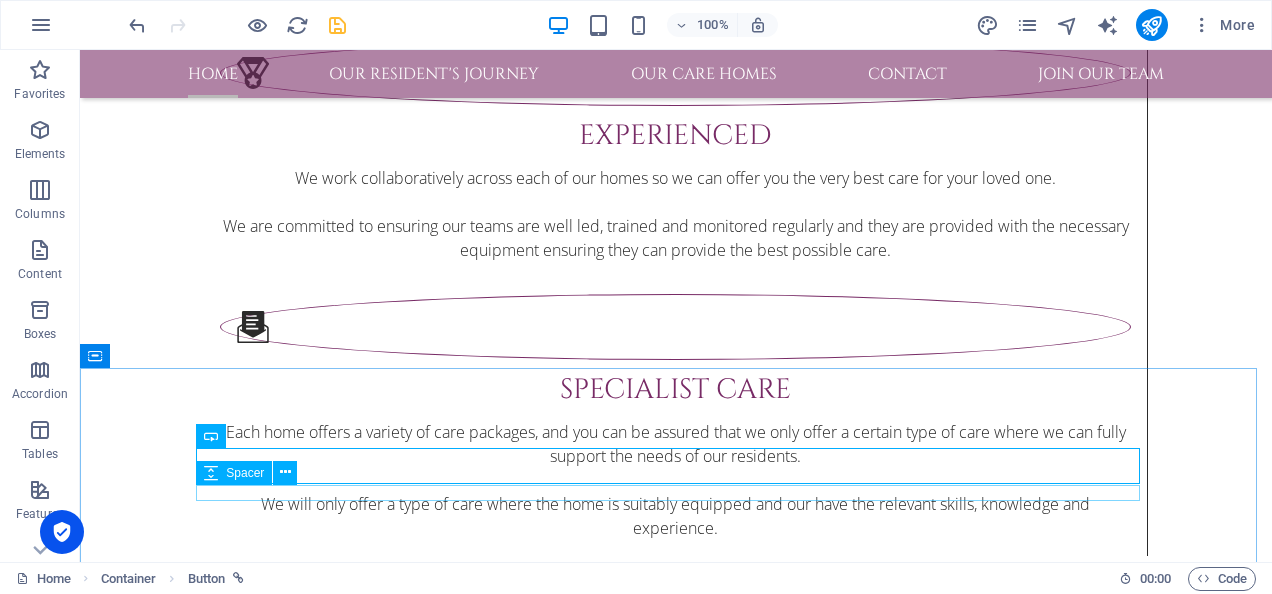 click on "Spacer" at bounding box center (245, 473) 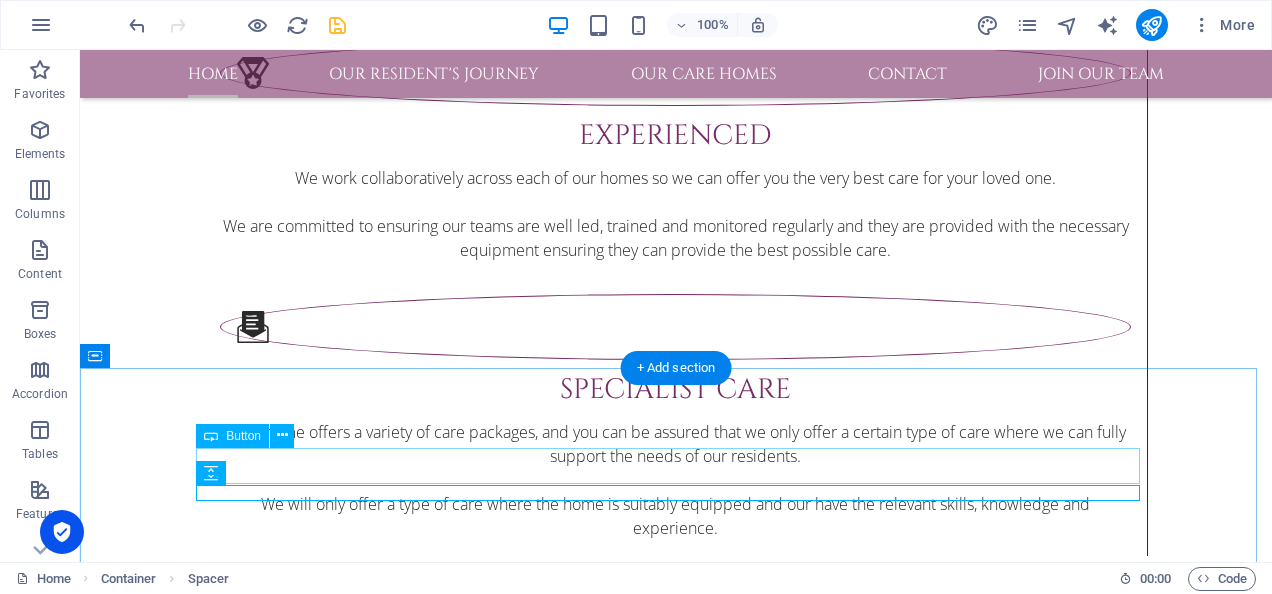 click on "click here to call us" at bounding box center [676, 3116] 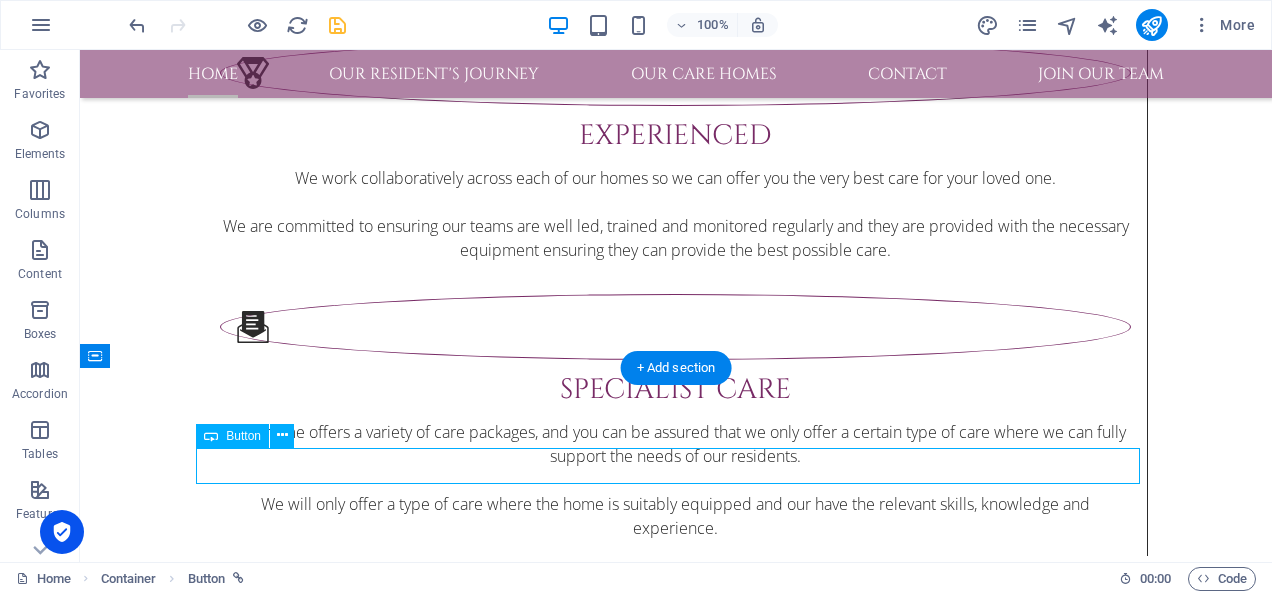 click on "click here to call us" at bounding box center (676, 3116) 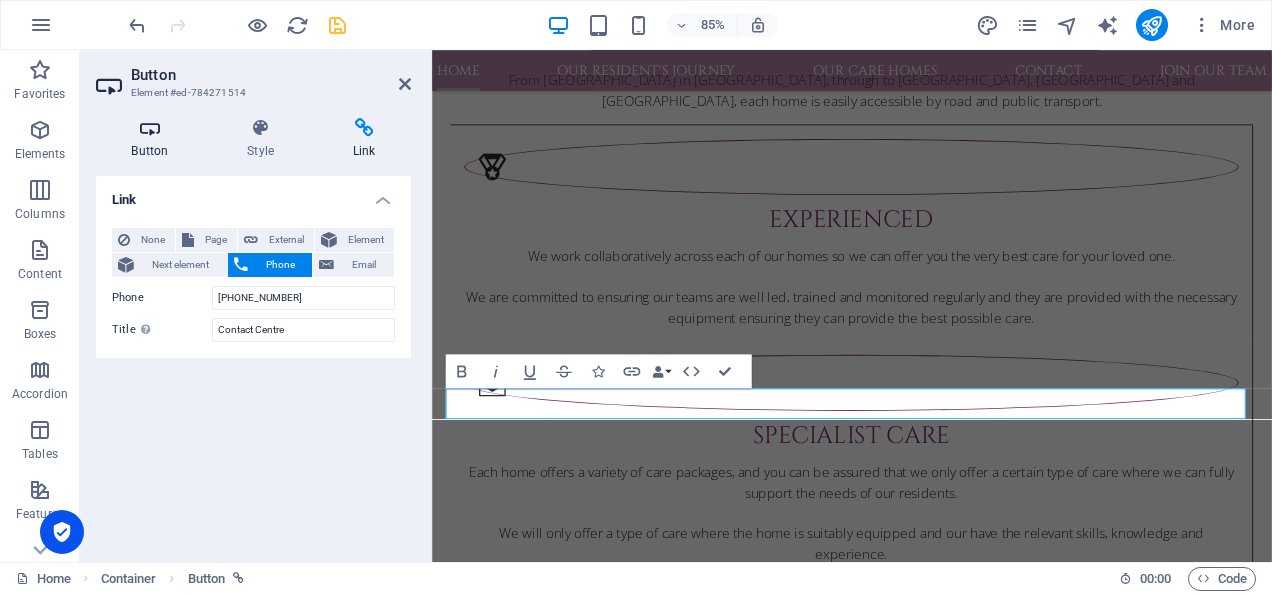 click at bounding box center (150, 128) 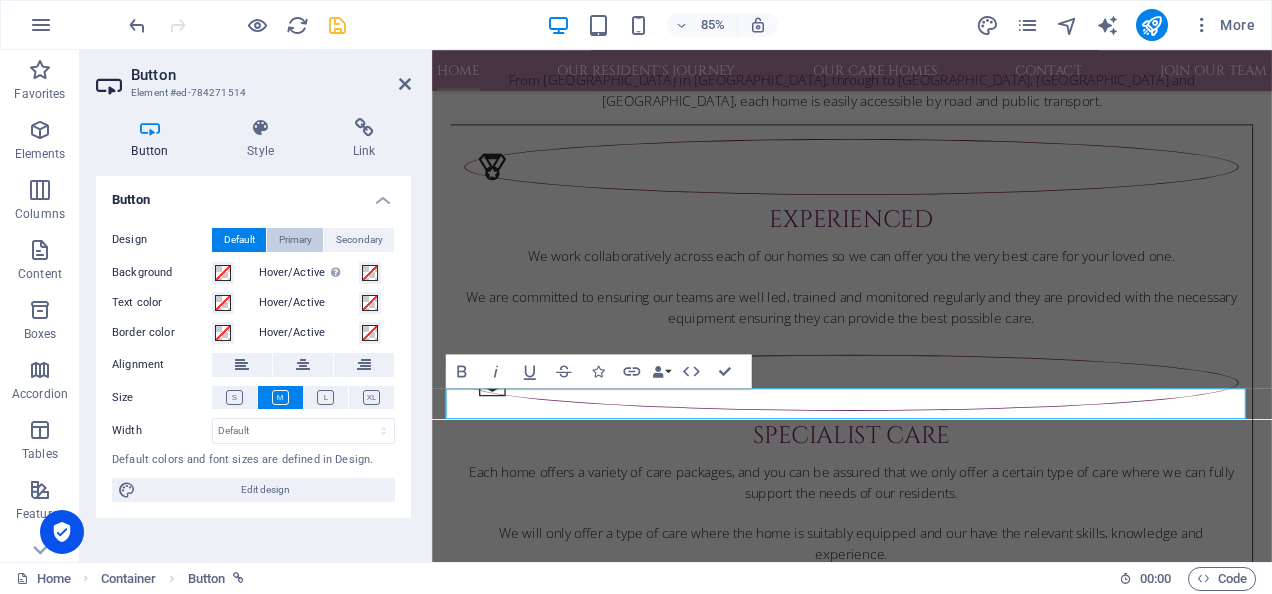 click on "Primary" at bounding box center [295, 240] 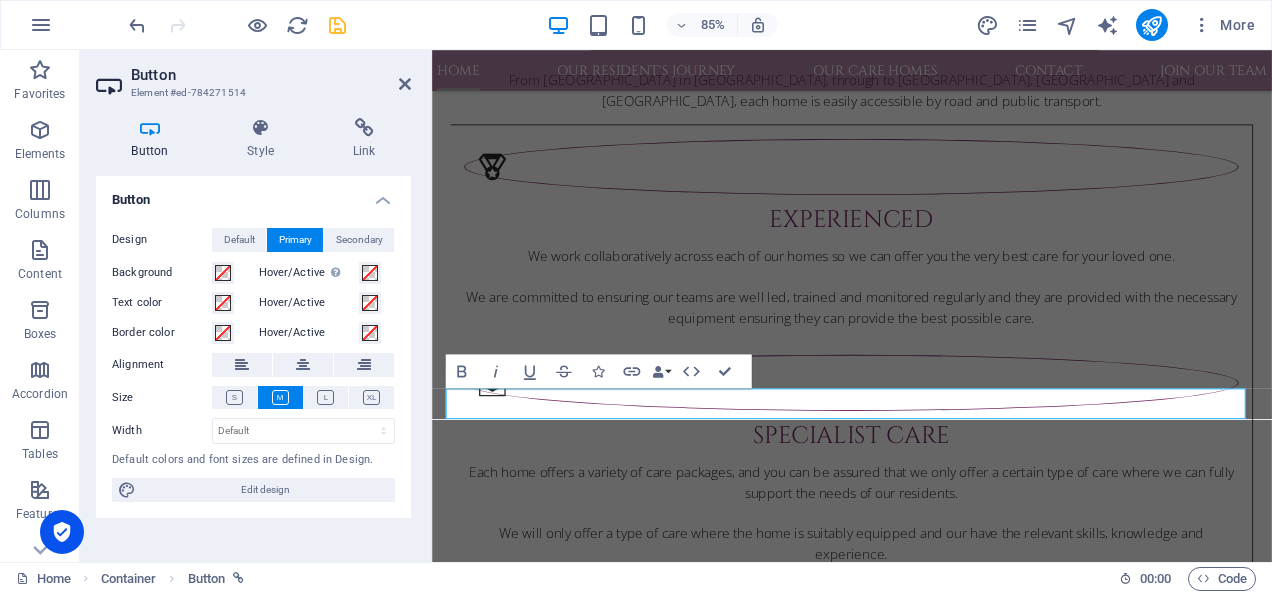 click on "Design Default Primary Secondary Background Hover/Active Switch to preview mode to test the active/hover state Text color Hover/Active Border color Hover/Active Alignment Size Width Default px rem % em vh vw Default colors and font sizes are defined in Design. Edit design" at bounding box center [253, 365] 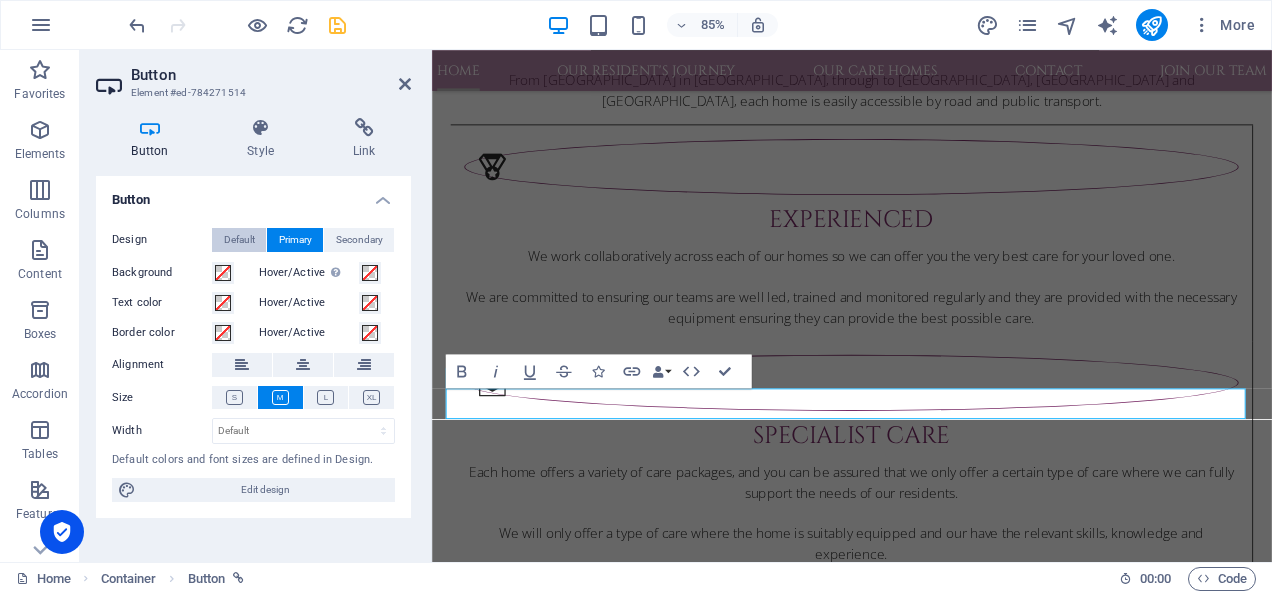 click on "Default" at bounding box center (239, 240) 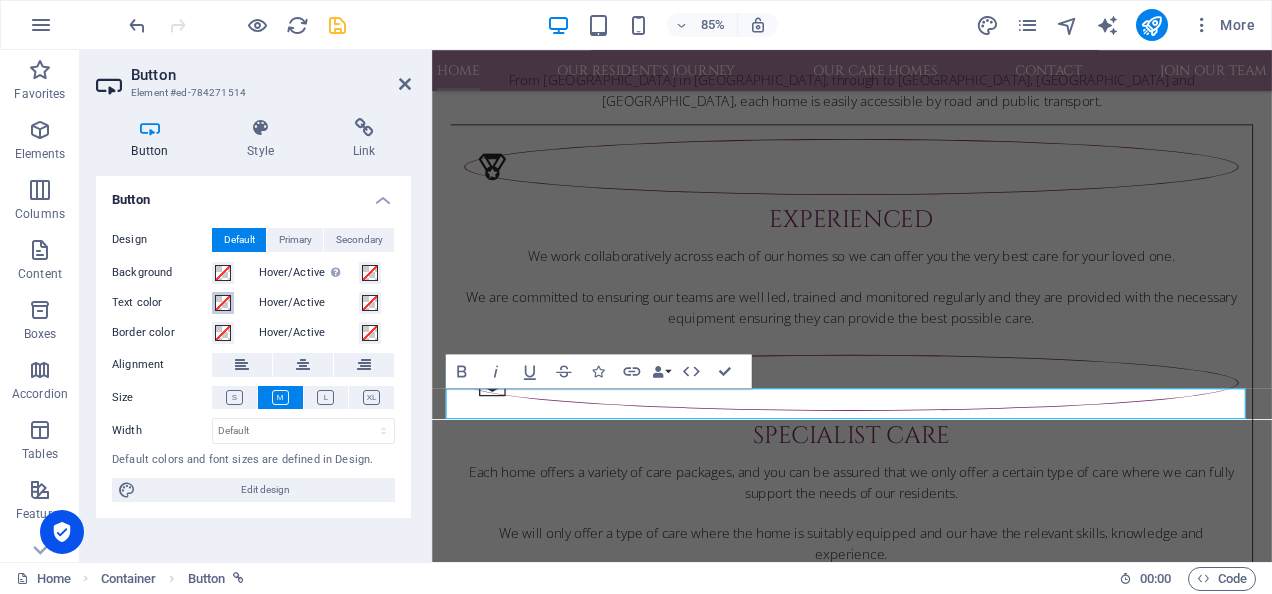click at bounding box center (223, 303) 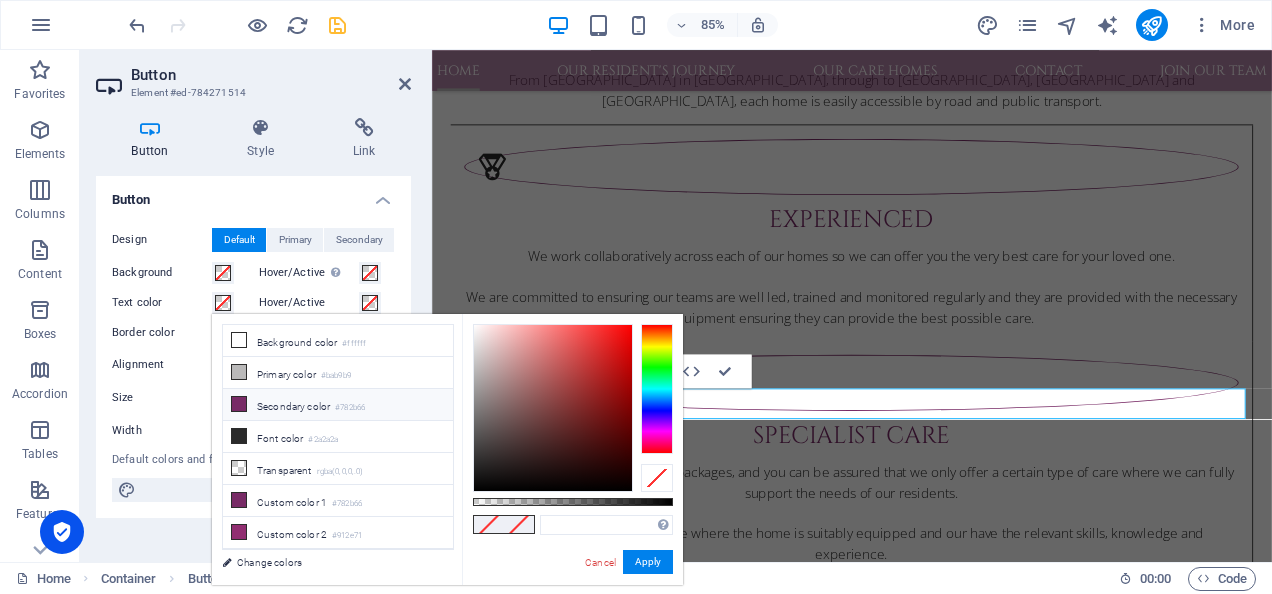 click on "Secondary color
#782b66" at bounding box center [338, 405] 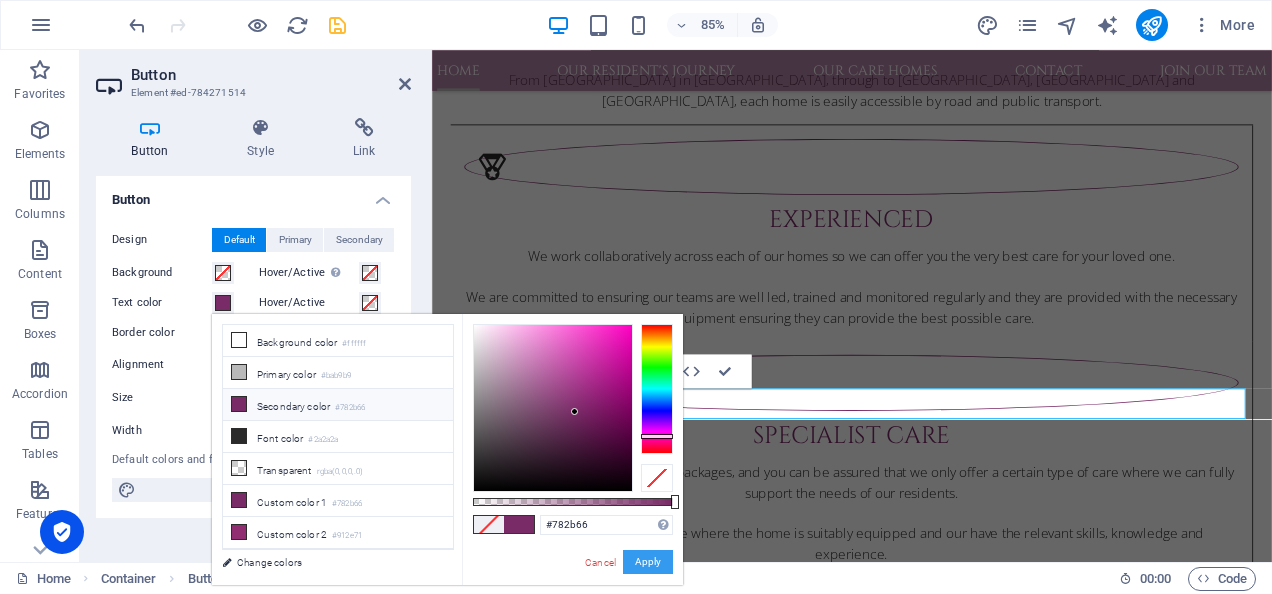 click on "Apply" at bounding box center [648, 562] 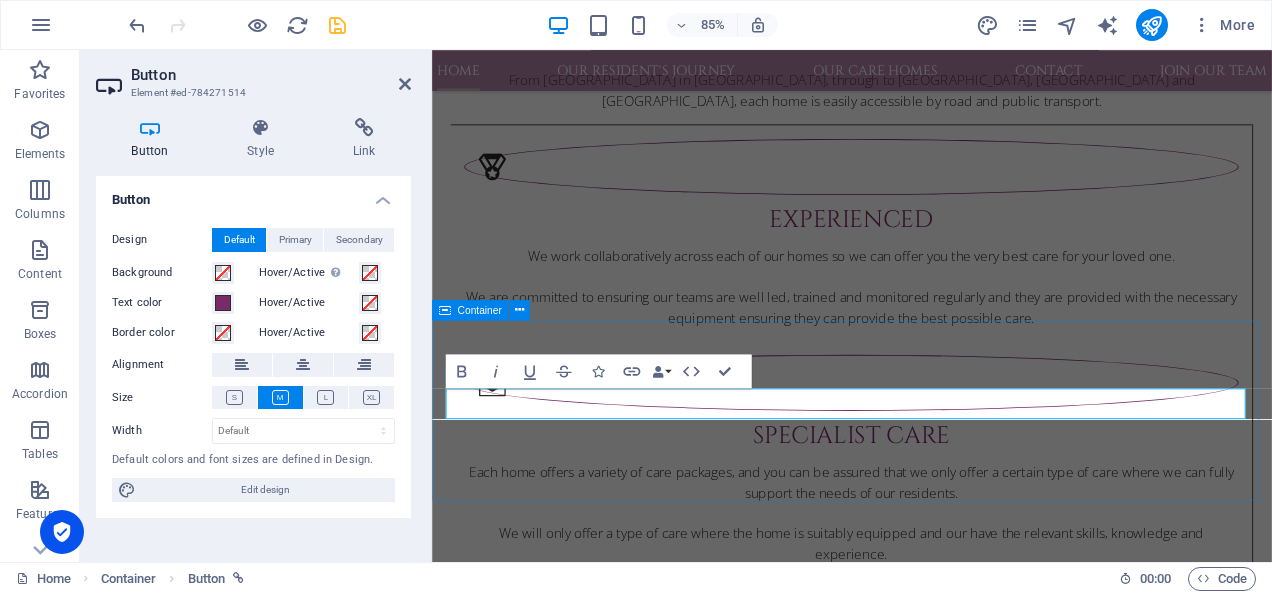click on "click here to call us" at bounding box center [926, 3233] 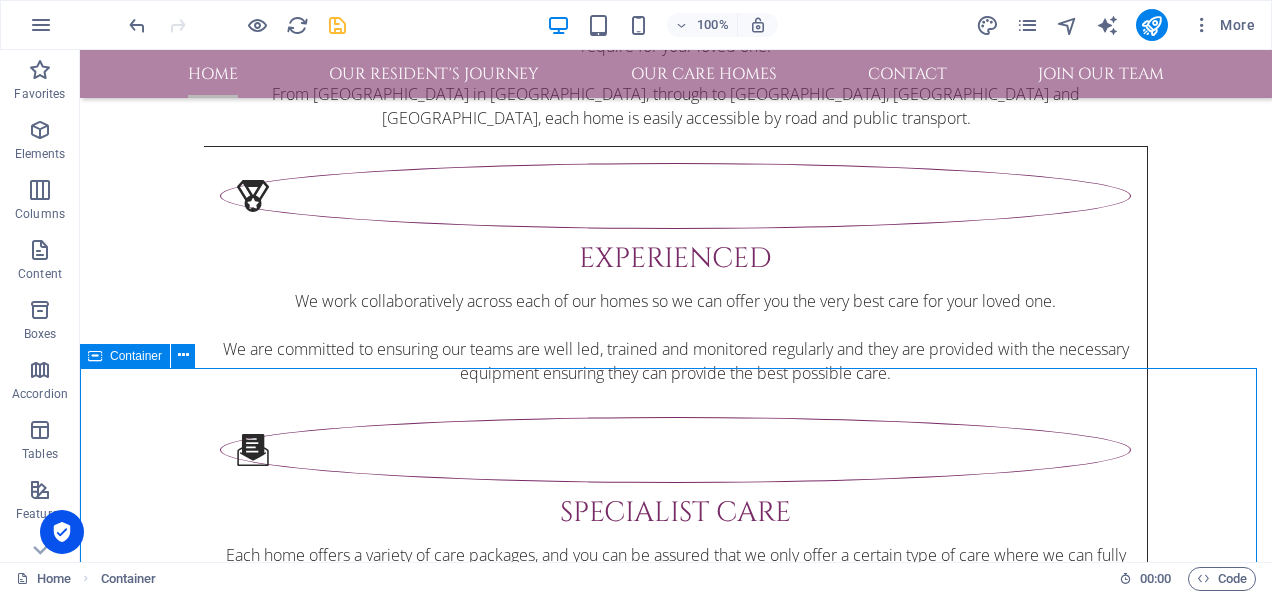 scroll, scrollTop: 3493, scrollLeft: 0, axis: vertical 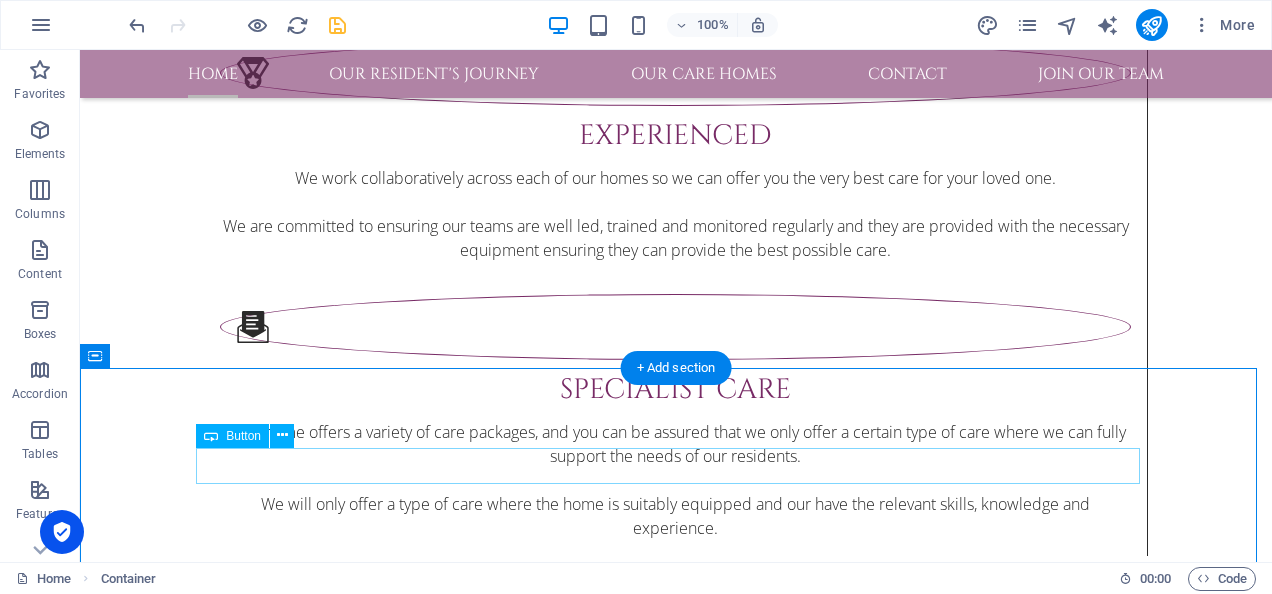 click on "click here to call us" at bounding box center [676, 3116] 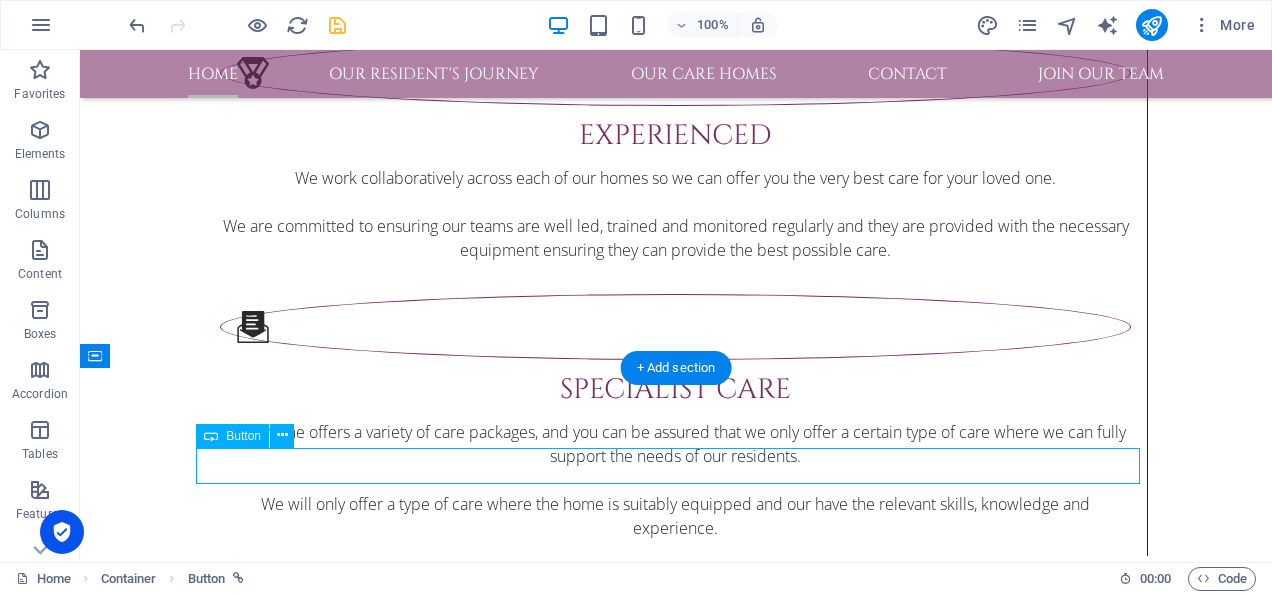 click on "click here to call us" at bounding box center [676, 3116] 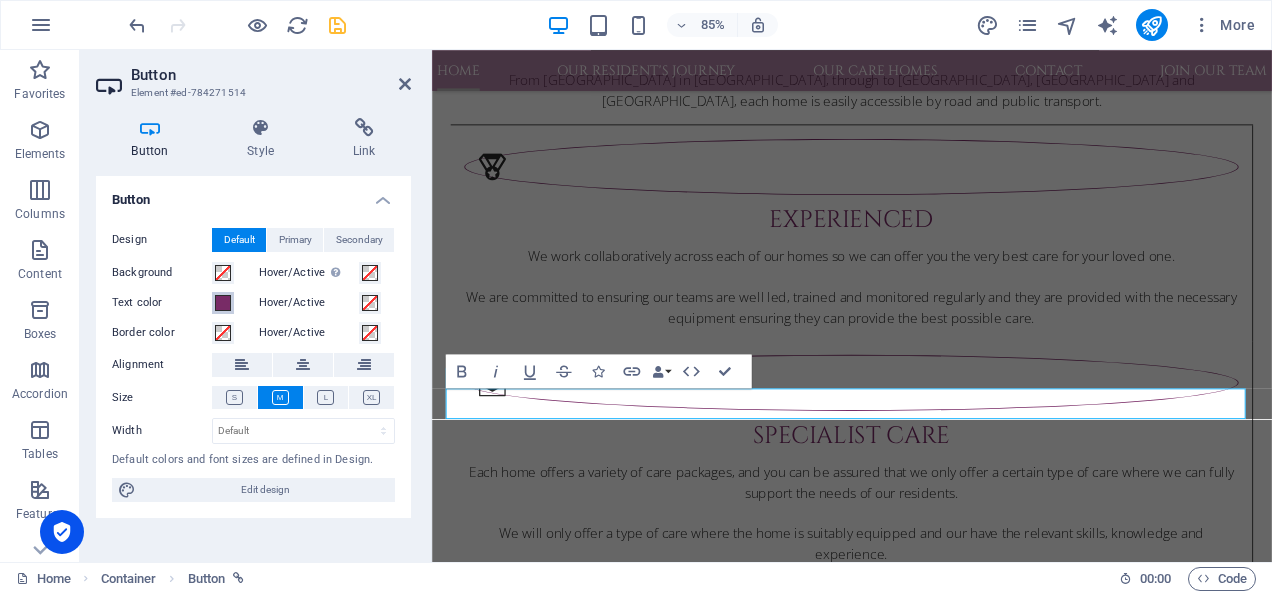 click at bounding box center (223, 303) 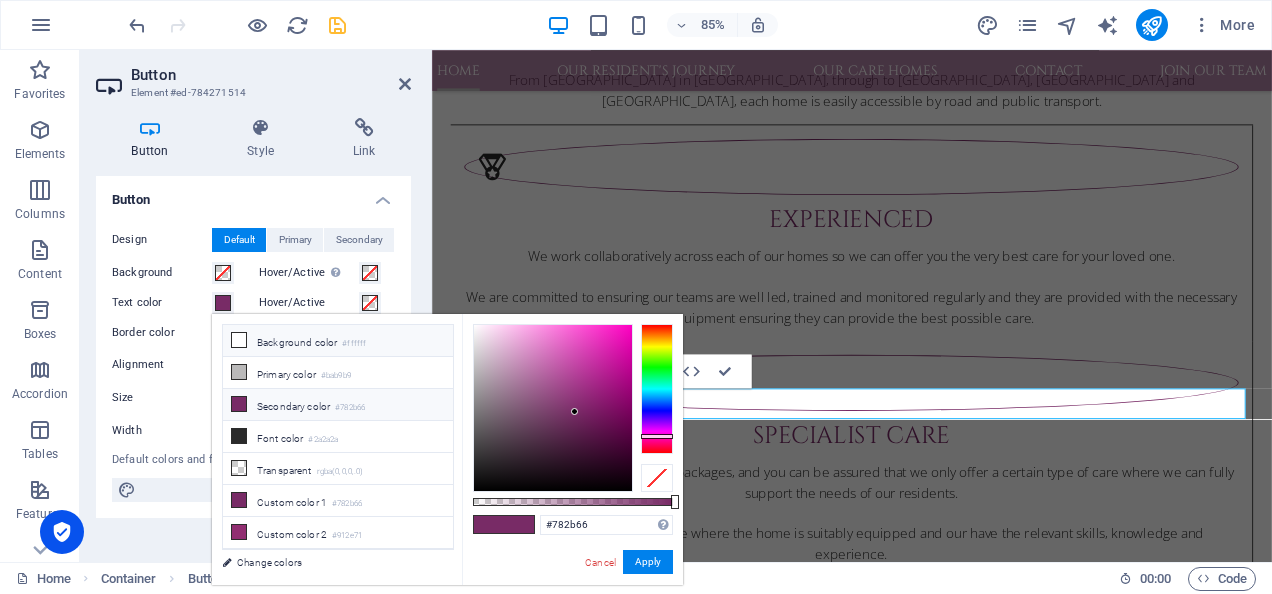 click at bounding box center [239, 340] 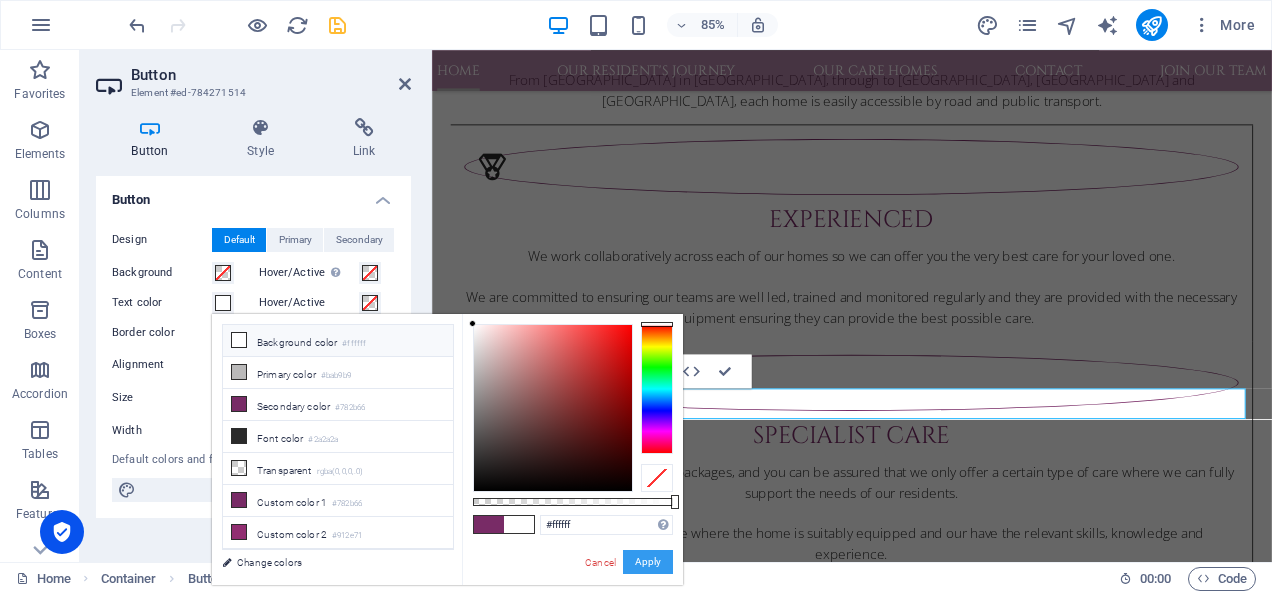 click on "Apply" at bounding box center (648, 562) 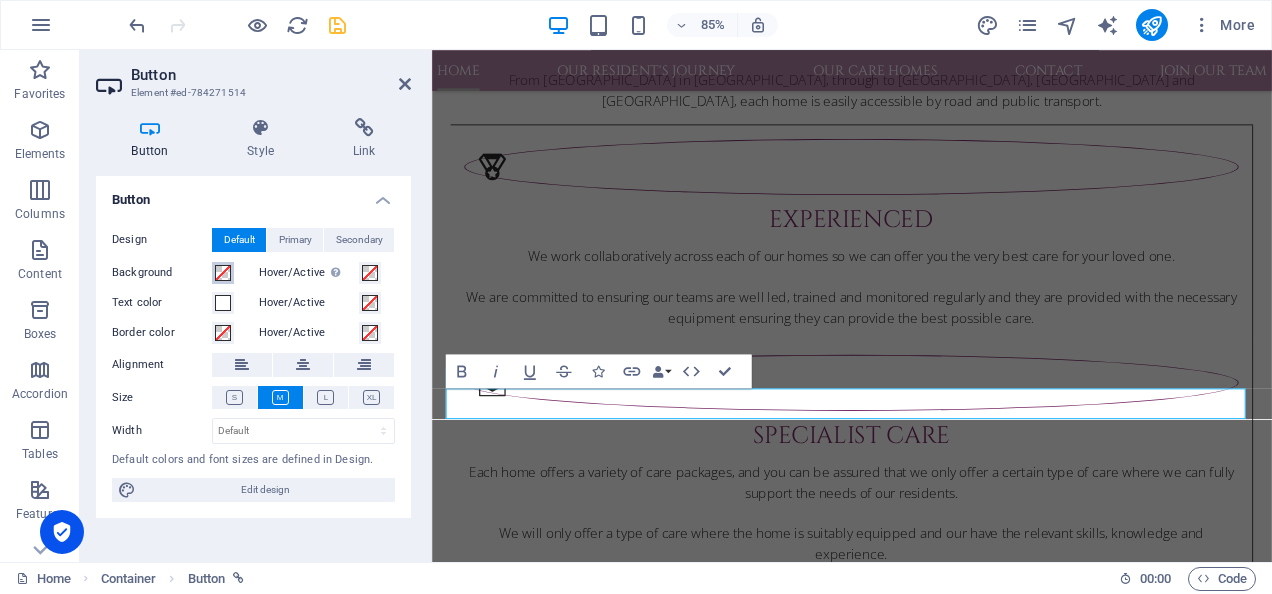 click at bounding box center (223, 273) 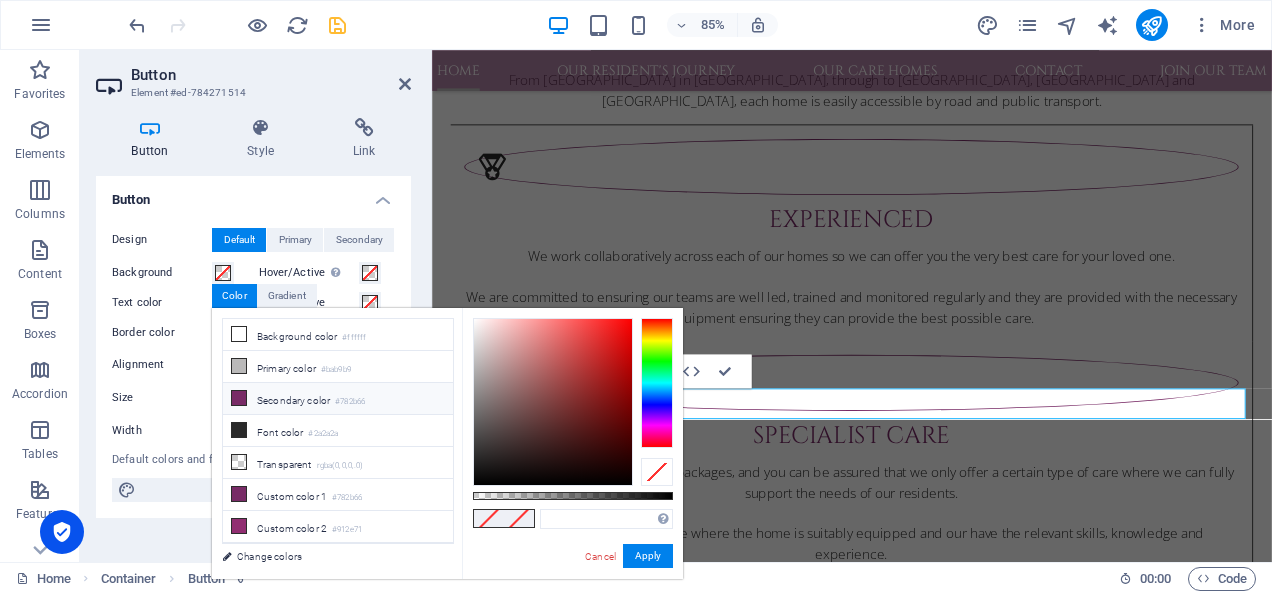 click on "Secondary color
#782b66" at bounding box center [338, 399] 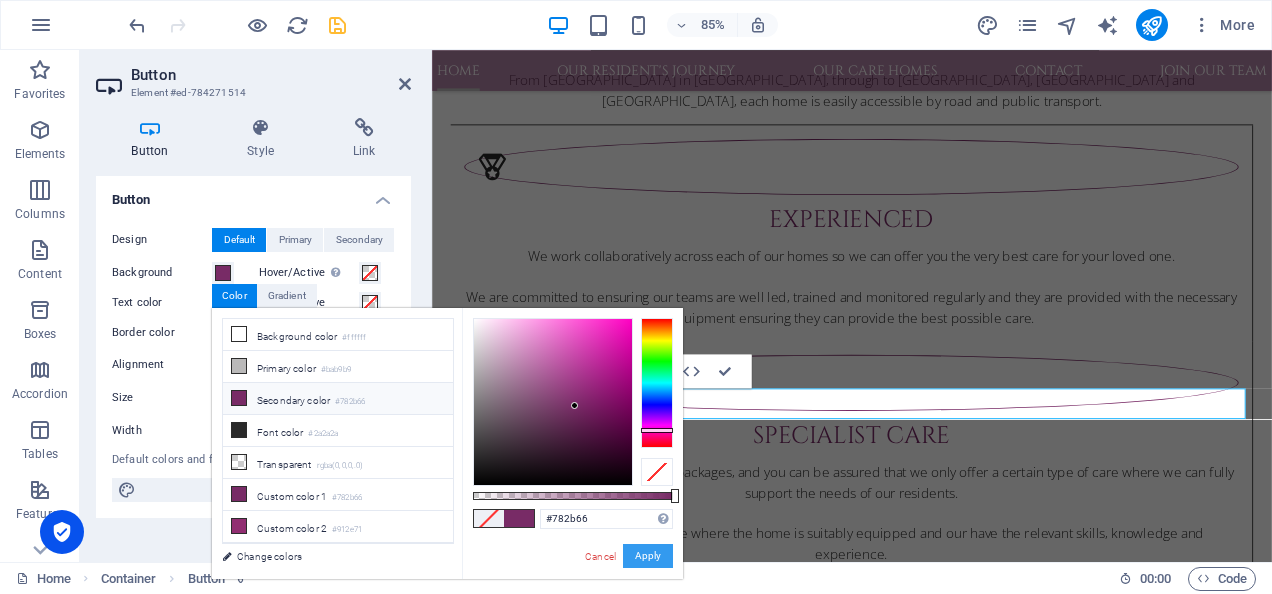 click on "Apply" at bounding box center (648, 556) 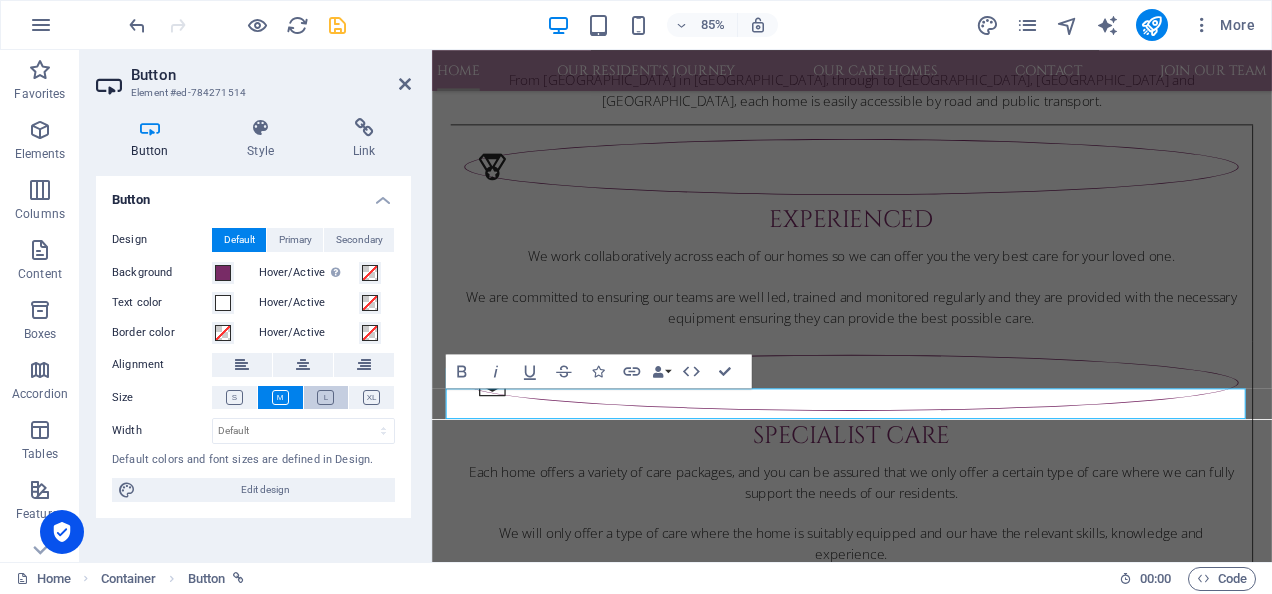 click at bounding box center [325, 397] 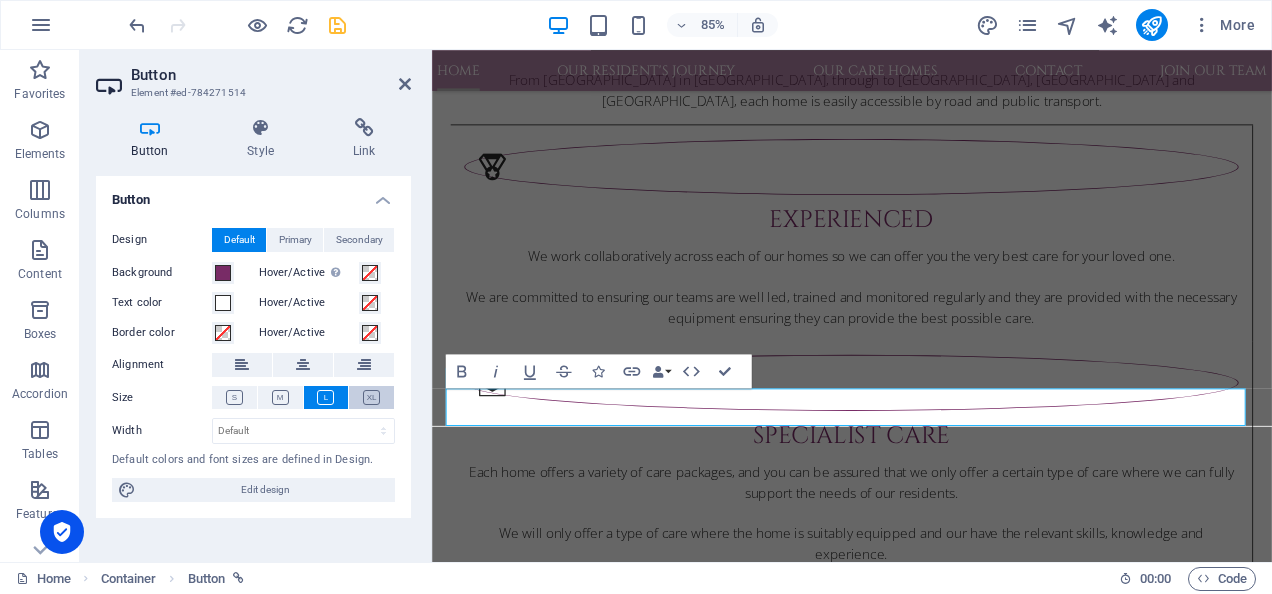 click at bounding box center (371, 397) 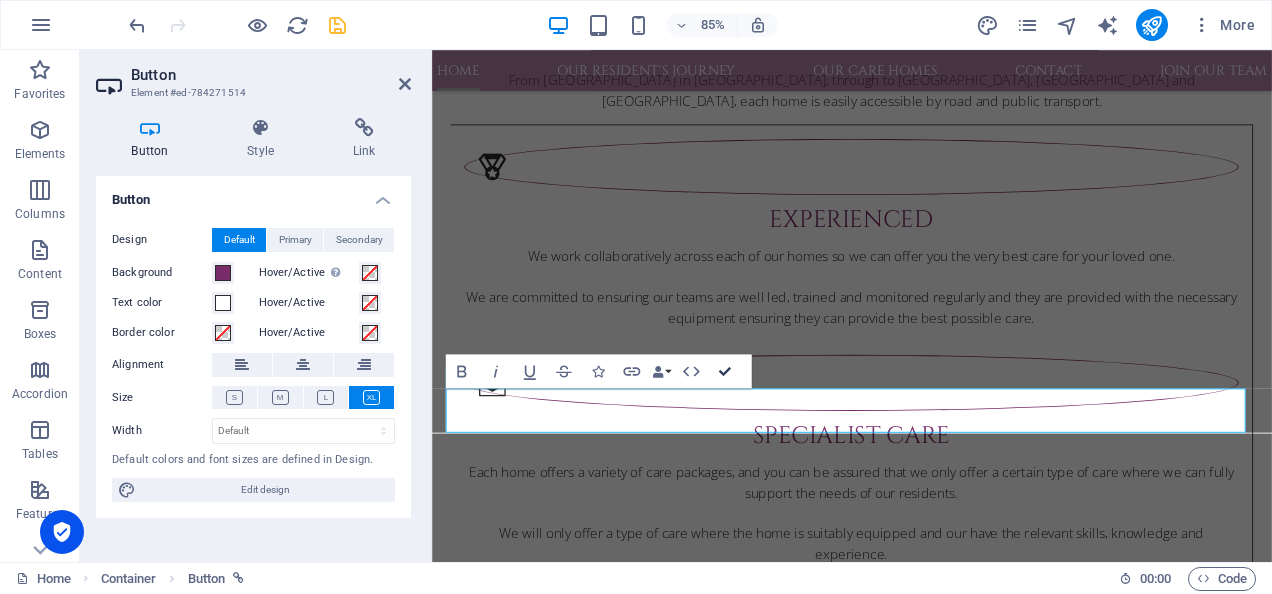 scroll, scrollTop: 3493, scrollLeft: 0, axis: vertical 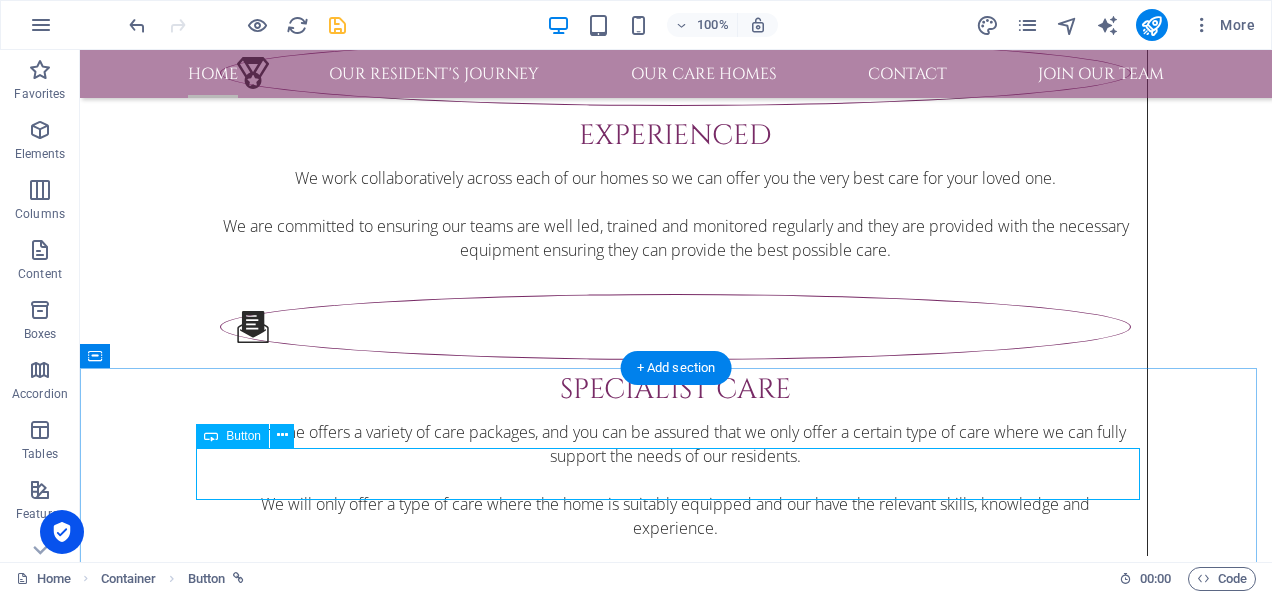click on "click here to call us" at bounding box center [676, 3124] 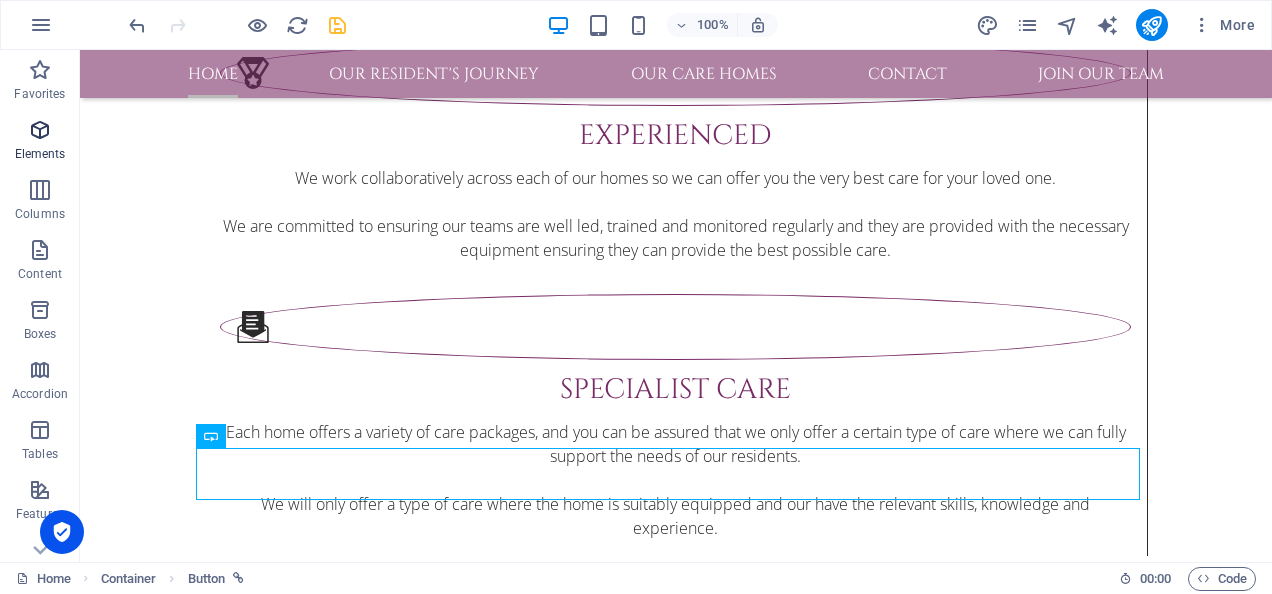 click at bounding box center [40, 130] 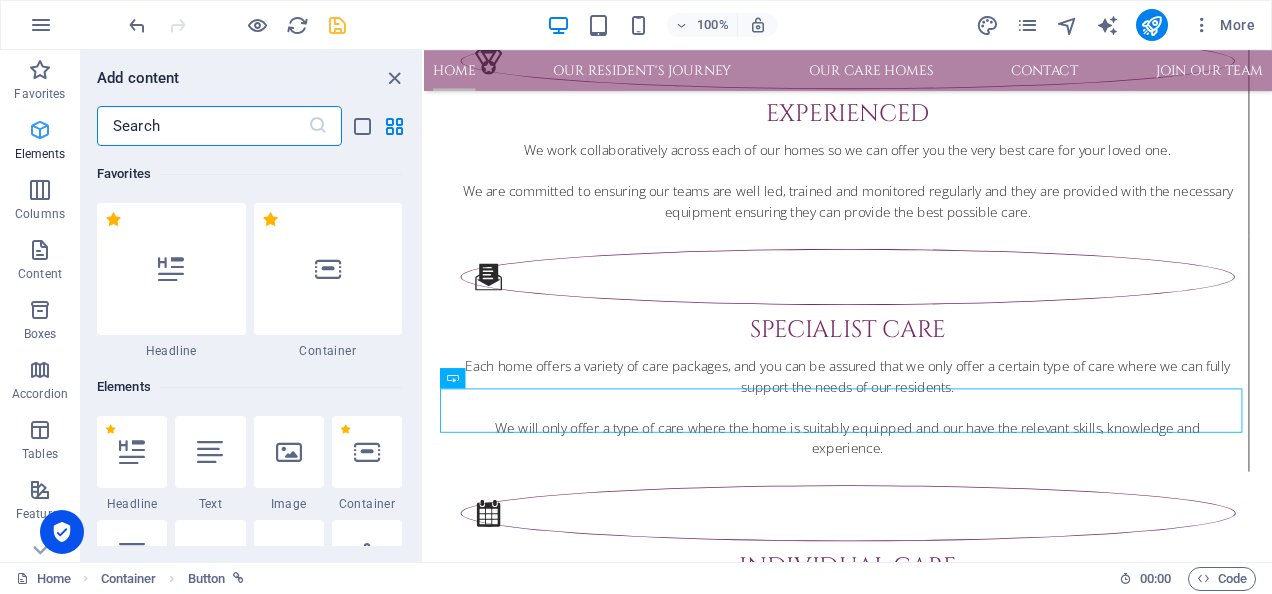 scroll, scrollTop: 3376, scrollLeft: 0, axis: vertical 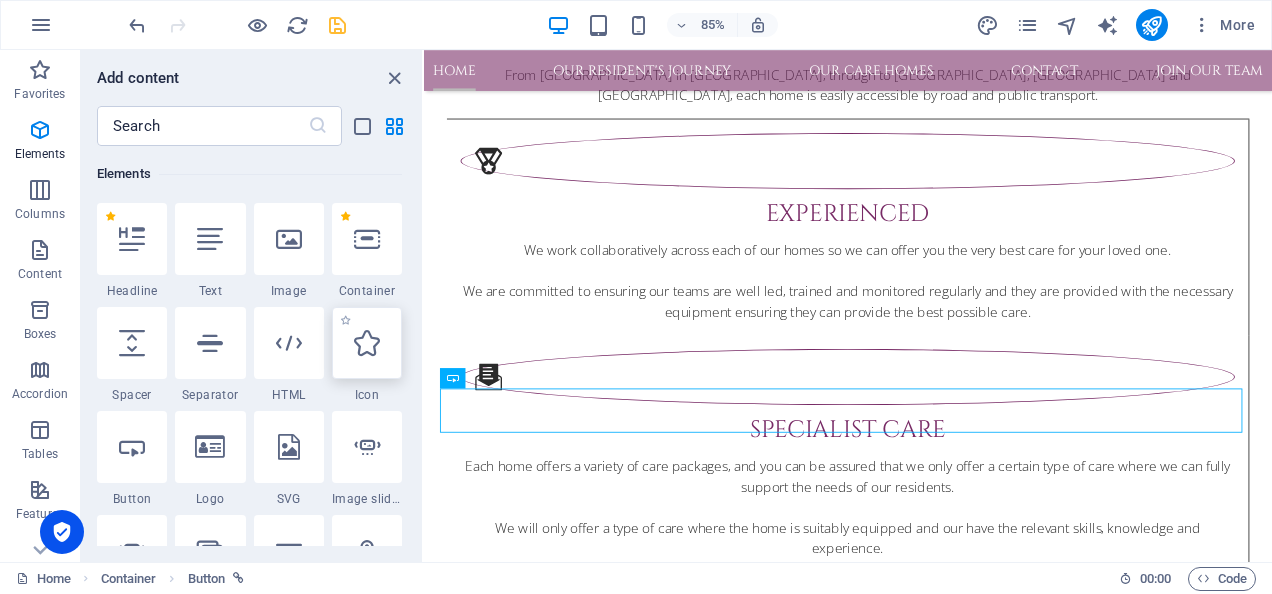 click at bounding box center [367, 343] 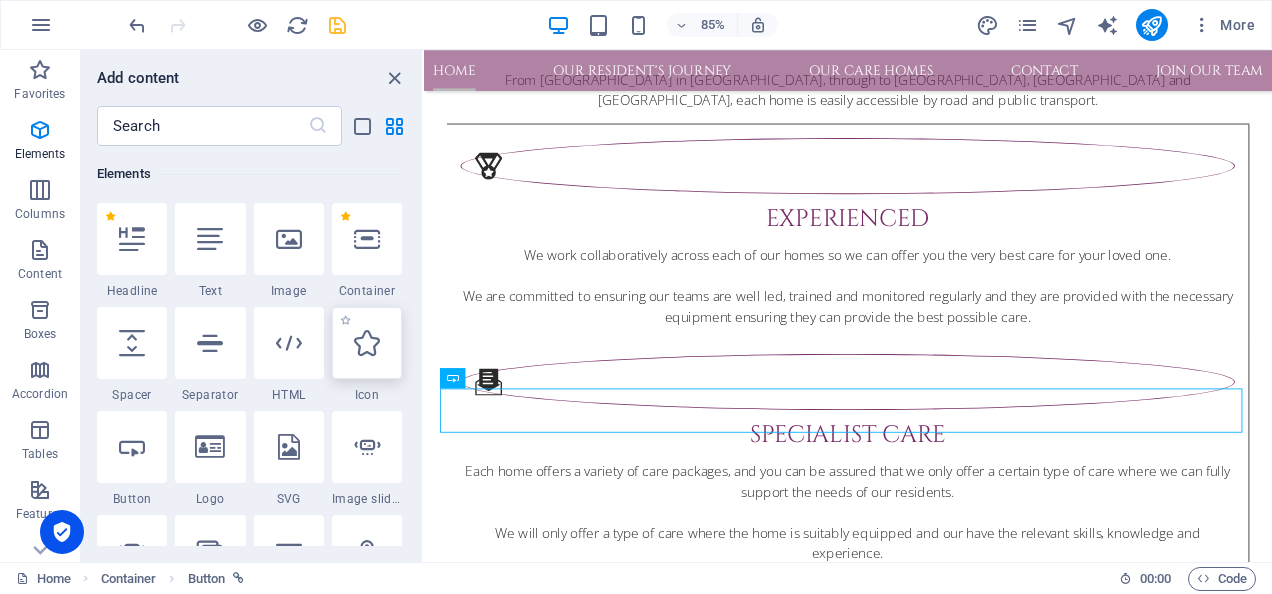 select on "xMidYMid" 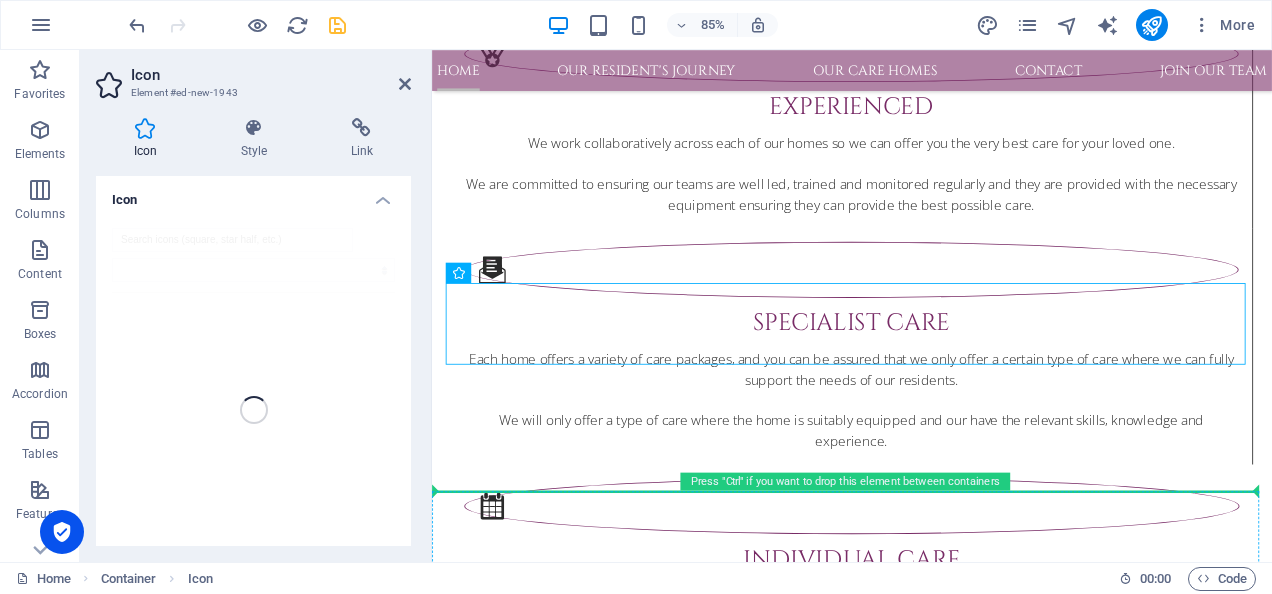 scroll, scrollTop: 3540, scrollLeft: 0, axis: vertical 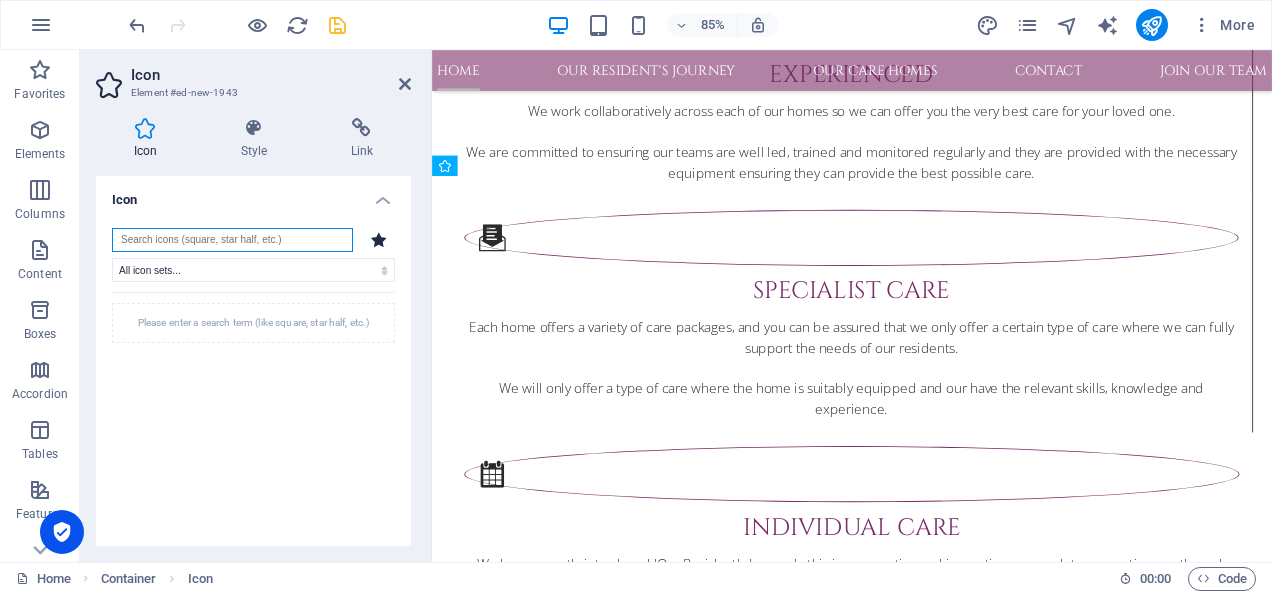 drag, startPoint x: 508, startPoint y: 501, endPoint x: 505, endPoint y: 331, distance: 170.02647 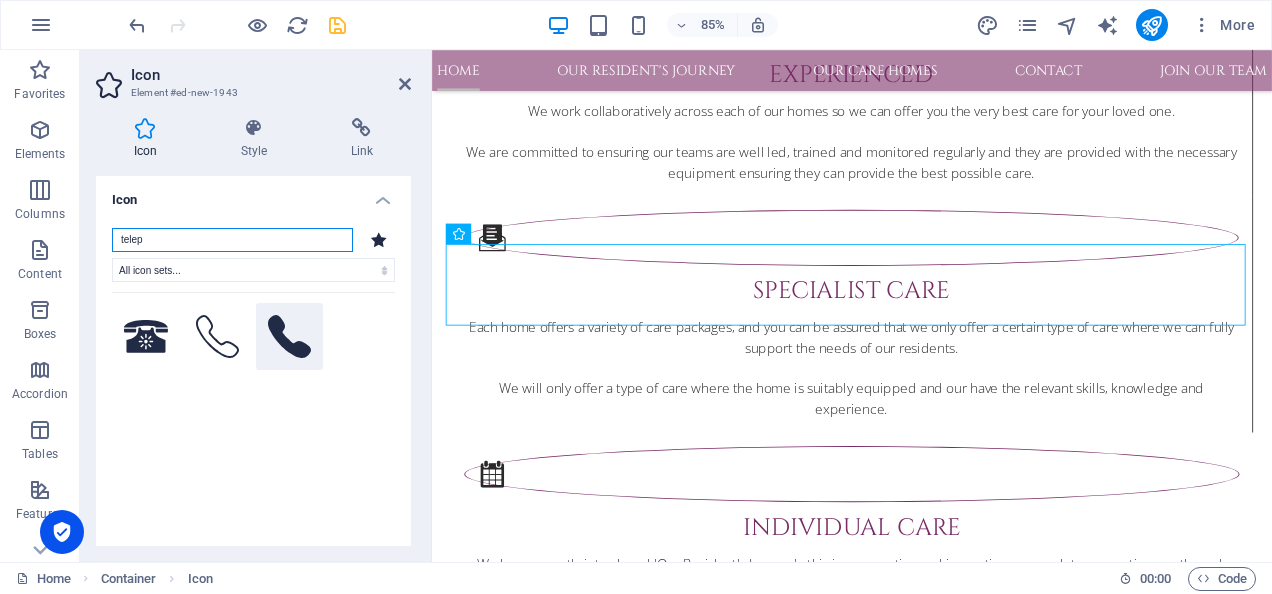 type on "telep" 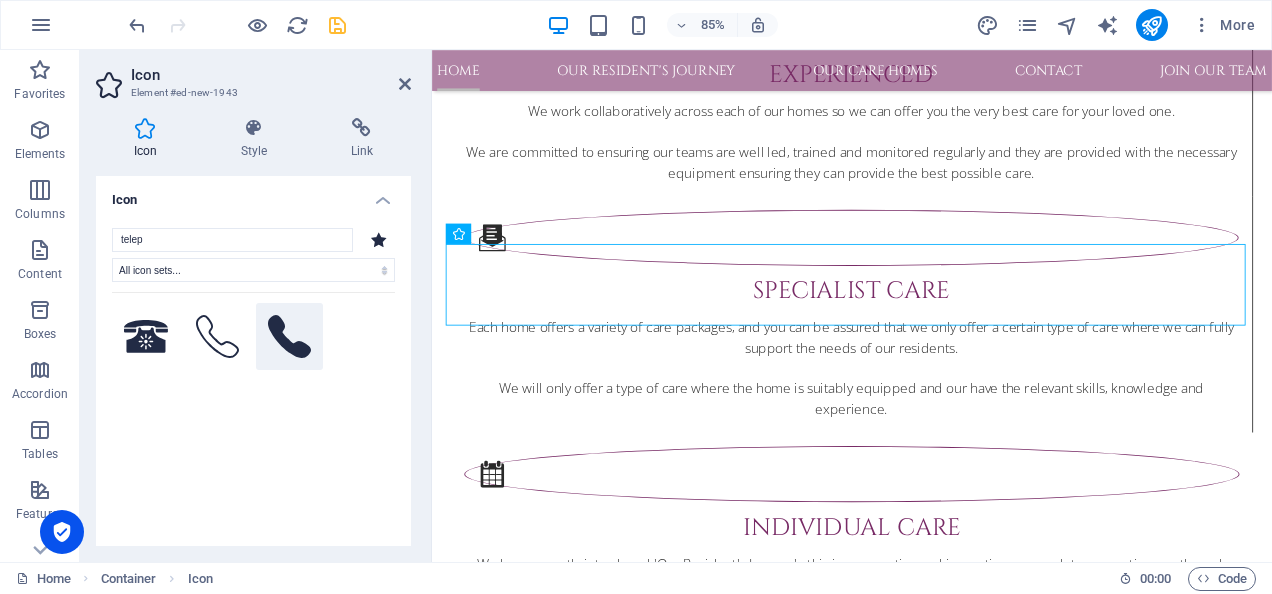 click 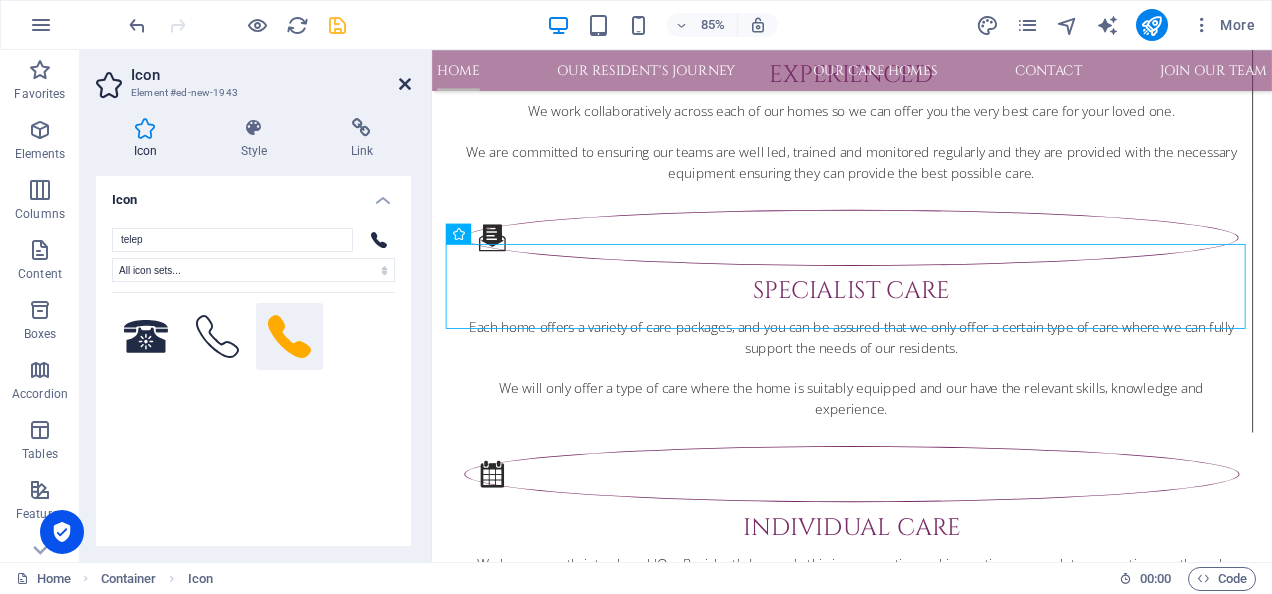 click at bounding box center (405, 84) 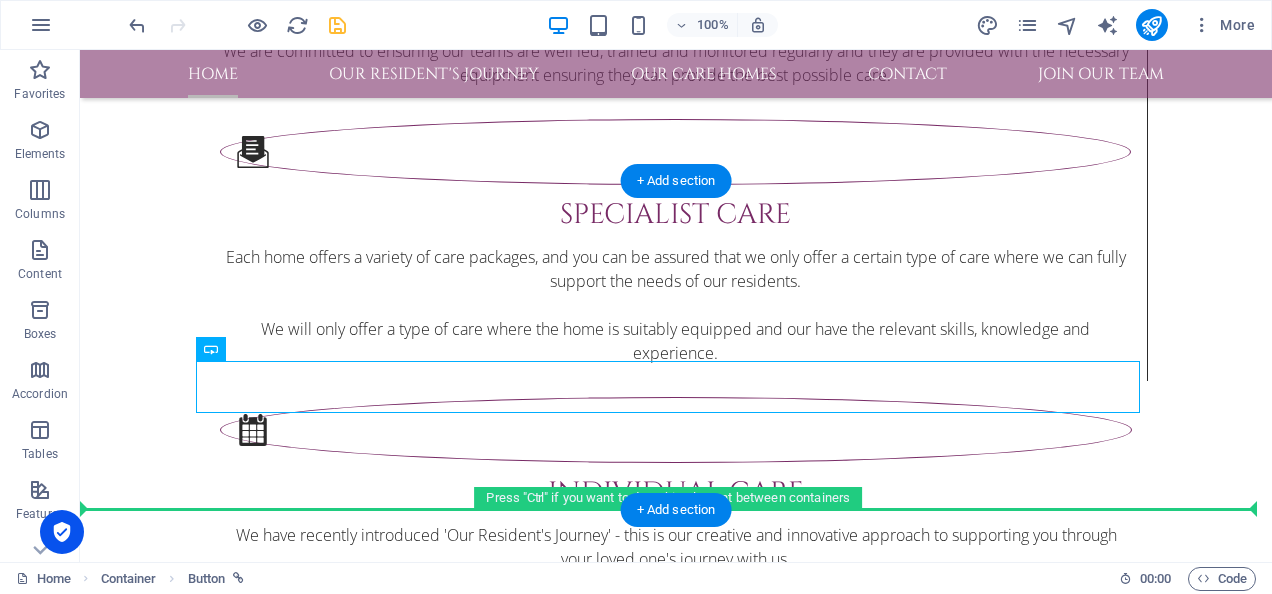 scroll, scrollTop: 3686, scrollLeft: 0, axis: vertical 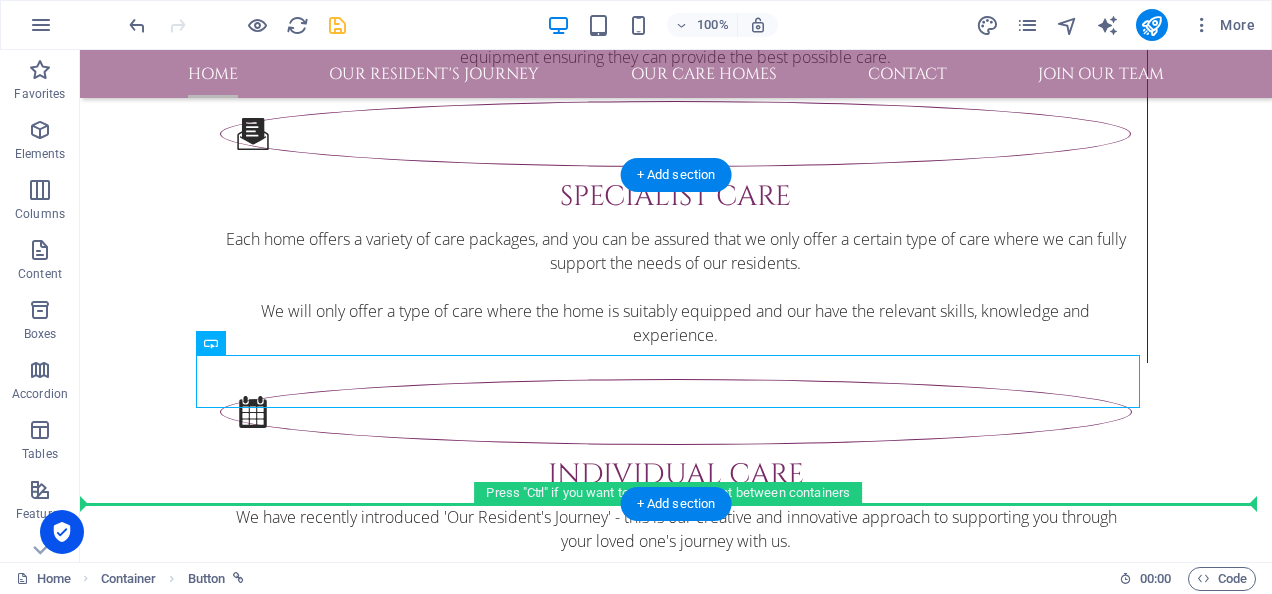 drag, startPoint x: 384, startPoint y: 532, endPoint x: 464, endPoint y: 434, distance: 126.50692 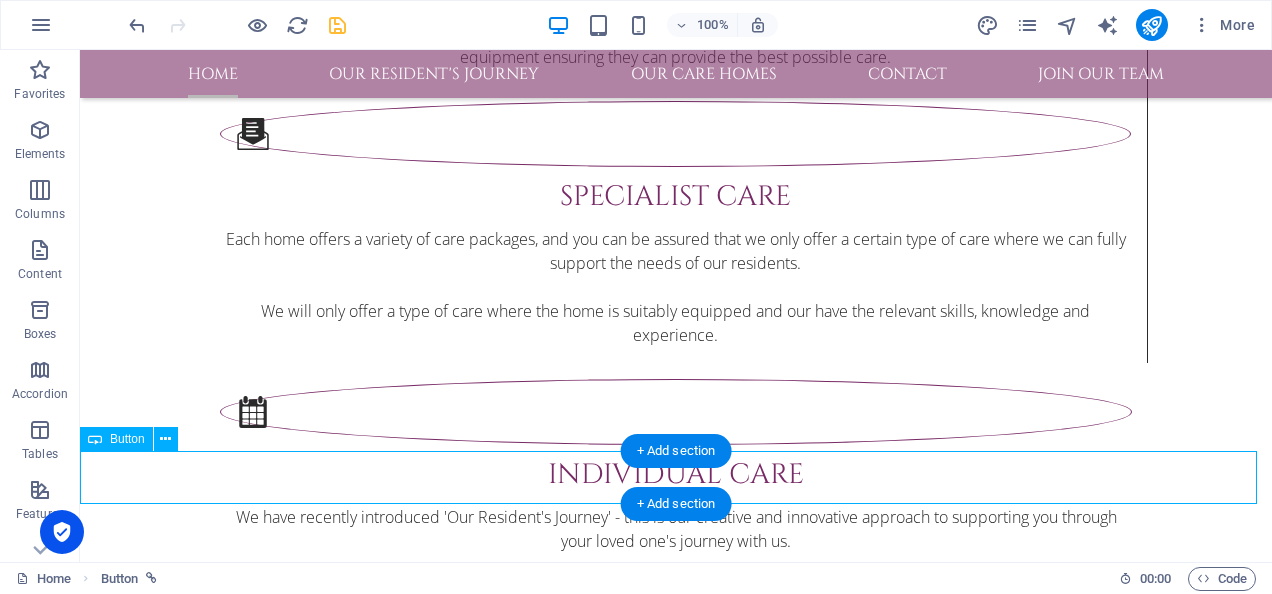 scroll, scrollTop: 3688, scrollLeft: 0, axis: vertical 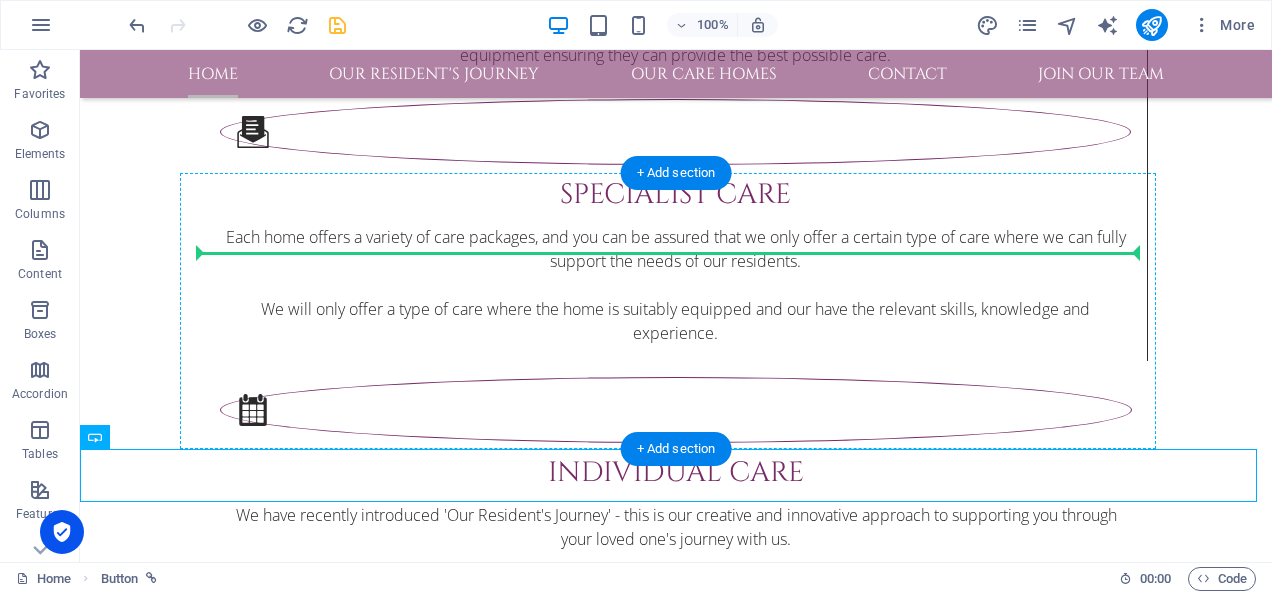 drag, startPoint x: 260, startPoint y: 494, endPoint x: 445, endPoint y: 295, distance: 271.7094 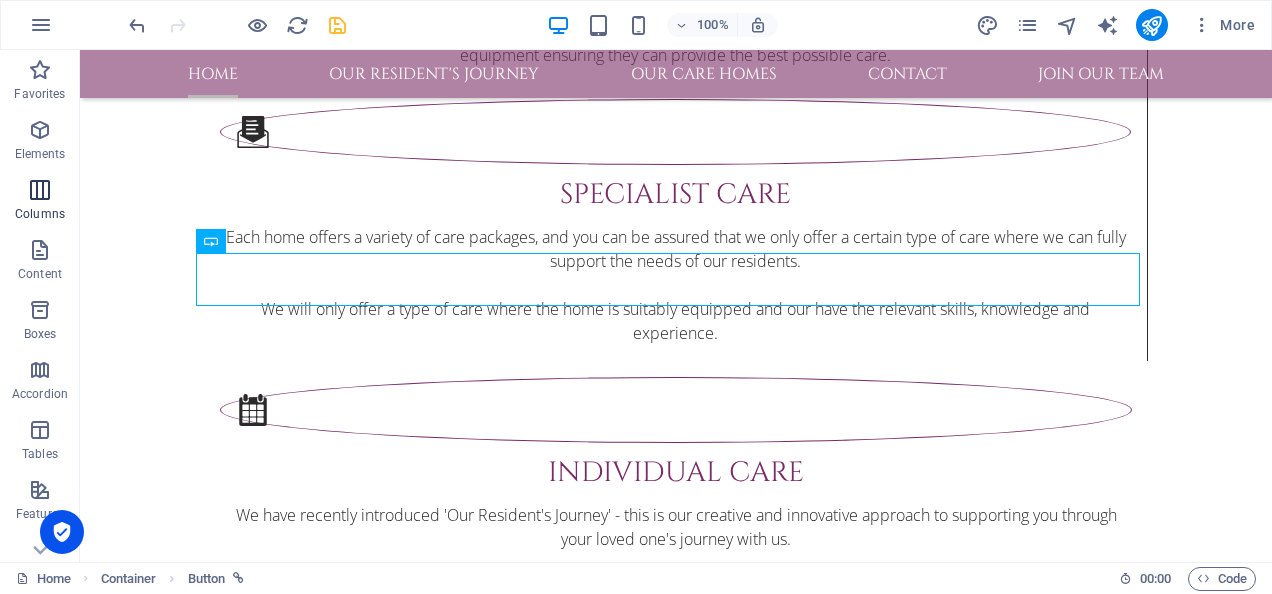 click on "Columns" at bounding box center [40, 202] 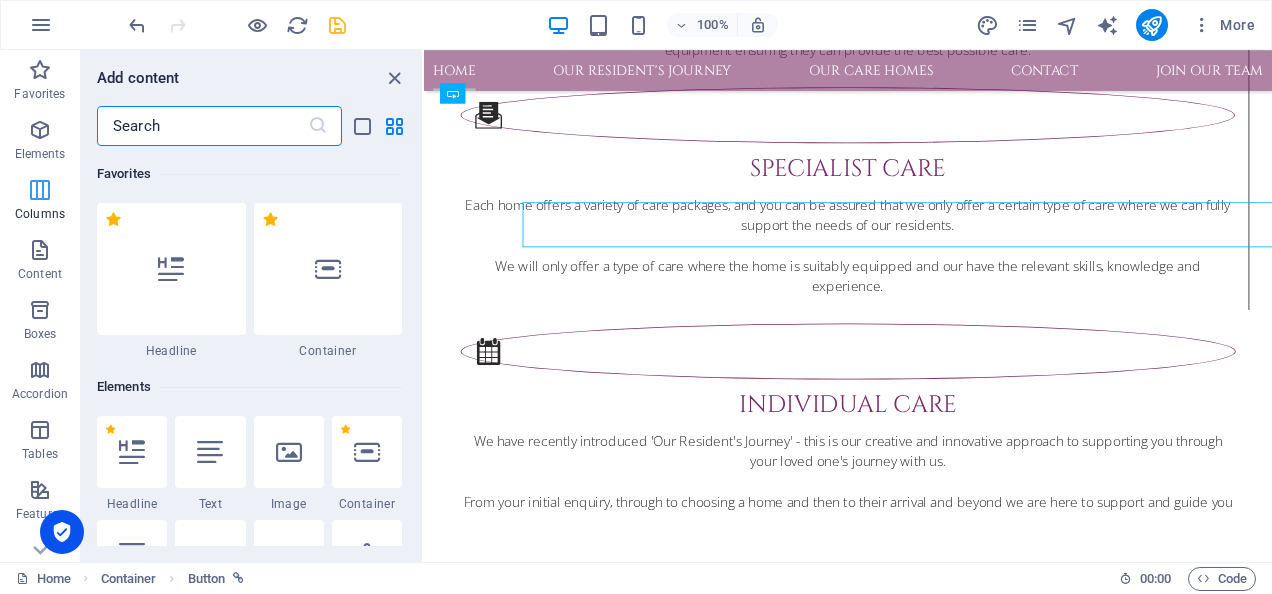 scroll, scrollTop: 3712, scrollLeft: 0, axis: vertical 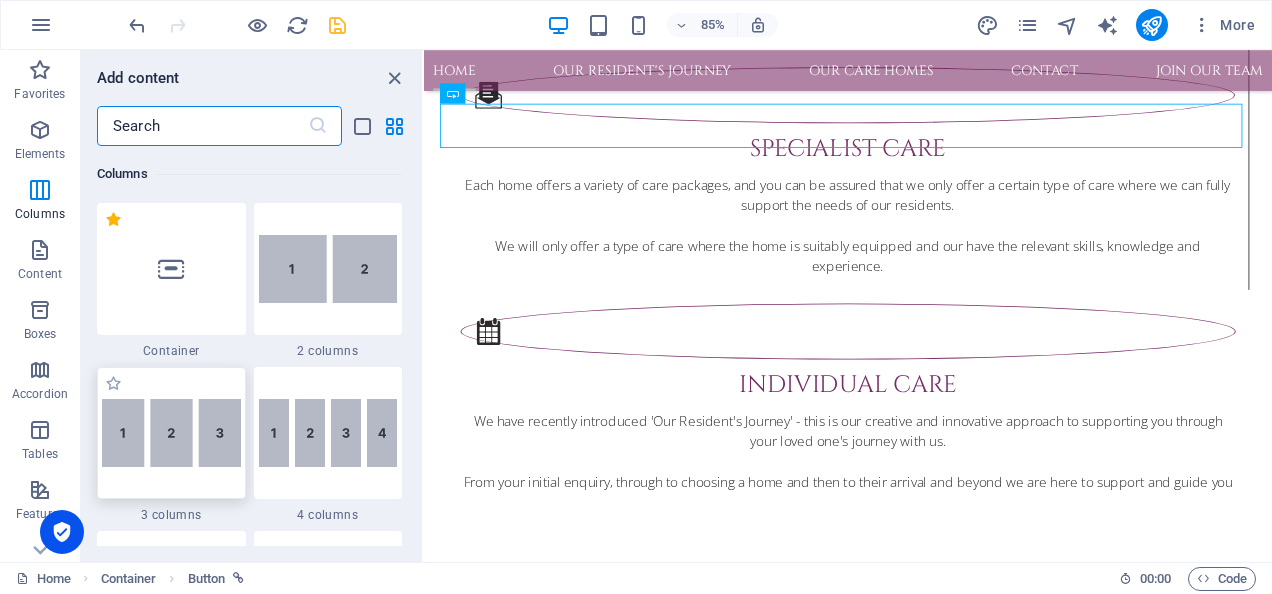 click at bounding box center [171, 433] 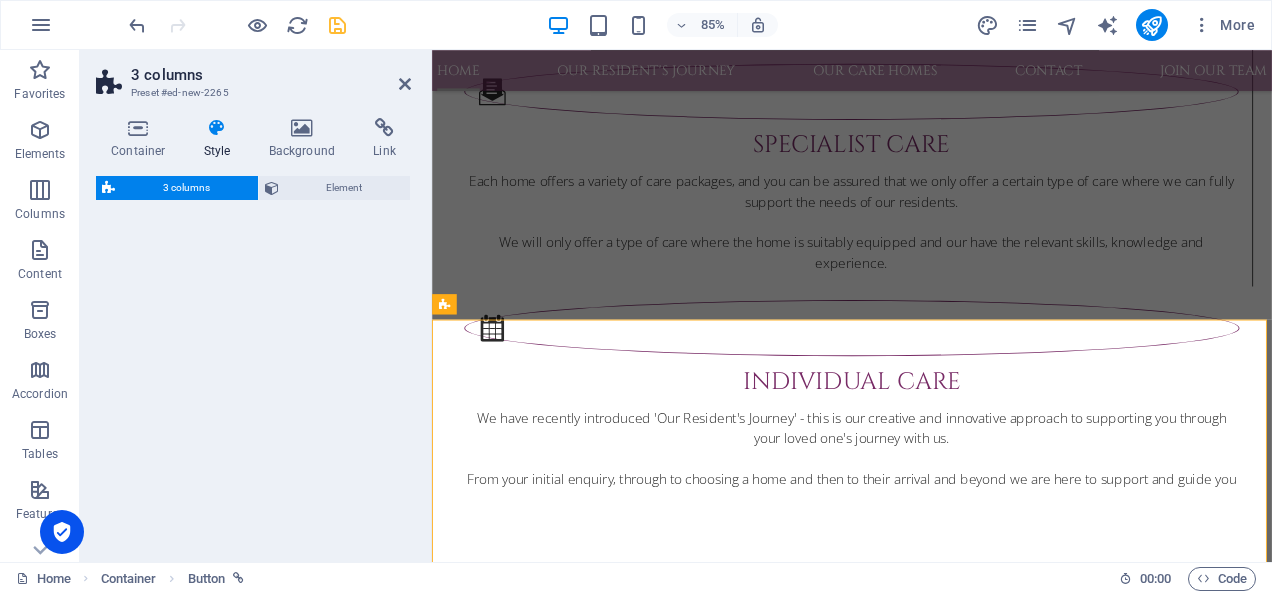 select on "rem" 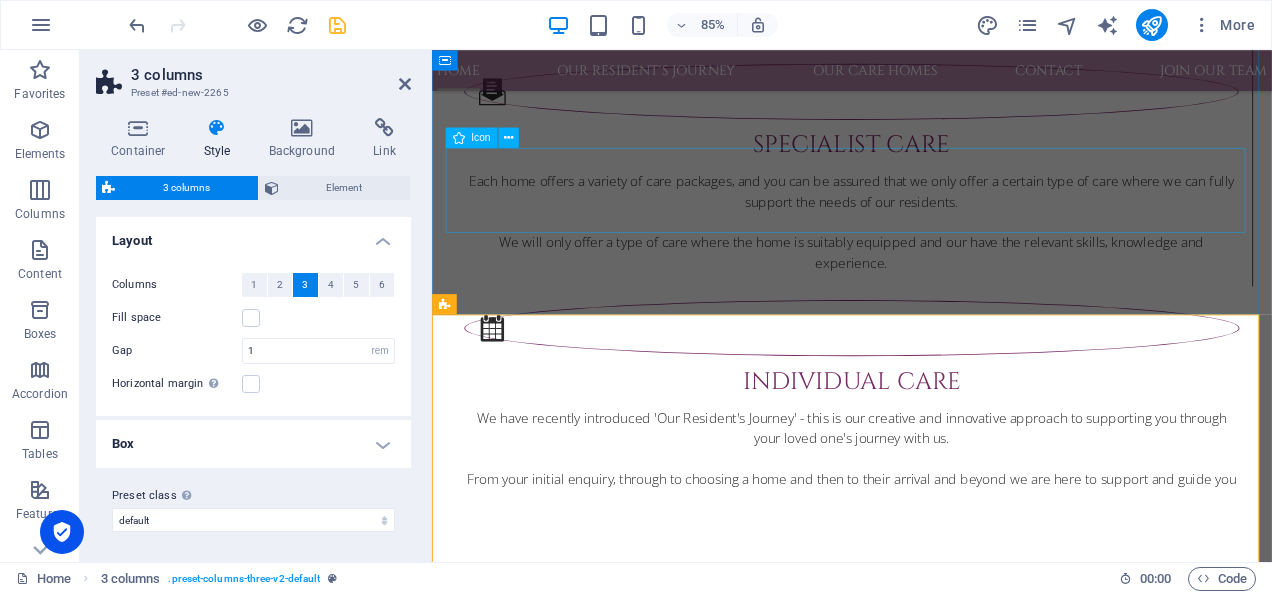 scroll, scrollTop: 3706, scrollLeft: 0, axis: vertical 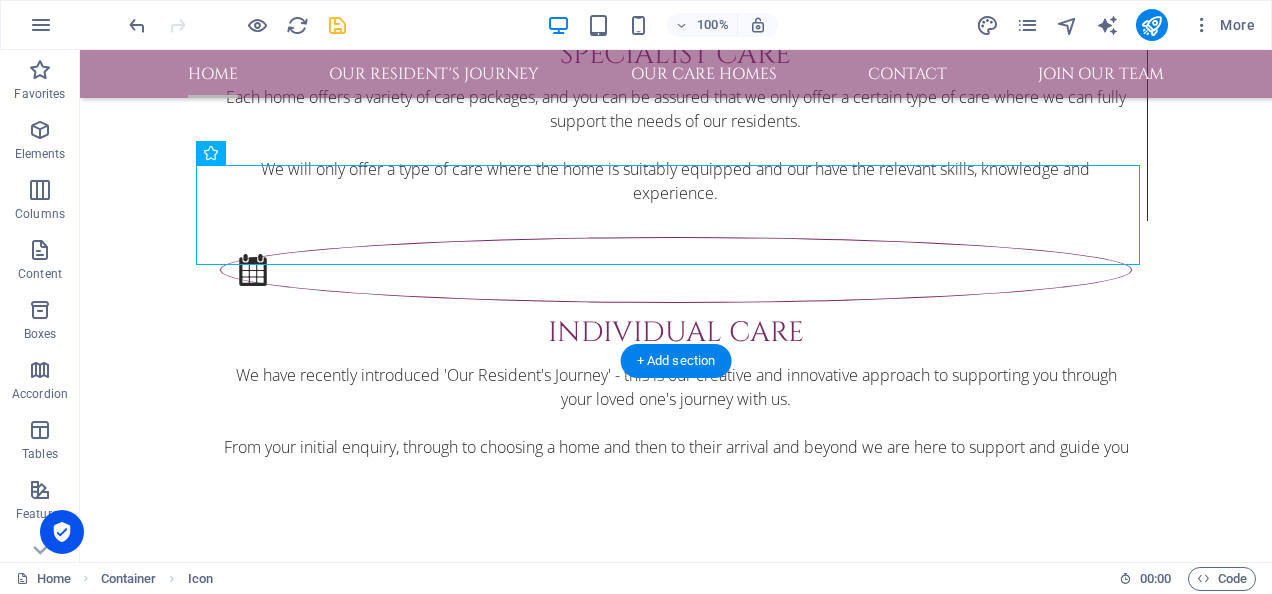 drag, startPoint x: 163, startPoint y: 231, endPoint x: 417, endPoint y: 494, distance: 365.6296 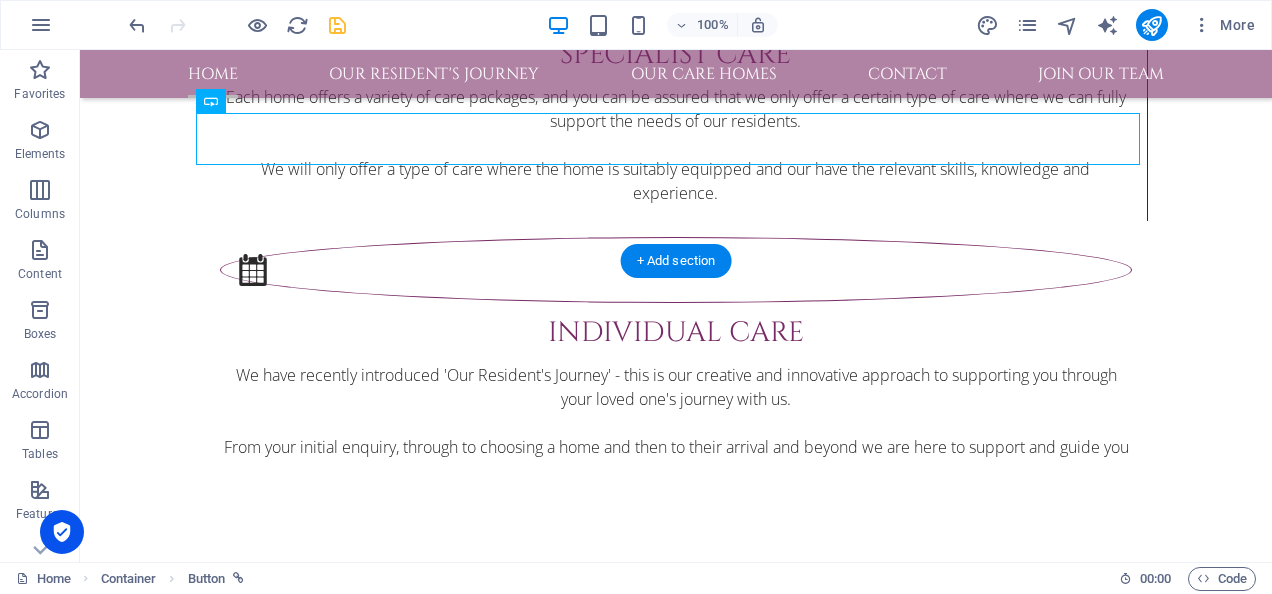 drag, startPoint x: 367, startPoint y: 149, endPoint x: 638, endPoint y: 380, distance: 356.09268 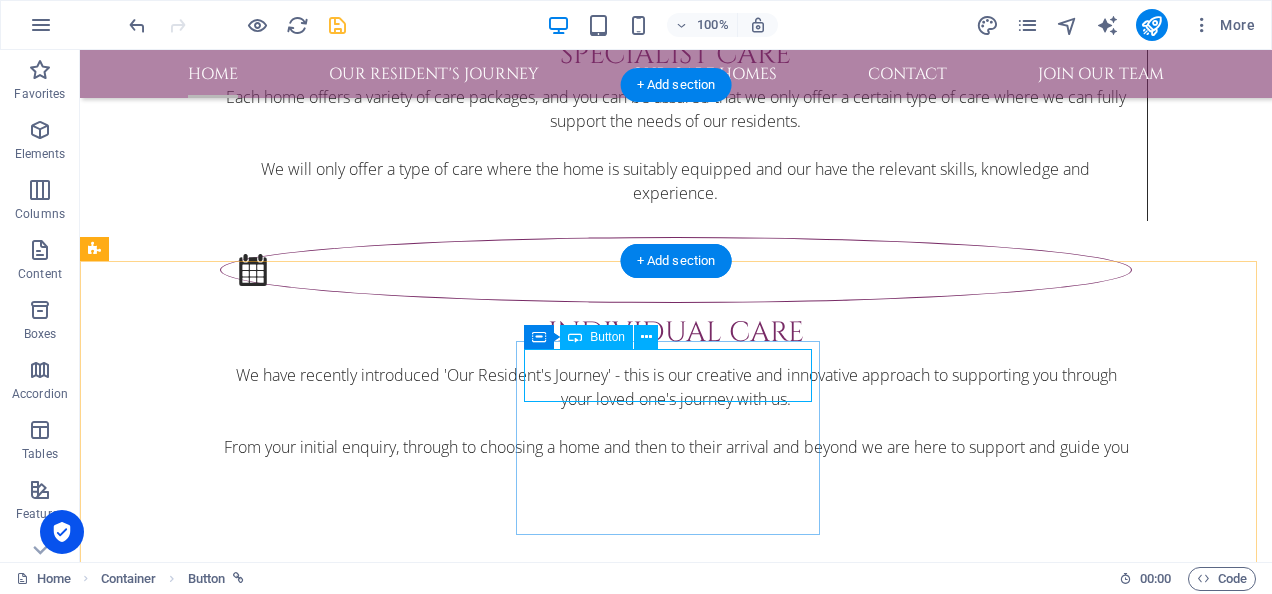 scroll, scrollTop: 3776, scrollLeft: 0, axis: vertical 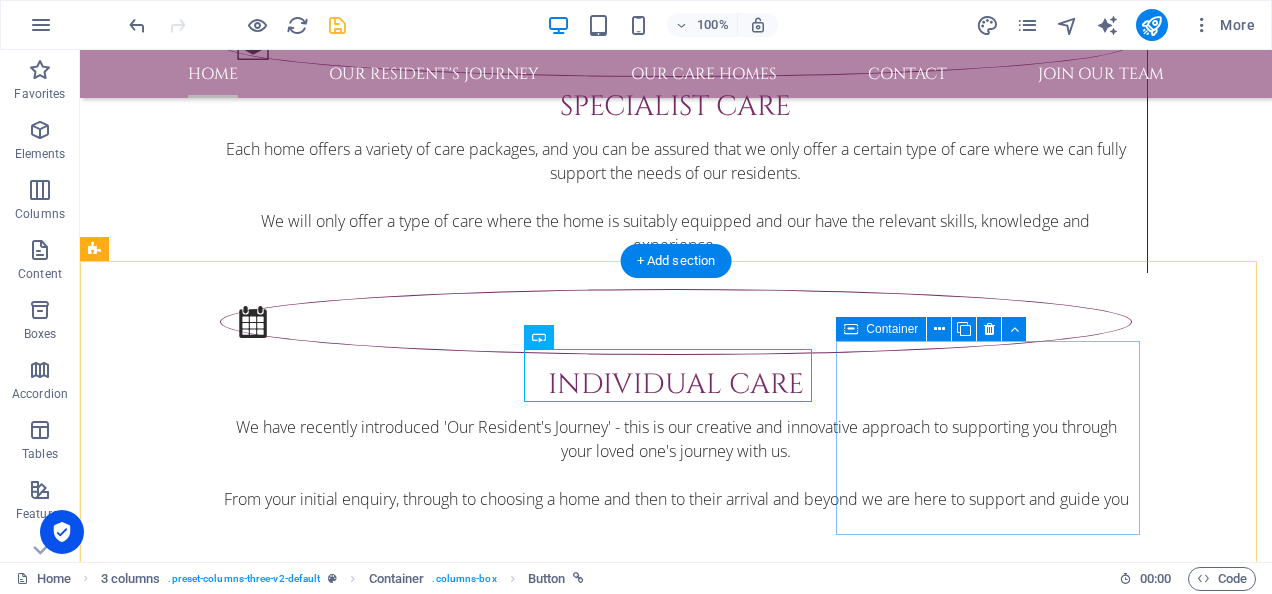 click on "Drop content here or  Add elements  Paste clipboard" at bounding box center [248, 3295] 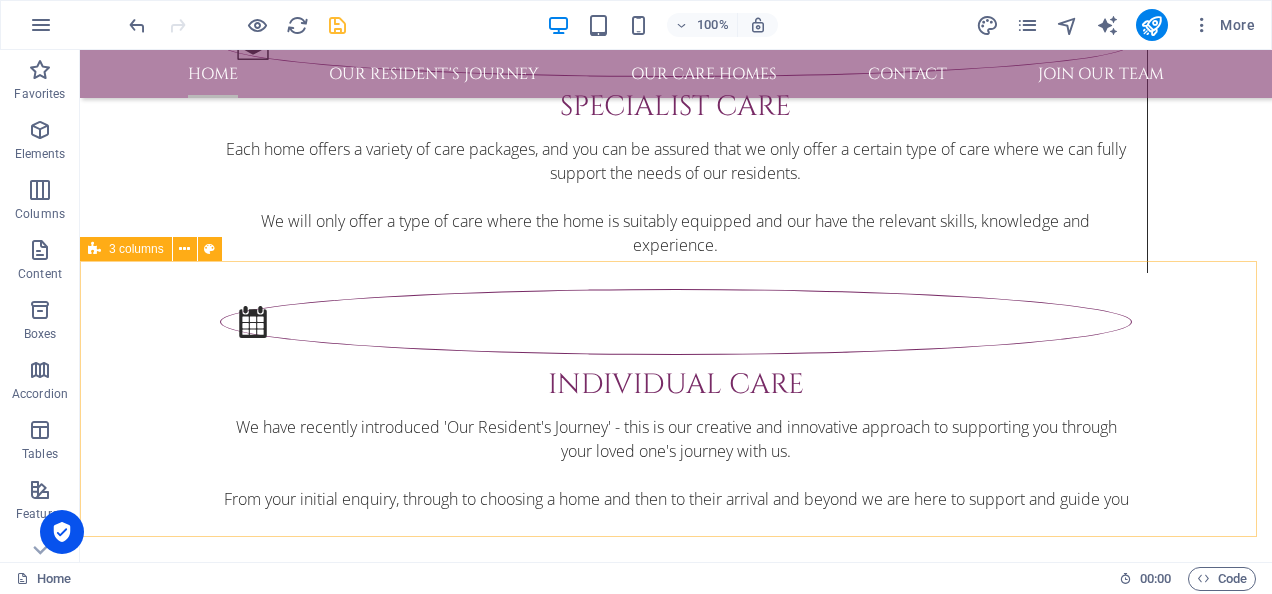 click on "3 columns" at bounding box center (136, 249) 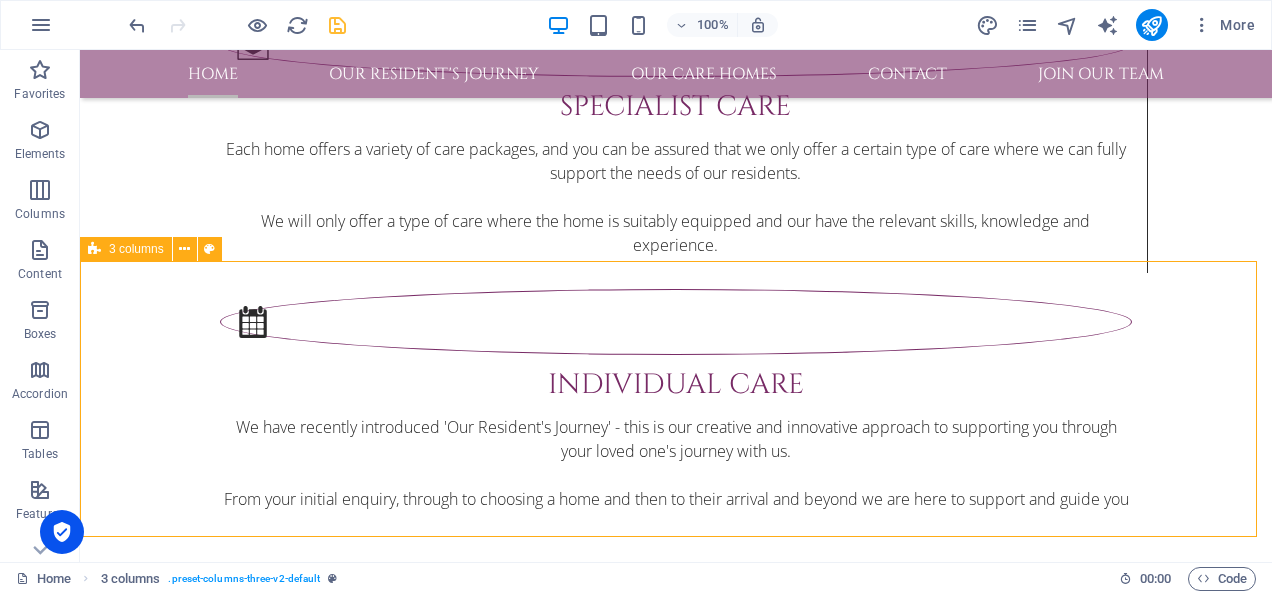 click on "3 columns" at bounding box center [136, 249] 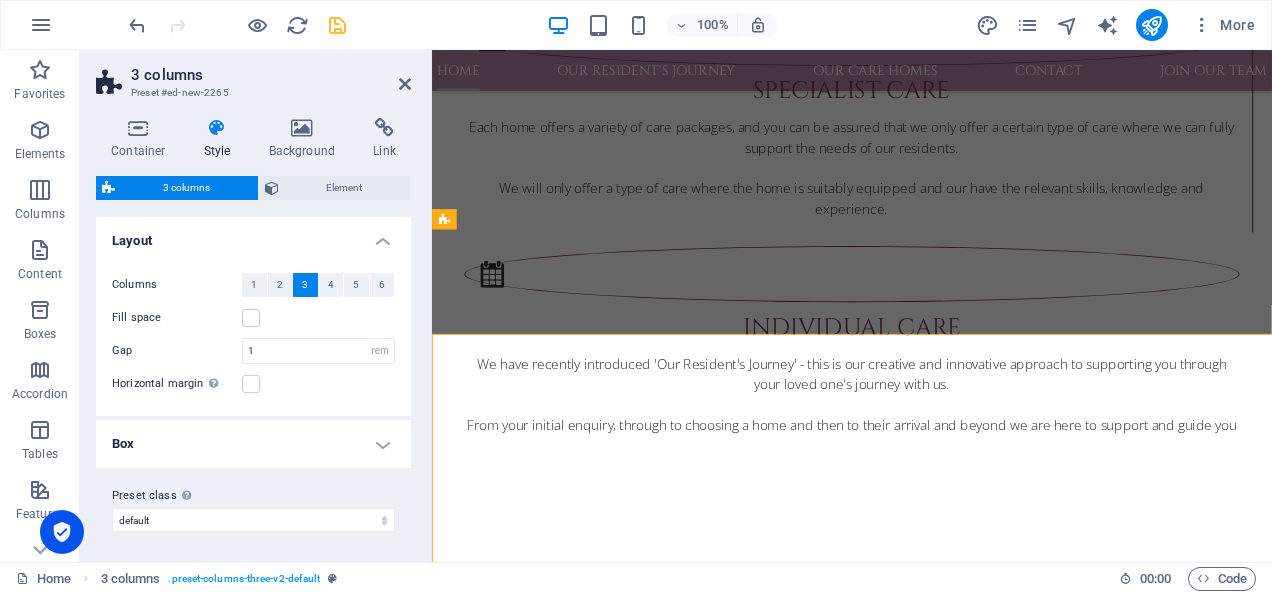 scroll, scrollTop: 3653, scrollLeft: 0, axis: vertical 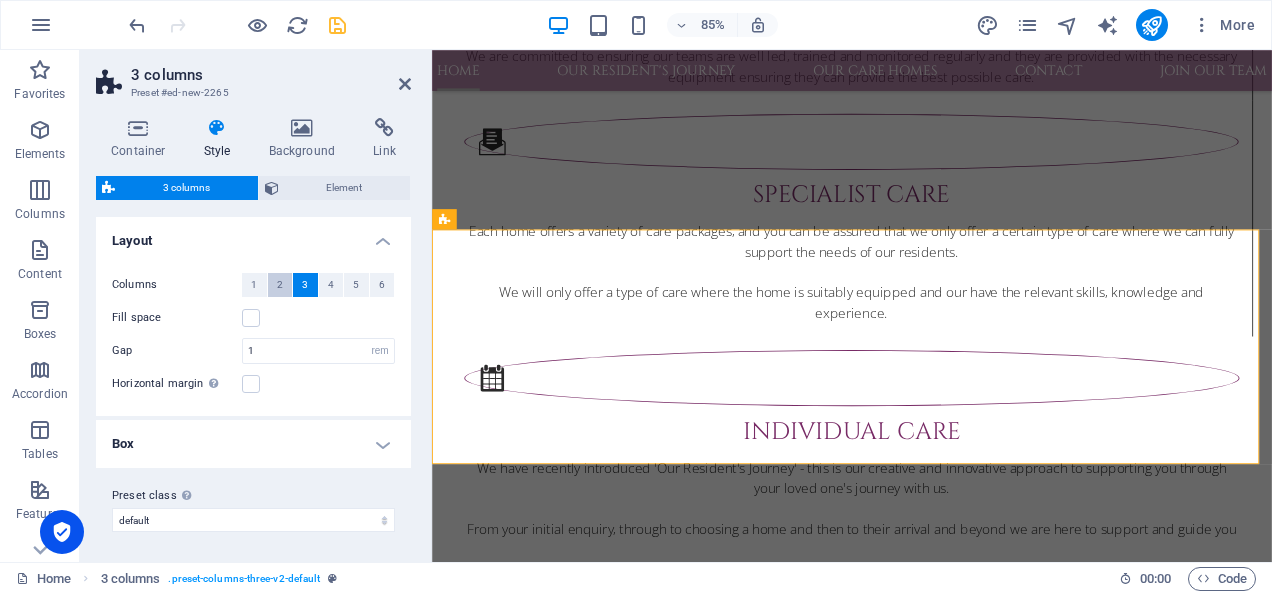 click on "2" at bounding box center (280, 285) 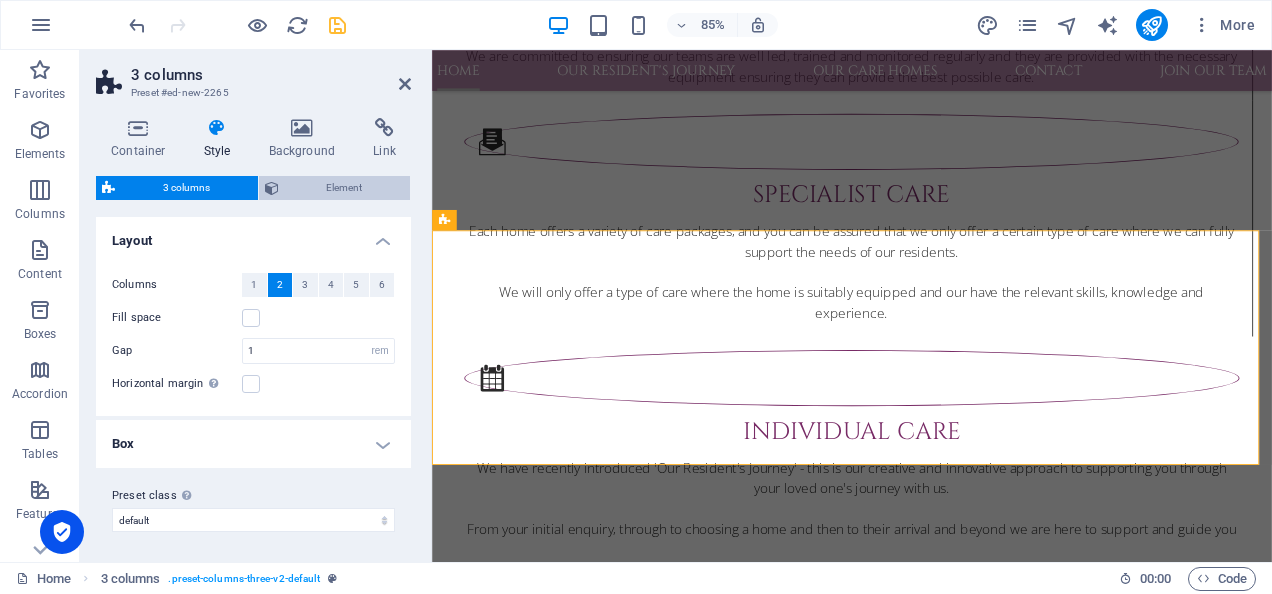 scroll, scrollTop: 3772, scrollLeft: 0, axis: vertical 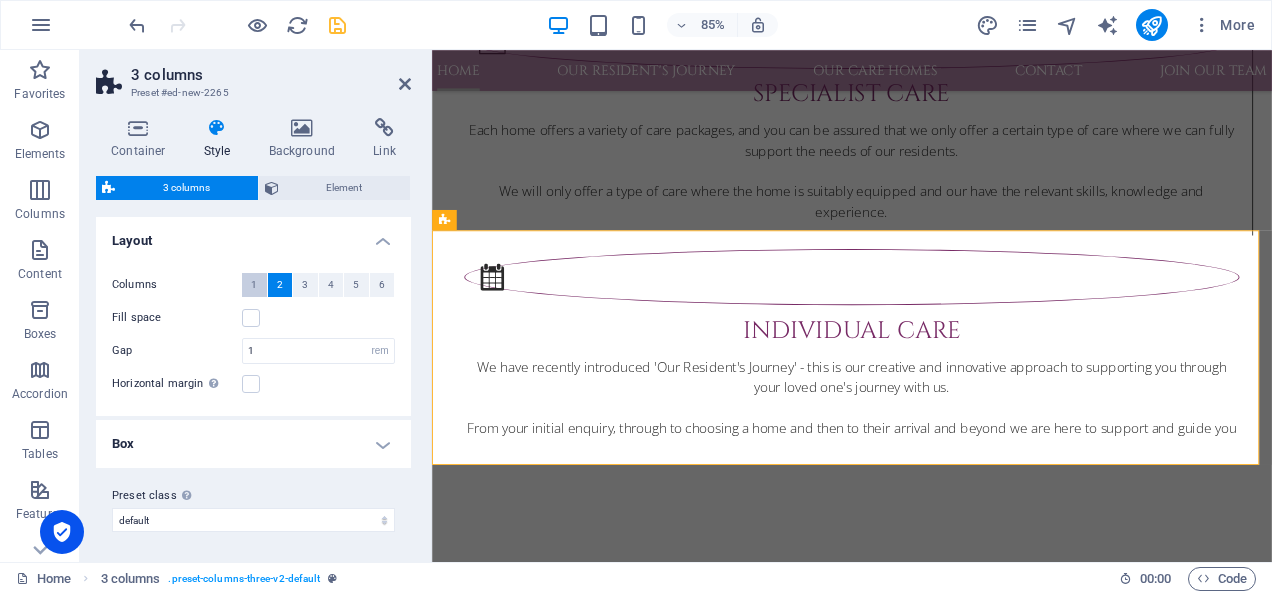click on "1" at bounding box center (254, 285) 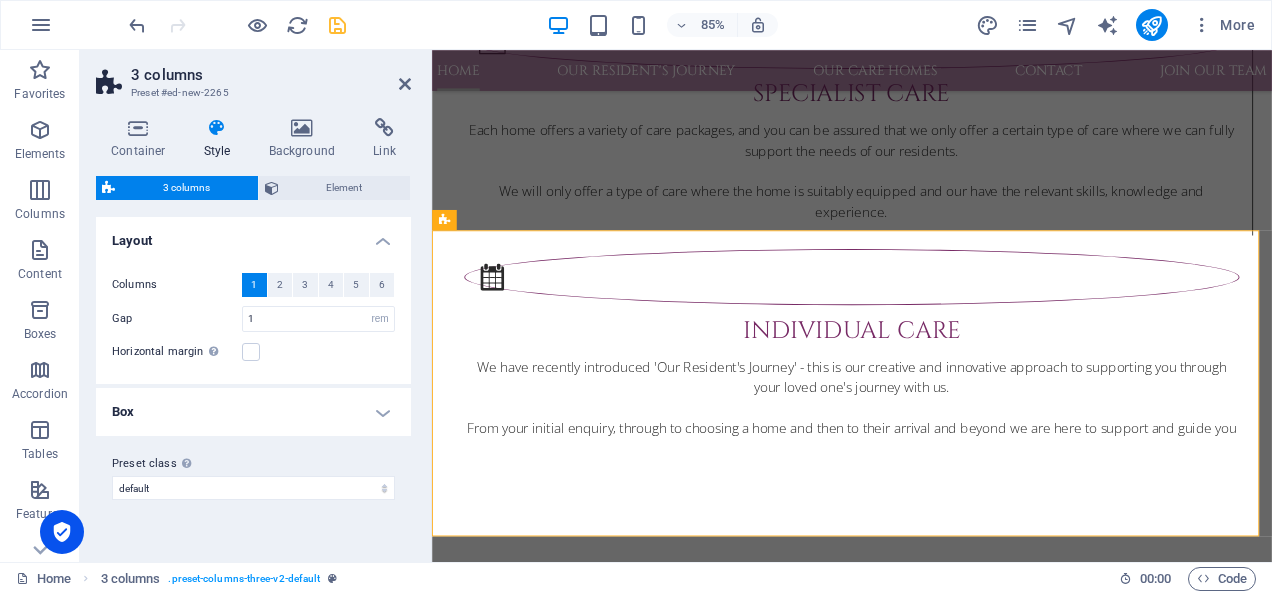 scroll, scrollTop: 3971, scrollLeft: 0, axis: vertical 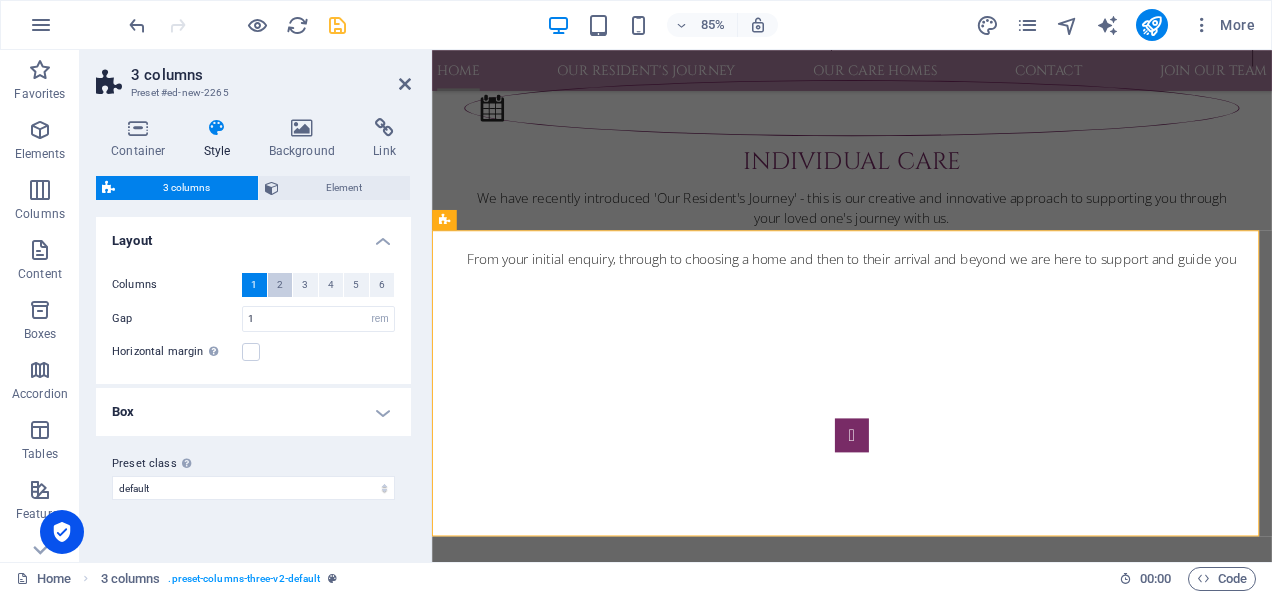 click on "2" at bounding box center [280, 285] 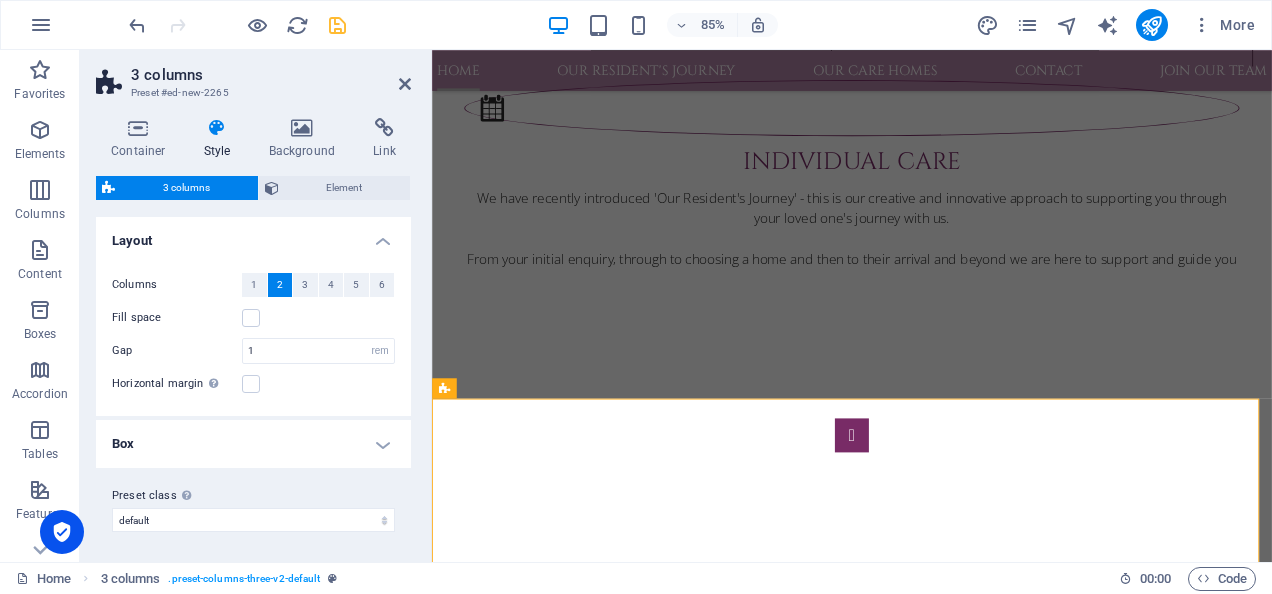 scroll, scrollTop: 3772, scrollLeft: 0, axis: vertical 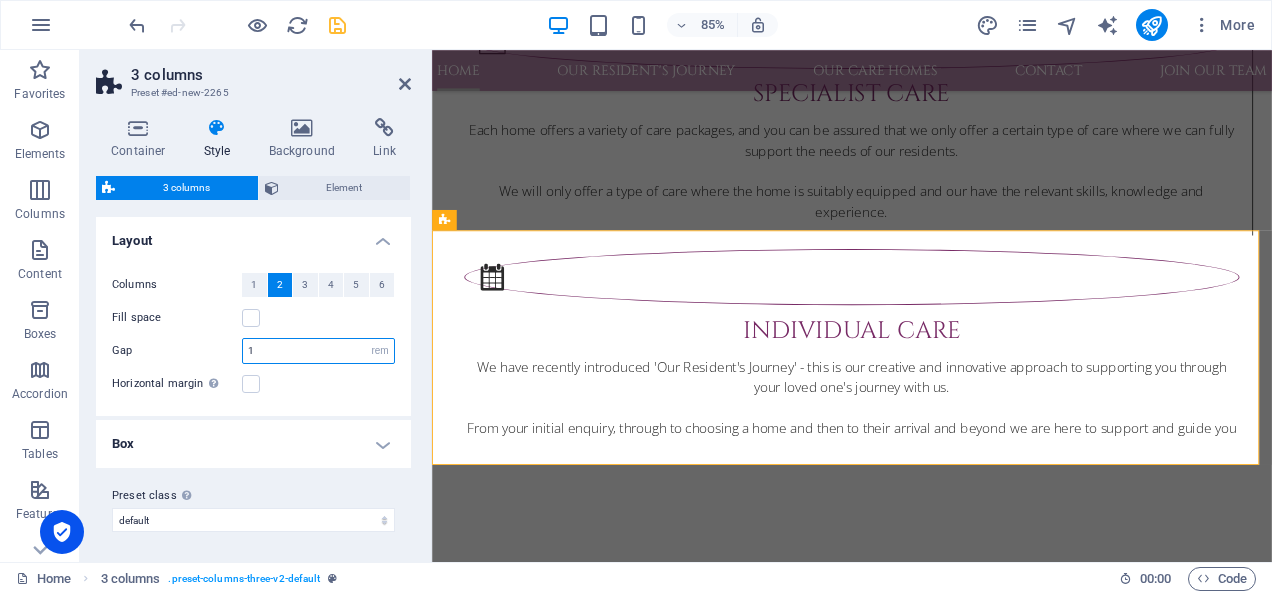 click on "1" at bounding box center (318, 351) 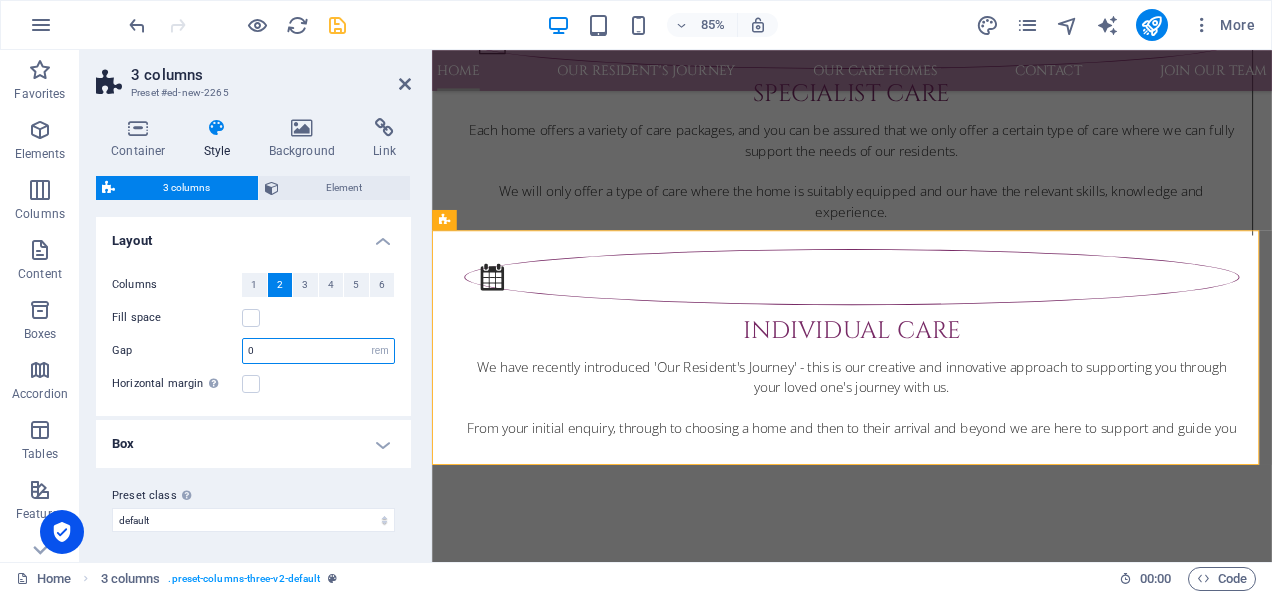 type on "0" 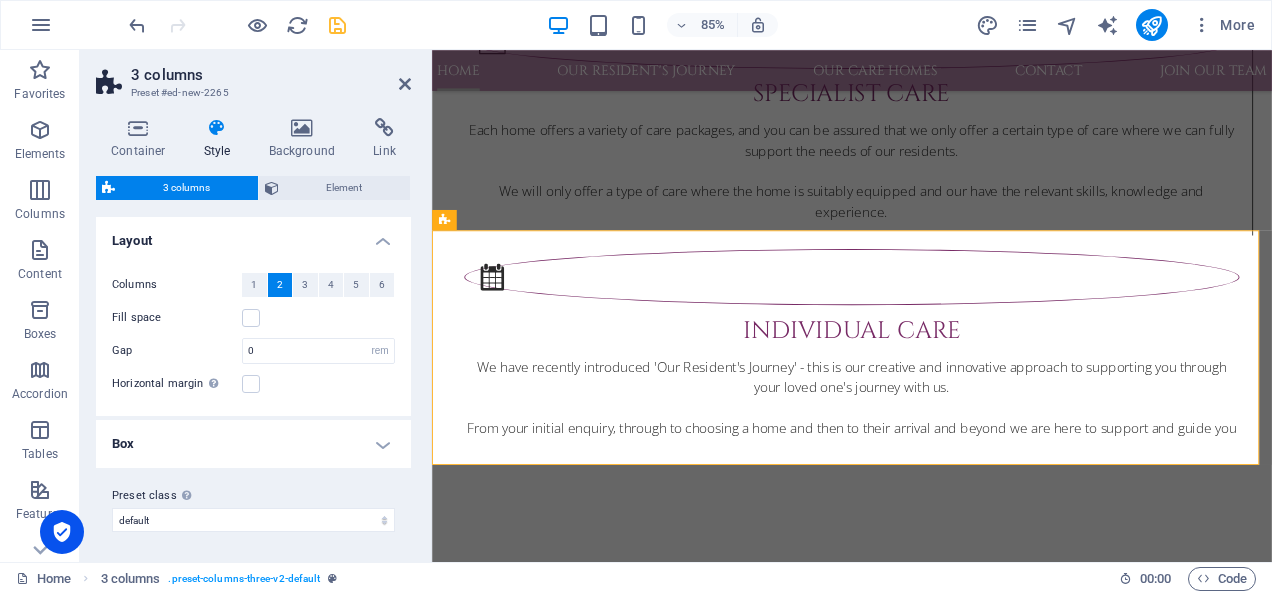 click on "Fill space" at bounding box center (253, 318) 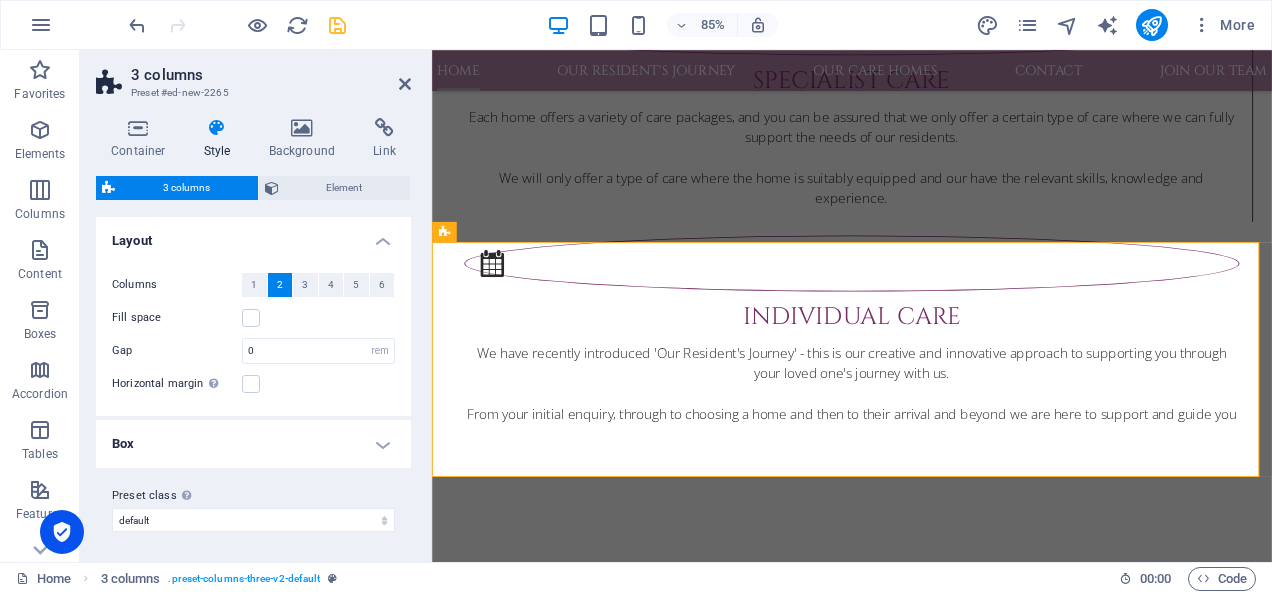 scroll, scrollTop: 3758, scrollLeft: 0, axis: vertical 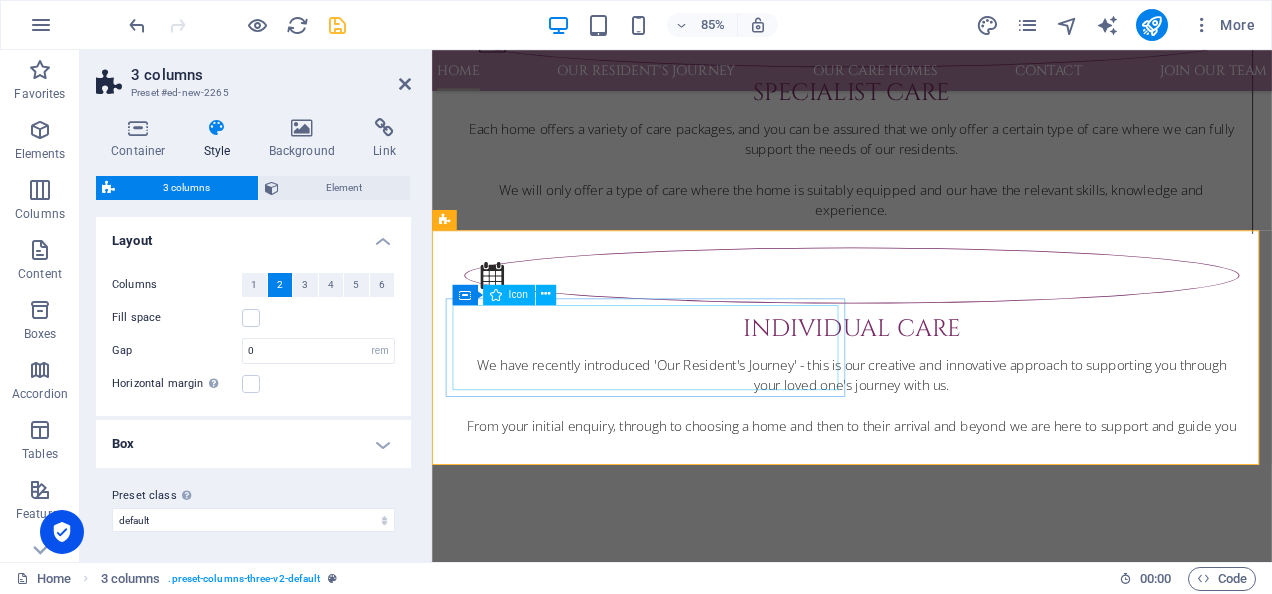 click at bounding box center (684, 3040) 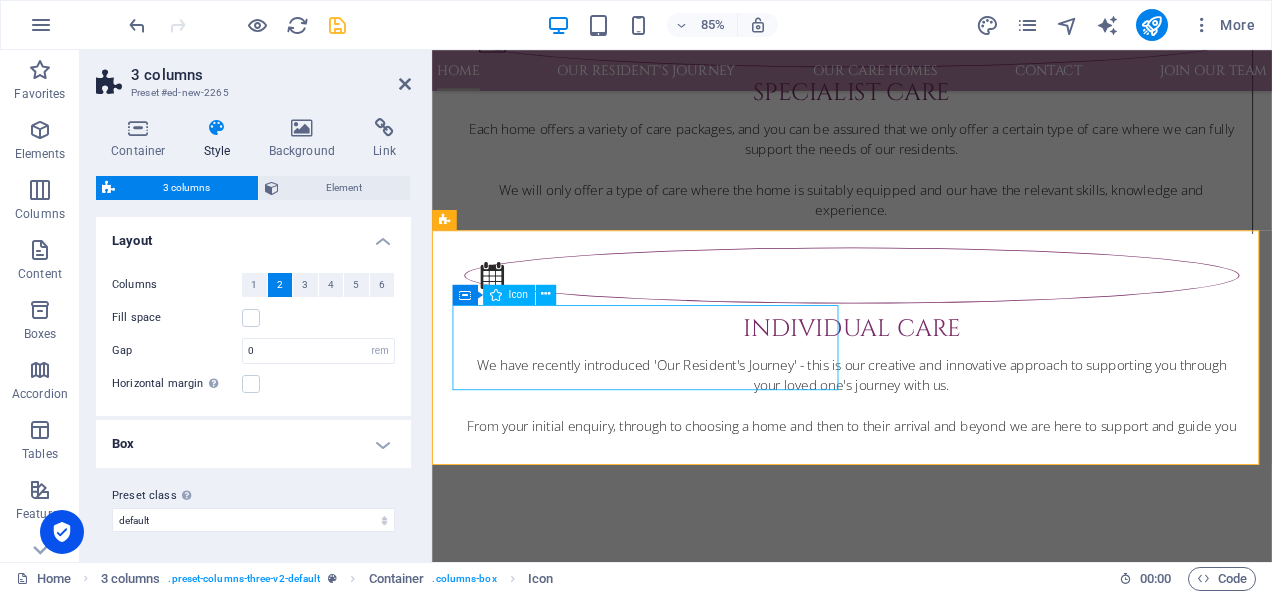 click at bounding box center [684, 3040] 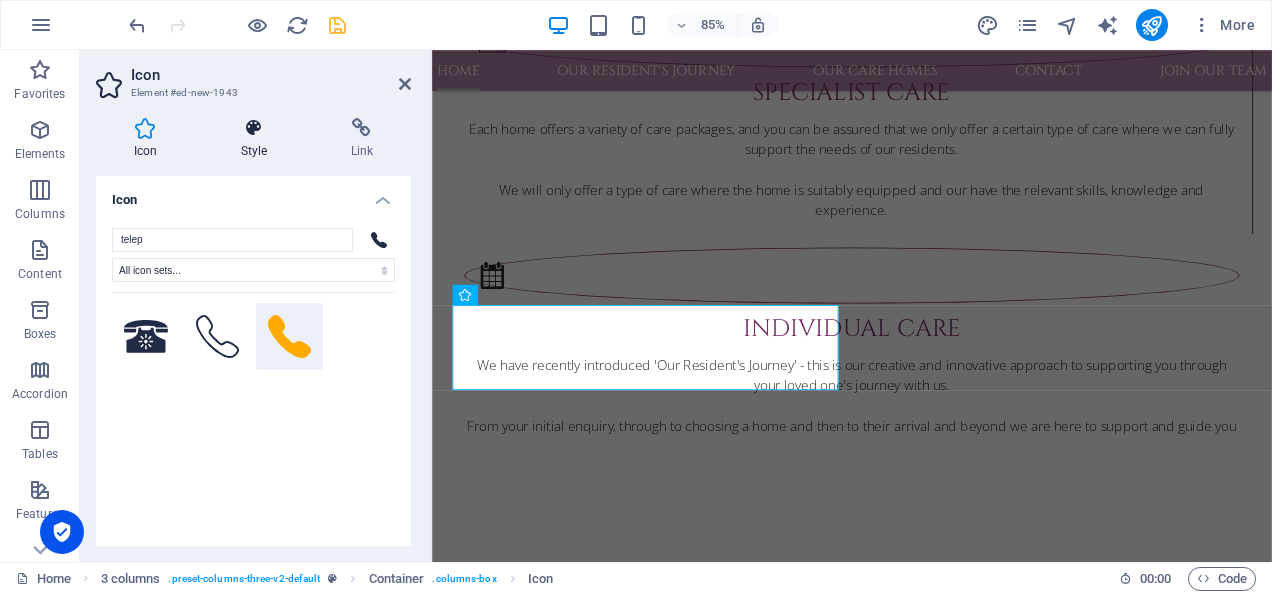 click at bounding box center (254, 128) 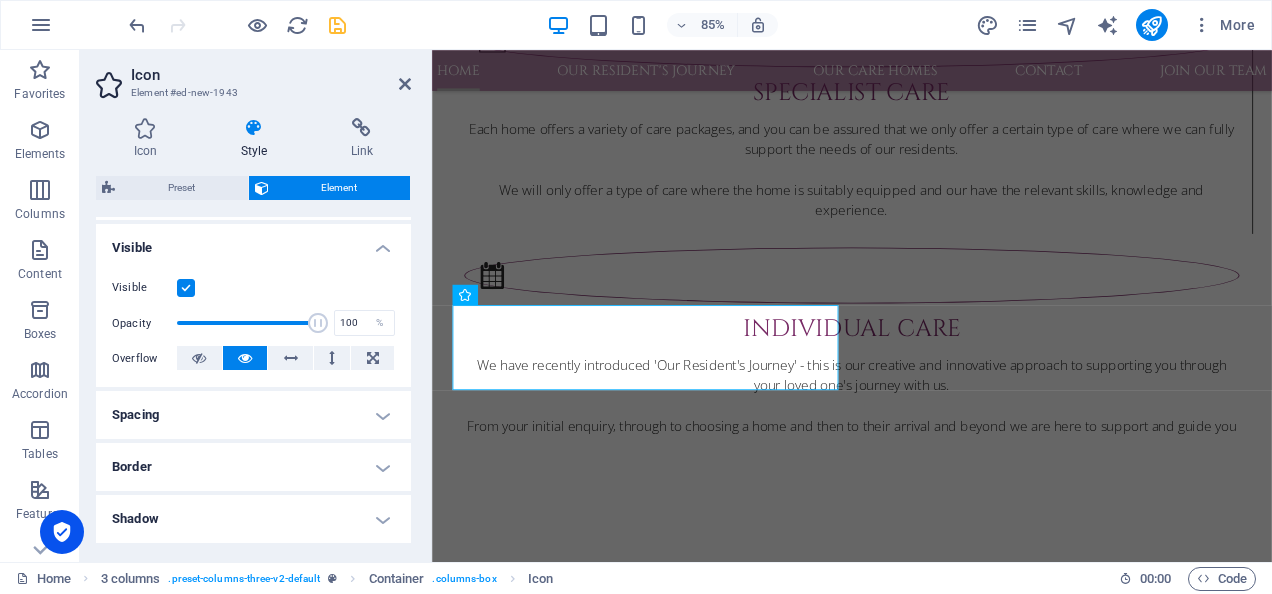 scroll, scrollTop: 222, scrollLeft: 0, axis: vertical 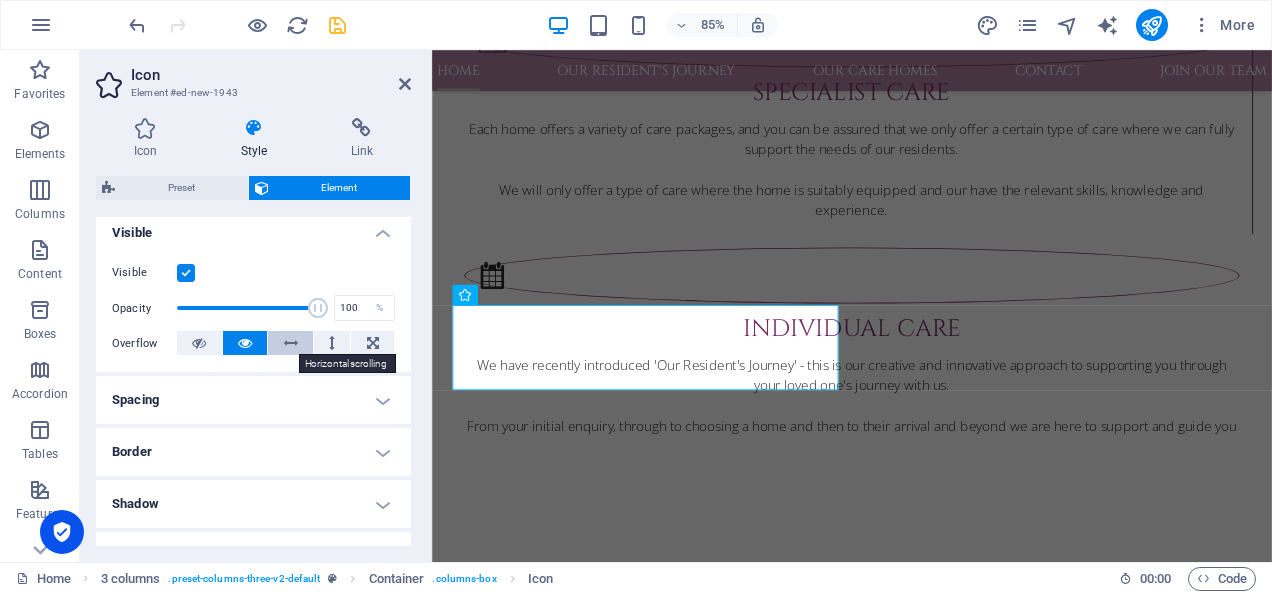 click at bounding box center (291, 343) 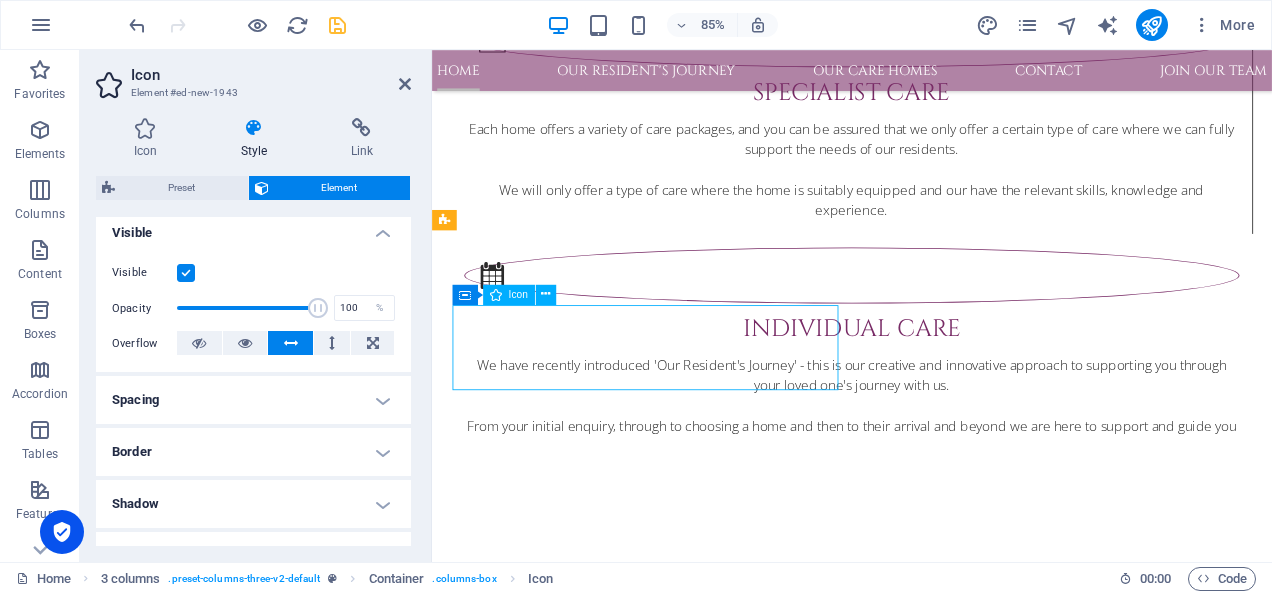 drag, startPoint x: 487, startPoint y: 408, endPoint x: 690, endPoint y: 408, distance: 203 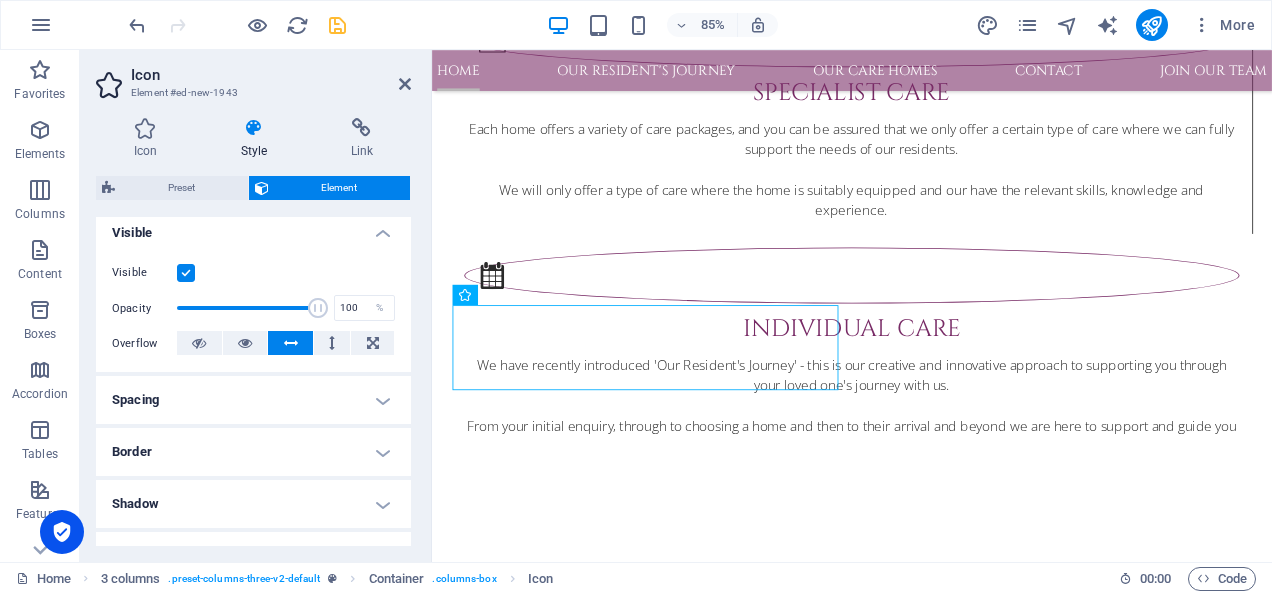 drag, startPoint x: 406, startPoint y: 341, endPoint x: 412, endPoint y: 406, distance: 65.27634 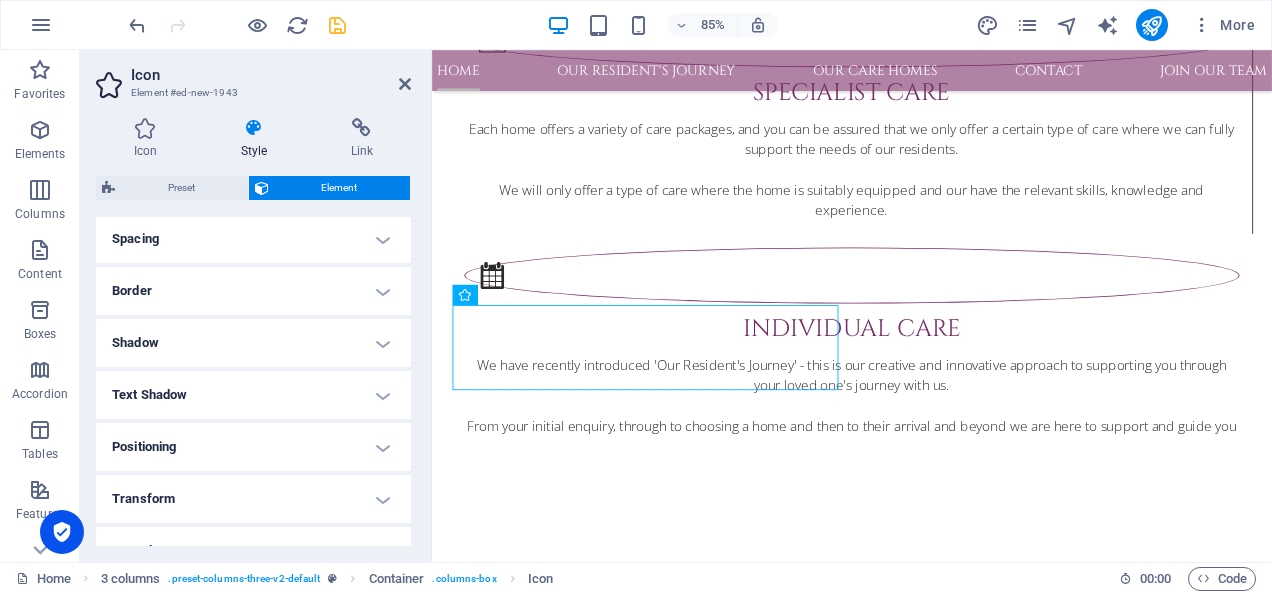 scroll, scrollTop: 385, scrollLeft: 0, axis: vertical 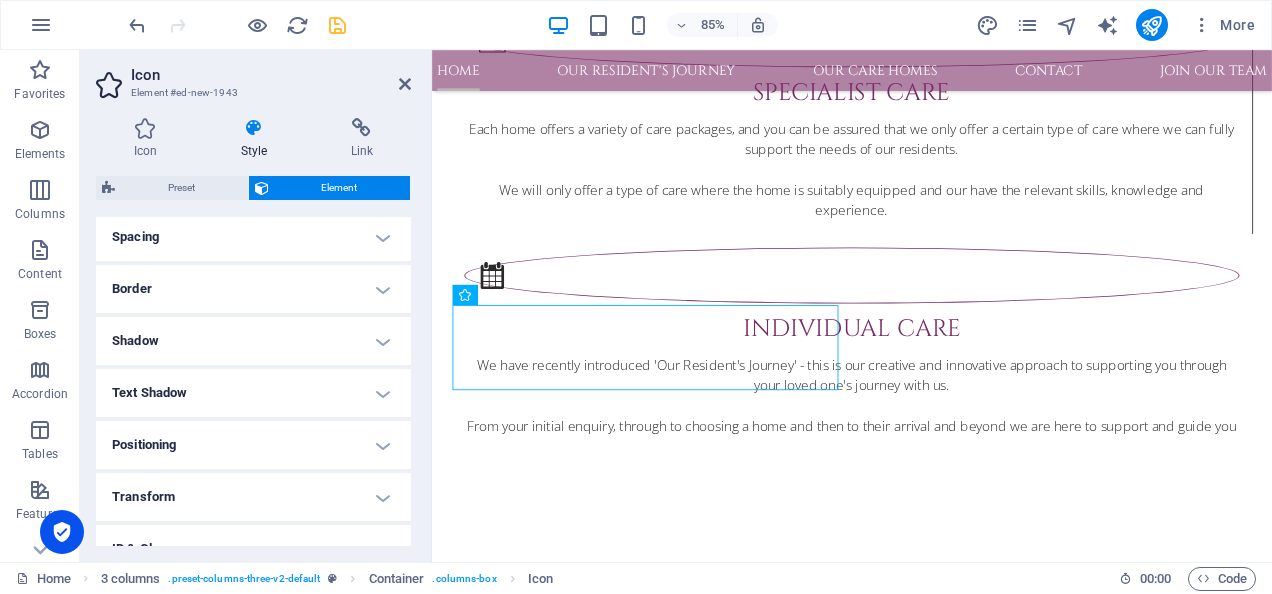 click on "Text Shadow" at bounding box center (253, 393) 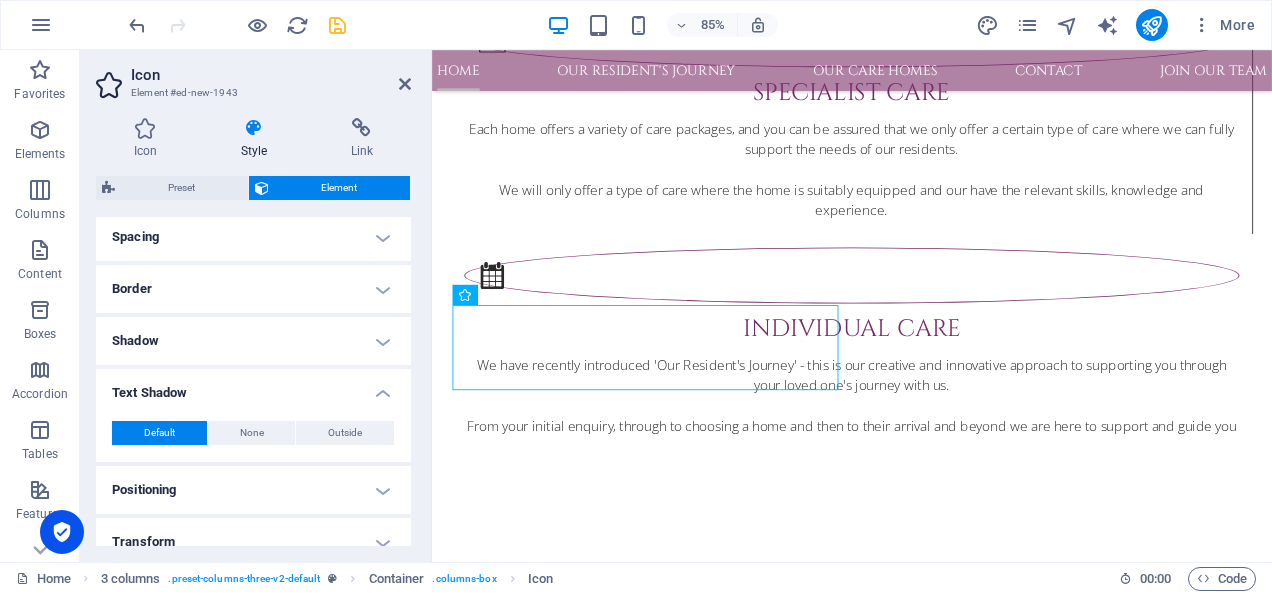 click on "Text Shadow" at bounding box center [253, 387] 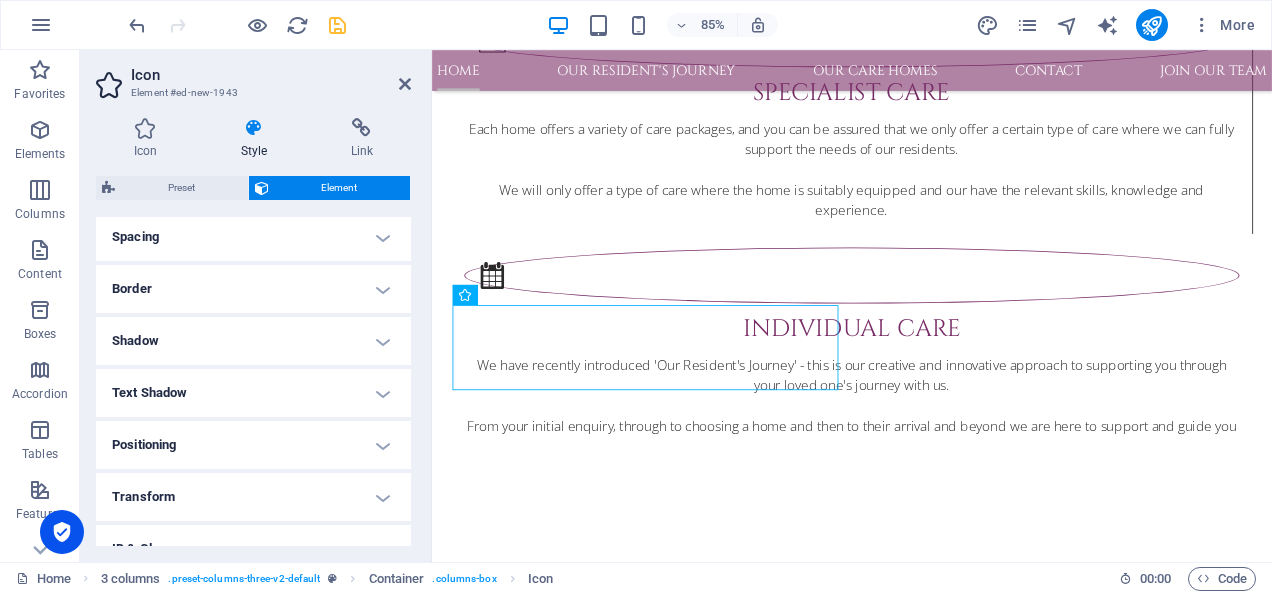 click on "Positioning" at bounding box center [253, 445] 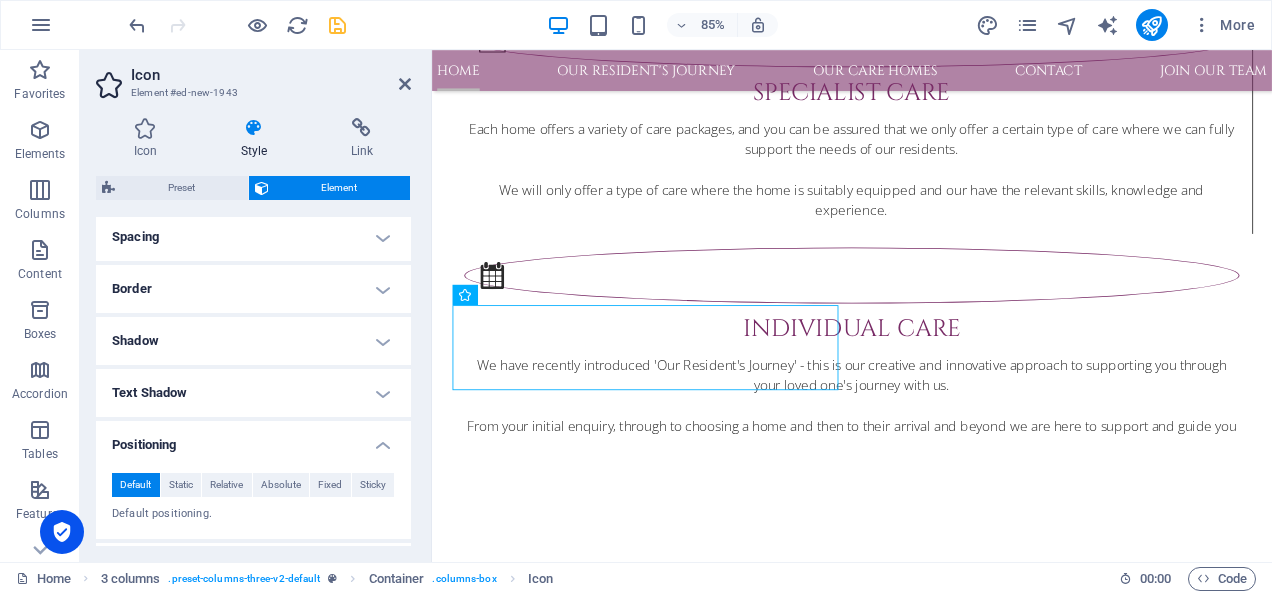 drag, startPoint x: 406, startPoint y: 410, endPoint x: 406, endPoint y: 439, distance: 29 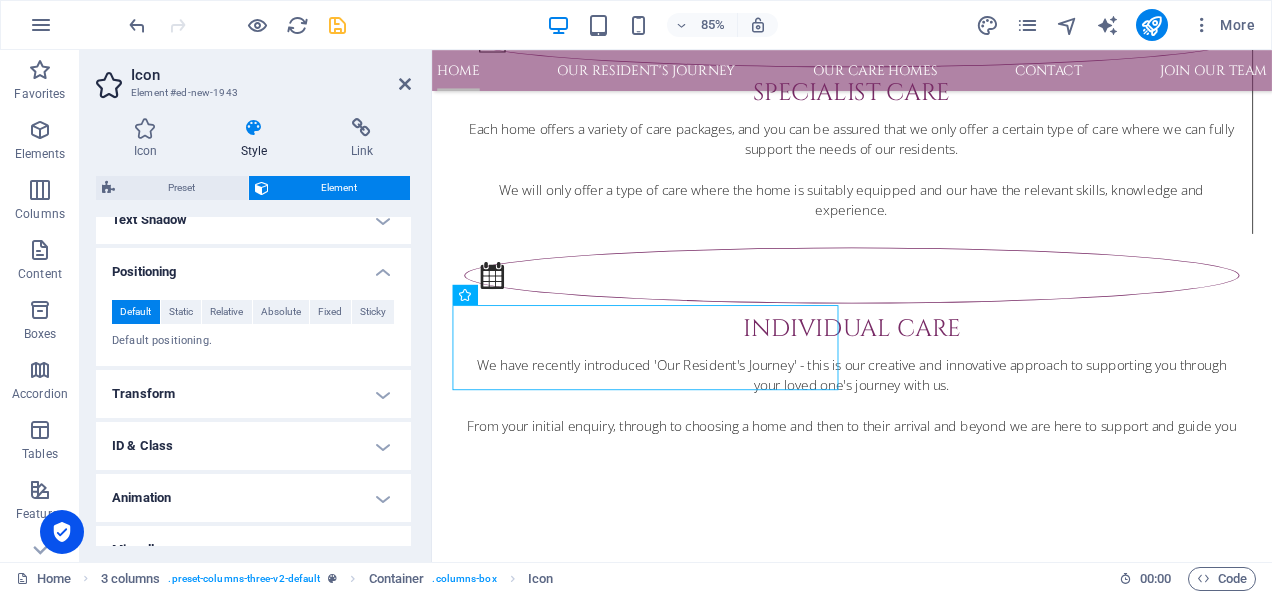 scroll, scrollTop: 555, scrollLeft: 0, axis: vertical 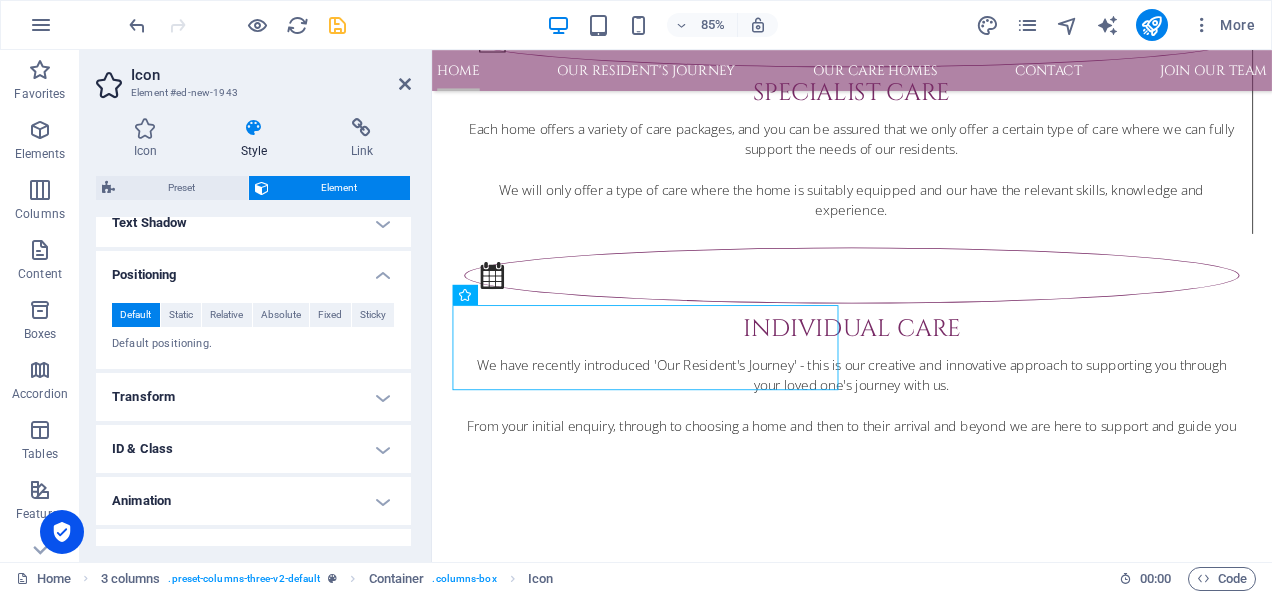 drag, startPoint x: 413, startPoint y: 462, endPoint x: 418, endPoint y: 402, distance: 60.207973 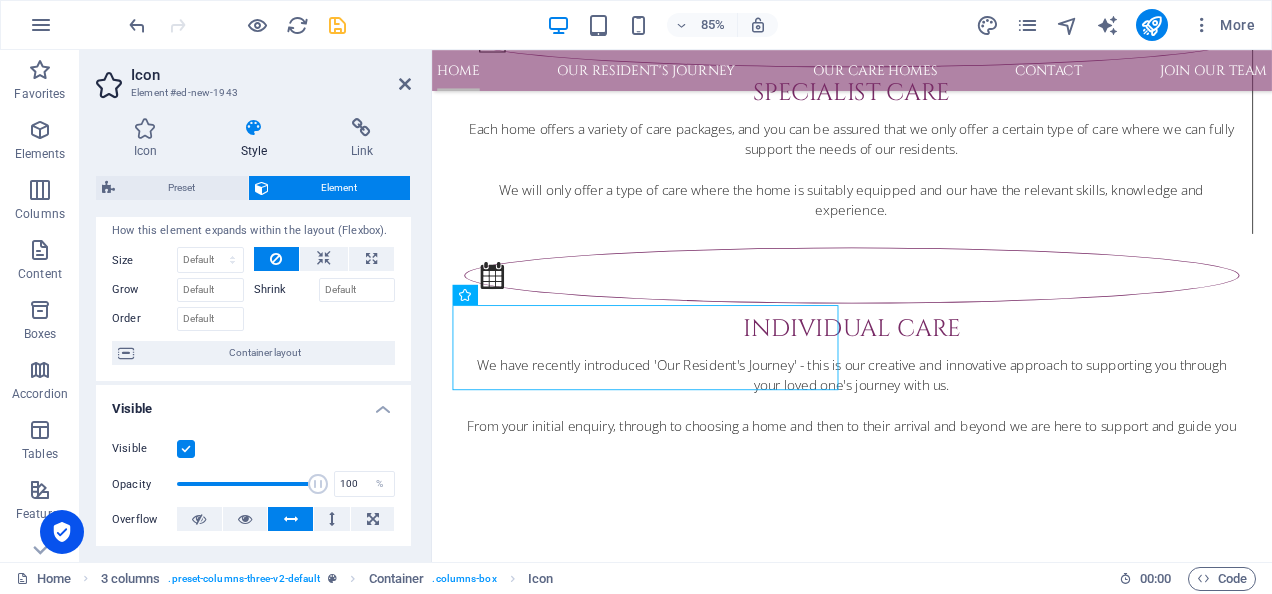 scroll, scrollTop: 0, scrollLeft: 0, axis: both 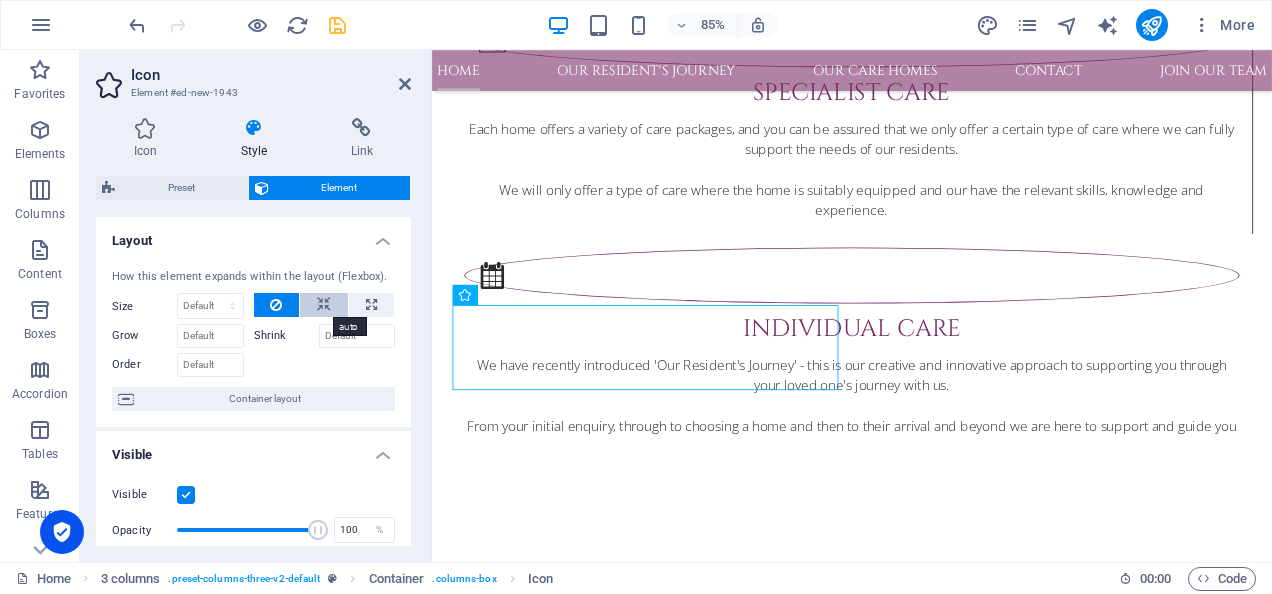 click at bounding box center [324, 305] 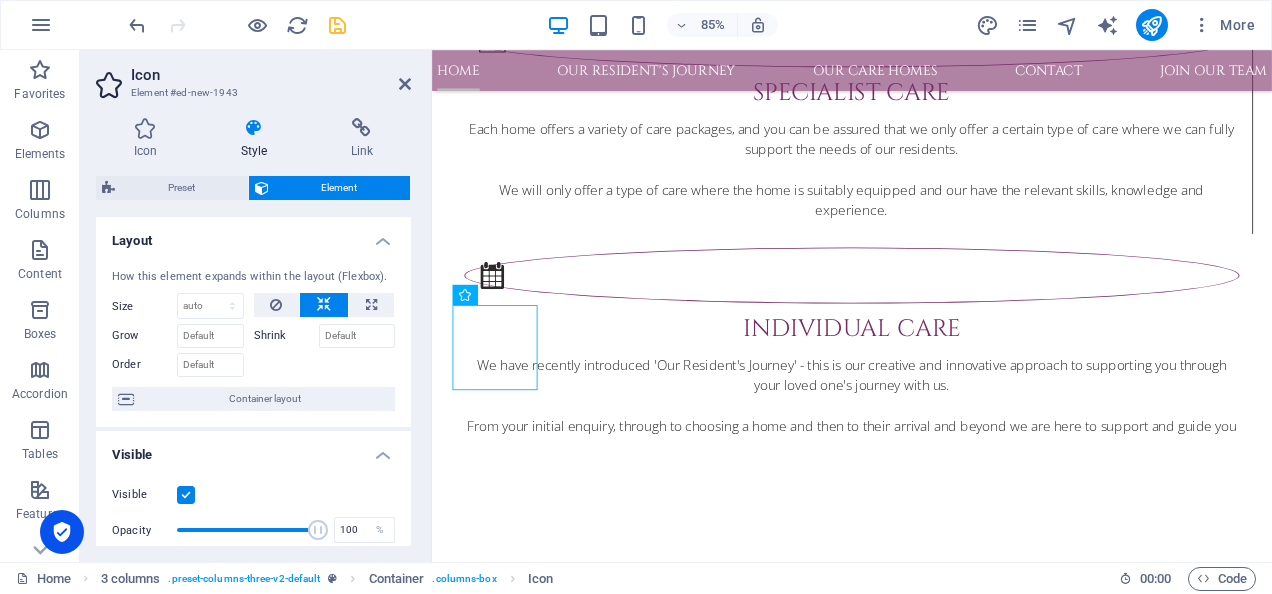 drag, startPoint x: 522, startPoint y: 372, endPoint x: 843, endPoint y: 400, distance: 322.21887 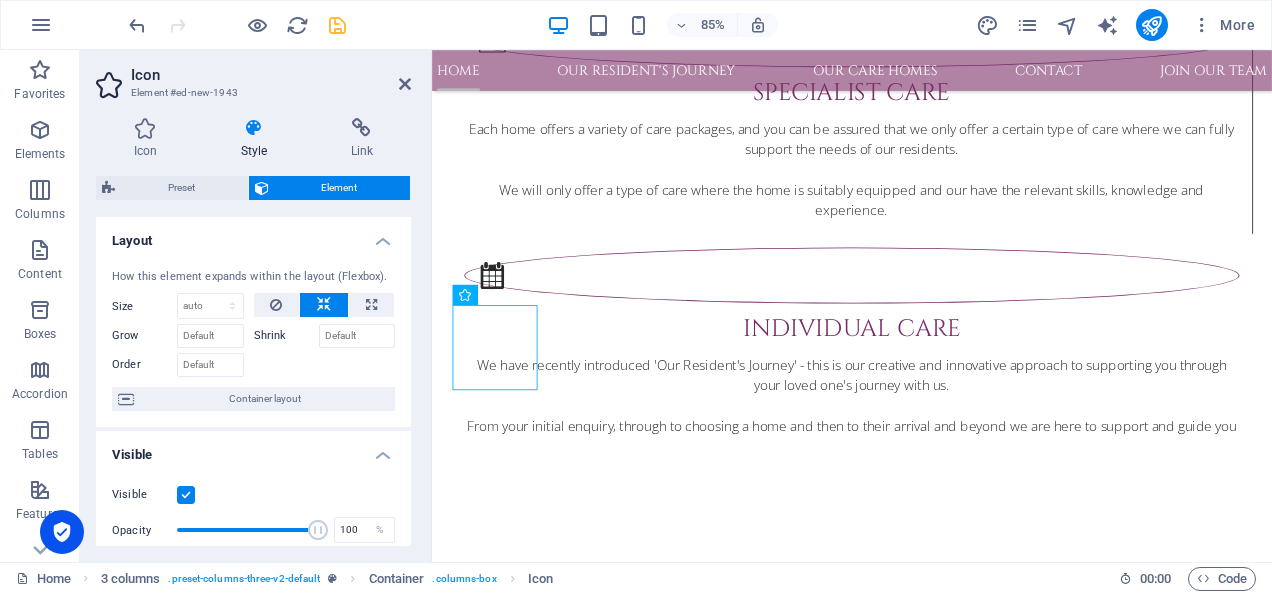 click at bounding box center [684, 3040] 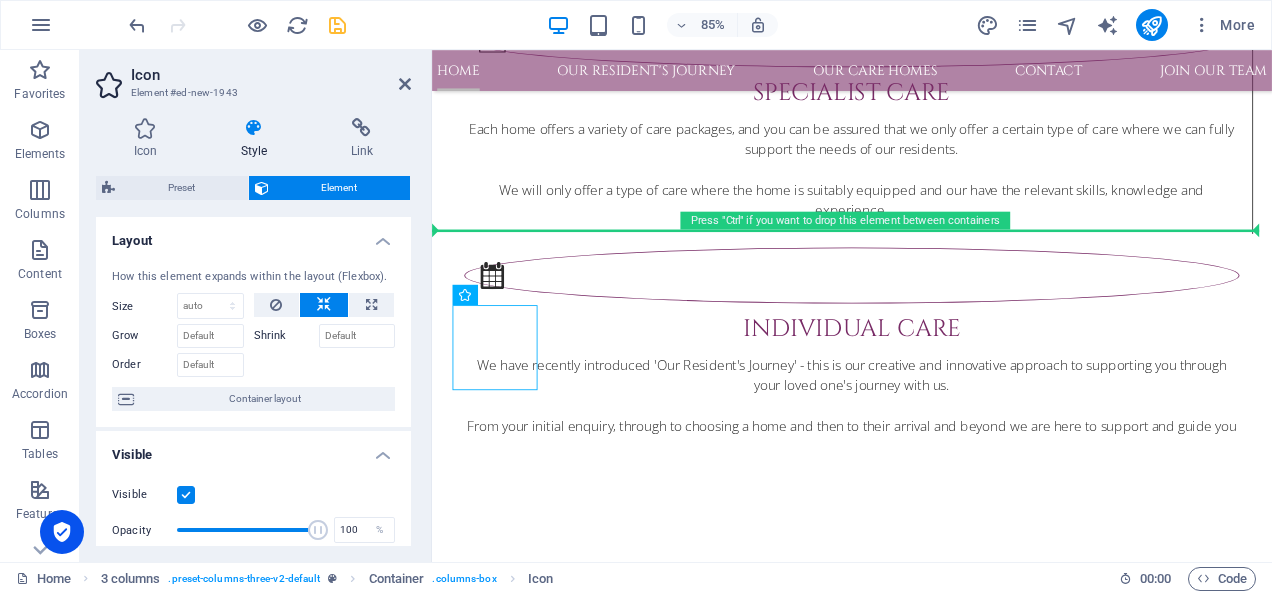 drag, startPoint x: 528, startPoint y: 380, endPoint x: 585, endPoint y: 228, distance: 162.33607 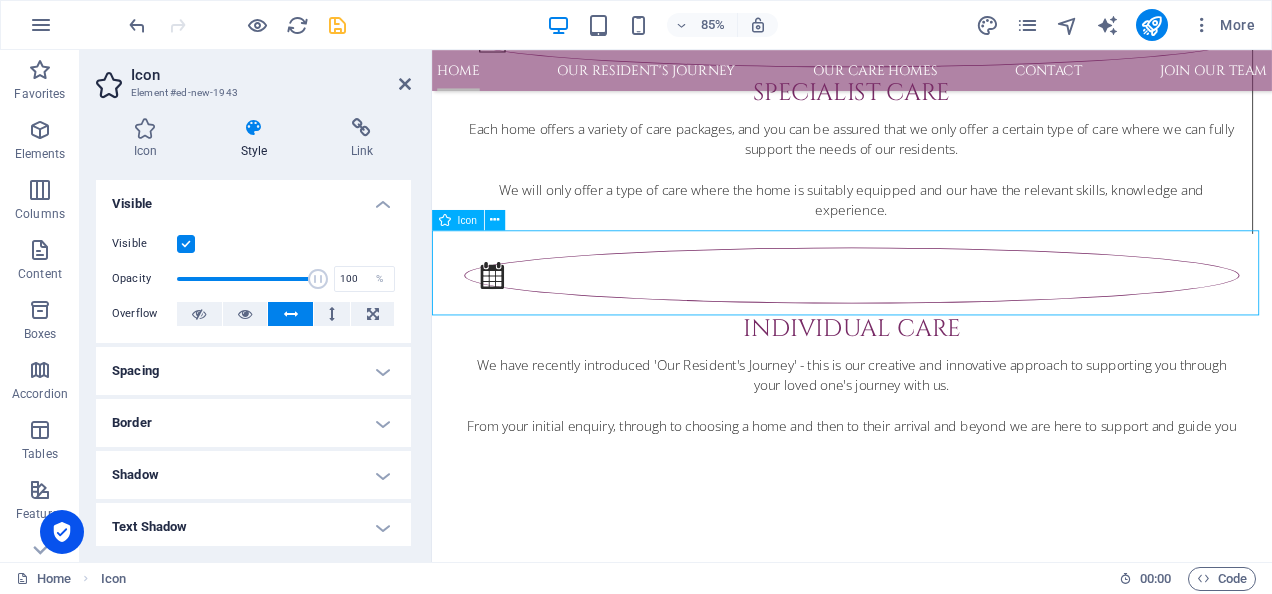 scroll, scrollTop: 3881, scrollLeft: 0, axis: vertical 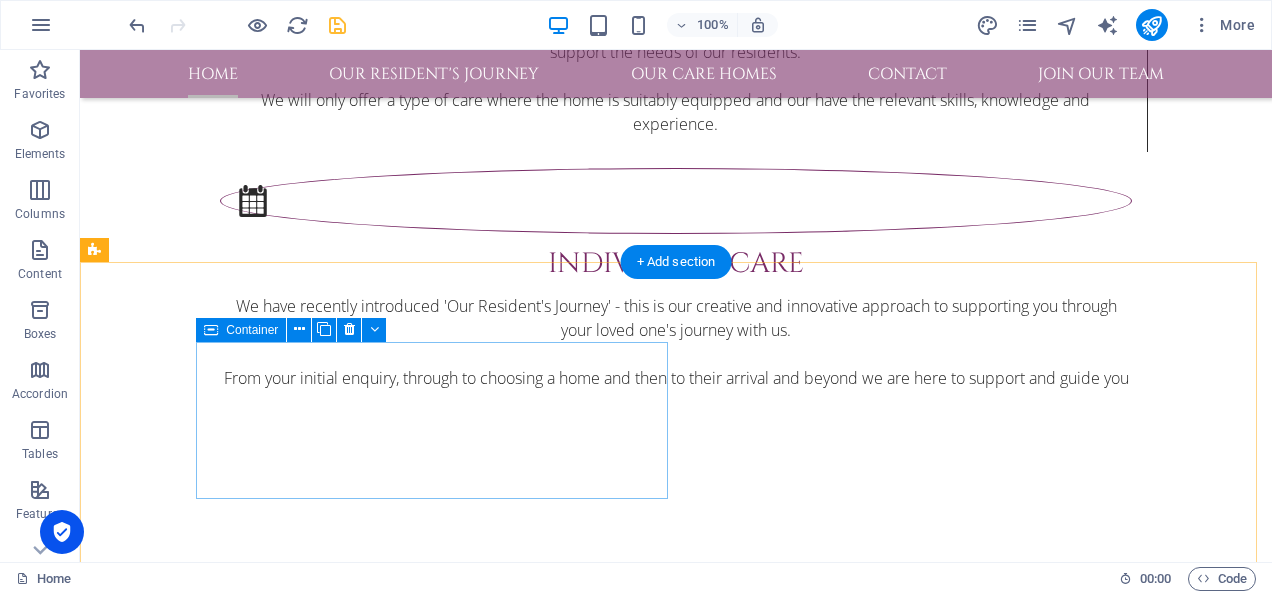 click on "Drop content here or  Add elements  Paste clipboard" at bounding box center [332, 2949] 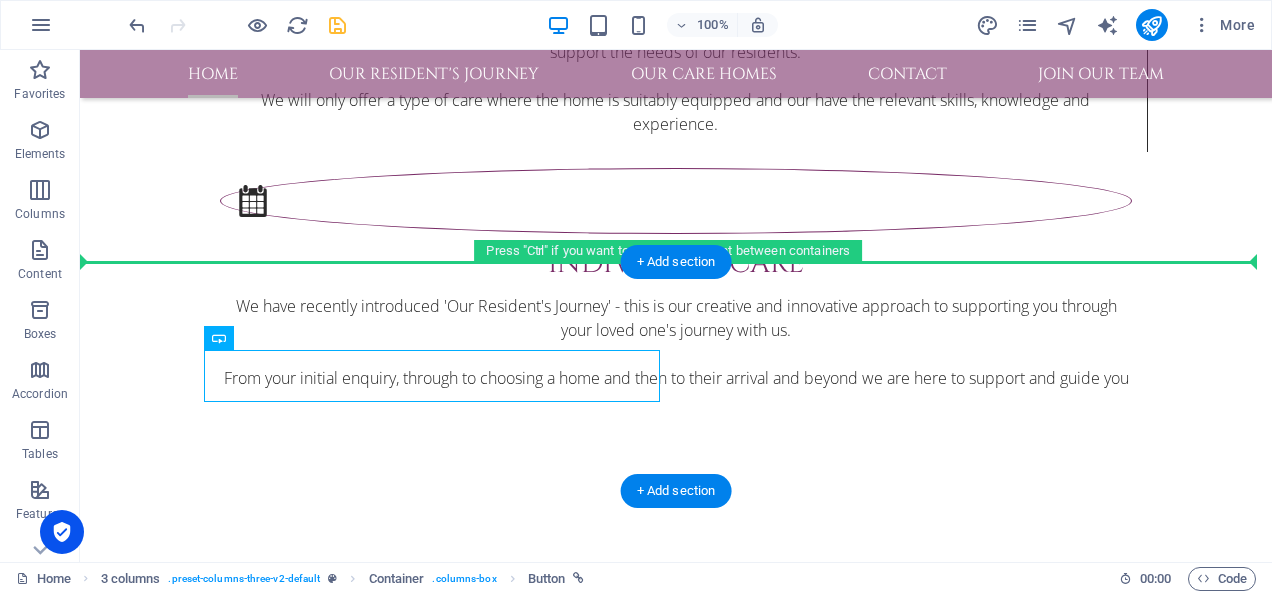 drag, startPoint x: 391, startPoint y: 374, endPoint x: 430, endPoint y: 266, distance: 114.82596 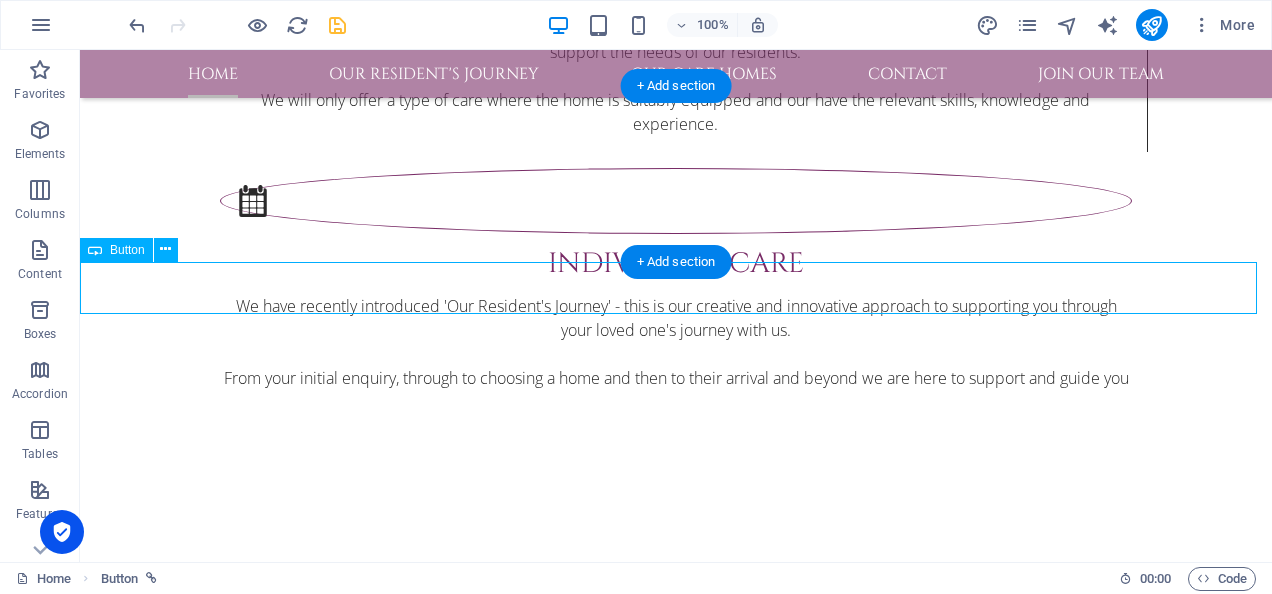 click on "click here to call us" at bounding box center (676, 2816) 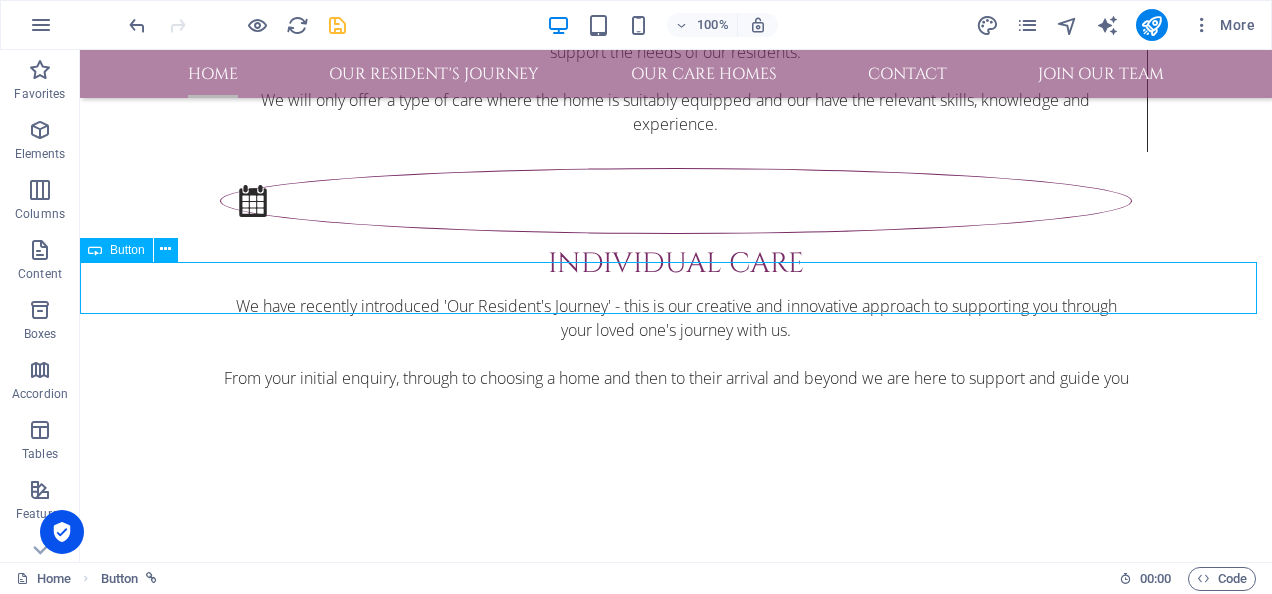 click on "Button" at bounding box center (127, 250) 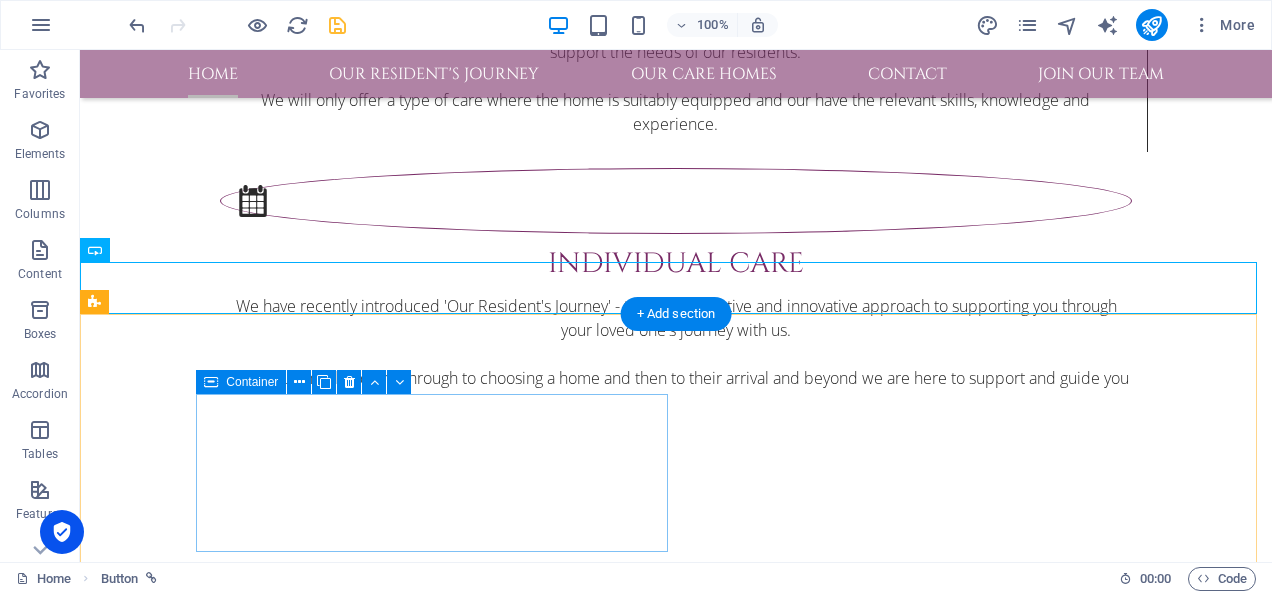 click on "Drop content here or  Add elements  Paste clipboard" at bounding box center (332, 3002) 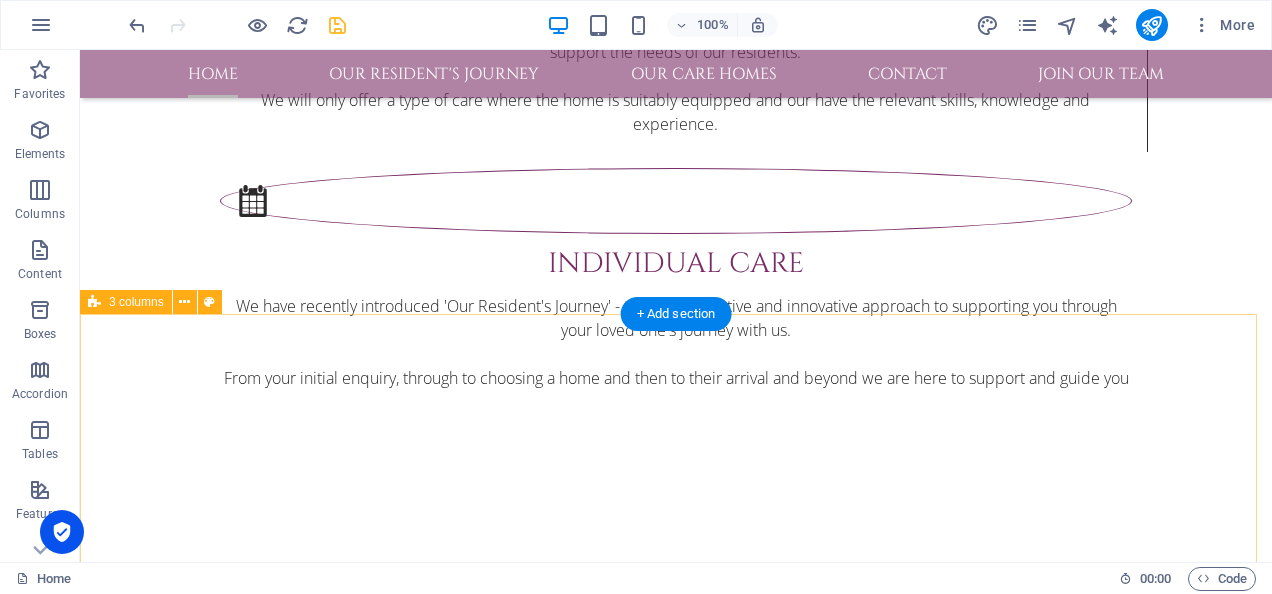 click on "Drop content here or  Add elements  Paste clipboard" at bounding box center [568, 2994] 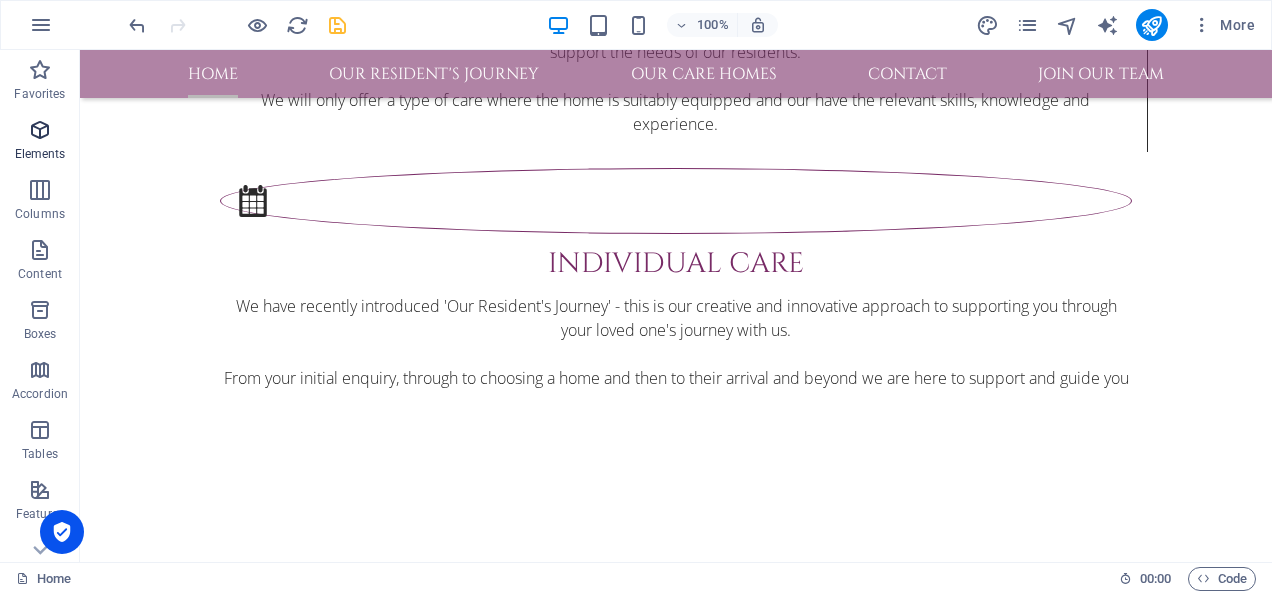 click at bounding box center [40, 130] 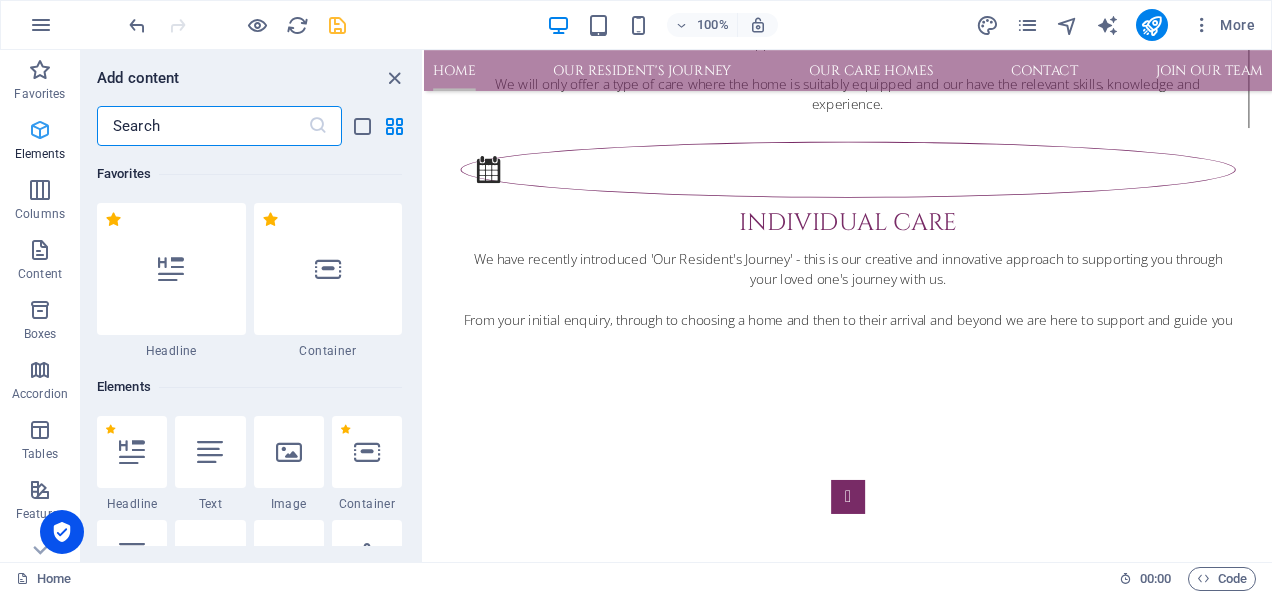 scroll, scrollTop: 3764, scrollLeft: 0, axis: vertical 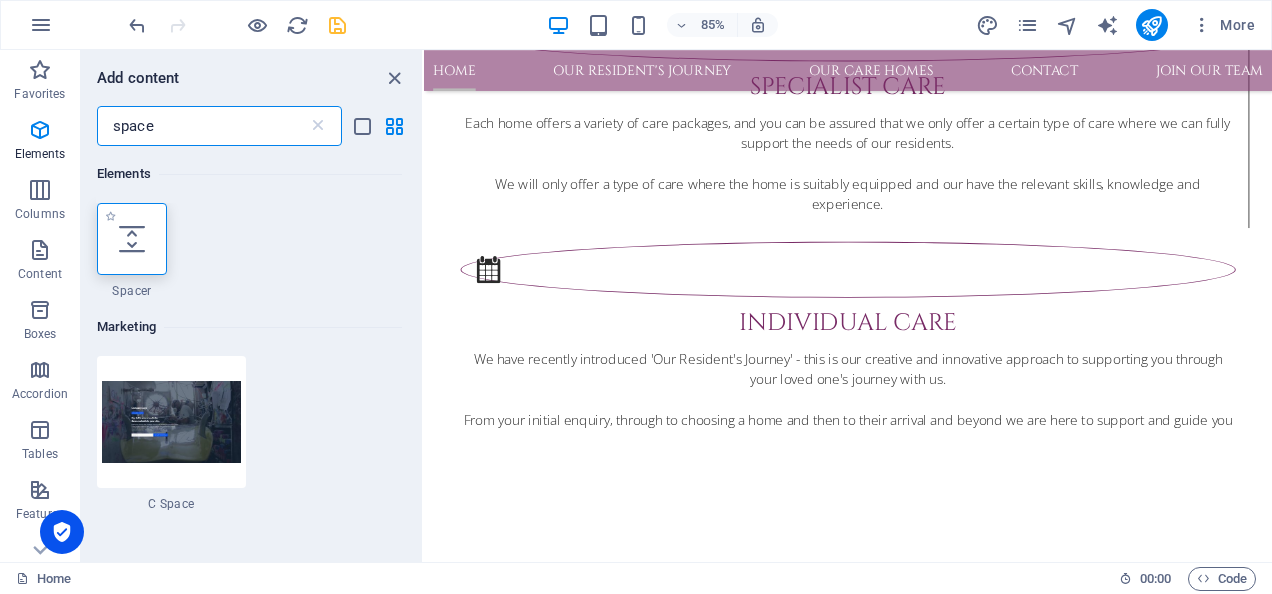 type on "space" 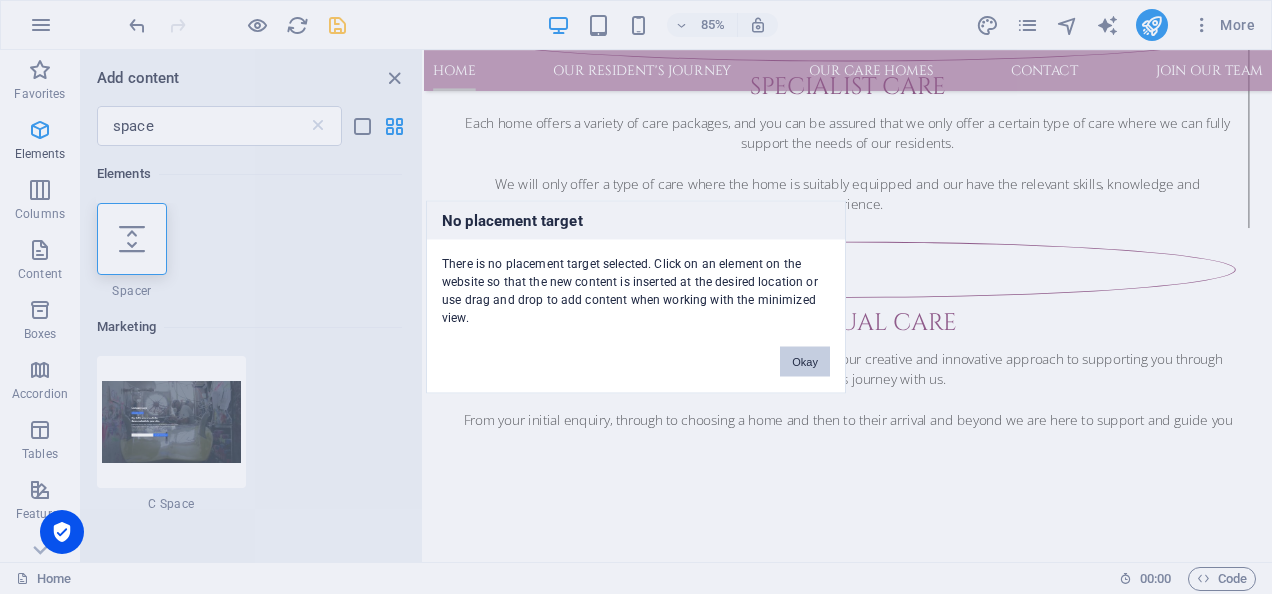 click on "Okay" at bounding box center (805, 362) 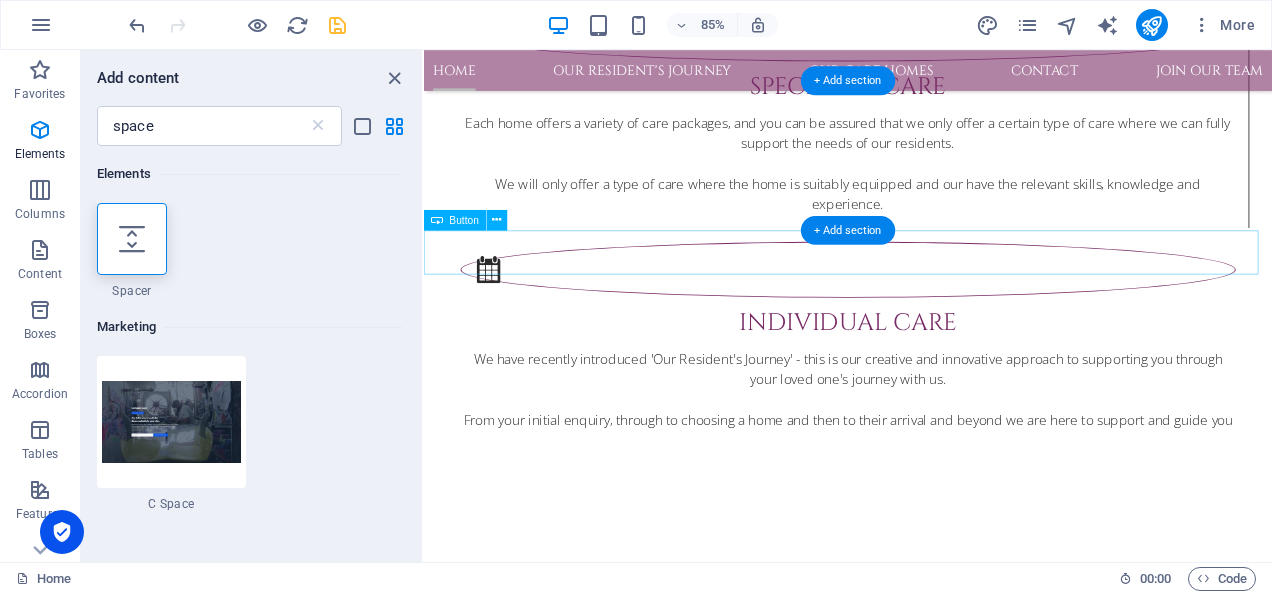 click on "click here to call us" at bounding box center [923, 2920] 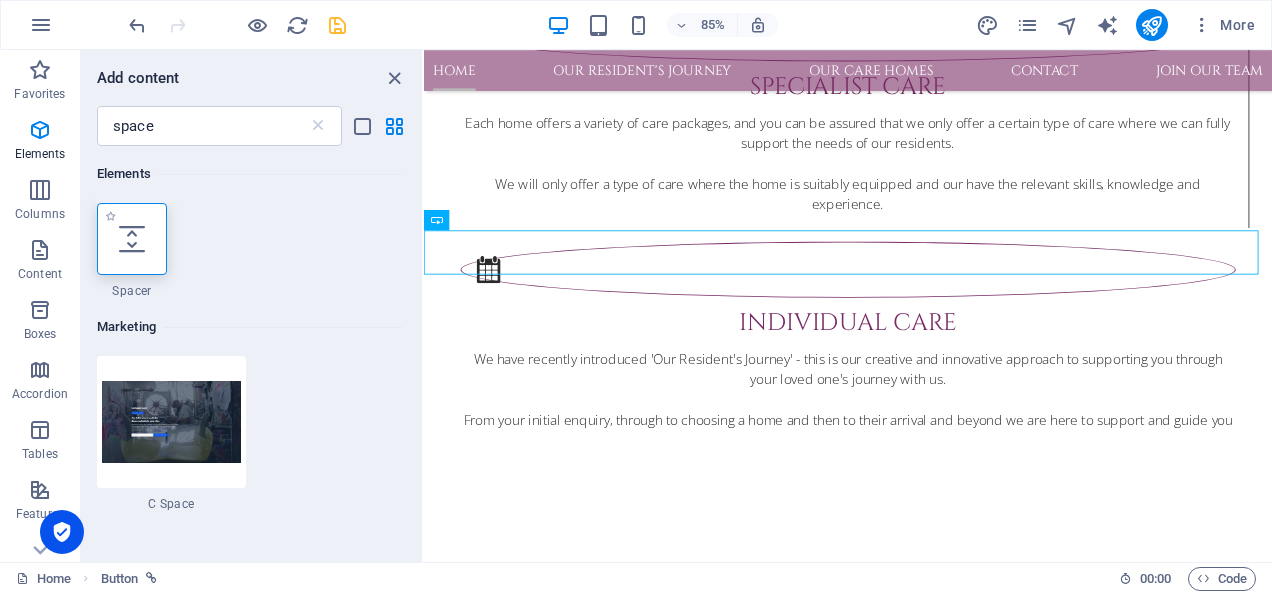 click at bounding box center [132, 239] 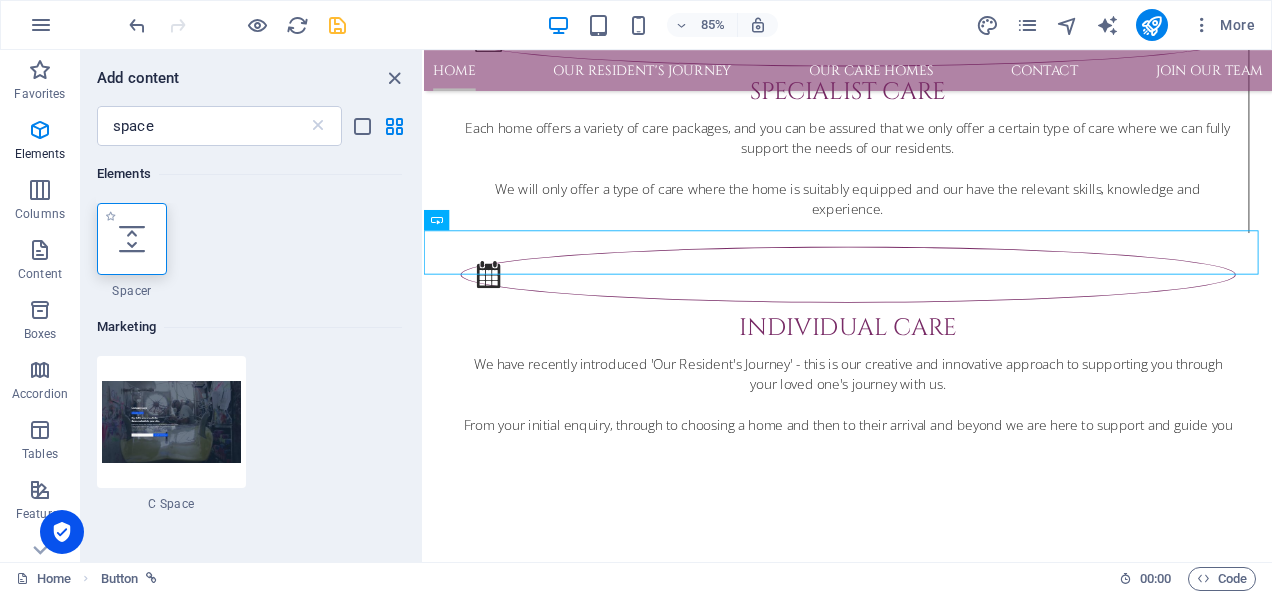 select on "px" 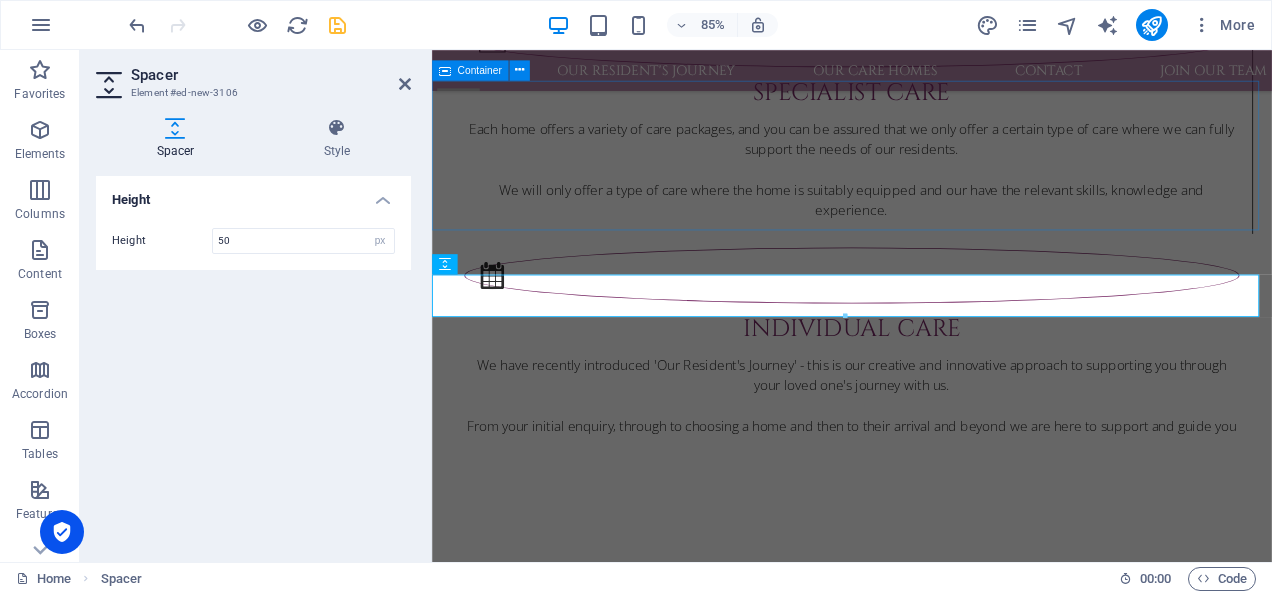 click at bounding box center [926, 2811] 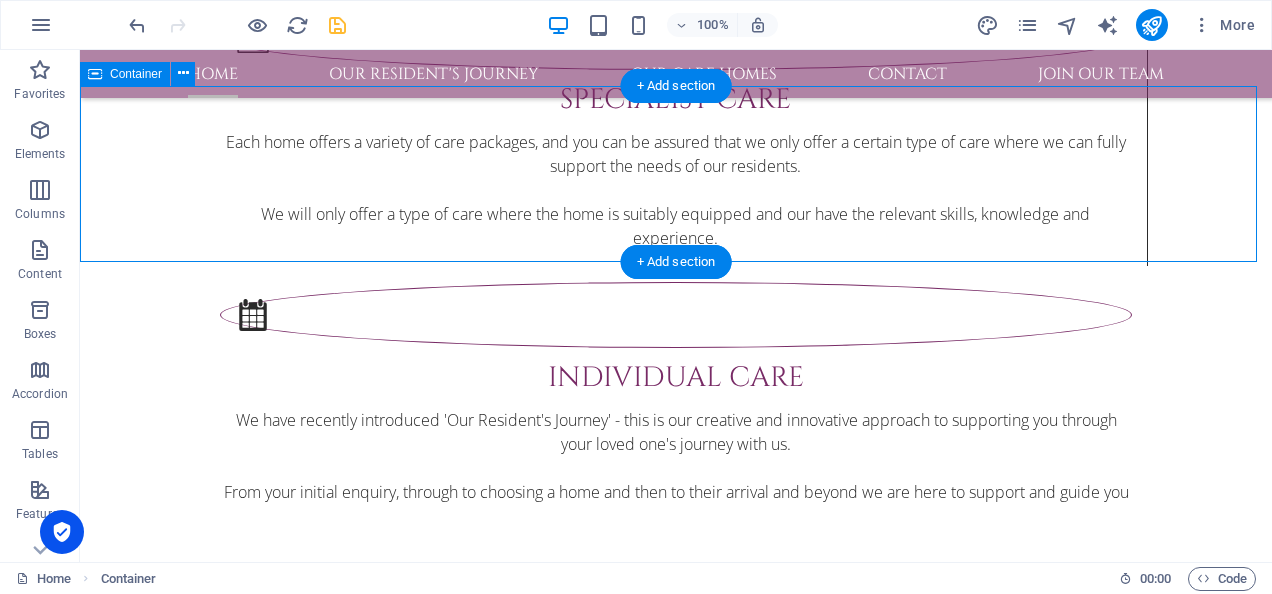 scroll, scrollTop: 3881, scrollLeft: 0, axis: vertical 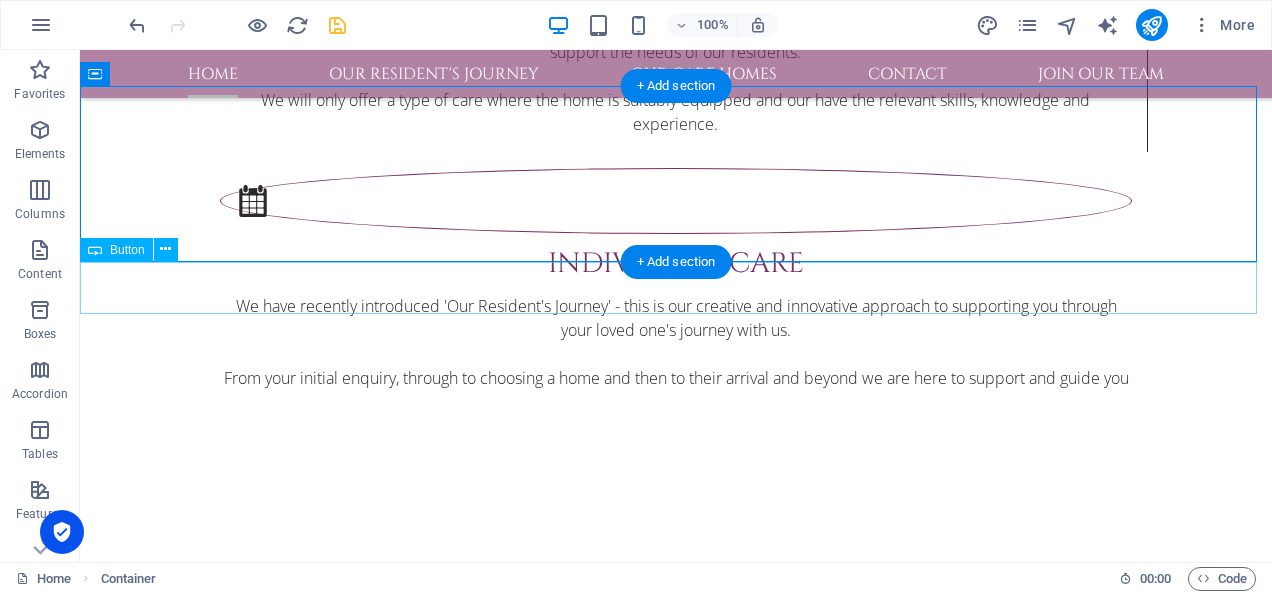 click on "click here to call us" at bounding box center [676, 2816] 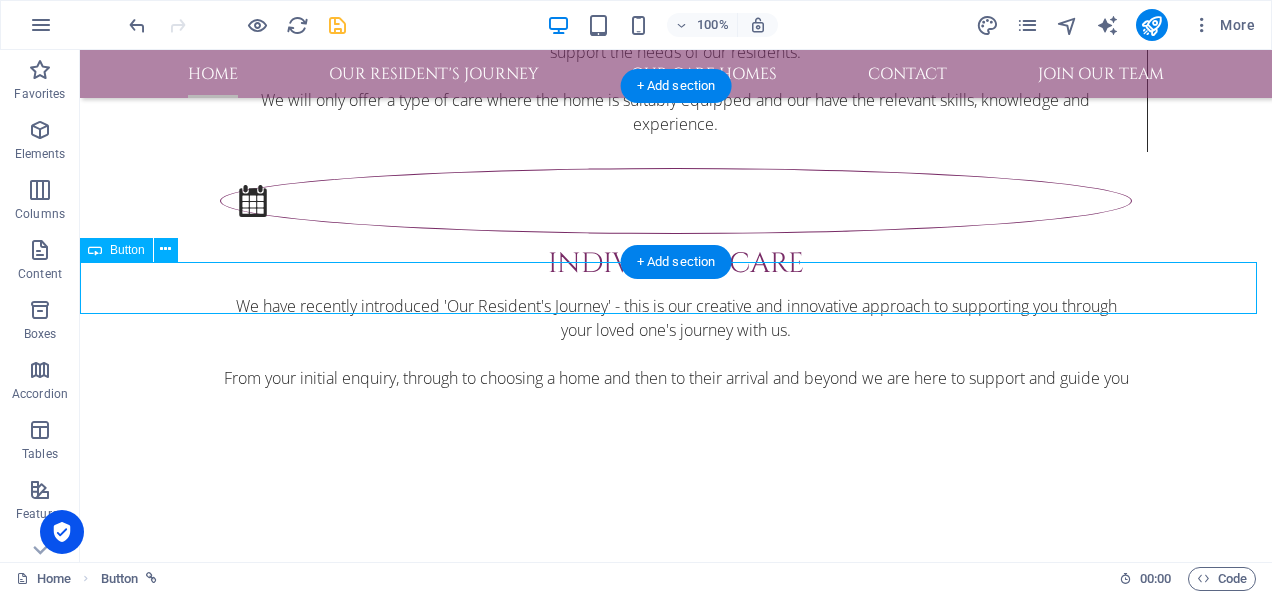 click on "click here to call us" at bounding box center [676, 2816] 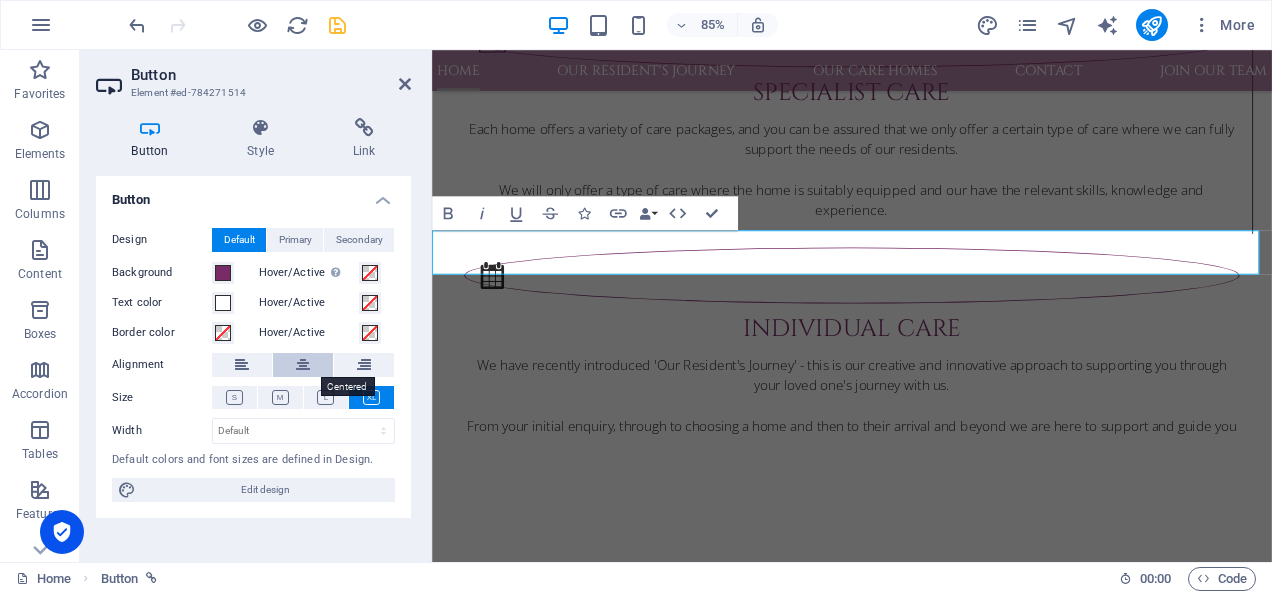 click at bounding box center (303, 365) 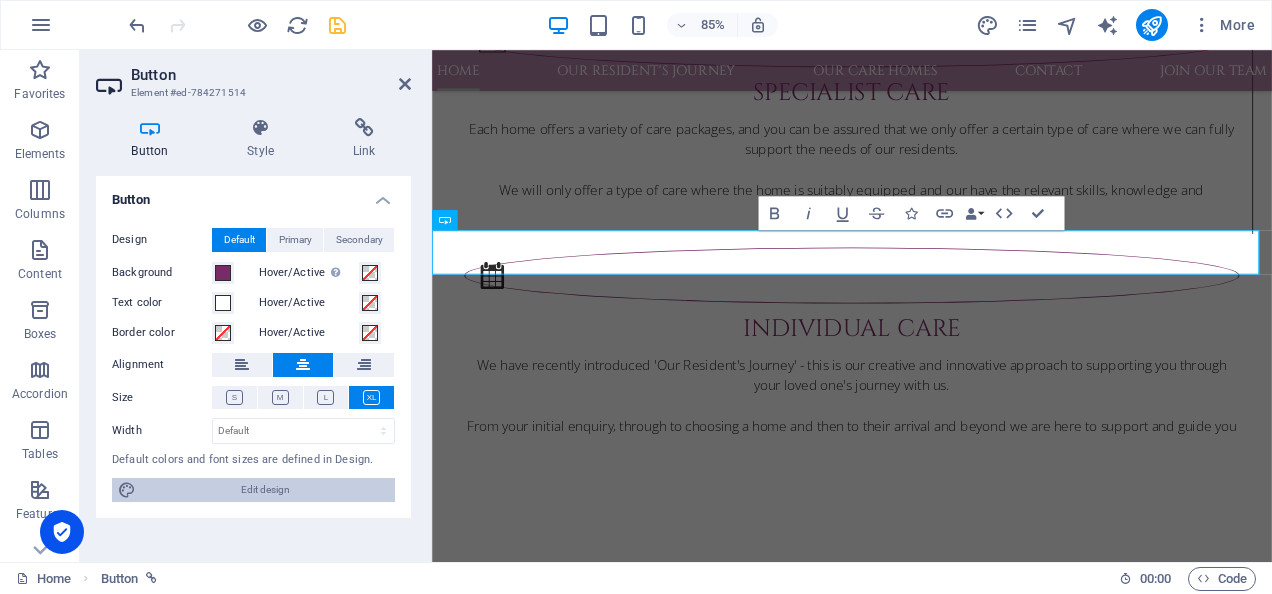 click on "Edit design" at bounding box center (265, 490) 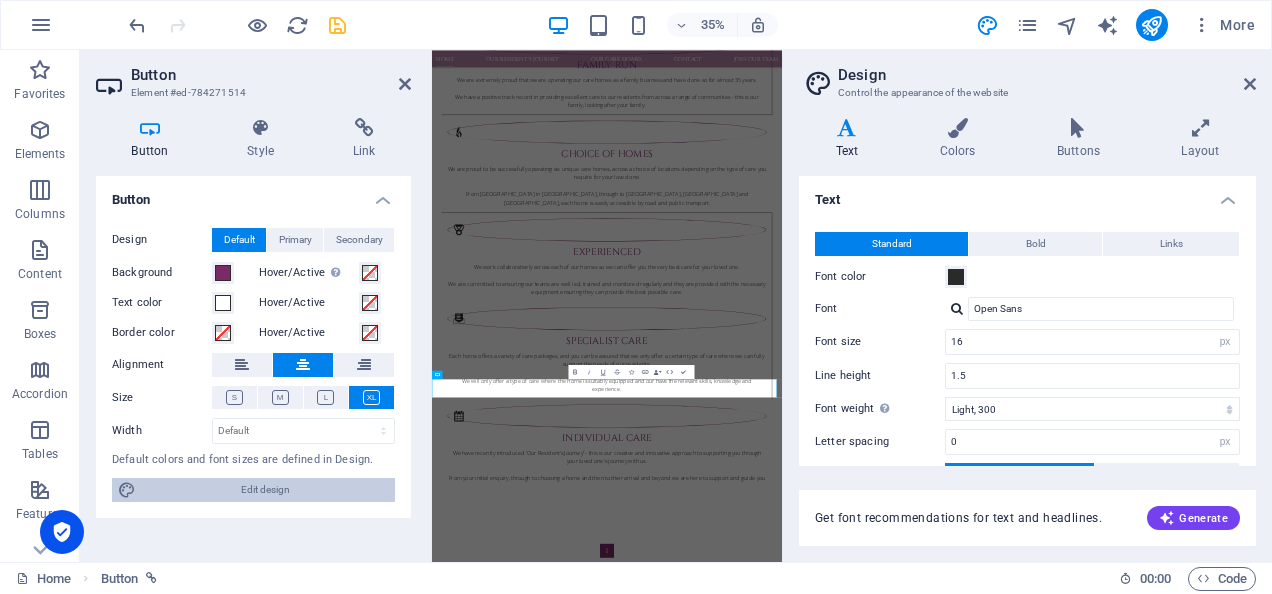 scroll, scrollTop: 3038, scrollLeft: 0, axis: vertical 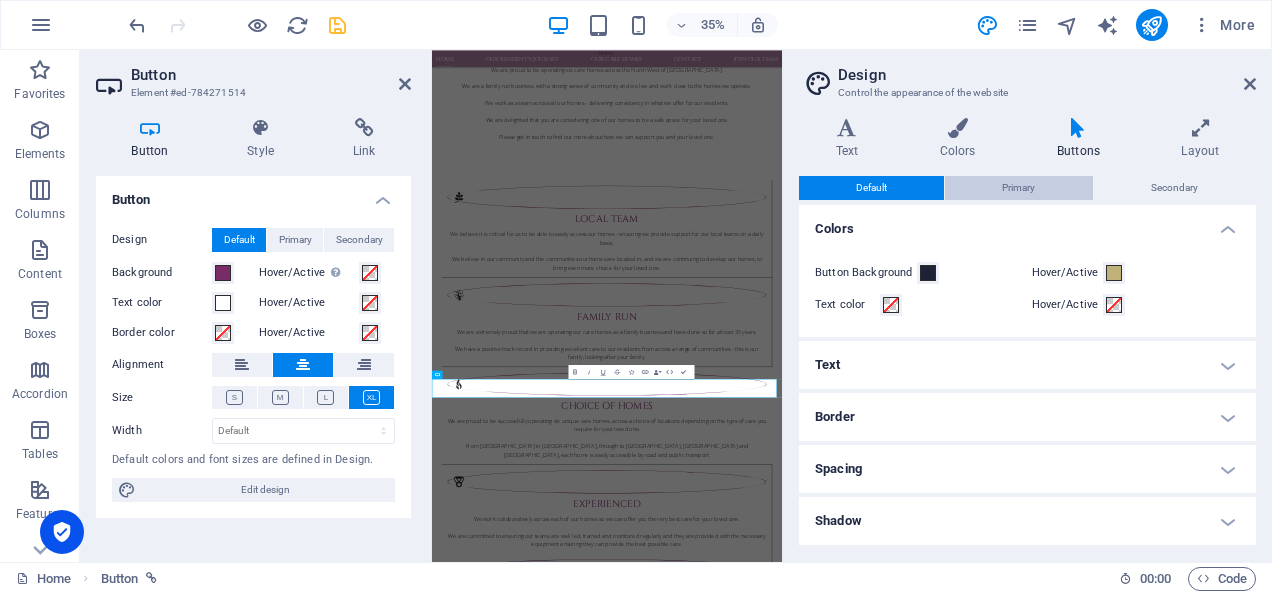 click on "Primary" at bounding box center (1018, 188) 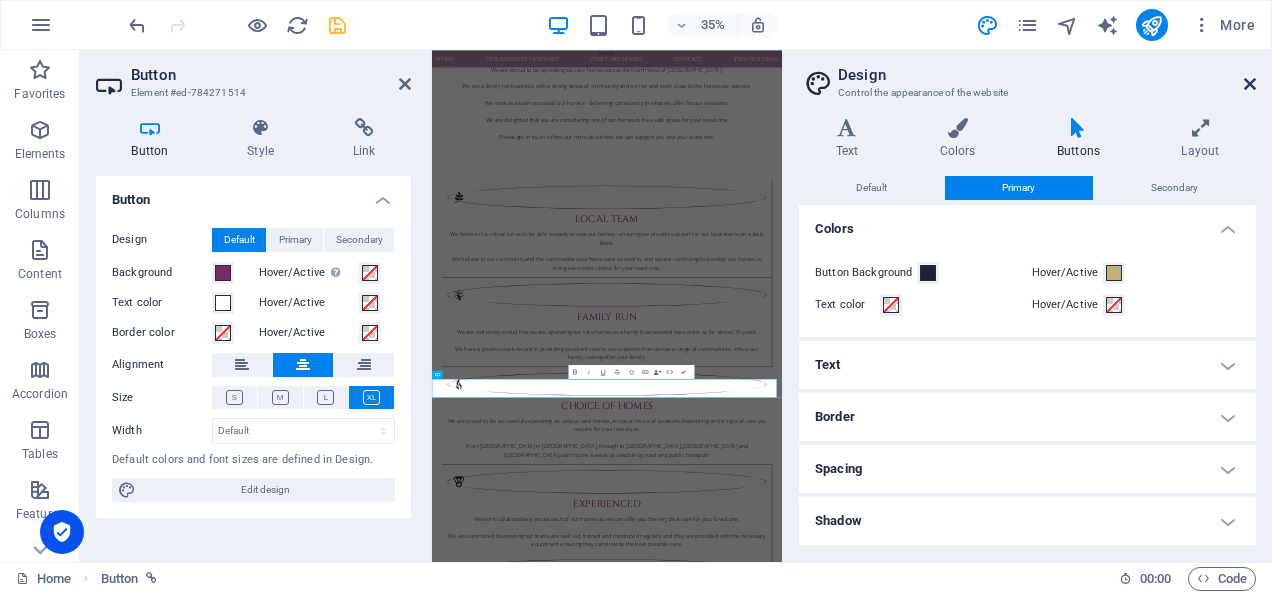 click at bounding box center [1250, 84] 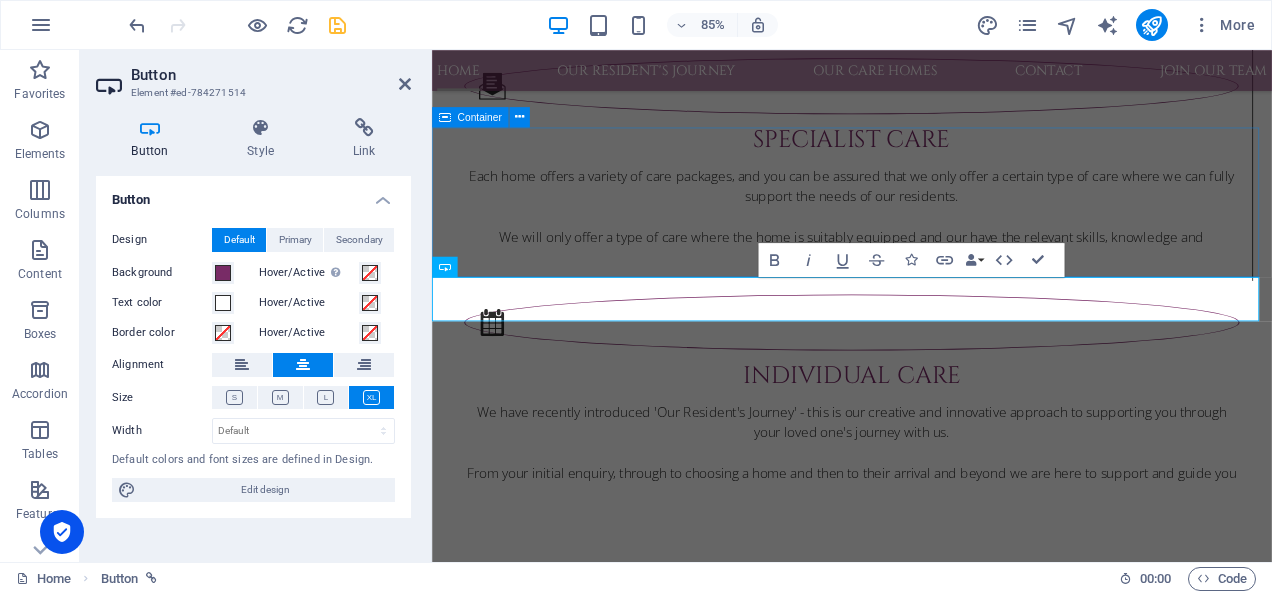 click at bounding box center (926, 2866) 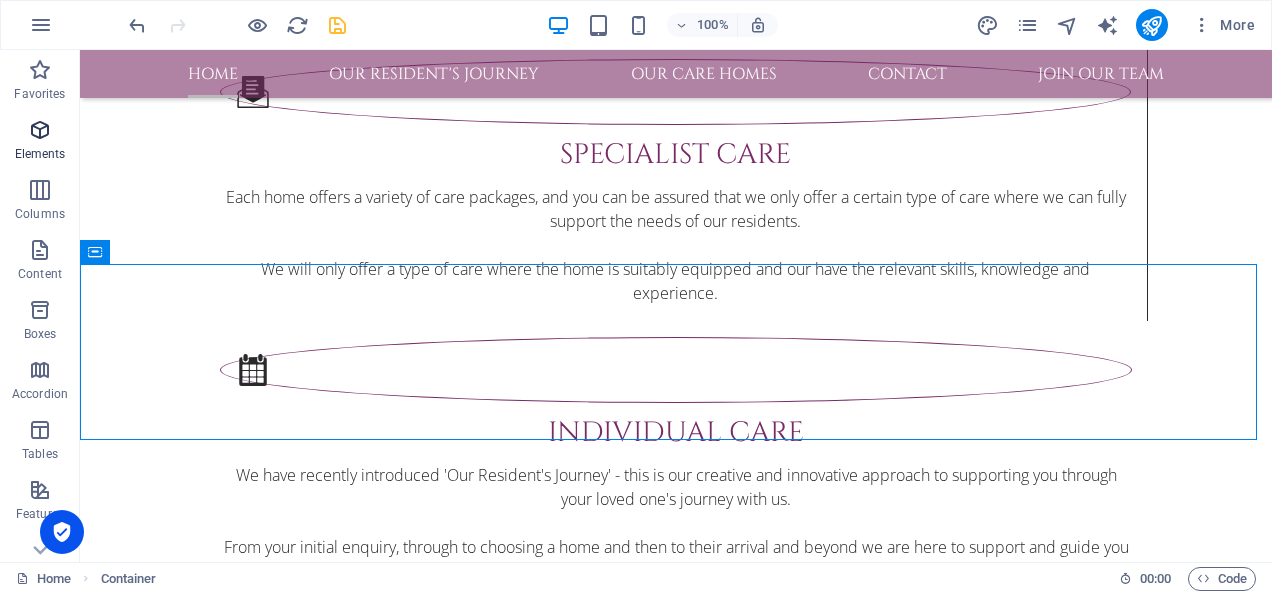 click at bounding box center (40, 130) 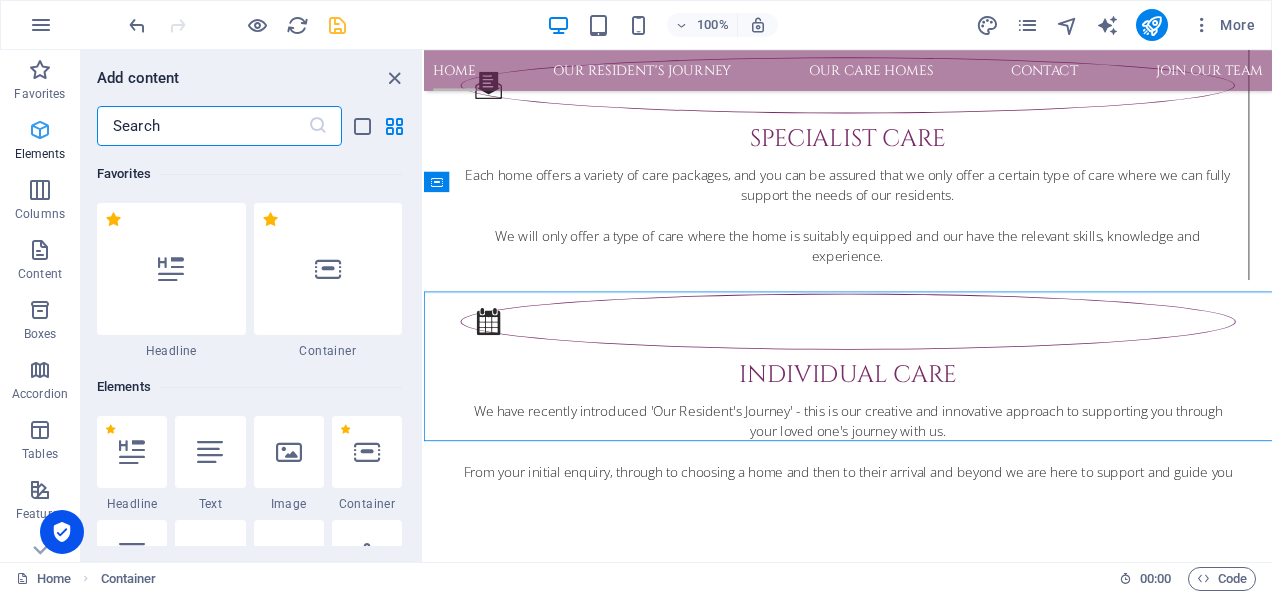scroll, scrollTop: 3633, scrollLeft: 0, axis: vertical 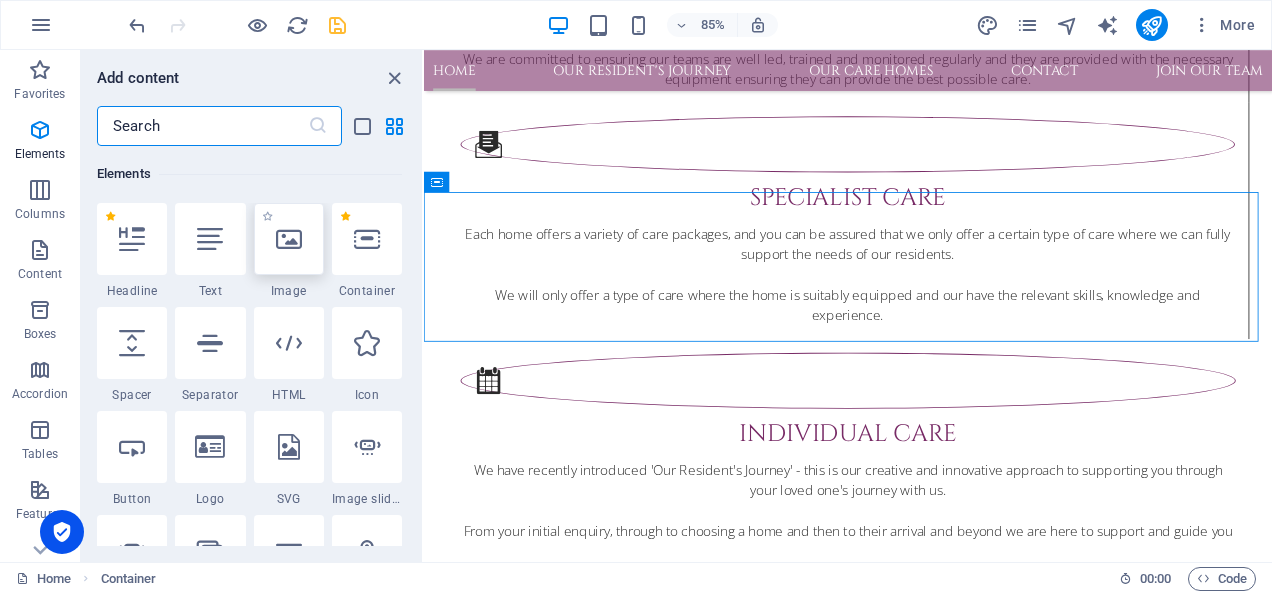 click at bounding box center [289, 239] 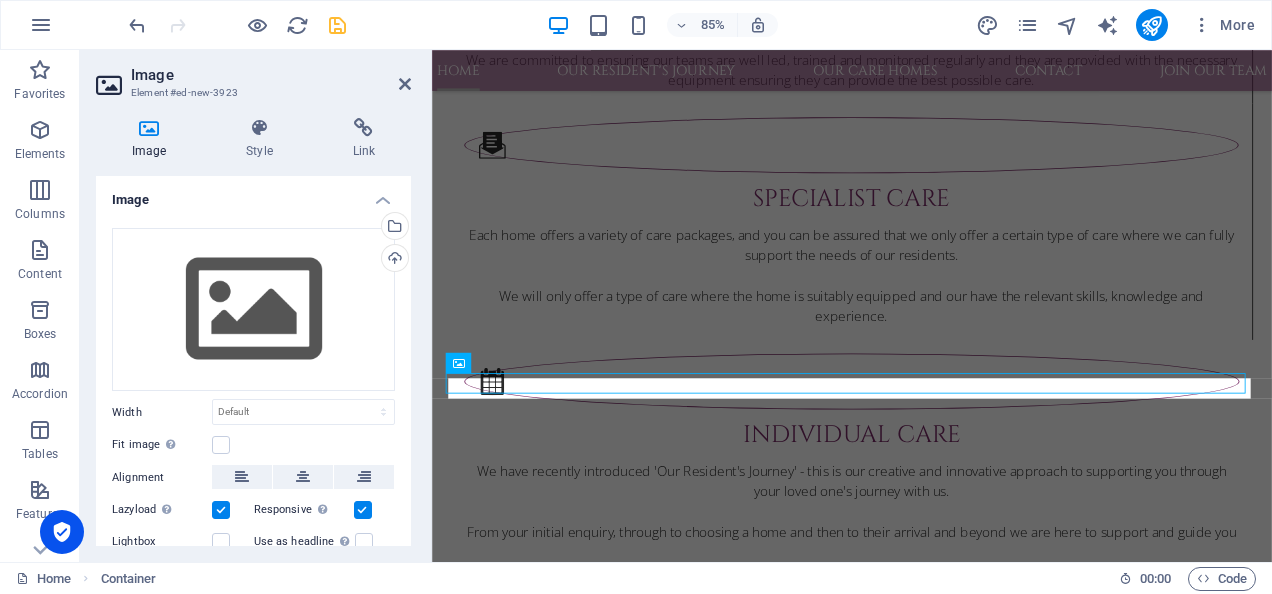 scroll, scrollTop: 3494, scrollLeft: 0, axis: vertical 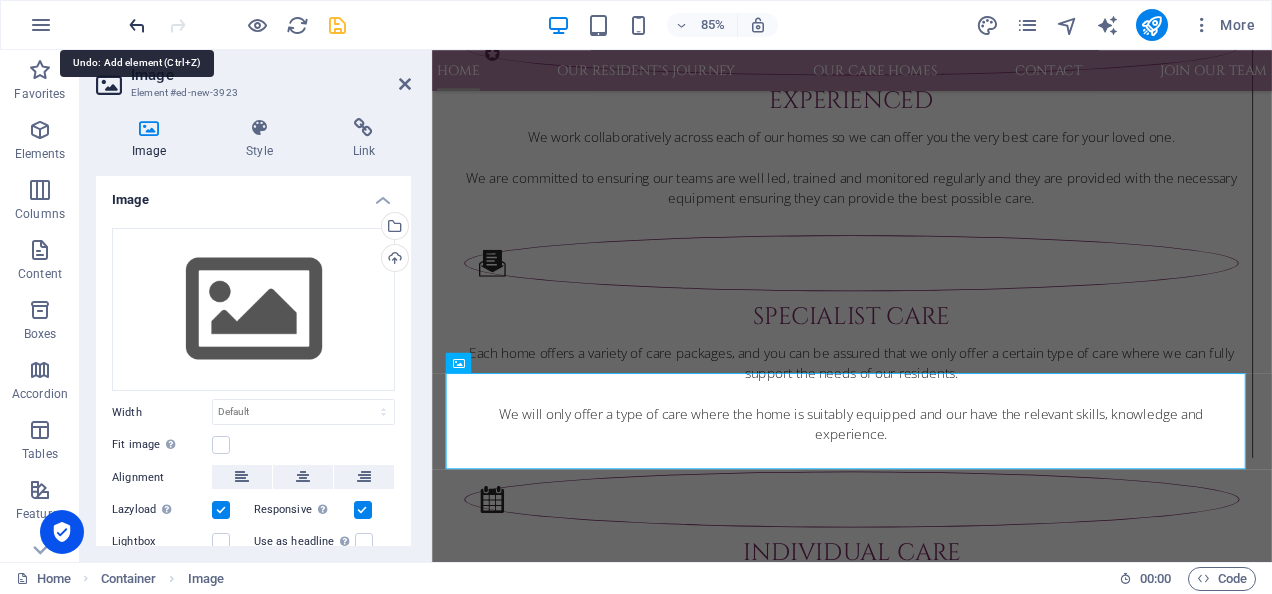 click at bounding box center [137, 25] 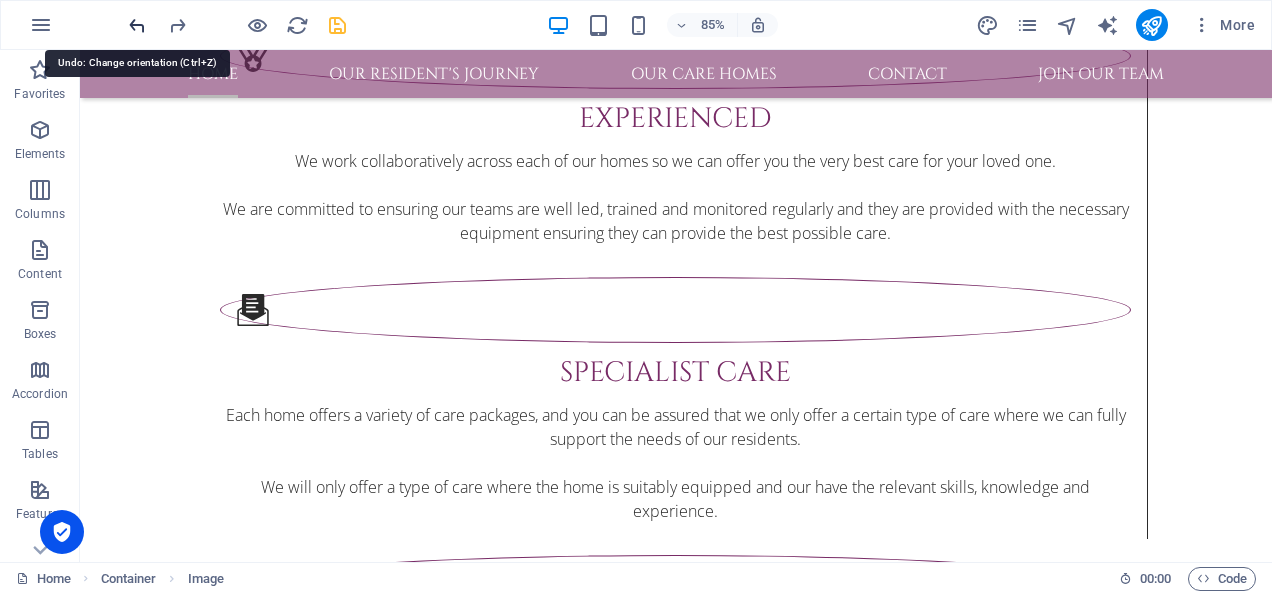 scroll, scrollTop: 3616, scrollLeft: 0, axis: vertical 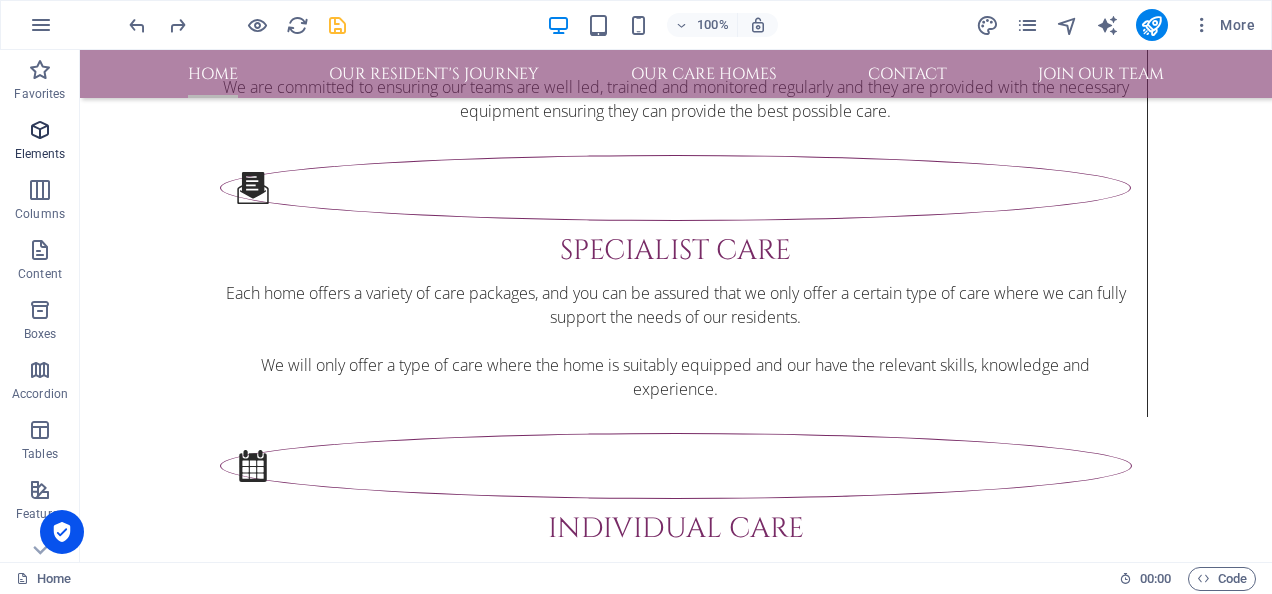 click on "Elements" at bounding box center (40, 142) 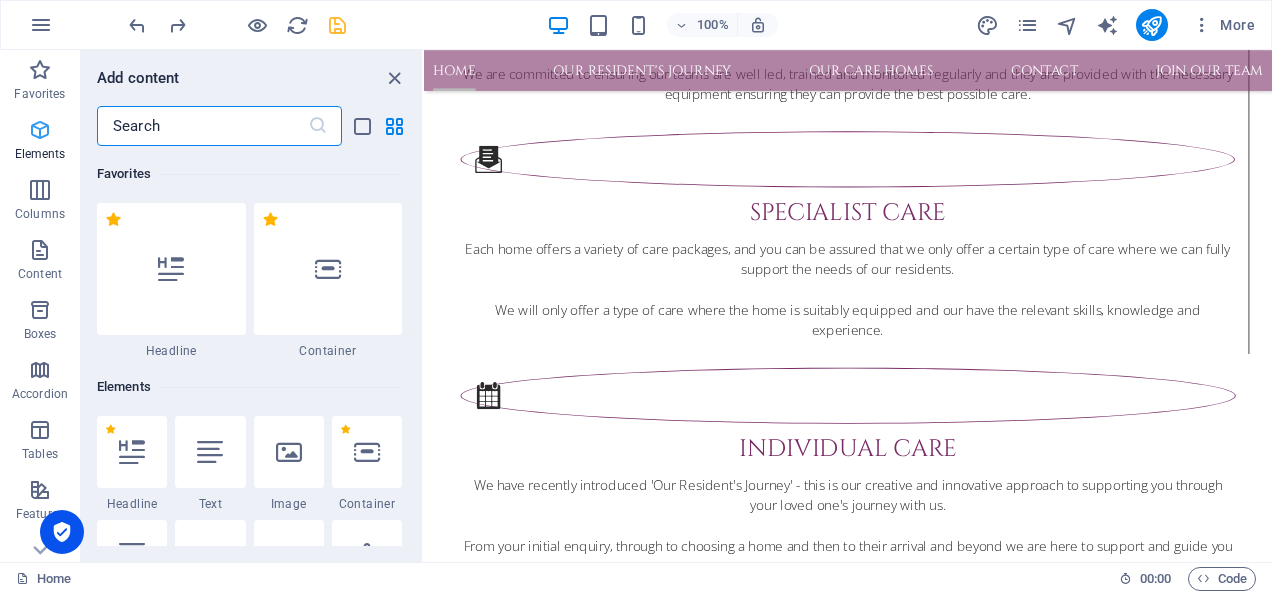 scroll, scrollTop: 3500, scrollLeft: 0, axis: vertical 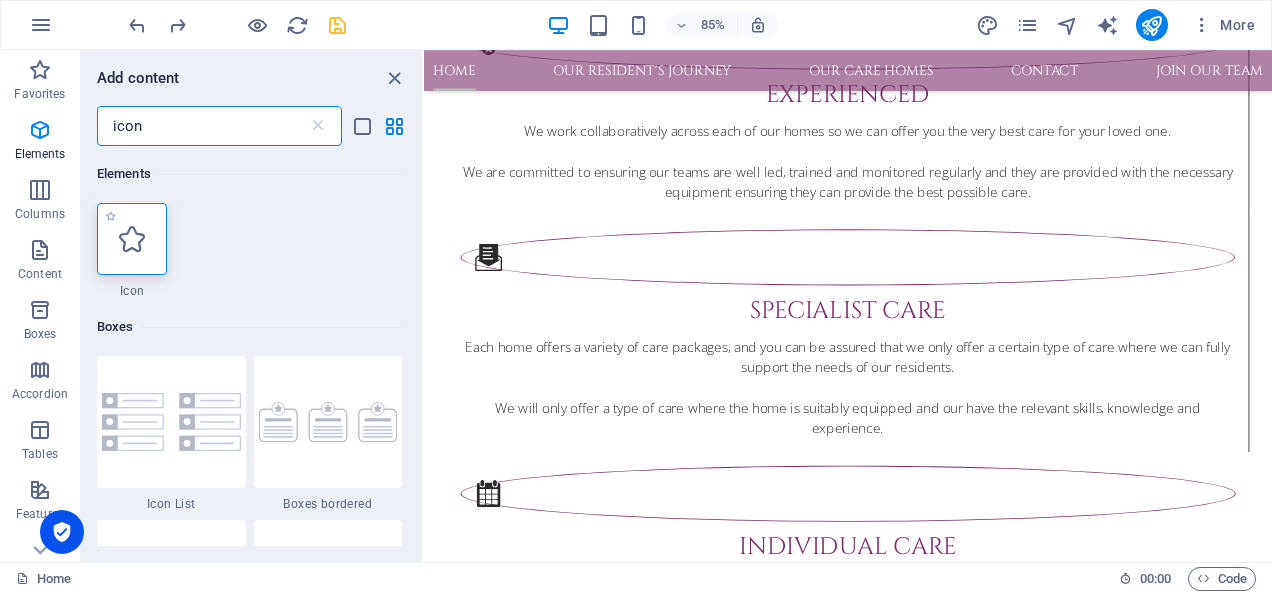 type on "icon" 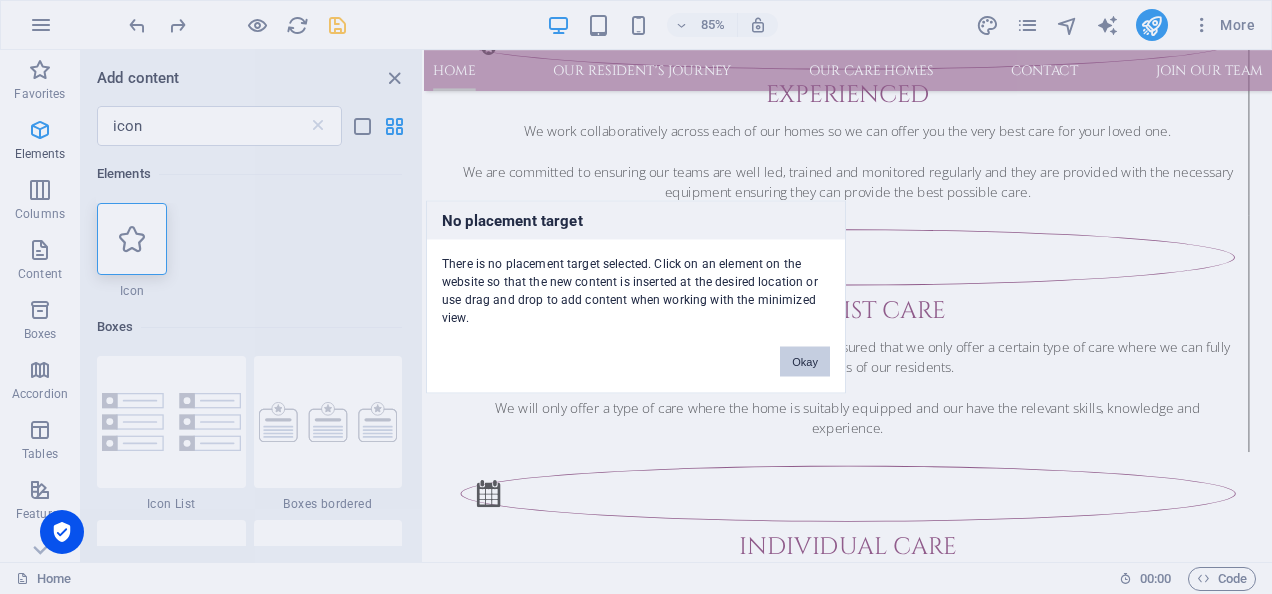 click on "Okay" at bounding box center [805, 362] 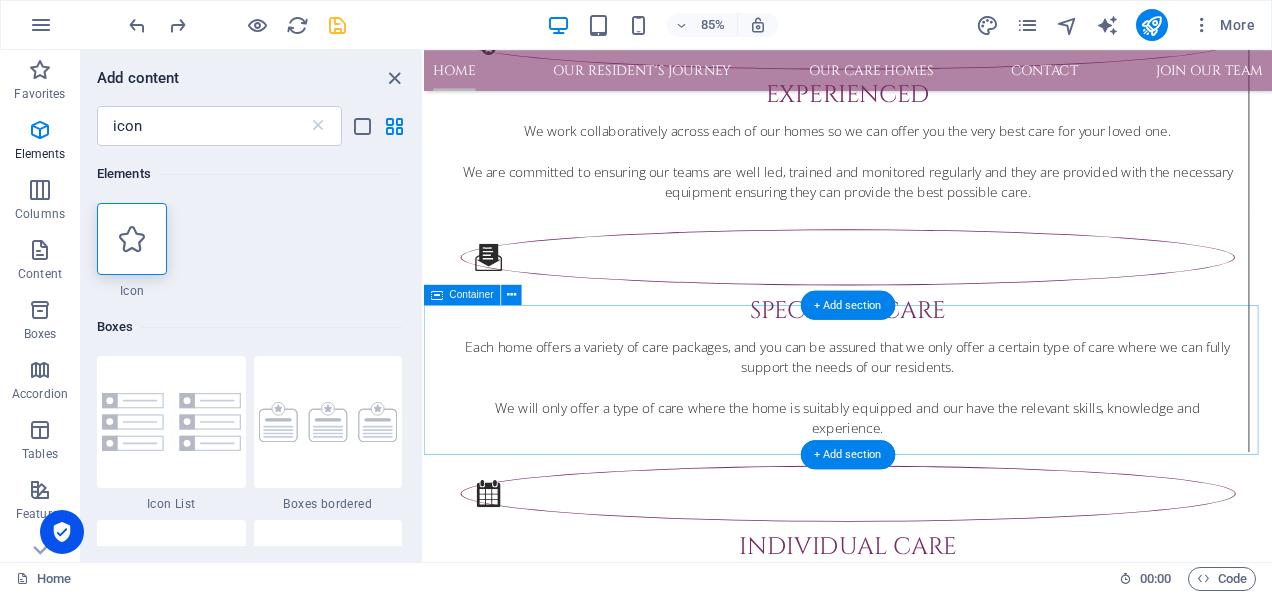 click at bounding box center (923, 3070) 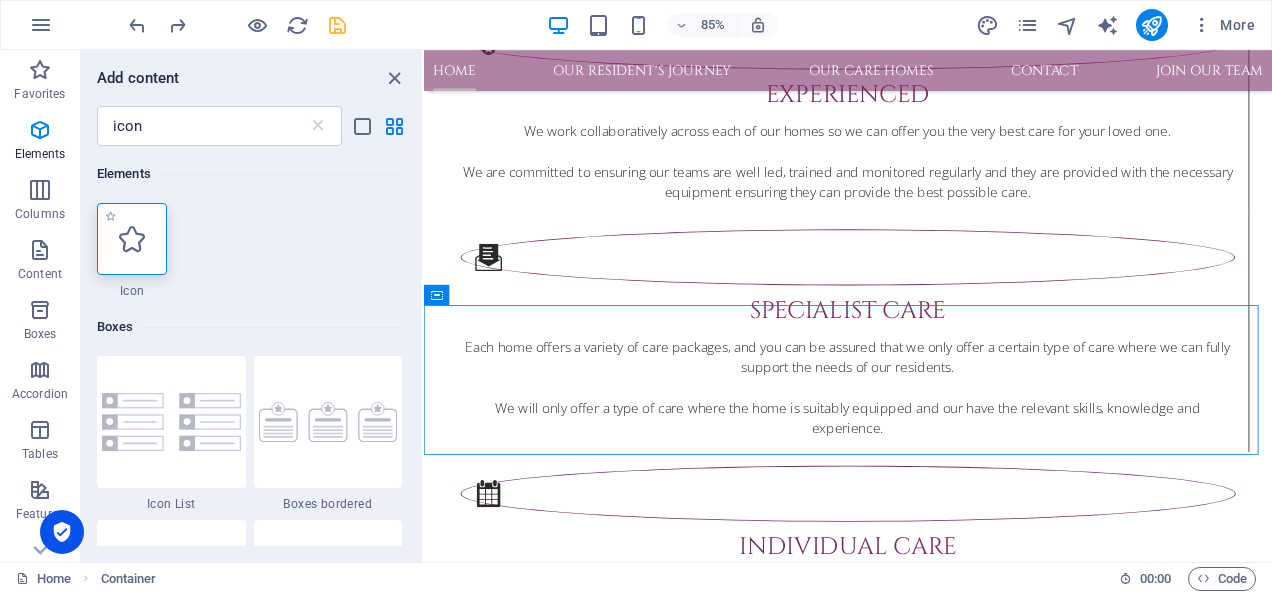 click at bounding box center (132, 239) 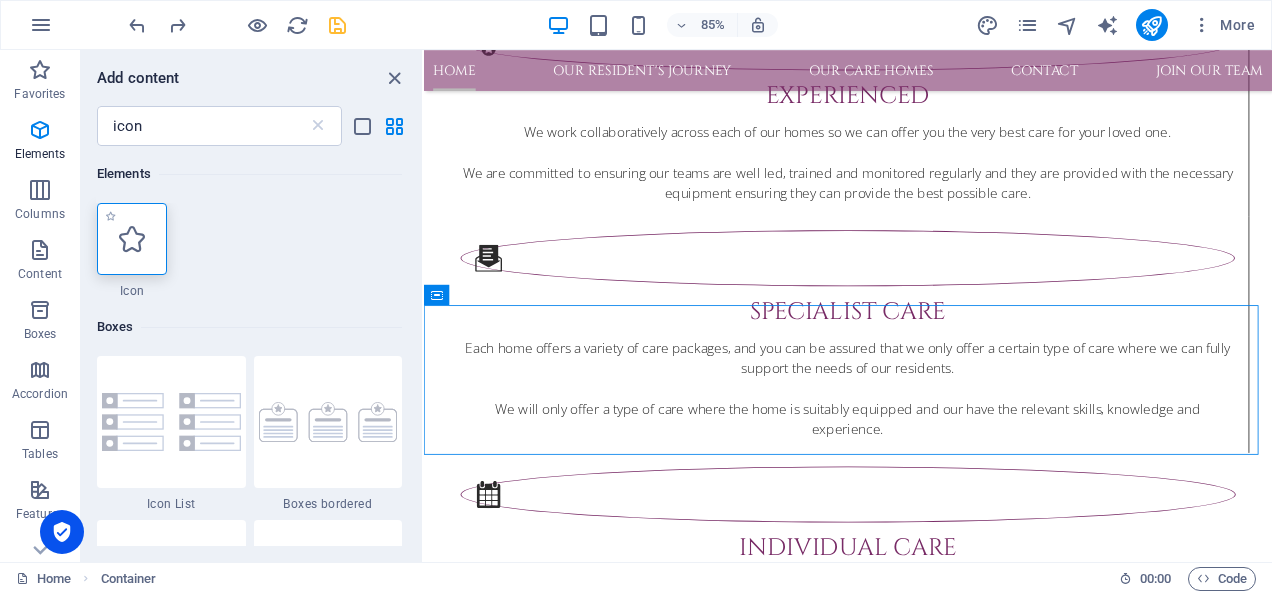 scroll, scrollTop: 3494, scrollLeft: 0, axis: vertical 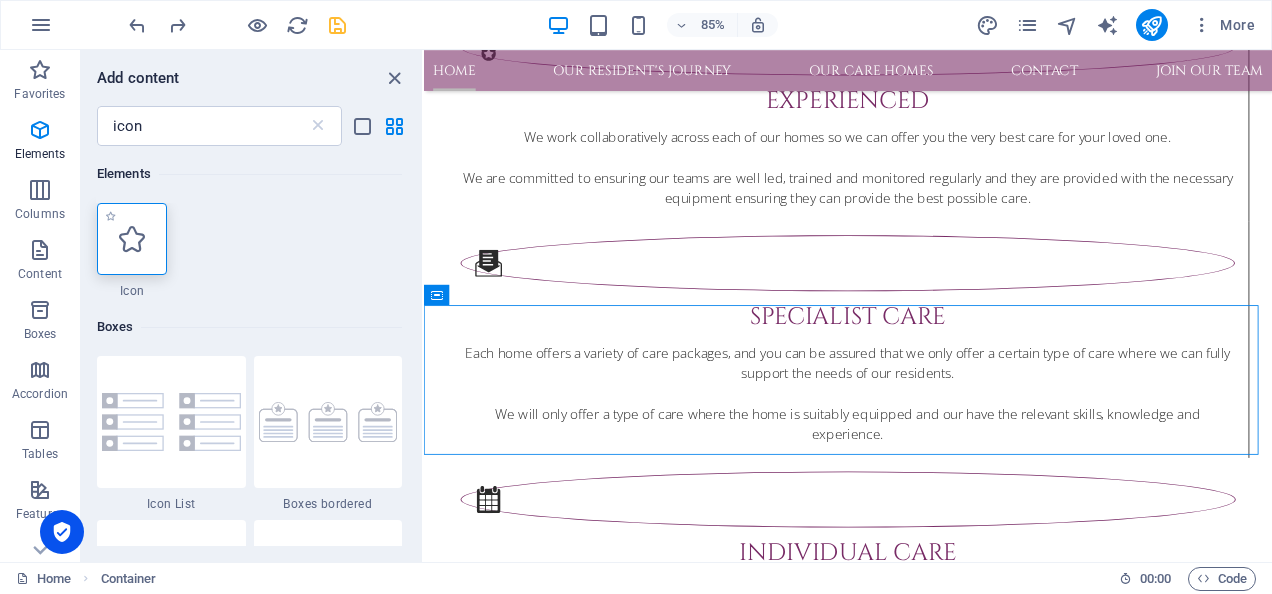 select on "xMidYMid" 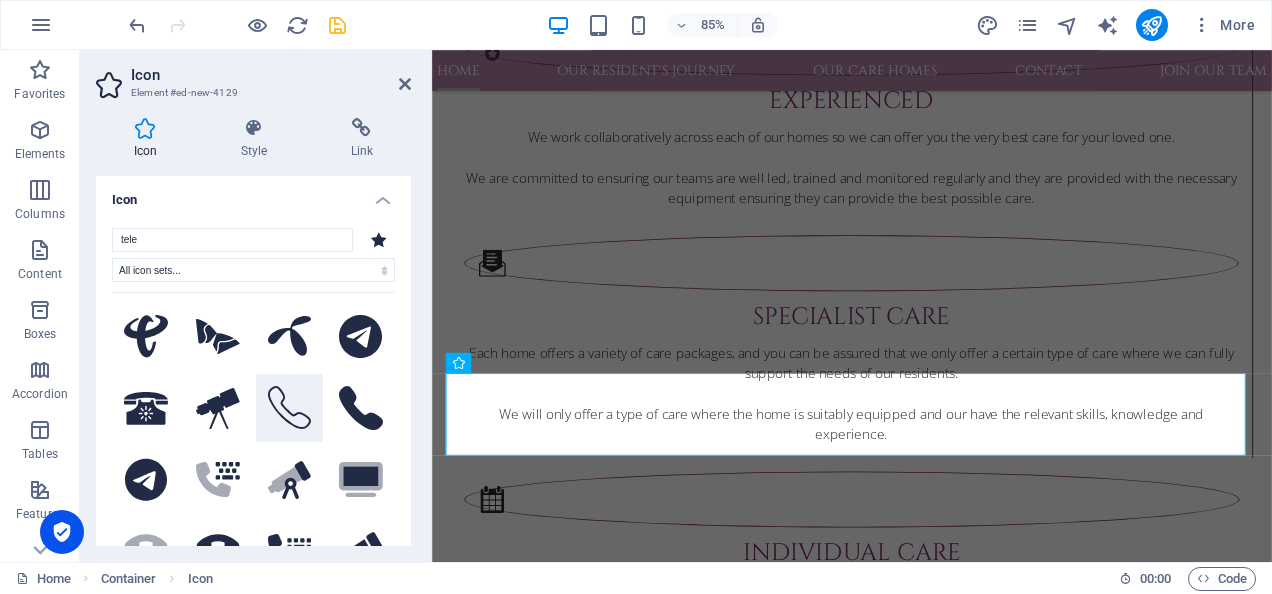 type on "tele" 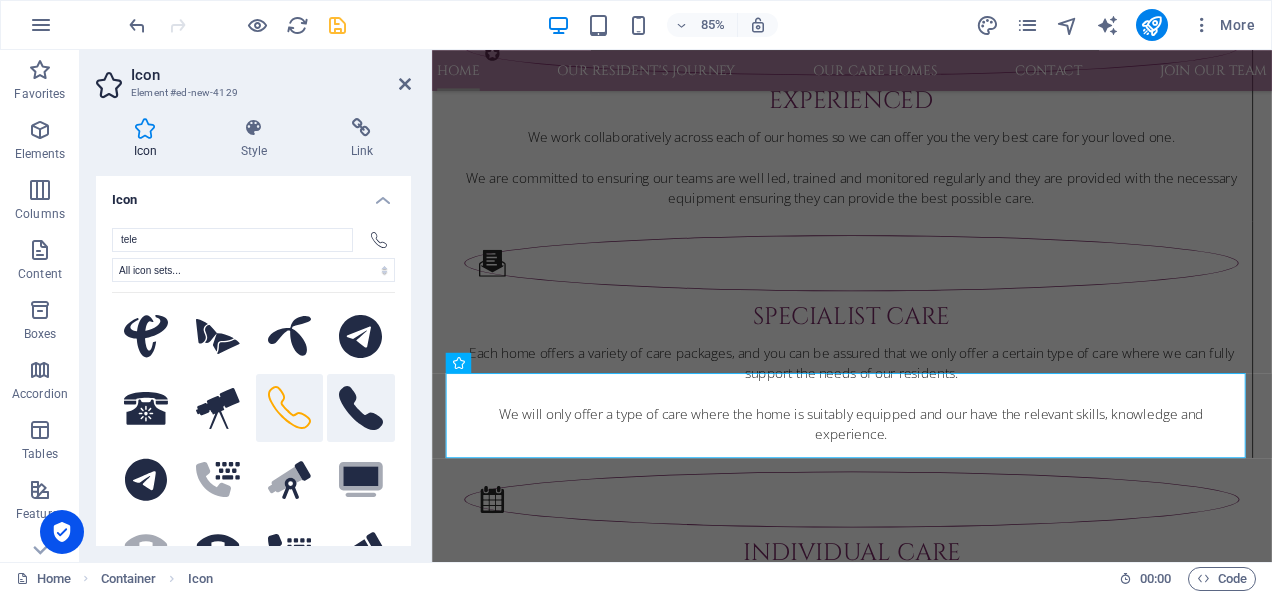 click at bounding box center [361, 408] 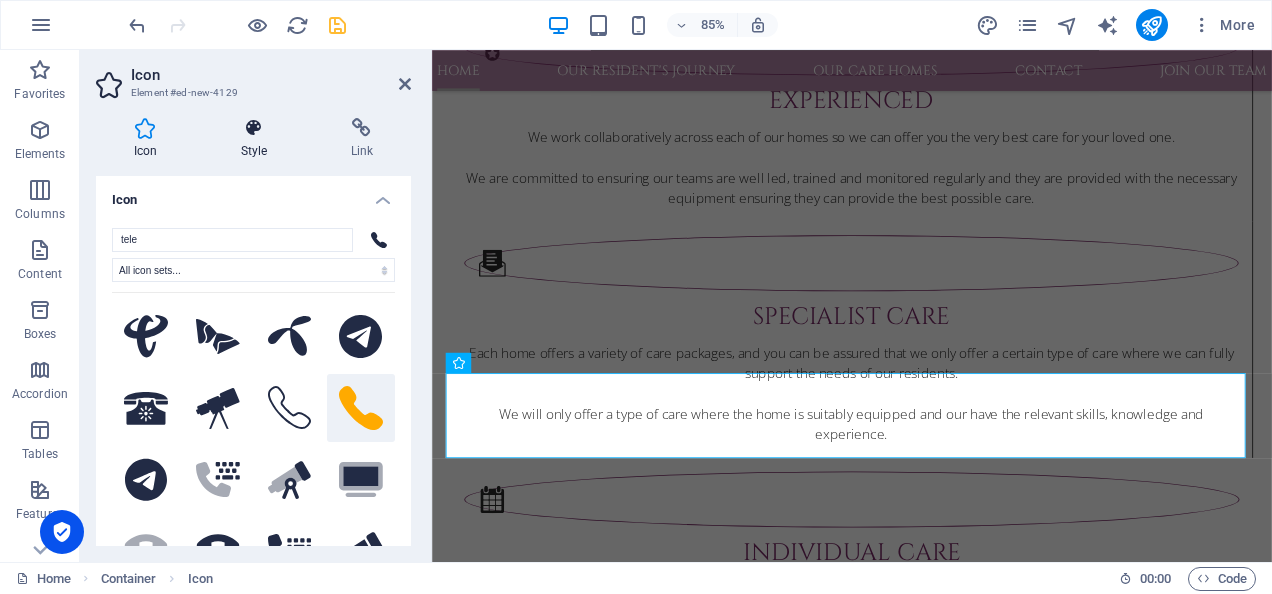 click at bounding box center (254, 128) 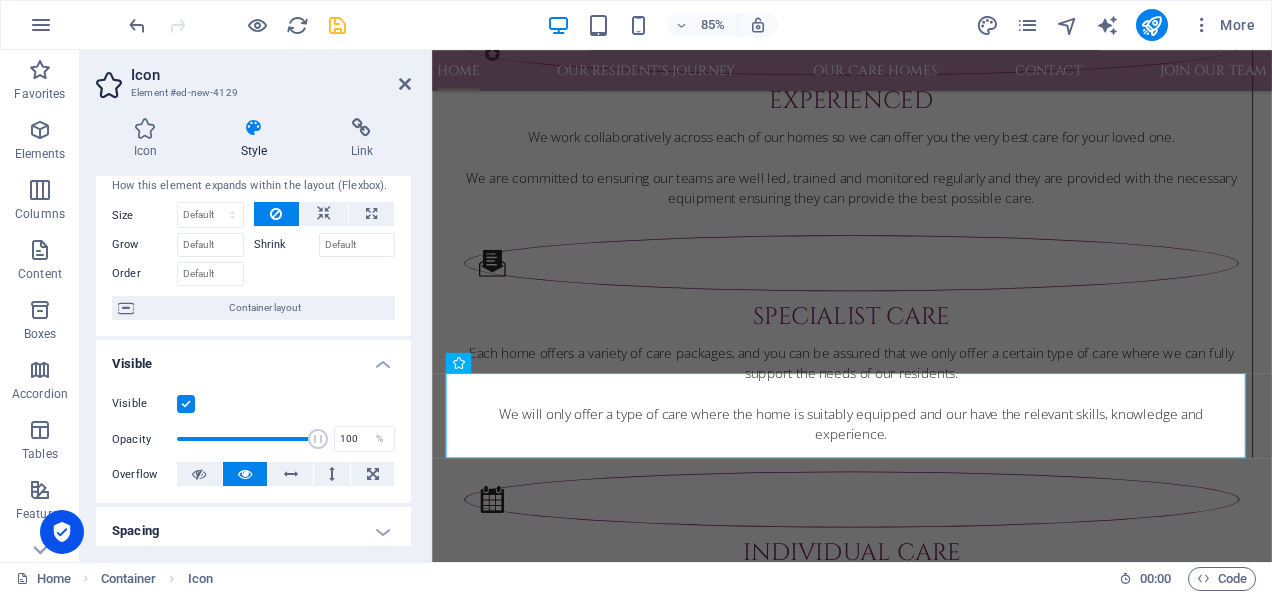 scroll, scrollTop: 0, scrollLeft: 0, axis: both 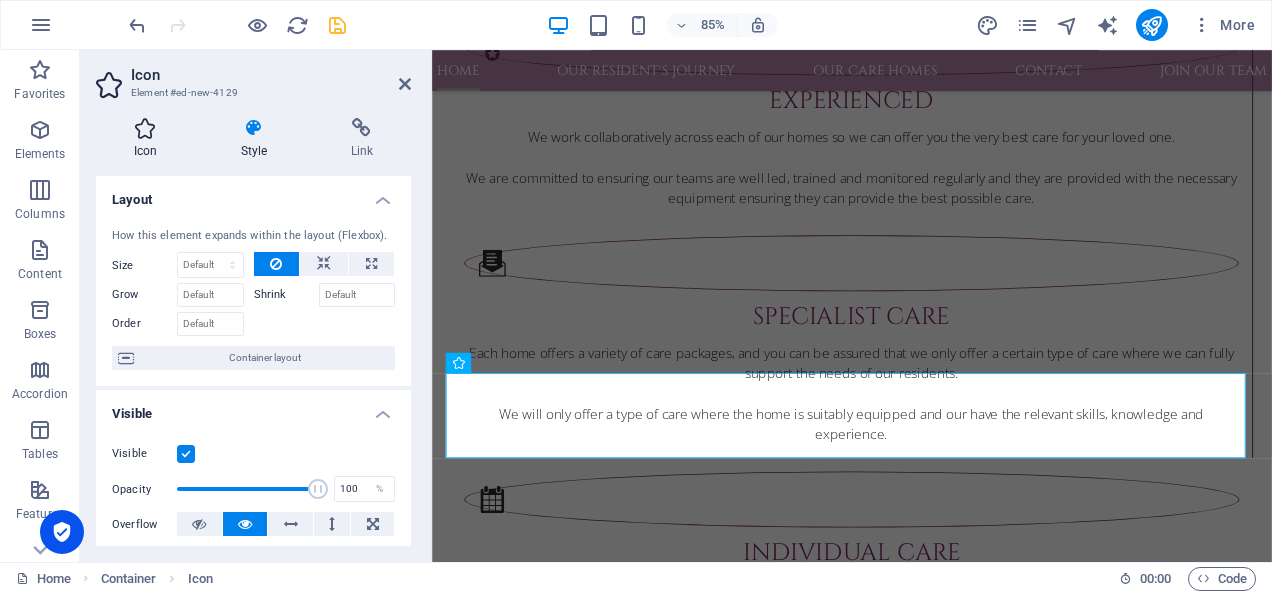 click on "Icon" at bounding box center [149, 139] 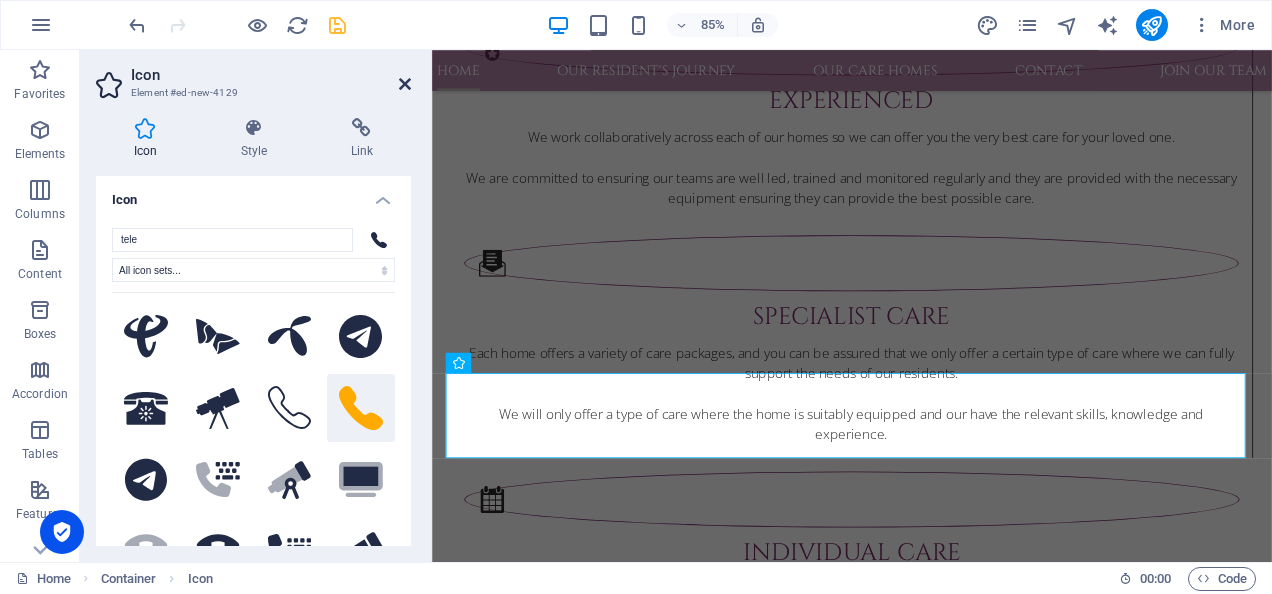 click at bounding box center [405, 84] 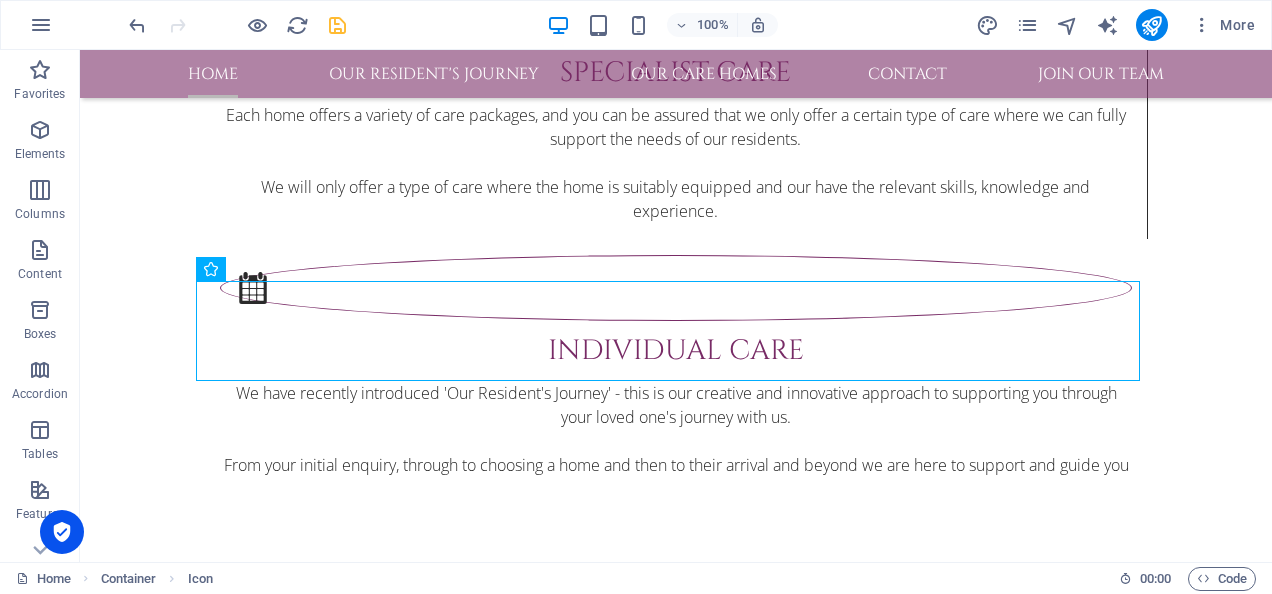 scroll, scrollTop: 3766, scrollLeft: 0, axis: vertical 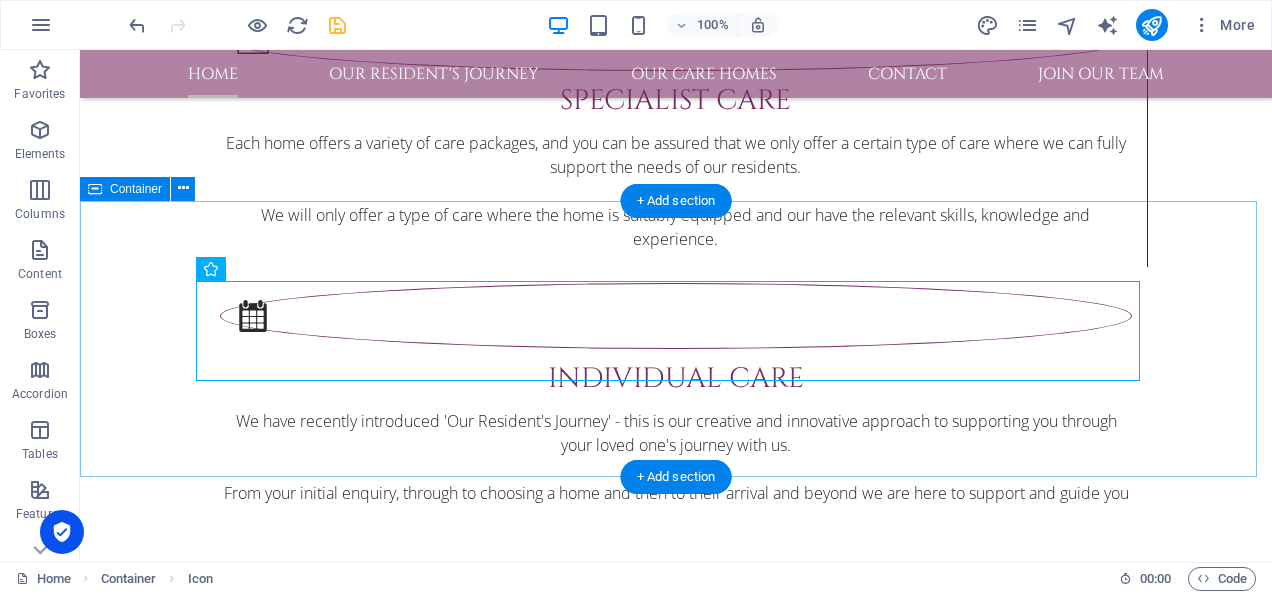 click at bounding box center [676, 2870] 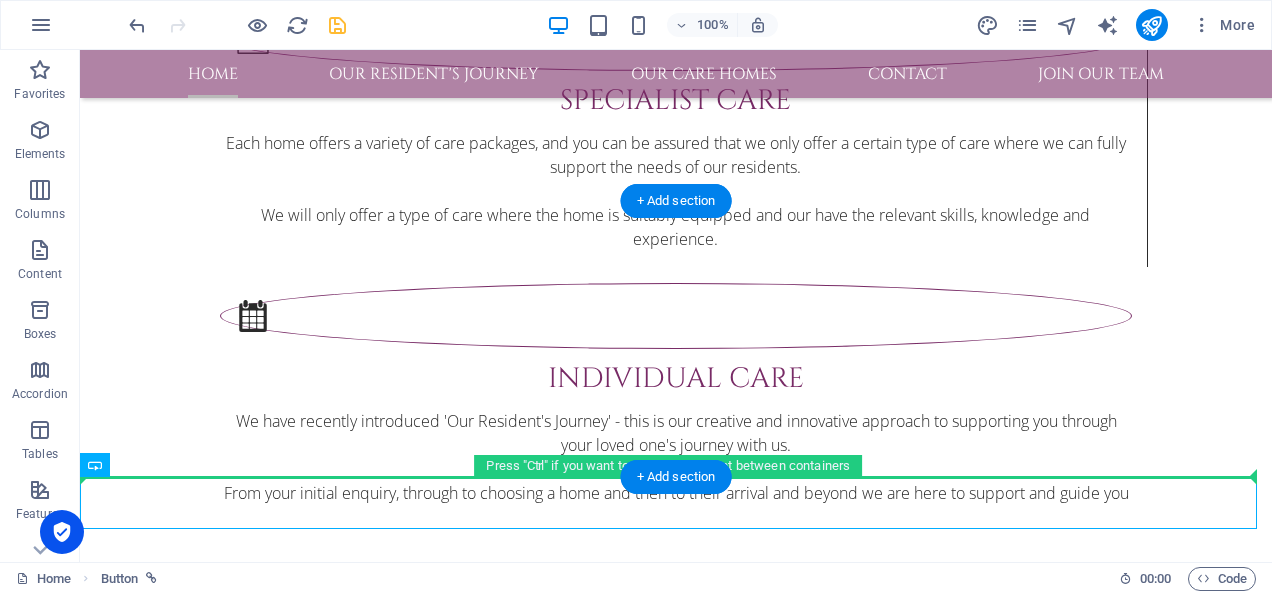 drag, startPoint x: 739, startPoint y: 482, endPoint x: 730, endPoint y: 430, distance: 52.773098 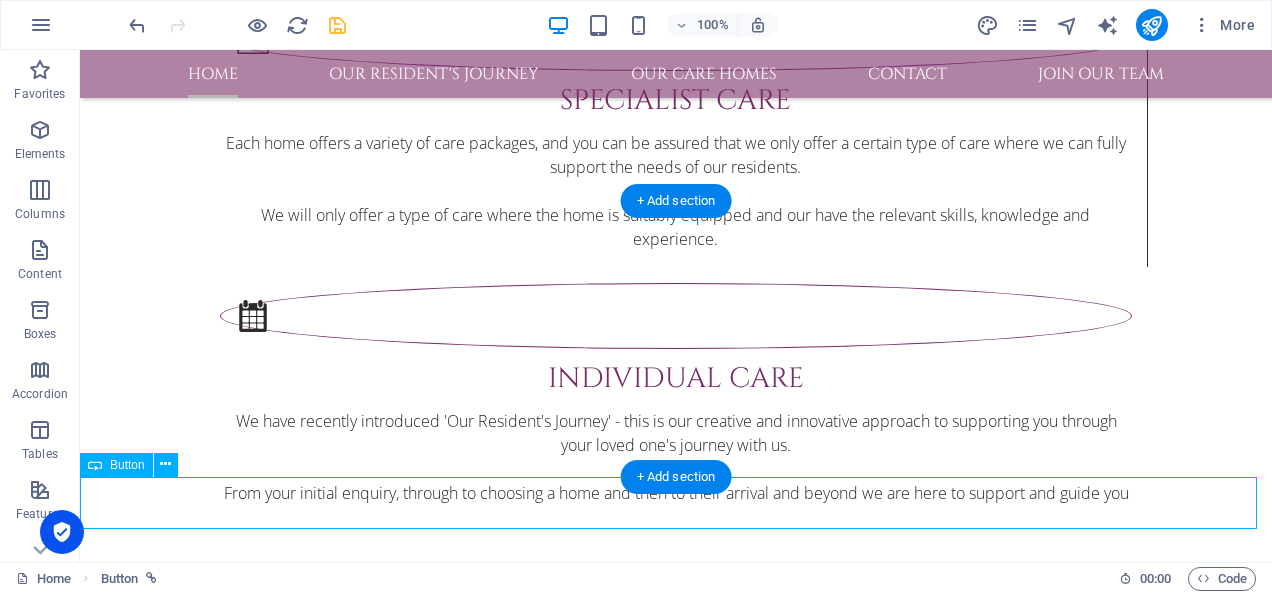 scroll, scrollTop: 3770, scrollLeft: 0, axis: vertical 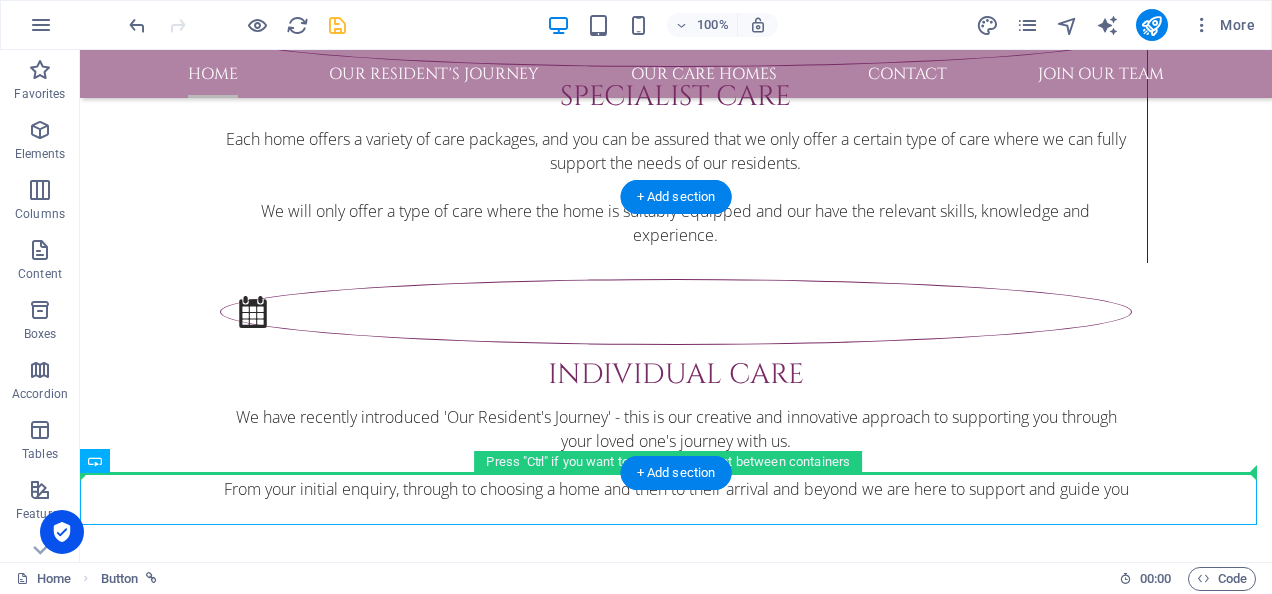 drag, startPoint x: 746, startPoint y: 501, endPoint x: 756, endPoint y: 429, distance: 72.691124 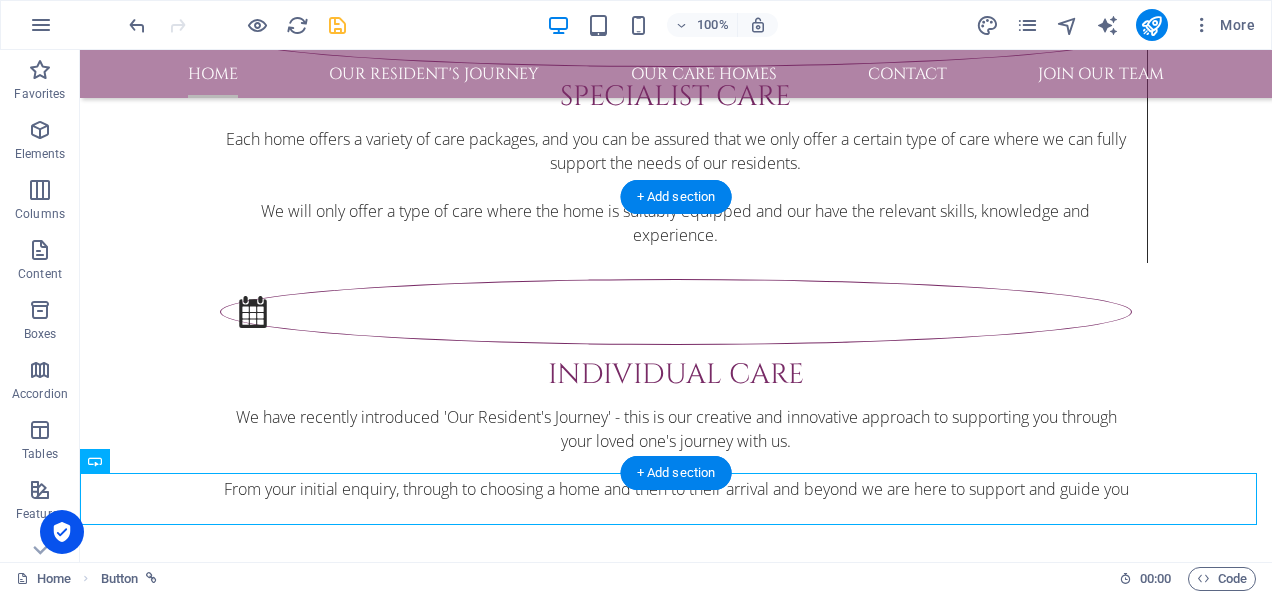 click at bounding box center (676, 2866) 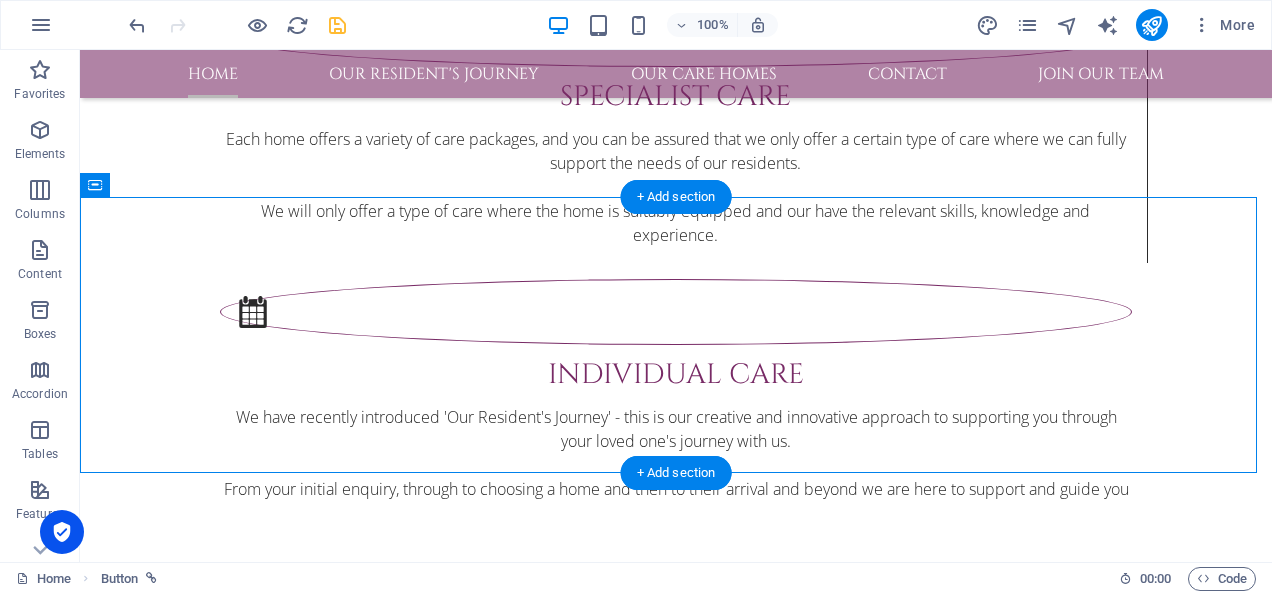 click at bounding box center [676, 2866] 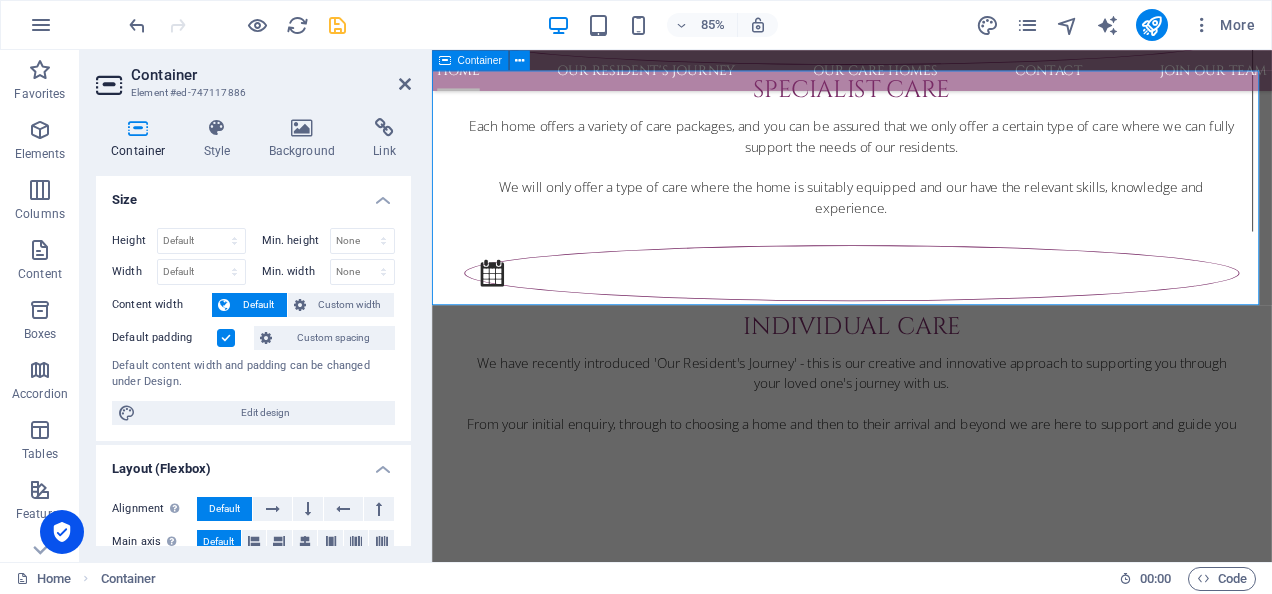 click at bounding box center (926, 2825) 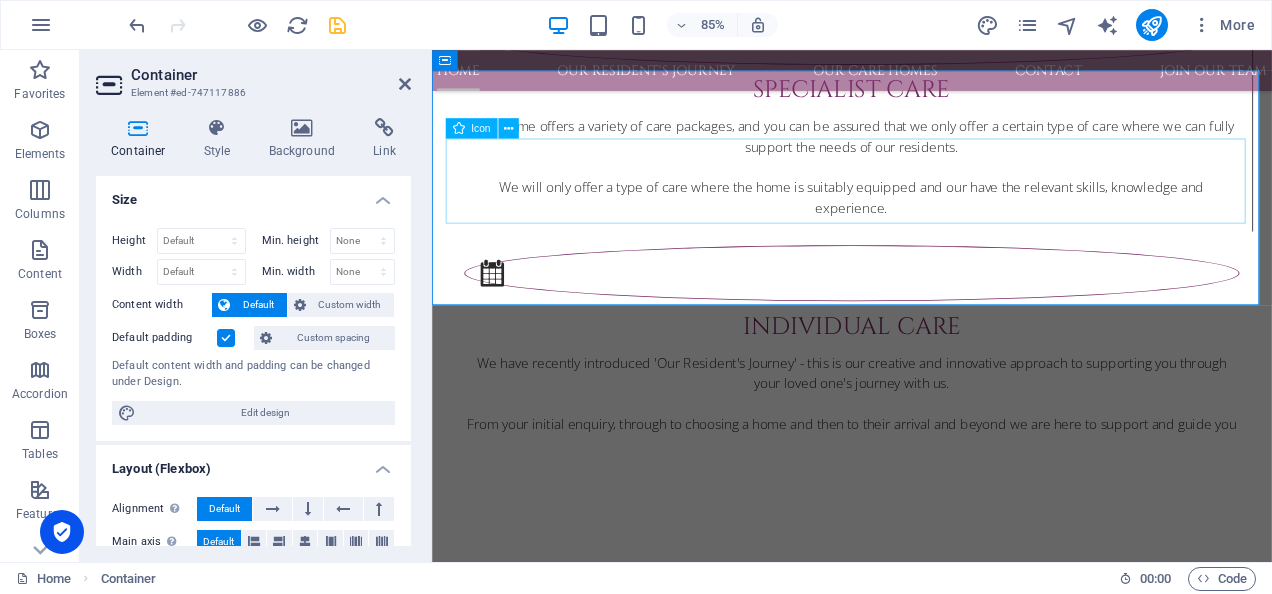 click at bounding box center [926, 2817] 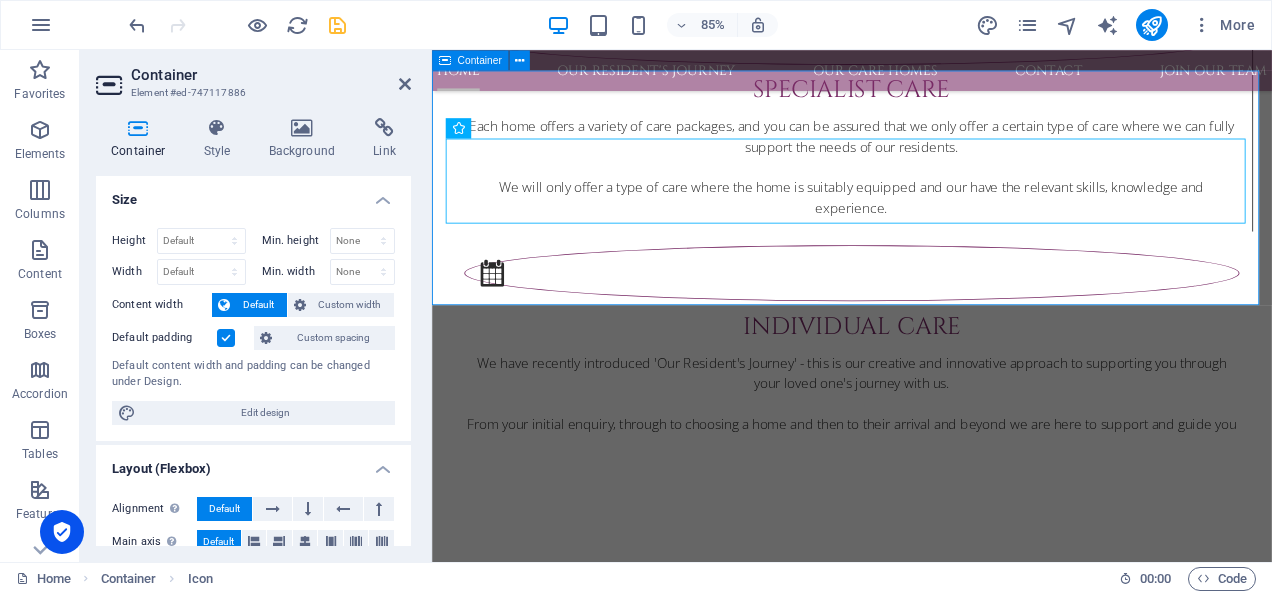 click at bounding box center [926, 2825] 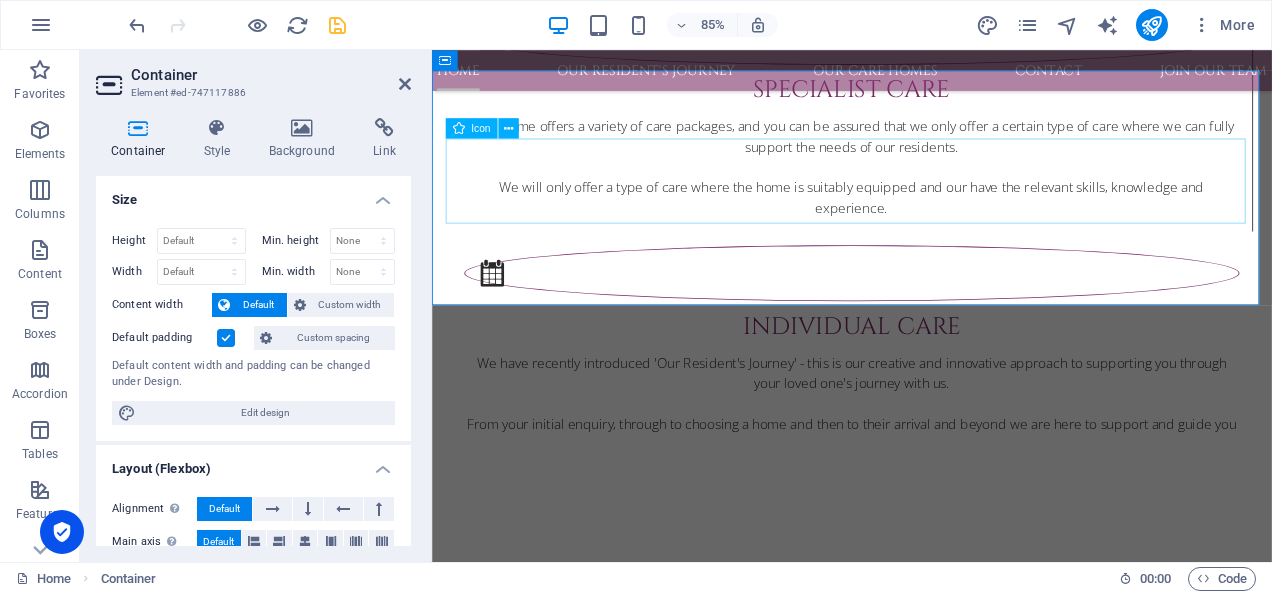 click at bounding box center [926, 2817] 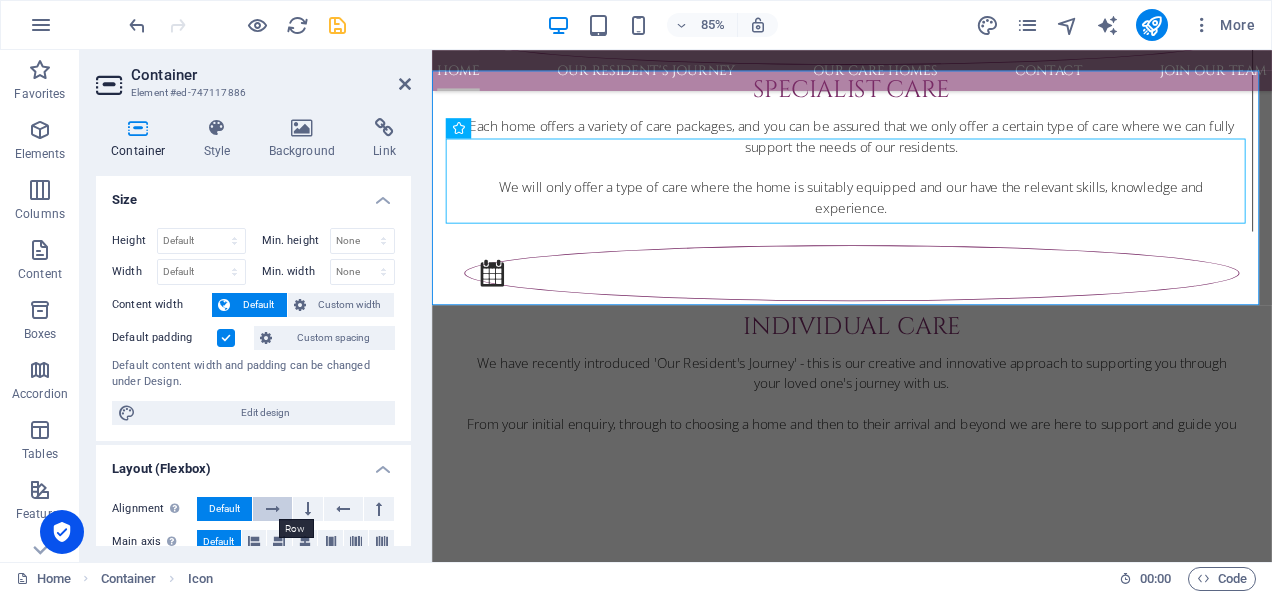 click at bounding box center (273, 509) 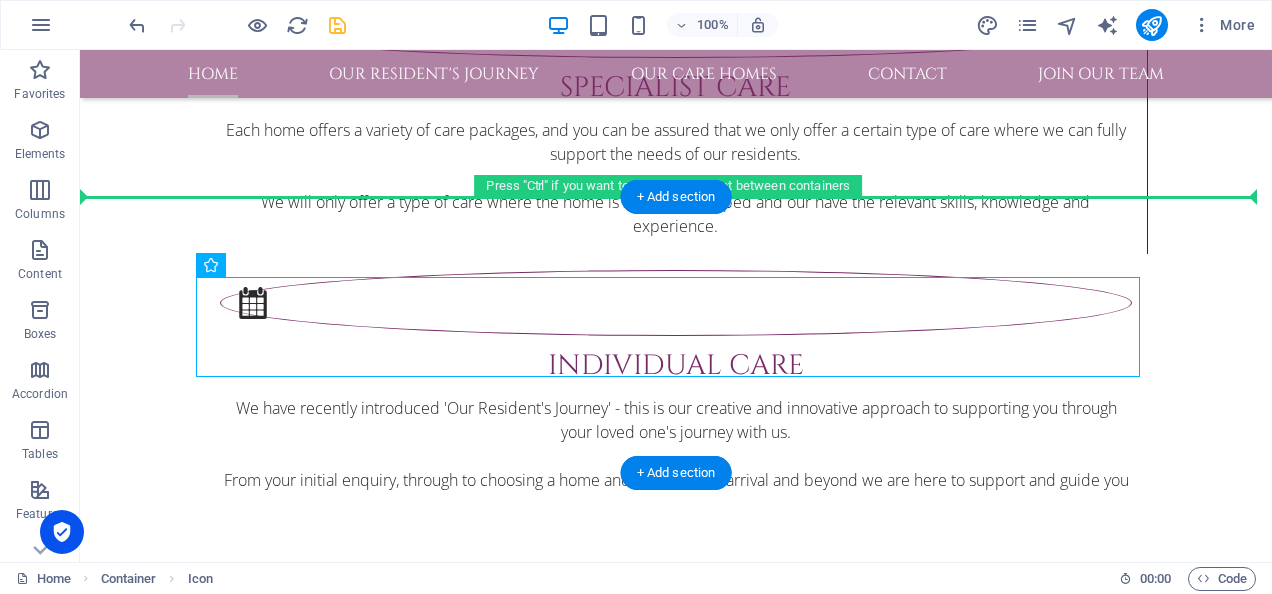 drag, startPoint x: 141, startPoint y: 223, endPoint x: 652, endPoint y: 196, distance: 511.7128 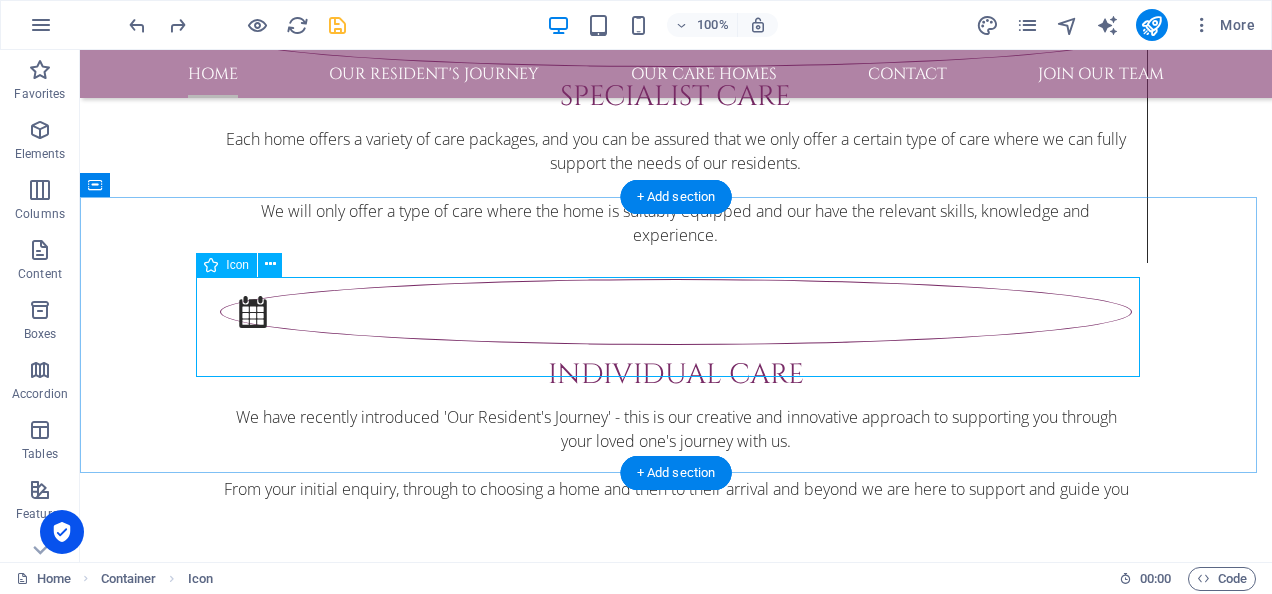 click at bounding box center [676, 2858] 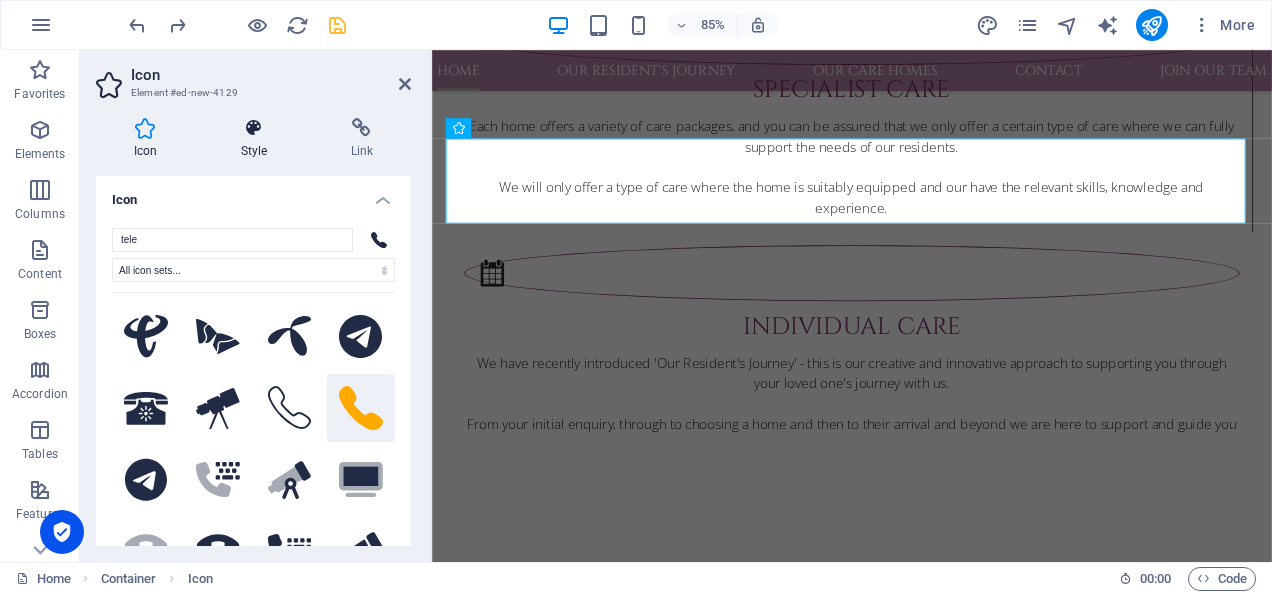 click at bounding box center [254, 128] 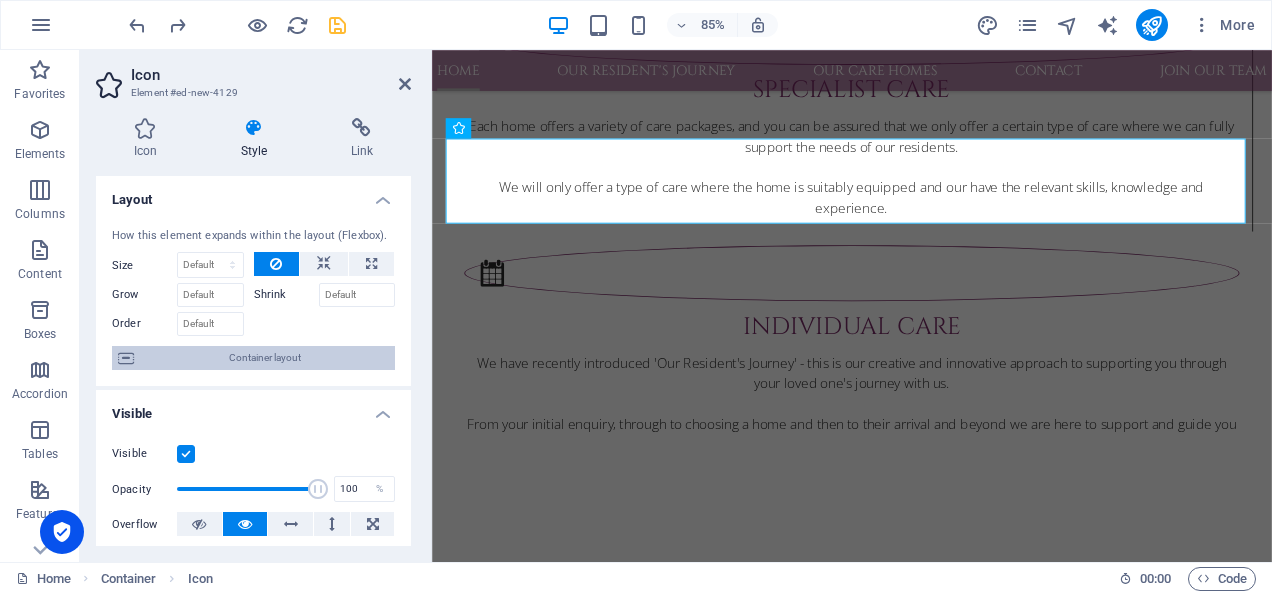 click on "Container layout" at bounding box center (264, 358) 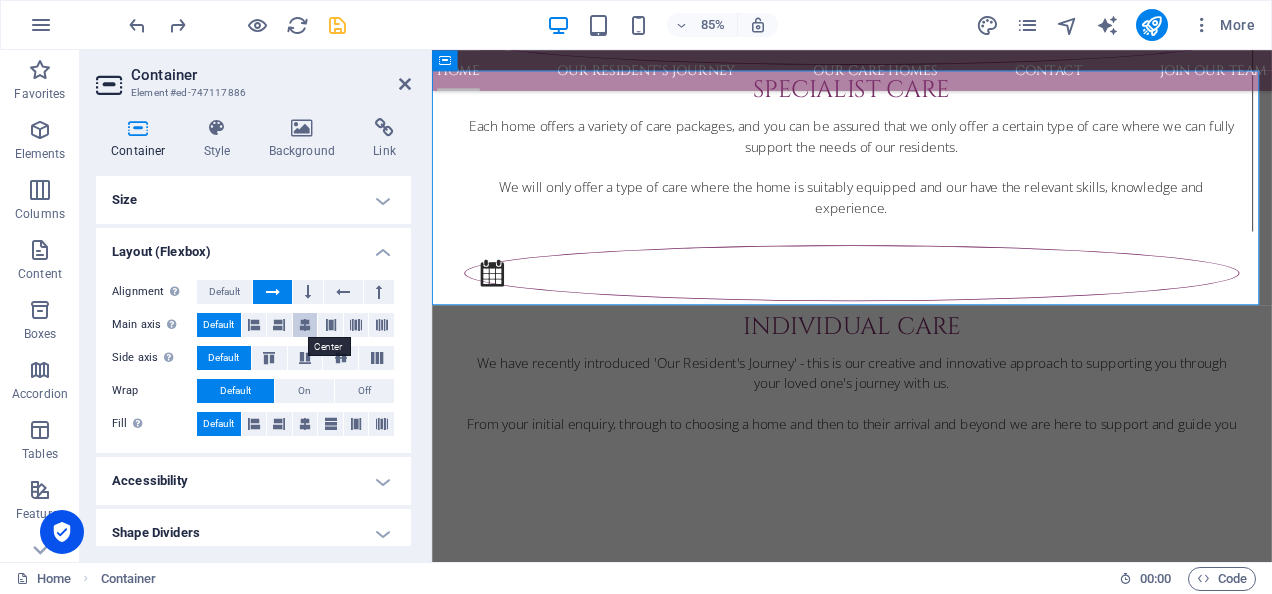 click at bounding box center (305, 325) 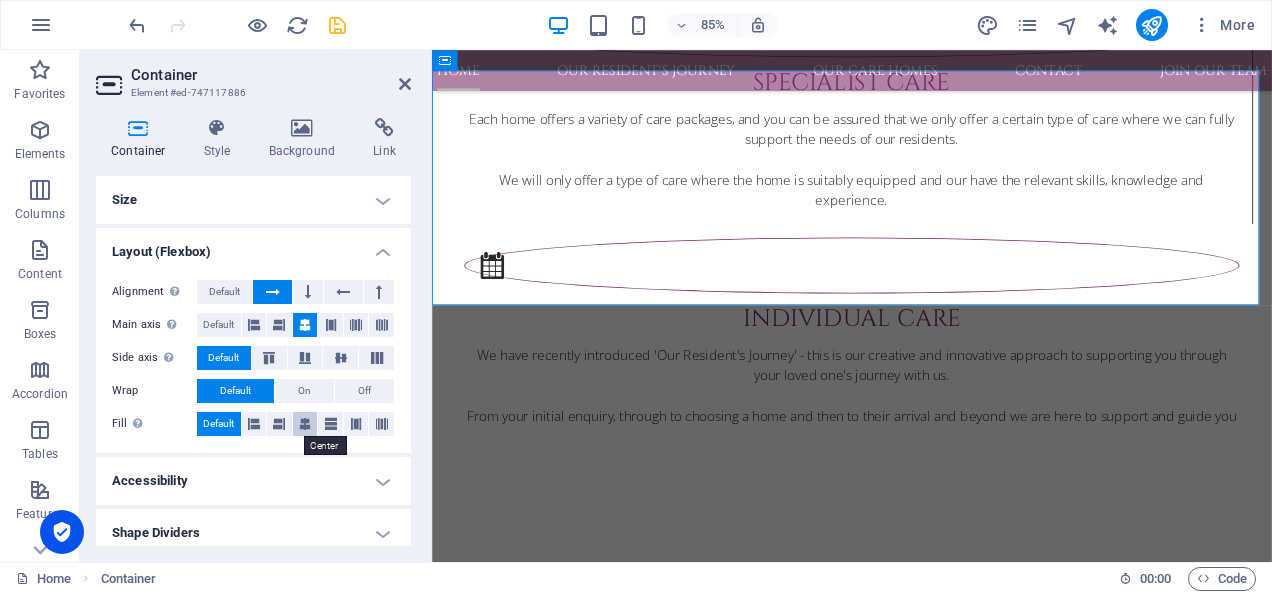 click at bounding box center [305, 424] 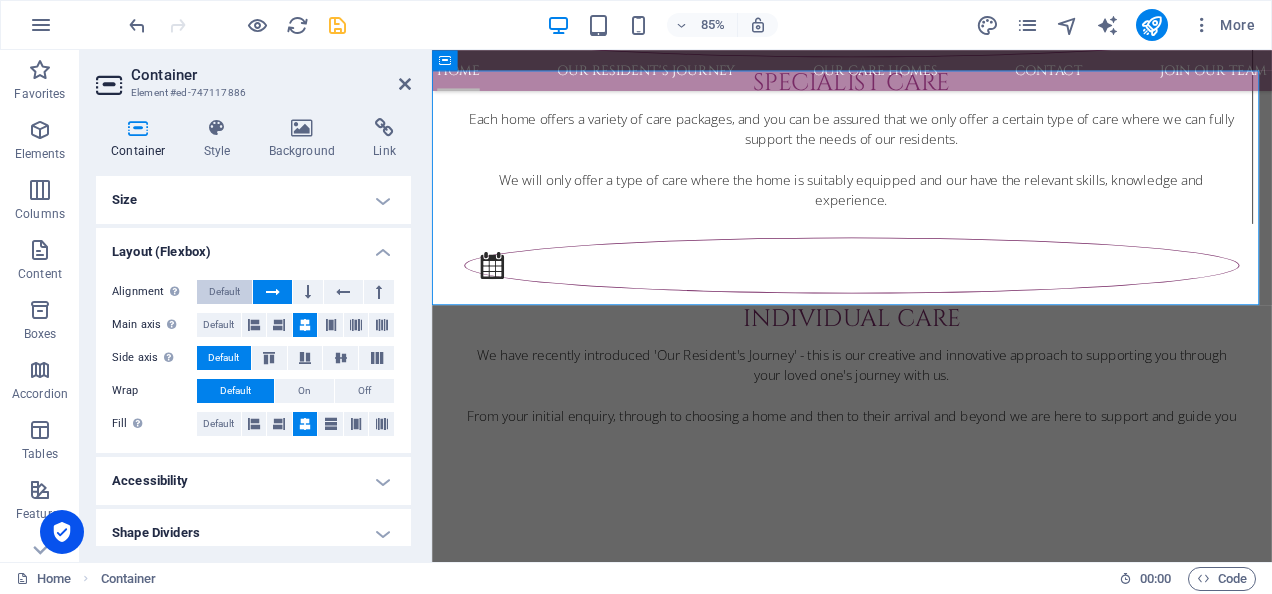 click on "Default" at bounding box center (224, 292) 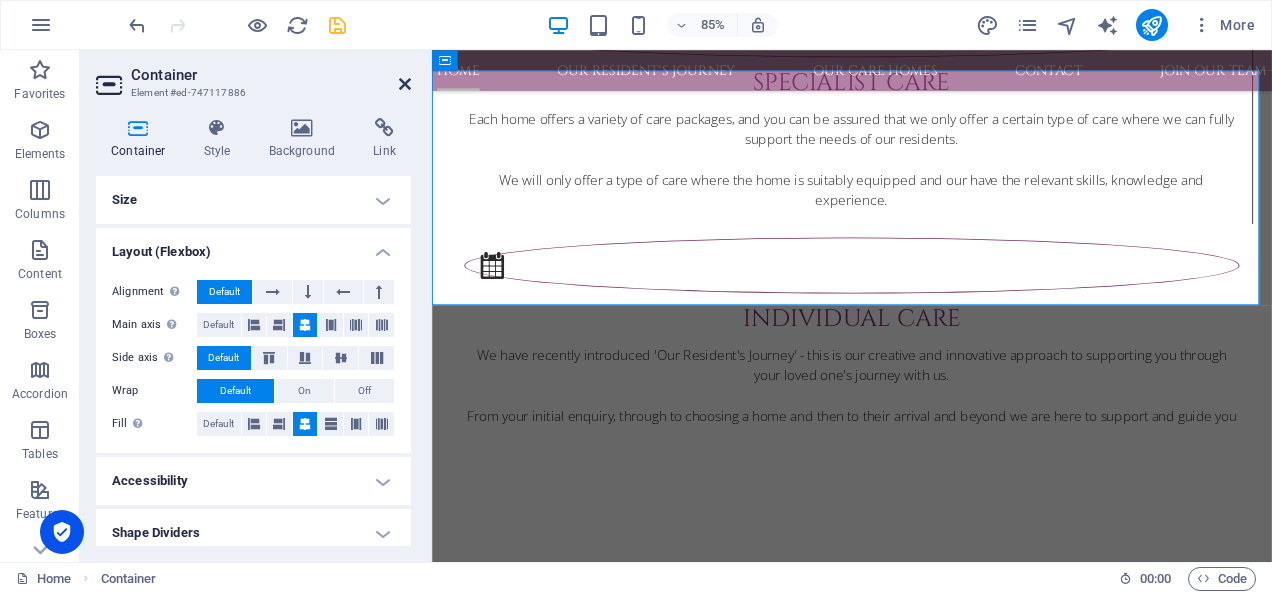 click at bounding box center (405, 84) 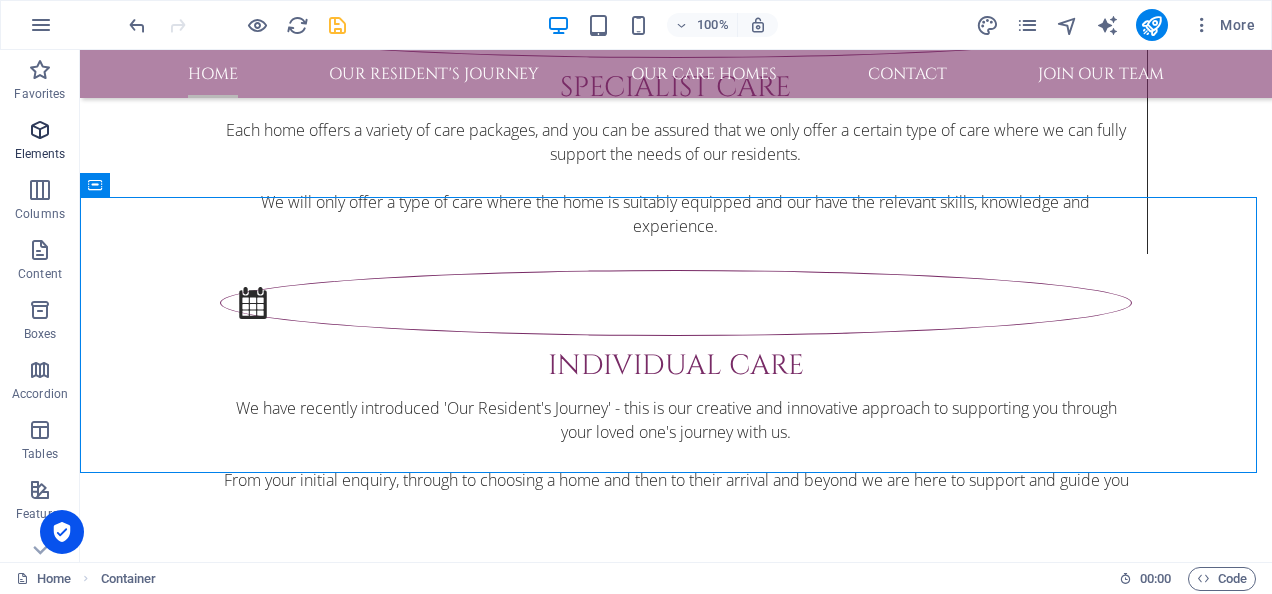 click at bounding box center [40, 130] 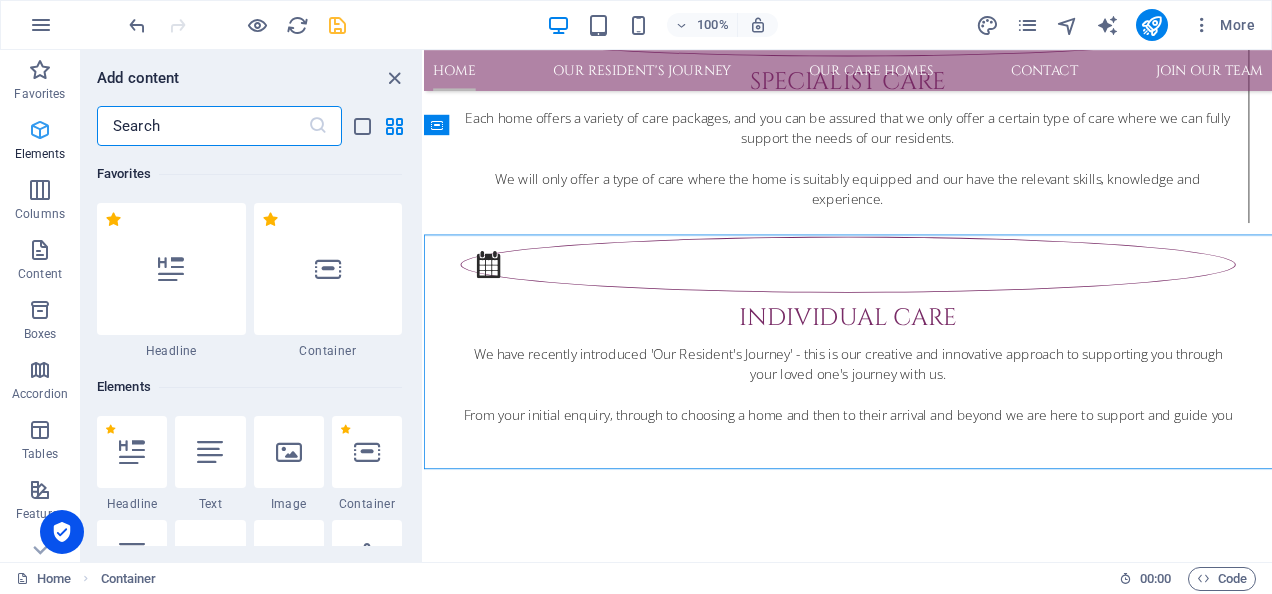 scroll, scrollTop: 3700, scrollLeft: 0, axis: vertical 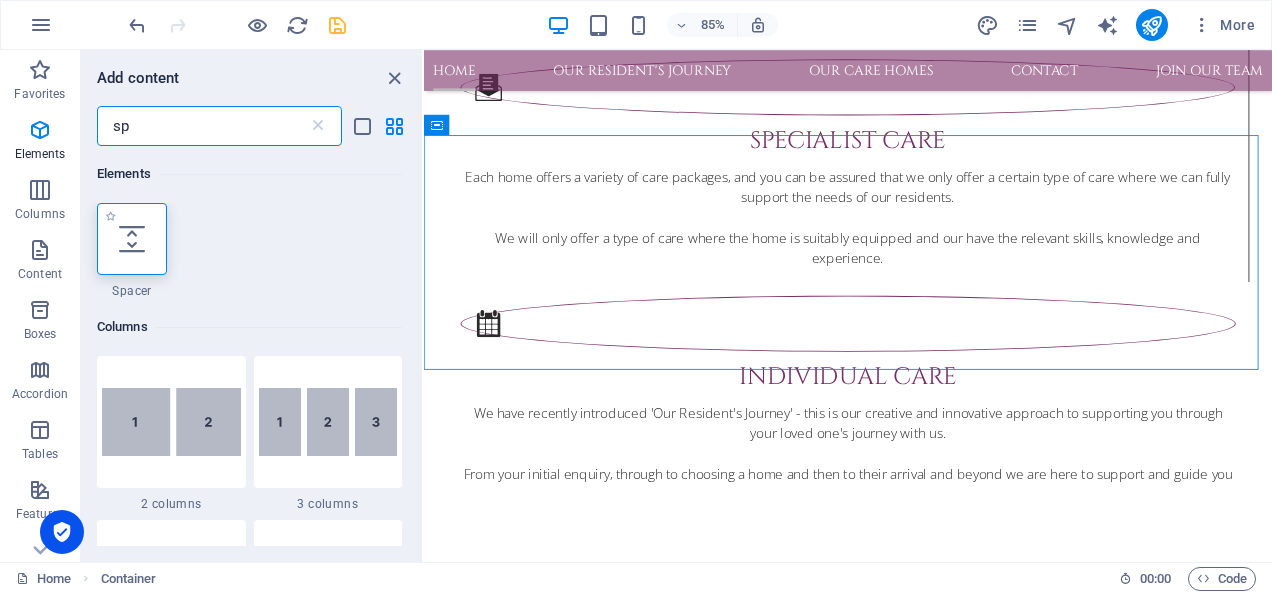 type on "sp" 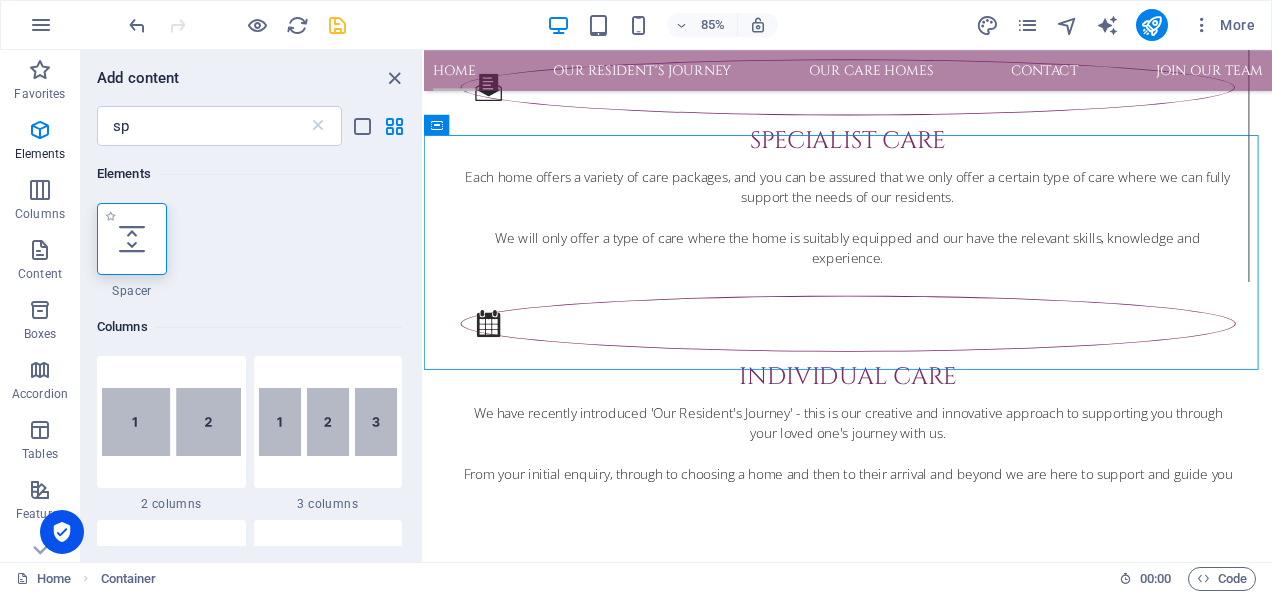 click at bounding box center (132, 239) 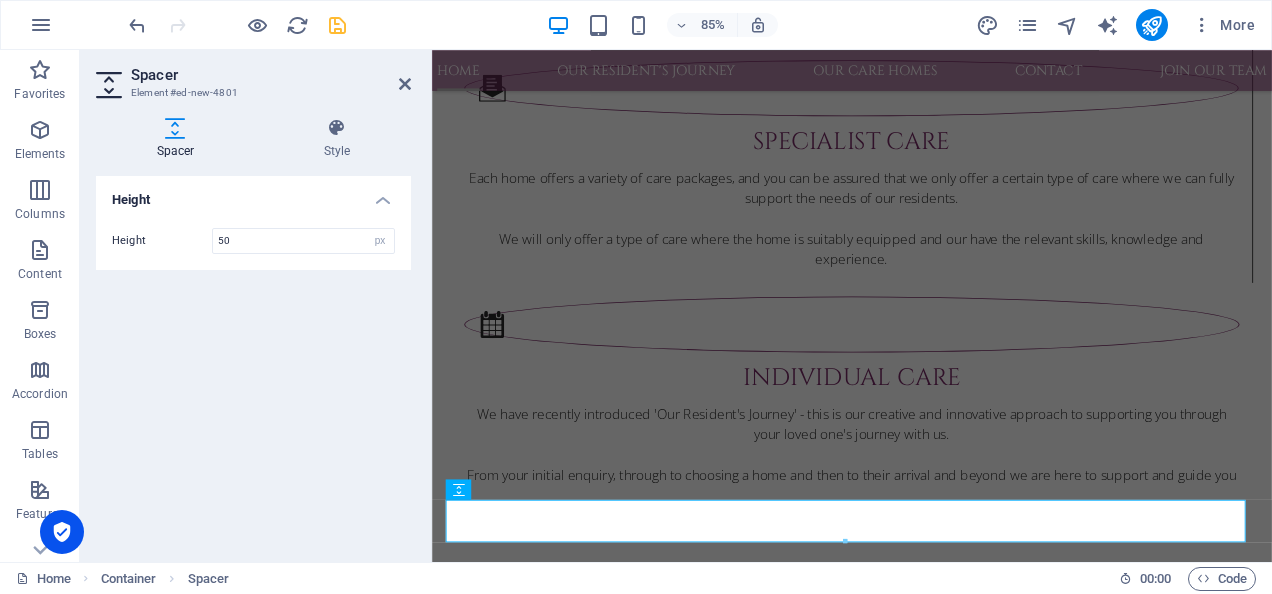 scroll, scrollTop: 3345, scrollLeft: 0, axis: vertical 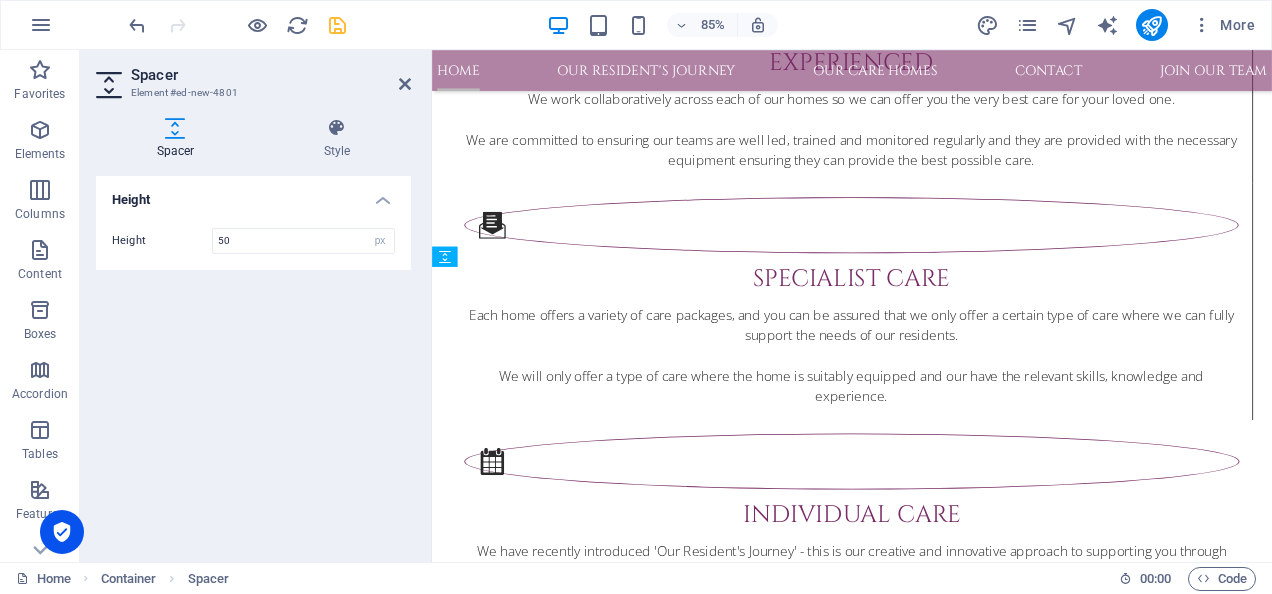 drag, startPoint x: 966, startPoint y: 399, endPoint x: 499, endPoint y: 438, distance: 468.62564 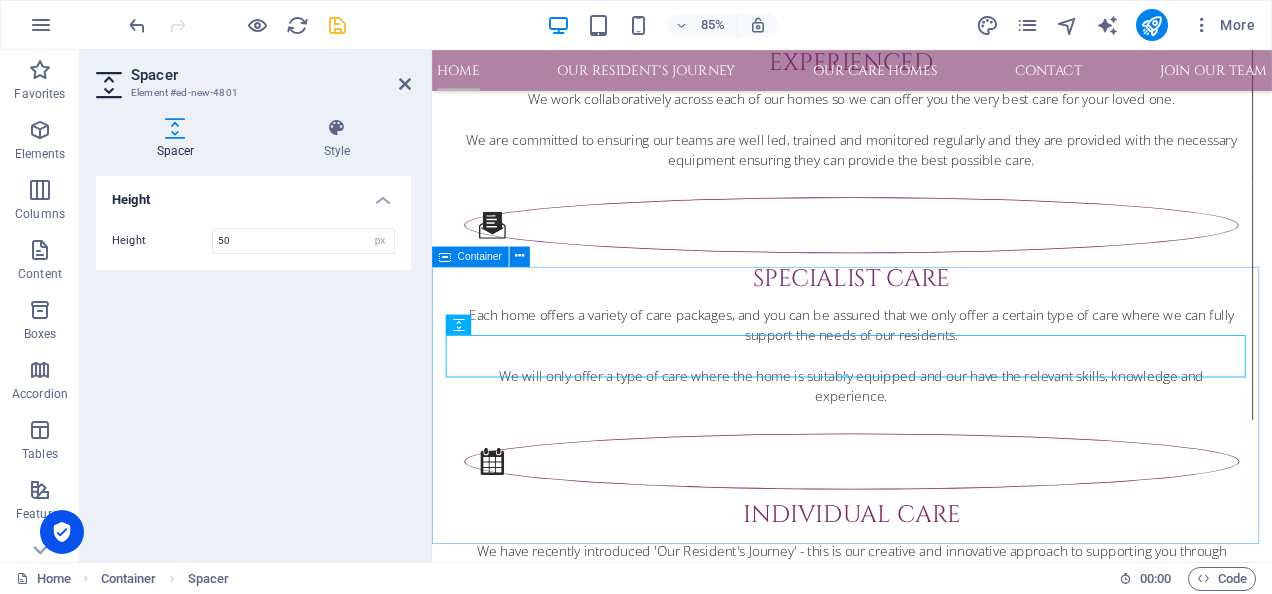 click at bounding box center (926, 3108) 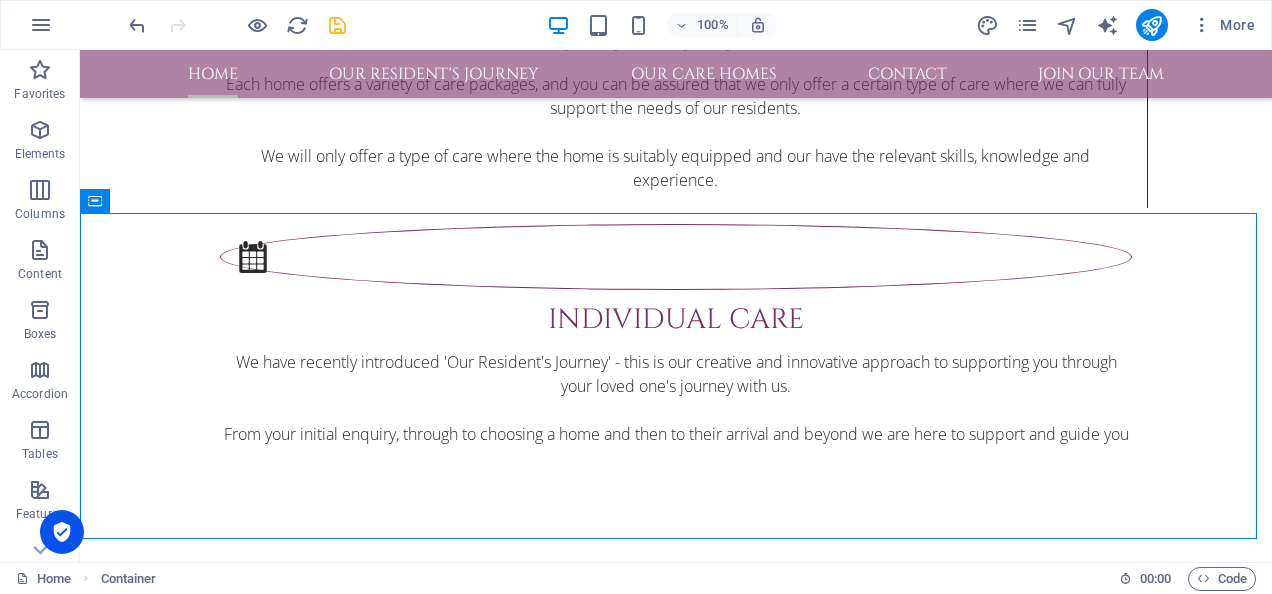 scroll, scrollTop: 3895, scrollLeft: 0, axis: vertical 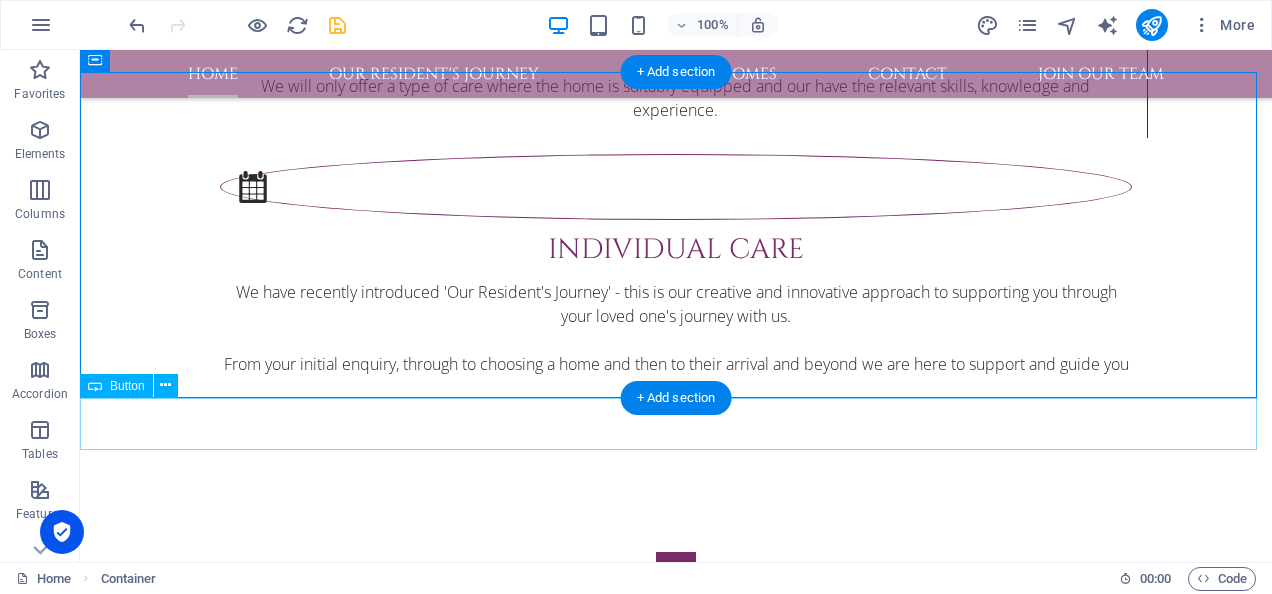 click on "click here to call us" at bounding box center (676, 2958) 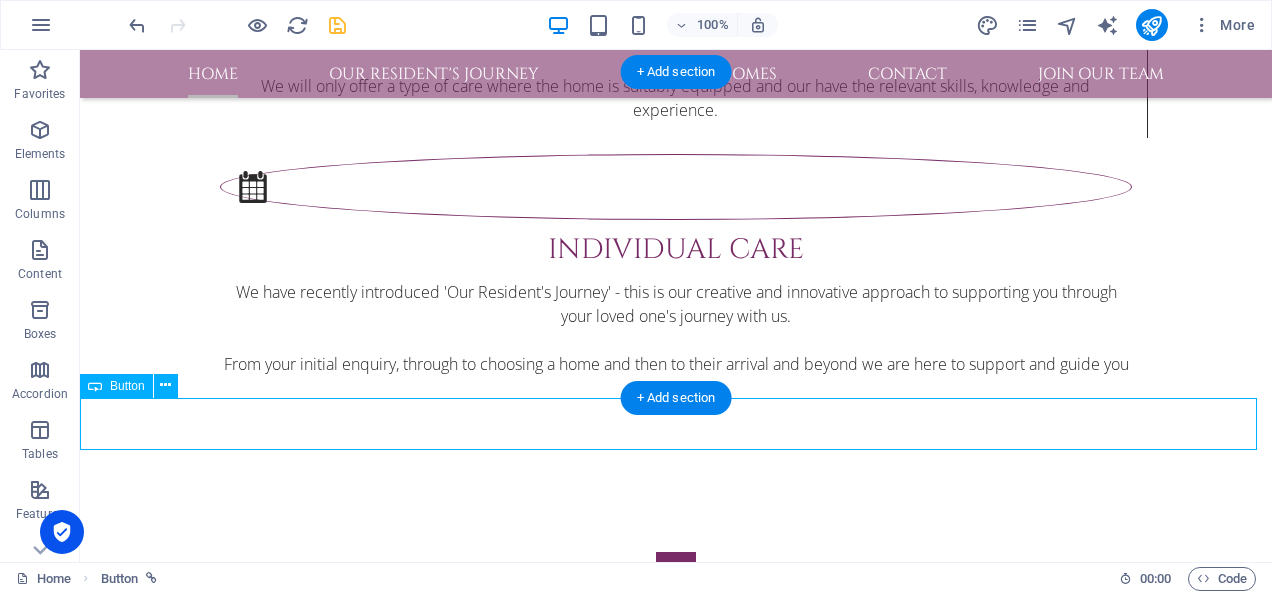 click on "click here to call us" at bounding box center [676, 2958] 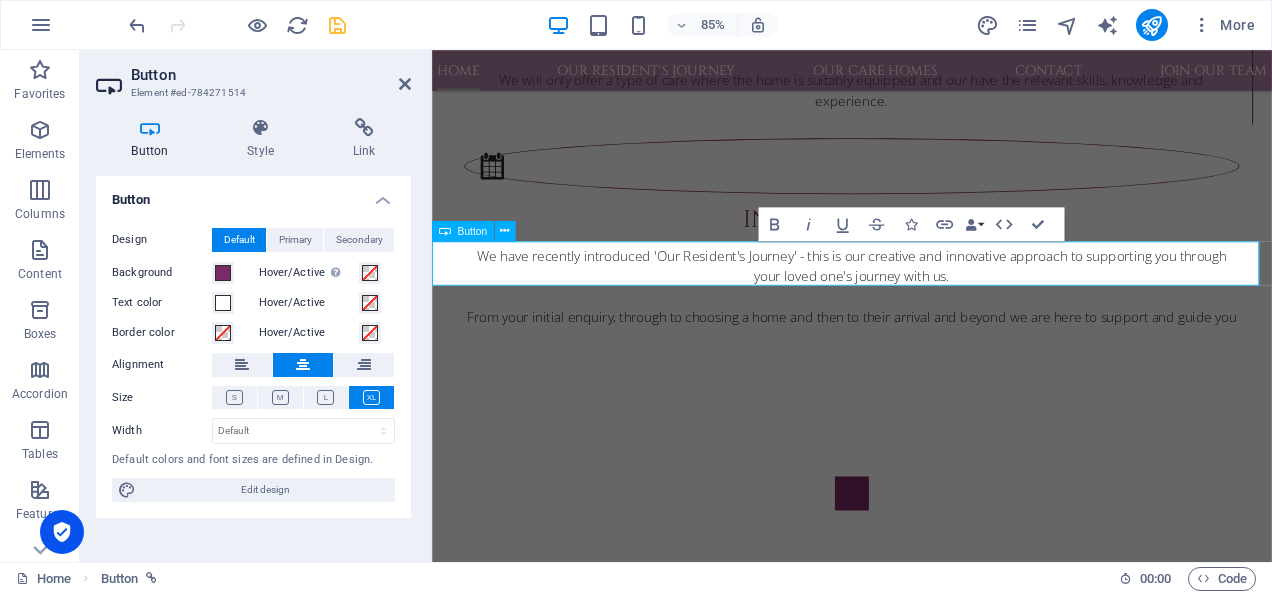 click on "click here to call us" at bounding box center (926, 2917) 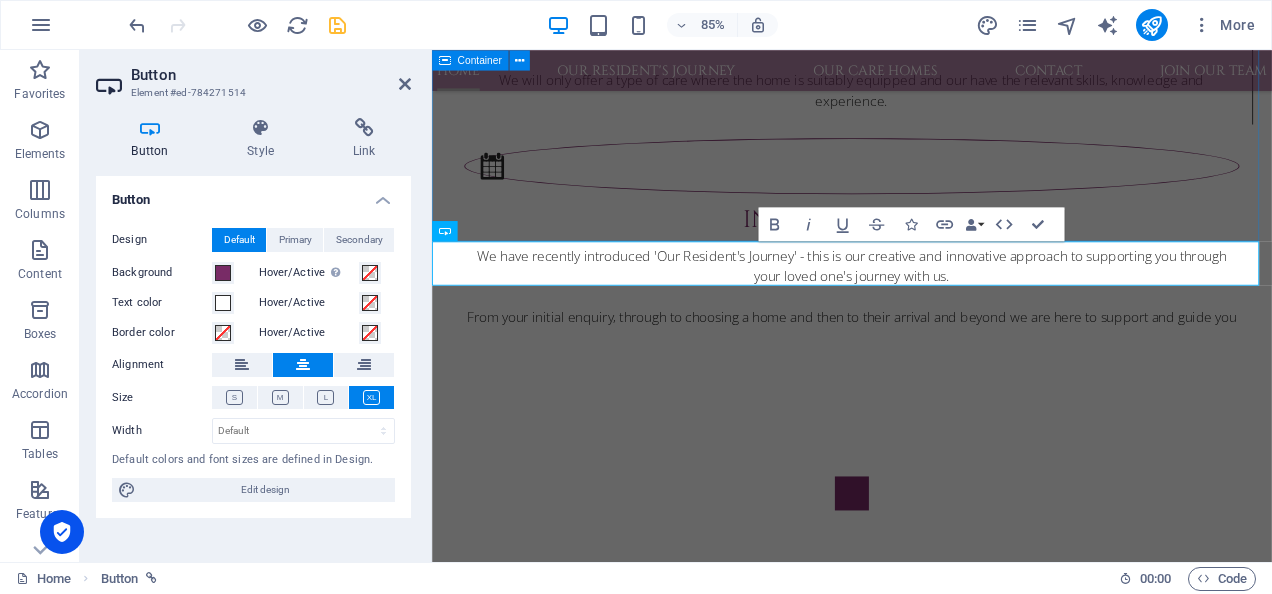 click at bounding box center [926, 2725] 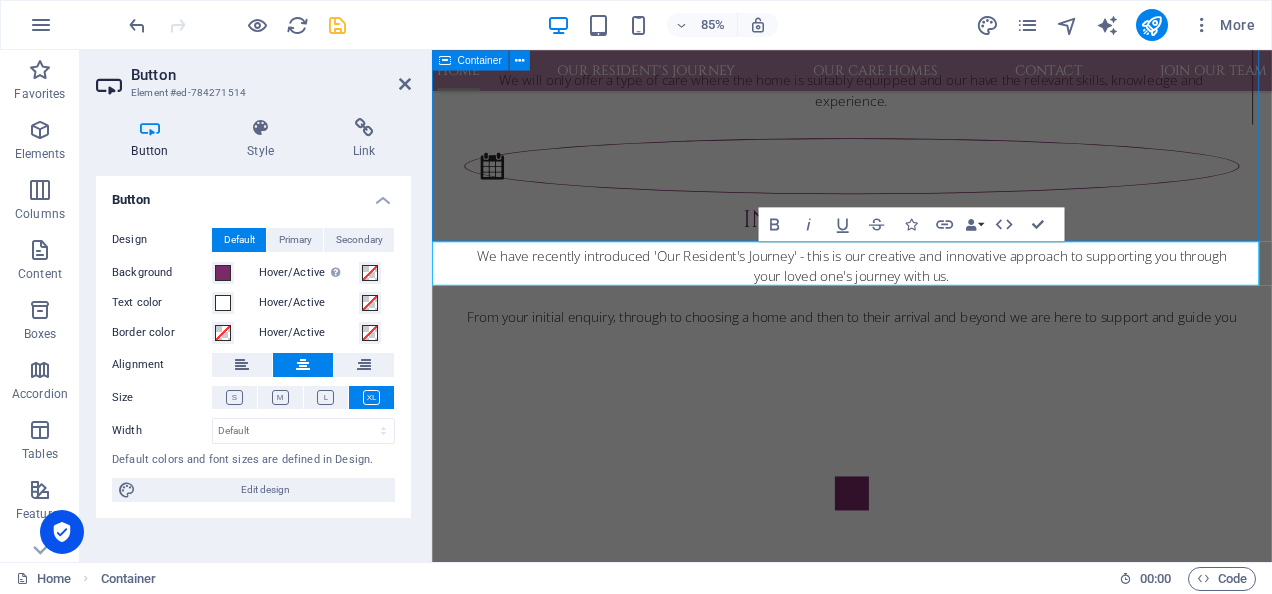 scroll, scrollTop: 4018, scrollLeft: 0, axis: vertical 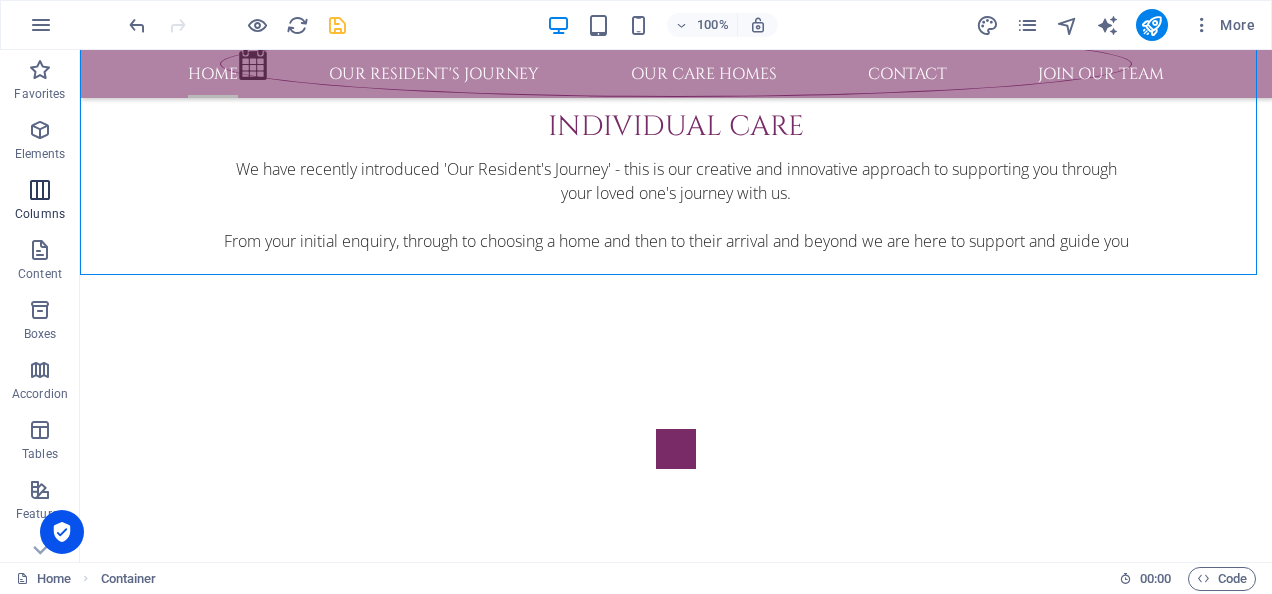 click at bounding box center [40, 190] 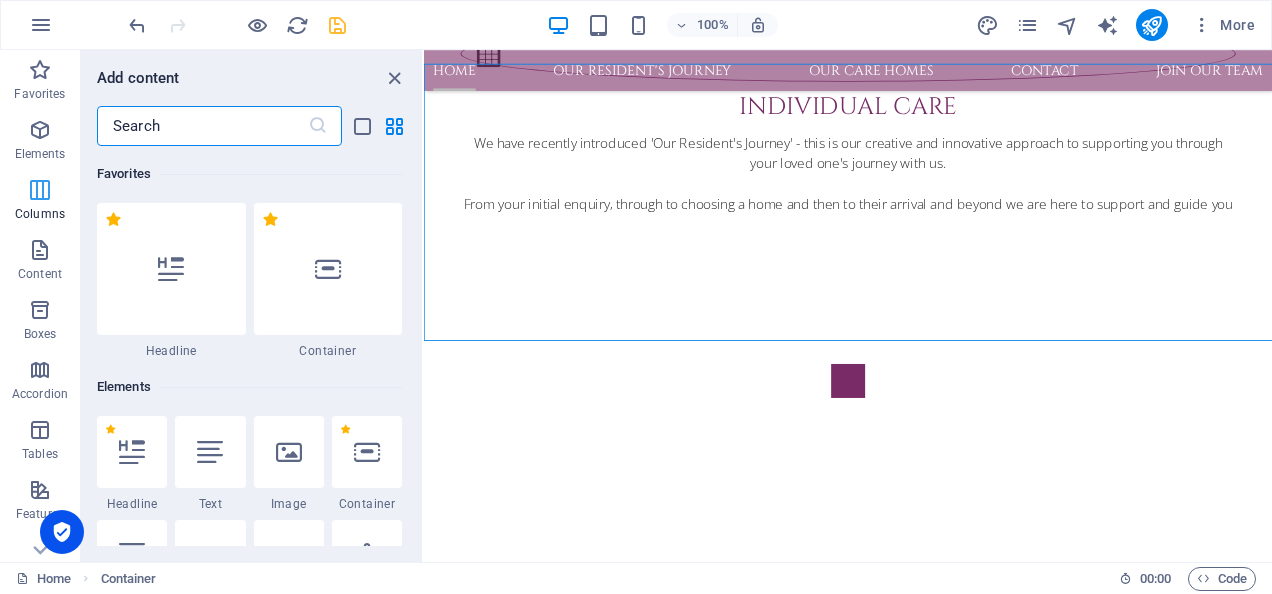 scroll, scrollTop: 3901, scrollLeft: 0, axis: vertical 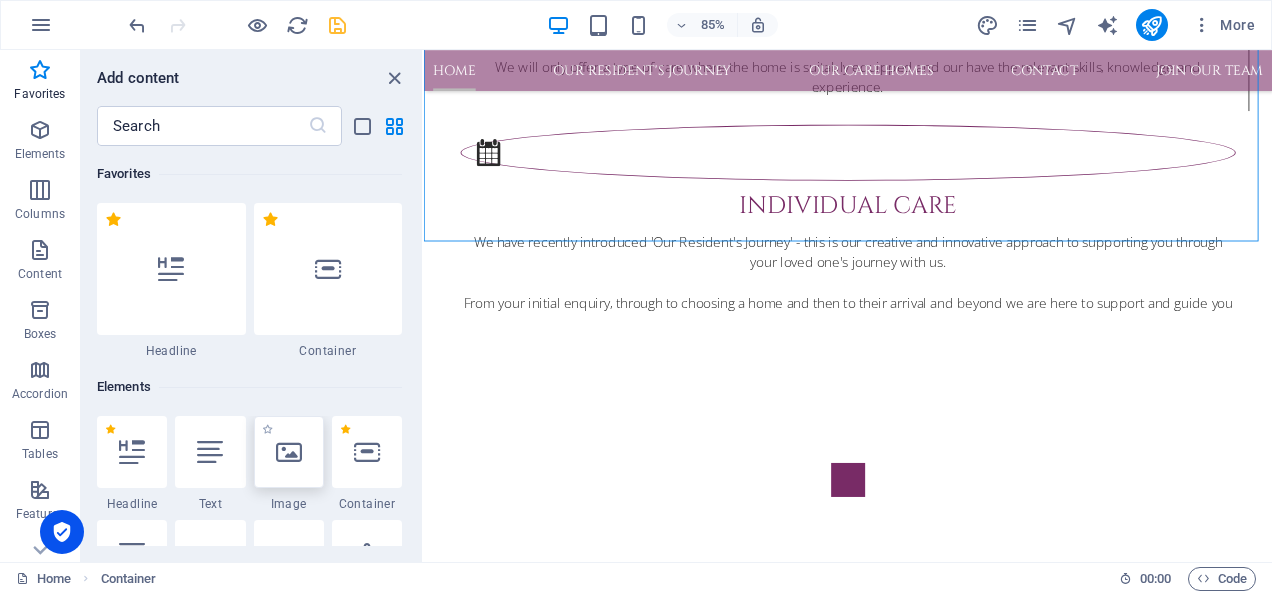 click at bounding box center [289, 452] 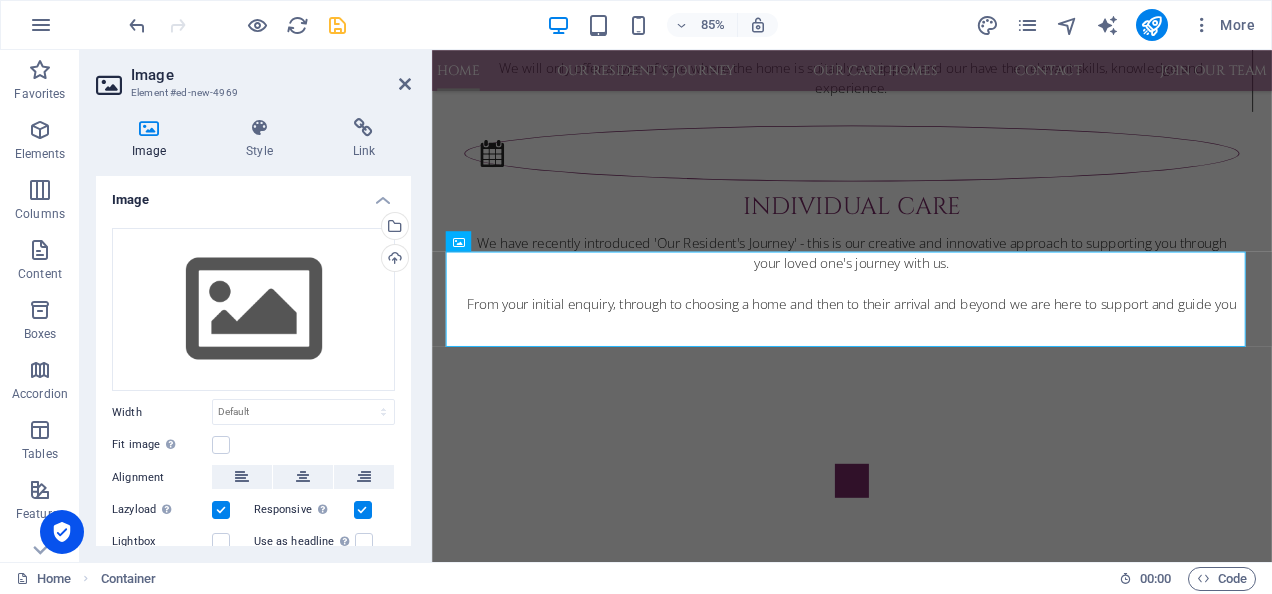 scroll, scrollTop: 3637, scrollLeft: 0, axis: vertical 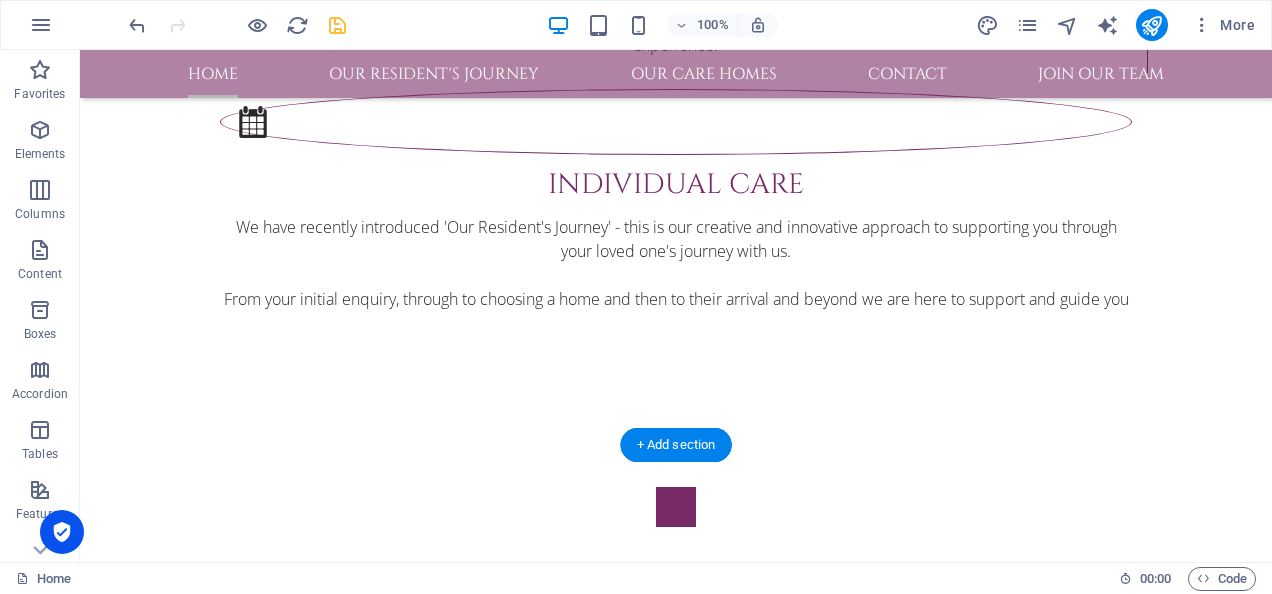 drag, startPoint x: 141, startPoint y: 501, endPoint x: 570, endPoint y: 269, distance: 487.71405 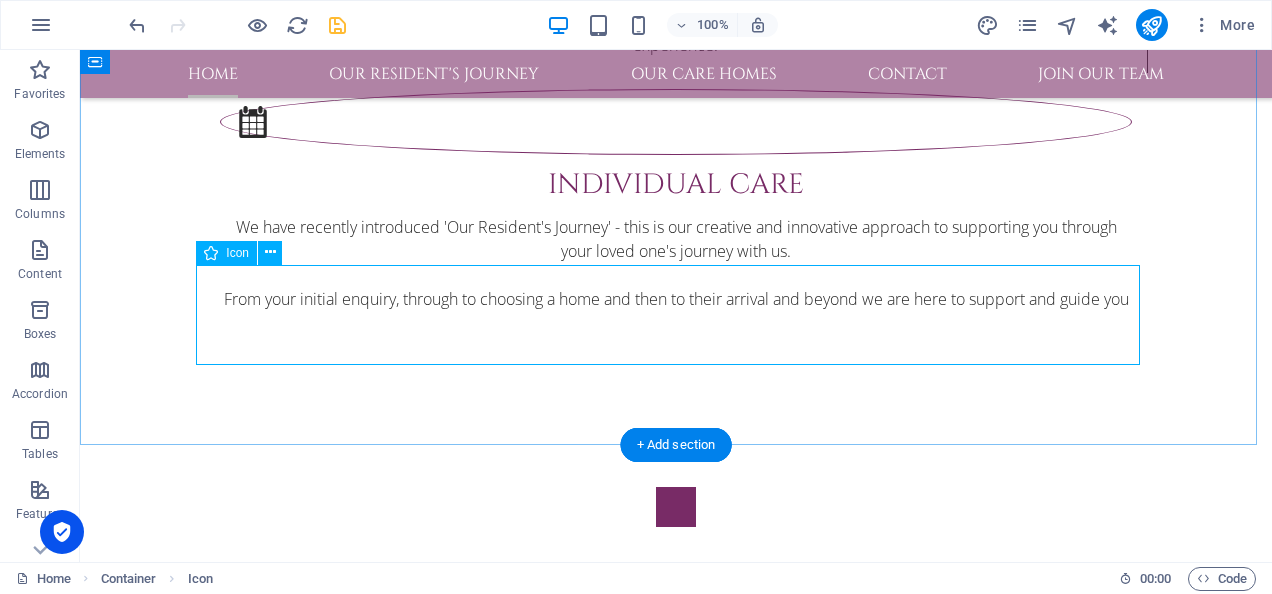 click at bounding box center (676, 2847) 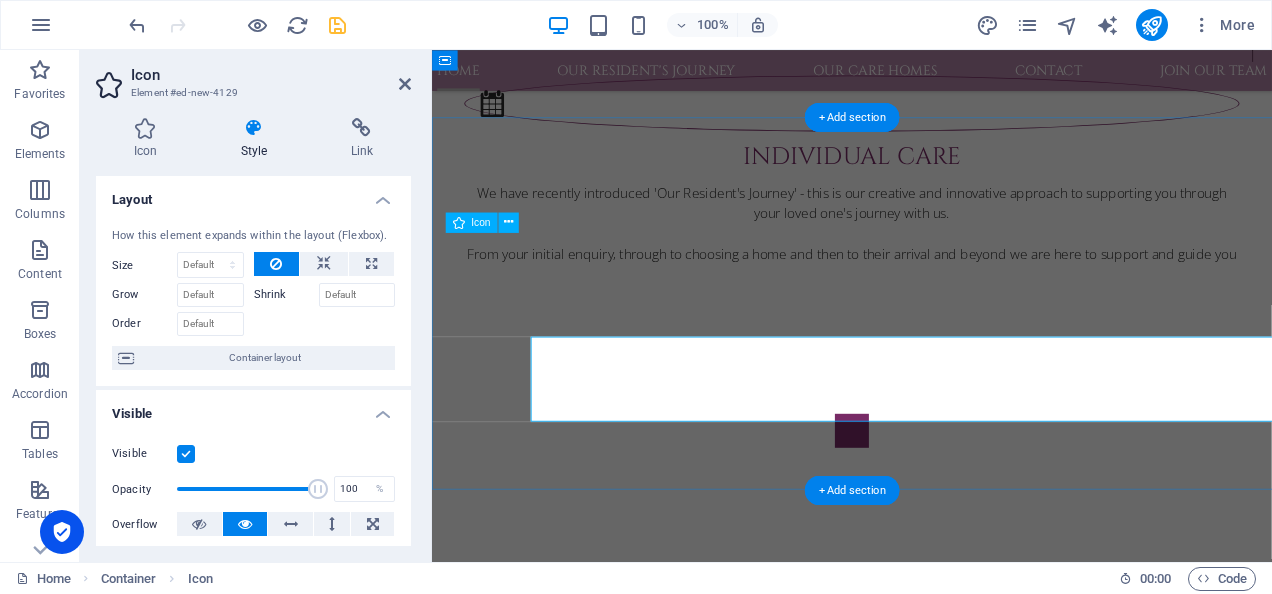 scroll, scrollTop: 3838, scrollLeft: 0, axis: vertical 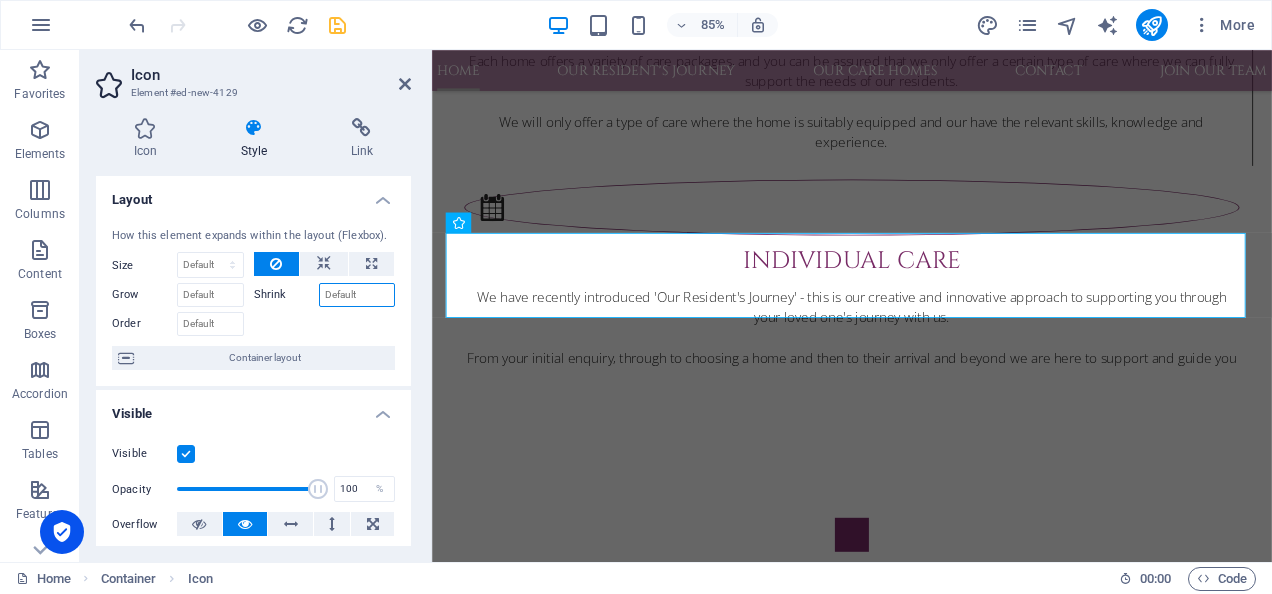 click on "Shrink" at bounding box center (357, 295) 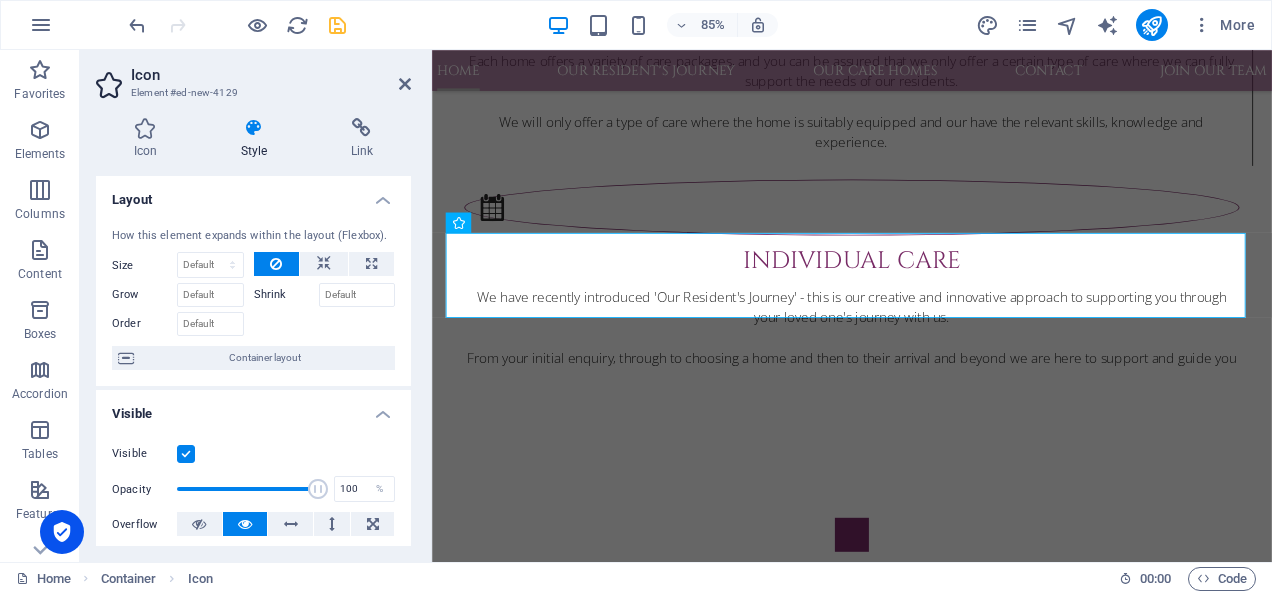 click on "Shrink" at bounding box center [286, 295] 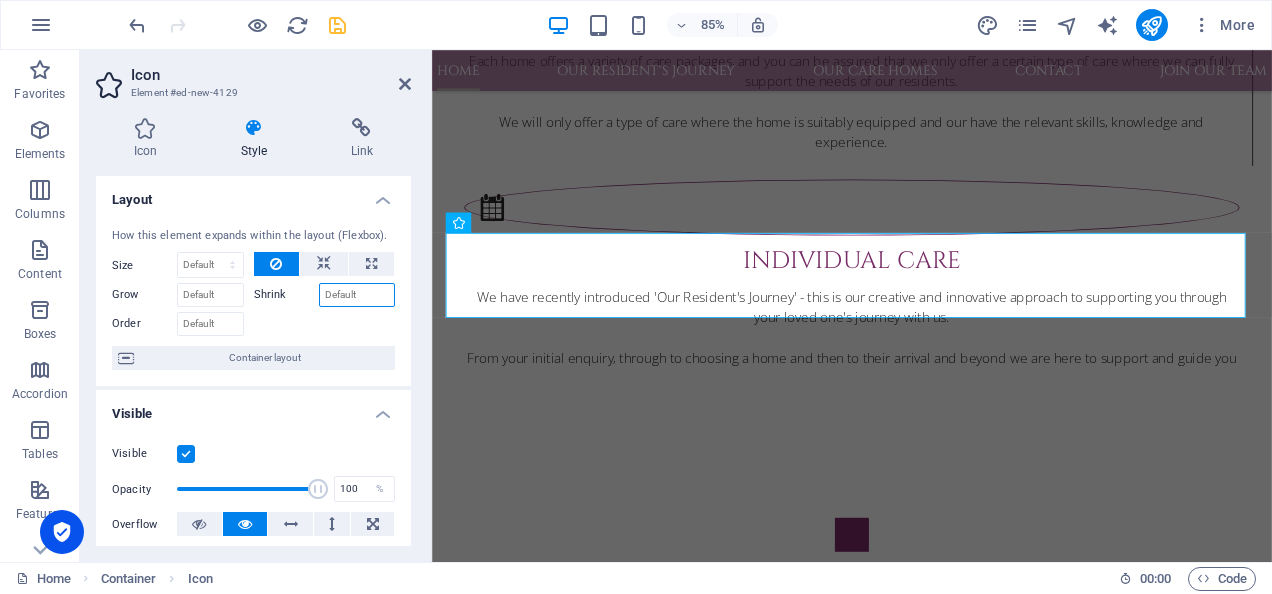 click on "Shrink" at bounding box center (357, 295) 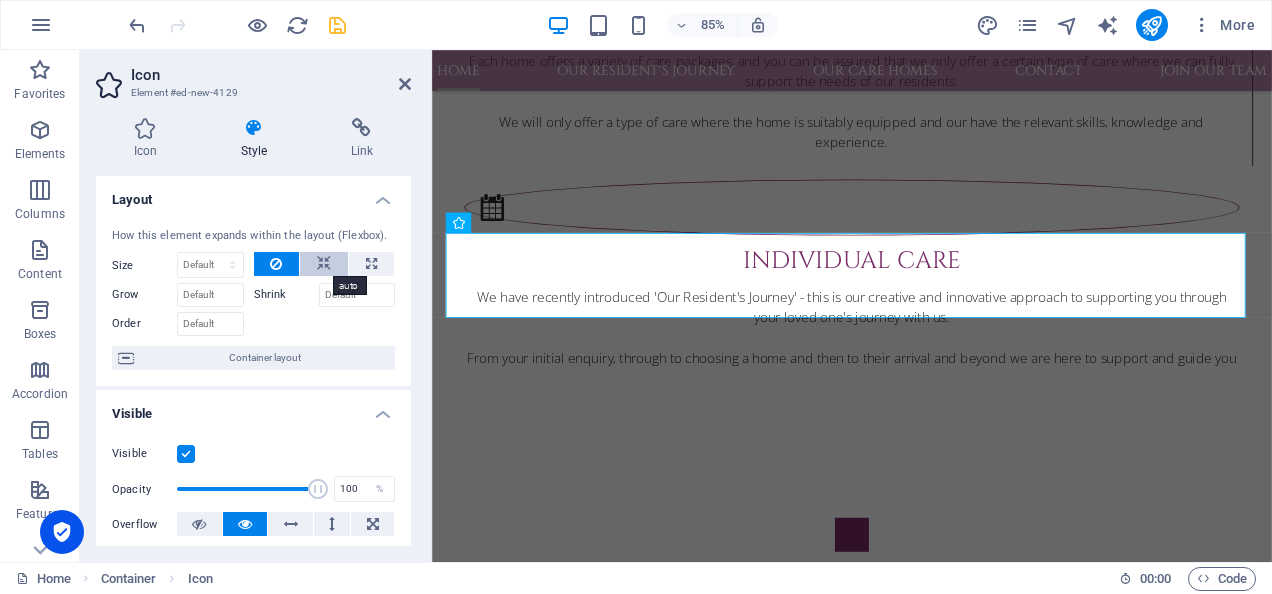 click at bounding box center [324, 264] 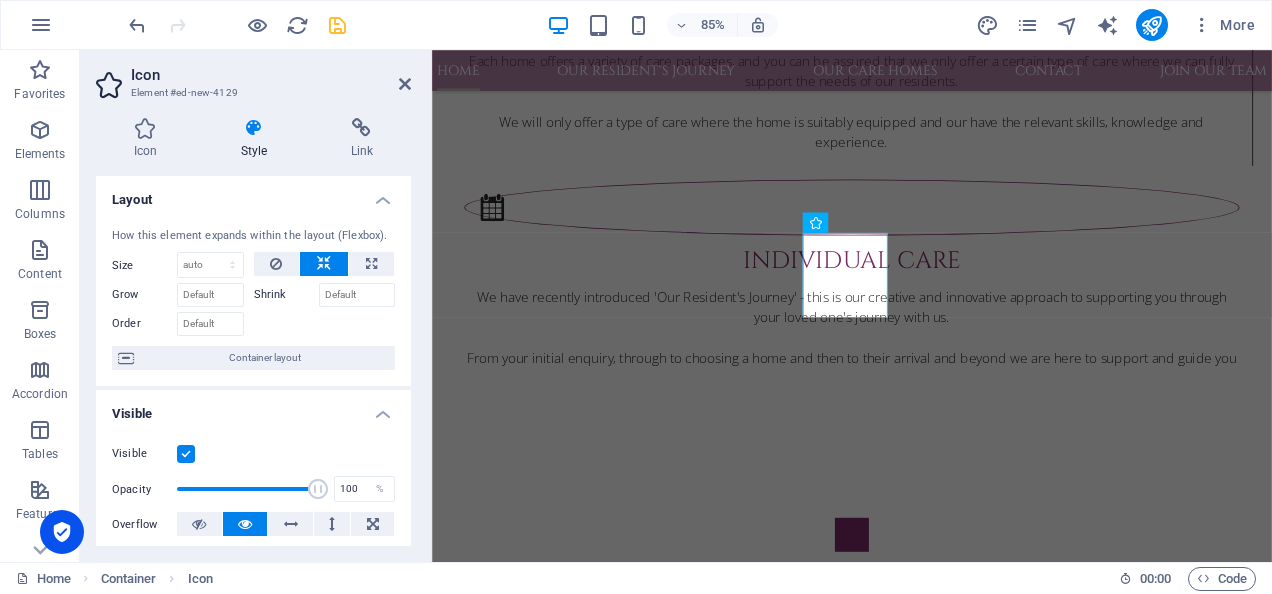 click on "Layout" at bounding box center [253, 194] 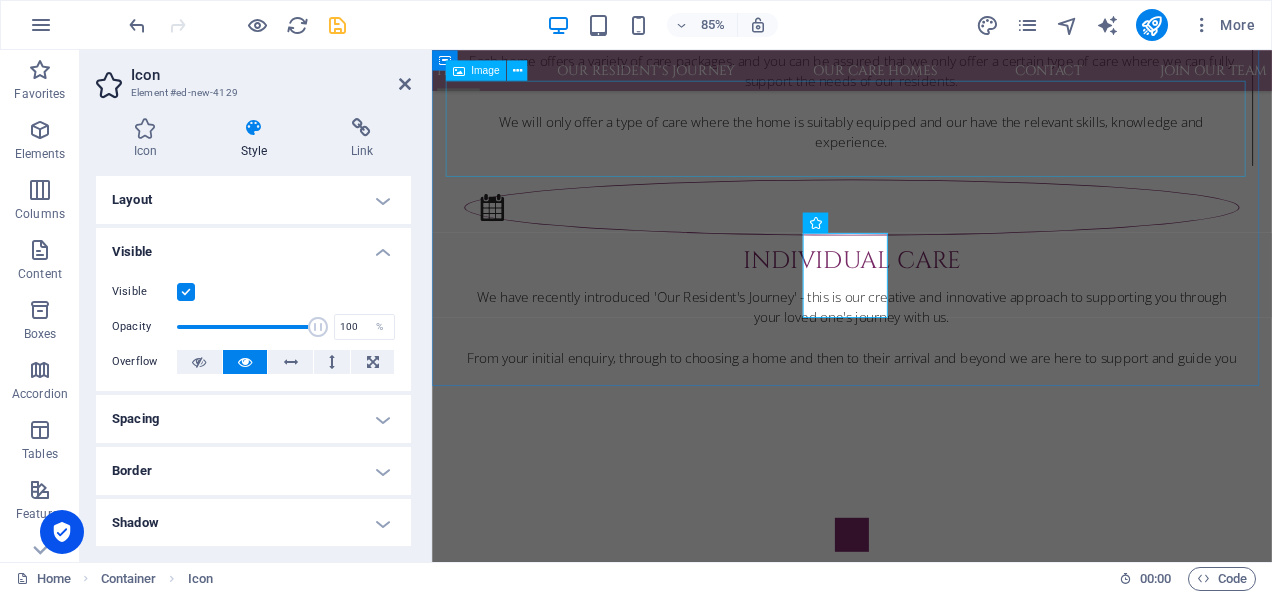 click at bounding box center [926, 2779] 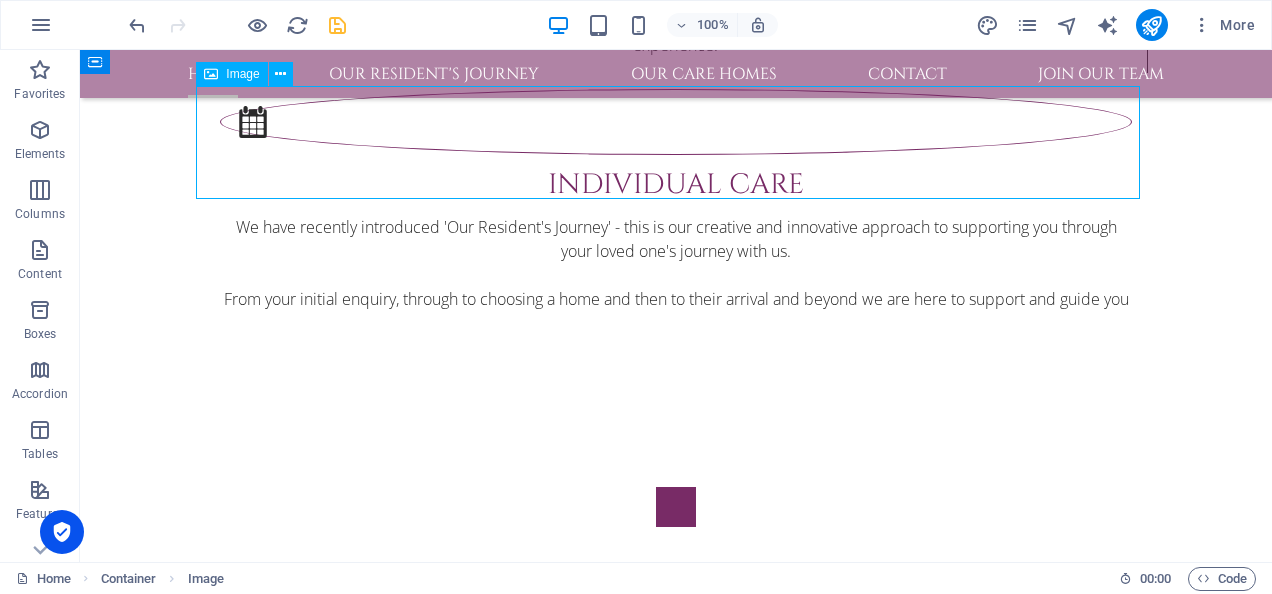 scroll, scrollTop: 3848, scrollLeft: 0, axis: vertical 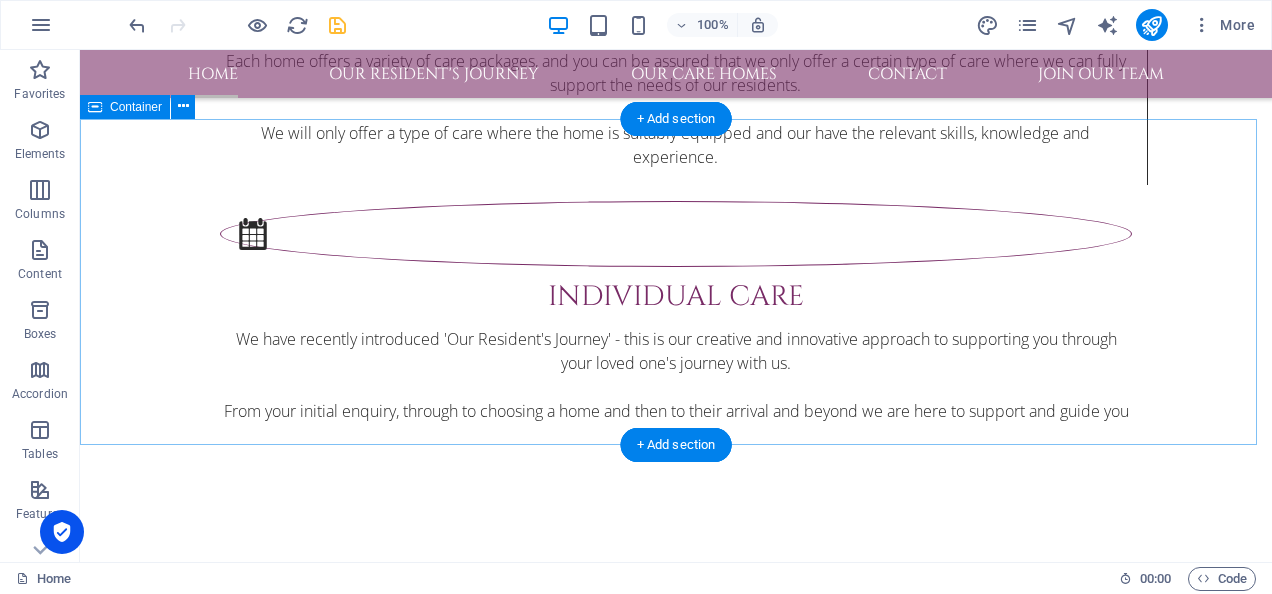 click at bounding box center (676, 2813) 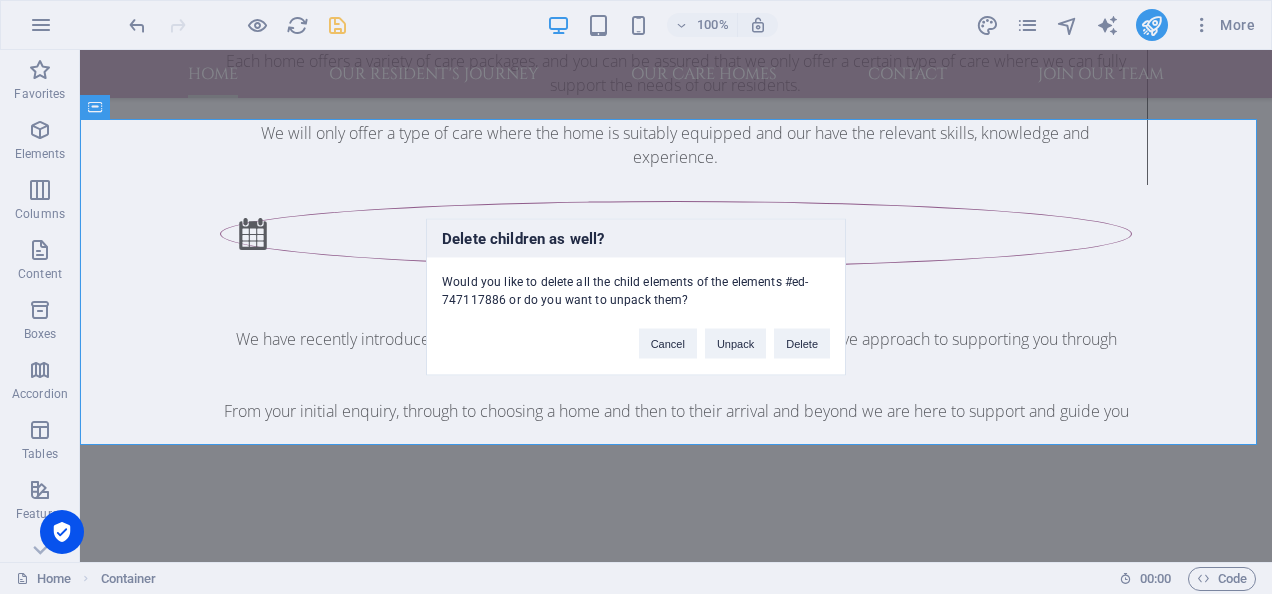 type 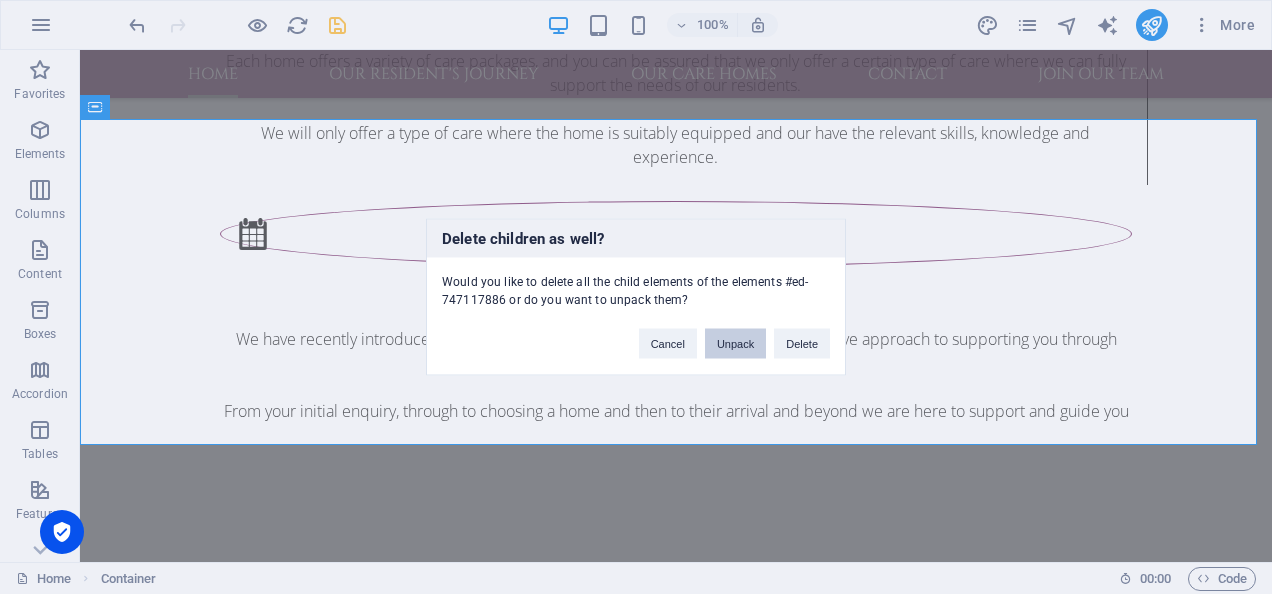click on "Unpack" at bounding box center (735, 344) 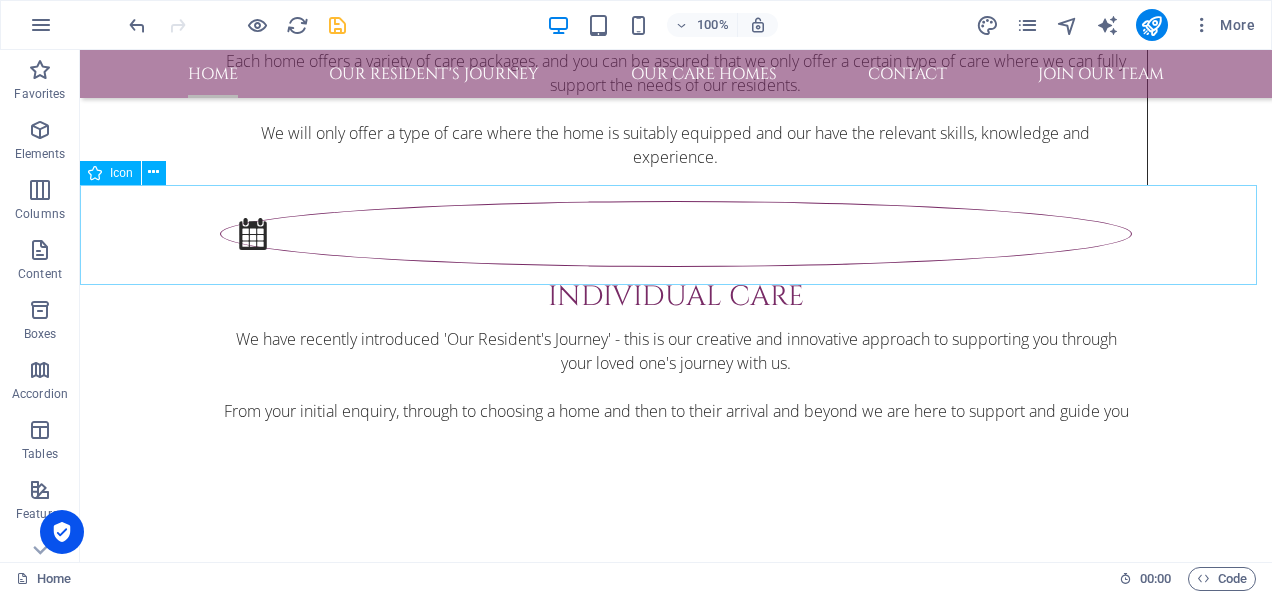 click at bounding box center (676, 2766) 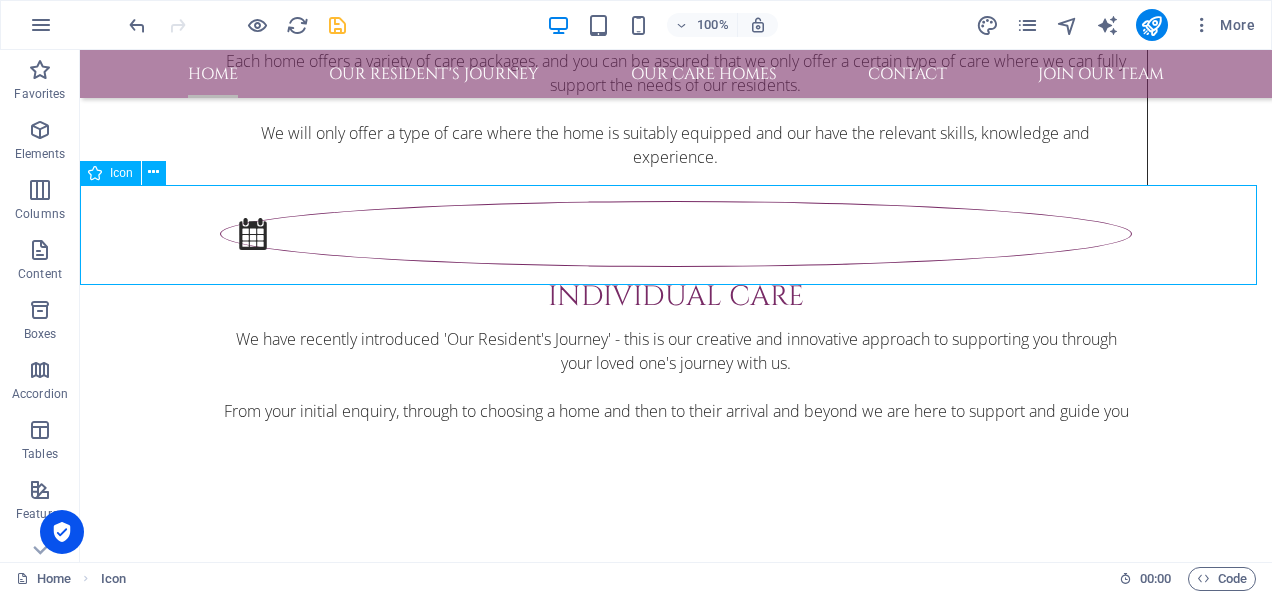 click at bounding box center [676, 2766] 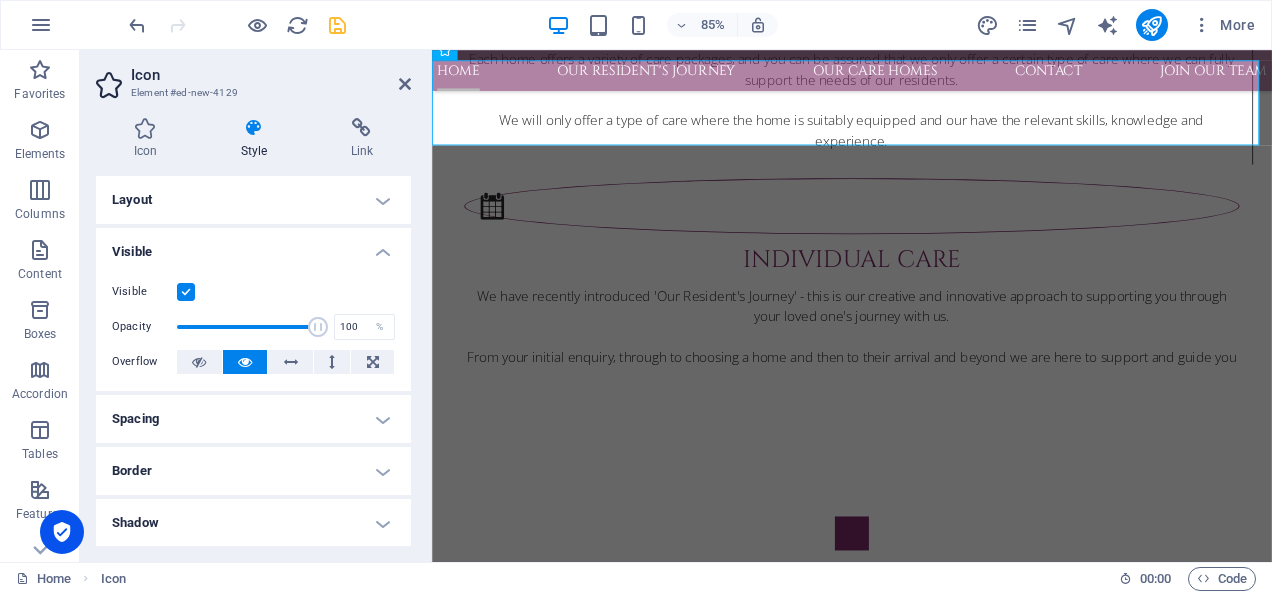 click on "Spacing" at bounding box center [253, 419] 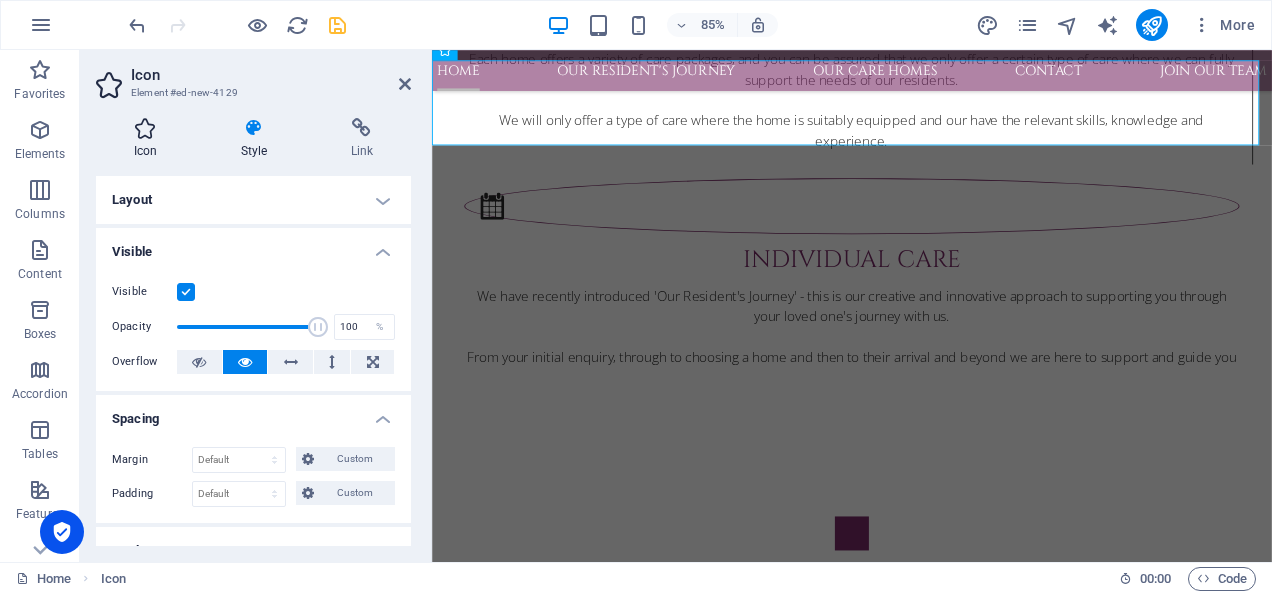 click at bounding box center [145, 128] 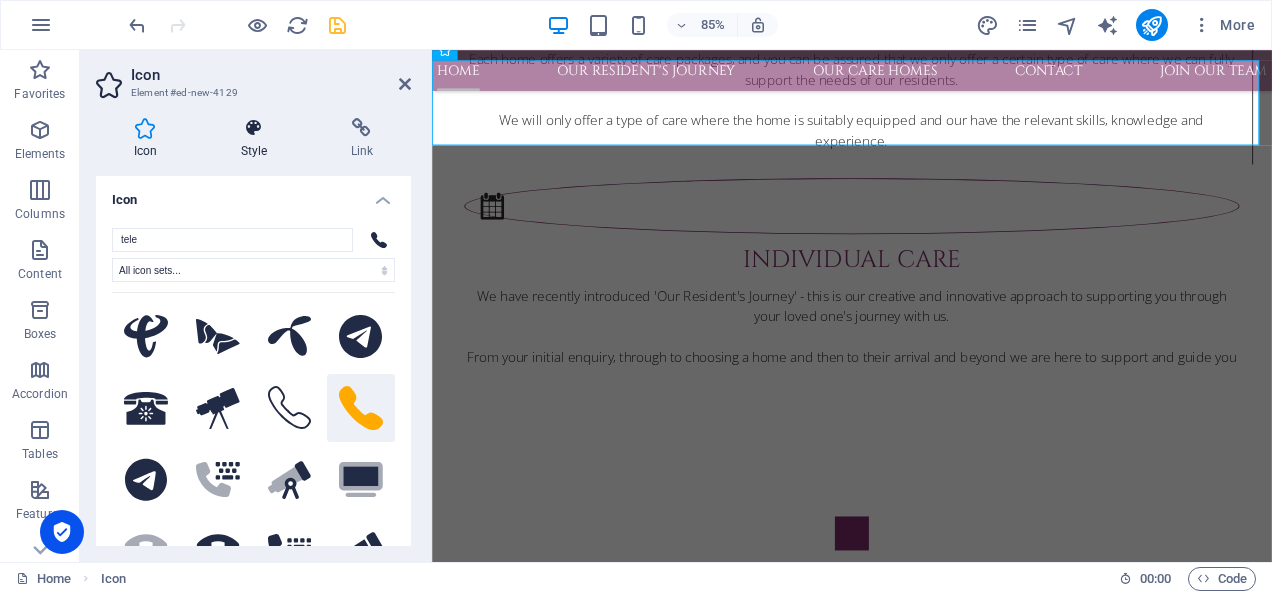 click at bounding box center (254, 128) 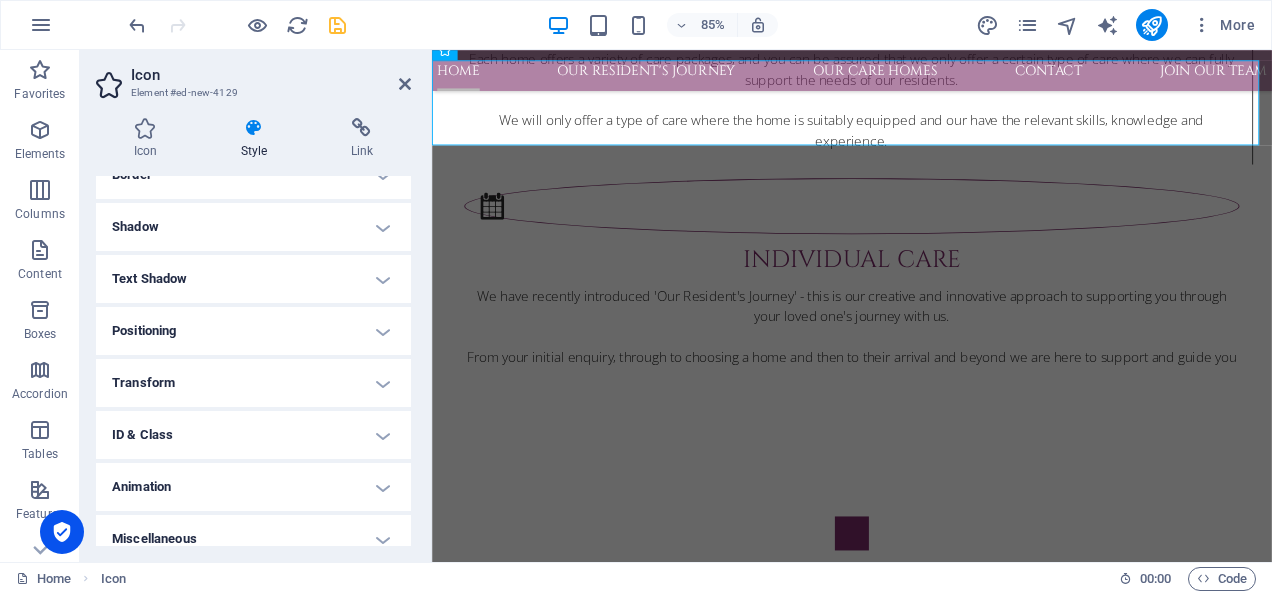 scroll, scrollTop: 365, scrollLeft: 0, axis: vertical 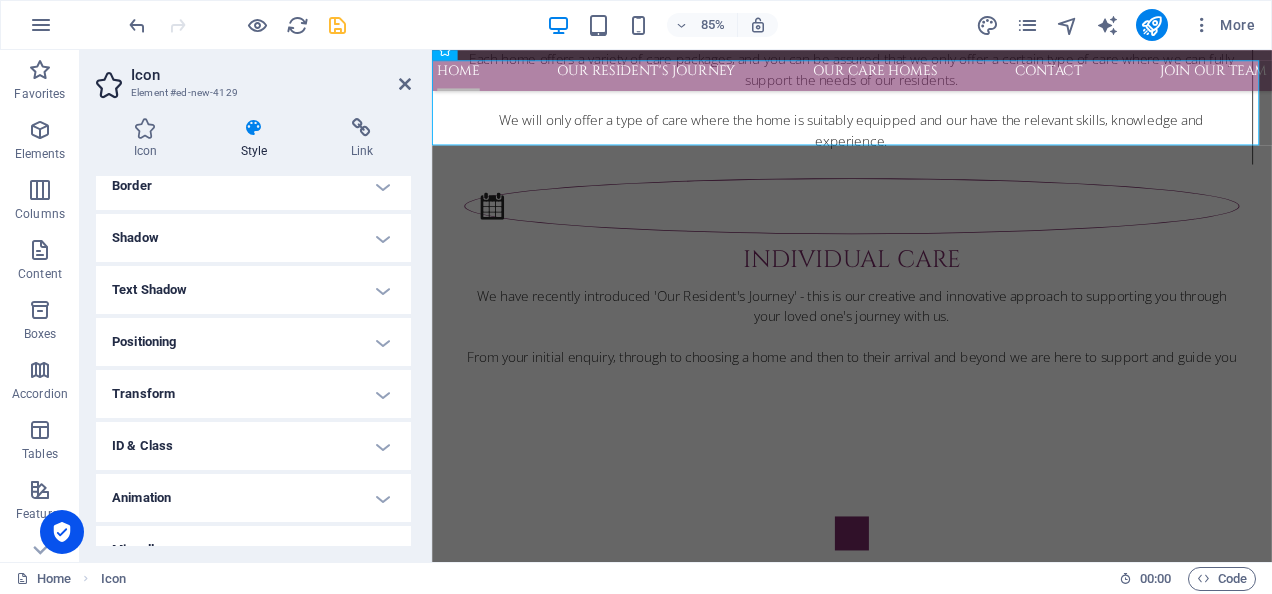 click on "Positioning" at bounding box center (253, 342) 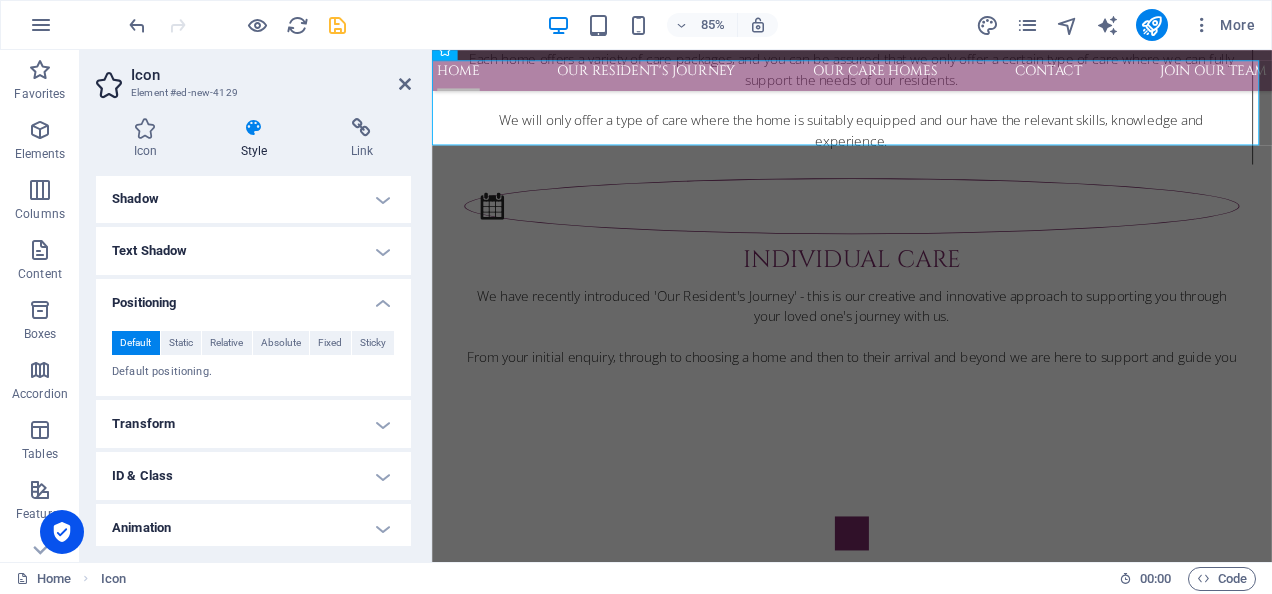 scroll, scrollTop: 411, scrollLeft: 0, axis: vertical 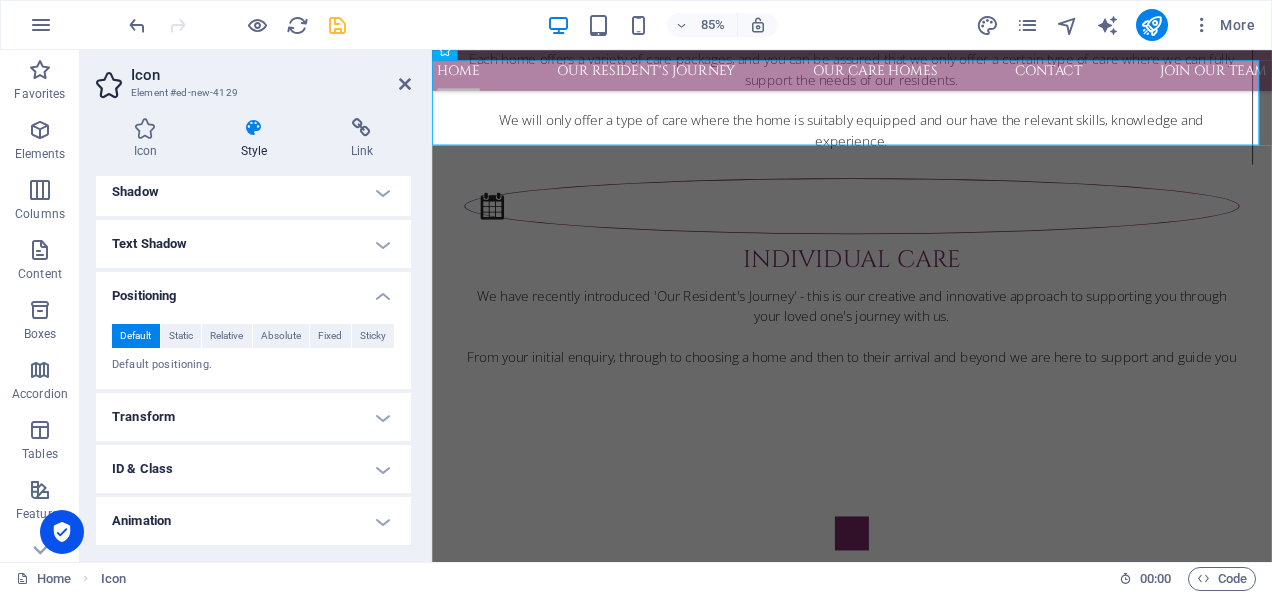 click on "Icon Element #ed-new-4129" at bounding box center (253, 76) 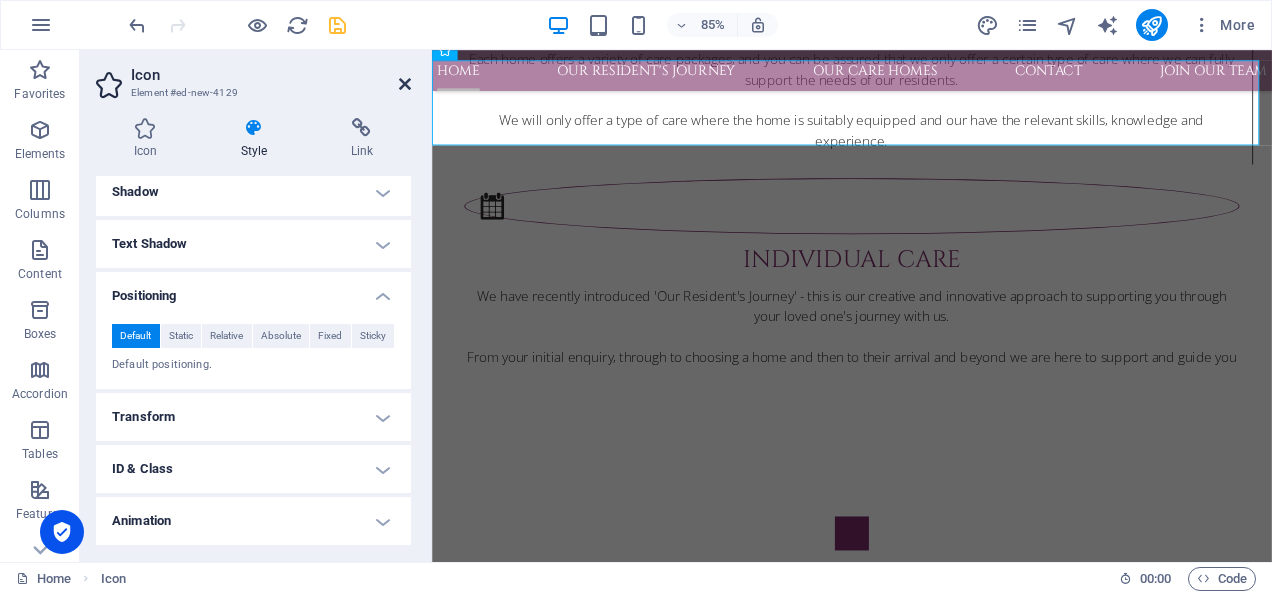 click at bounding box center [405, 84] 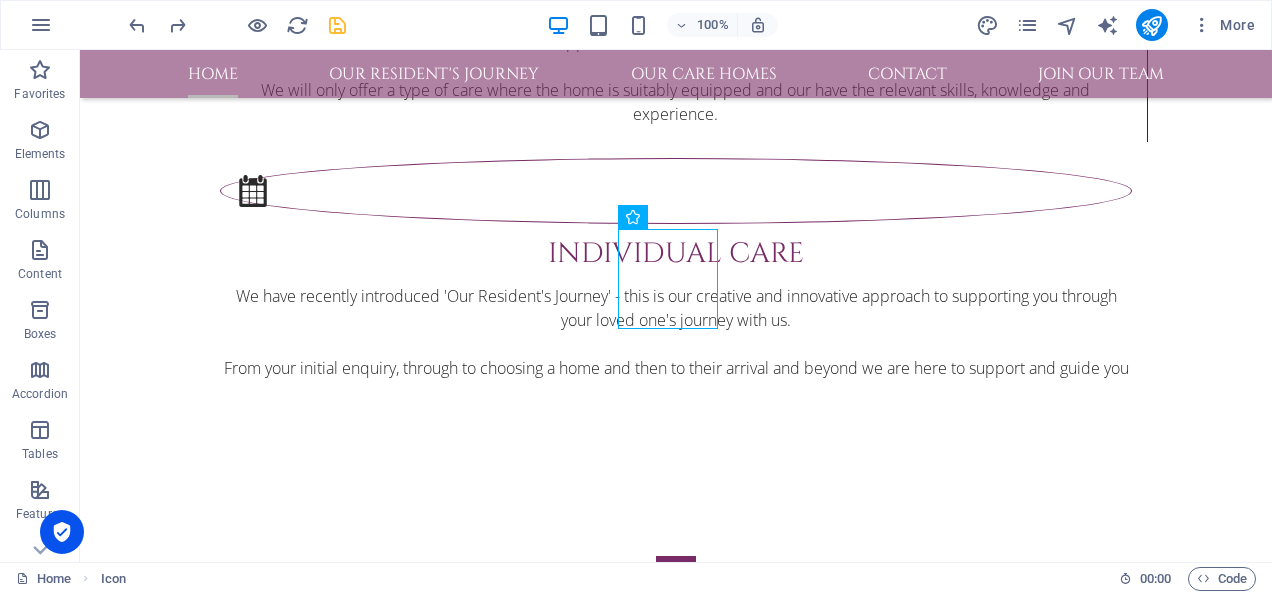 scroll, scrollTop: 3862, scrollLeft: 0, axis: vertical 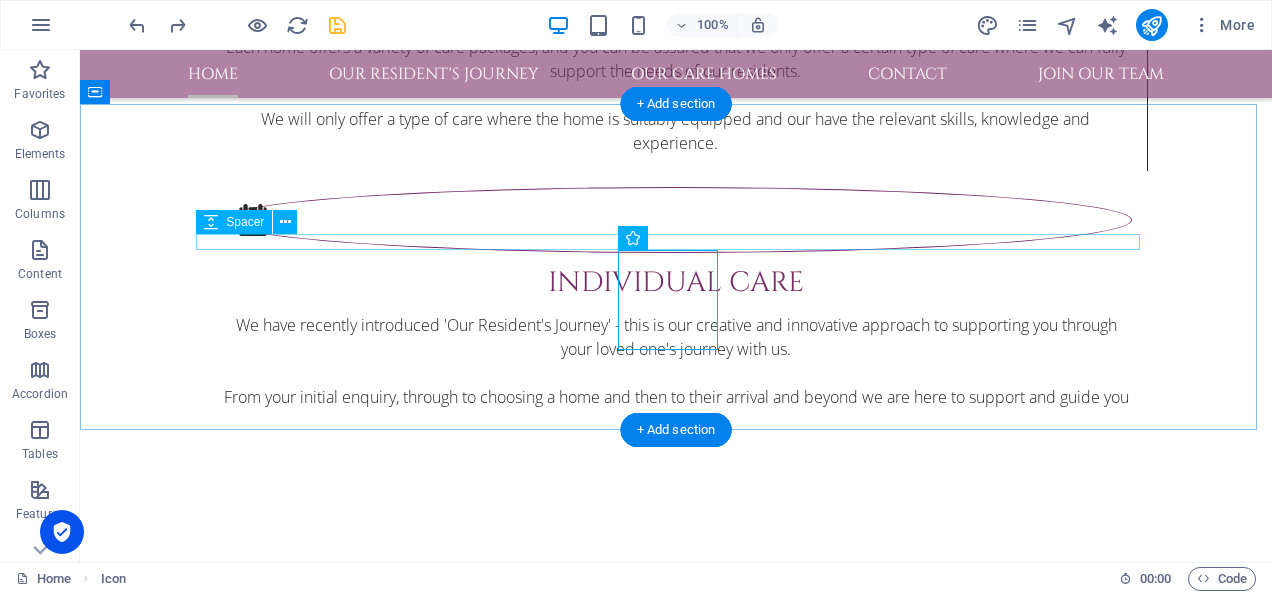 click at bounding box center [676, 2771] 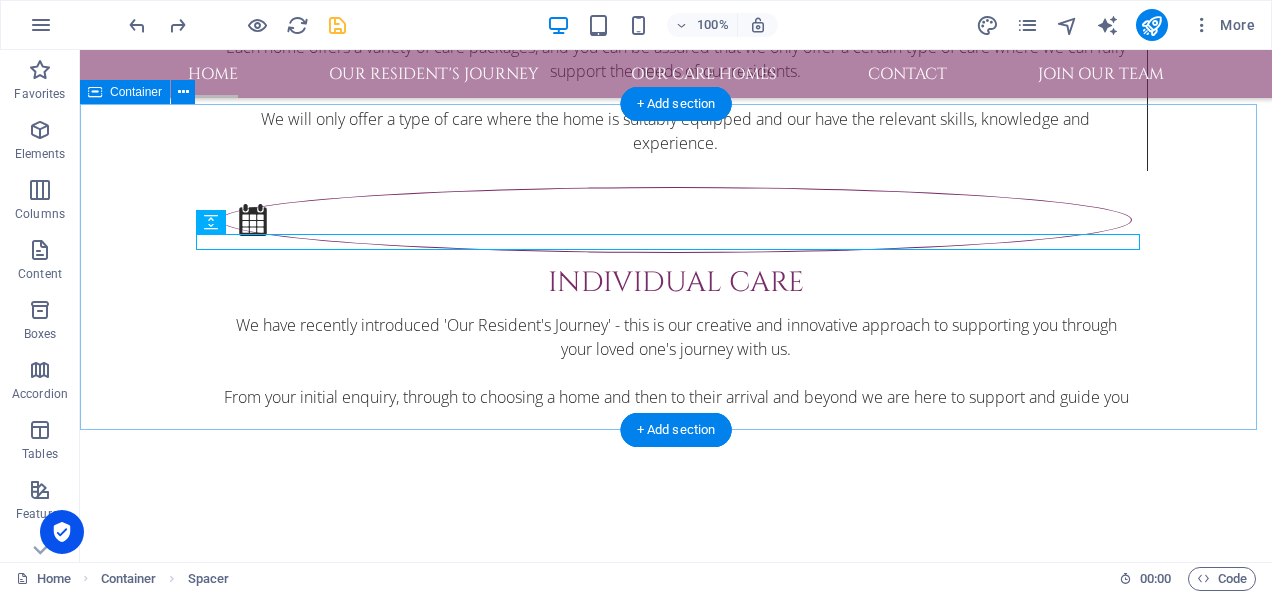 click at bounding box center (676, 2799) 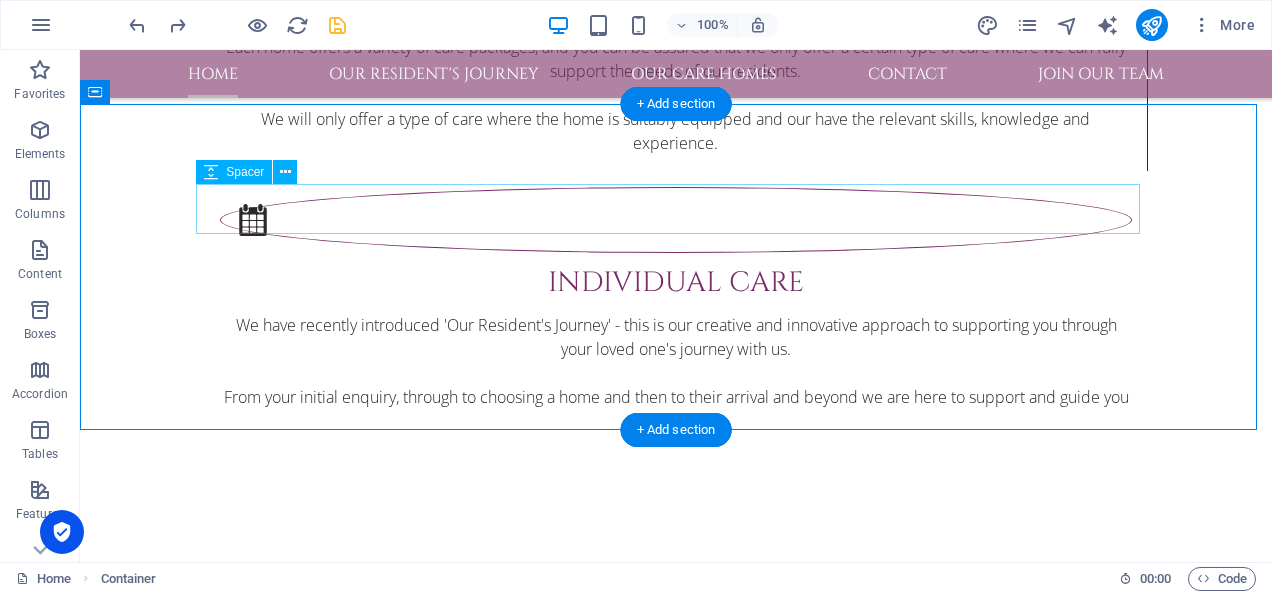 click at bounding box center [676, 2738] 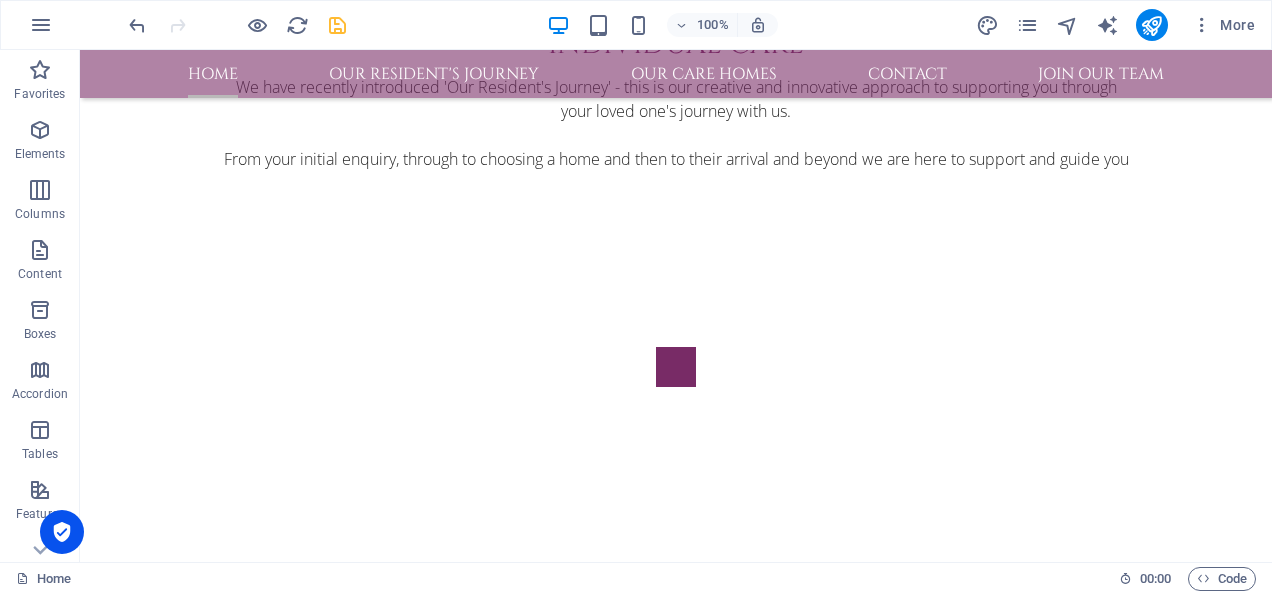 scroll, scrollTop: 4204, scrollLeft: 0, axis: vertical 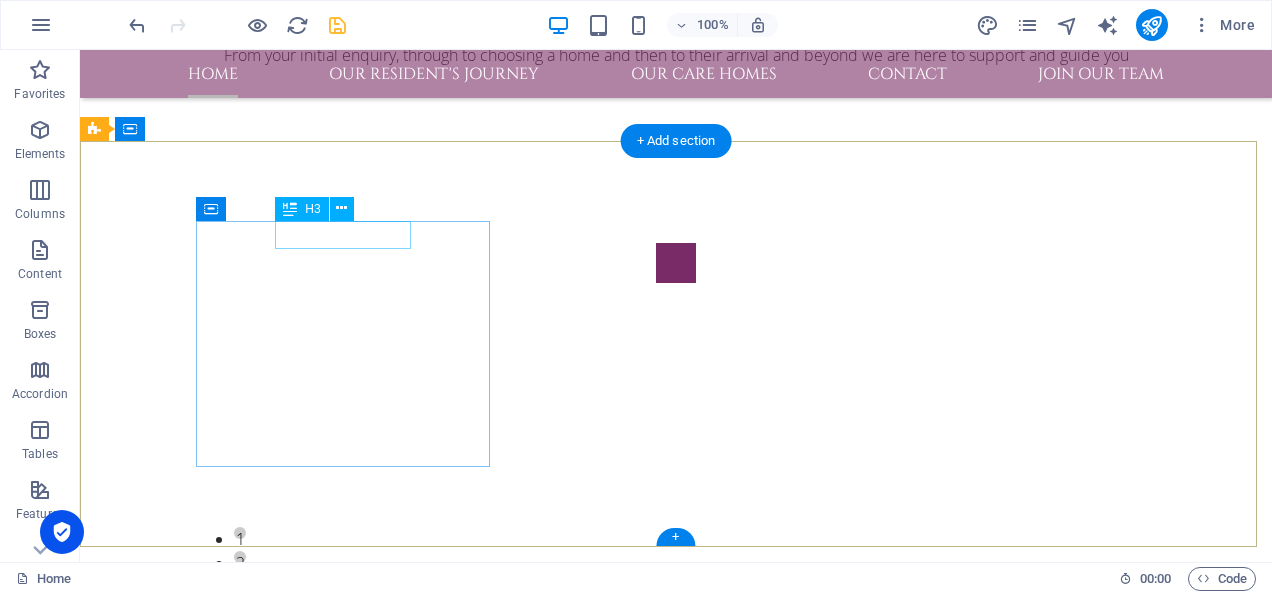 click on "About US" at bounding box center [568, 2770] 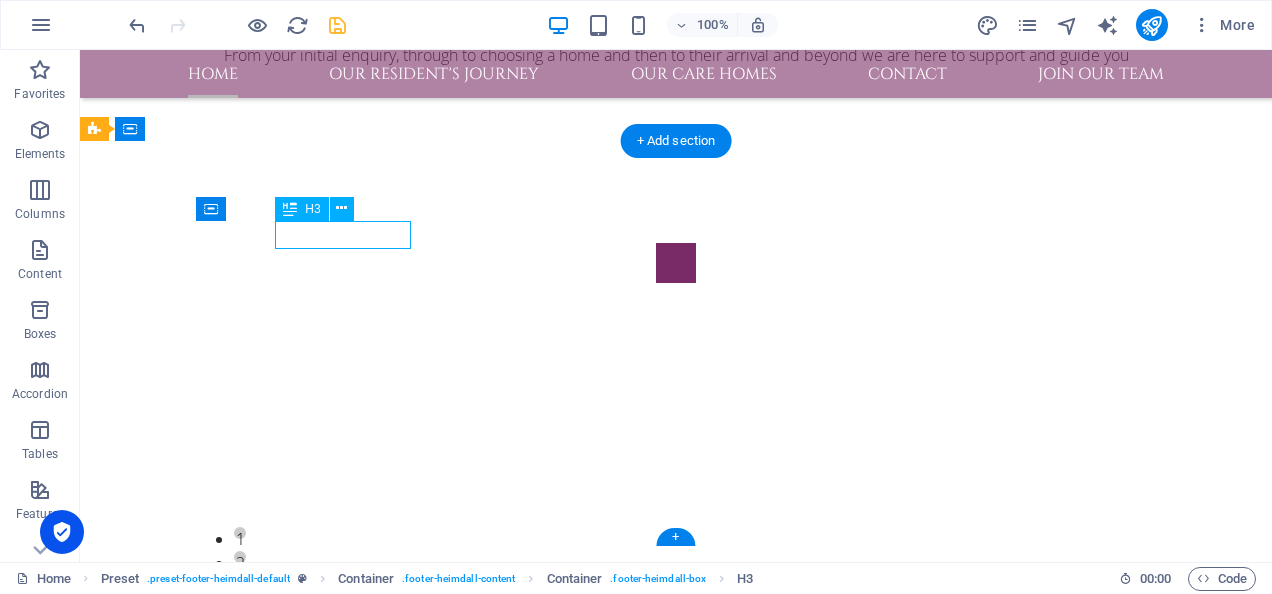 click on "About US" at bounding box center [568, 2770] 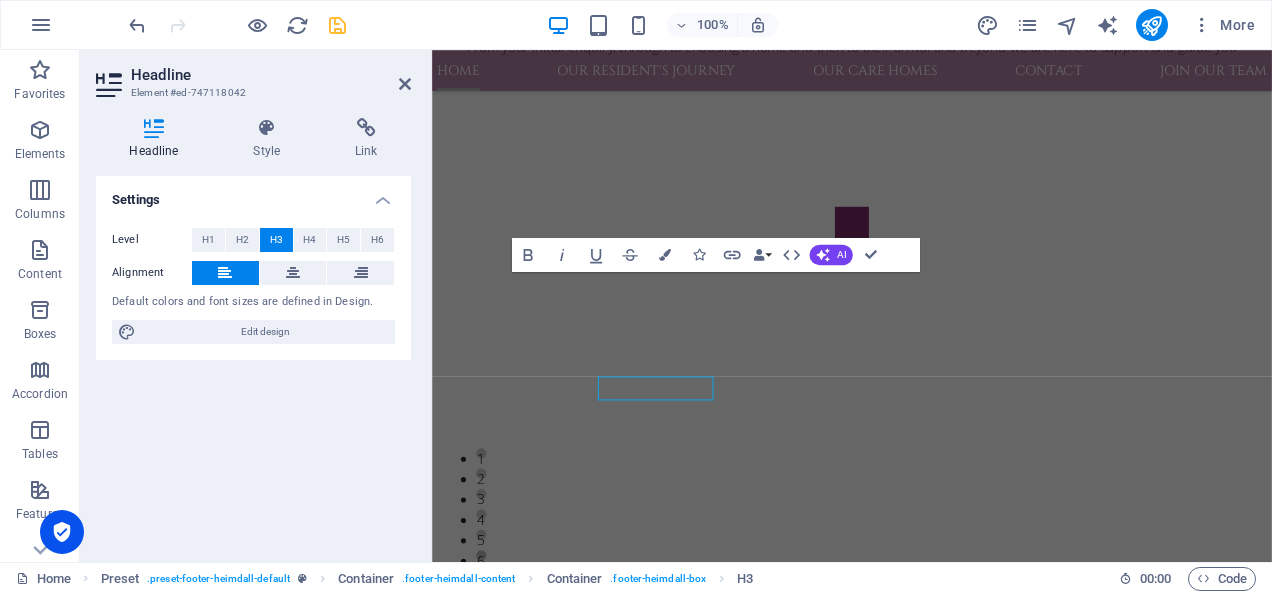 scroll, scrollTop: 3991, scrollLeft: 0, axis: vertical 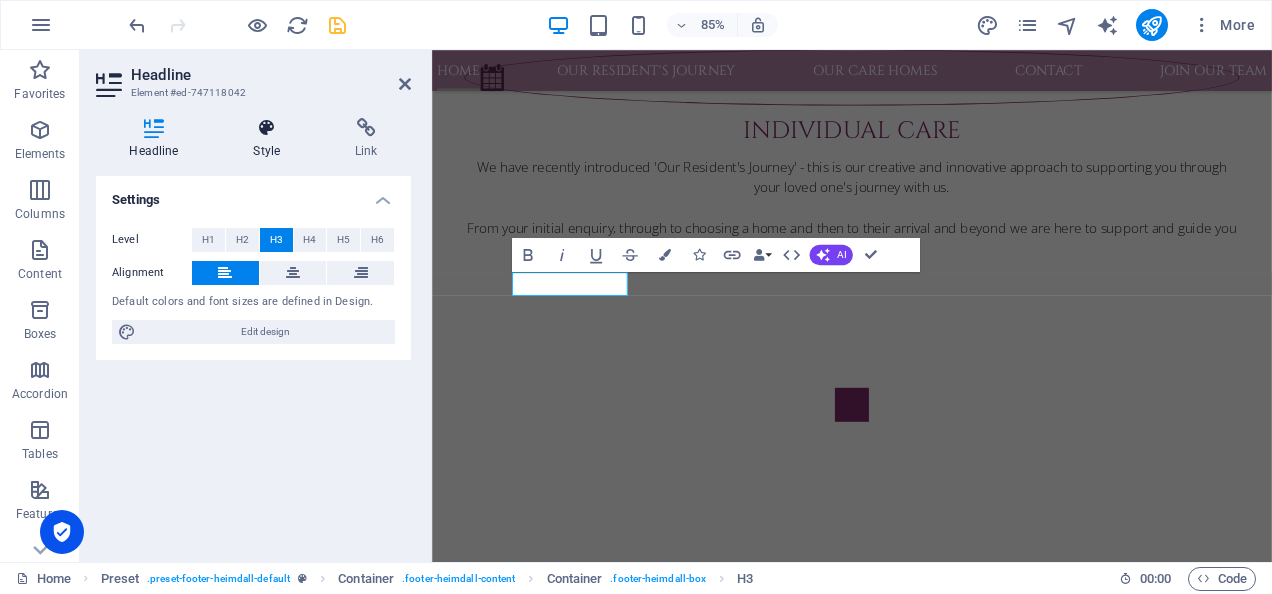 click at bounding box center (267, 128) 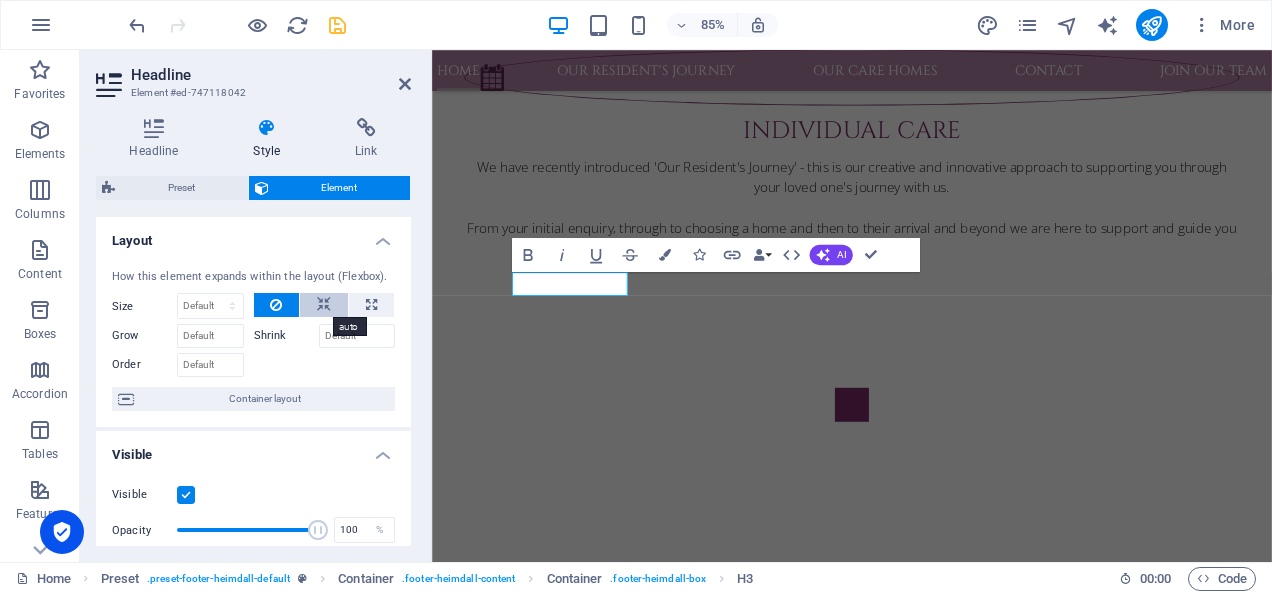 click at bounding box center [324, 305] 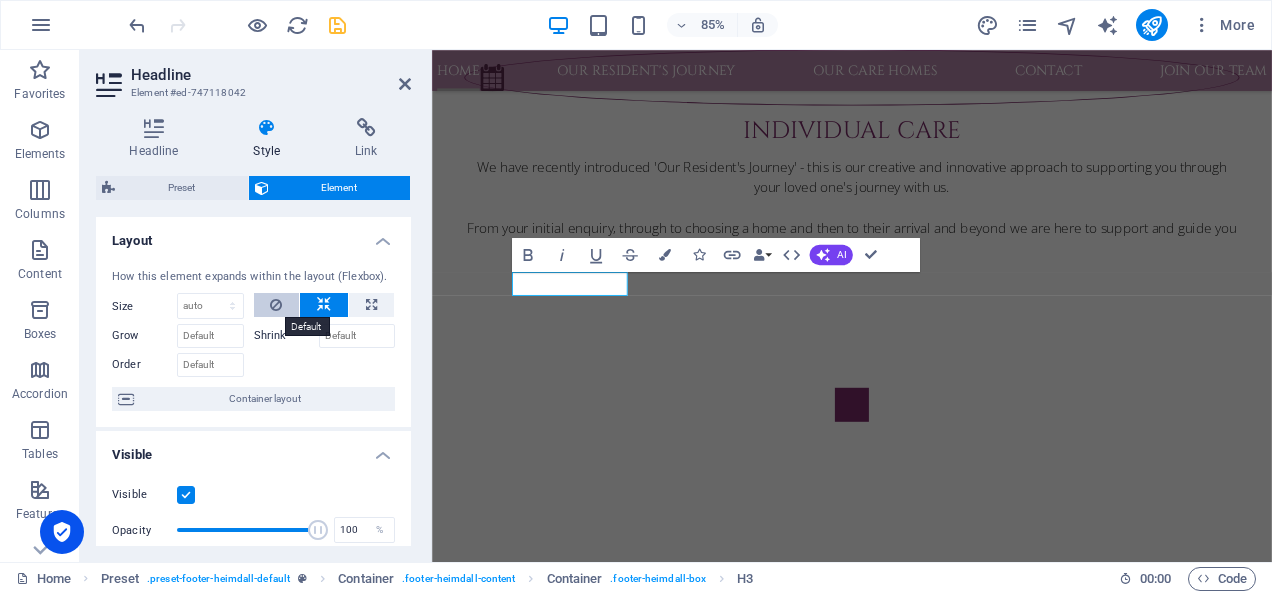 click at bounding box center [276, 305] 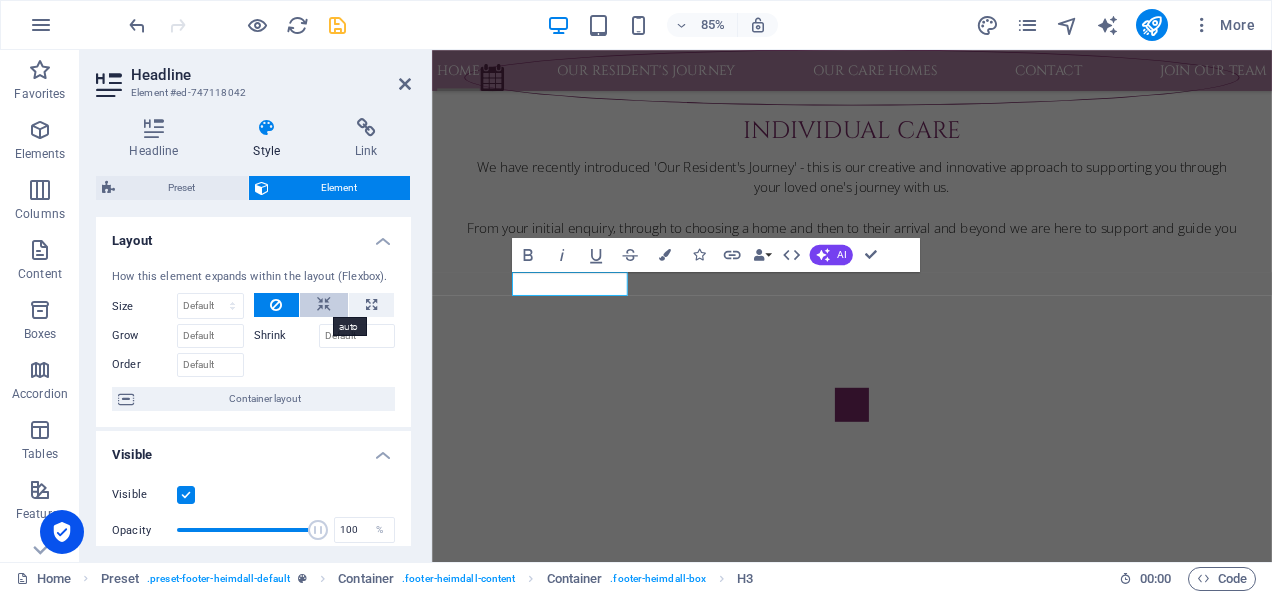 click at bounding box center (324, 305) 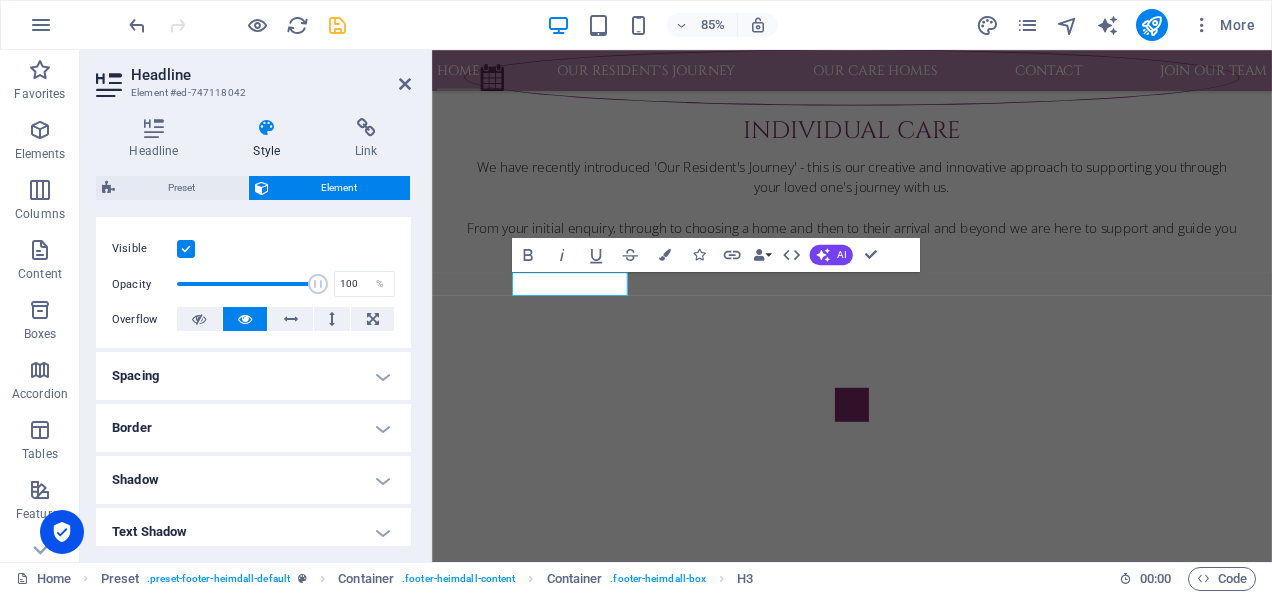 scroll, scrollTop: 251, scrollLeft: 0, axis: vertical 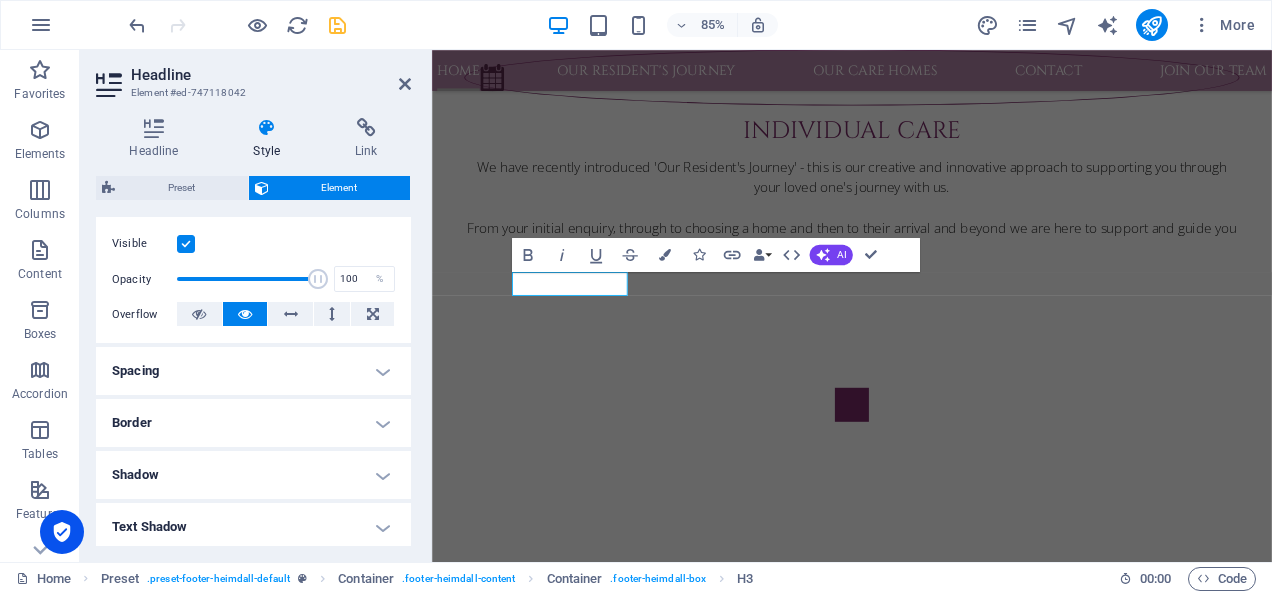 click on "Spacing" at bounding box center [253, 371] 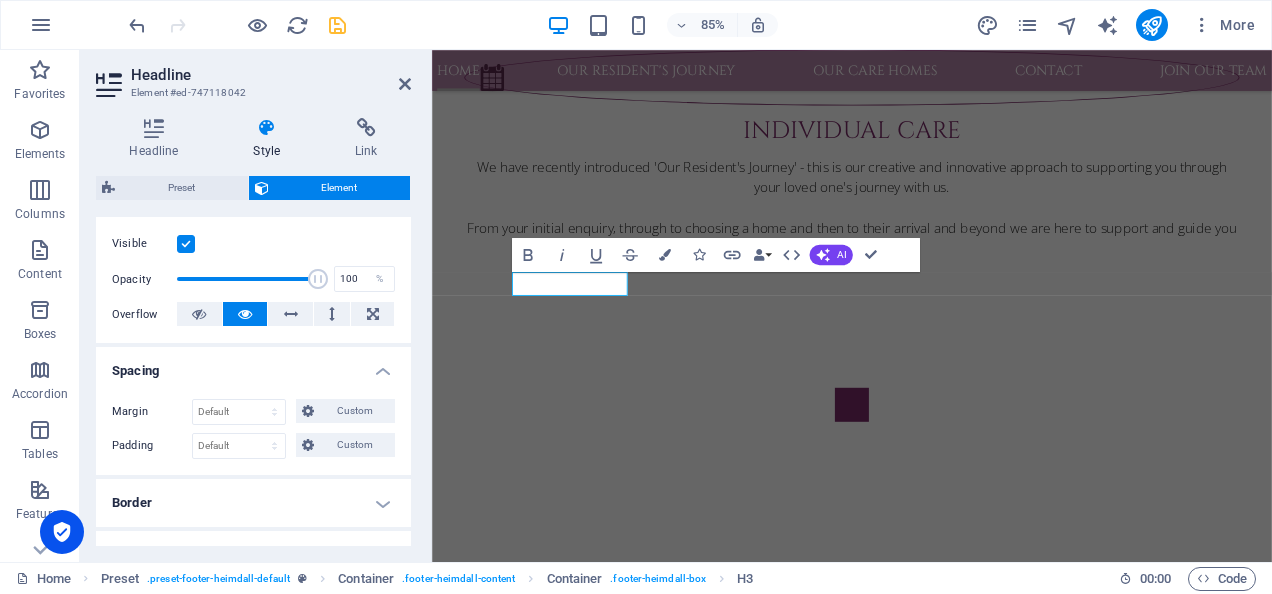 click on "Spacing" at bounding box center [253, 365] 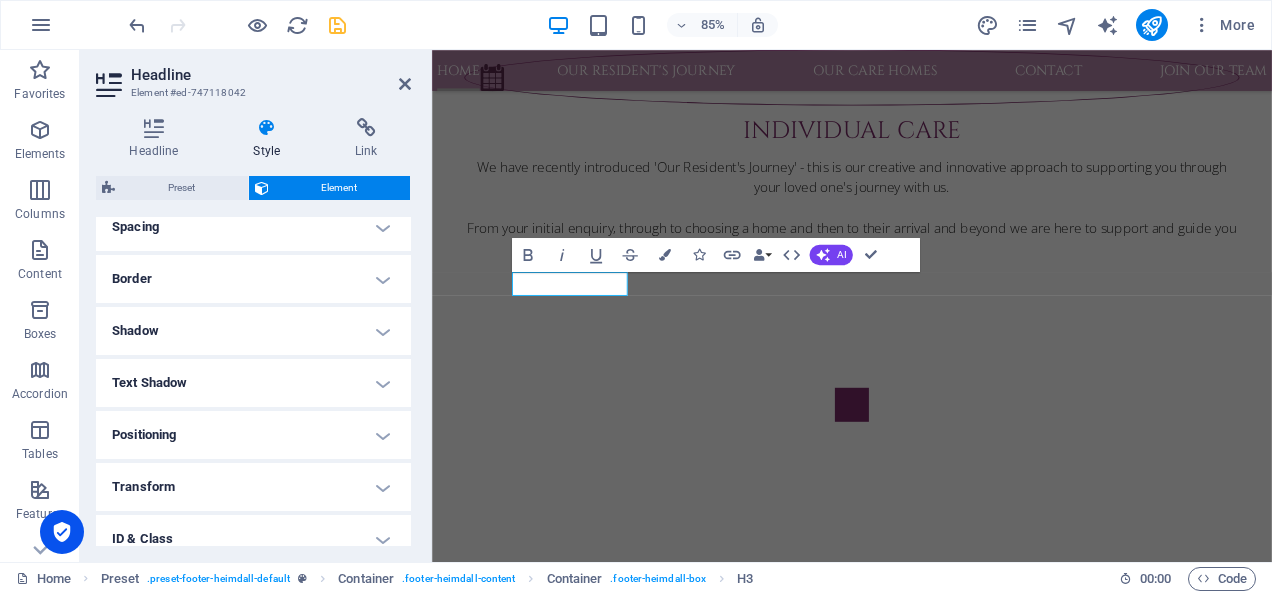 scroll, scrollTop: 397, scrollLeft: 0, axis: vertical 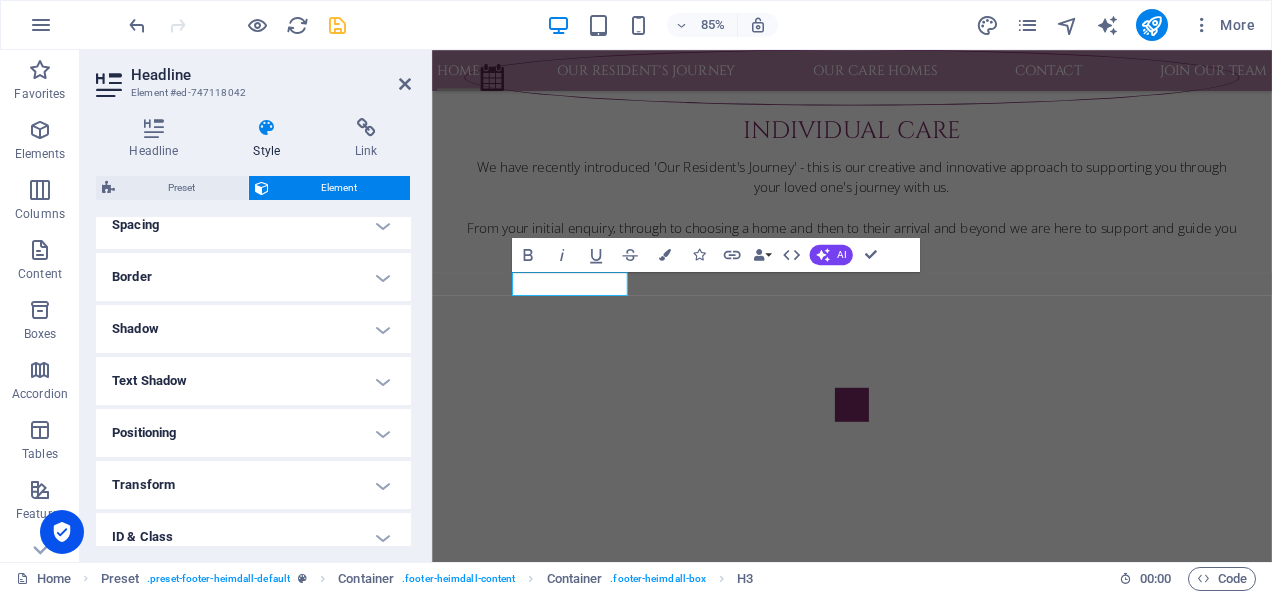 click on "Positioning" at bounding box center (253, 433) 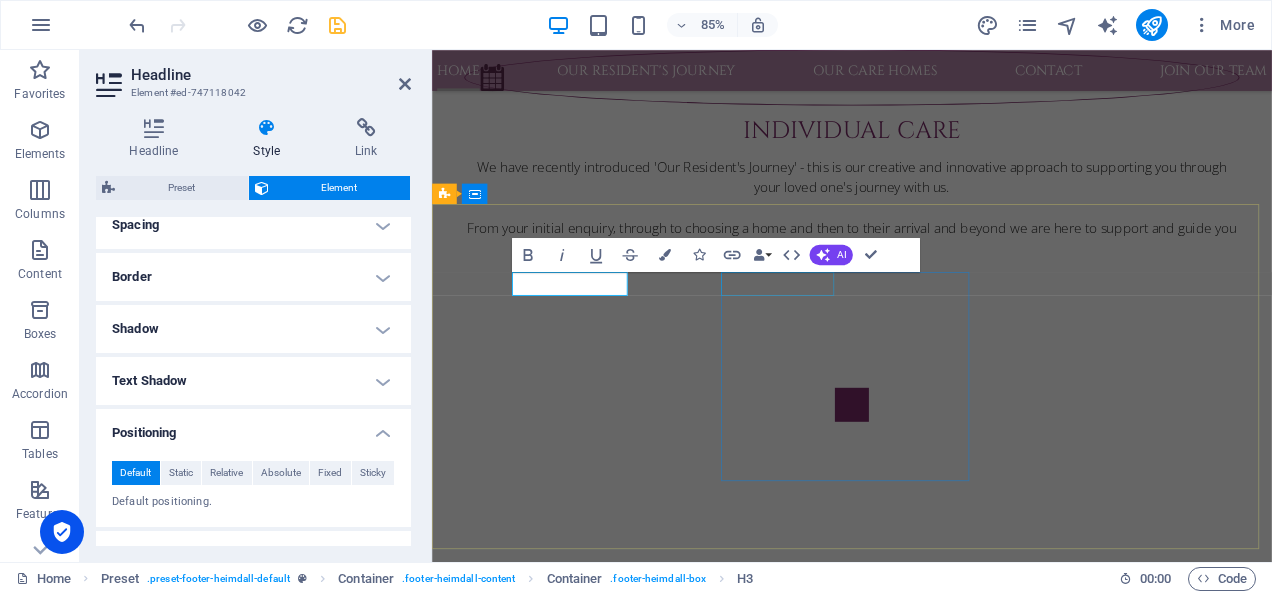 click on "Contact" at bounding box center [920, 3093] 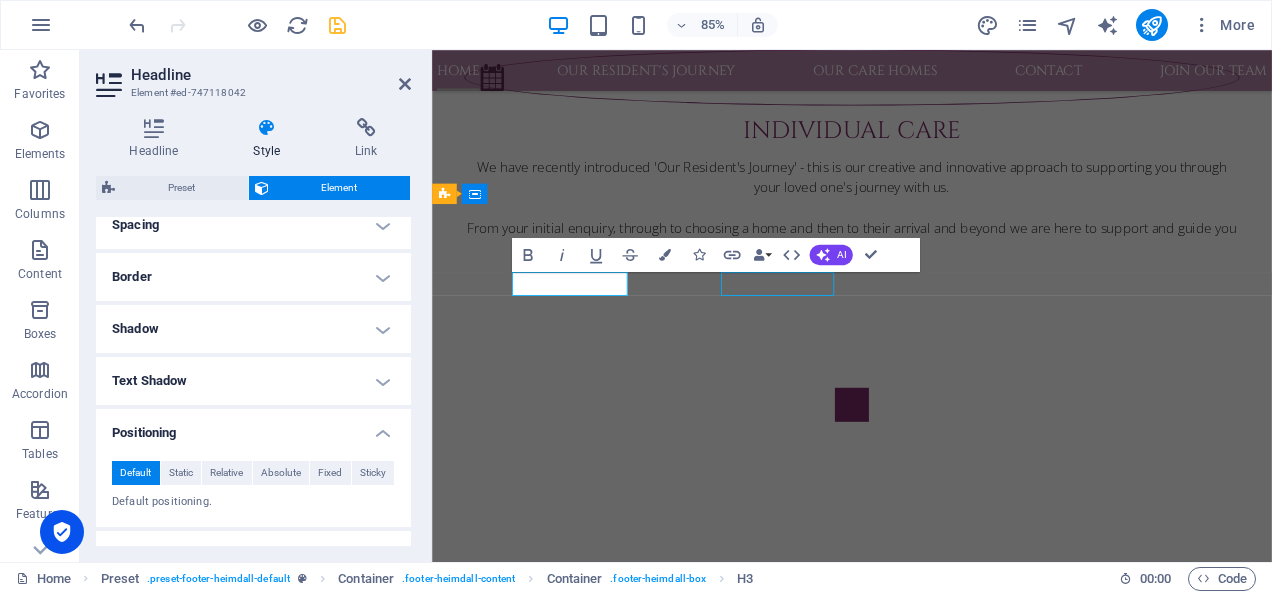 scroll, scrollTop: 4114, scrollLeft: 0, axis: vertical 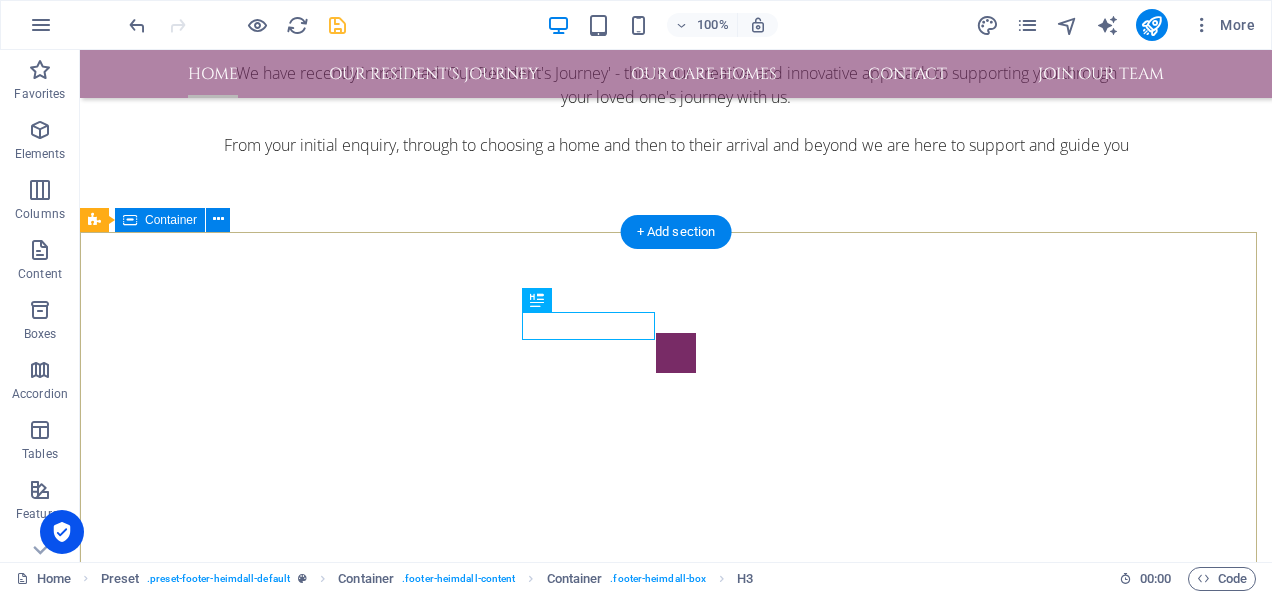 click on "About US A family run care home business committed to providing consistent care across all our homes. Strong support for our local communities. Contact [STREET_ADDRESS]   0161 826 9080 We are here to take your call 24 hours a day Navigation Home Our Resident's Journey Our Care Homes Contact Join Our Team" at bounding box center (676, 3099) 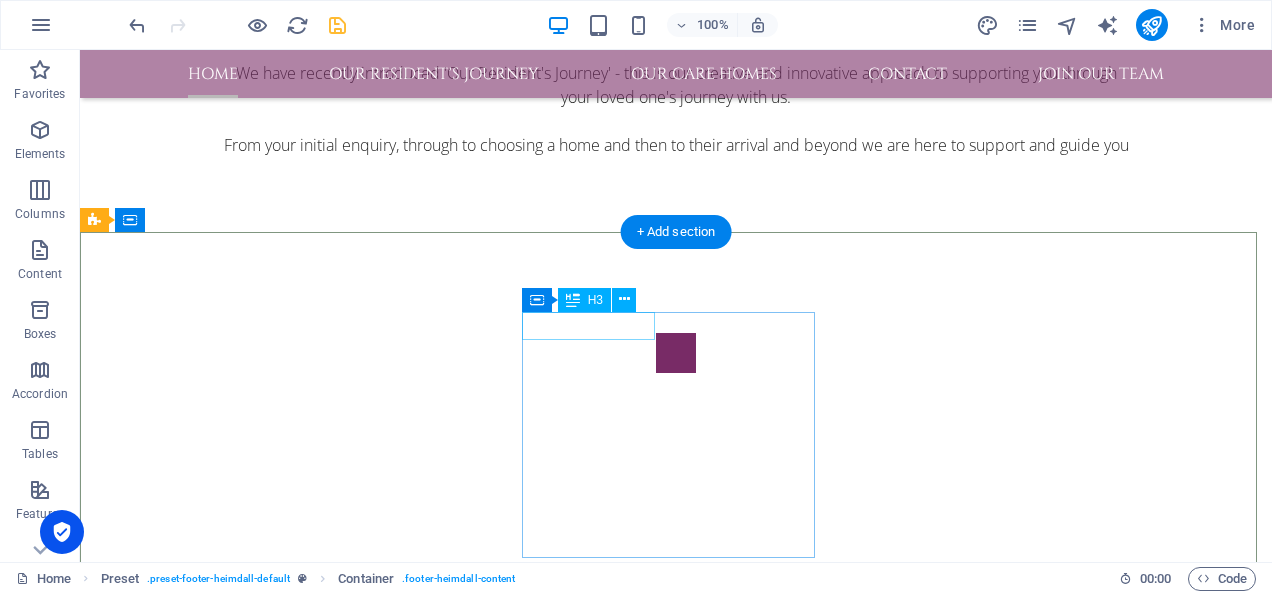 click on "Contact" at bounding box center [568, 2984] 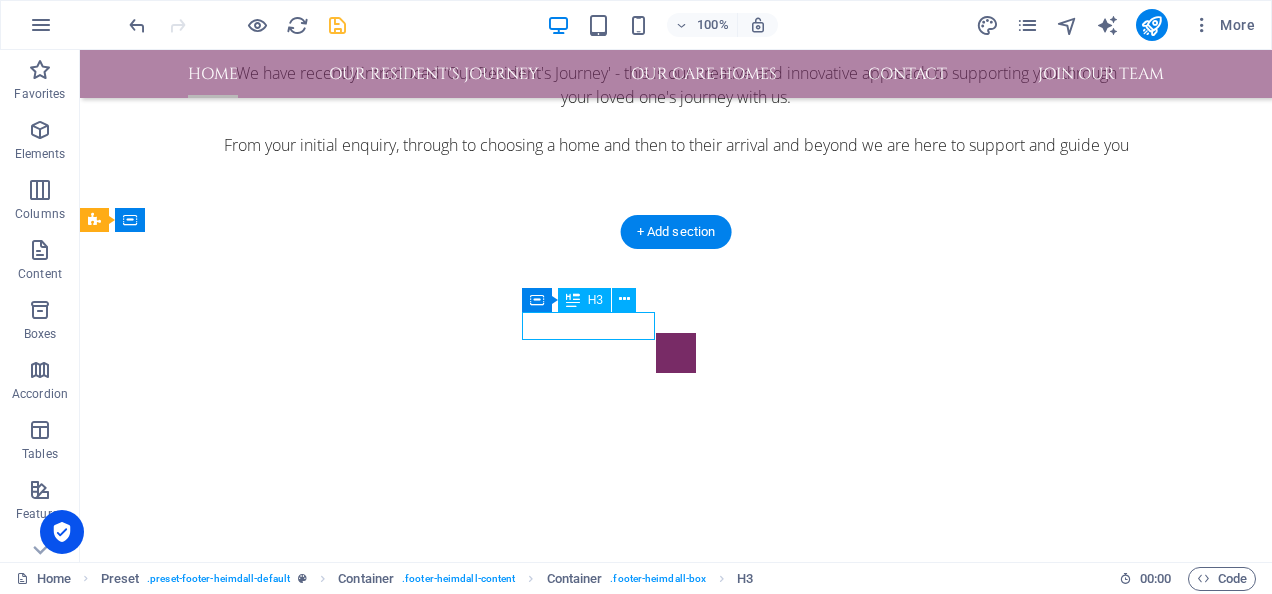 click on "Contact" at bounding box center (568, 2984) 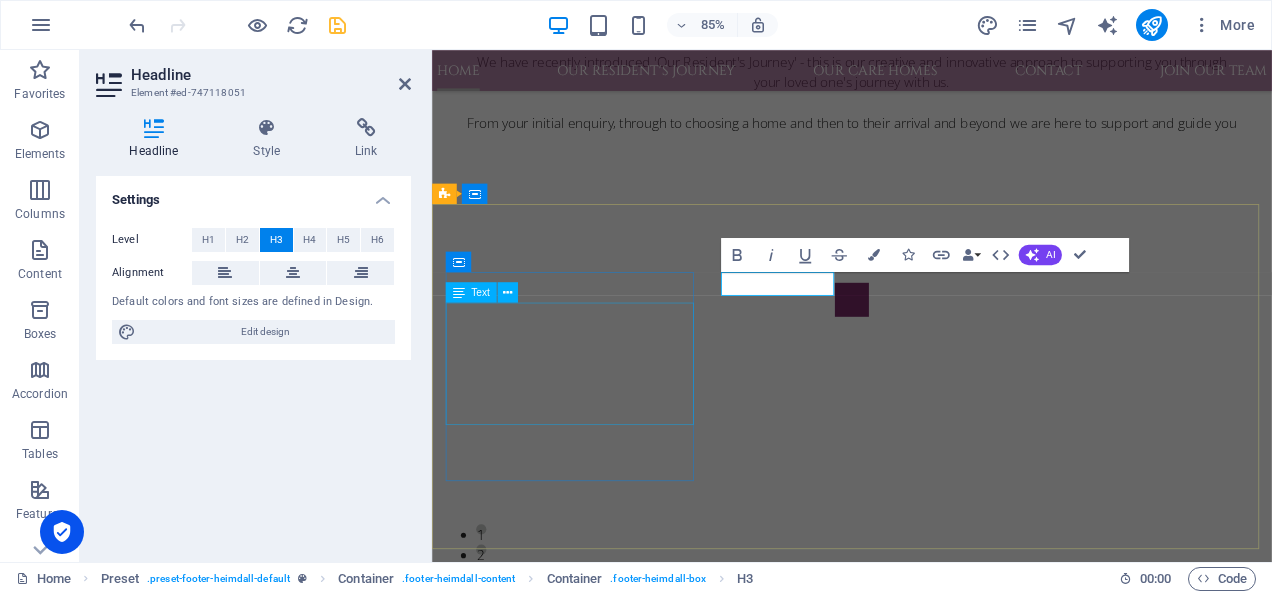 scroll, scrollTop: 3991, scrollLeft: 0, axis: vertical 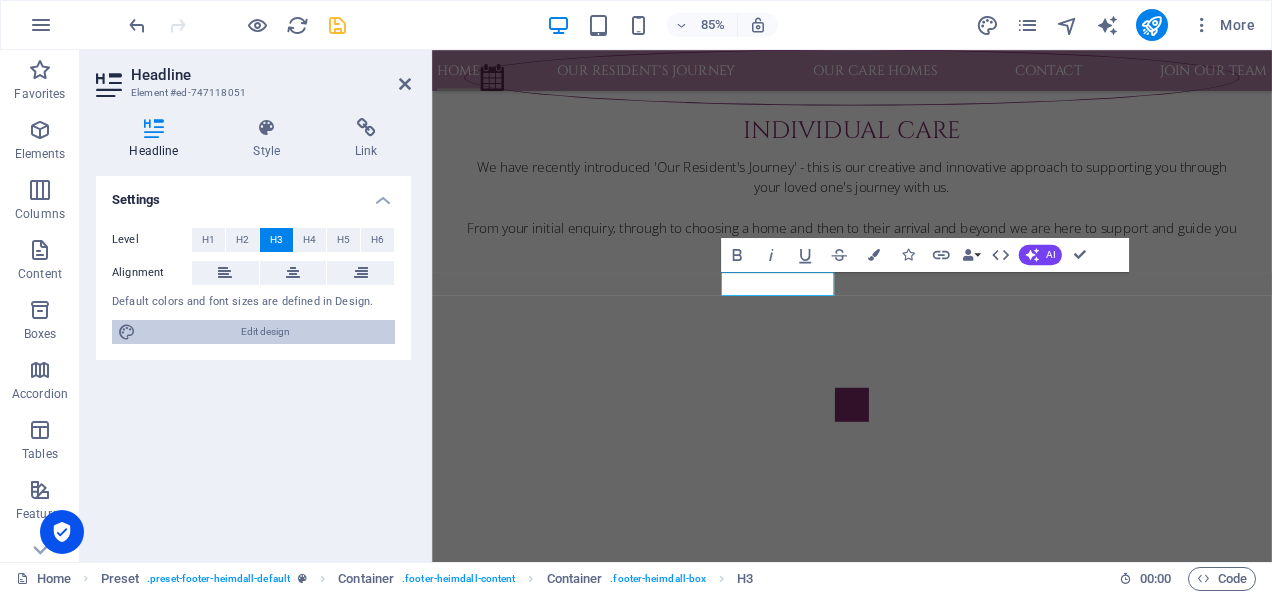click on "Edit design" at bounding box center [265, 332] 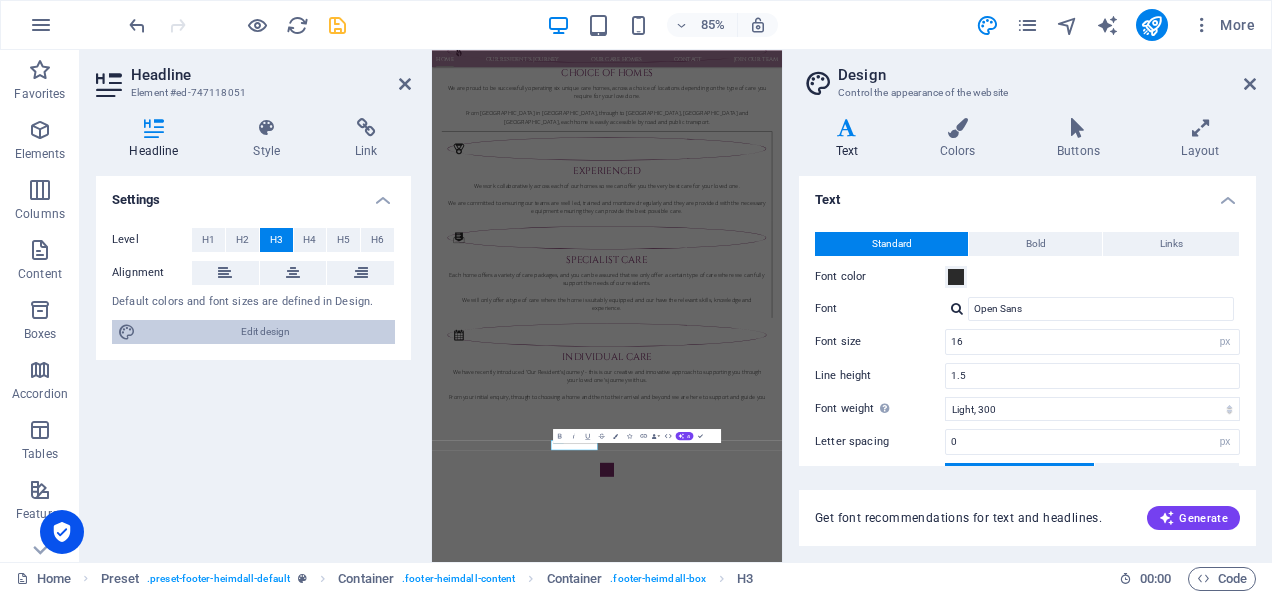 scroll, scrollTop: 3138, scrollLeft: 0, axis: vertical 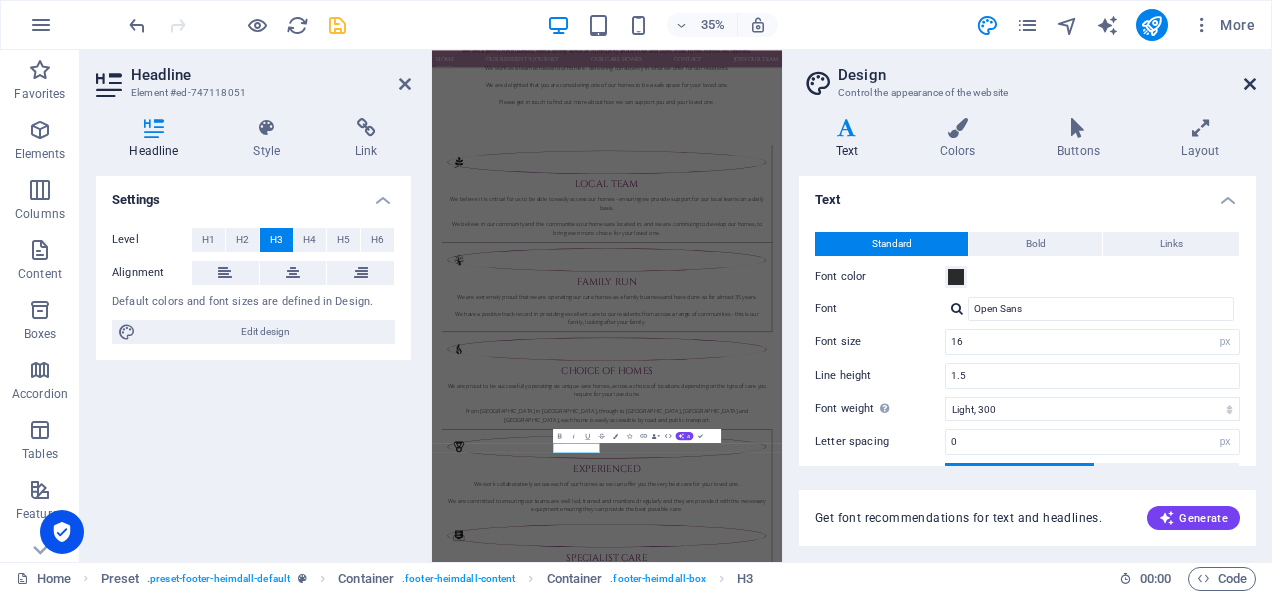 click at bounding box center (1250, 84) 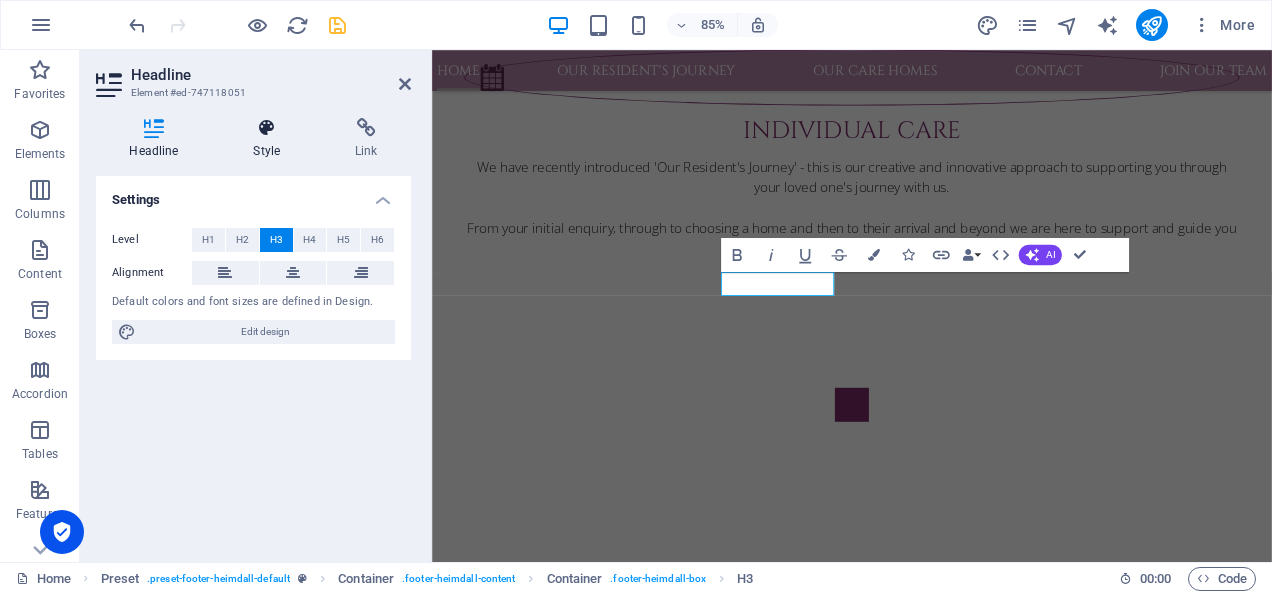 click at bounding box center [267, 128] 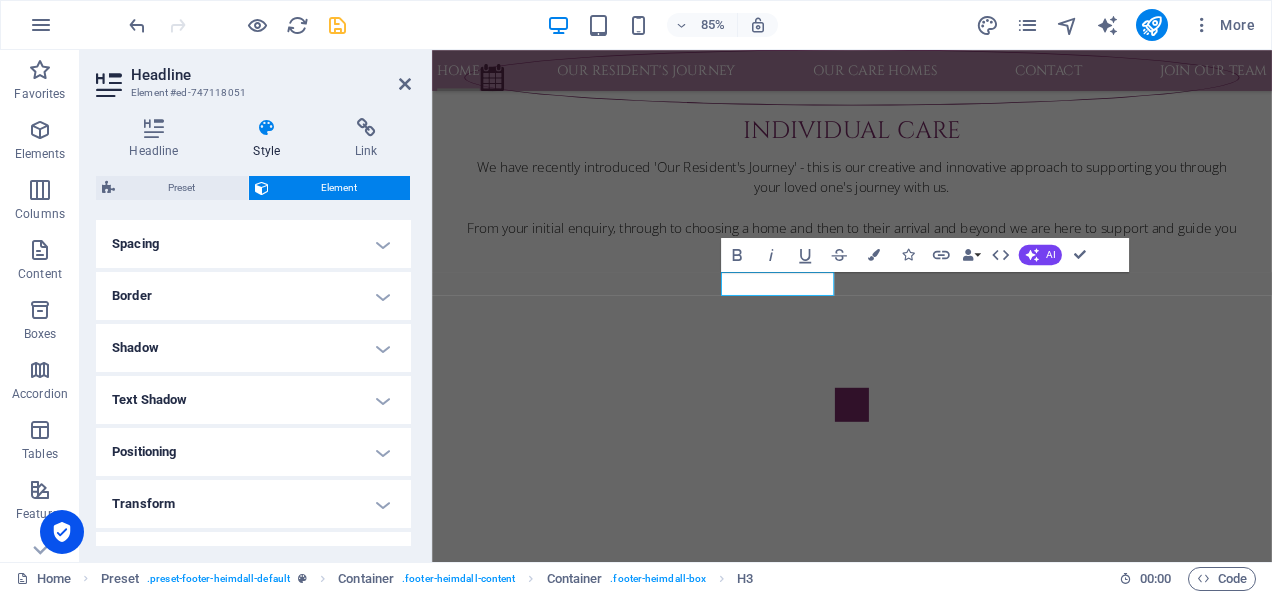 scroll, scrollTop: 380, scrollLeft: 0, axis: vertical 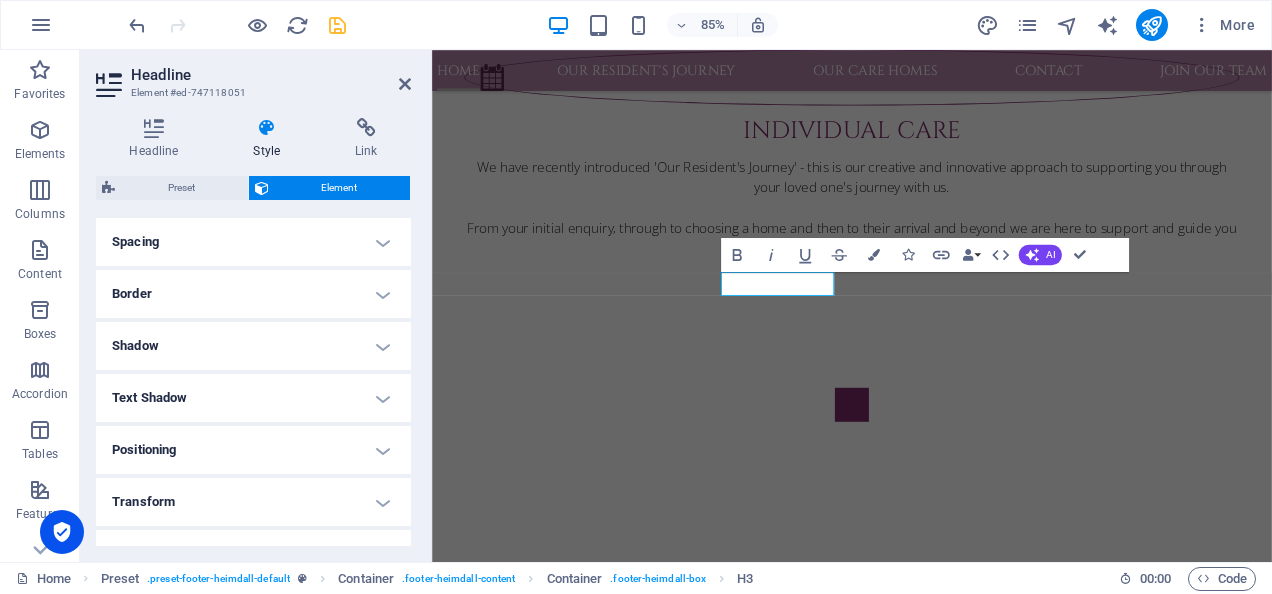 click on "Positioning" at bounding box center (253, 450) 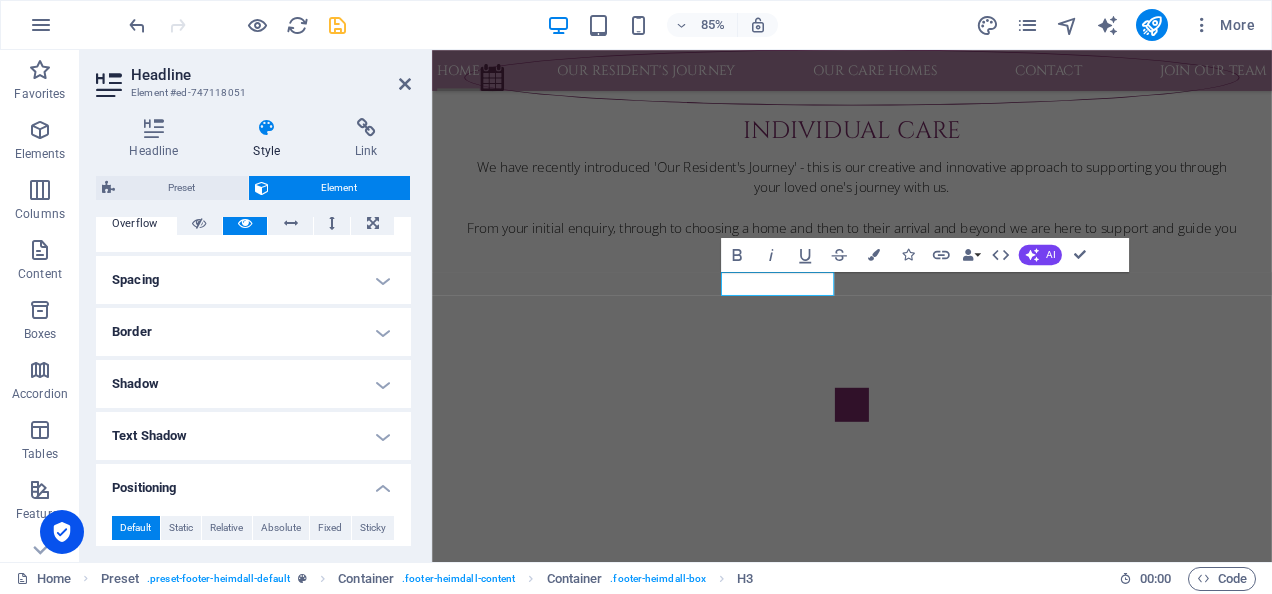 scroll, scrollTop: 330, scrollLeft: 0, axis: vertical 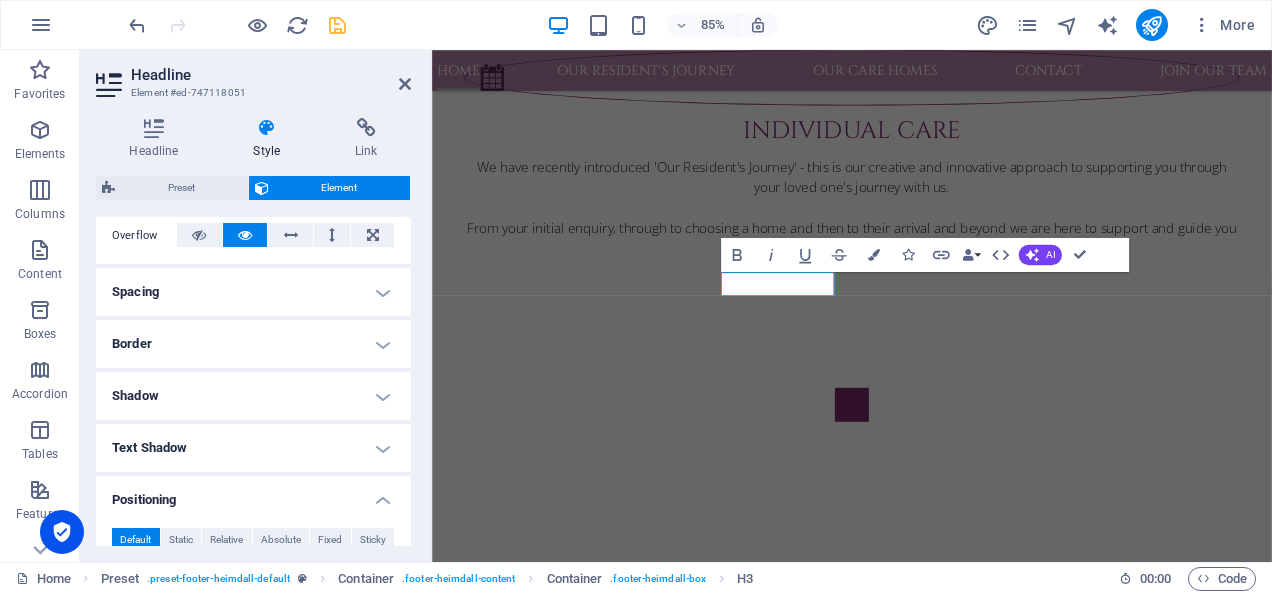 click on "Headline Style Link Settings Level H1 H2 H3 H4 H5 H6 Alignment Default colors and font sizes are defined in Design. Edit design Preset Element Layout How this element expands within the layout (Flexbox). Size Default auto px % 1/1 1/2 1/3 1/4 1/5 1/6 1/7 1/8 1/9 1/10 Grow Shrink Order Container layout Visible Visible Opacity 100 % Overflow Spacing Margin Default auto px % rem vw vh Custom Custom auto px % rem vw vh auto px % rem vw vh auto px % rem vw vh auto px % rem vw vh Padding Default px rem % vh vw Custom Custom px rem % vh vw px rem % vh vw px rem % vh vw px rem % vh vw Border Style              - Width 1 auto px rem % vh vw Custom Custom 1 auto px rem % vh vw 1 auto px rem % vh vw 1 auto px rem % vh vw 1 auto px rem % vh vw  - Color Round corners Default px rem % vh vw Custom Custom px rem % vh vw px rem % vh vw px rem % vh vw px rem % vh vw Shadow Default None Outside Inside Color X offset 0 px rem vh vw Y offset 0 px rem vh vw Blur 0 px rem % vh vw Spread 0 px rem vh vw Text Shadow Default" at bounding box center (253, 332) 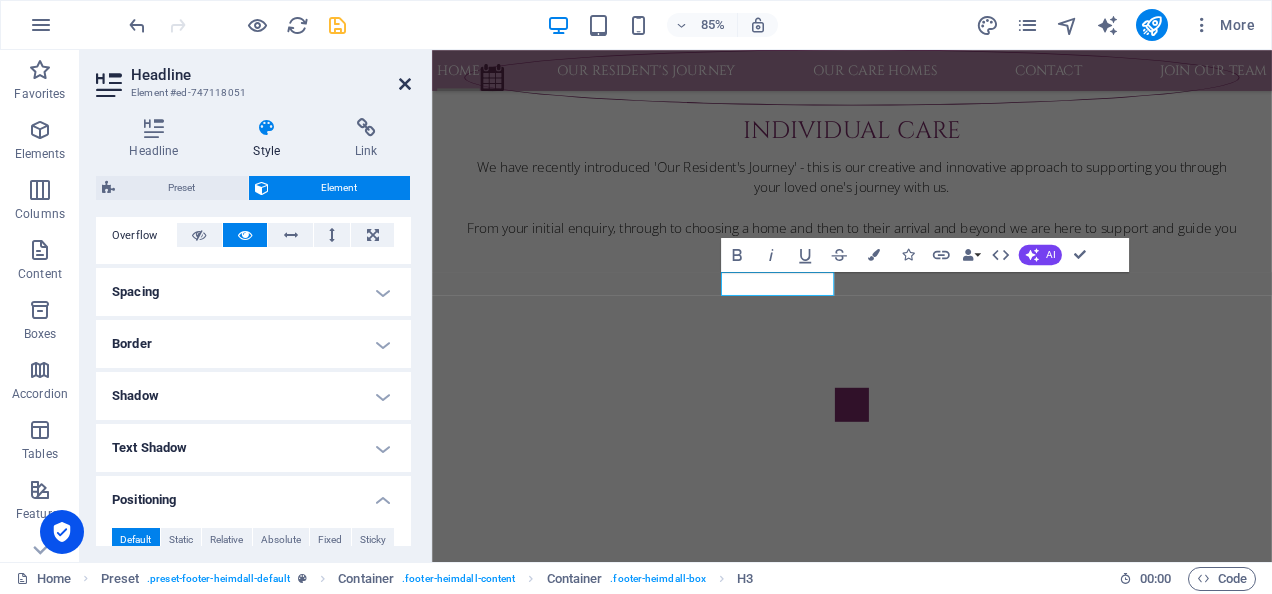 click at bounding box center (405, 84) 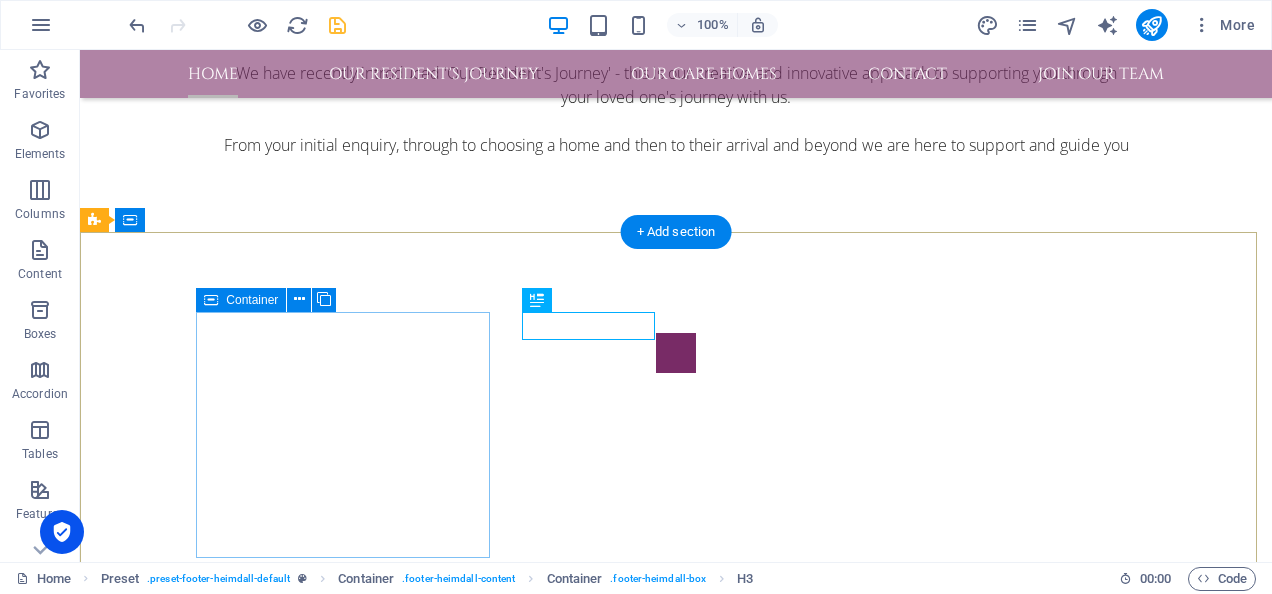 click on "About US A family run care home business committed to providing consistent care across all our homes. Strong support for our local communities." at bounding box center [568, 2900] 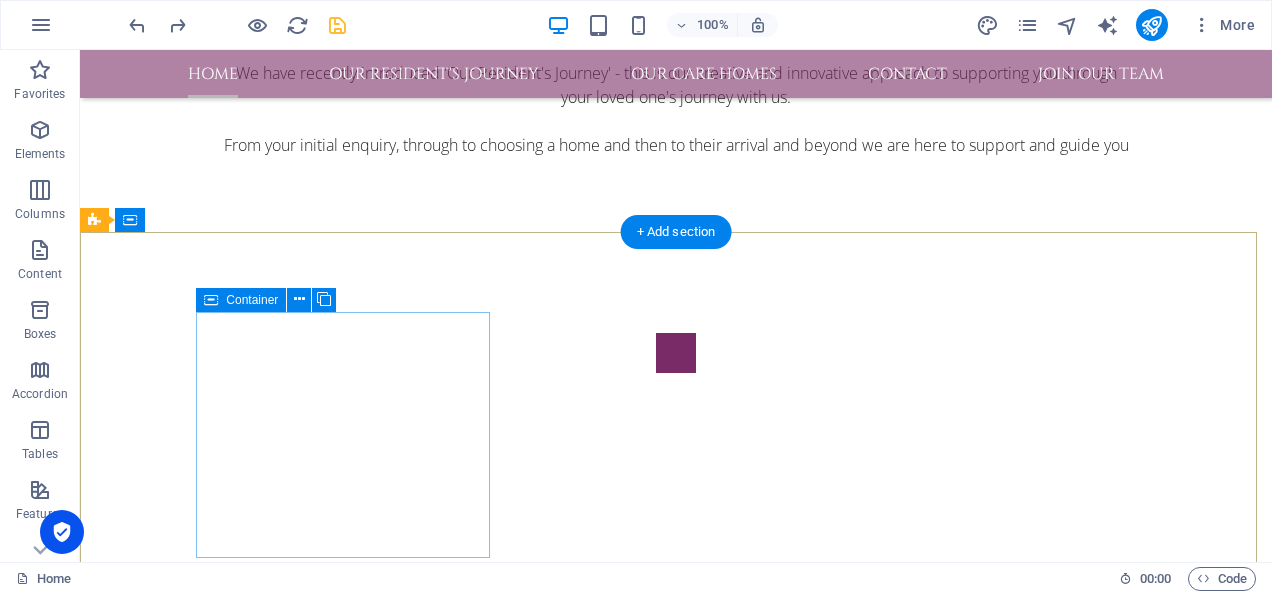 click on "About US A family run care home business committed to providing consistent care across all our homes. Strong support for our local communities." at bounding box center [568, 2900] 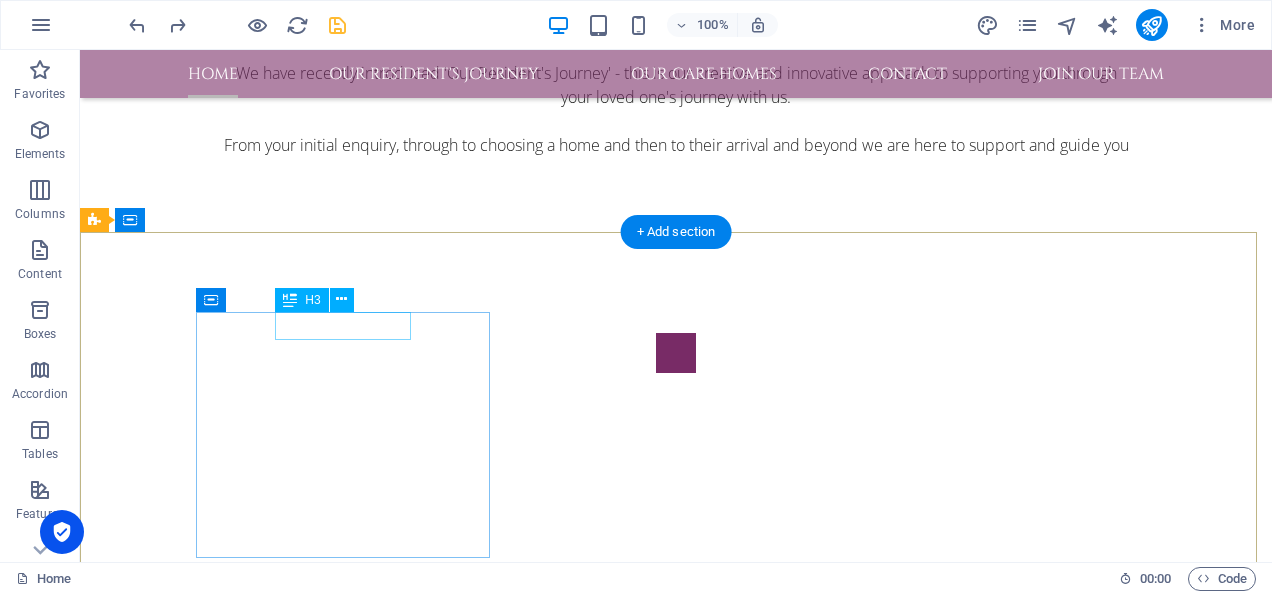 click on "About US" at bounding box center (568, 2860) 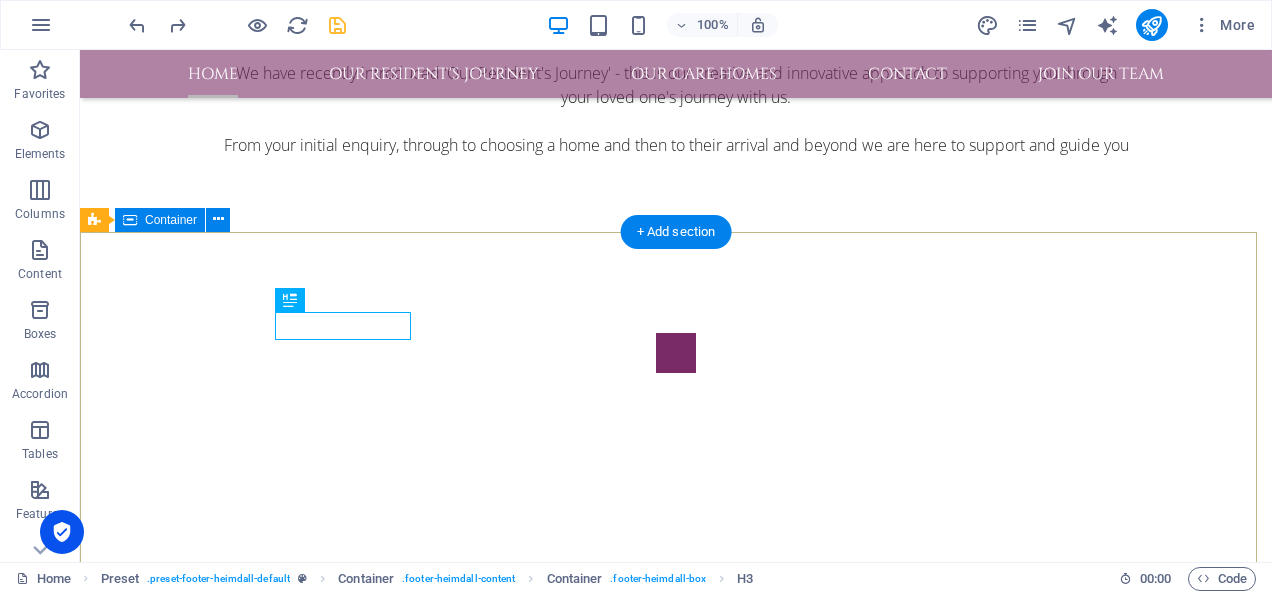 click on "About US A family run care home business committed to providing consistent care across all our homes. Strong support for our local communities. Contact [STREET_ADDRESS]   0161 826 9080 We are here to take your call 24 hours a day Navigation Home Our Resident's Journey Our Care Homes Contact Join Our Team" at bounding box center [676, 3099] 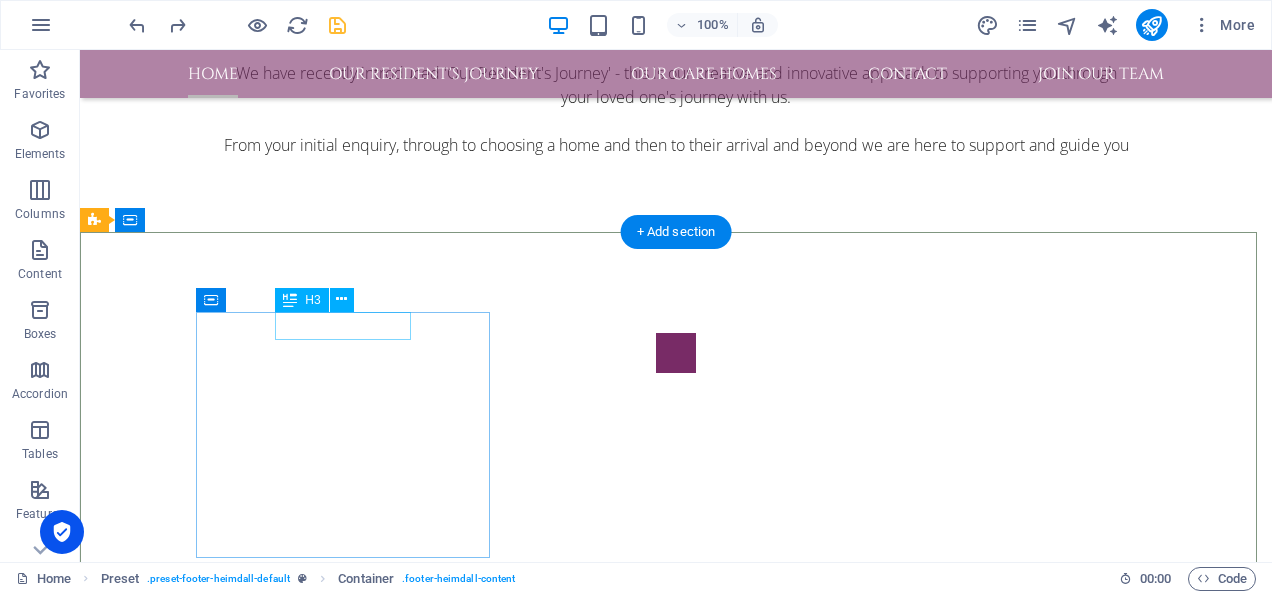 click on "About US" at bounding box center [568, 2860] 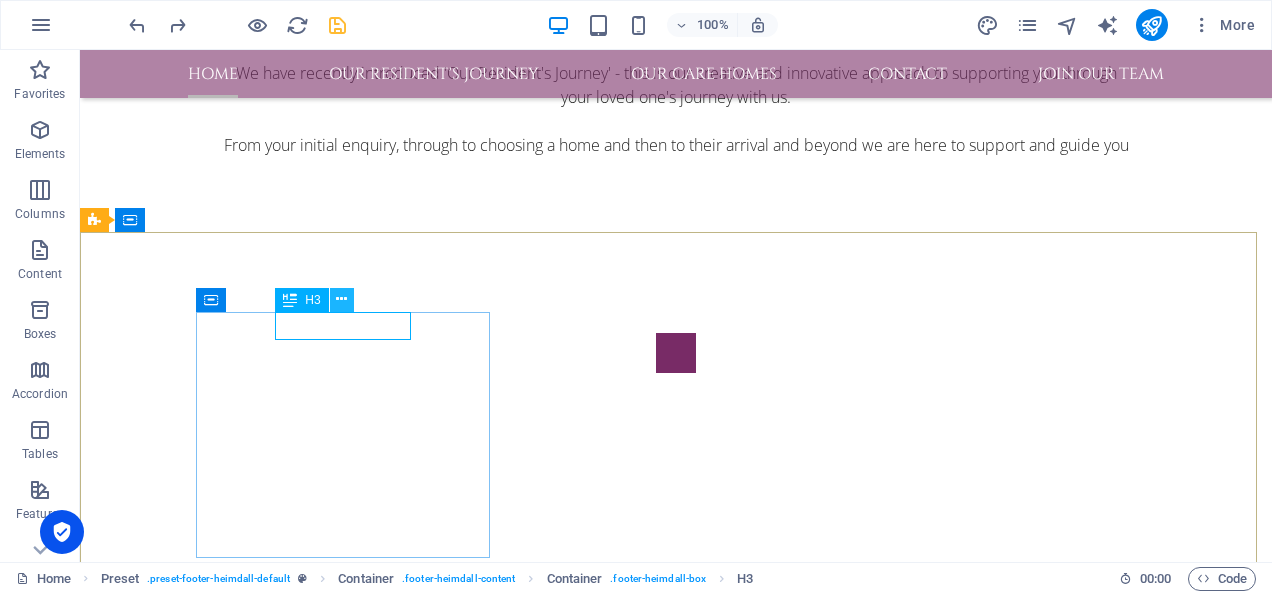 click at bounding box center (341, 299) 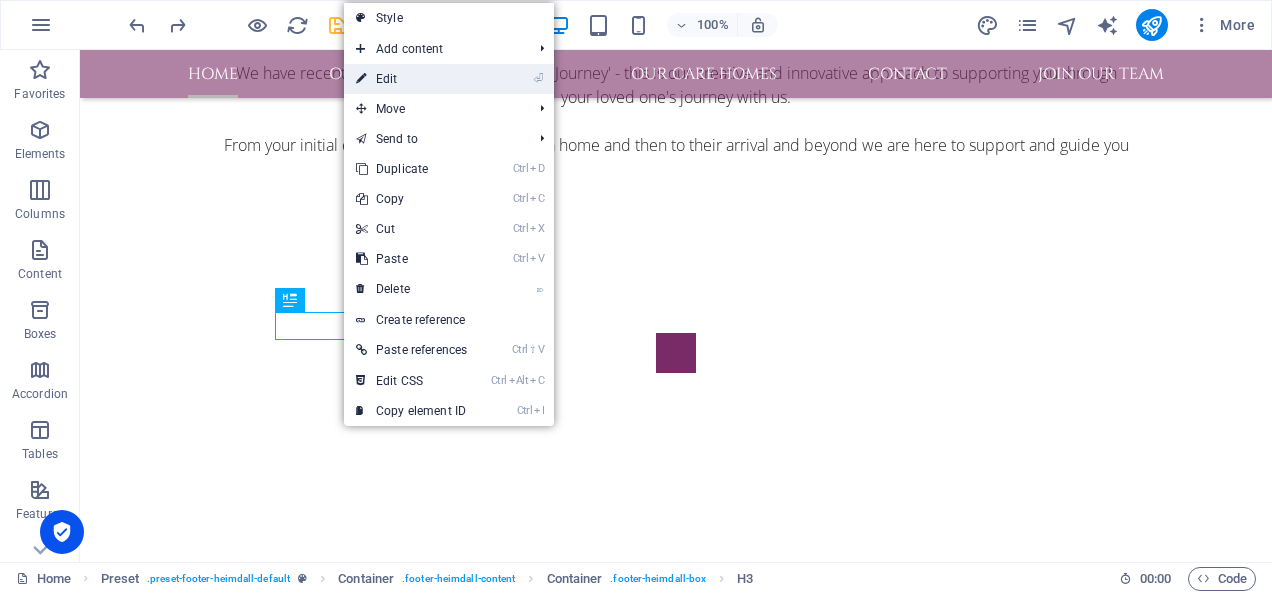 click on "⏎  Edit" at bounding box center [411, 79] 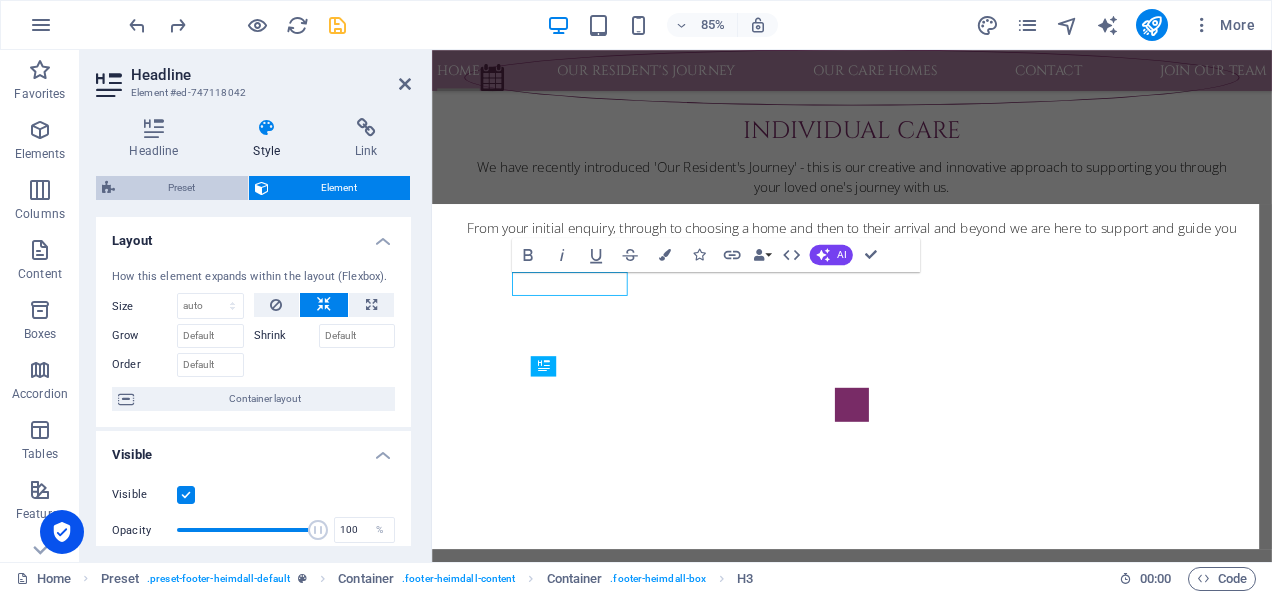 click on "Preset" at bounding box center [181, 188] 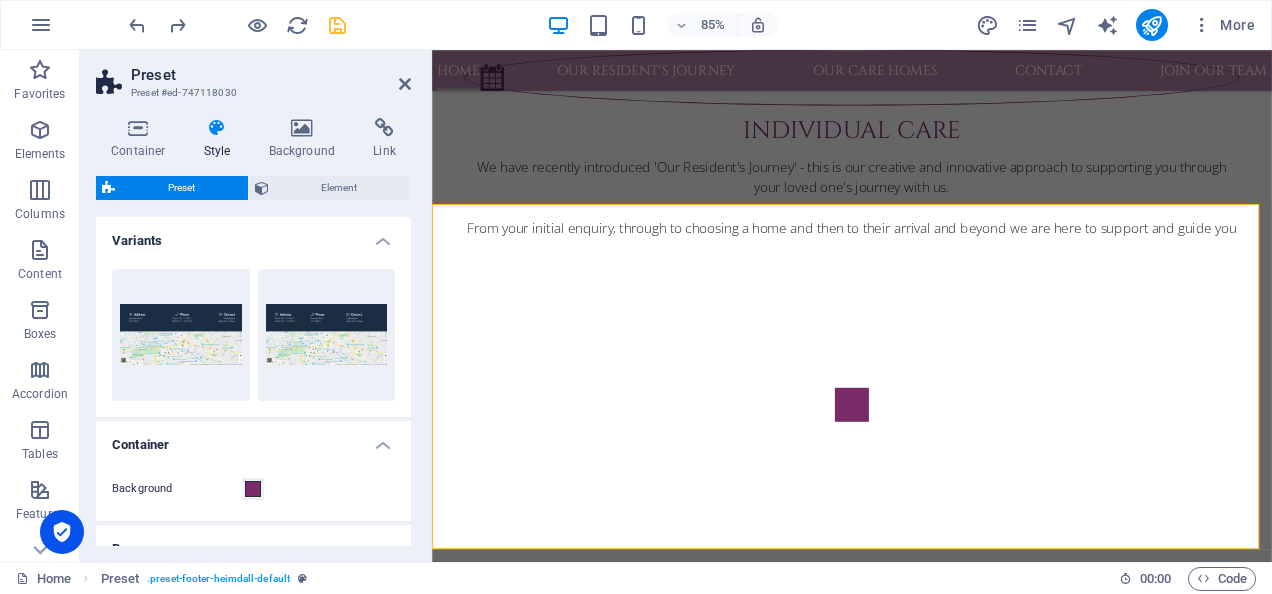 drag, startPoint x: 405, startPoint y: 268, endPoint x: 405, endPoint y: 309, distance: 41 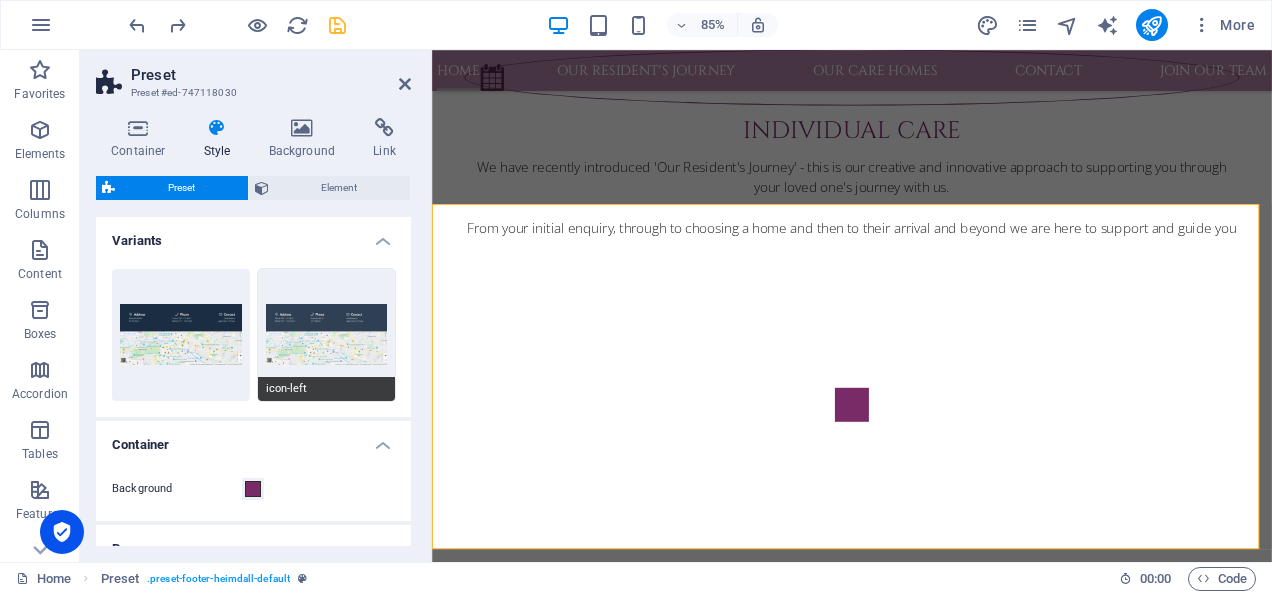 click on "icon-left" at bounding box center (327, 335) 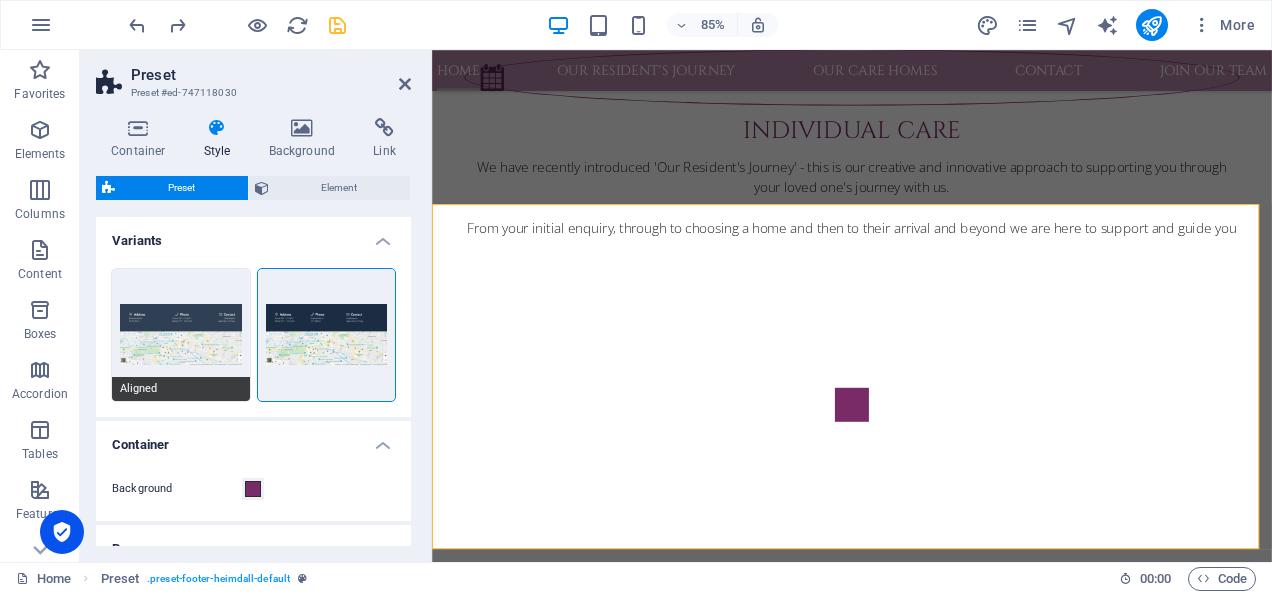 click on "Aligned" at bounding box center (181, 335) 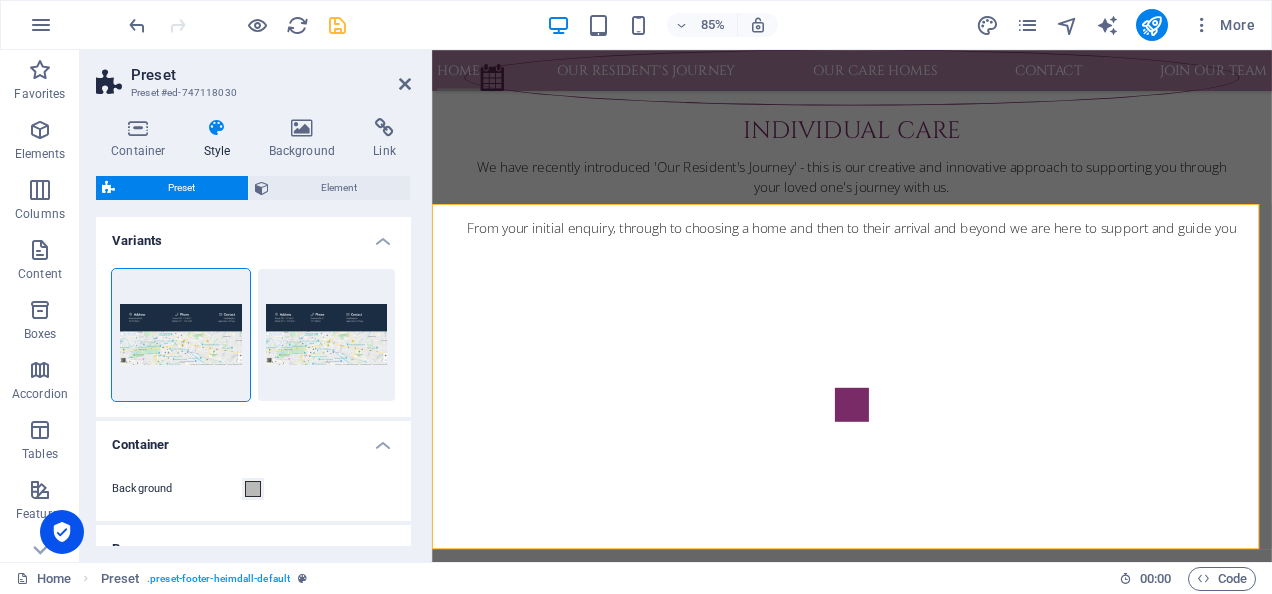 click on "Variants" at bounding box center (253, 235) 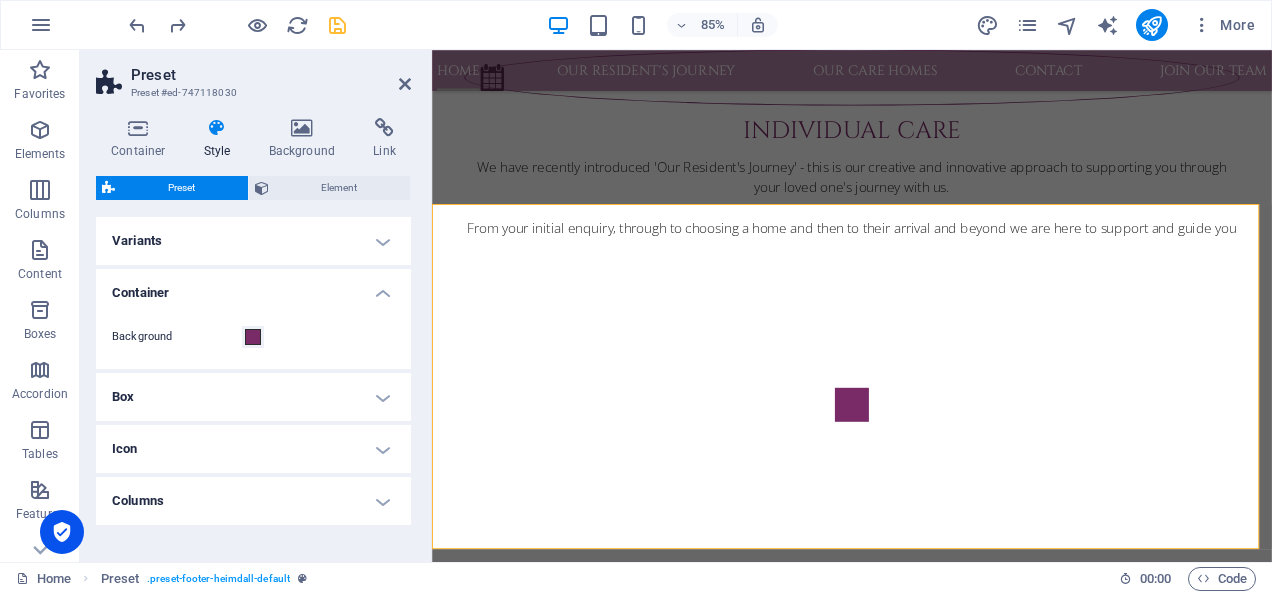 click on "Columns" at bounding box center (253, 501) 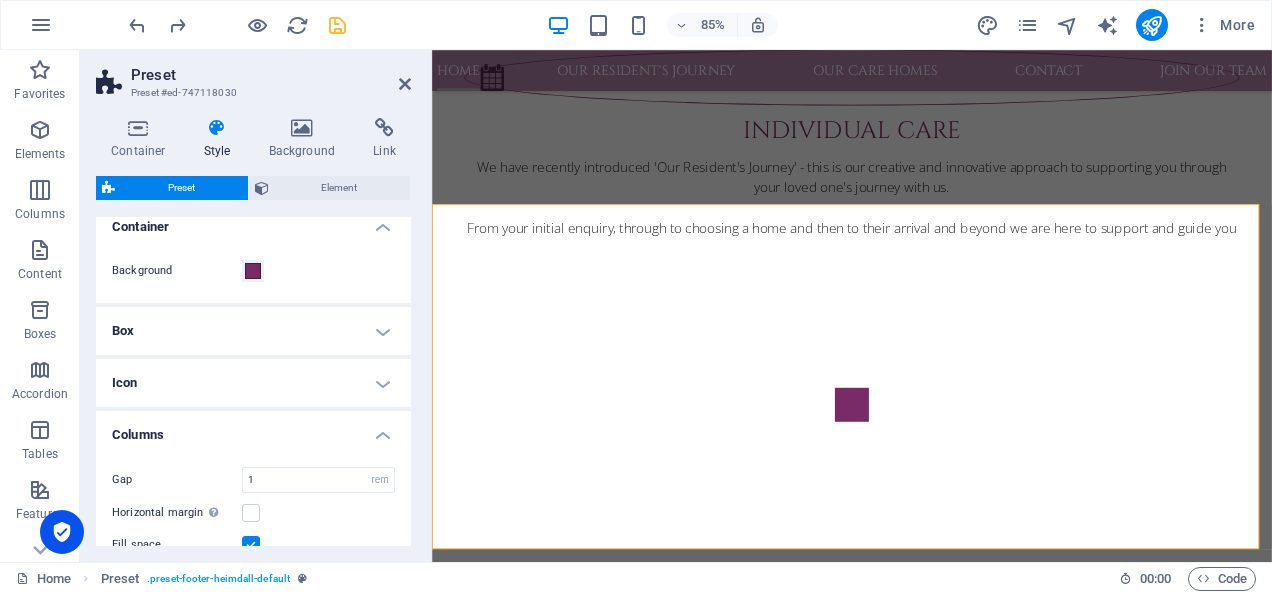 scroll, scrollTop: 0, scrollLeft: 0, axis: both 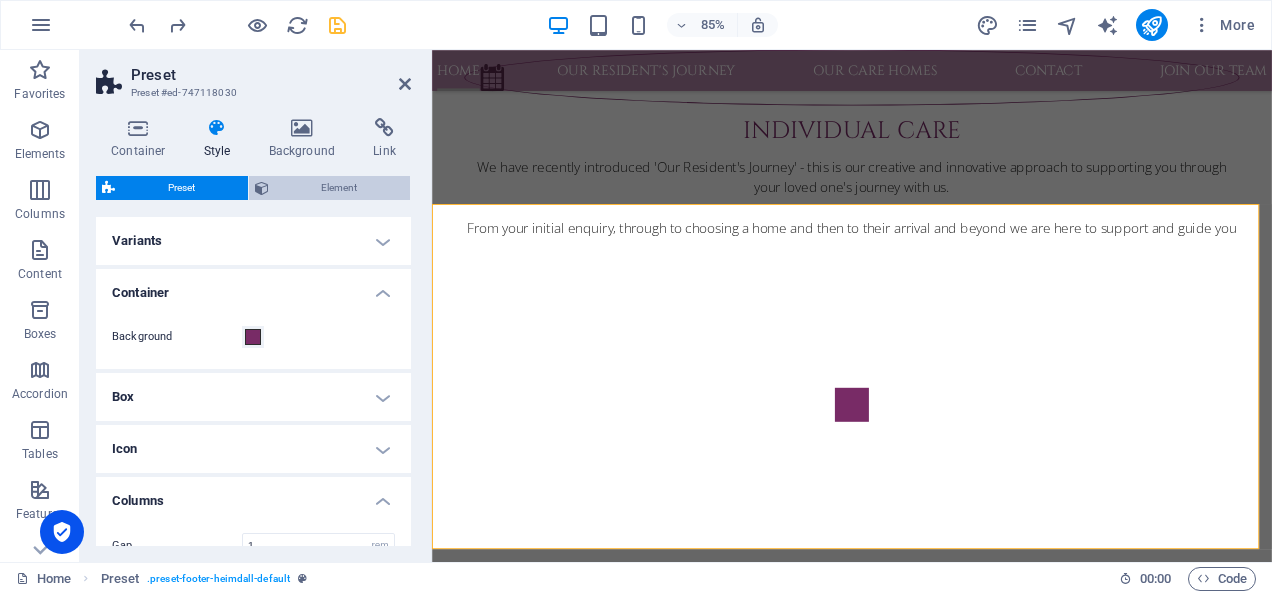 click on "Element" at bounding box center (340, 188) 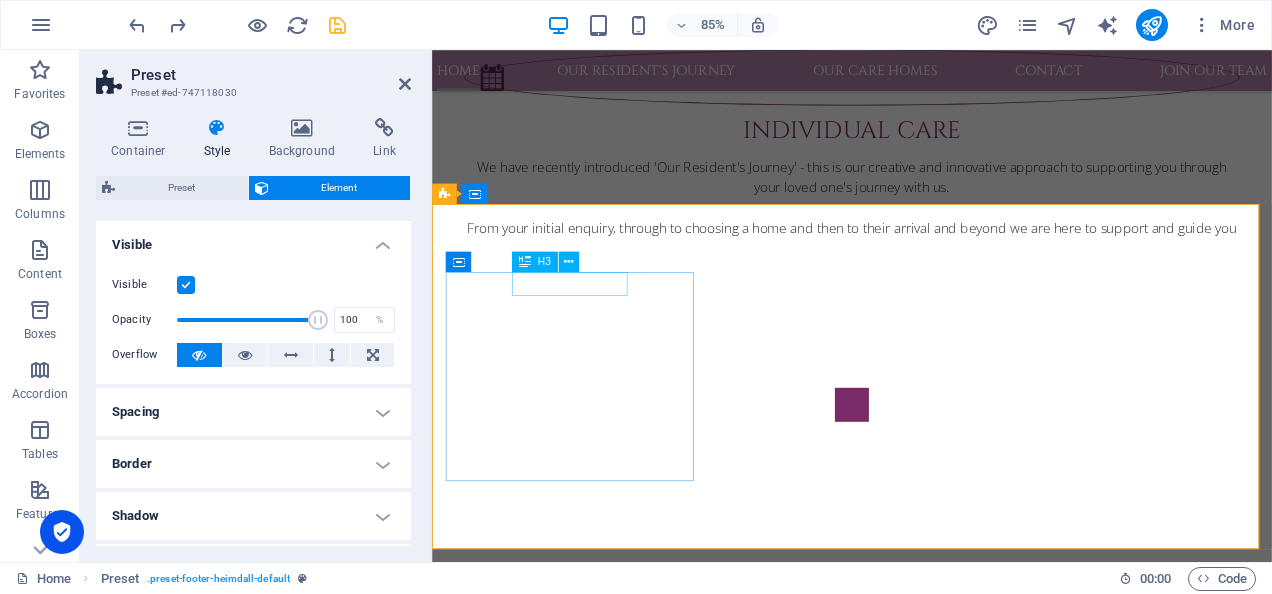 click on "About US" at bounding box center [920, 2969] 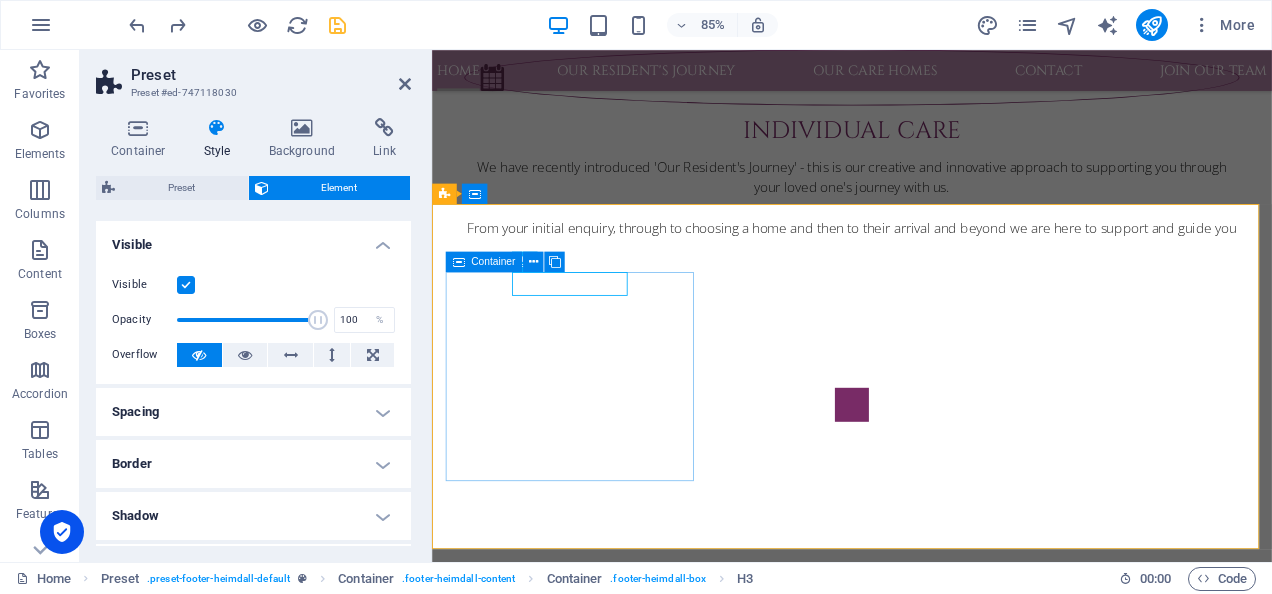 click on "About US A family run care home business committed to providing consistent care across all our homes. Strong support for our local communities." at bounding box center [920, 3009] 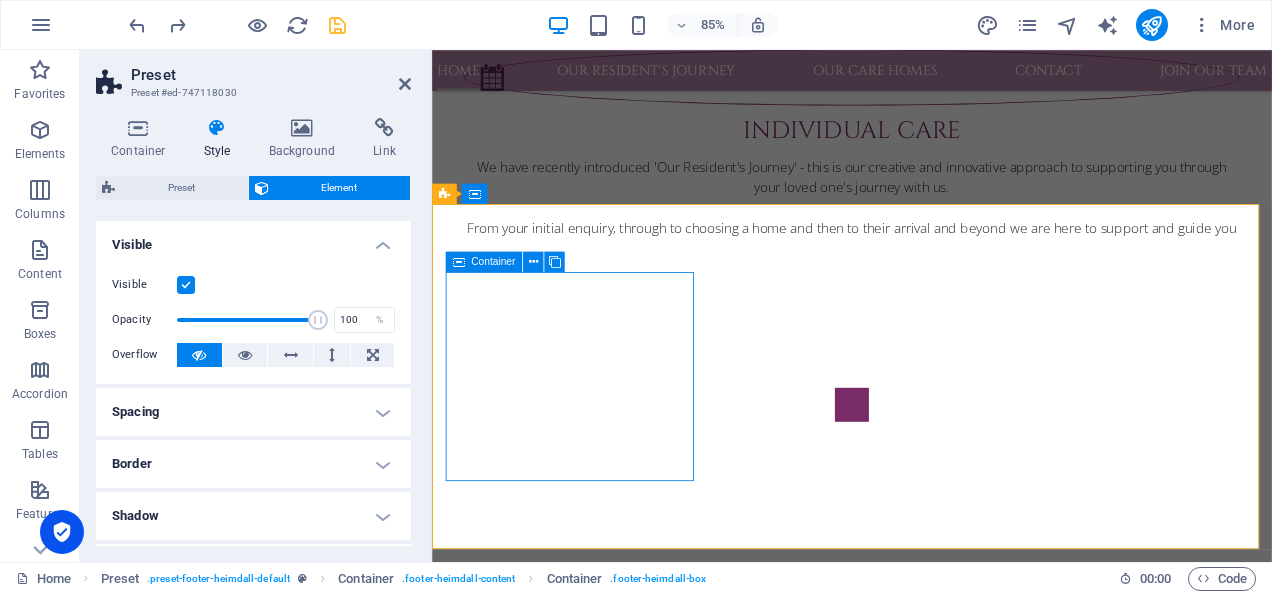 click on "Container" at bounding box center [493, 262] 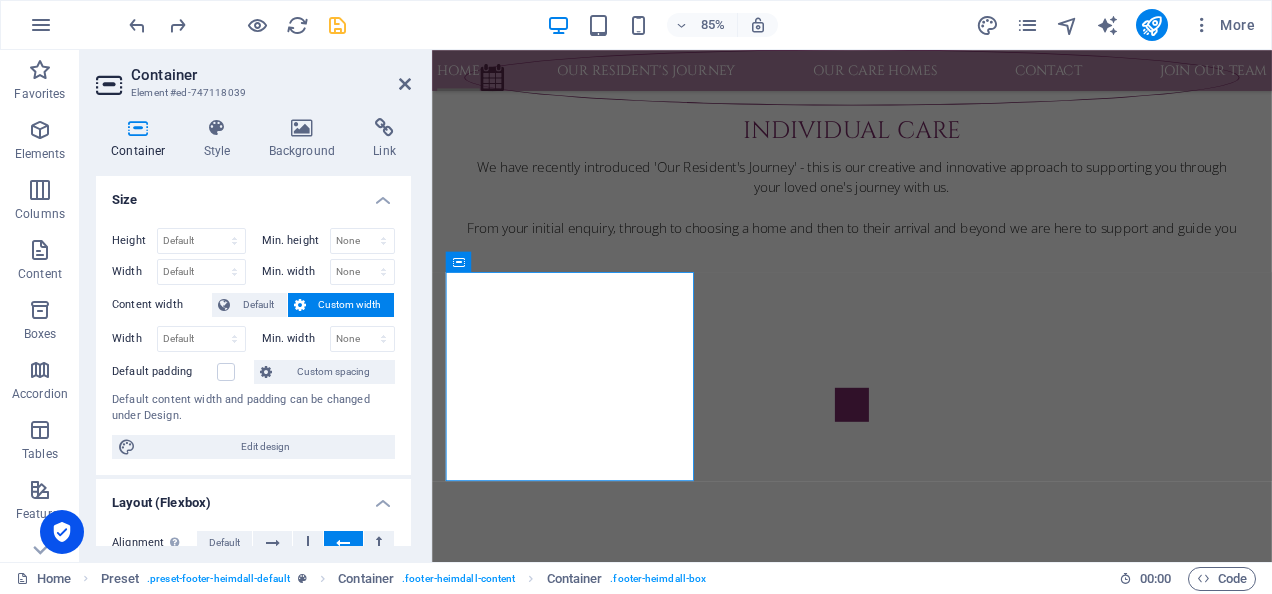 drag, startPoint x: 406, startPoint y: 268, endPoint x: 406, endPoint y: 318, distance: 50 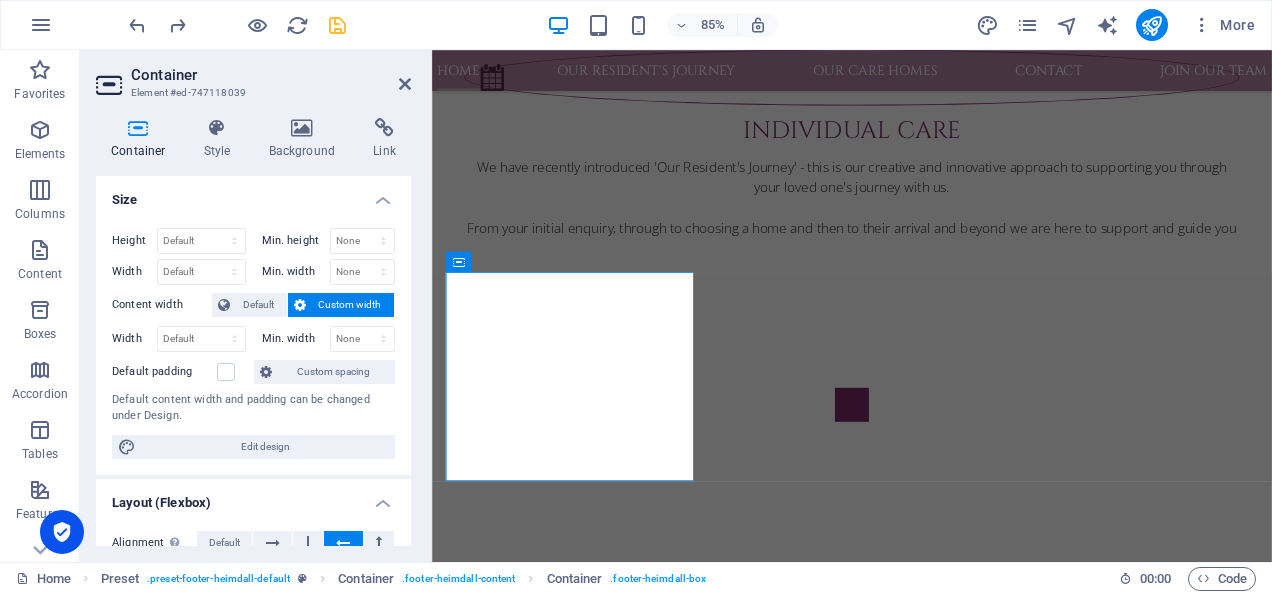 click on "Height Default px rem % vh vw Min. height None px rem % vh vw Width Default px rem % em vh vw Min. width None px rem % vh vw Content width Default Custom width Width Default px rem % em vh vw Min. width None px rem % vh vw Default padding Custom spacing Default content width and padding can be changed under Design. Edit design" at bounding box center (253, 343) 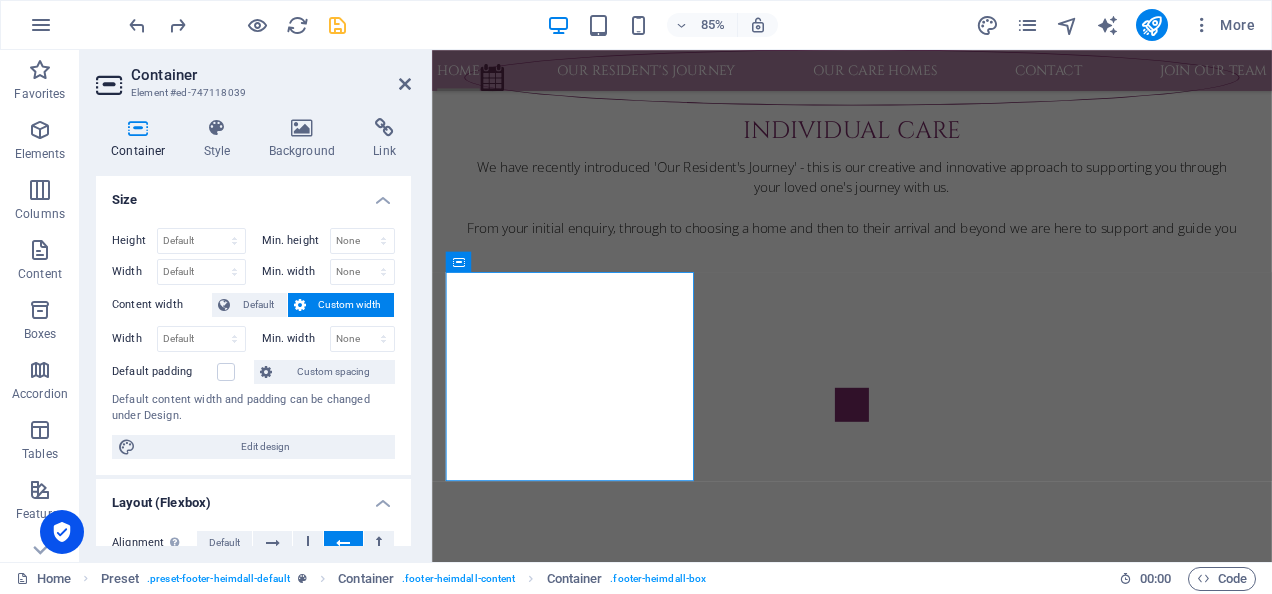 drag, startPoint x: 406, startPoint y: 284, endPoint x: 396, endPoint y: 329, distance: 46.09772 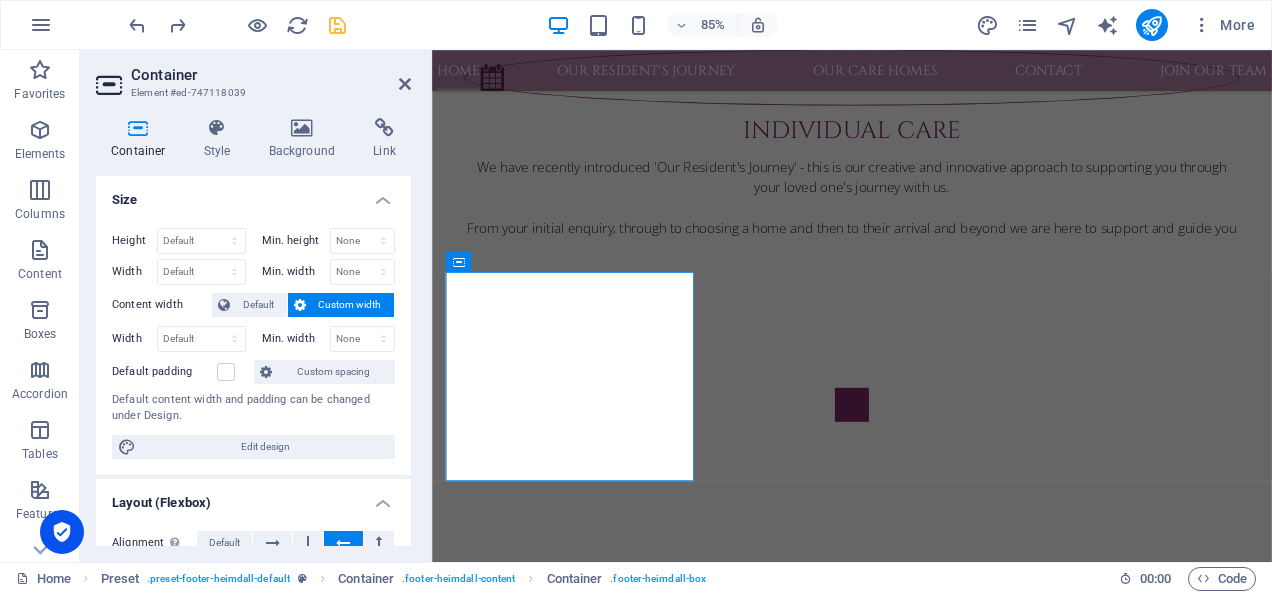 click on "Height Default px rem % vh vw Min. height None px rem % vh vw Width Default px rem % em vh vw Min. width None px rem % vh vw Content width Default Custom width Width Default px rem % em vh vw Min. width None px rem % vh vw Default padding Custom spacing Default content width and padding can be changed under Design. Edit design" at bounding box center [253, 343] 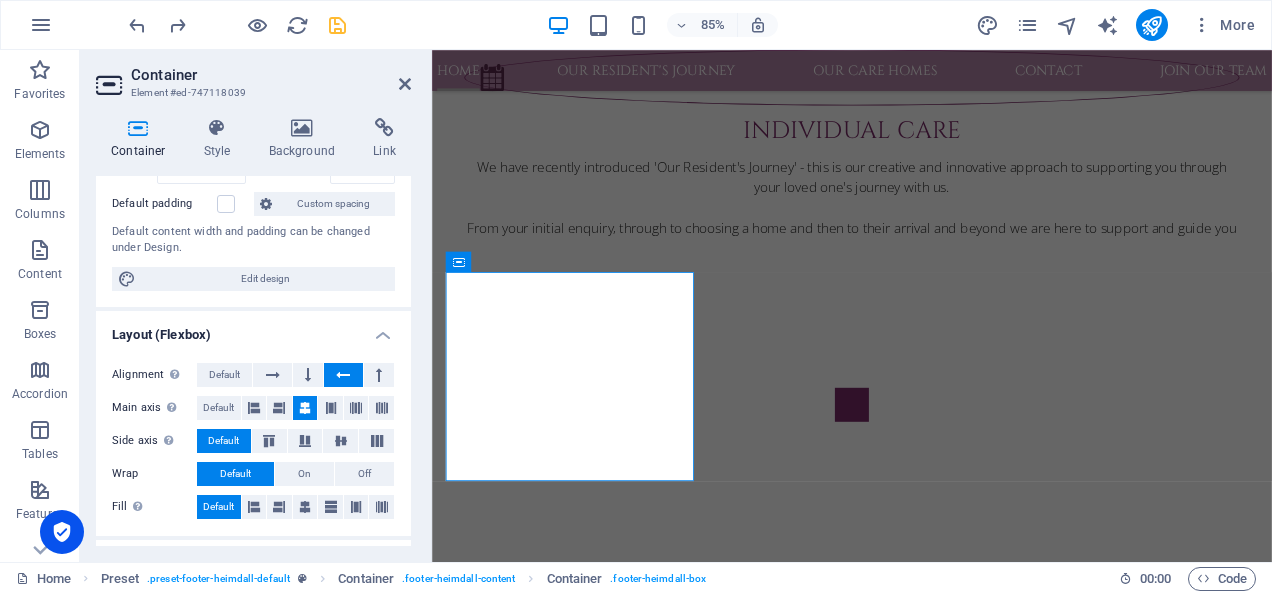 scroll, scrollTop: 168, scrollLeft: 0, axis: vertical 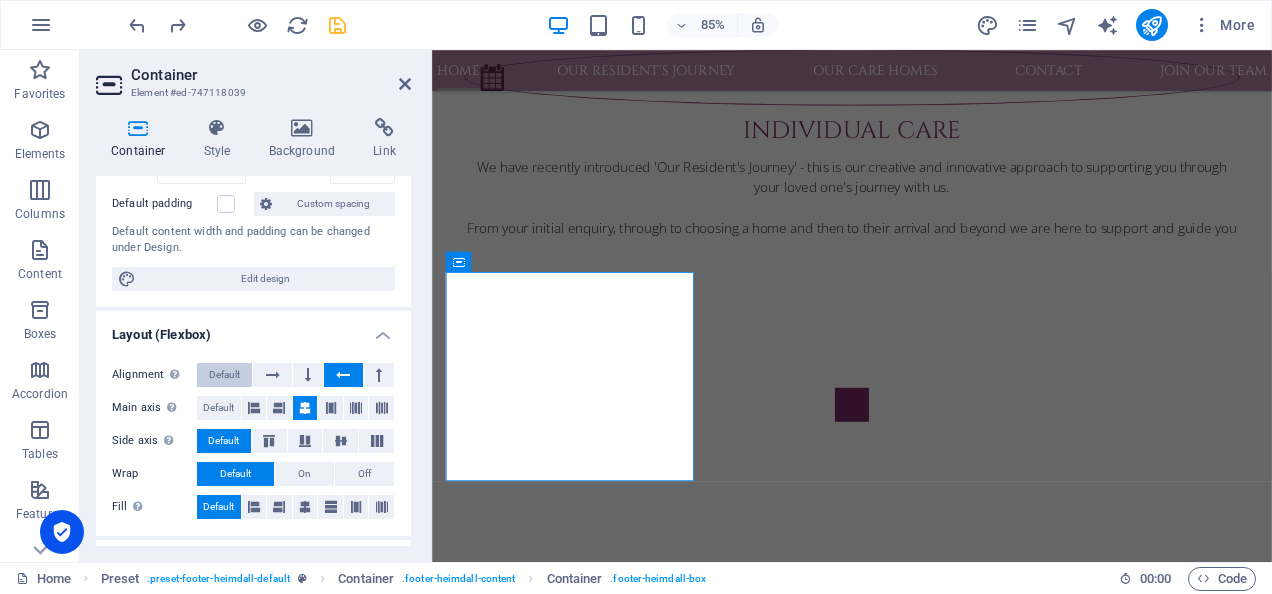 click on "Default" at bounding box center [224, 375] 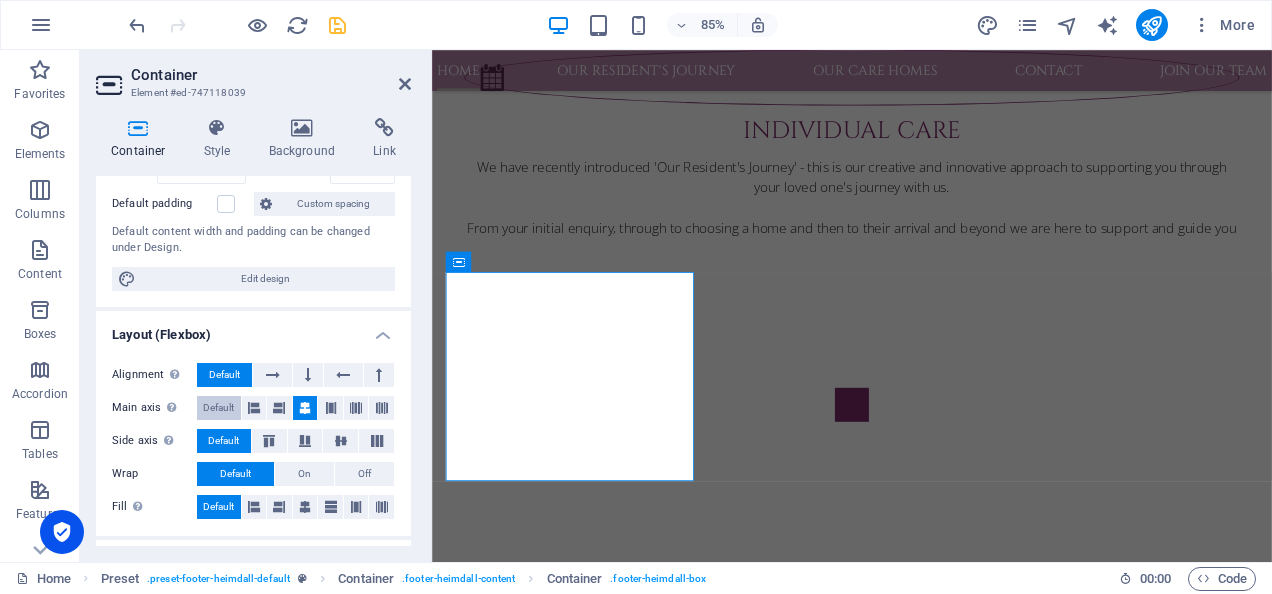 click on "Default" at bounding box center [218, 408] 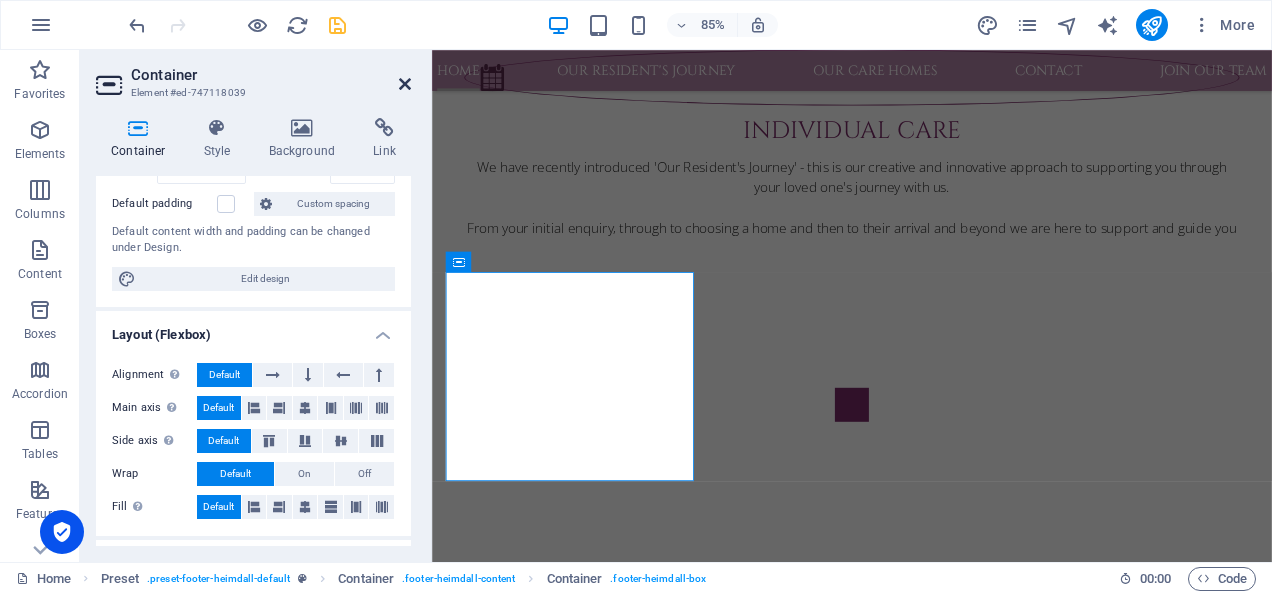 click at bounding box center [405, 84] 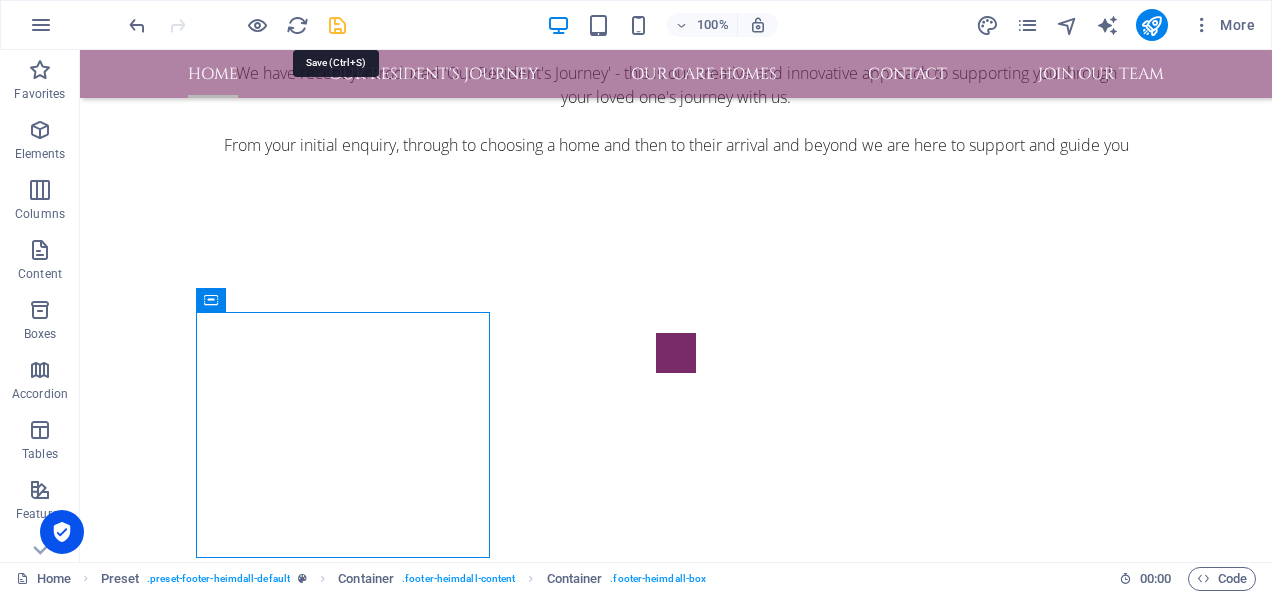 click at bounding box center [337, 25] 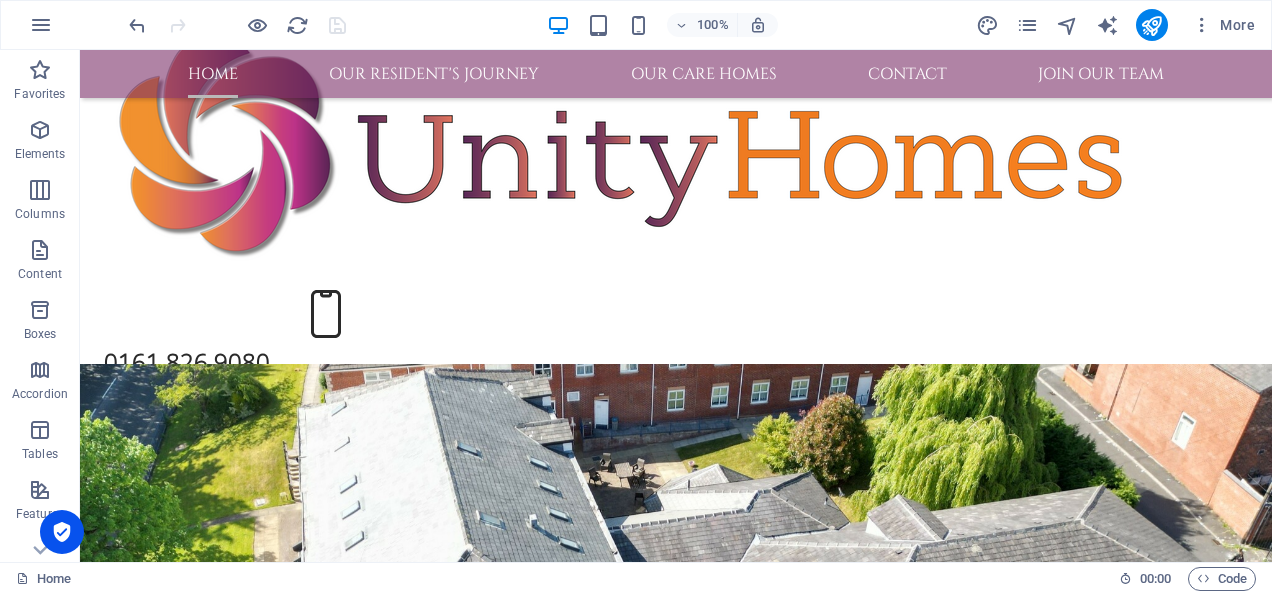scroll, scrollTop: 0, scrollLeft: 0, axis: both 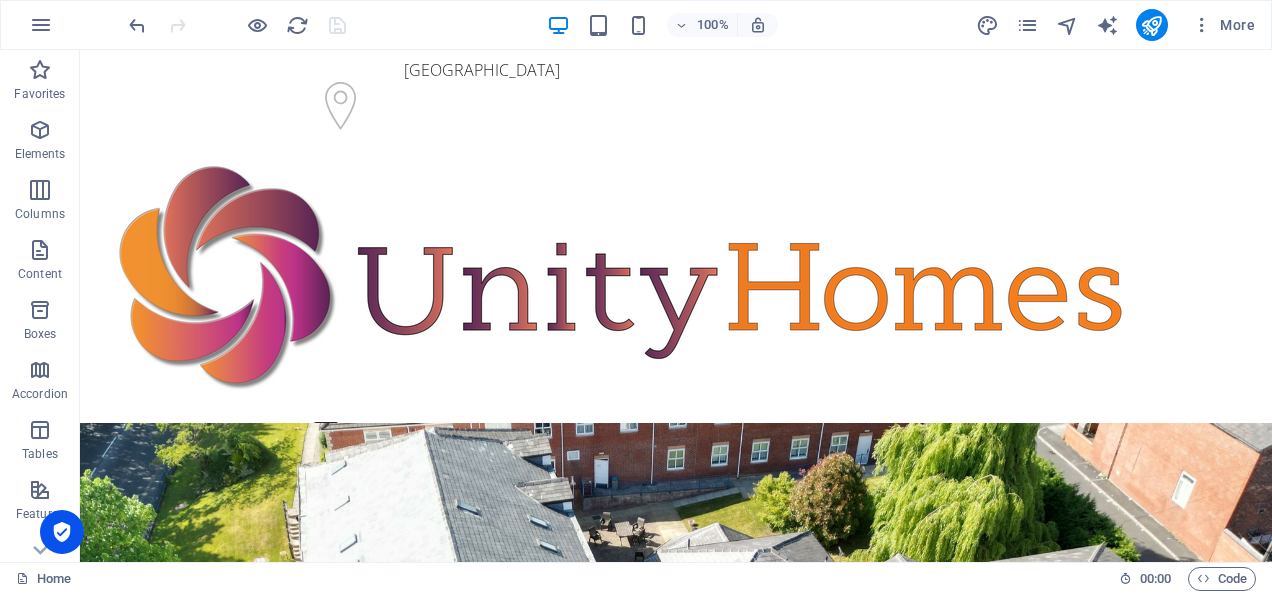 drag, startPoint x: 1263, startPoint y: 475, endPoint x: 1334, endPoint y: 88, distance: 393.459 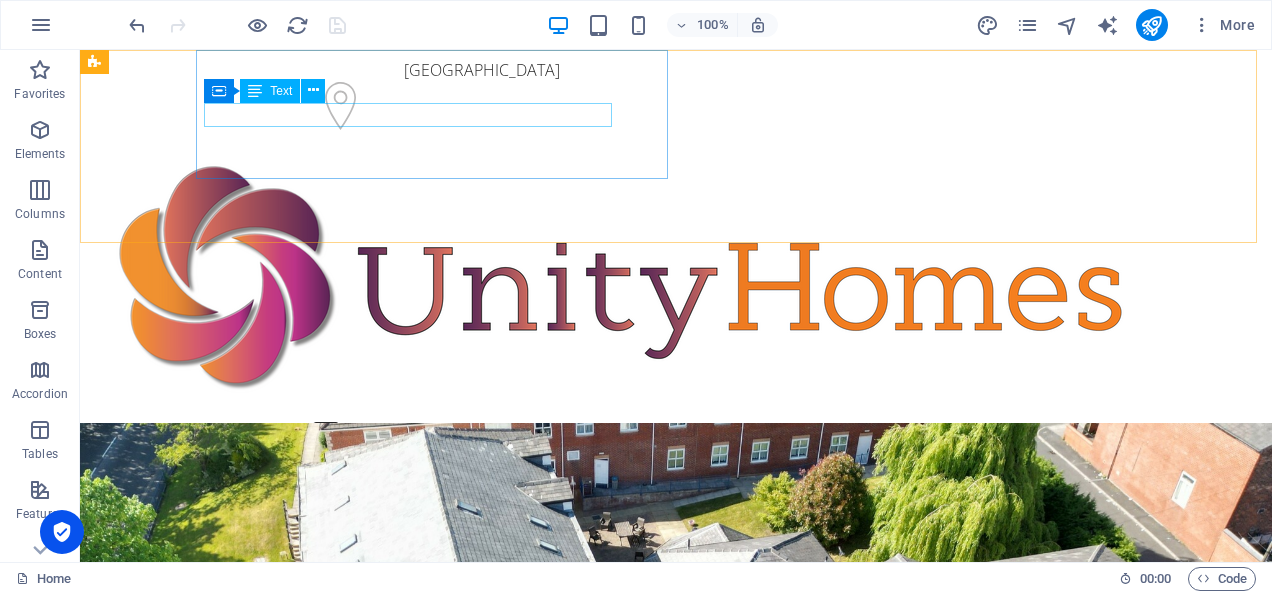 click on "Container   Text" at bounding box center [271, 91] 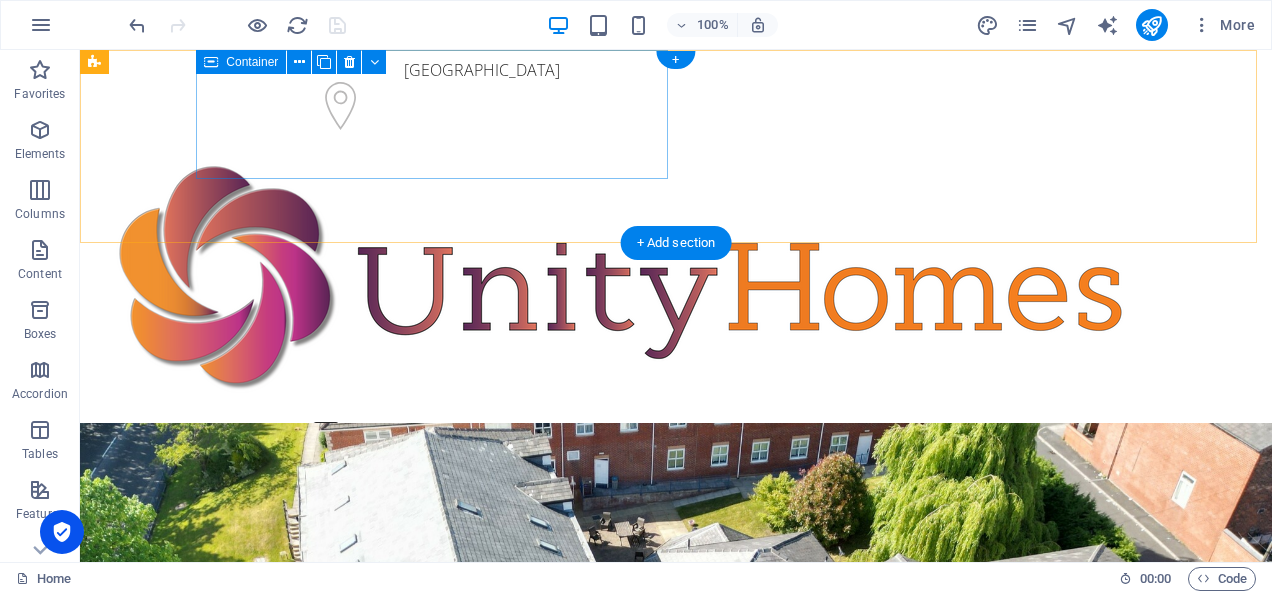 click on "[GEOGRAPHIC_DATA]" at bounding box center [332, 97] 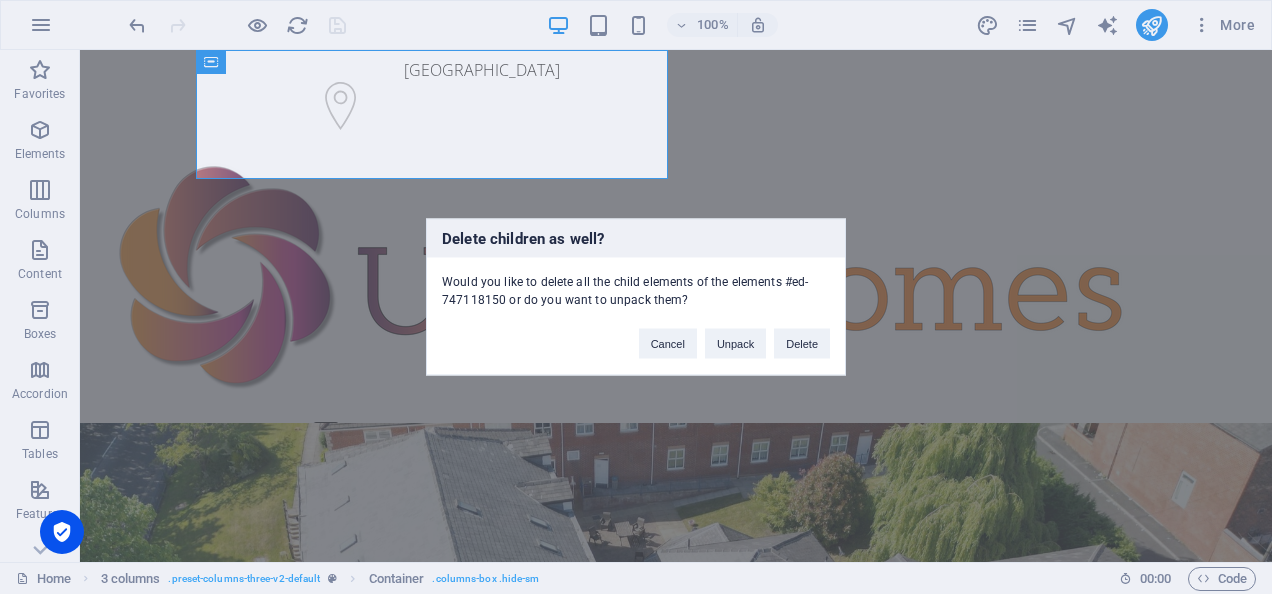 type 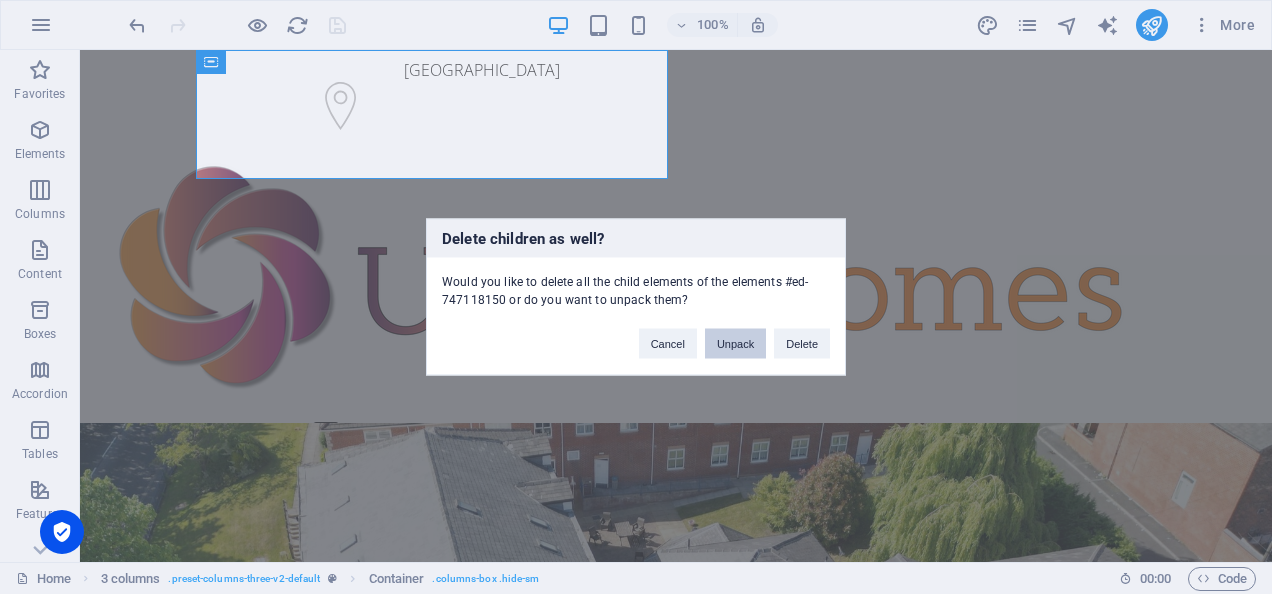 click on "Unpack" at bounding box center [735, 344] 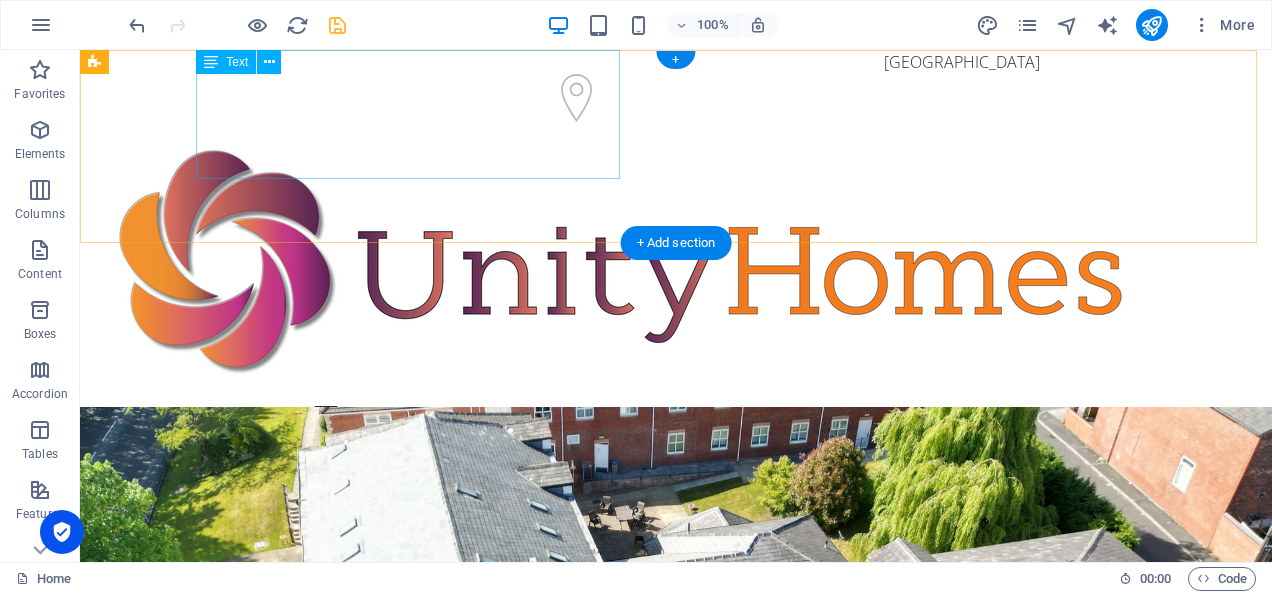 click on "[GEOGRAPHIC_DATA]" at bounding box center [568, 62] 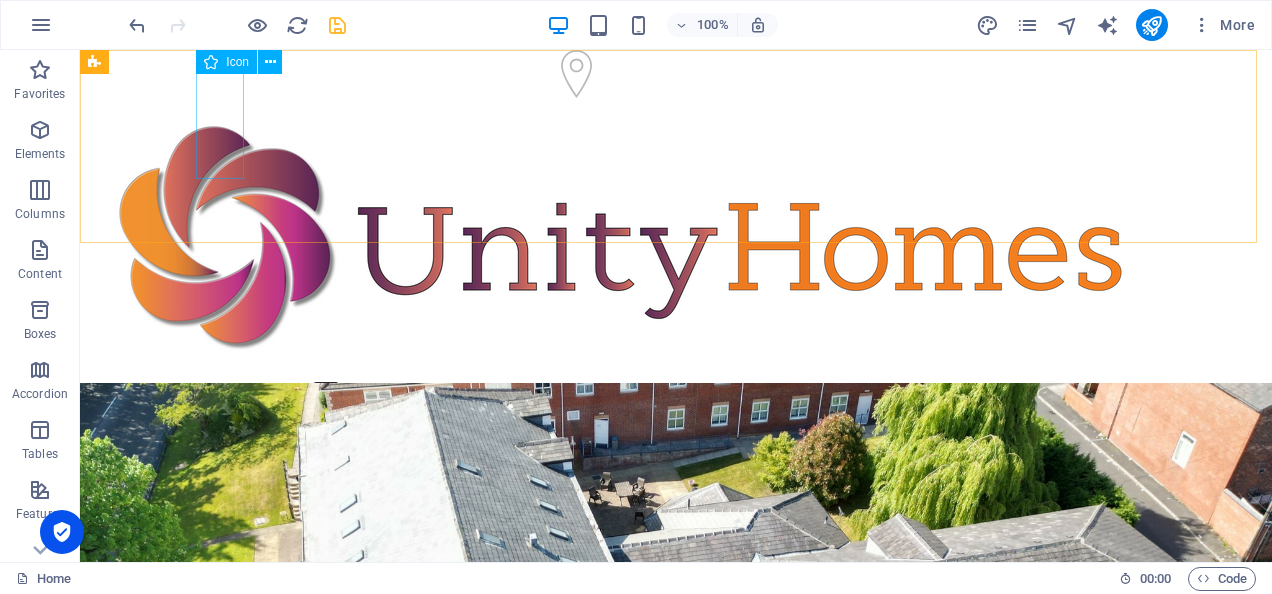 click on "Icon" at bounding box center (226, 62) 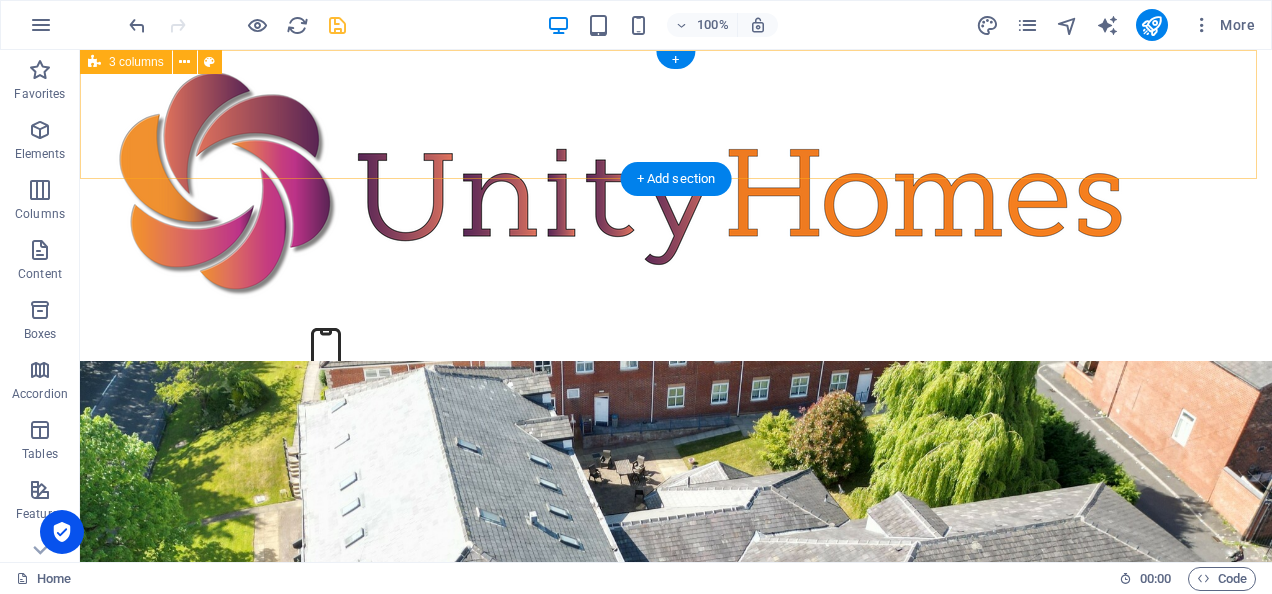 click on "0161 826 9080" at bounding box center (676, 238) 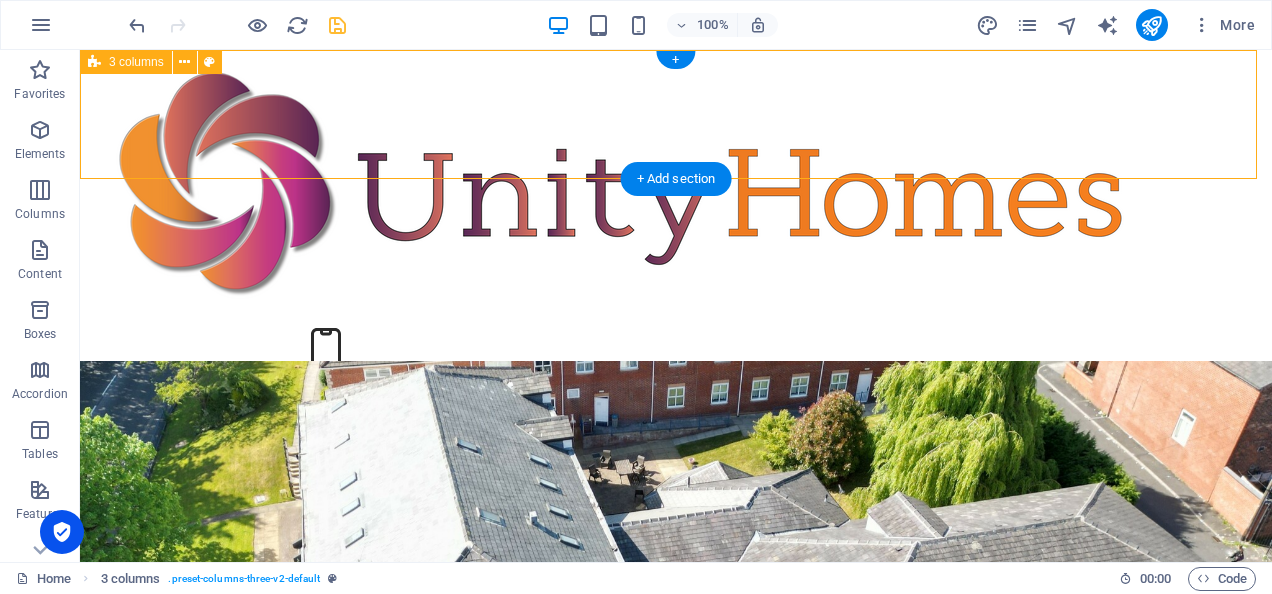 click on "0161 826 9080" at bounding box center [676, 238] 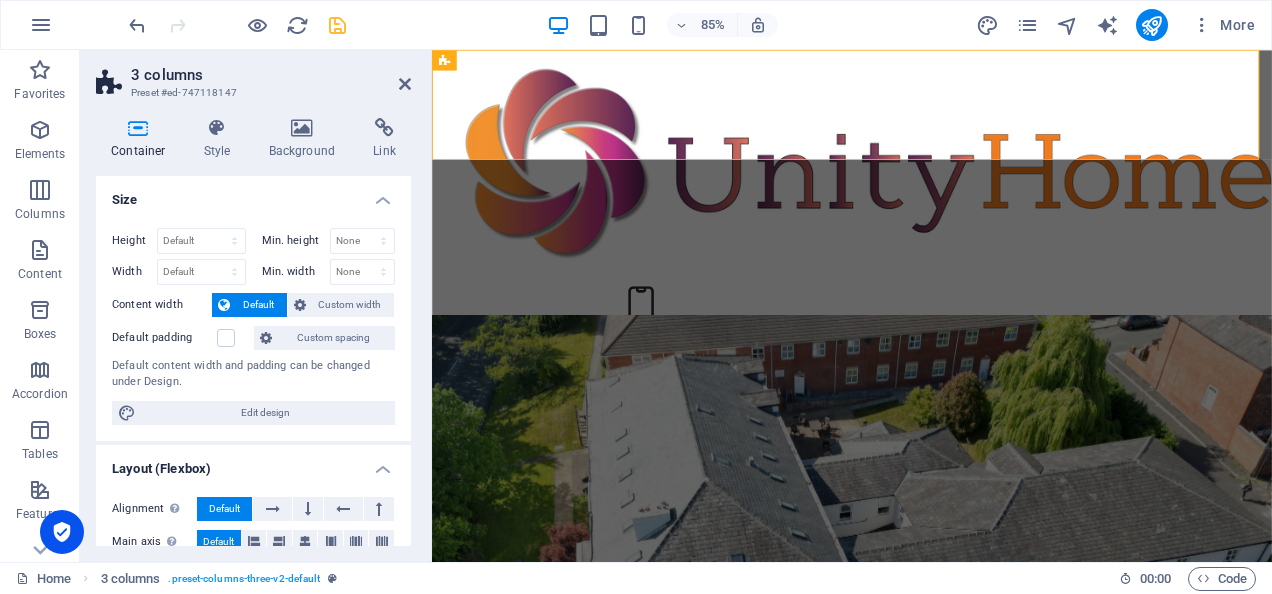 click on "Min. height None px rem % vh vw" at bounding box center [329, 241] 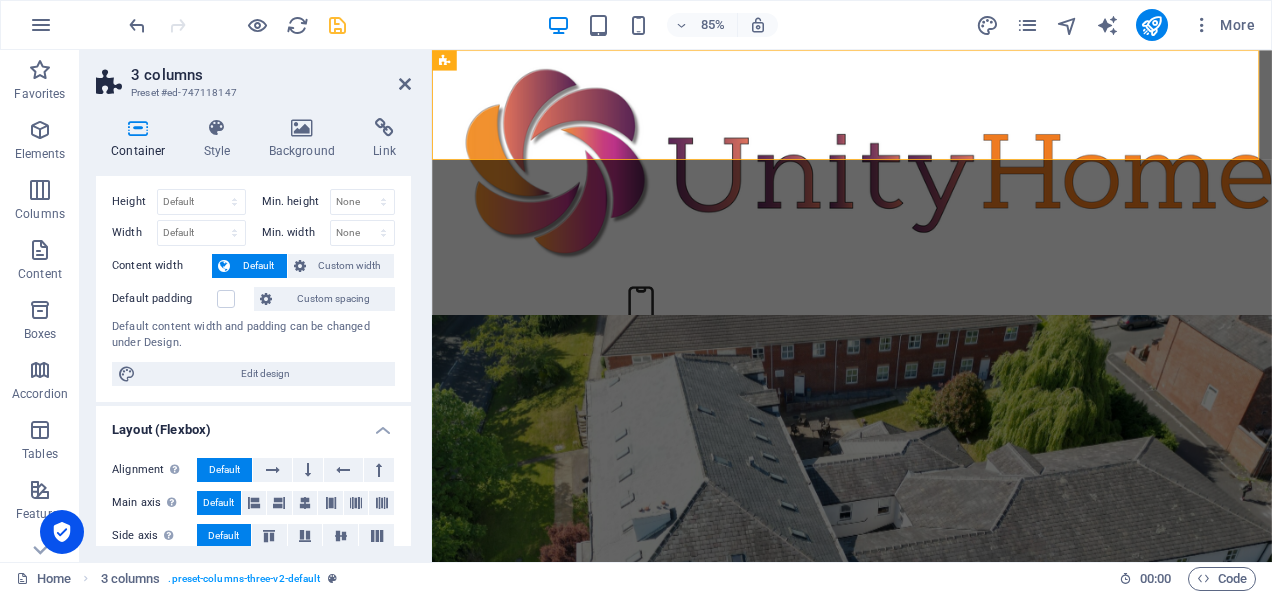 scroll, scrollTop: 0, scrollLeft: 0, axis: both 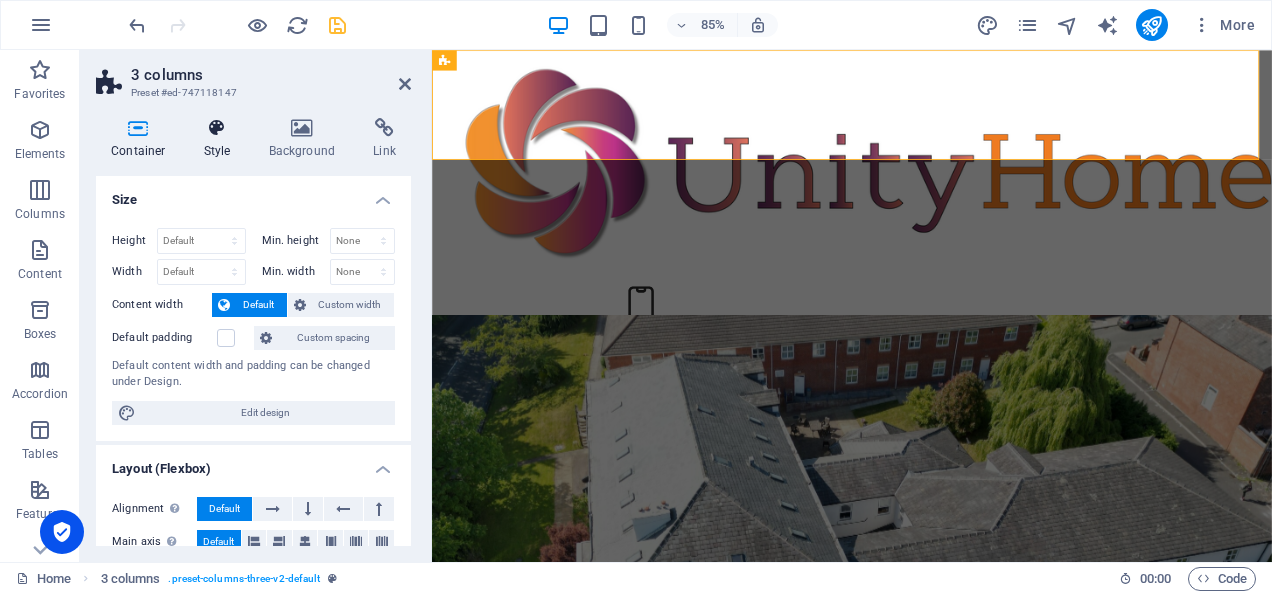 click at bounding box center (217, 128) 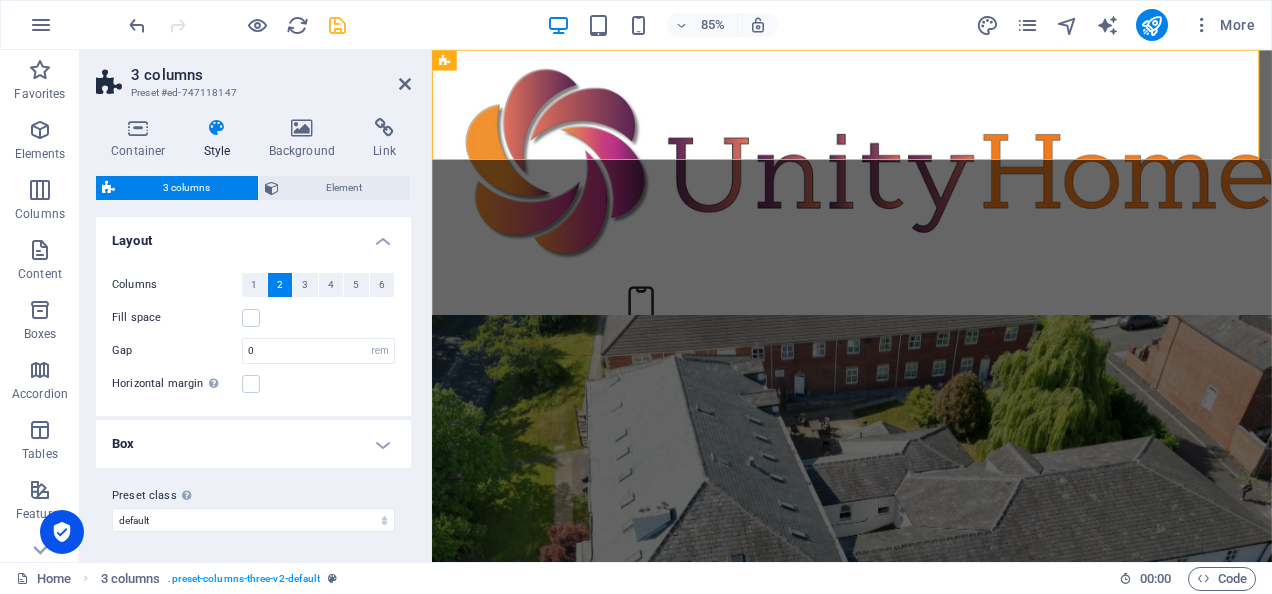 click on "2" at bounding box center [280, 285] 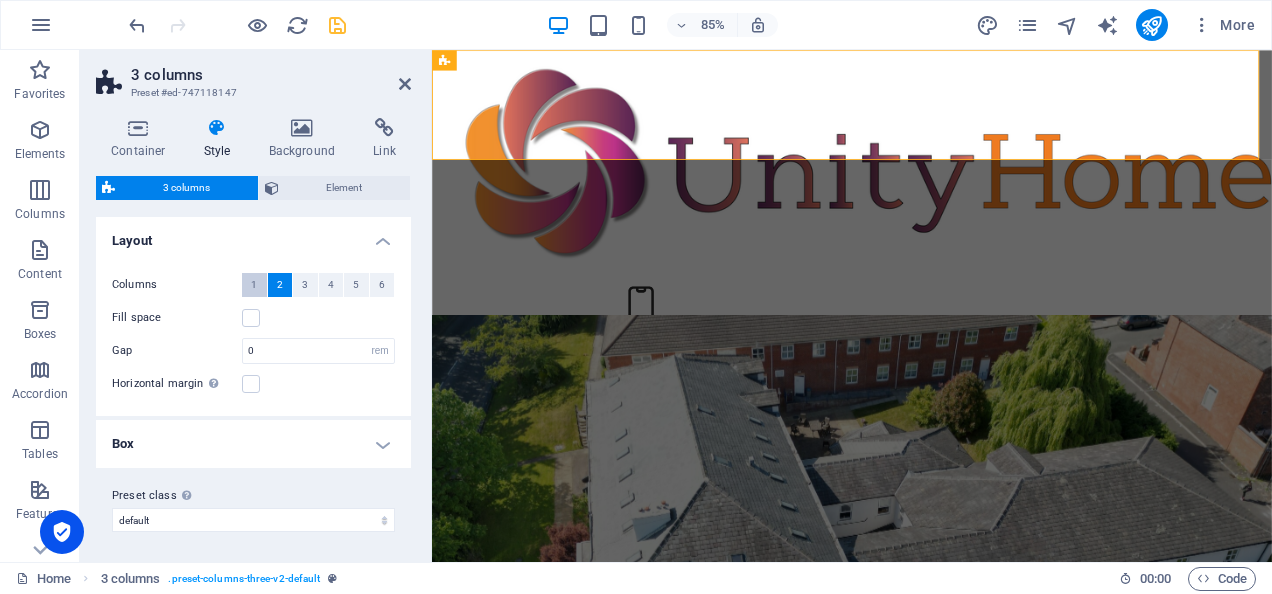 click on "1" at bounding box center (254, 285) 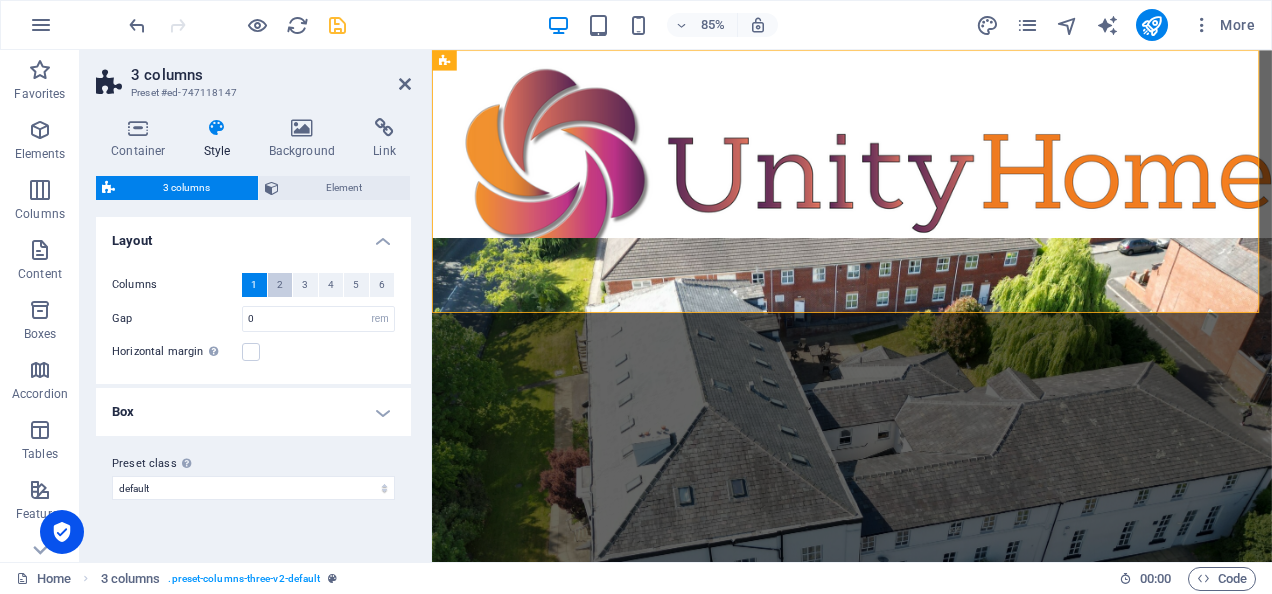 click on "2" at bounding box center [280, 285] 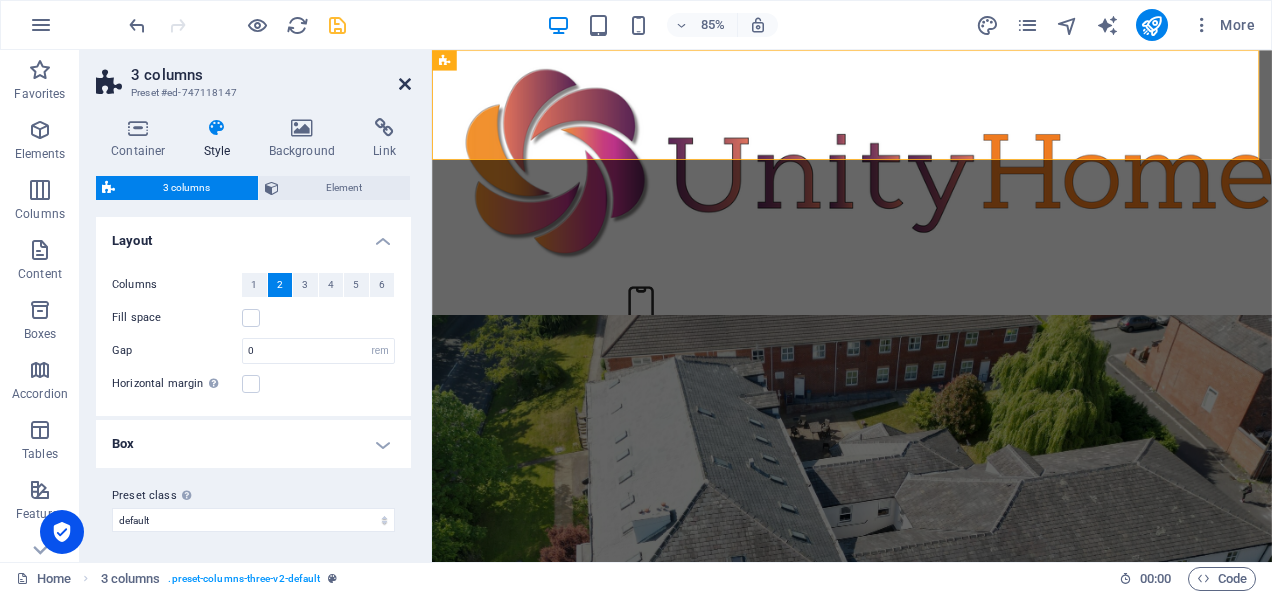 click at bounding box center (405, 84) 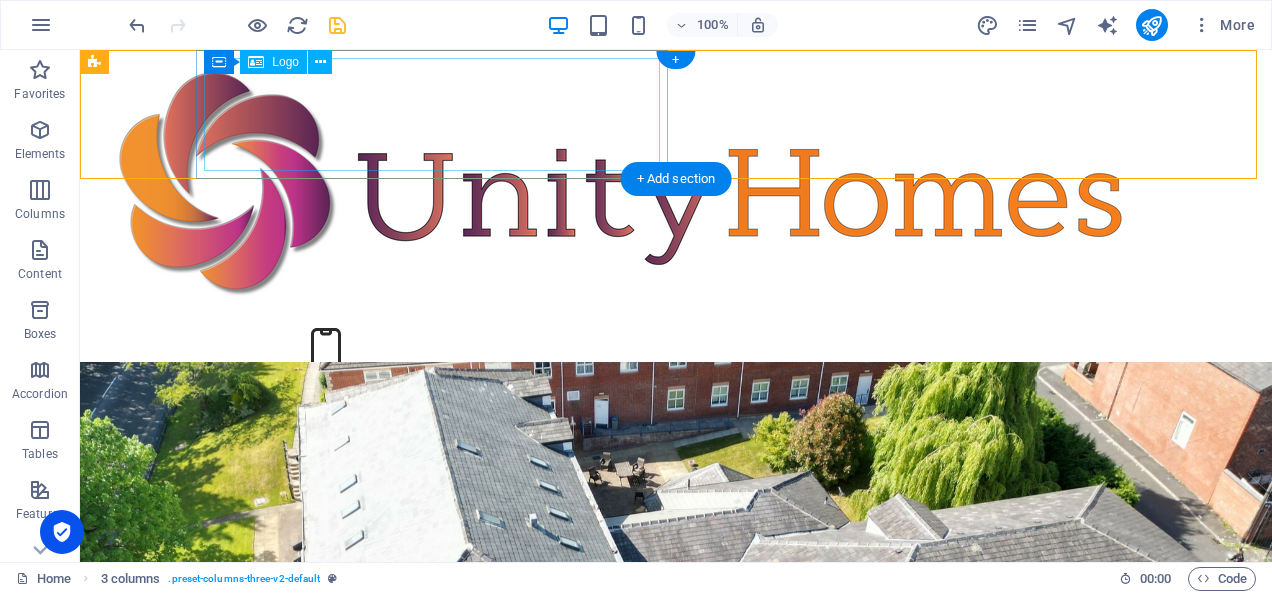 click at bounding box center [332, 185] 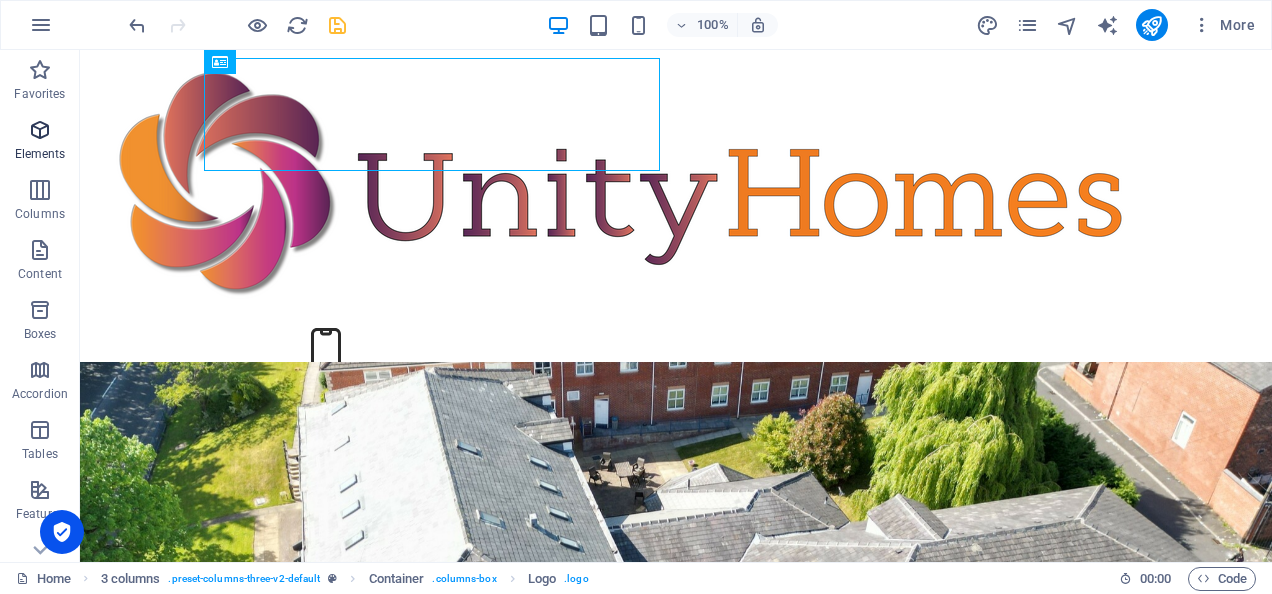 click at bounding box center (40, 130) 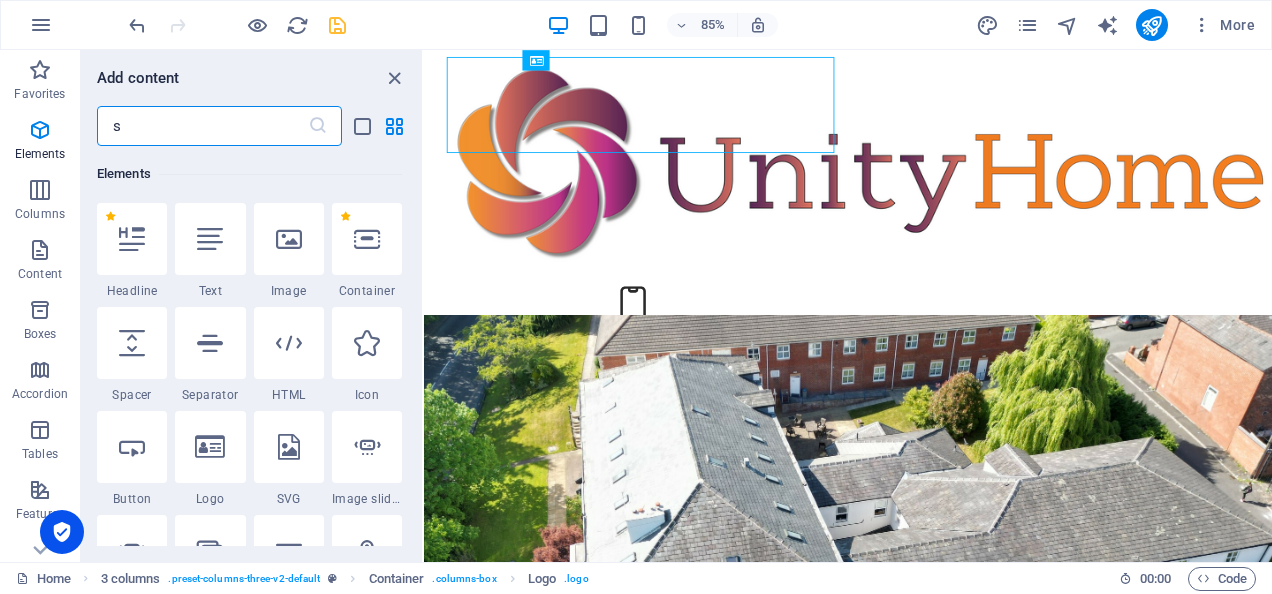 scroll, scrollTop: 0, scrollLeft: 0, axis: both 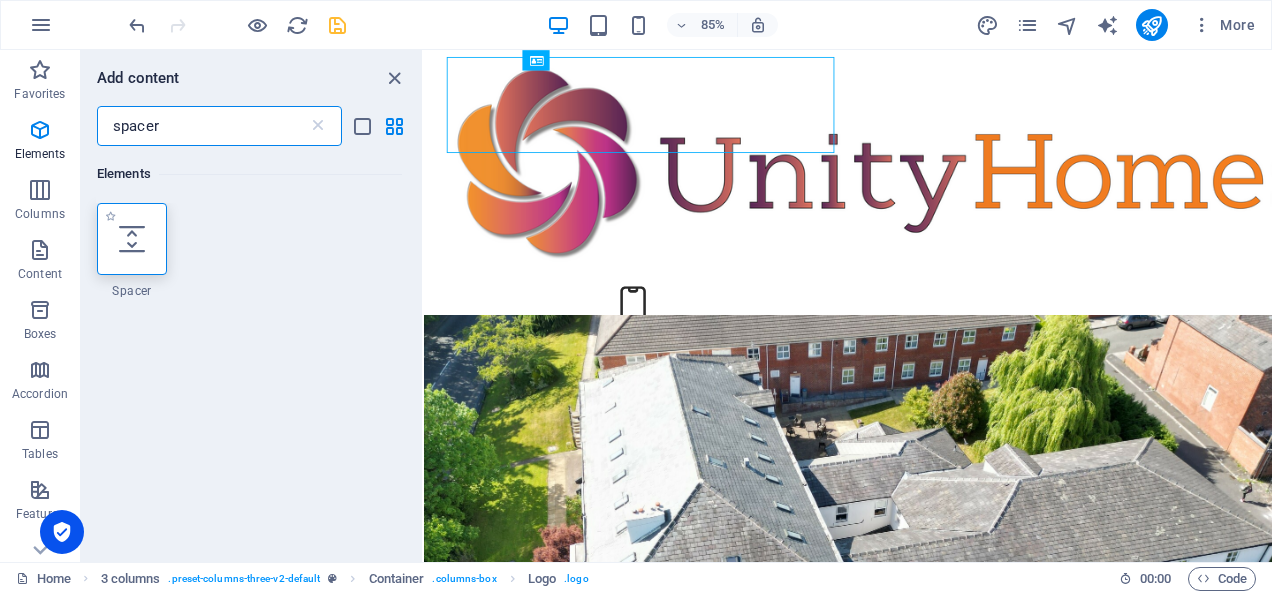 type on "spacer" 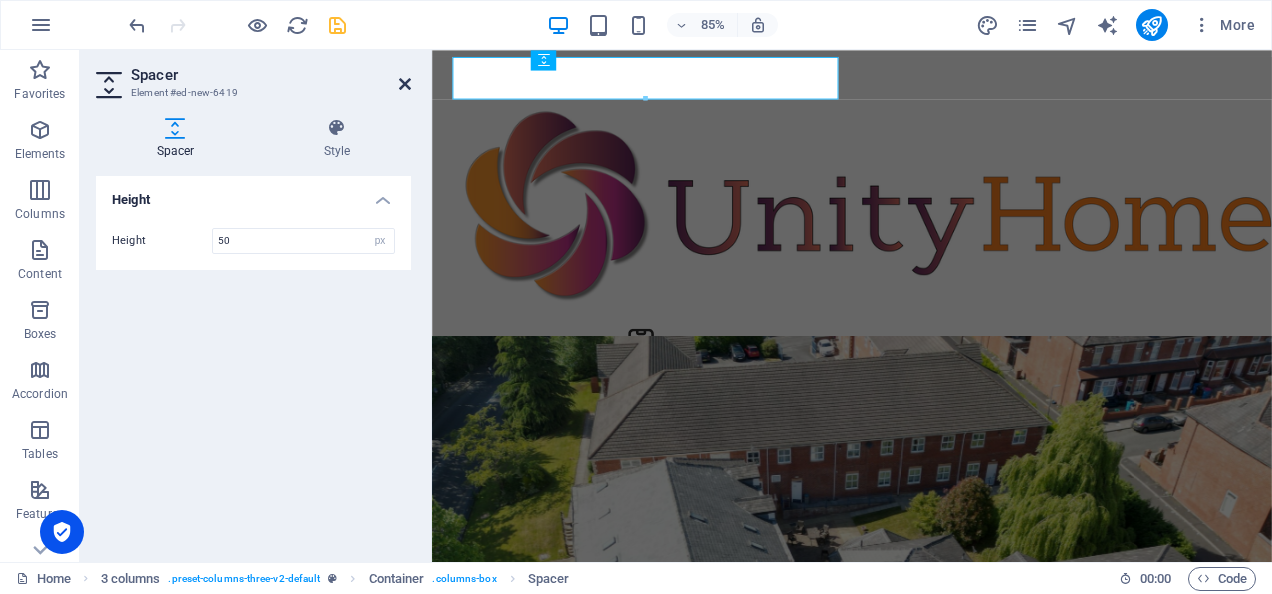 click at bounding box center [405, 84] 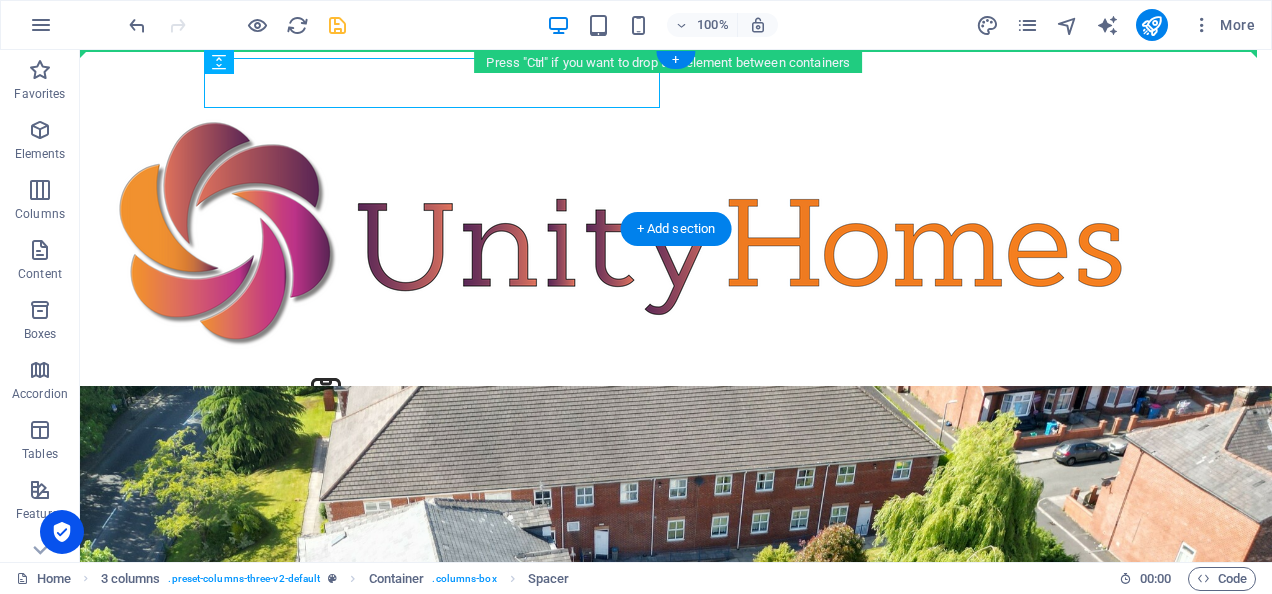 drag, startPoint x: 428, startPoint y: 84, endPoint x: 152, endPoint y: 106, distance: 276.87543 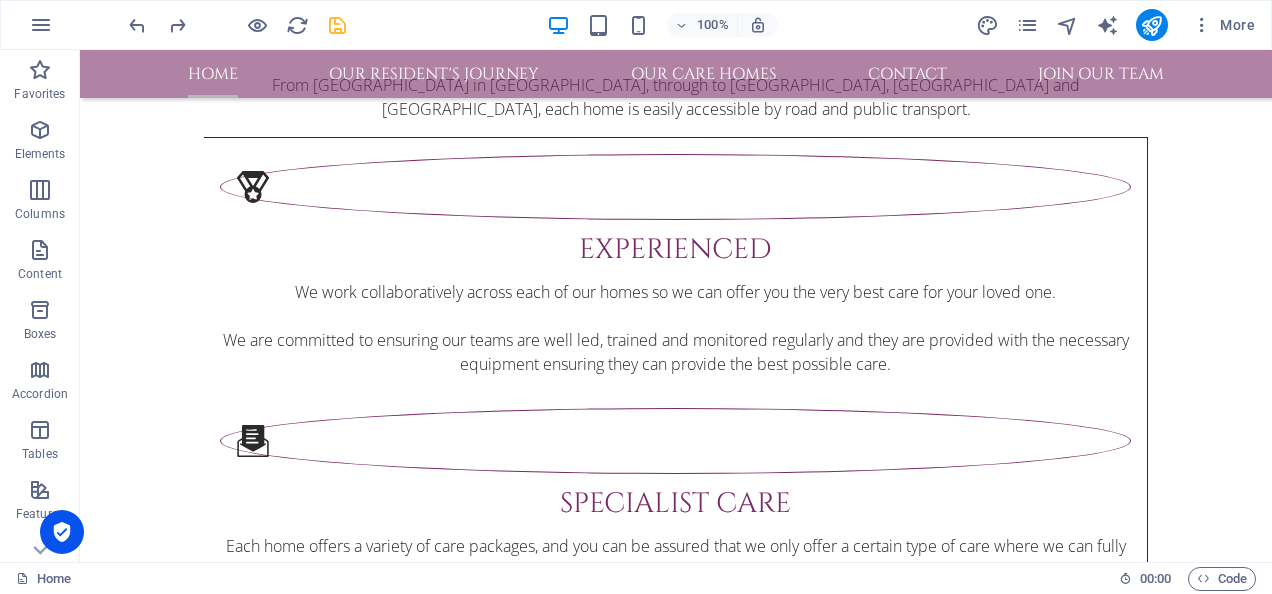 scroll, scrollTop: 4386, scrollLeft: 0, axis: vertical 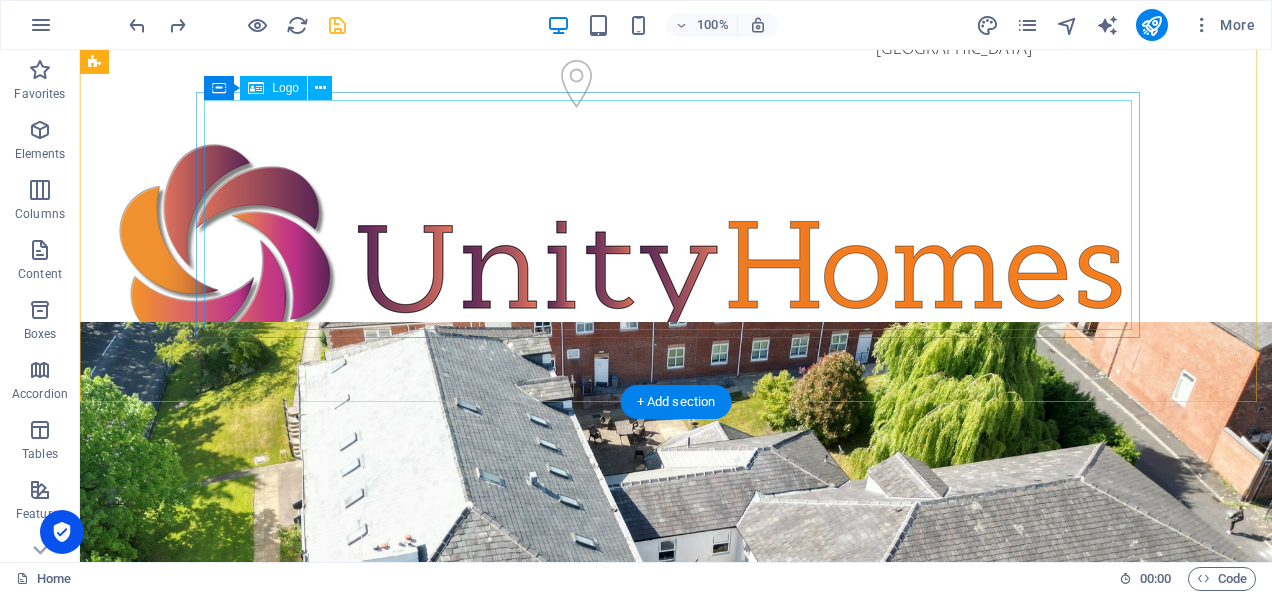 click at bounding box center (568, 257) 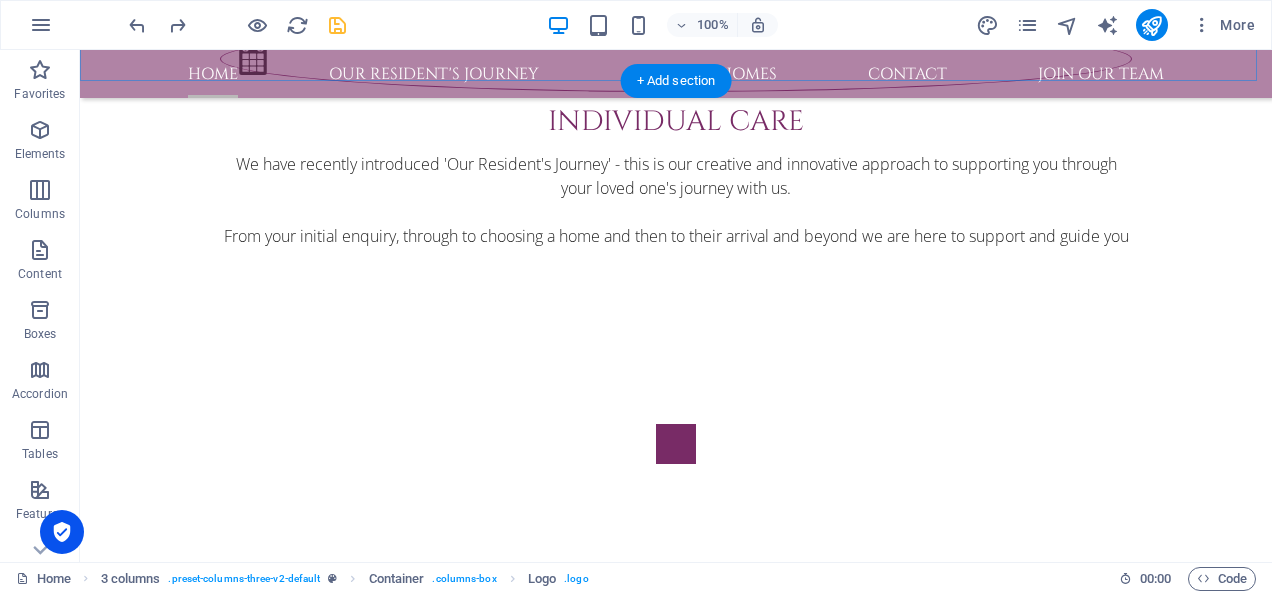 scroll, scrollTop: 4386, scrollLeft: 0, axis: vertical 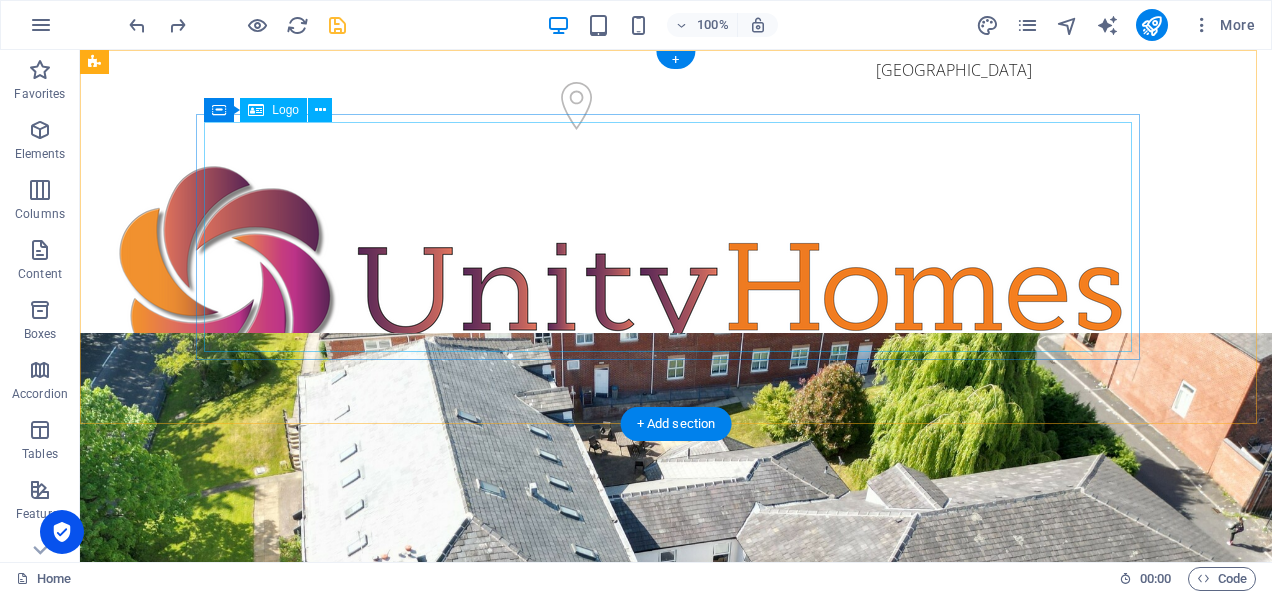 click at bounding box center (568, 279) 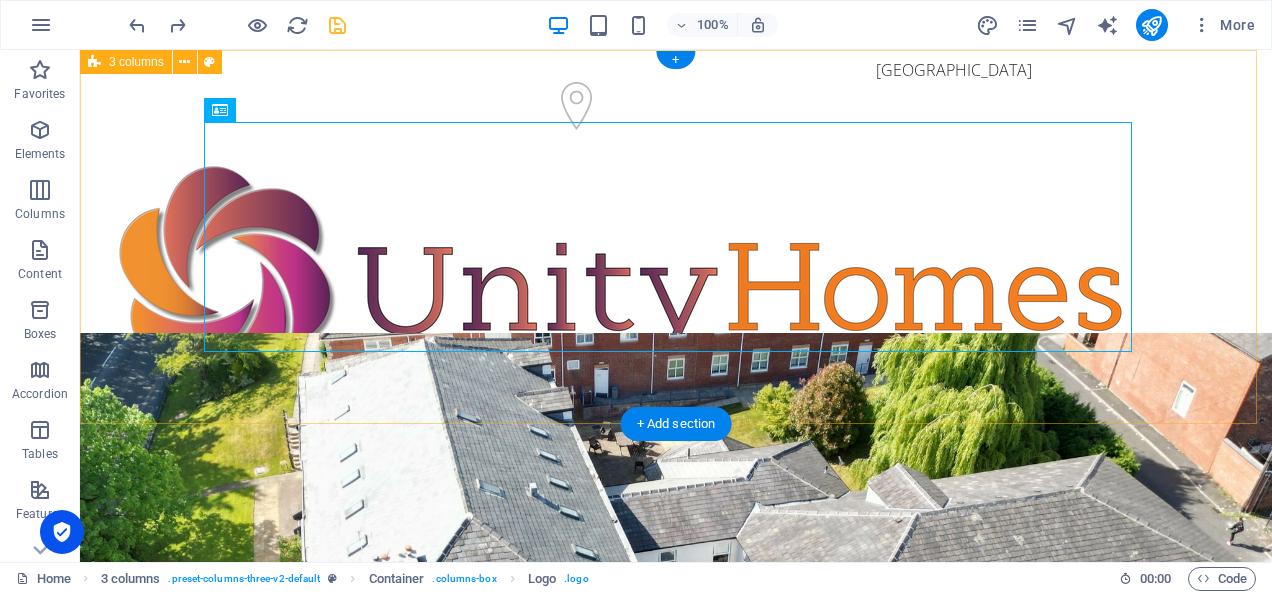 click on "[GEOGRAPHIC_DATA] 0161 826 9080" at bounding box center [676, 285] 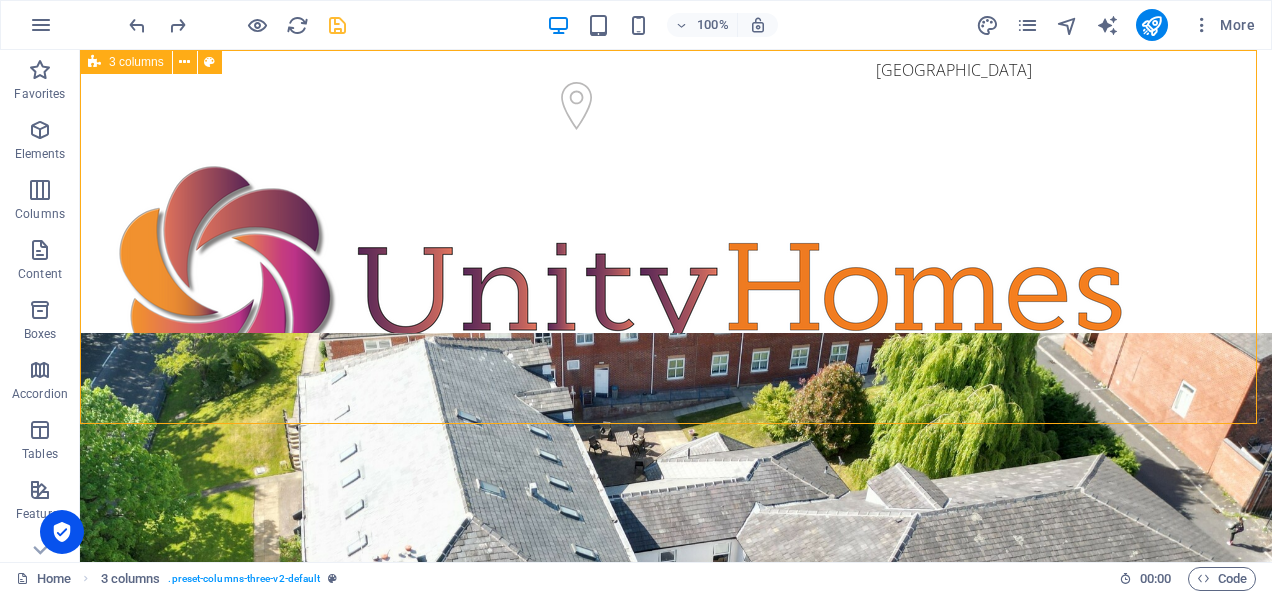 click on "3 columns" at bounding box center [136, 62] 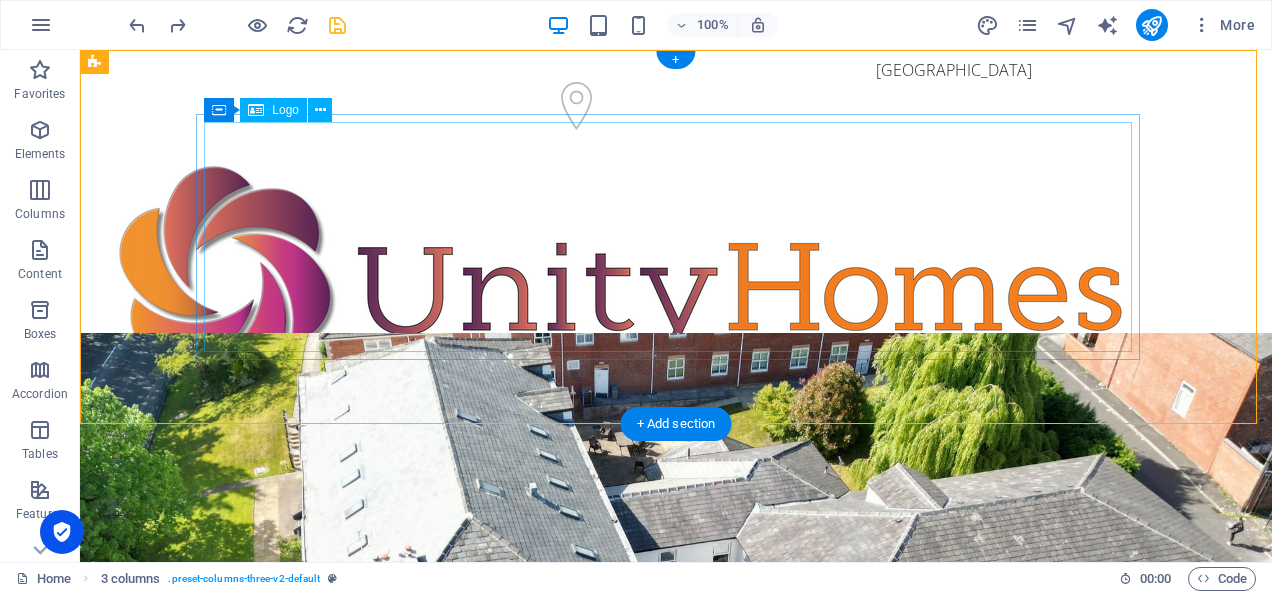 click at bounding box center [568, 279] 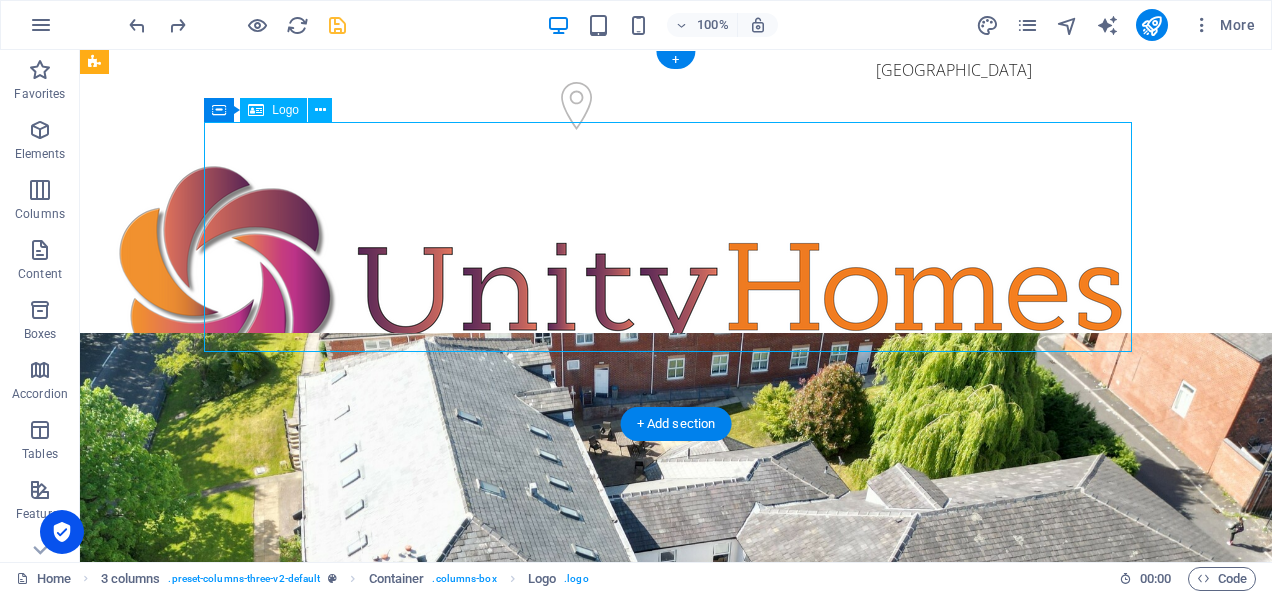 click at bounding box center [568, 279] 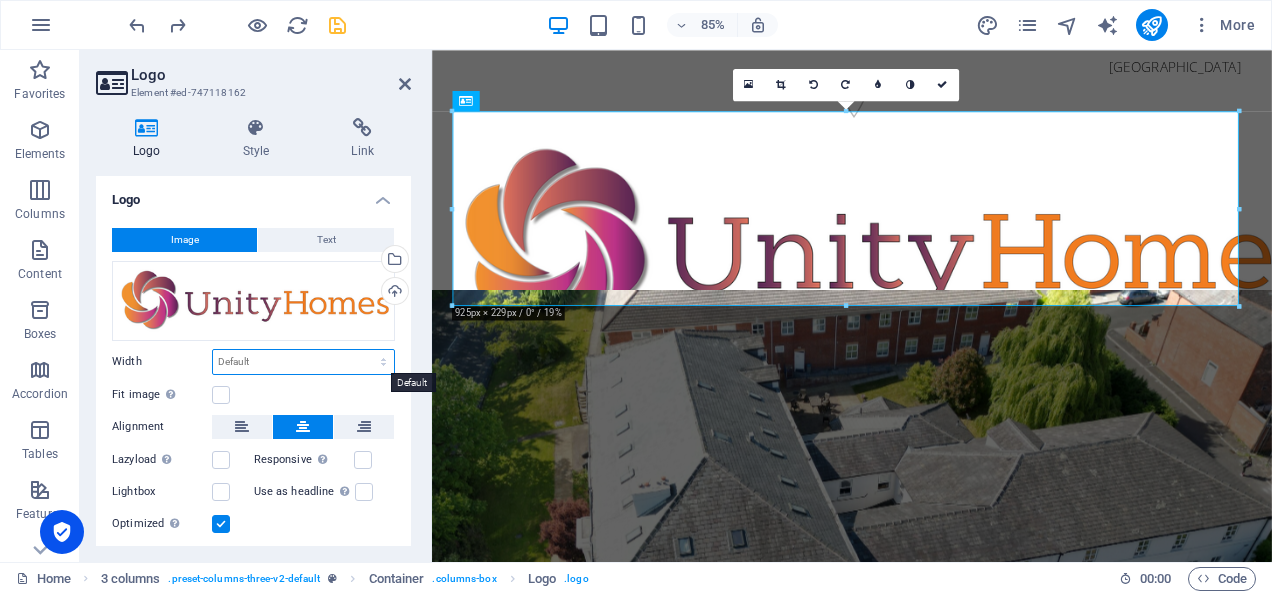 click on "Default auto px rem % em vh vw" at bounding box center (303, 362) 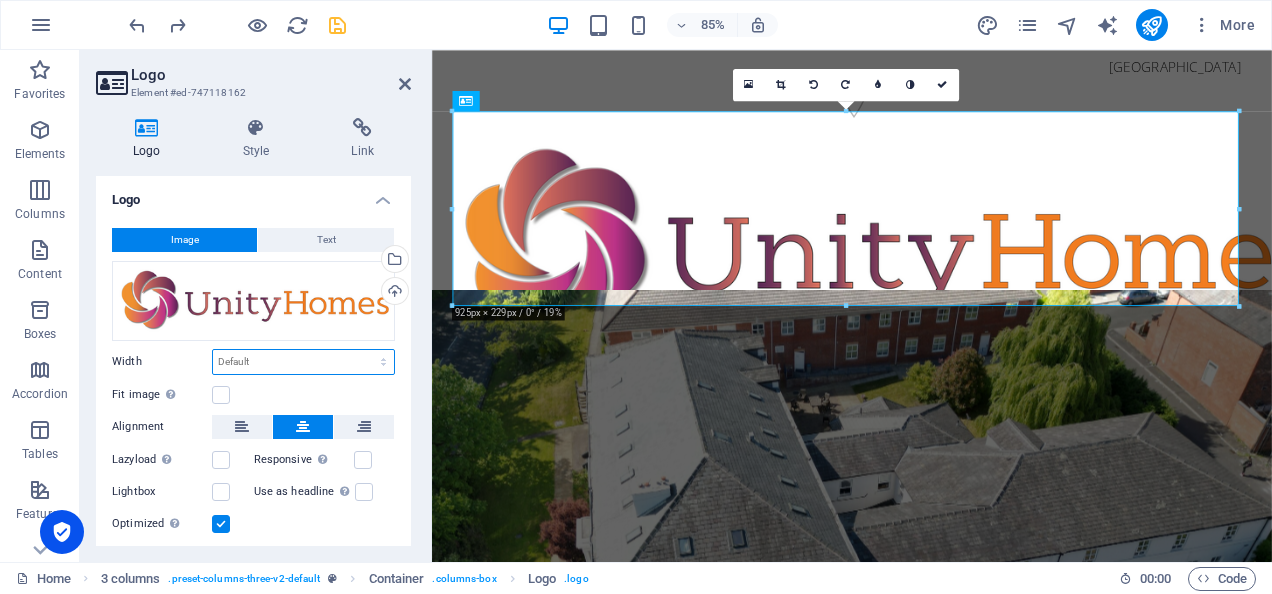 select on "px" 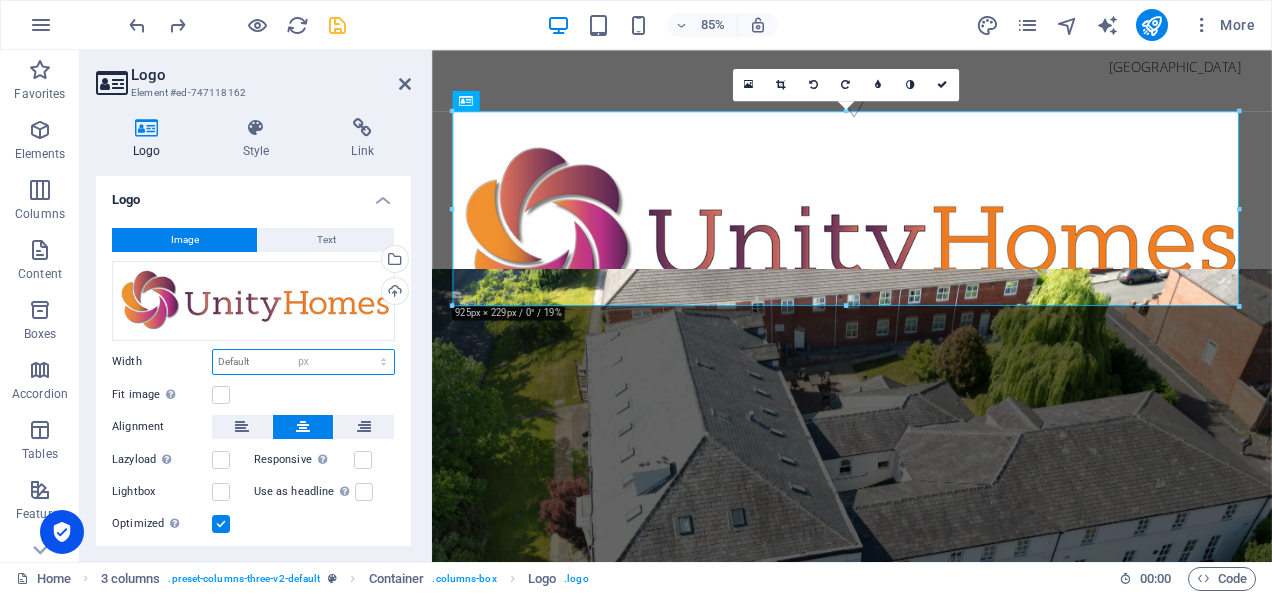 click on "Default auto px rem % em vh vw" at bounding box center (303, 362) 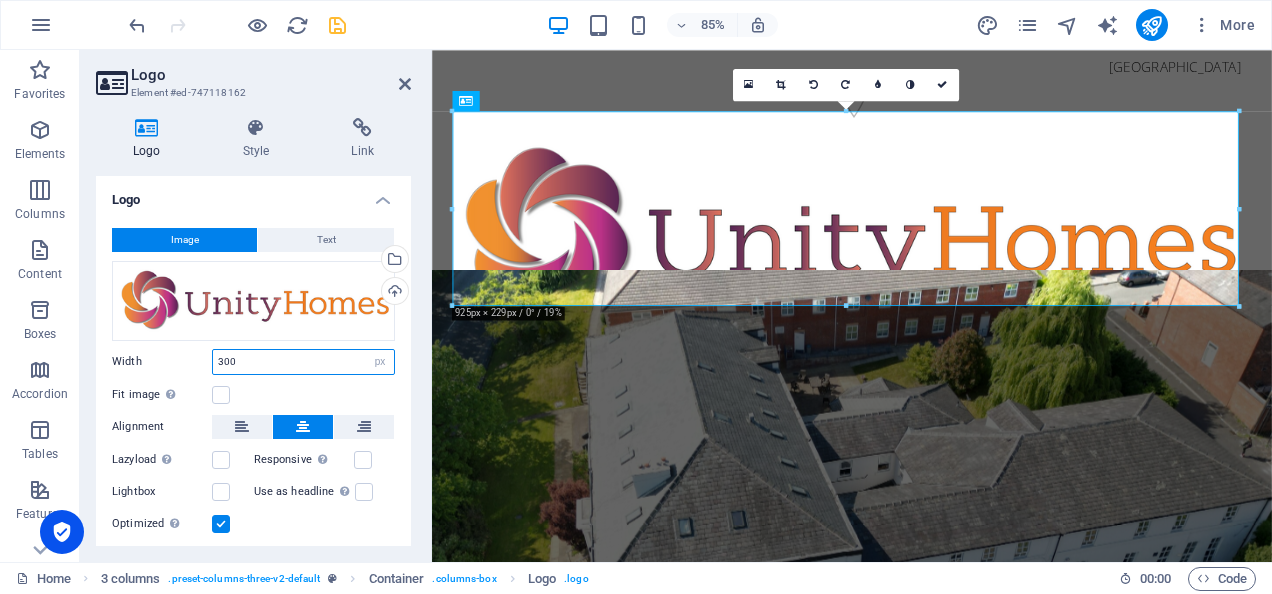 type on "300" 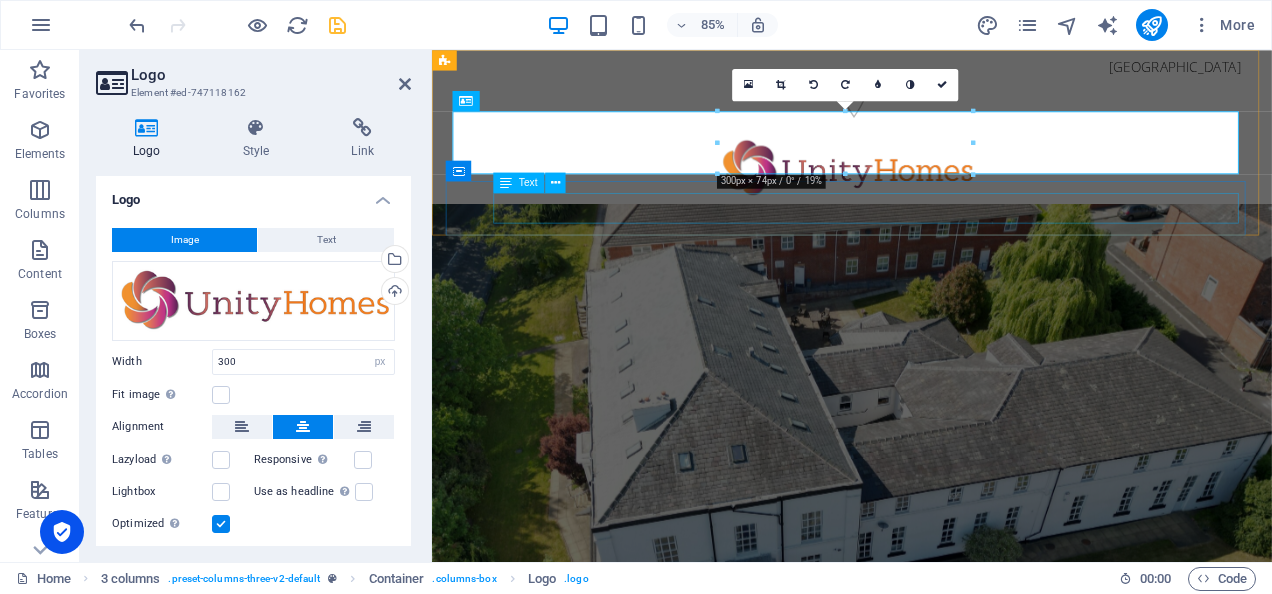 click on "0161 826 9080" at bounding box center (920, 314) 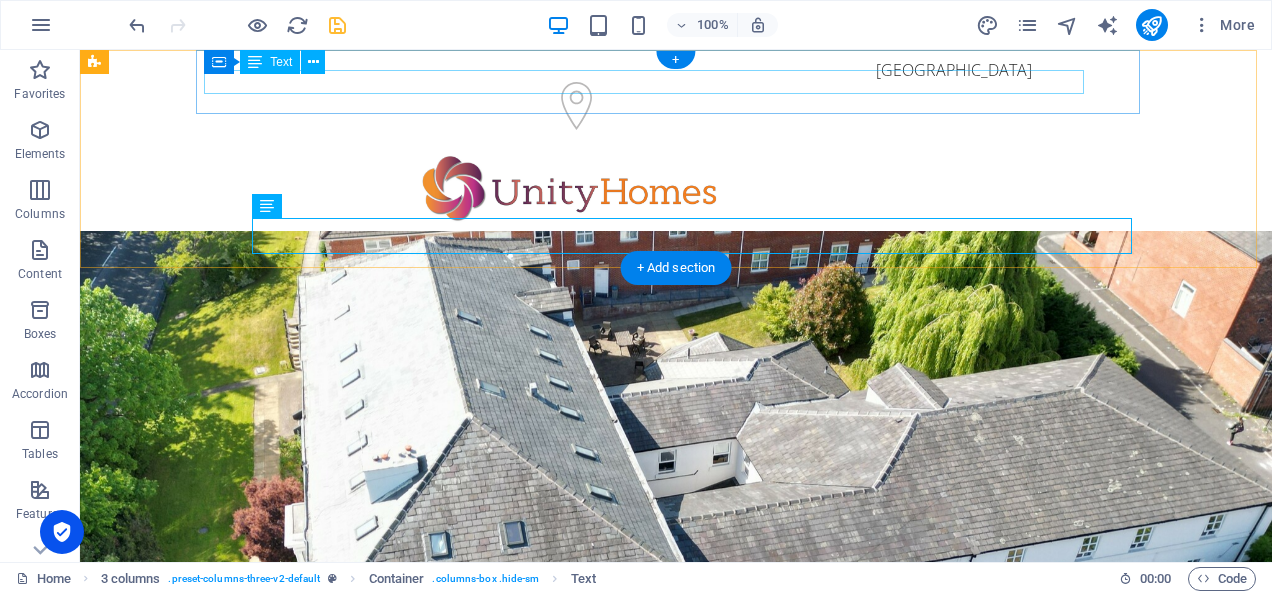 click on "[GEOGRAPHIC_DATA]" at bounding box center (568, 70) 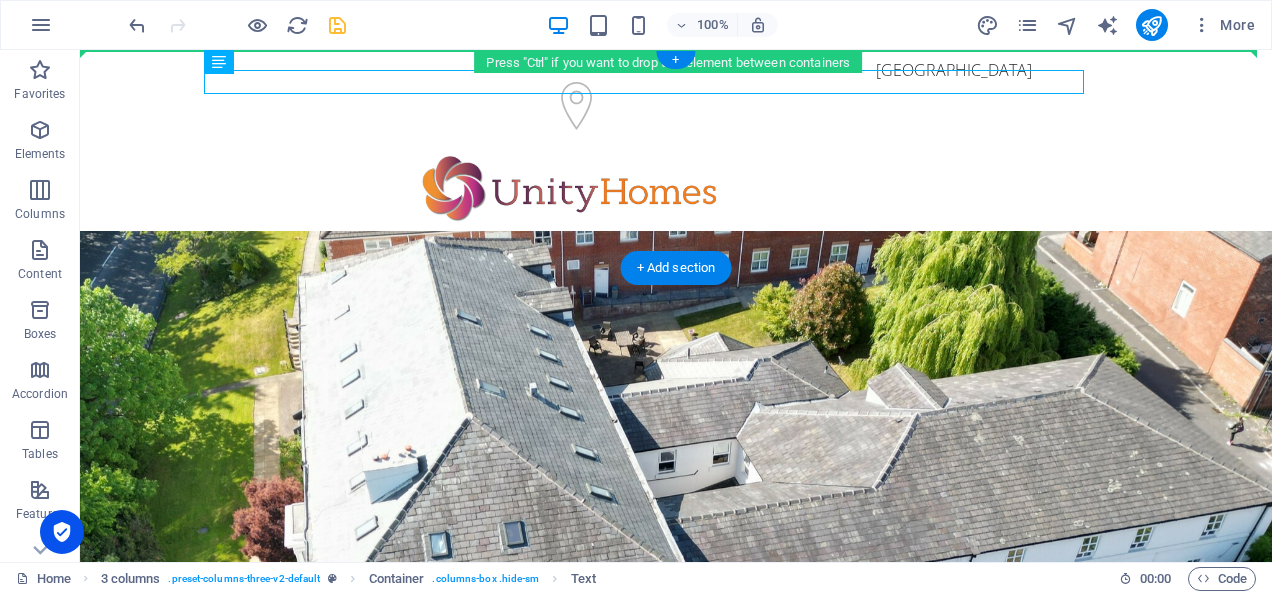 drag, startPoint x: 952, startPoint y: 85, endPoint x: 144, endPoint y: 142, distance: 810.008 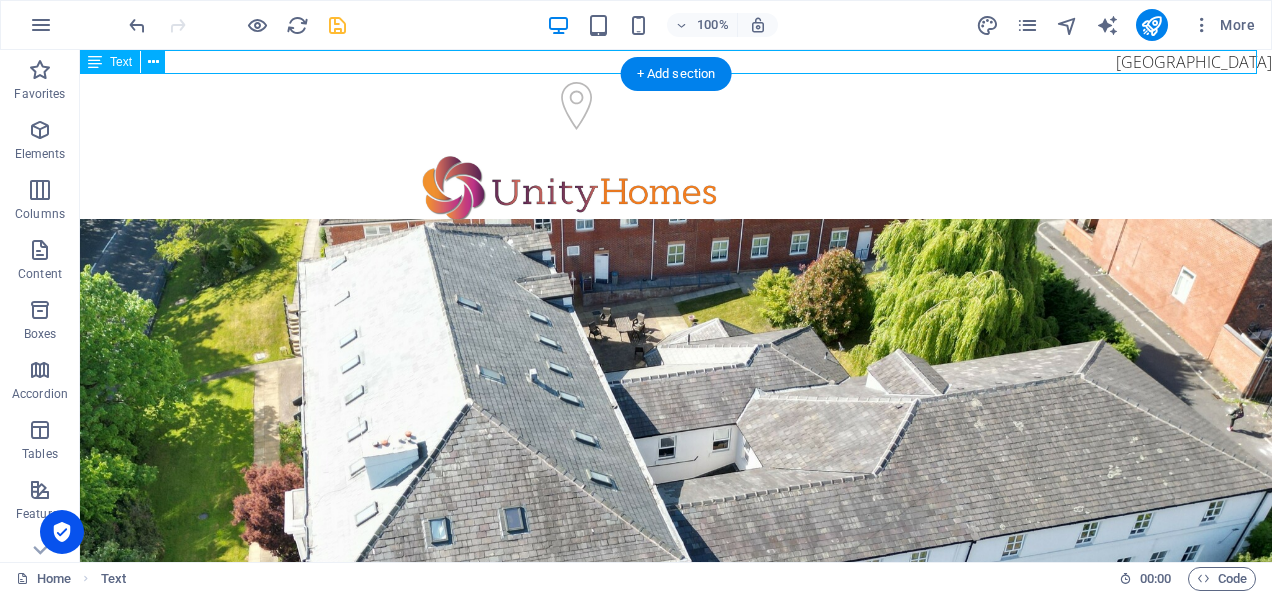 click on "[GEOGRAPHIC_DATA]" at bounding box center (676, 62) 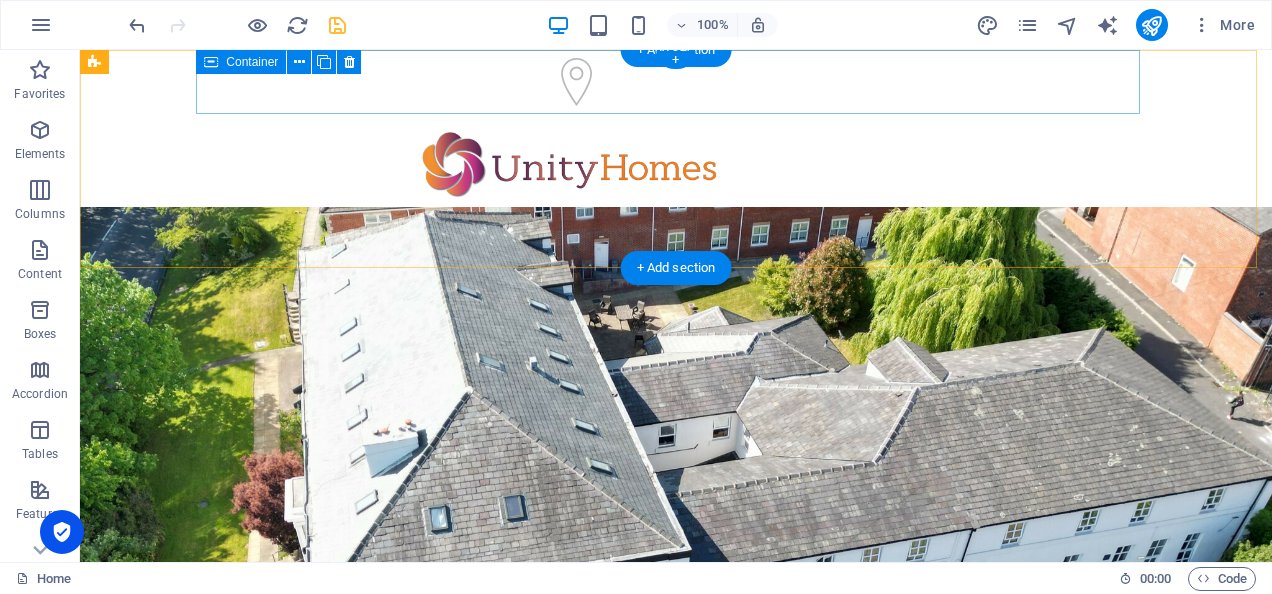 click at bounding box center [568, 85] 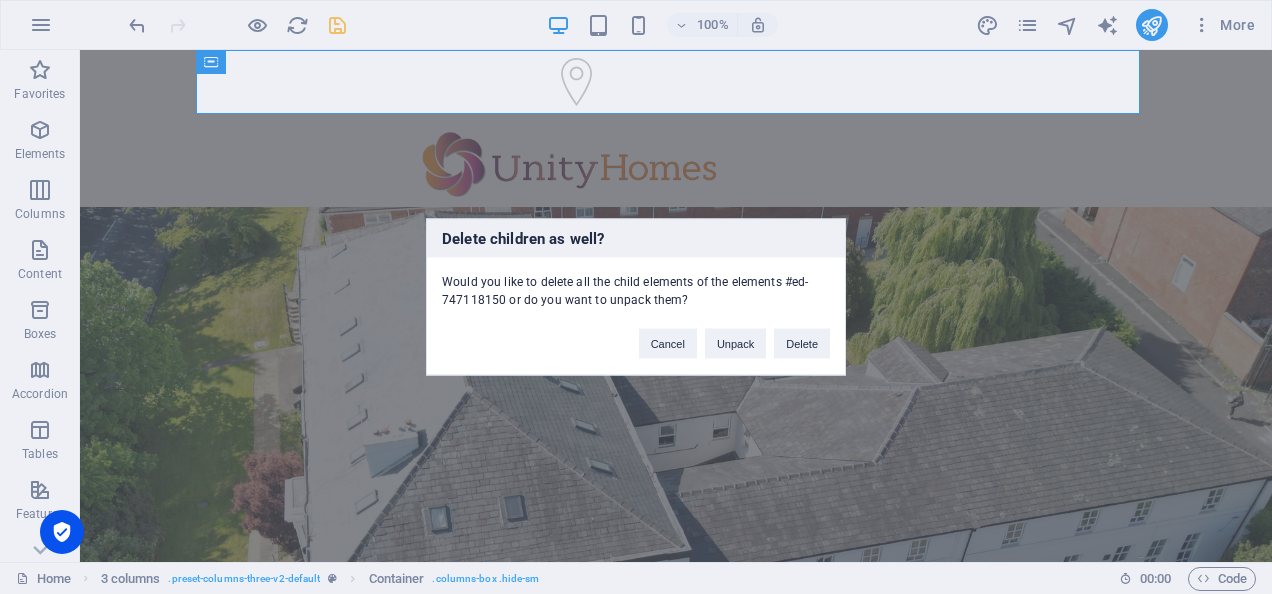 type 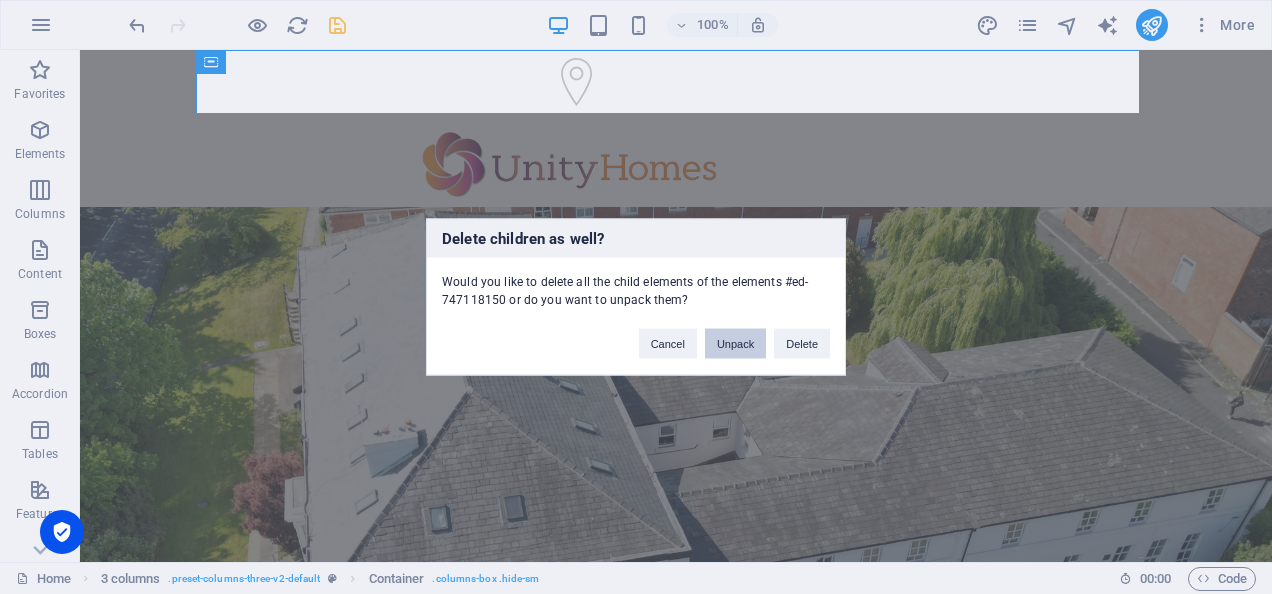 click on "Unpack" at bounding box center [735, 344] 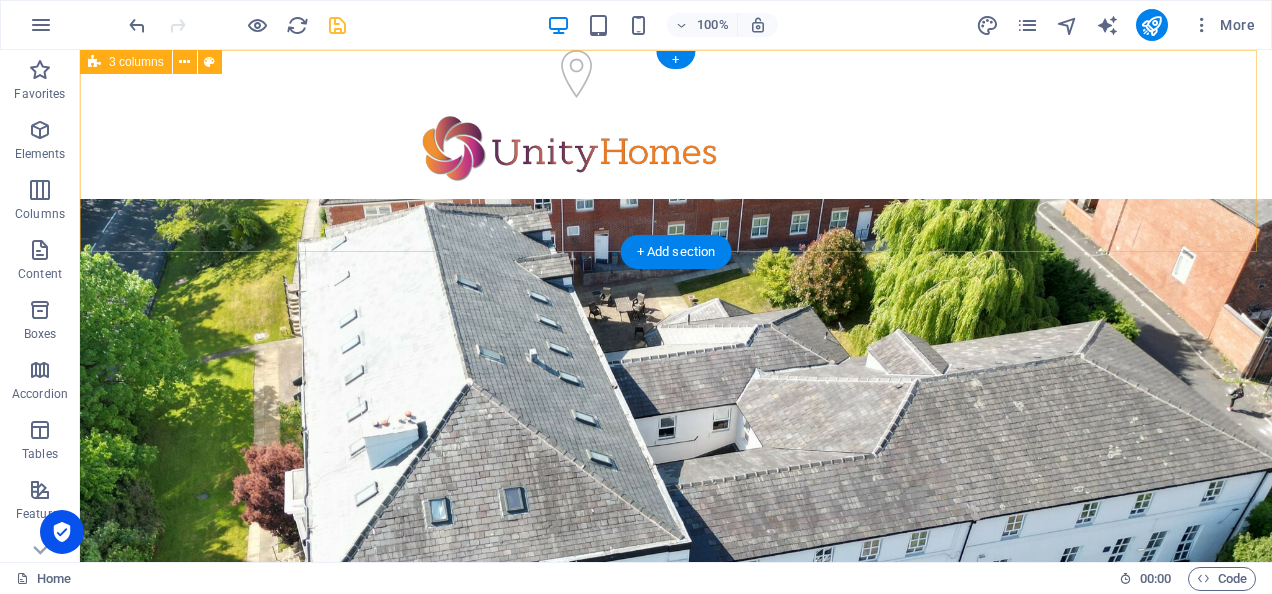 click on "0161 826 9080" at bounding box center (676, 175) 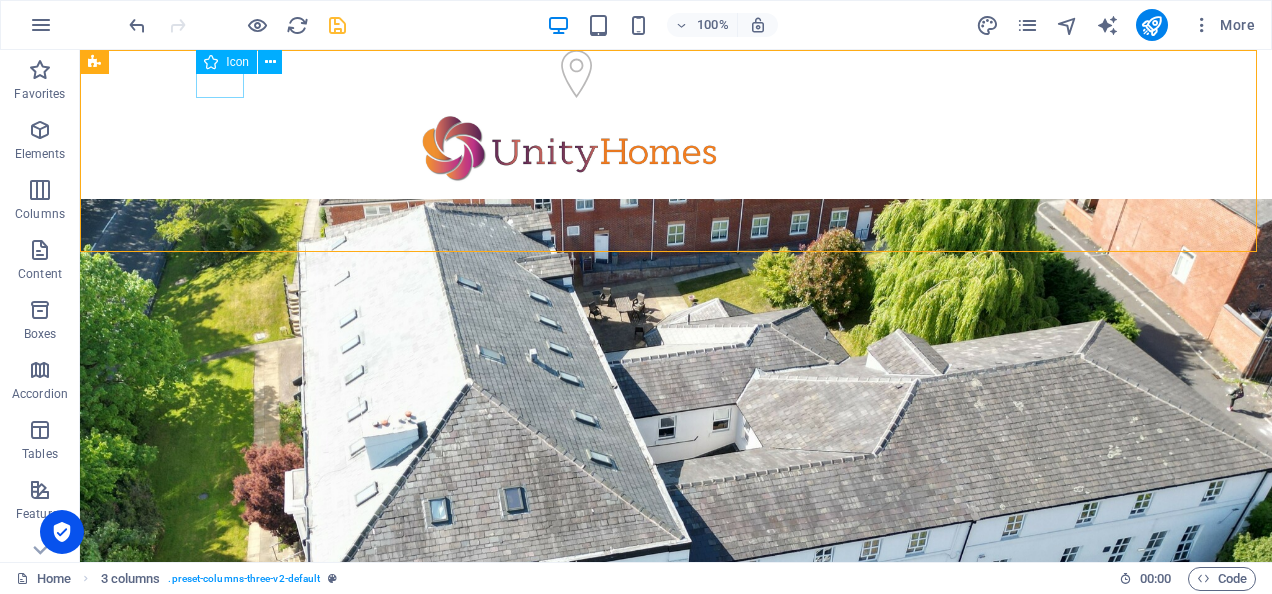 click on "Icon" at bounding box center [245, 62] 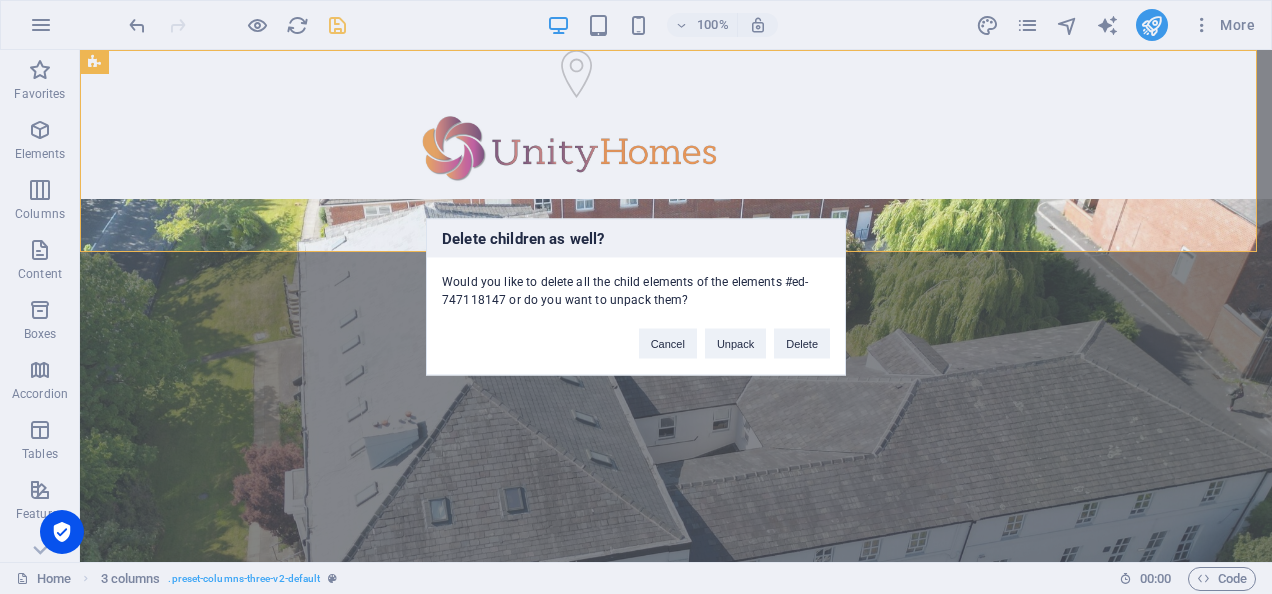 type 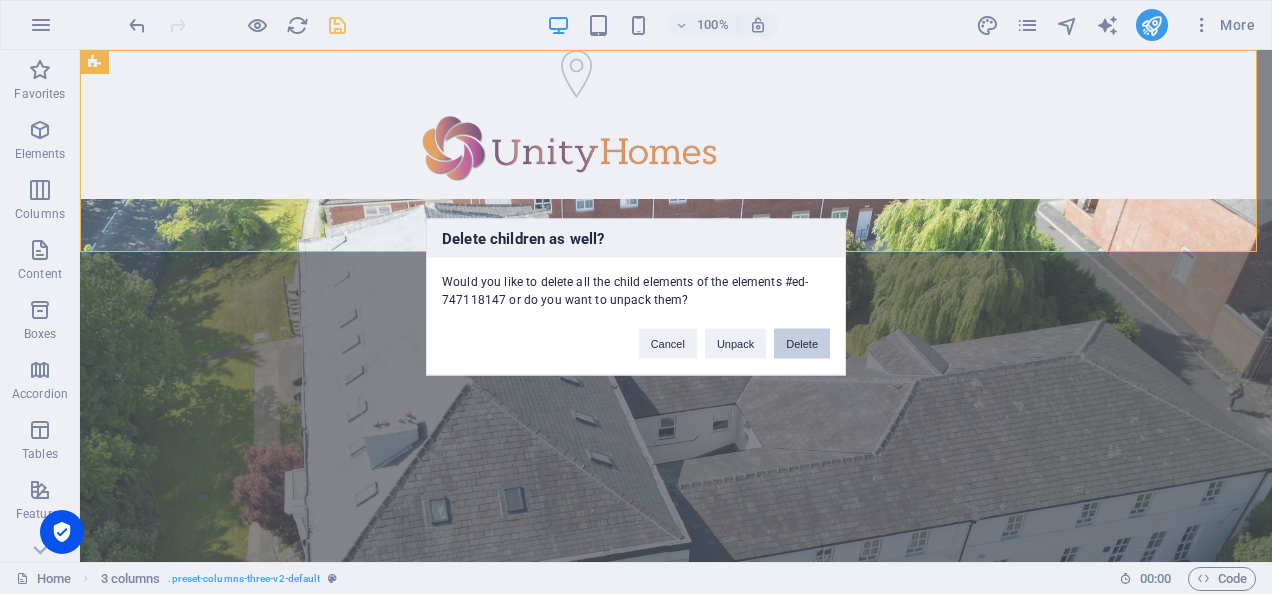 click on "Delete" at bounding box center (802, 344) 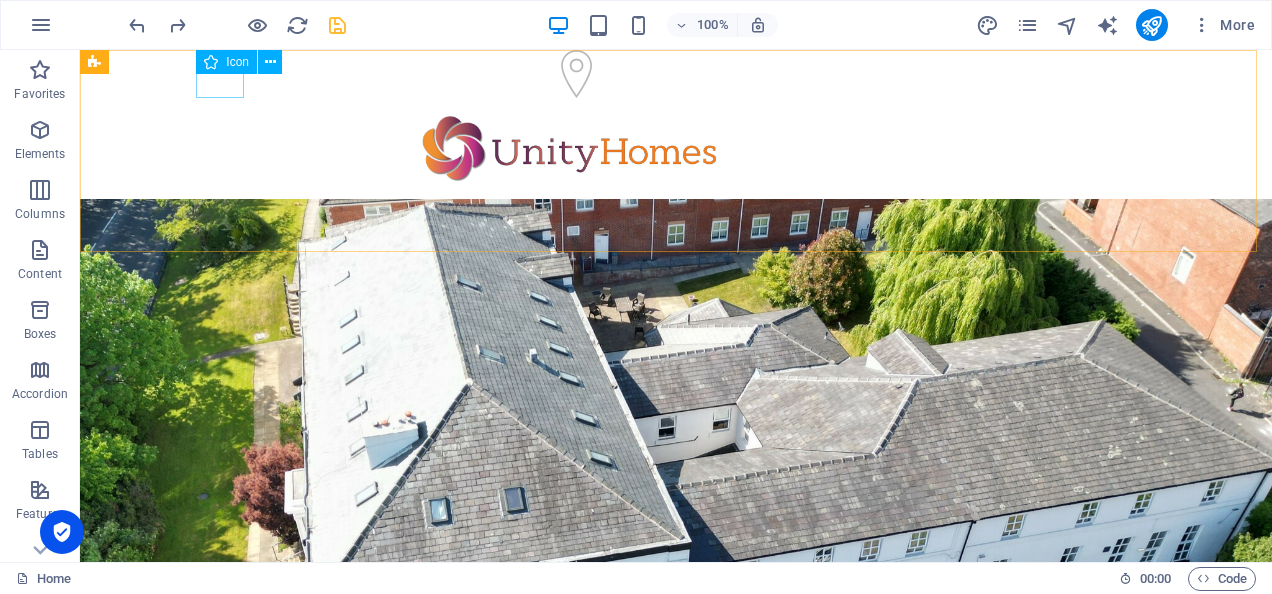 click on "Icon" at bounding box center [245, 62] 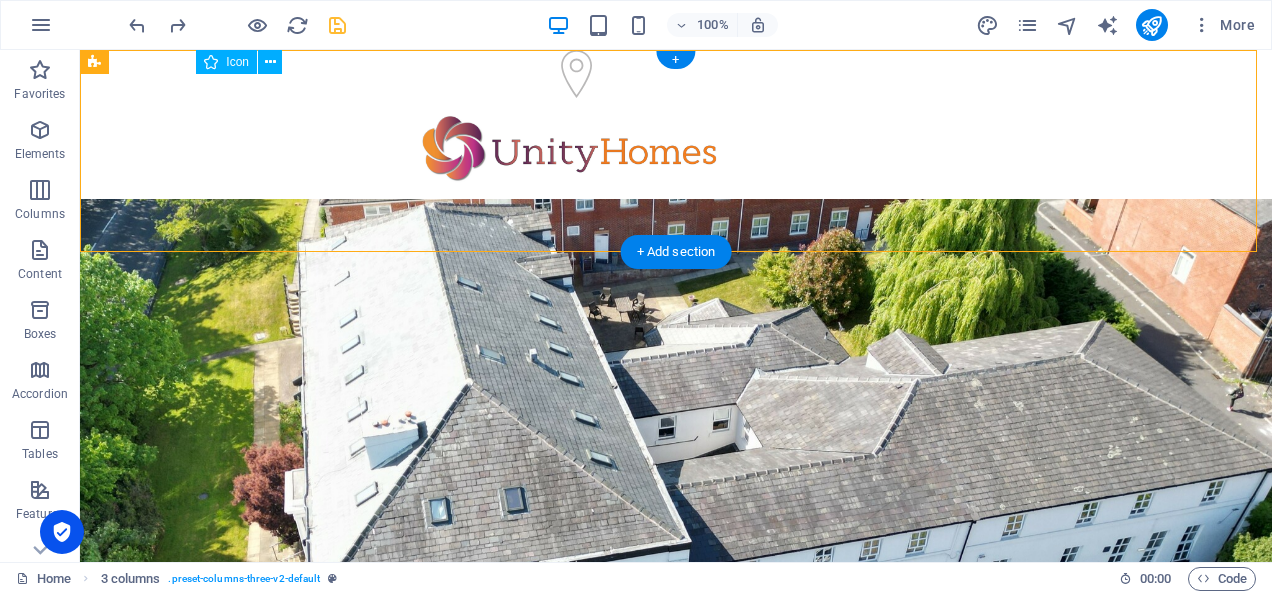 drag, startPoint x: 313, startPoint y: 124, endPoint x: 238, endPoint y: 87, distance: 83.630135 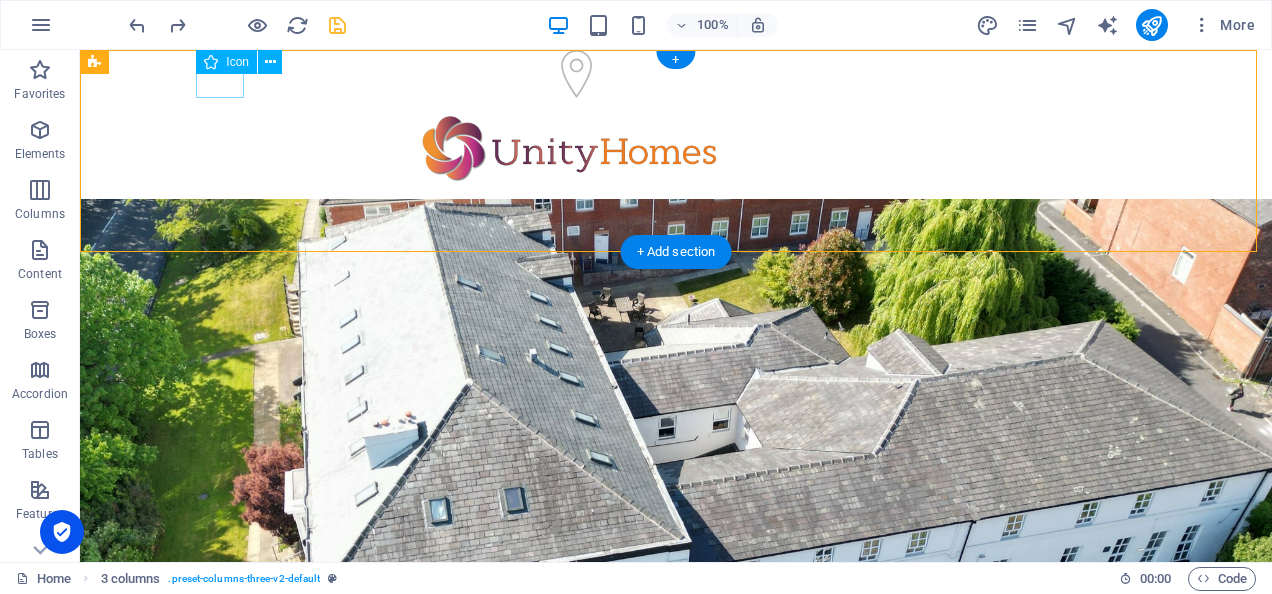 click at bounding box center (568, 77) 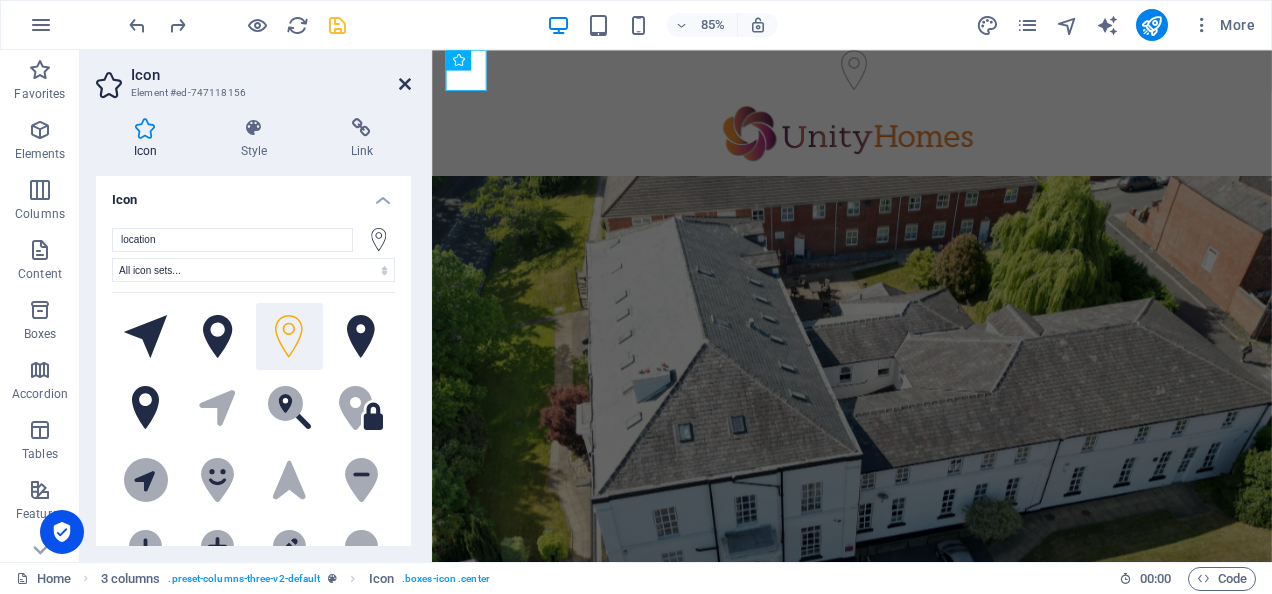 click at bounding box center (405, 84) 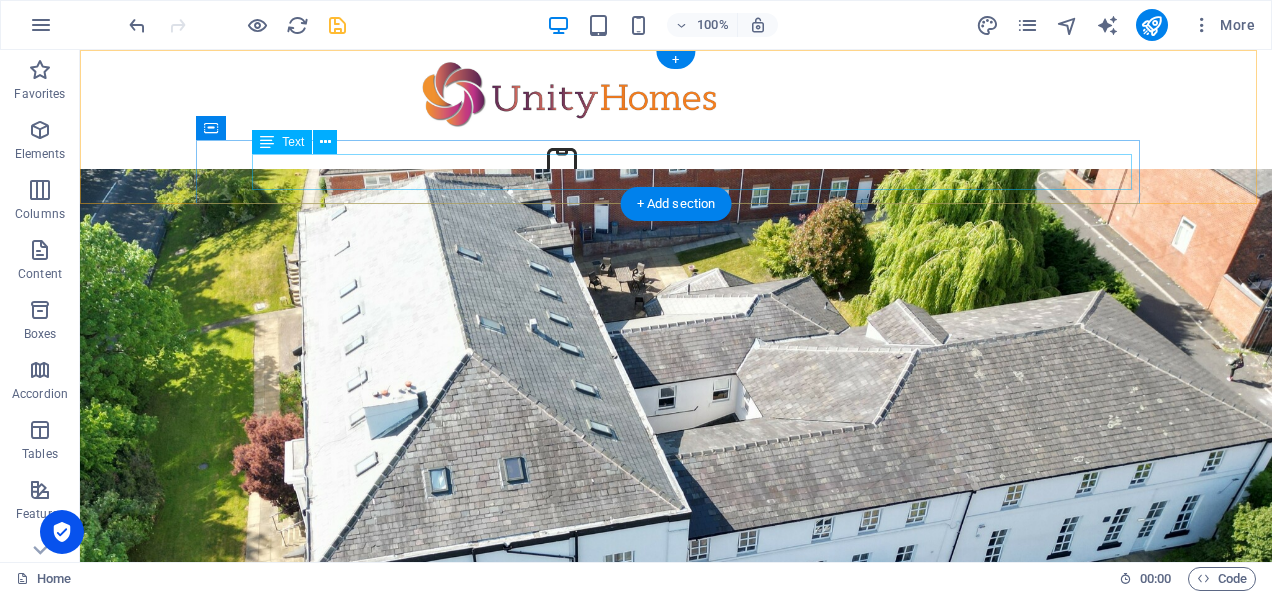 click on "0161 826 9080" at bounding box center (568, 220) 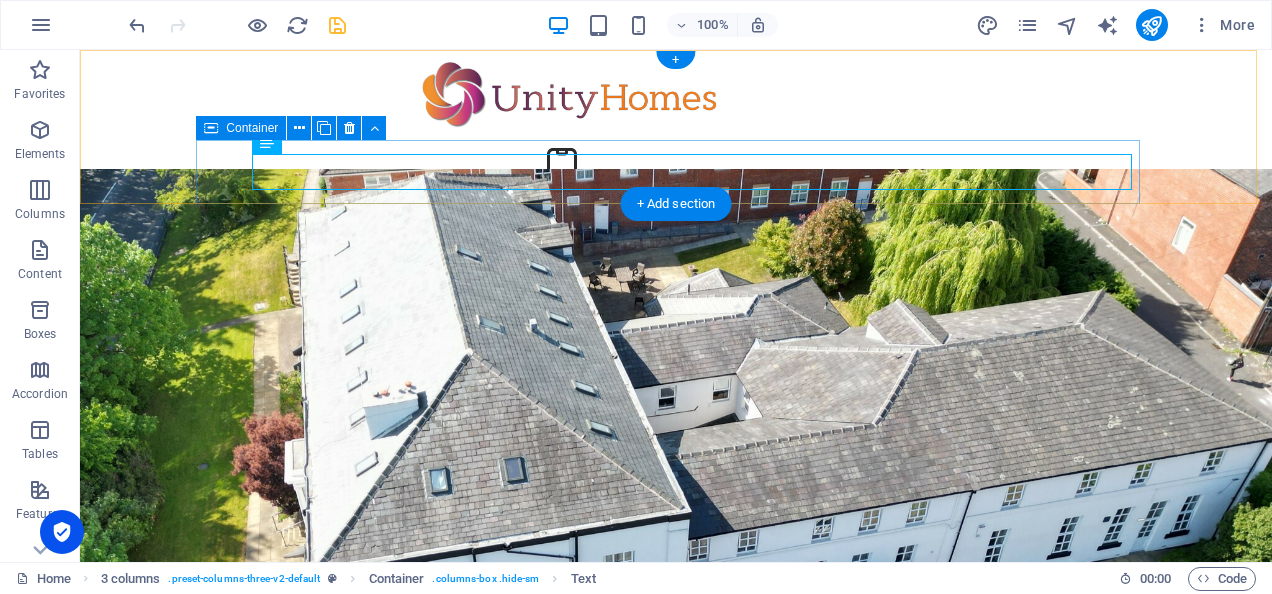 click on "0161 826 9080" at bounding box center [568, 193] 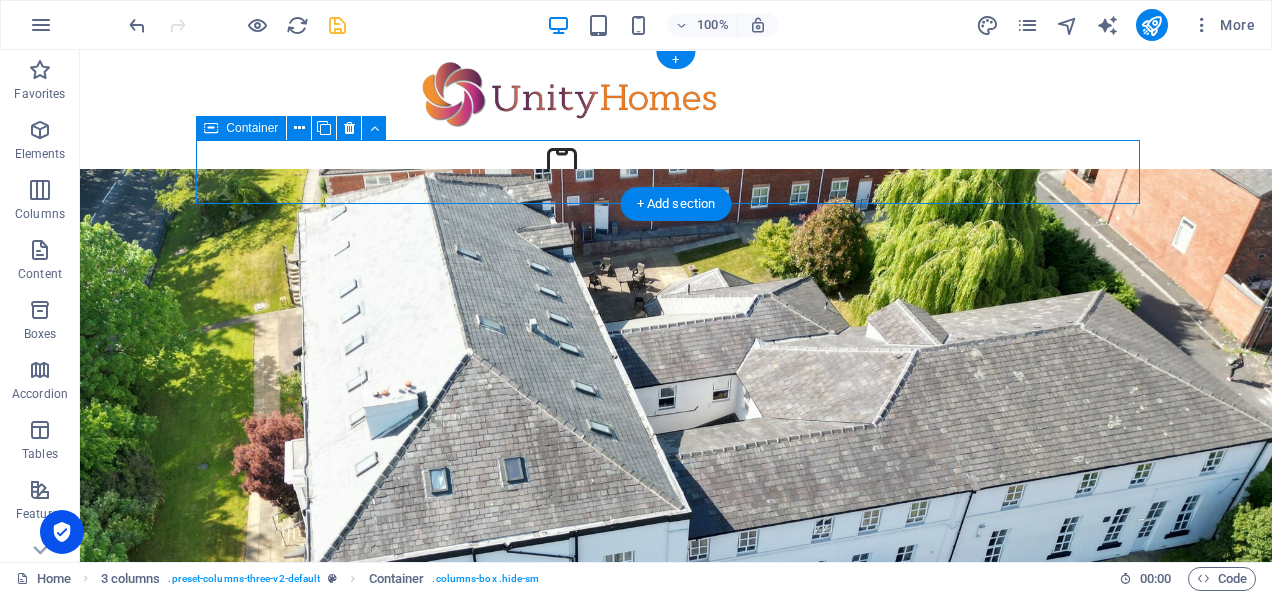 click on "0161 826 9080" at bounding box center (568, 193) 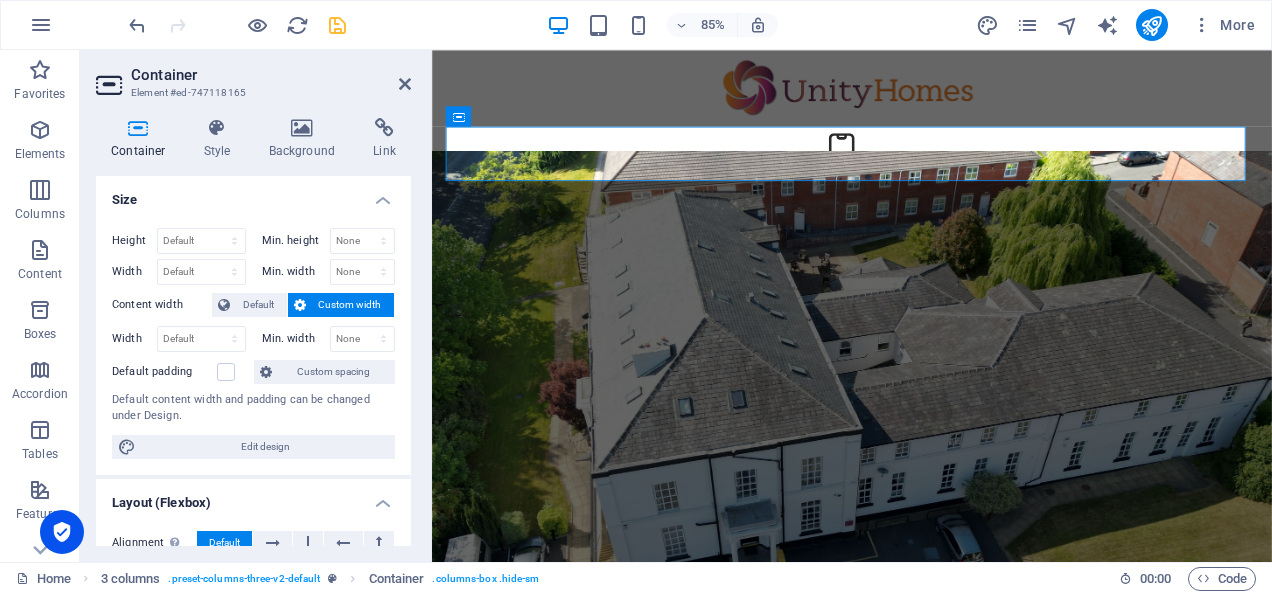 drag, startPoint x: 405, startPoint y: 209, endPoint x: 404, endPoint y: 260, distance: 51.009804 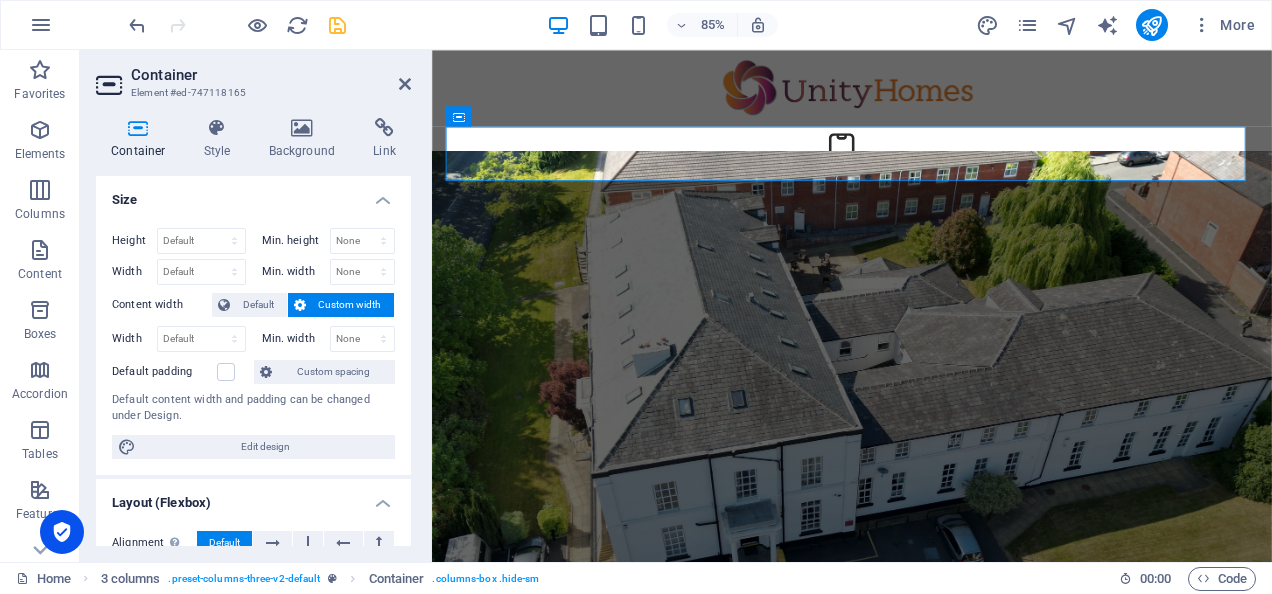 click on "Size Height Default px rem % vh vw Min. height None px rem % vh vw Width Default px rem % em vh vw Min. width None px rem % vh vw Content width Default Custom width Width Default px rem % em vh vw Min. width None px rem % vh vw Default padding Custom spacing Default content width and padding can be changed under Design. Edit design" at bounding box center [253, 325] 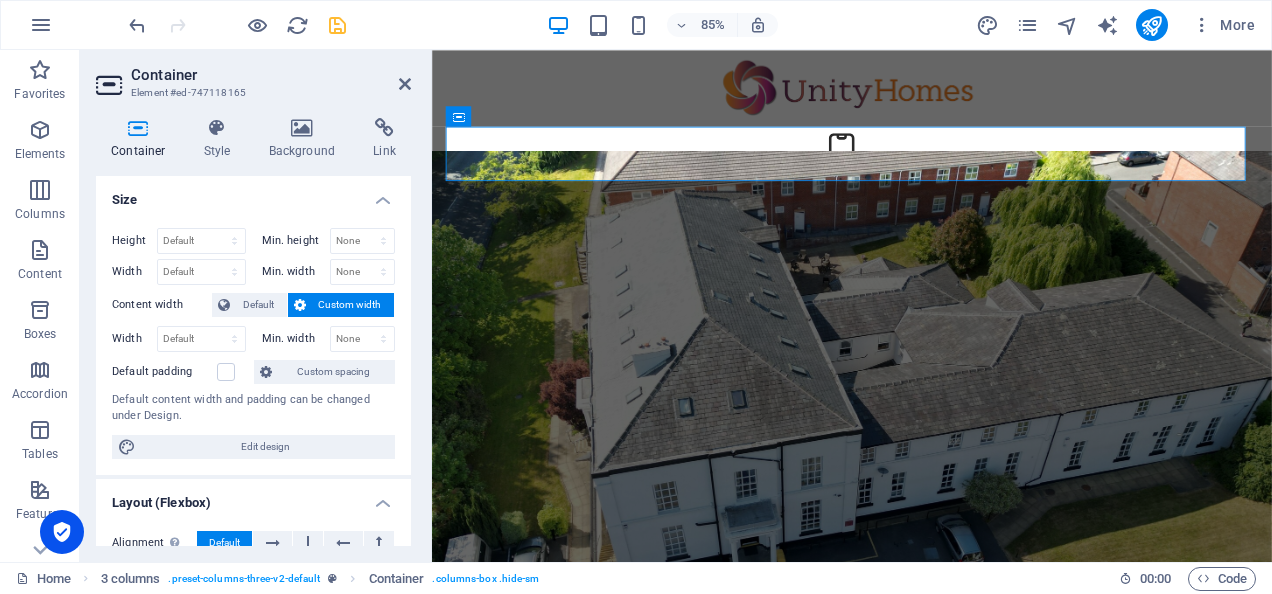 drag, startPoint x: 406, startPoint y: 220, endPoint x: 400, endPoint y: 281, distance: 61.294373 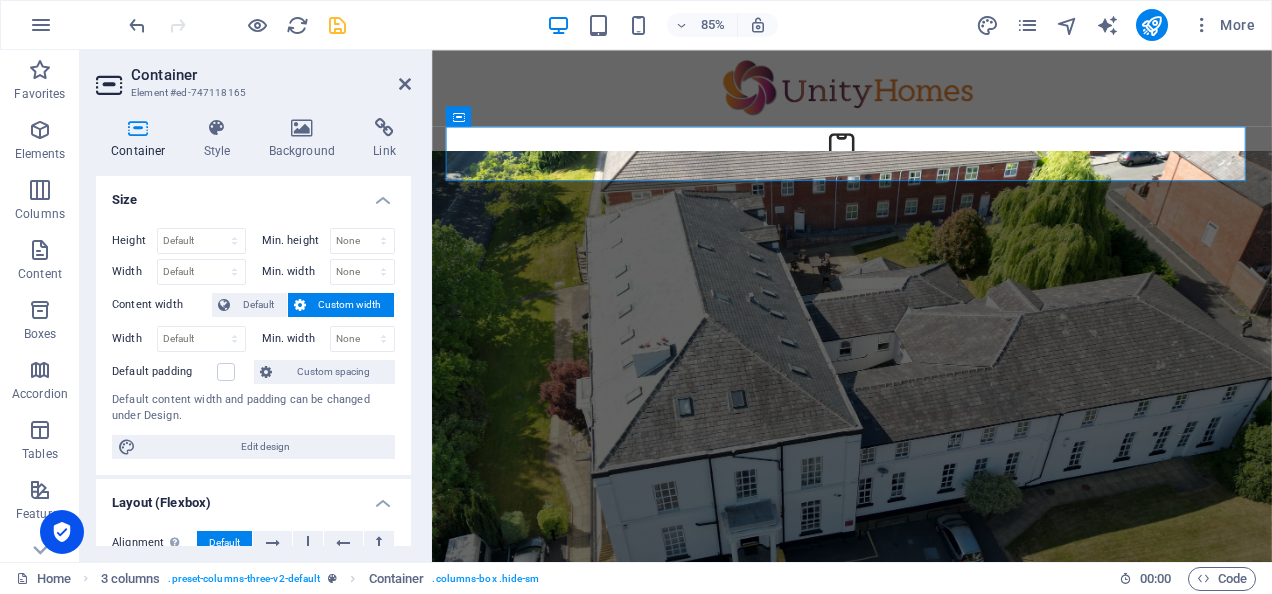 click on "Height Default px rem % vh vw Min. height None px rem % vh vw Width Default px rem % em vh vw Min. width None px rem % vh vw Content width Default Custom width Width Default px rem % em vh vw Min. width None px rem % vh vw Default padding Custom spacing Default content width and padding can be changed under Design. Edit design" at bounding box center (253, 343) 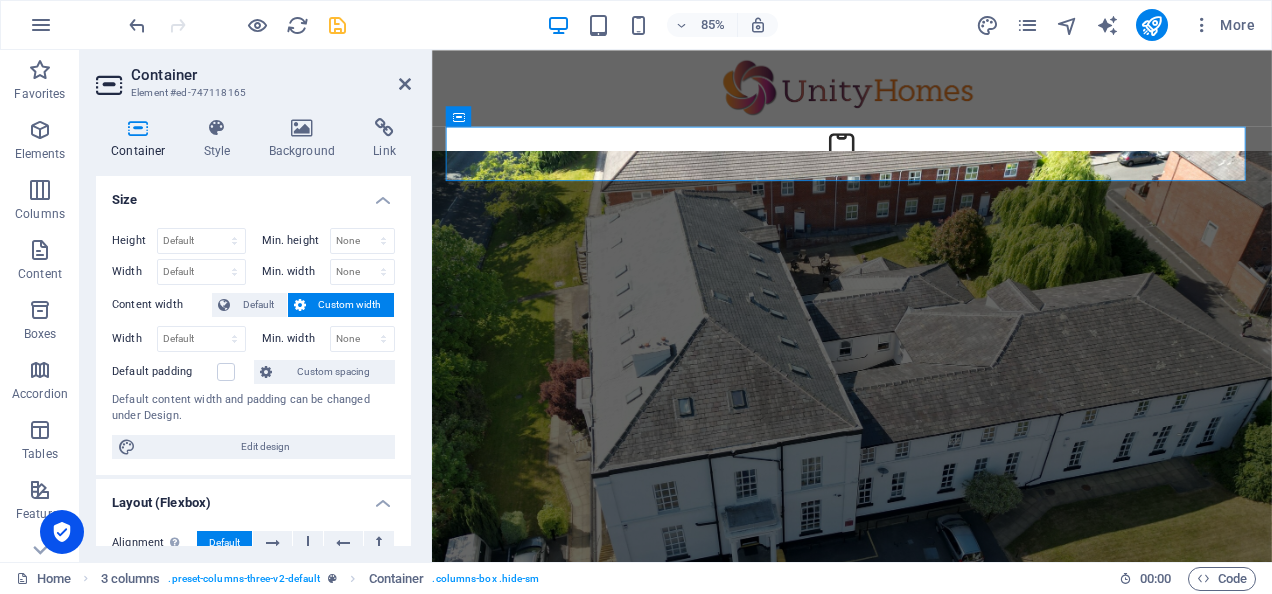 drag, startPoint x: 404, startPoint y: 240, endPoint x: 411, endPoint y: 263, distance: 24.04163 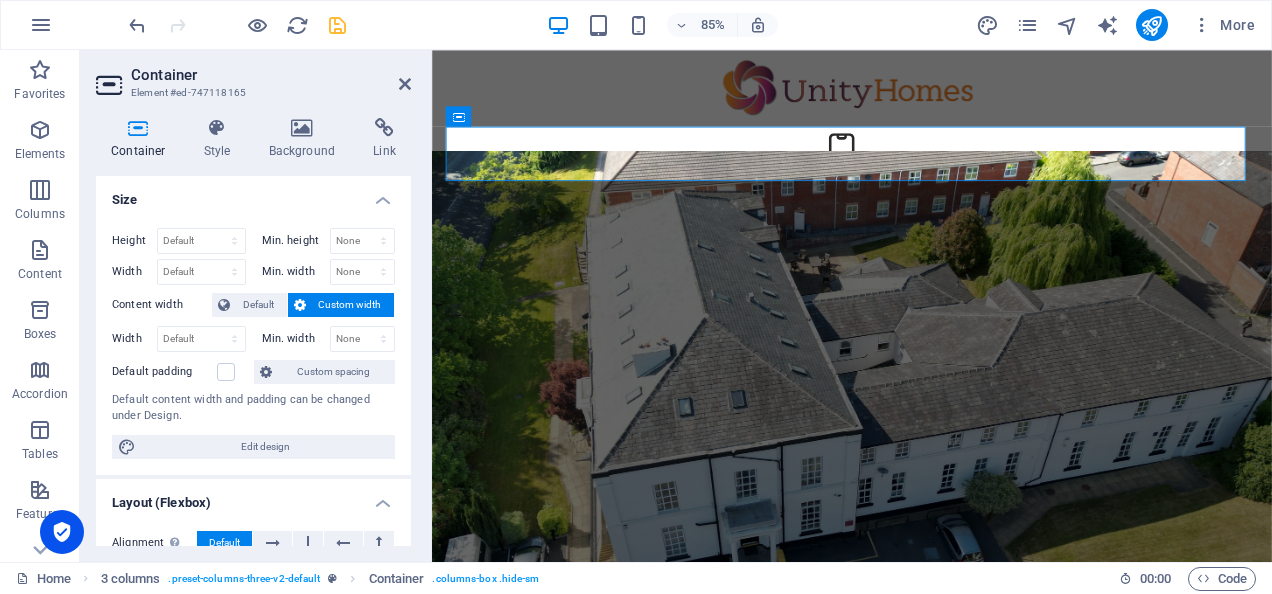click on "Container Style Background Link Size Height Default px rem % vh vw Min. height None px rem % vh vw Width Default px rem % em vh vw Min. width None px rem % vh vw Content width Default Custom width Width Default px rem % em vh vw Min. width None px rem % vh vw Default padding Custom spacing Default content width and padding can be changed under Design. Edit design Layout (Flexbox) Alignment Determines the flex direction. Default Main axis Determine how elements should behave along the main axis inside this container (justify content). Default Side axis Control the vertical direction of the element inside of the container (align items). Default Wrap Default On Off Fill Controls the distances and direction of elements on the y-axis across several lines (align content). Default Accessibility ARIA helps assistive technologies (like screen readers) to understand the role, state, and behavior of web elements Role The ARIA role defines the purpose of an element.  None Alert Article Banner Comment Fan" at bounding box center (253, 332) 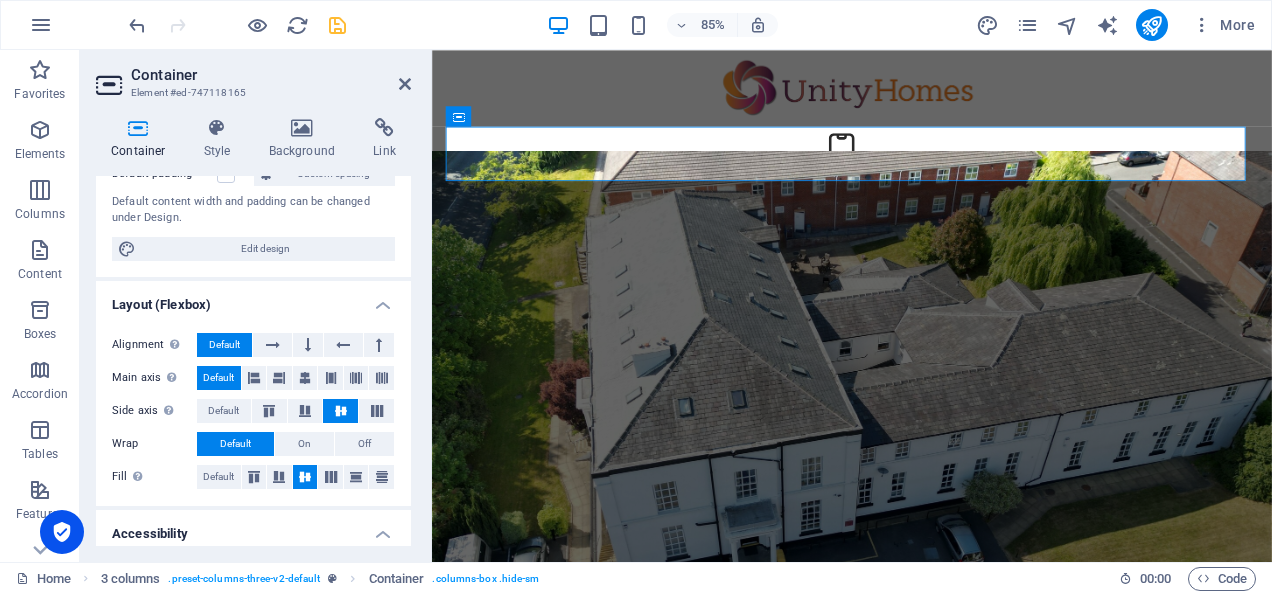 scroll, scrollTop: 206, scrollLeft: 0, axis: vertical 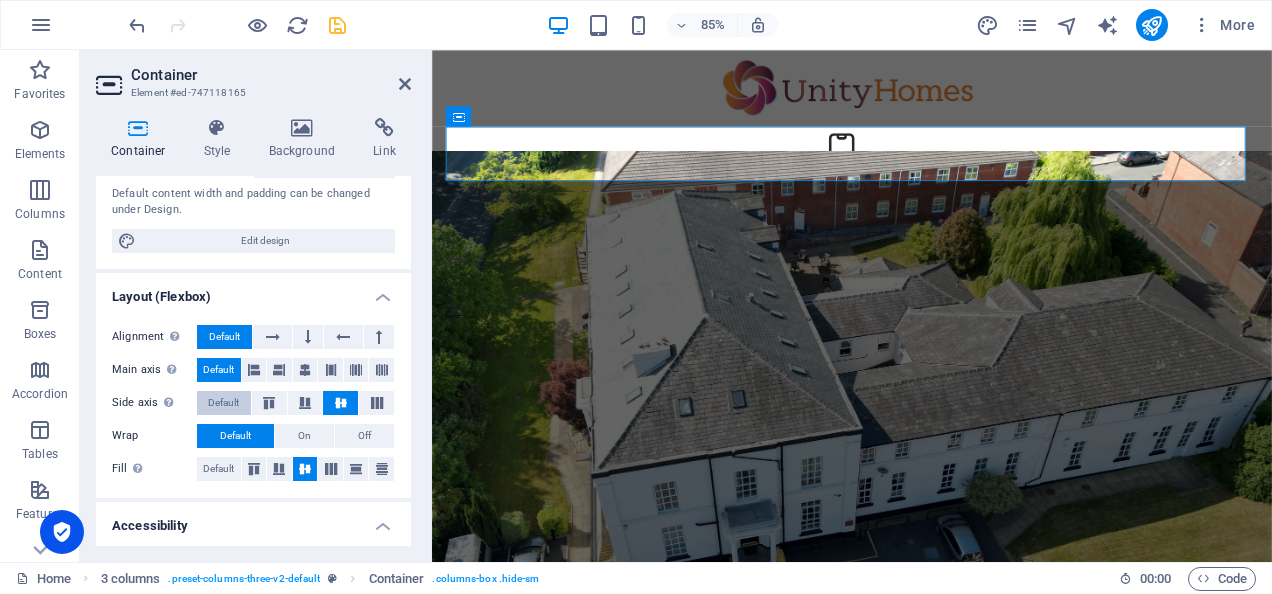 click on "Default" at bounding box center [223, 403] 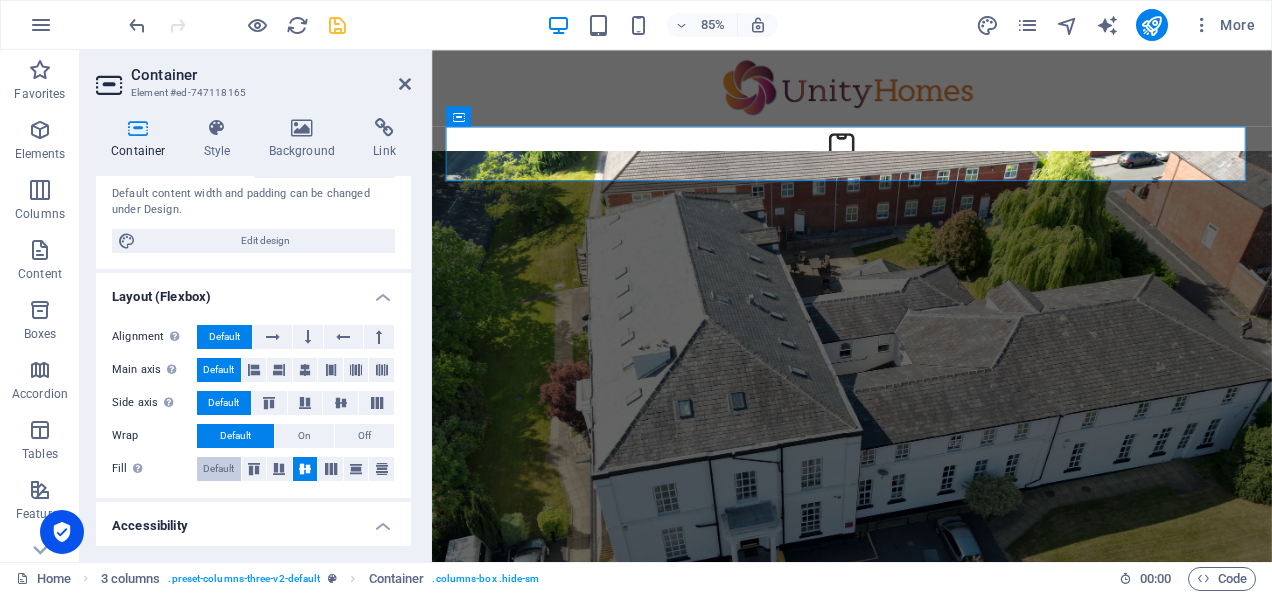 click on "Default" at bounding box center (218, 469) 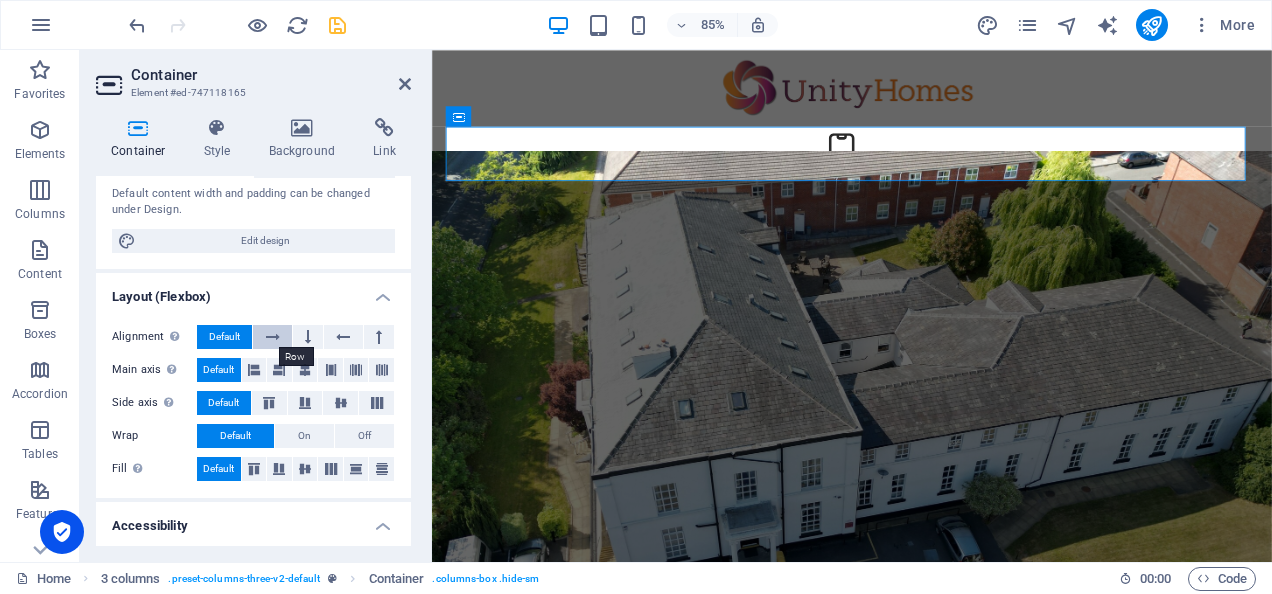 click at bounding box center (272, 337) 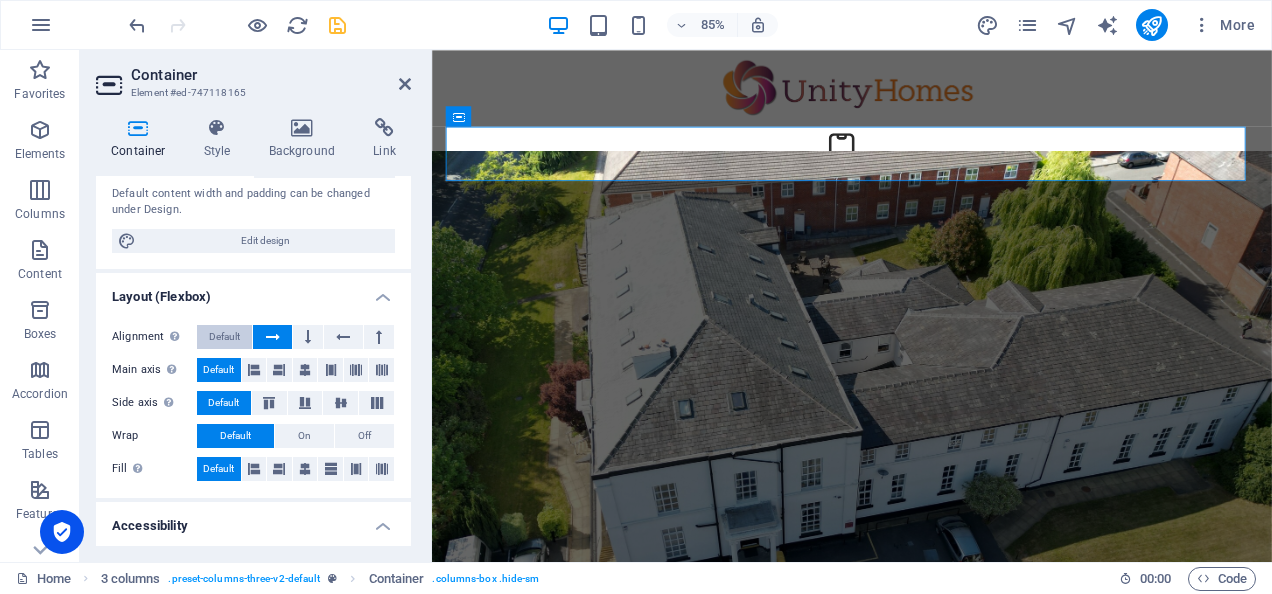 drag, startPoint x: 257, startPoint y: 325, endPoint x: 226, endPoint y: 325, distance: 31 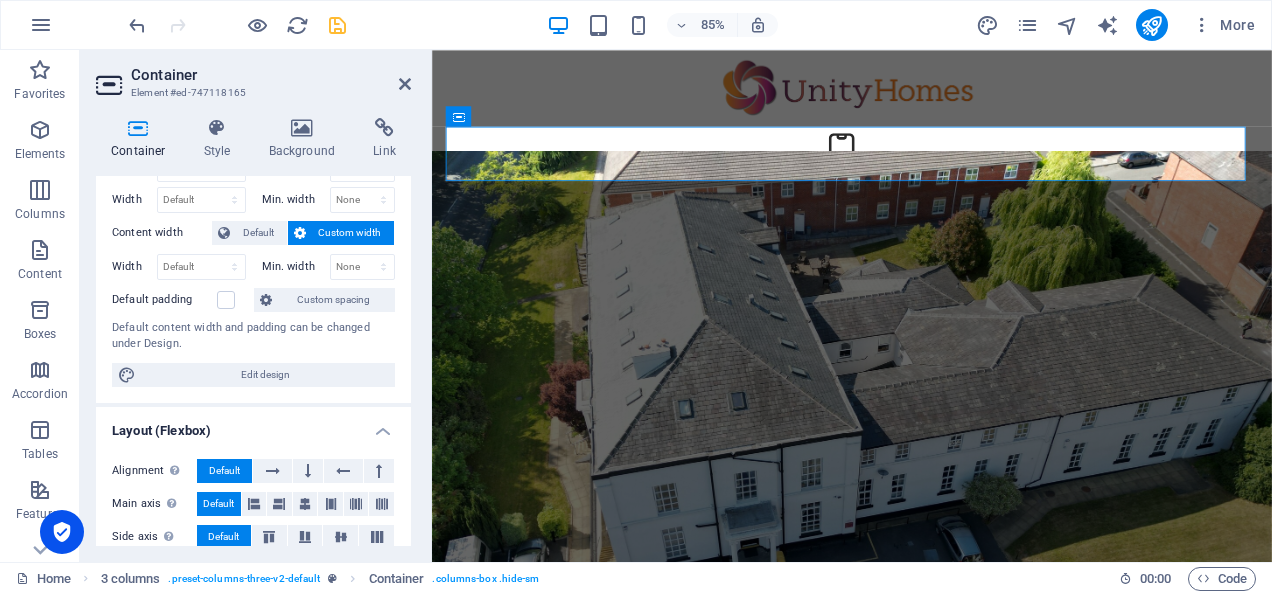 scroll, scrollTop: 0, scrollLeft: 0, axis: both 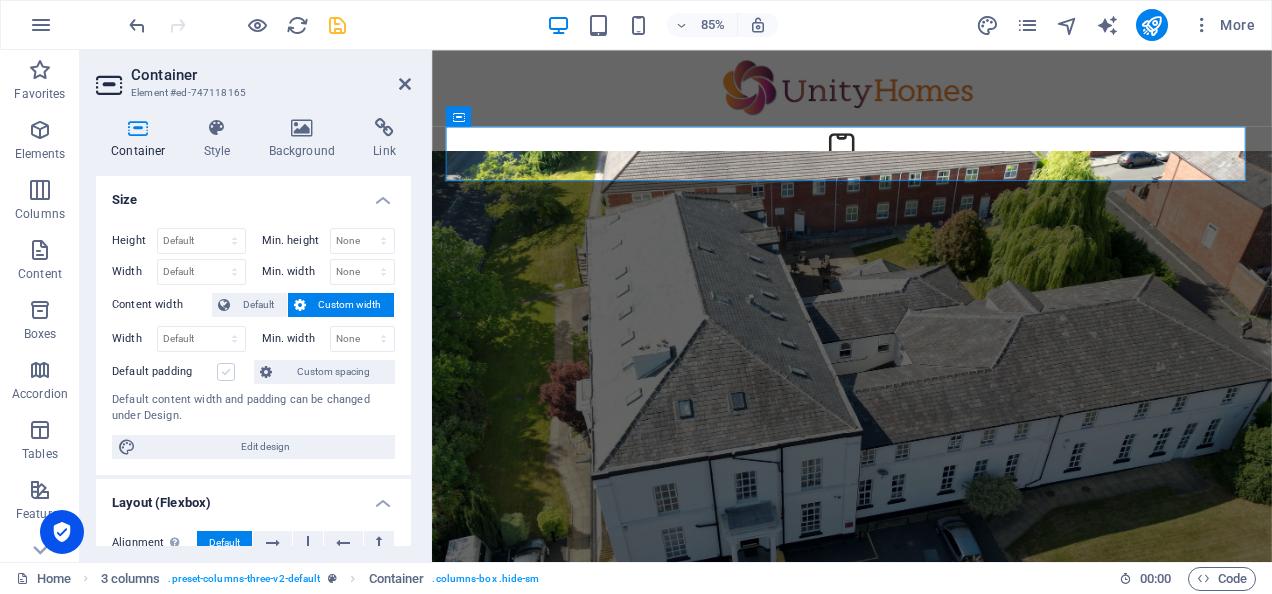 click at bounding box center (226, 372) 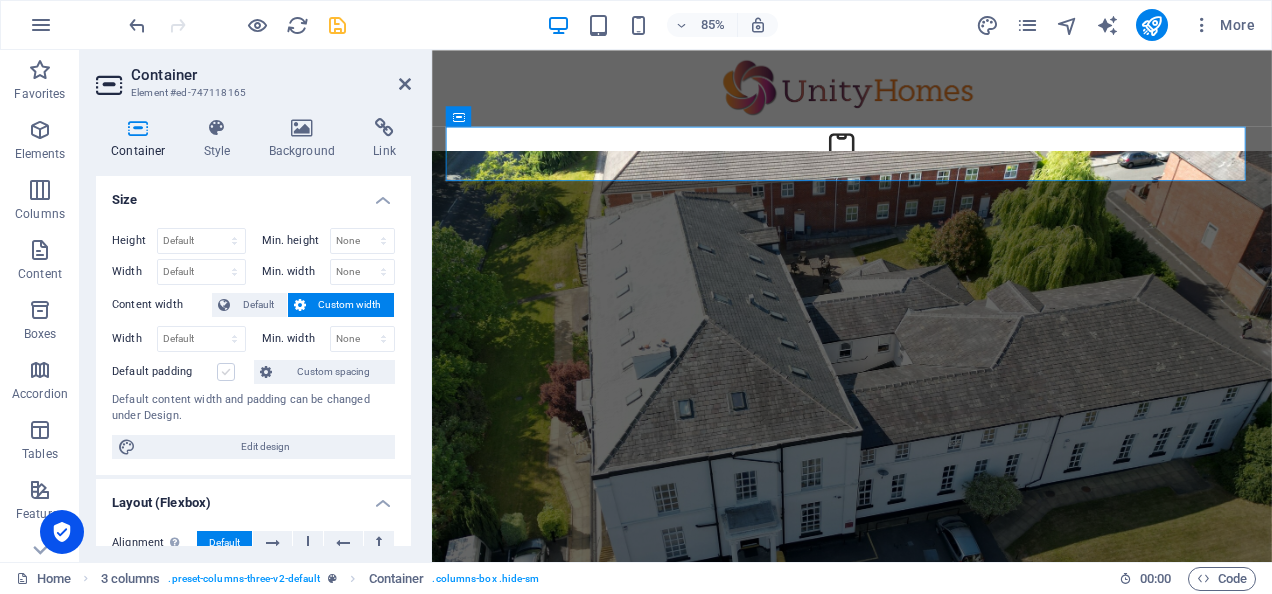 click on "Default padding" at bounding box center [0, 0] 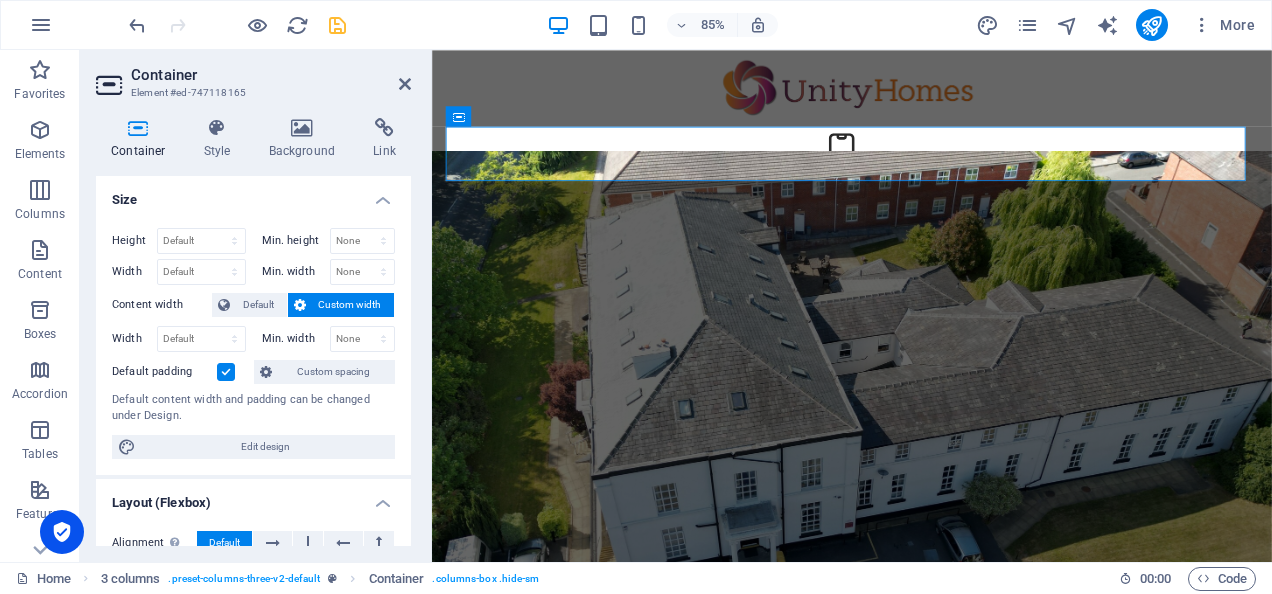 click at bounding box center [226, 372] 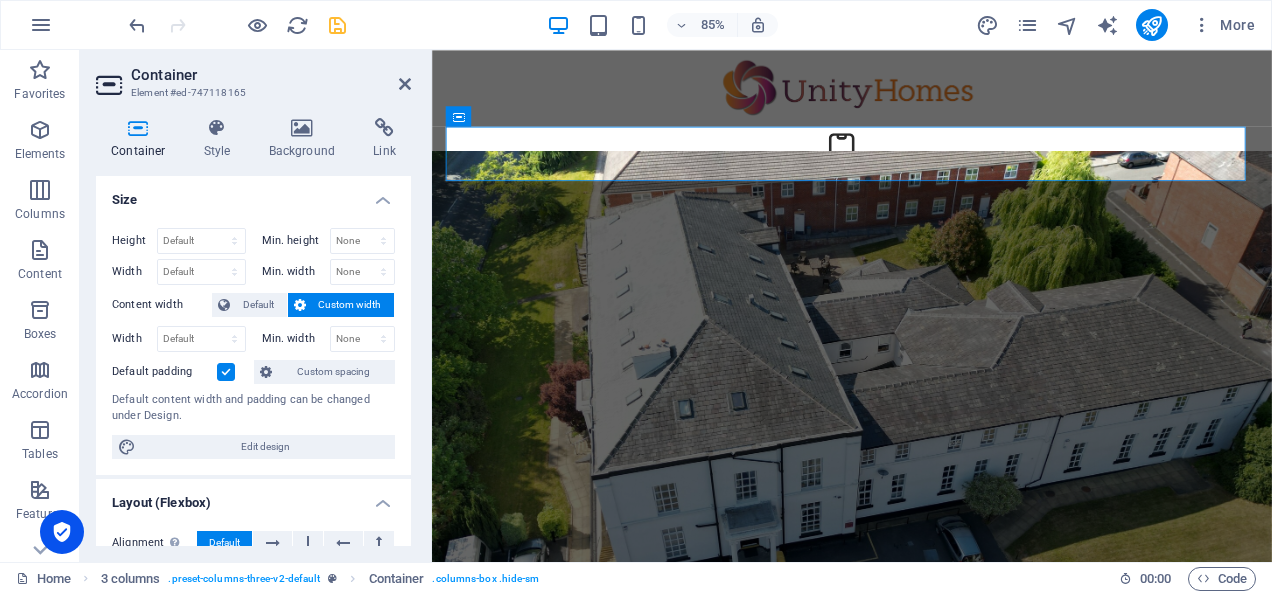 click on "Default padding" at bounding box center (0, 0) 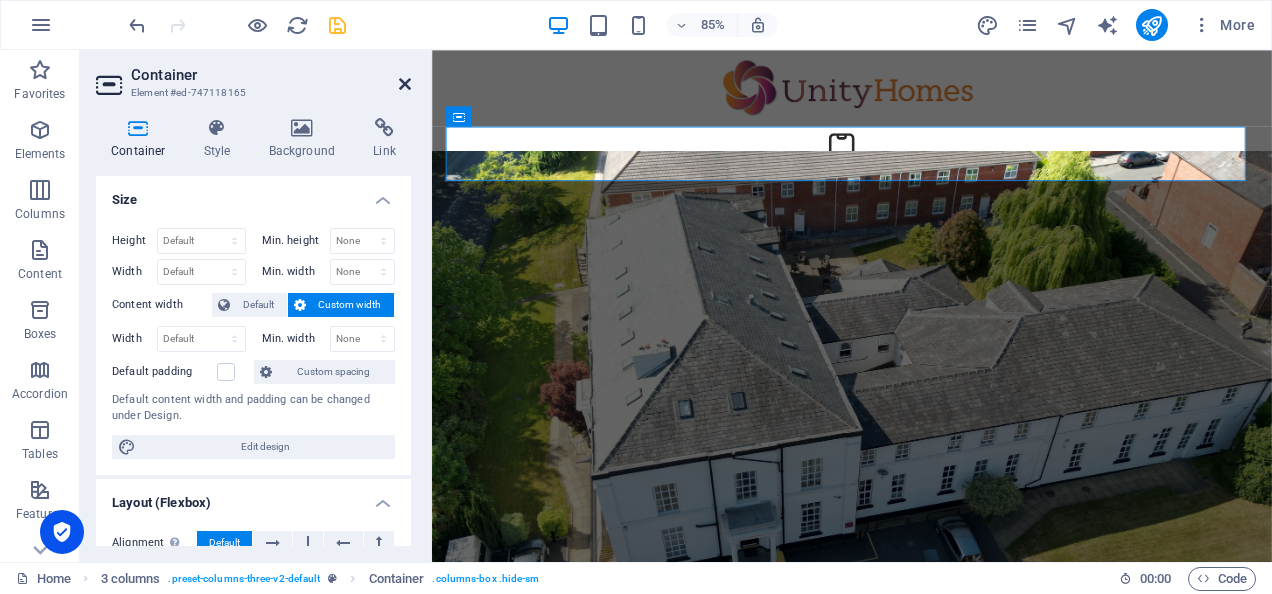 click at bounding box center (405, 84) 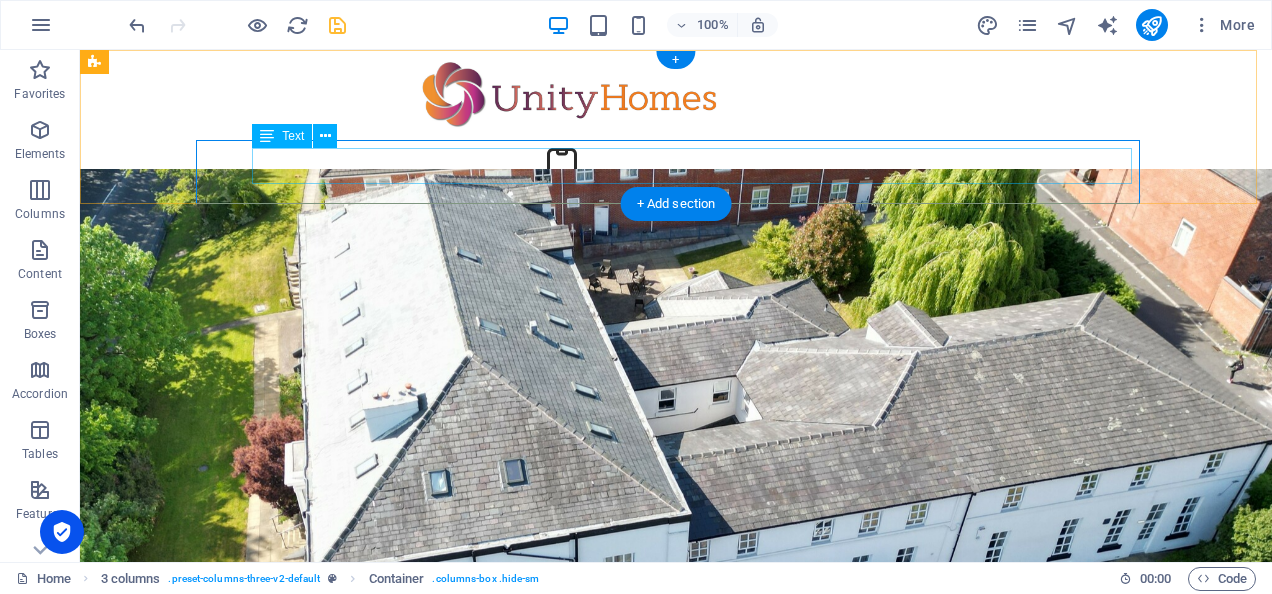 click on "0161 826 9080" at bounding box center [568, 220] 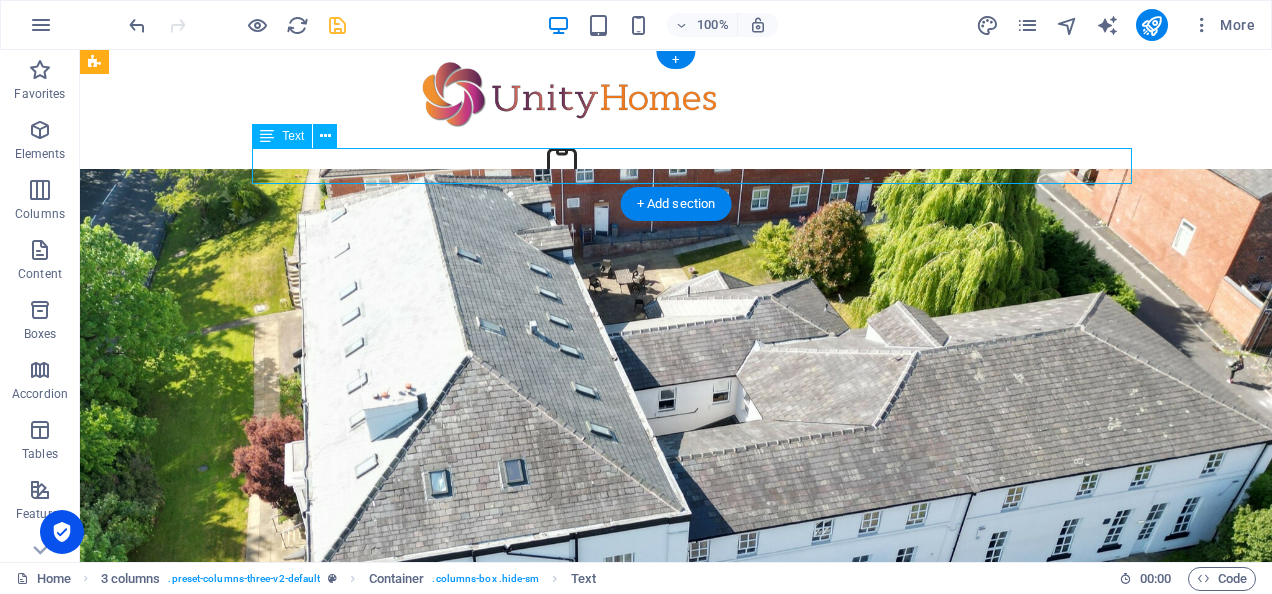 click on "0161 826 9080" at bounding box center [568, 220] 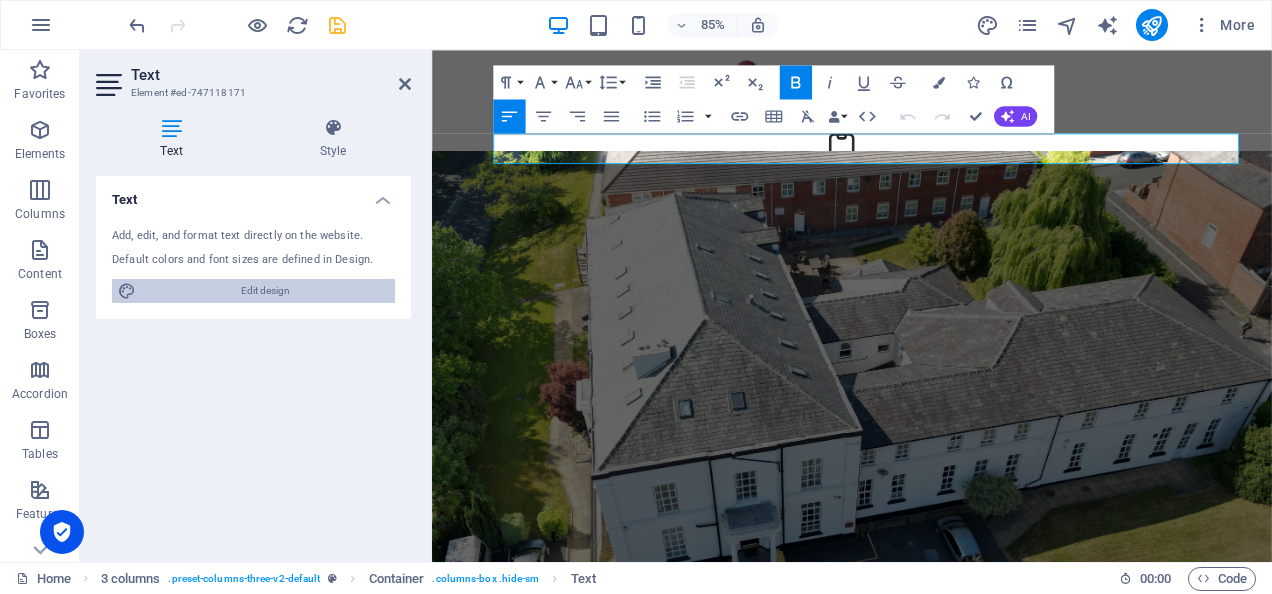 click on "Edit design" at bounding box center (265, 291) 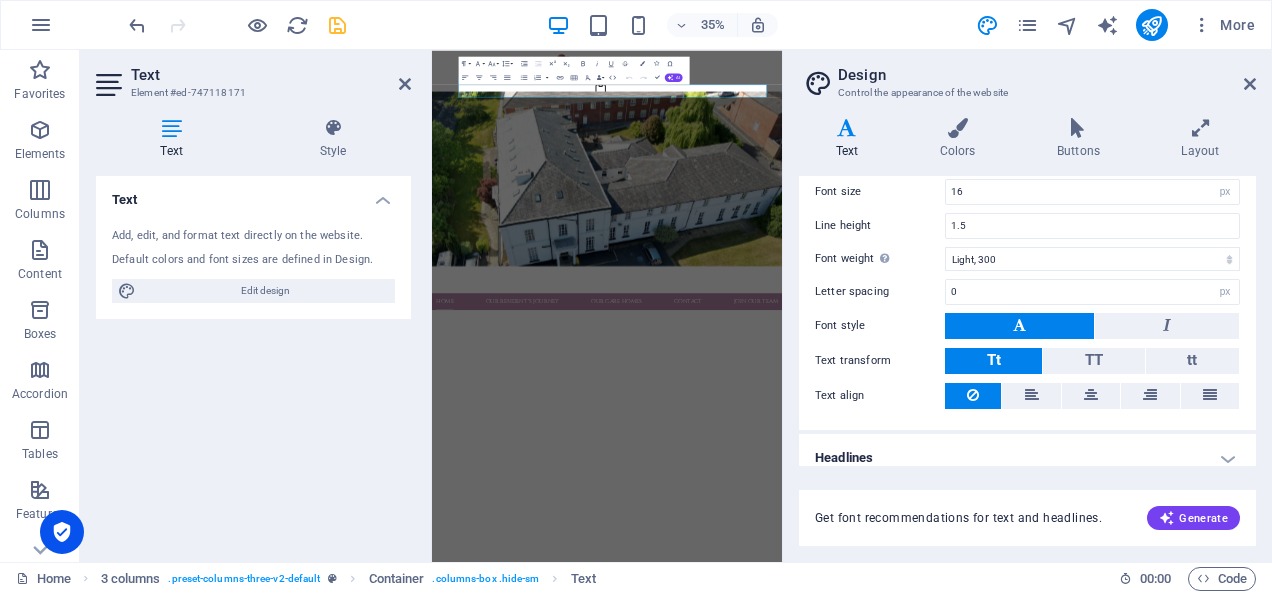 scroll, scrollTop: 161, scrollLeft: 0, axis: vertical 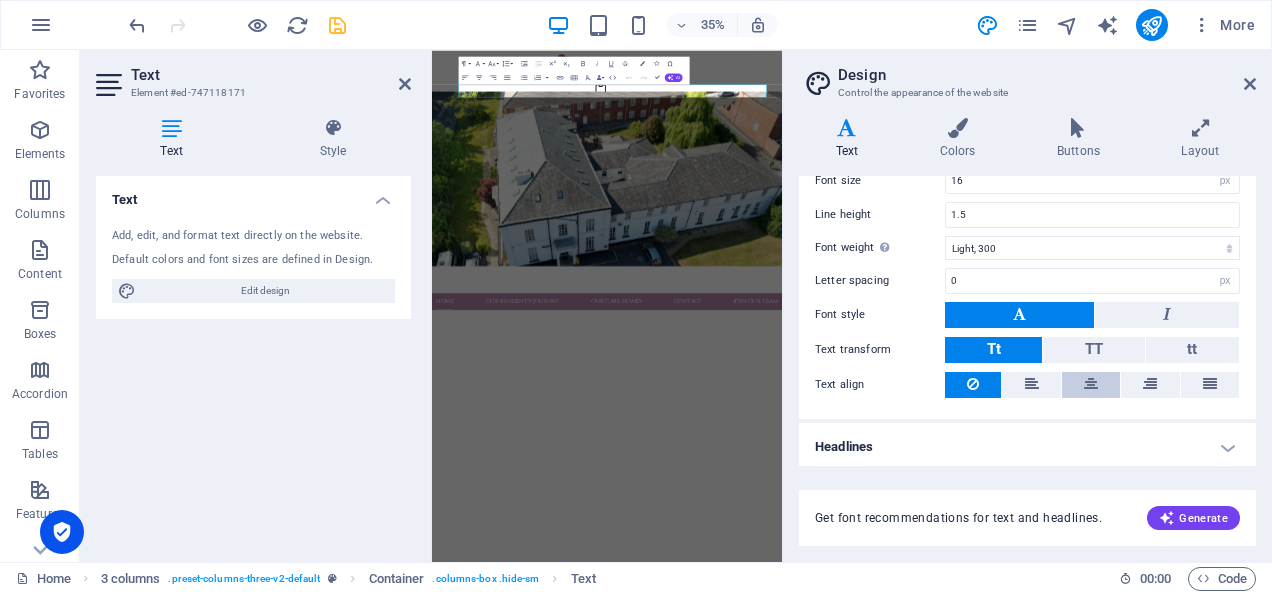 click at bounding box center [1091, 385] 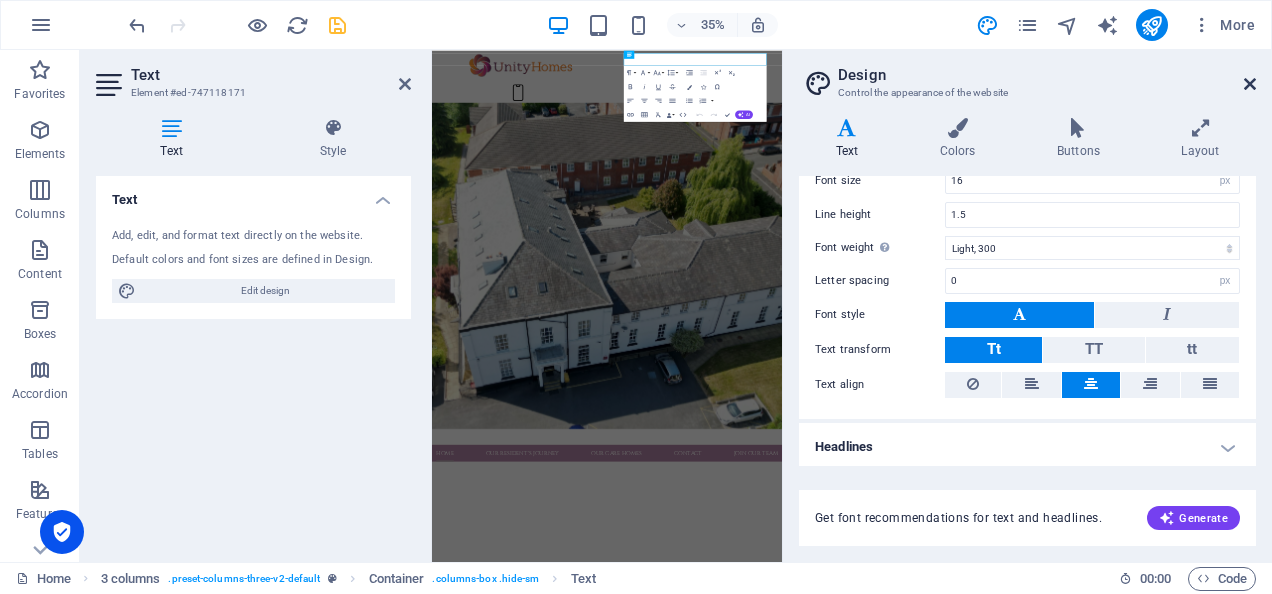 click at bounding box center [1250, 84] 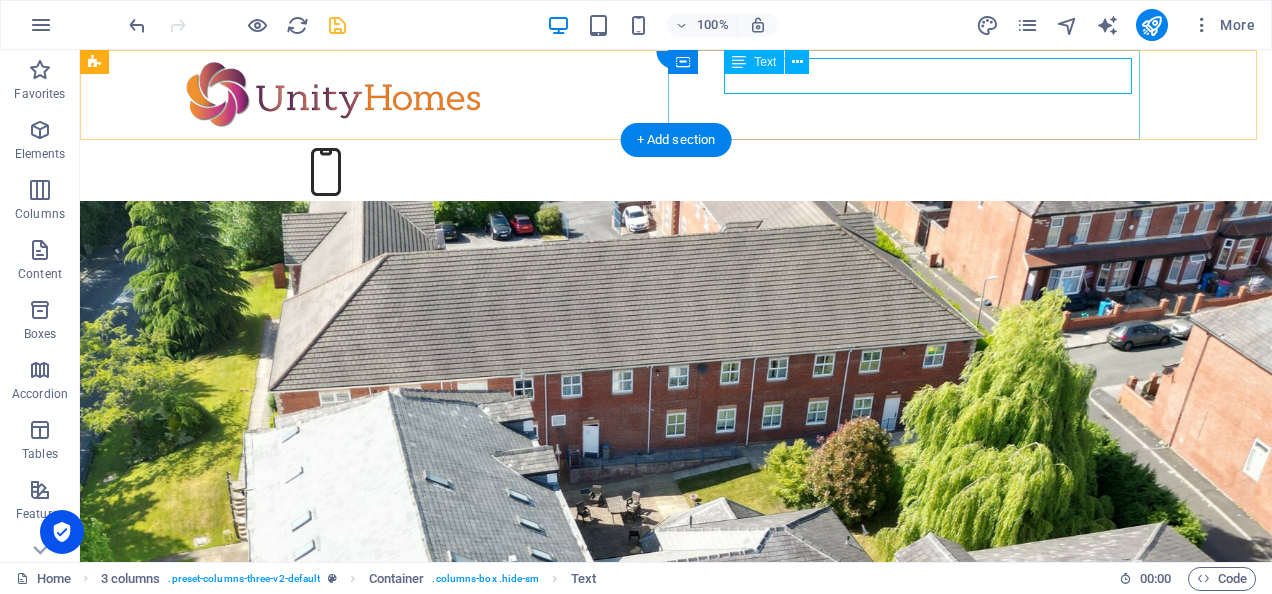 click on "0161 826 9080" at bounding box center (332, 220) 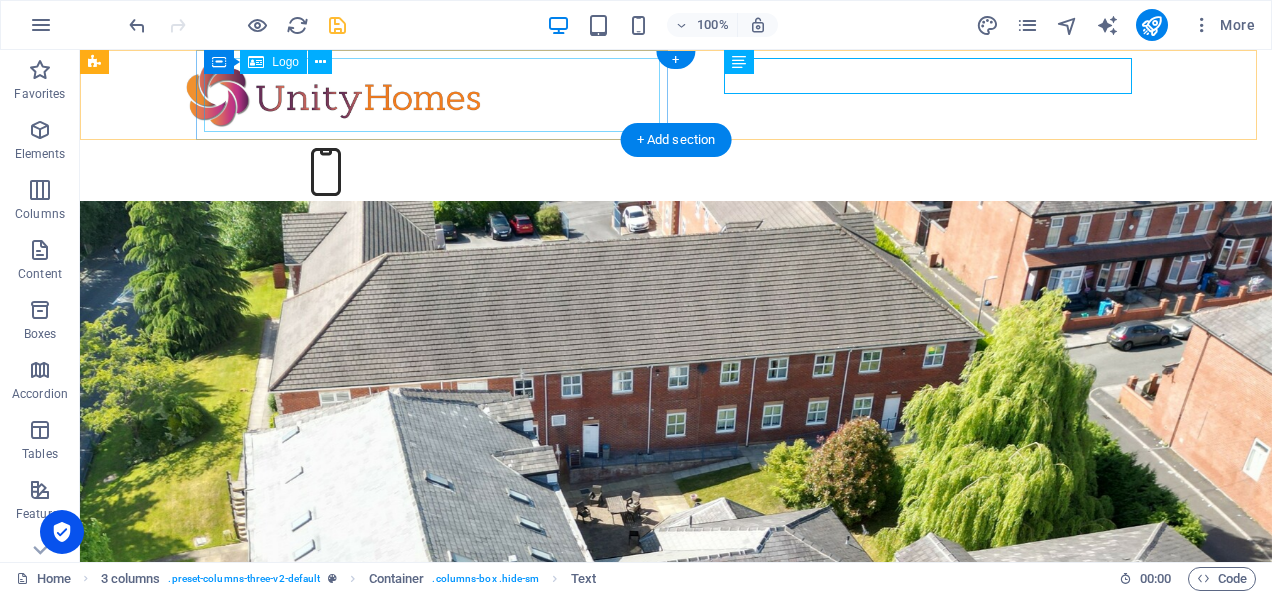 click at bounding box center [332, 95] 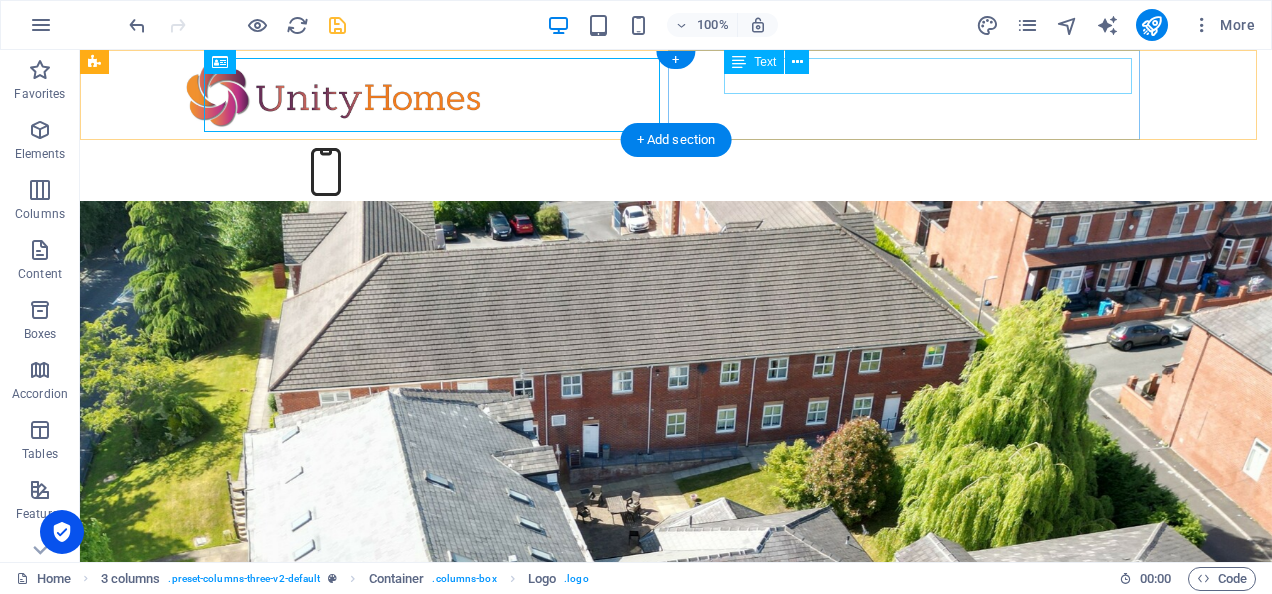 click on "0161 826 9080" at bounding box center (332, 220) 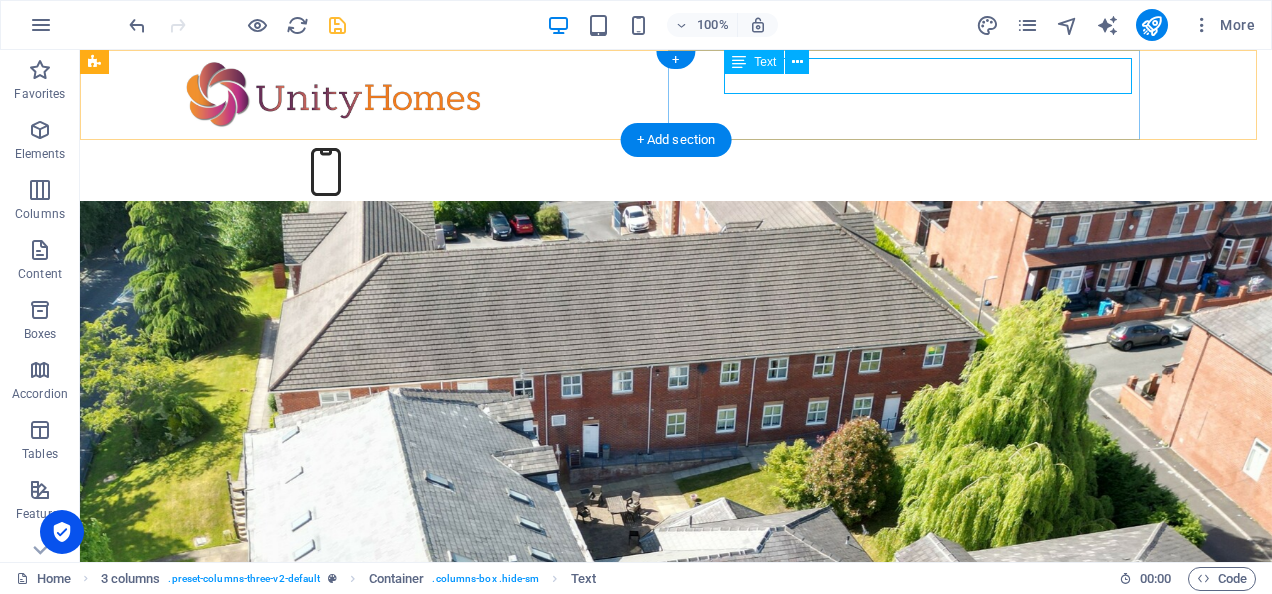 click on "0161 826 9080" at bounding box center [332, 220] 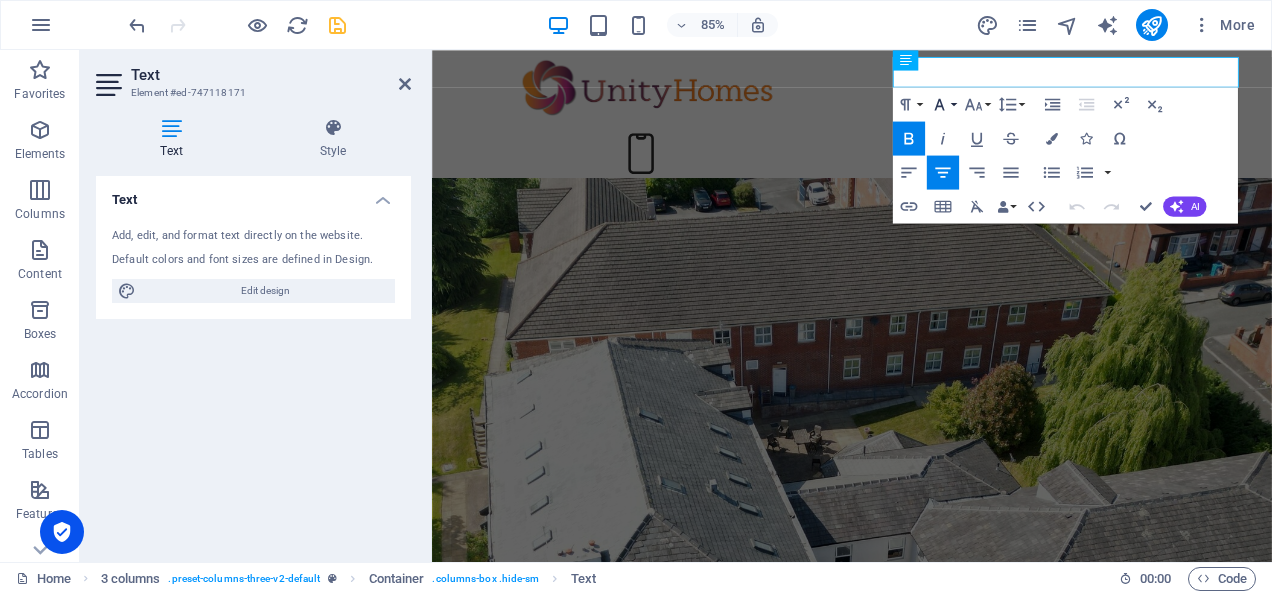 click 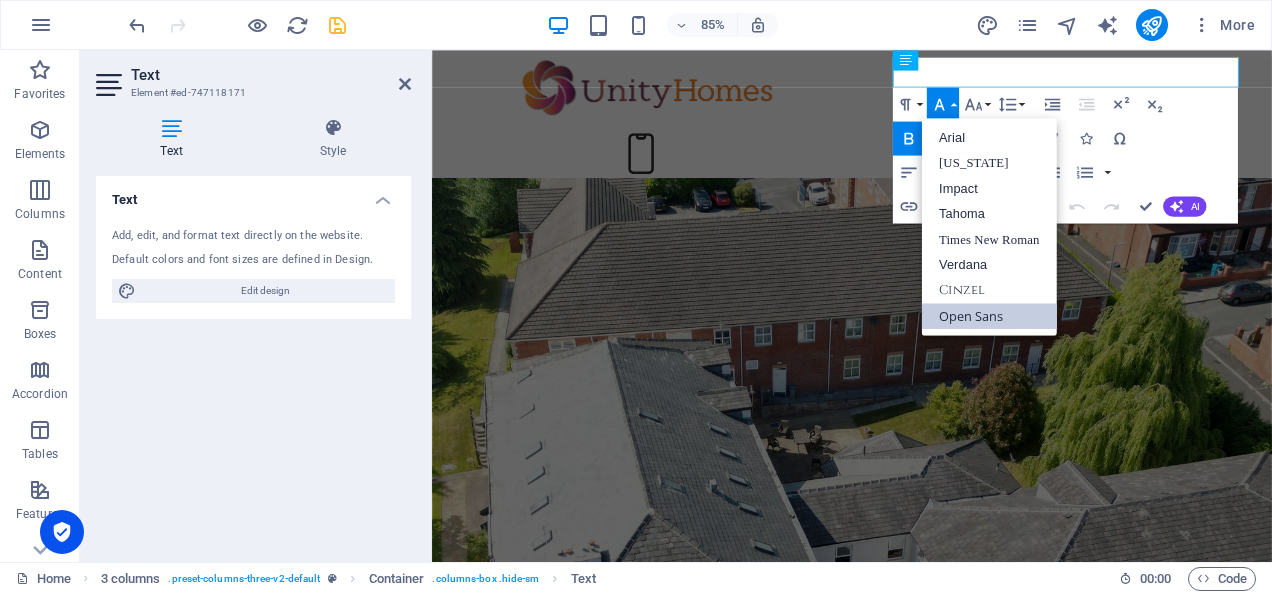 scroll, scrollTop: 0, scrollLeft: 0, axis: both 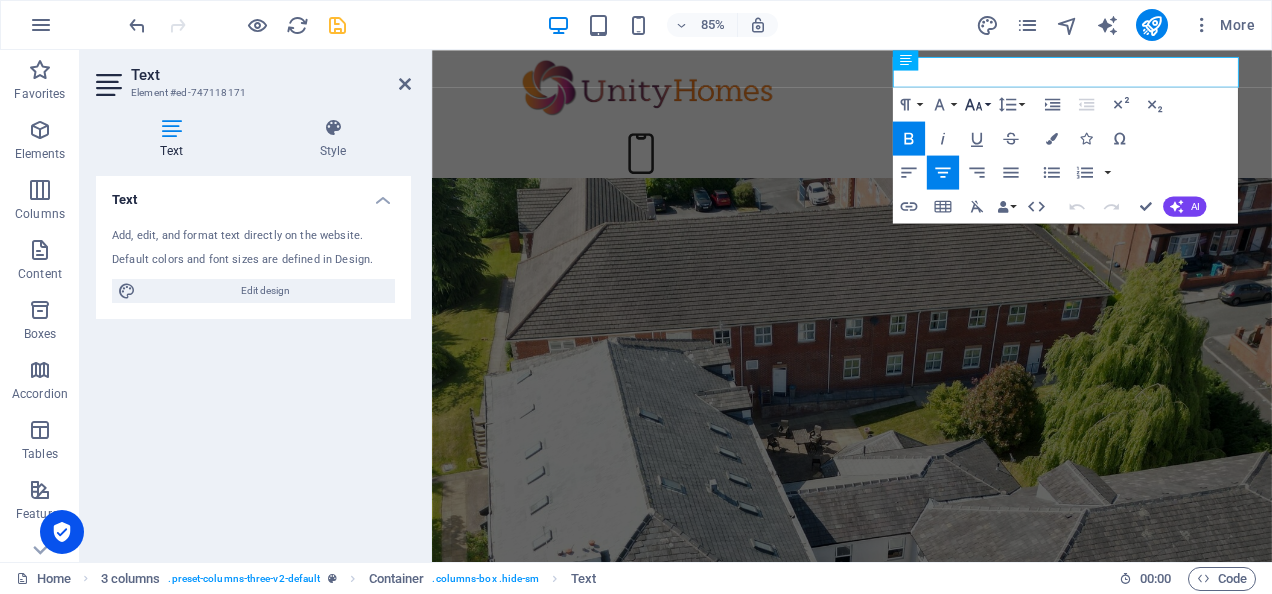 click on "Font Size" at bounding box center [977, 104] 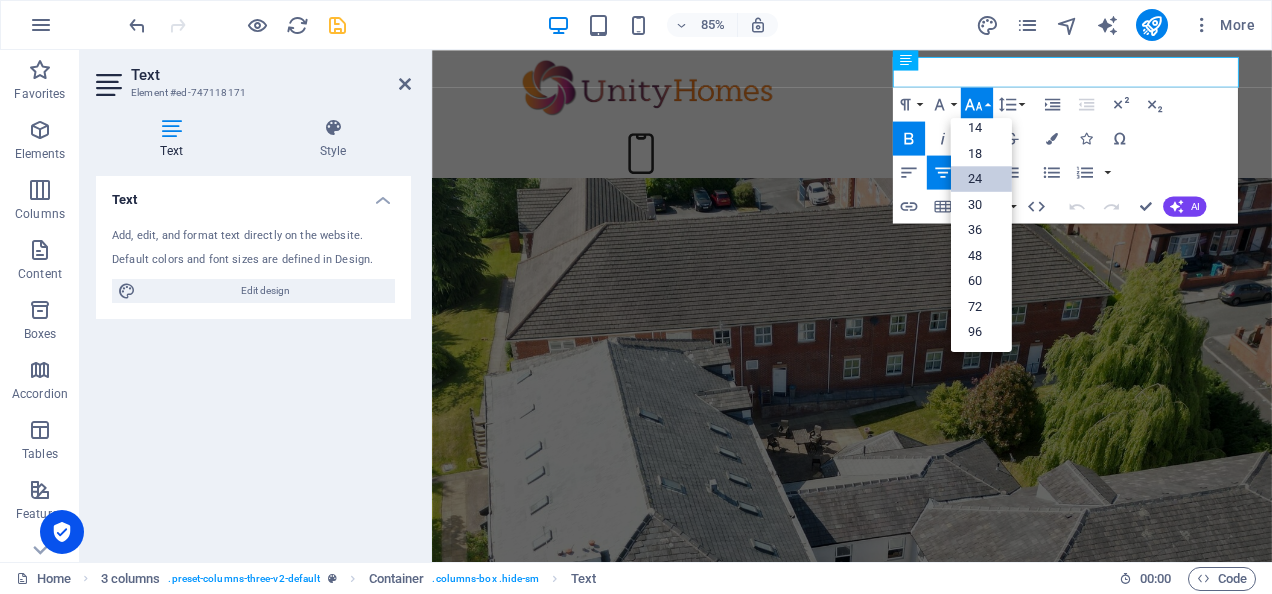 scroll, scrollTop: 160, scrollLeft: 0, axis: vertical 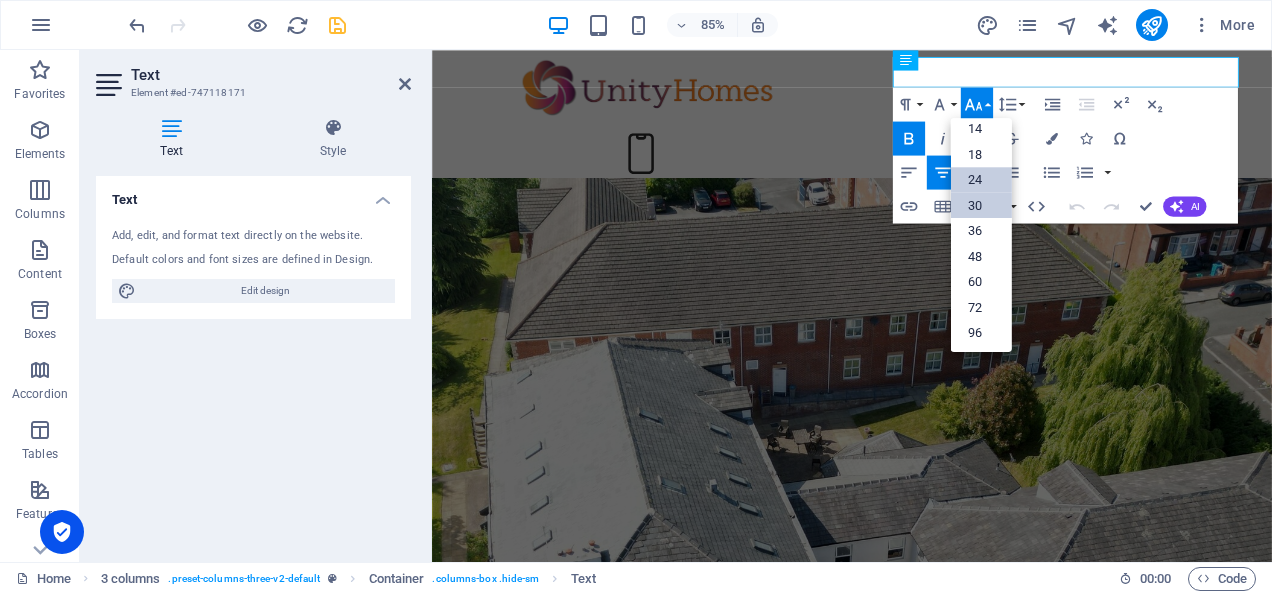 click on "30" at bounding box center [981, 206] 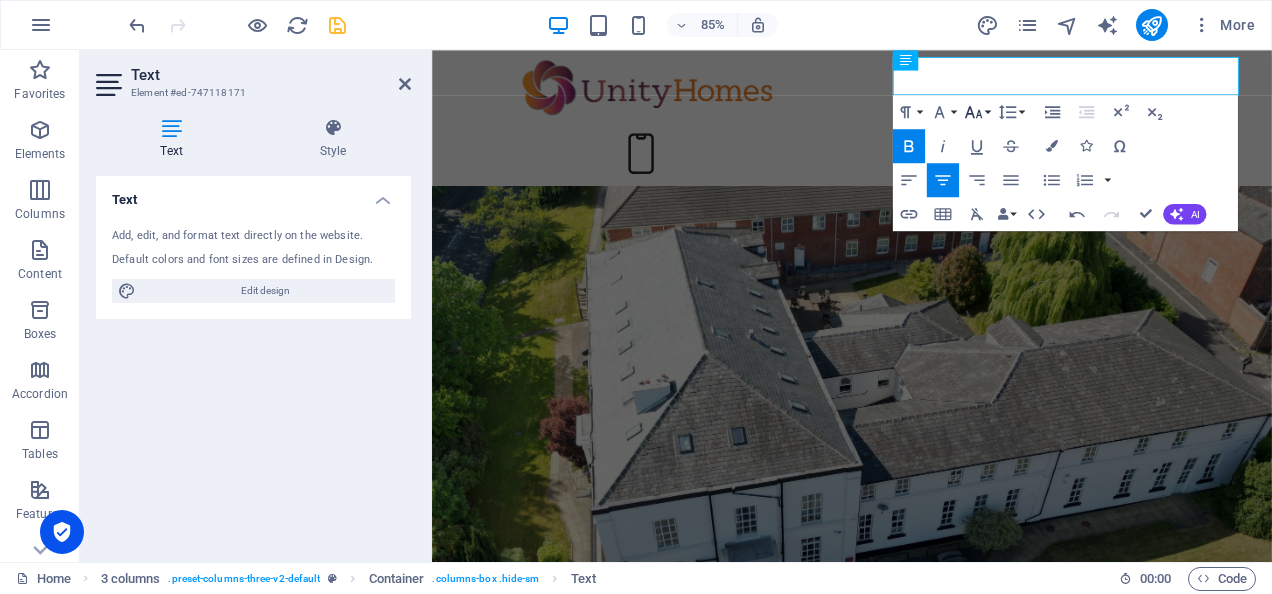 click 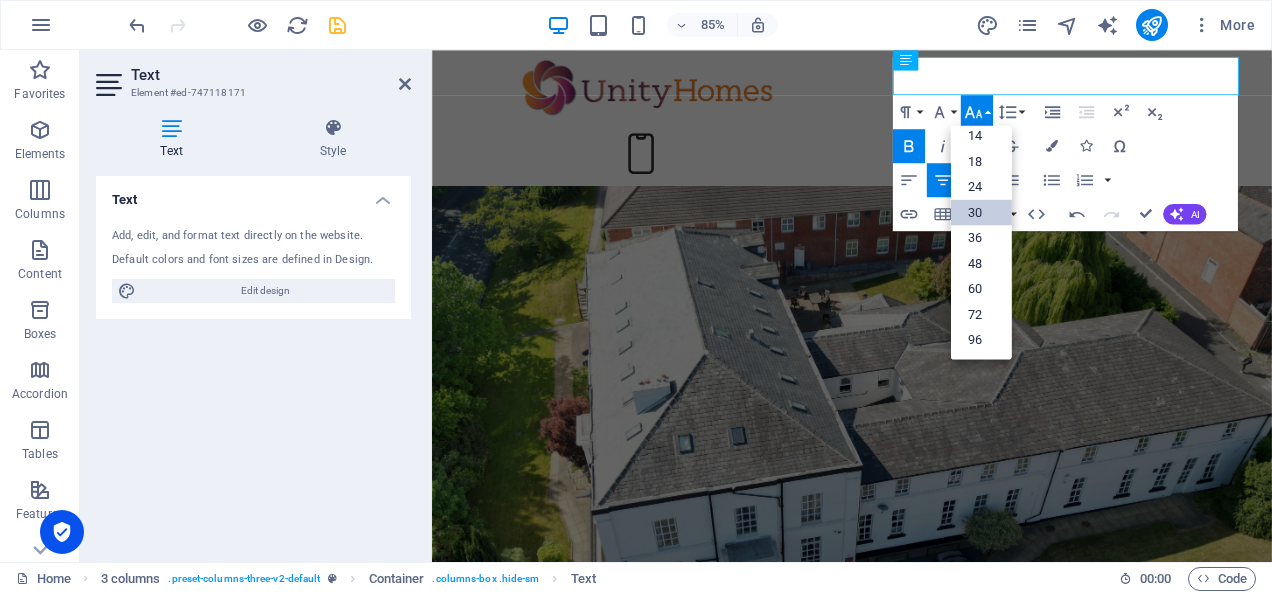 scroll, scrollTop: 160, scrollLeft: 0, axis: vertical 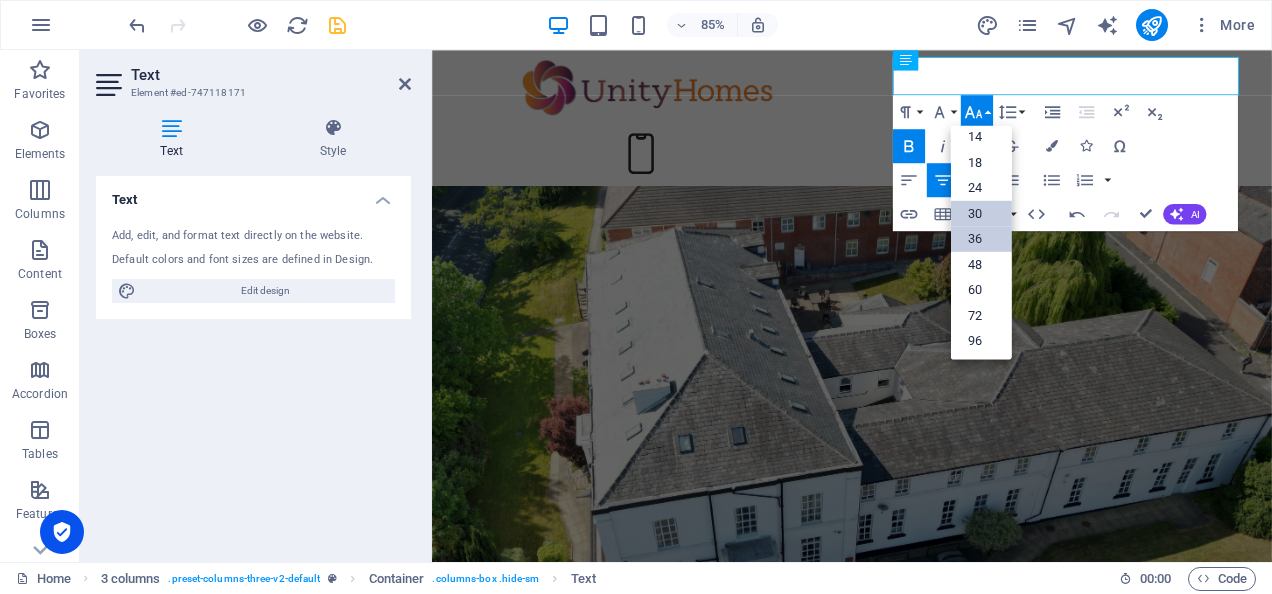 click on "36" at bounding box center [981, 239] 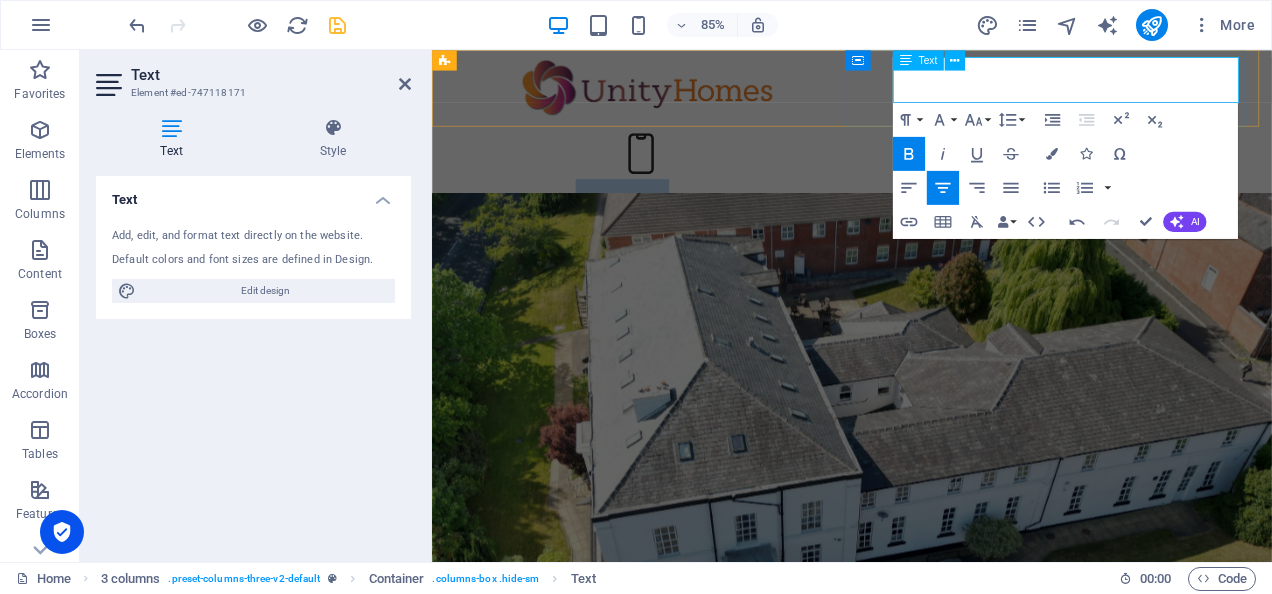 drag, startPoint x: 1101, startPoint y: 99, endPoint x: 1212, endPoint y: 91, distance: 111.28792 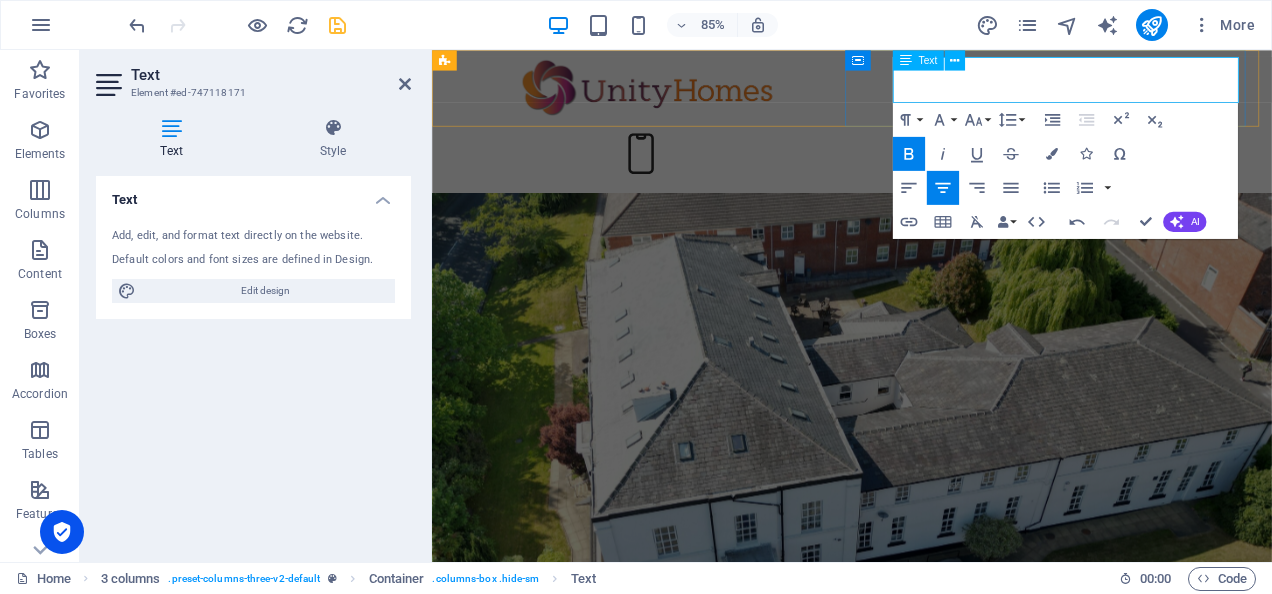 click on "​ 0161 826 9080" at bounding box center [684, 229] 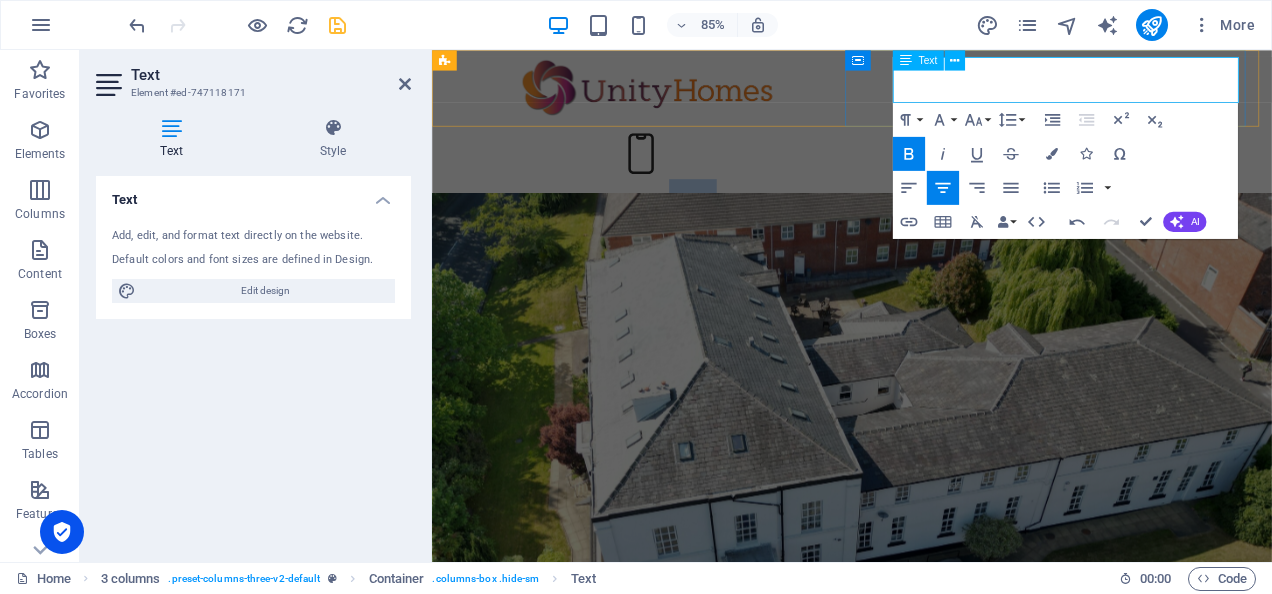 click on "​ 0161 826 9080" at bounding box center [684, 229] 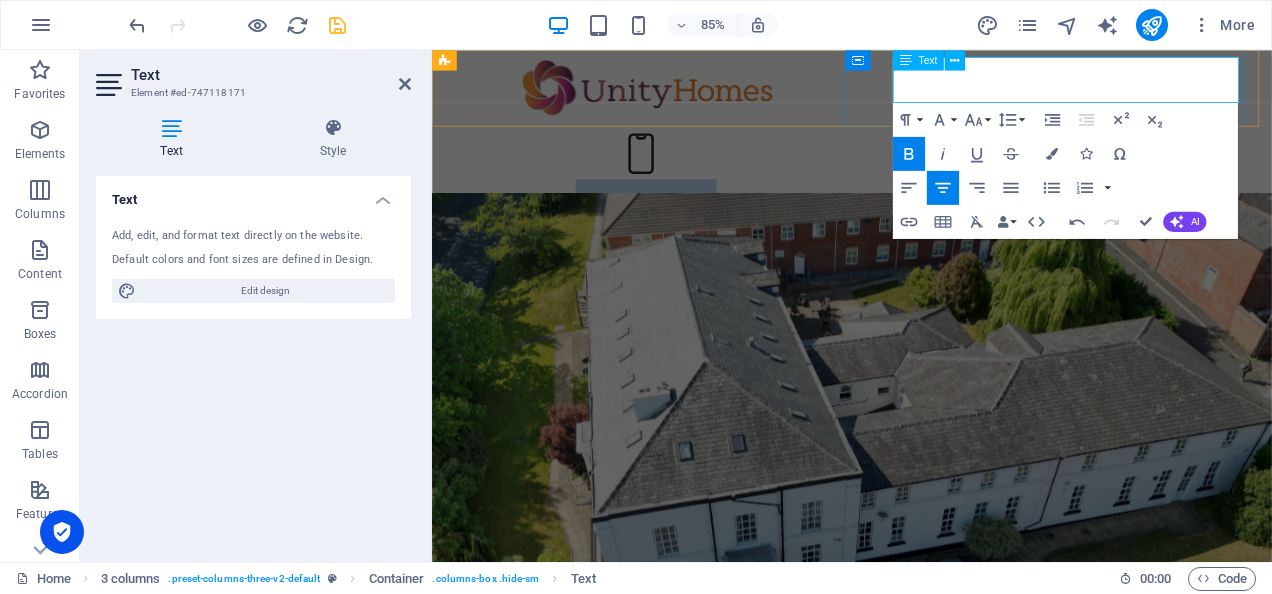 click on "​ 0161 826 9080" at bounding box center (684, 229) 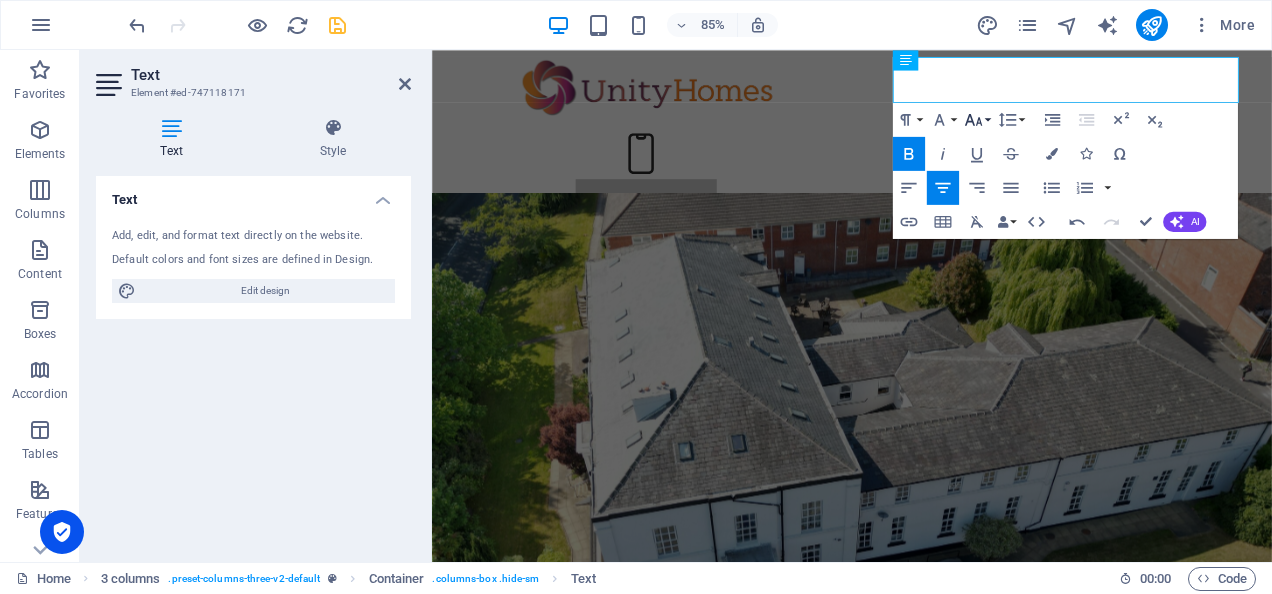 click 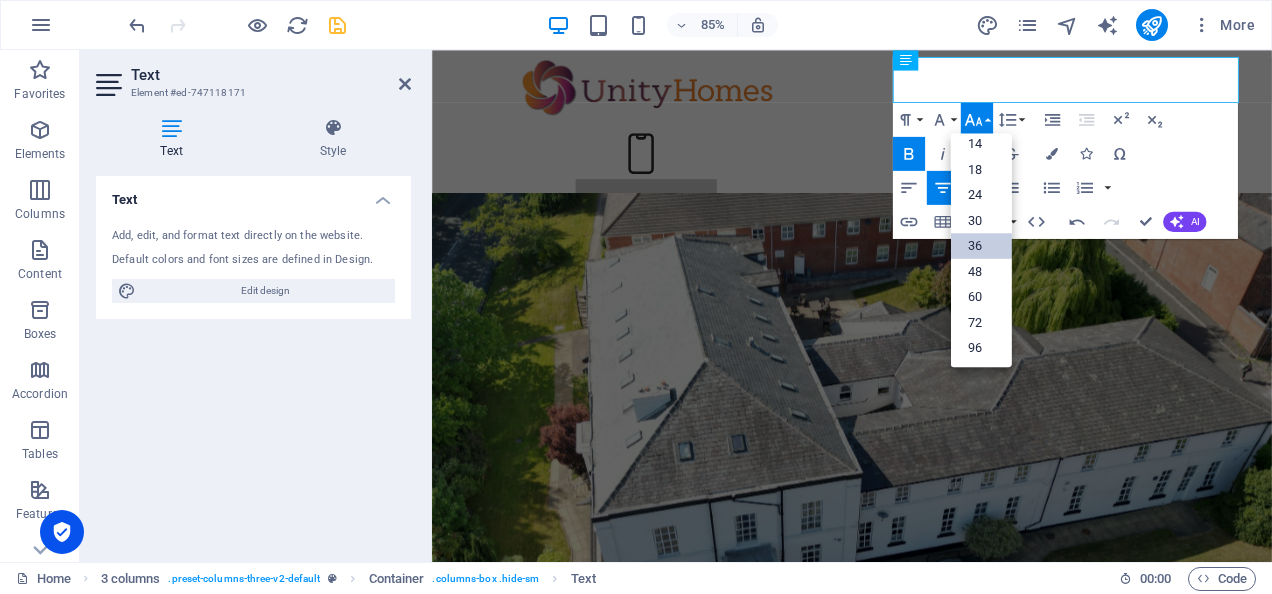 scroll, scrollTop: 160, scrollLeft: 0, axis: vertical 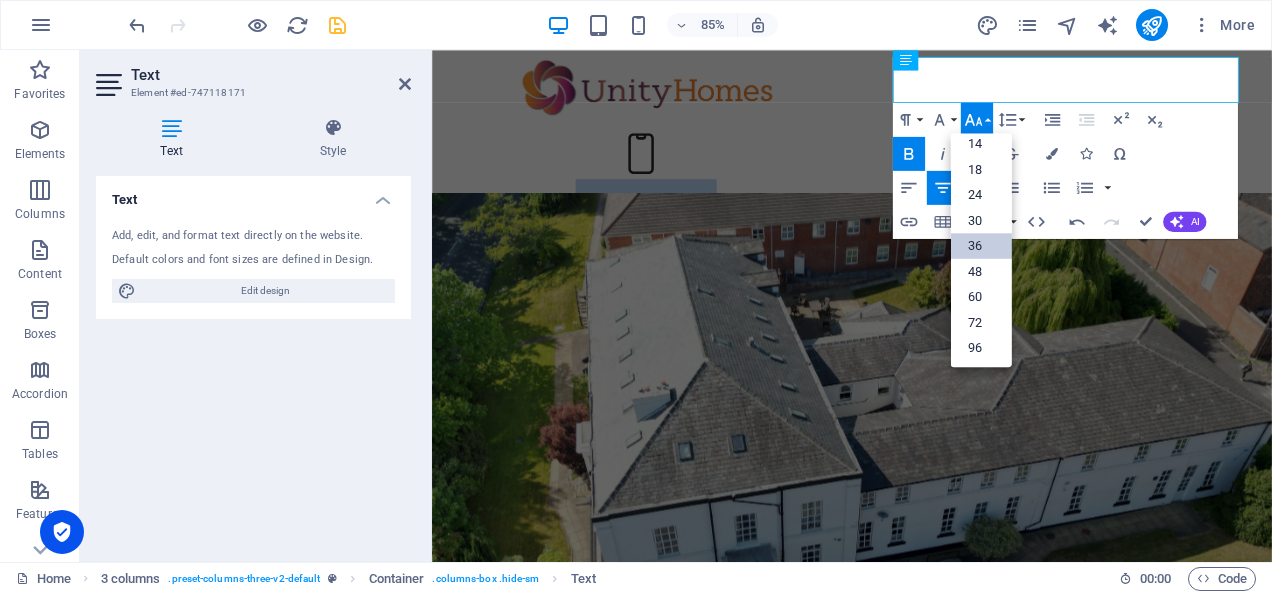 click on "36" at bounding box center (981, 247) 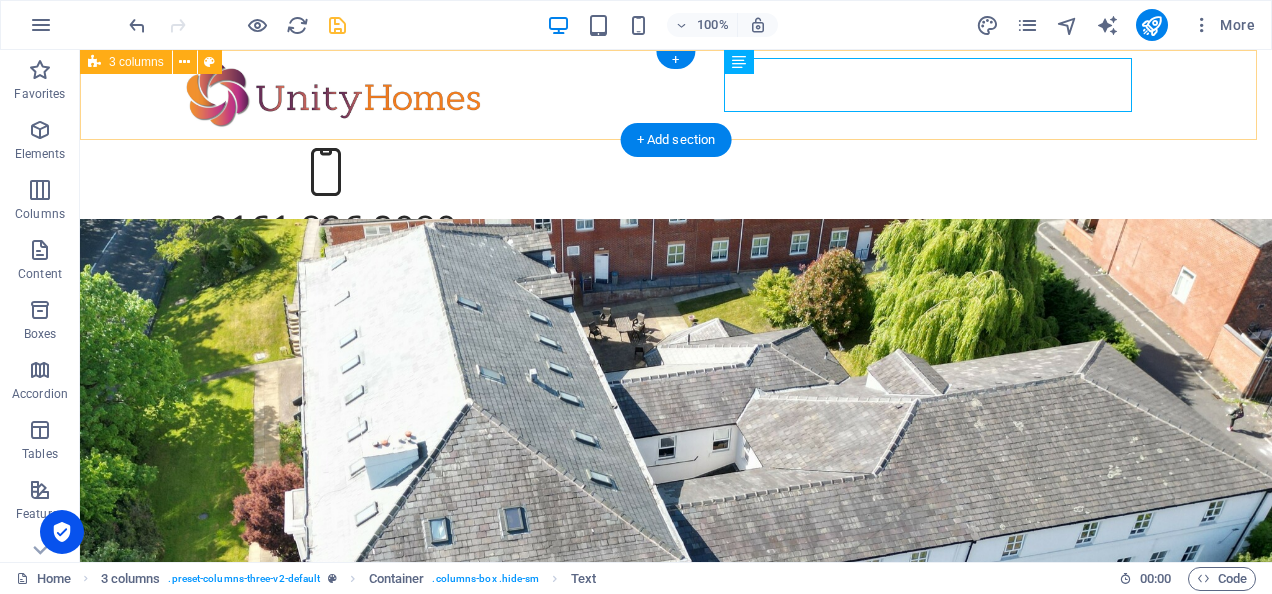 click on "0161 826 9080" at bounding box center (676, 157) 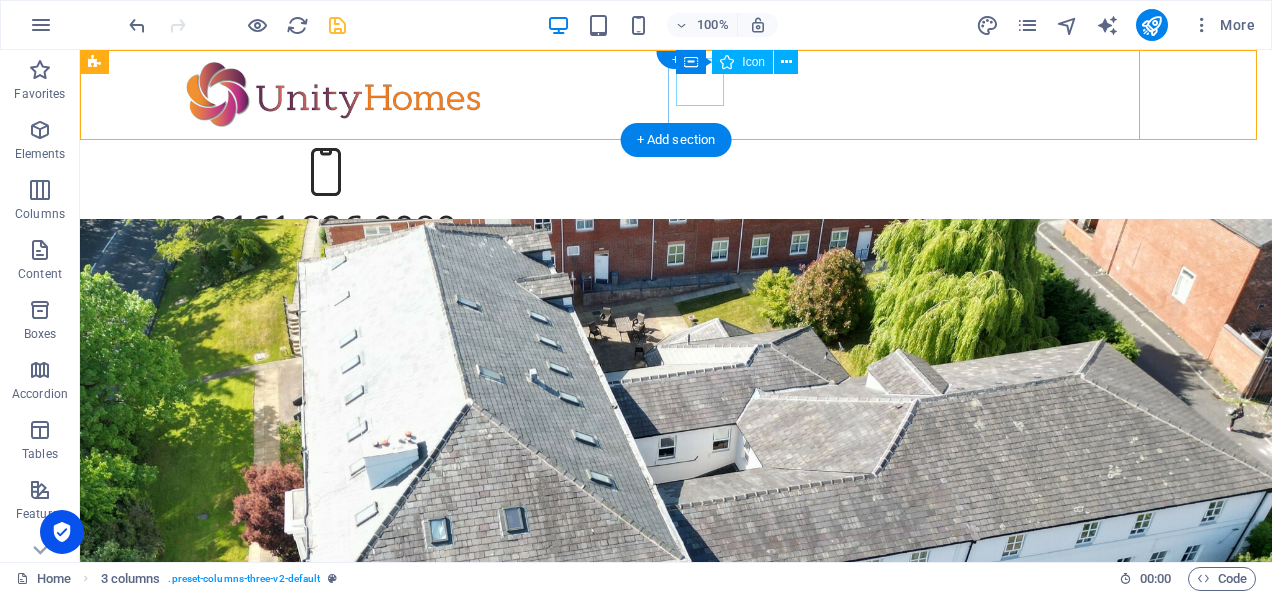 click at bounding box center [332, 175] 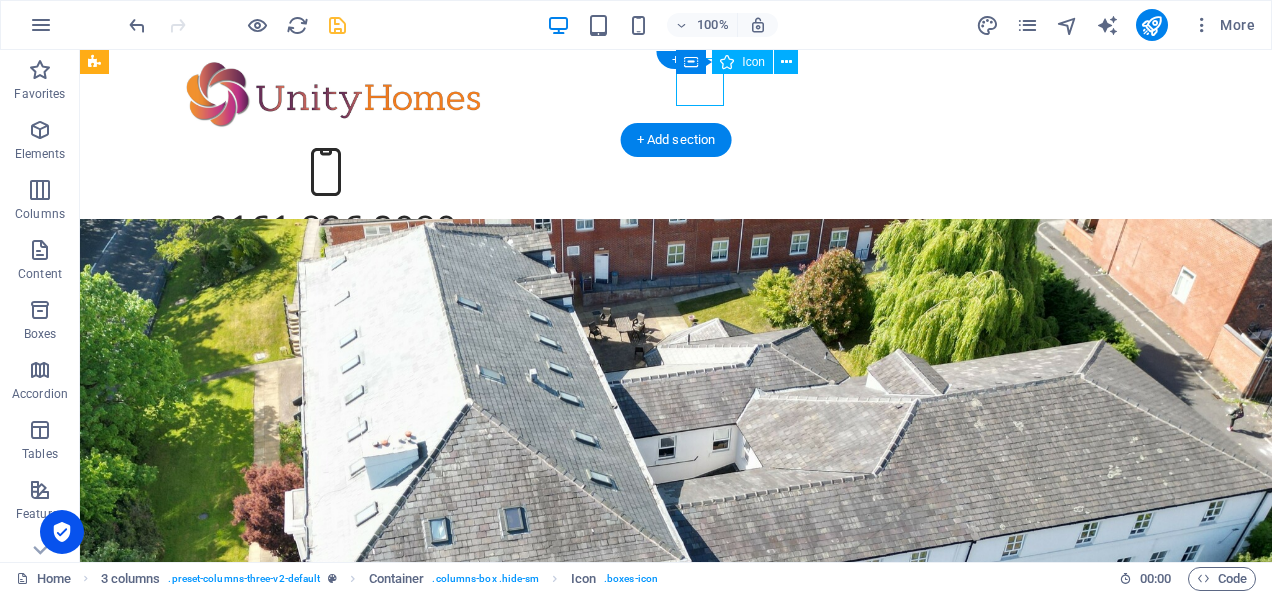 click at bounding box center [332, 175] 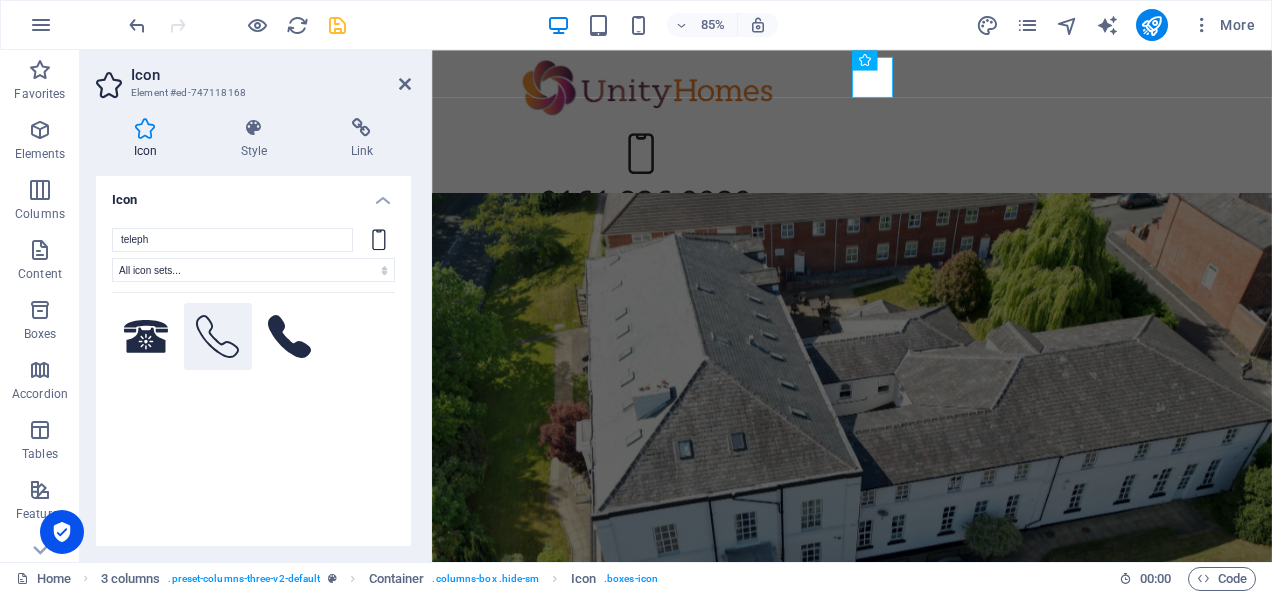 type on "teleph" 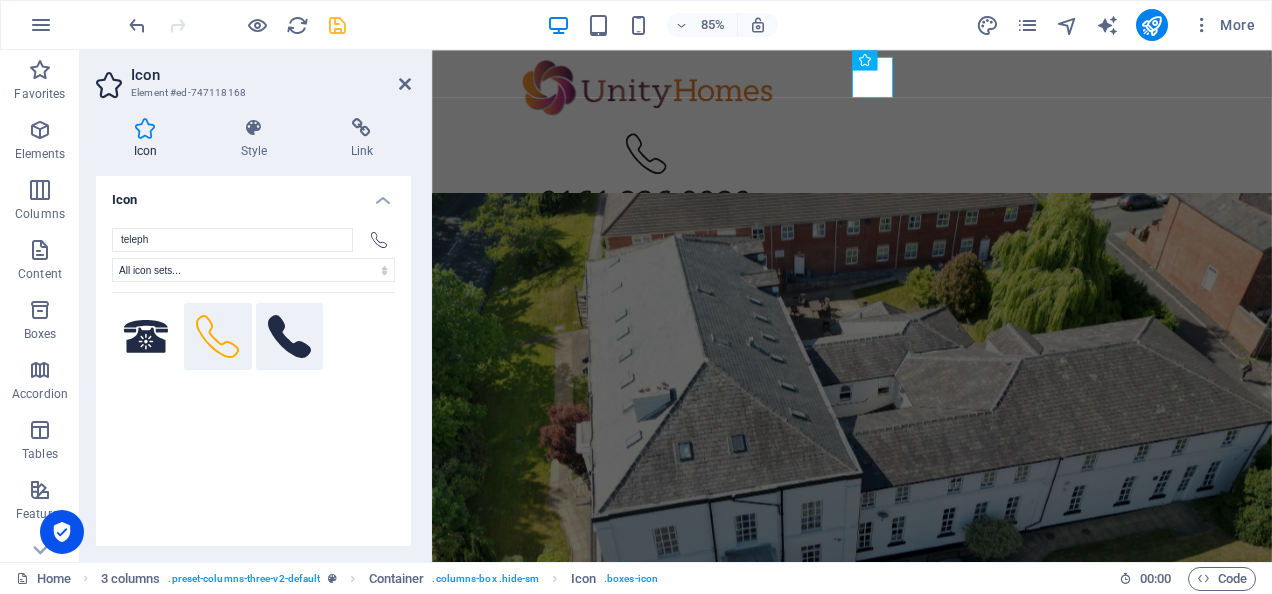 click at bounding box center [290, 337] 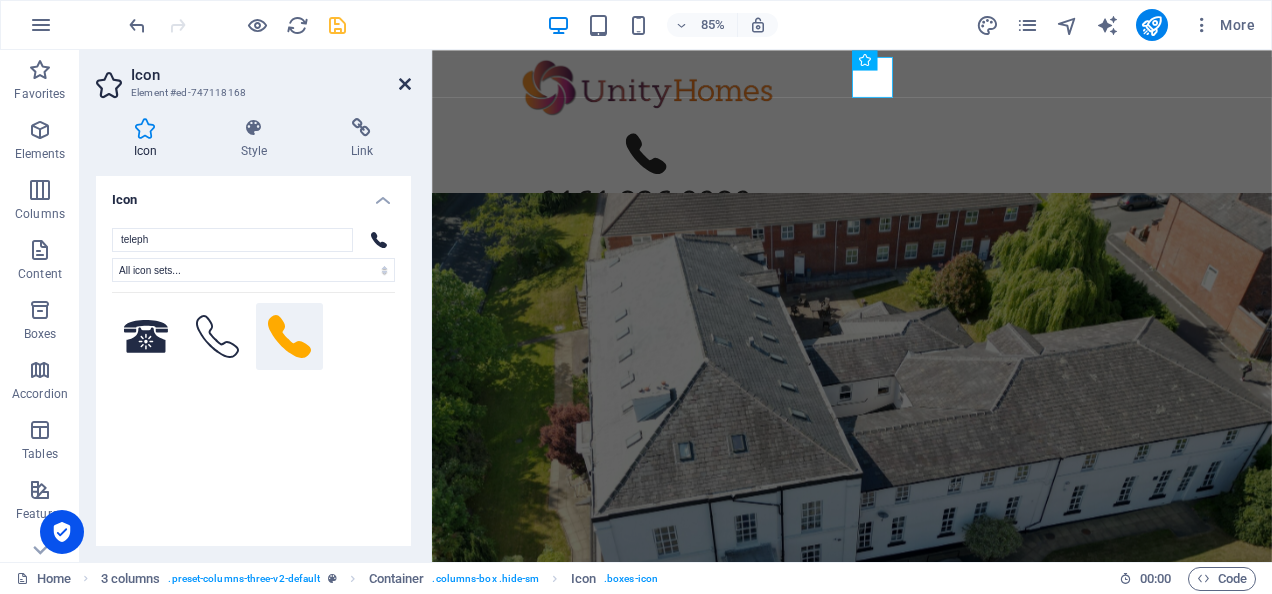 click at bounding box center (405, 84) 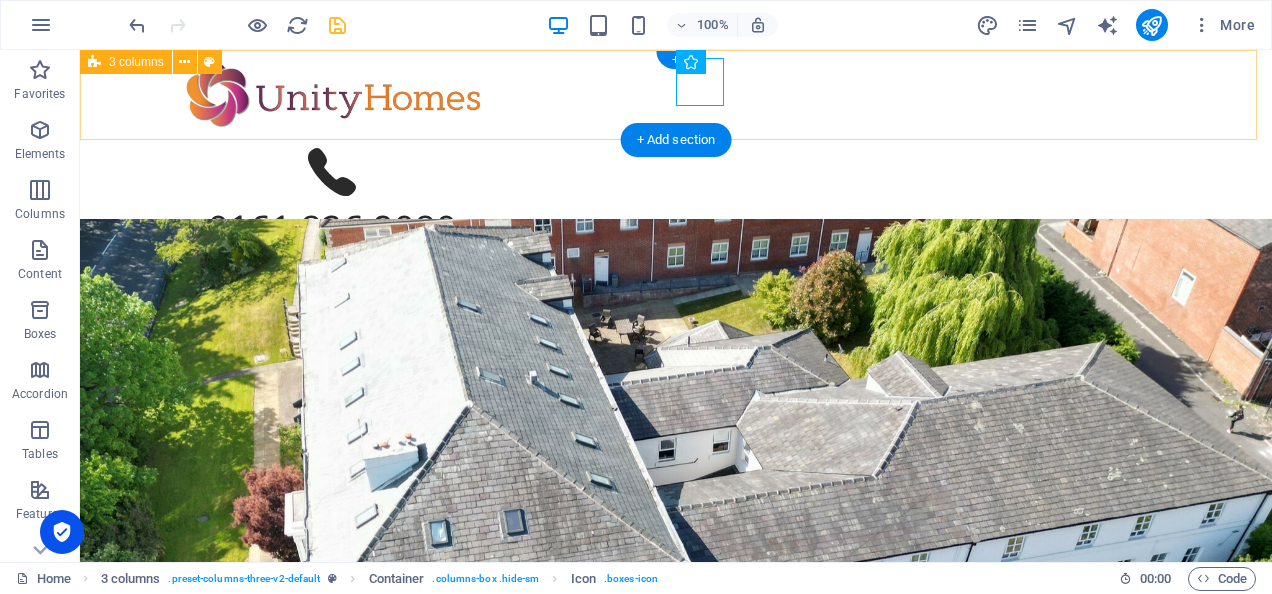 click on "0161 826 9080" at bounding box center [676, 157] 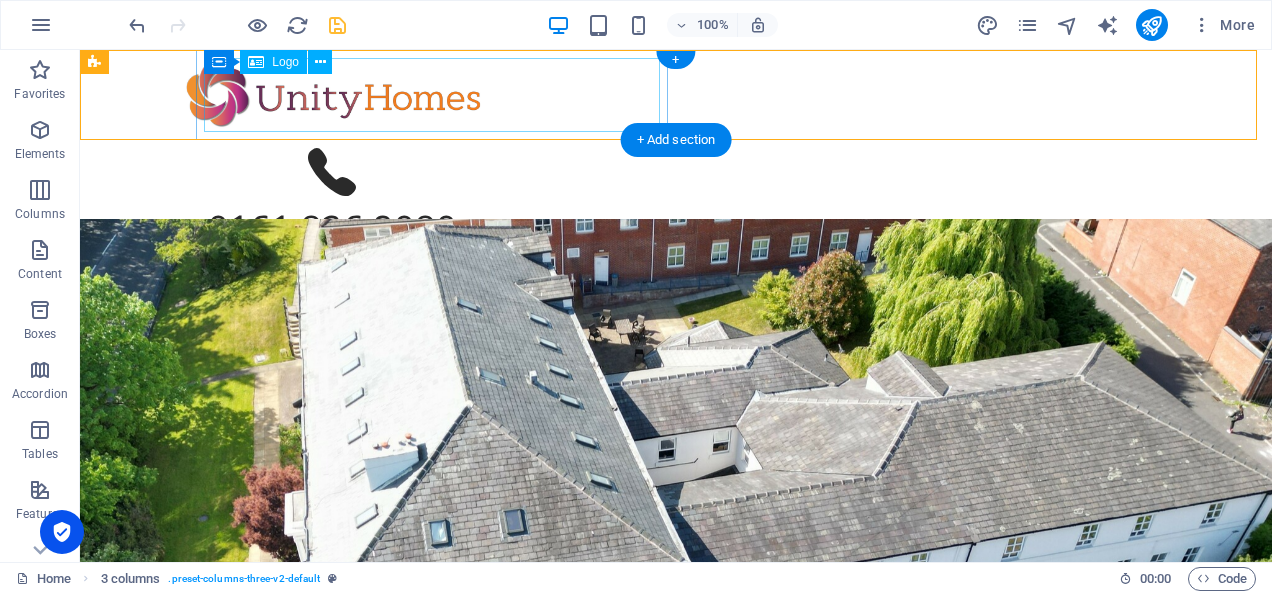 click at bounding box center [332, 95] 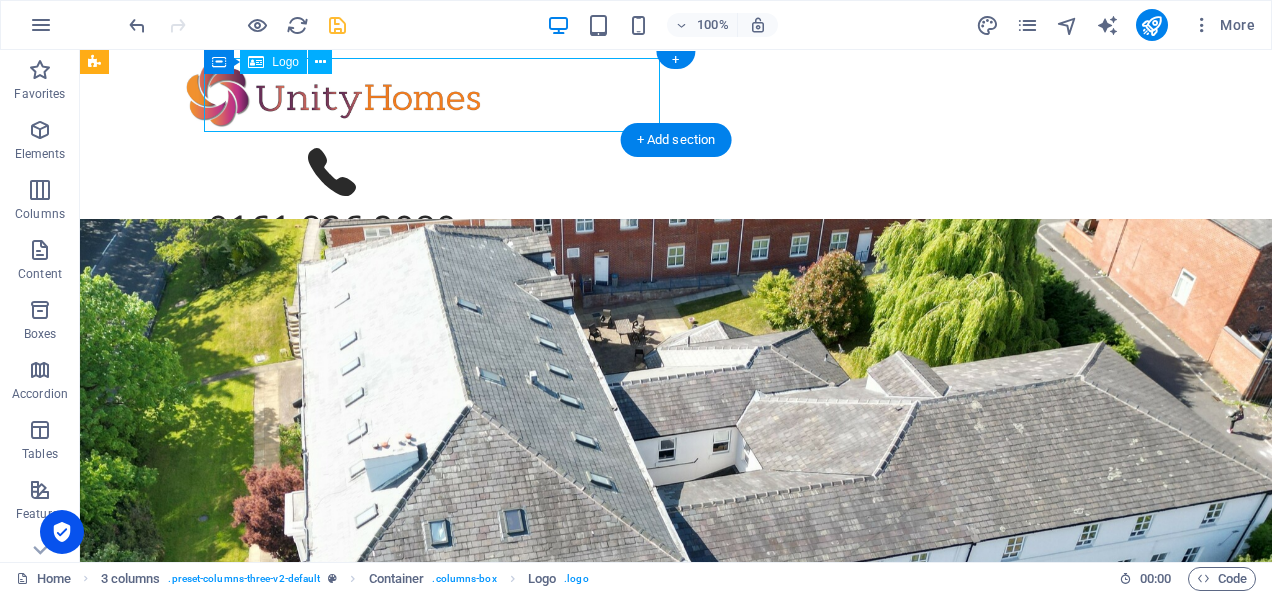 click at bounding box center (332, 95) 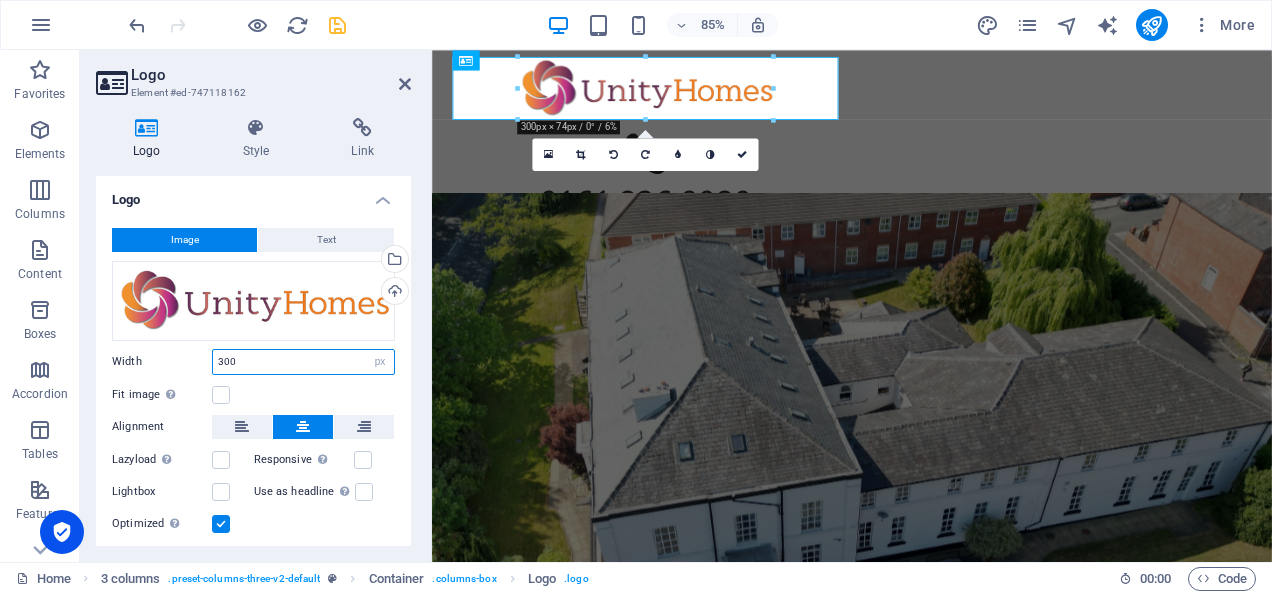 click on "300" at bounding box center [303, 362] 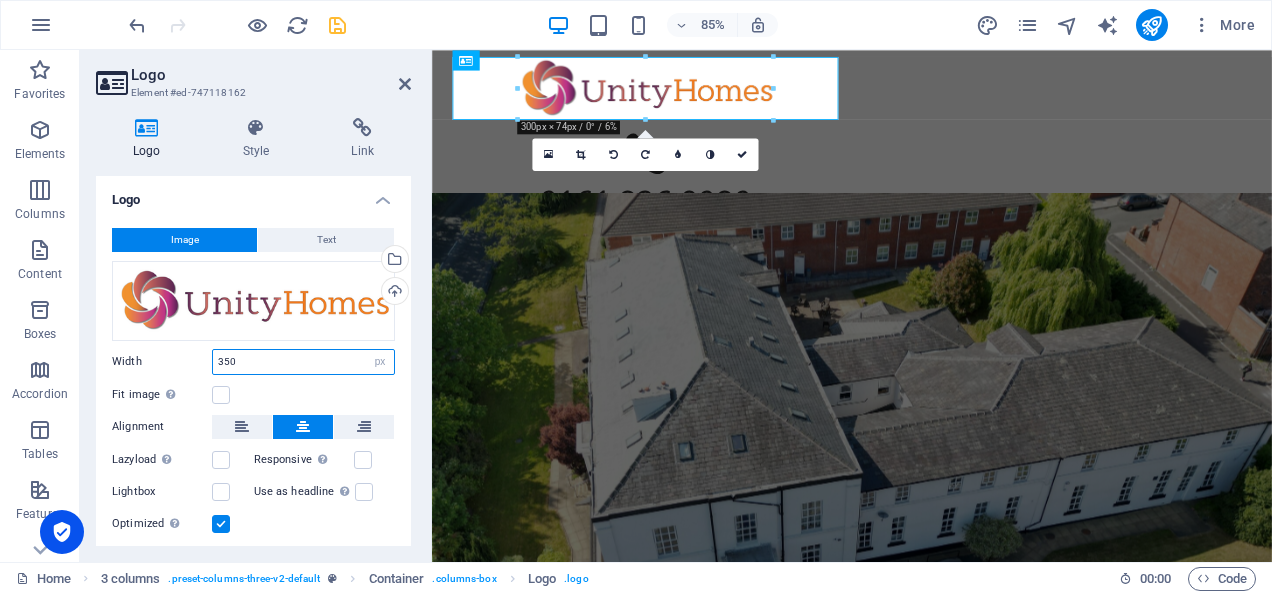 type on "350" 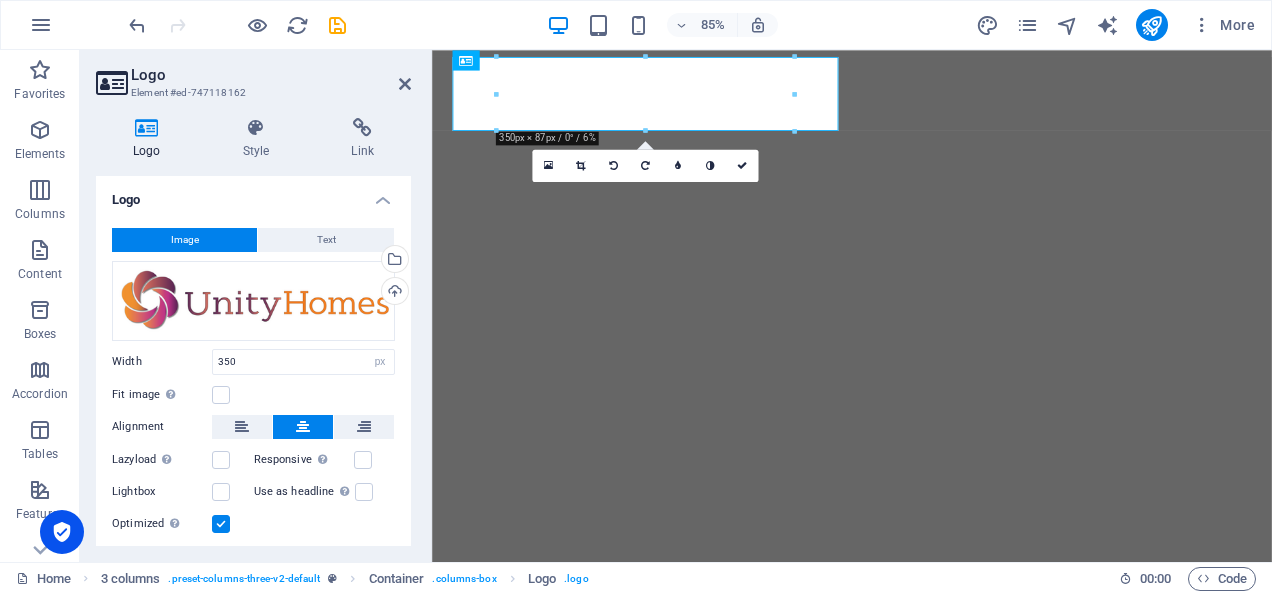 select on "px" 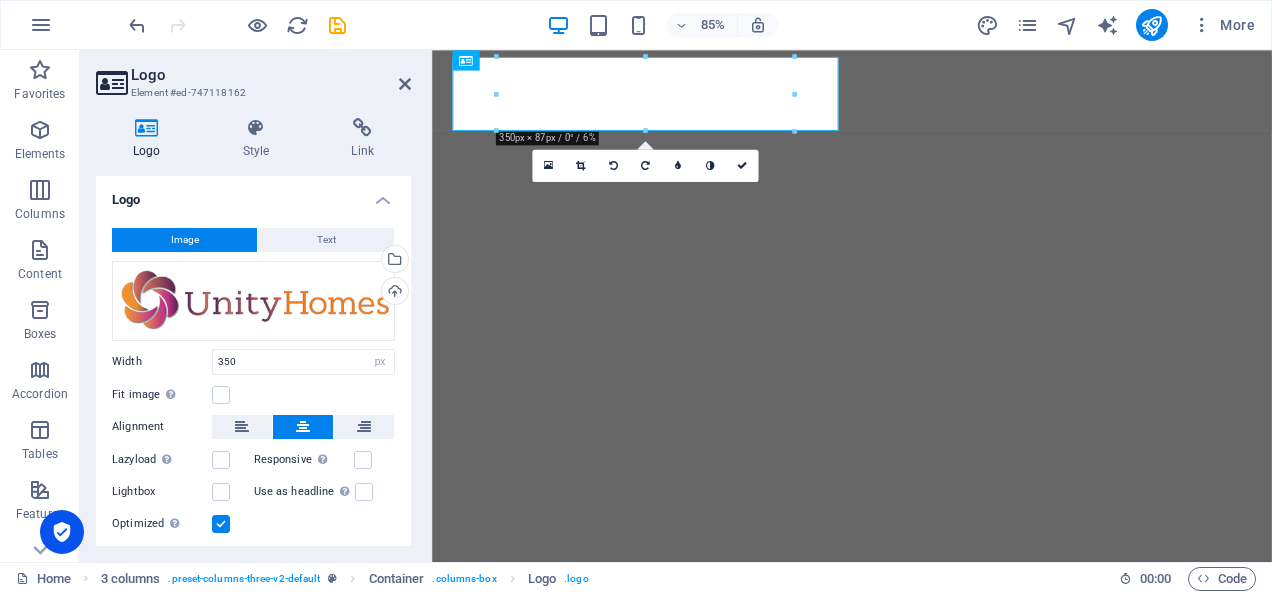 scroll, scrollTop: 0, scrollLeft: 0, axis: both 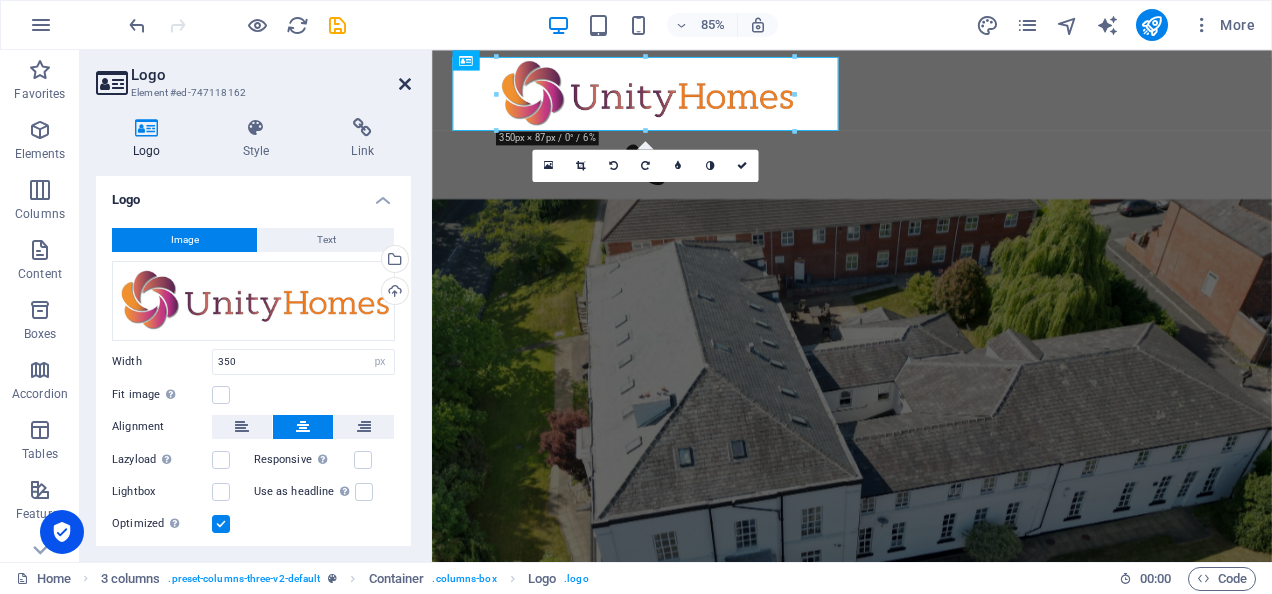 click at bounding box center [405, 84] 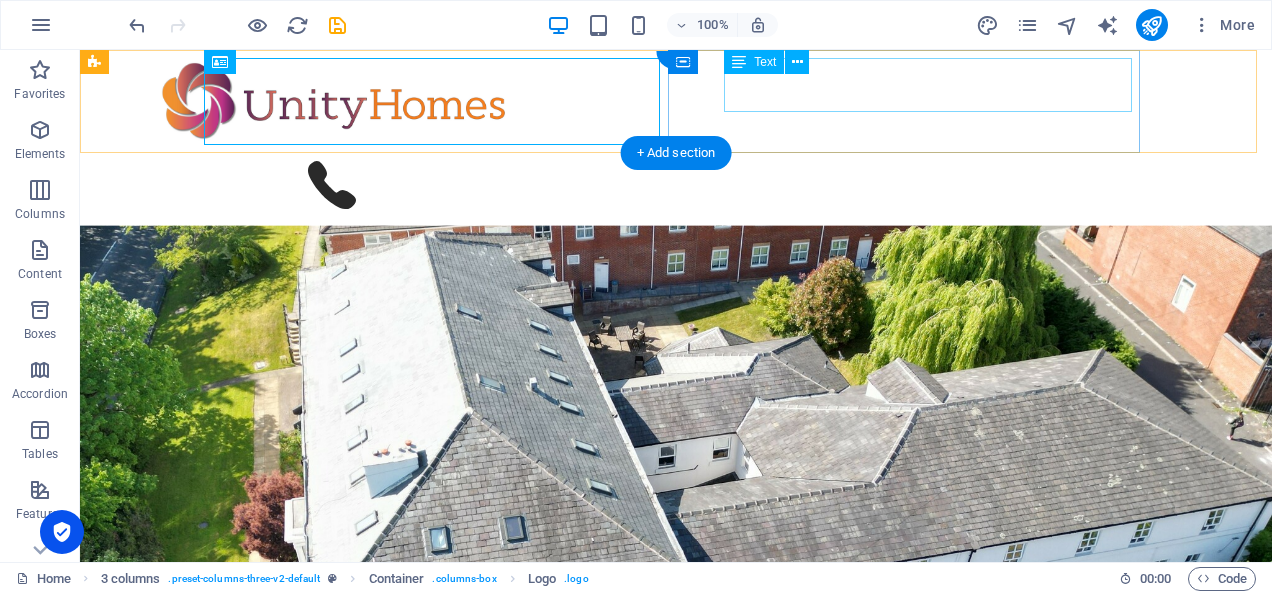 click on "0161 826 9080" at bounding box center (332, 242) 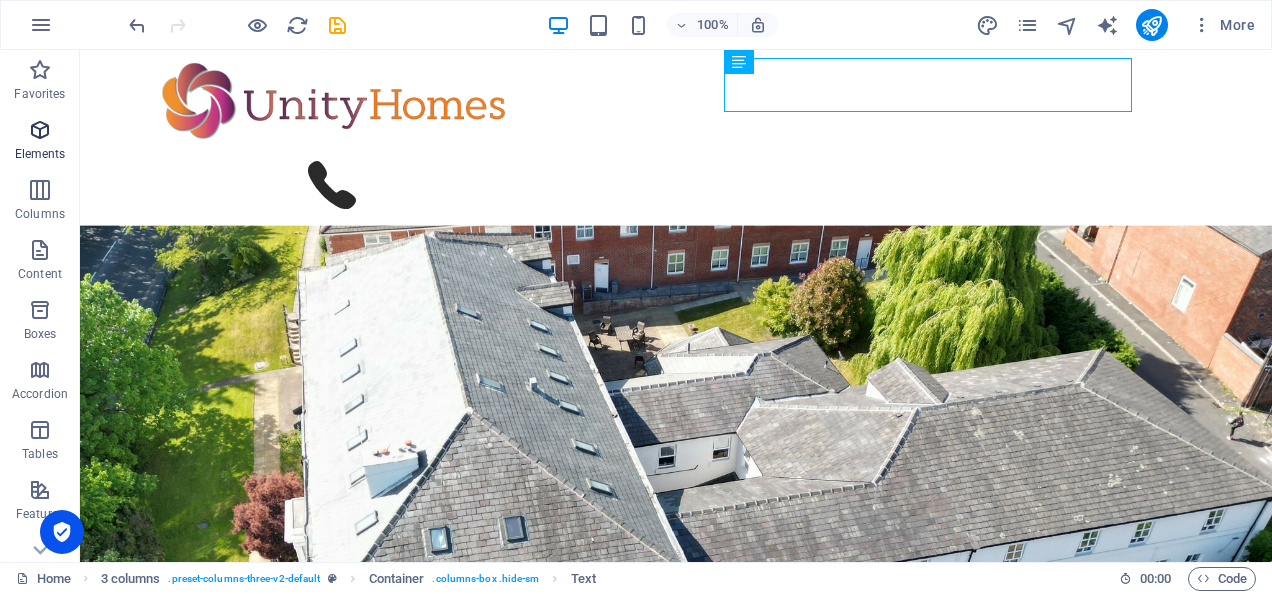 click at bounding box center (40, 130) 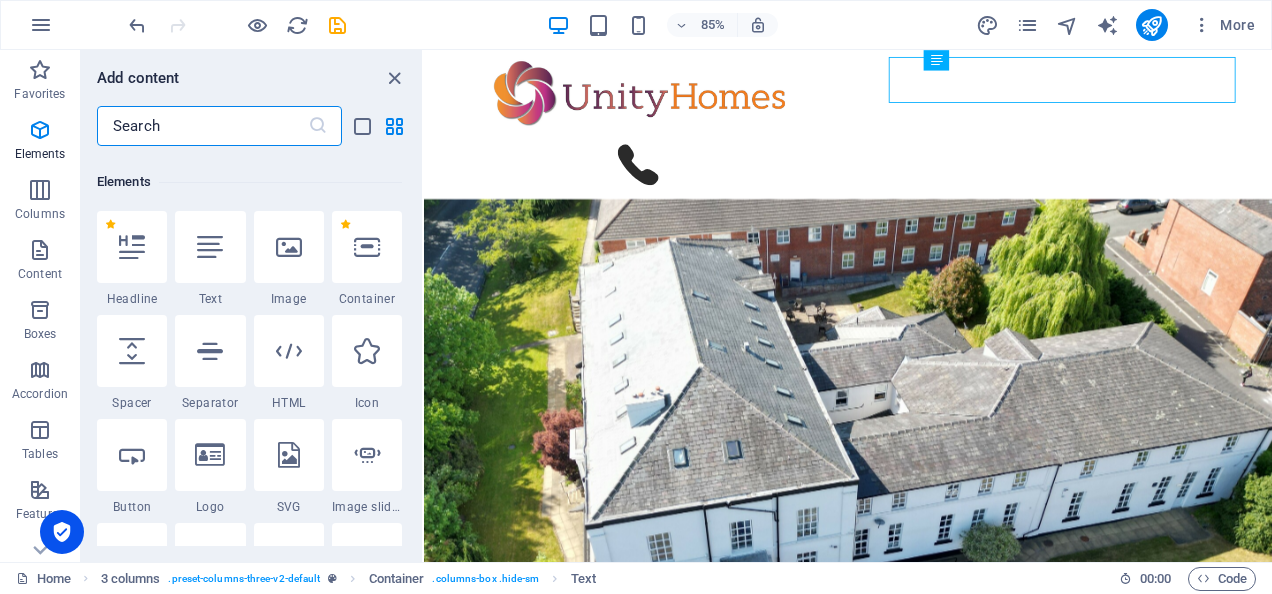 scroll, scrollTop: 213, scrollLeft: 0, axis: vertical 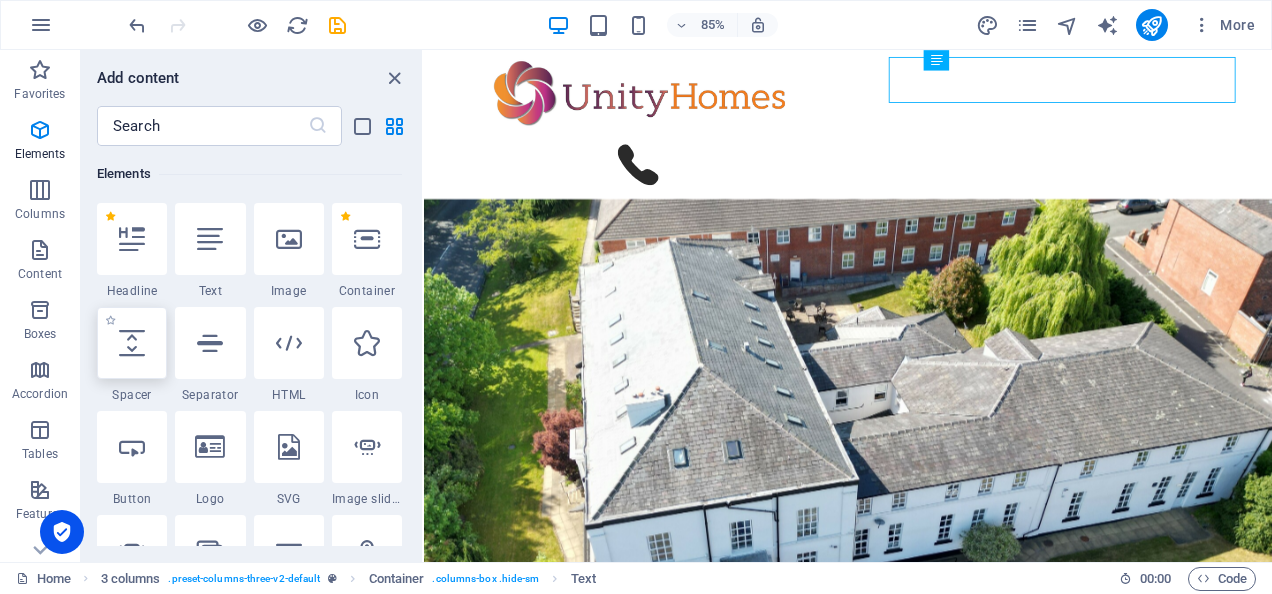 click at bounding box center (132, 343) 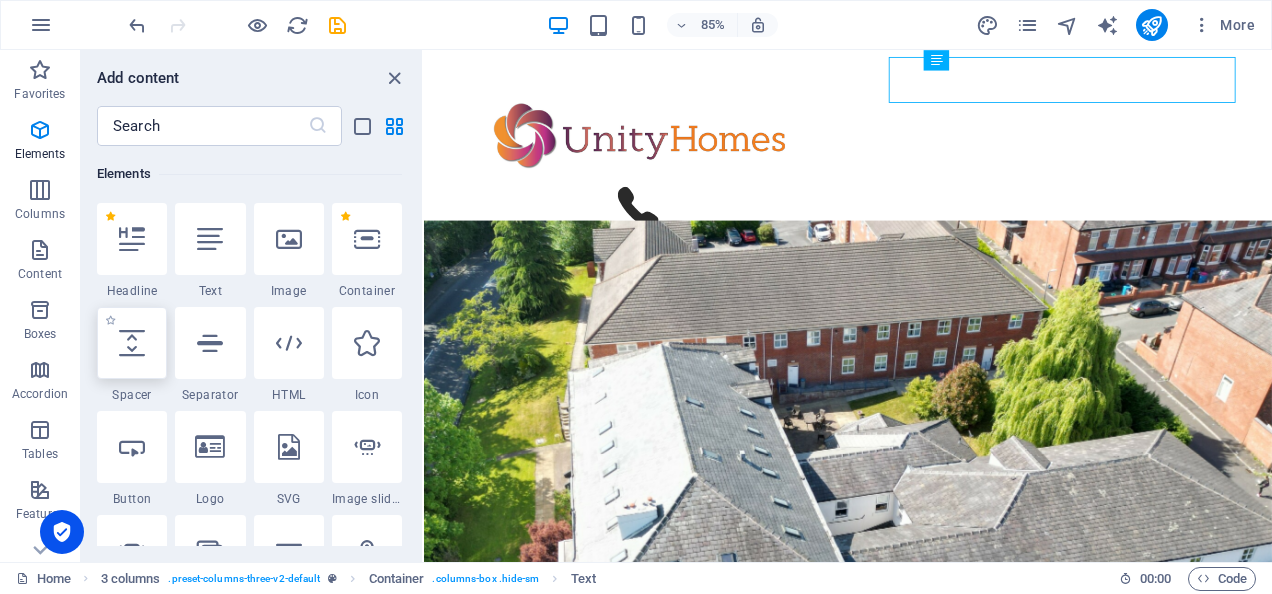 select on "px" 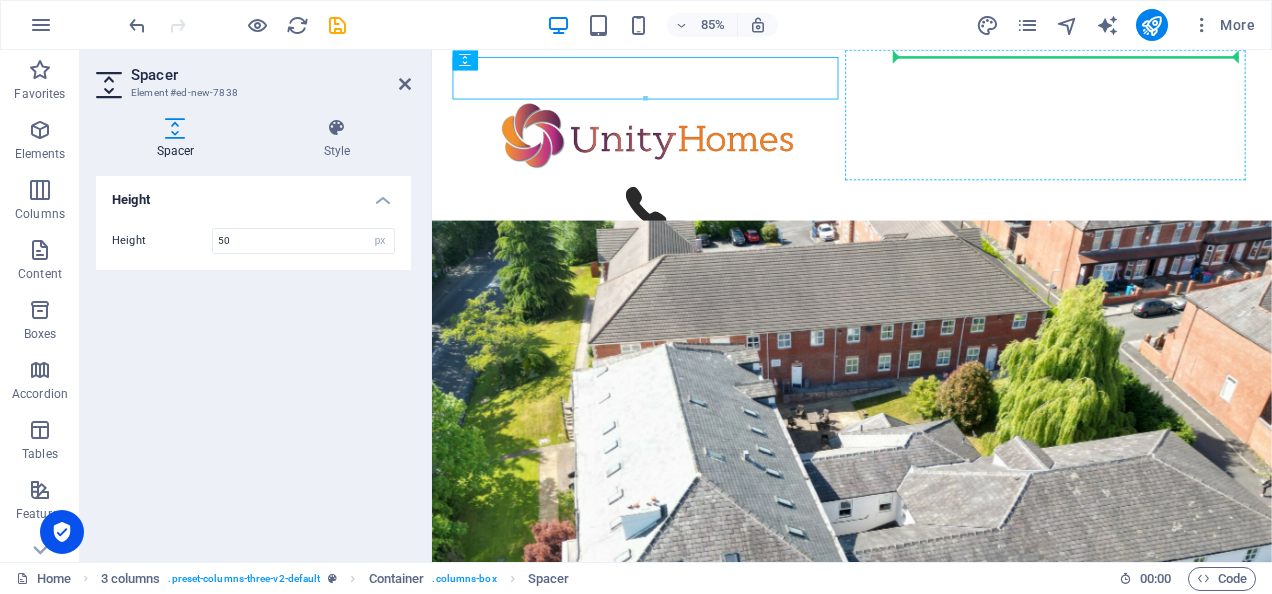 drag, startPoint x: 788, startPoint y: 87, endPoint x: 1010, endPoint y: 65, distance: 223.08743 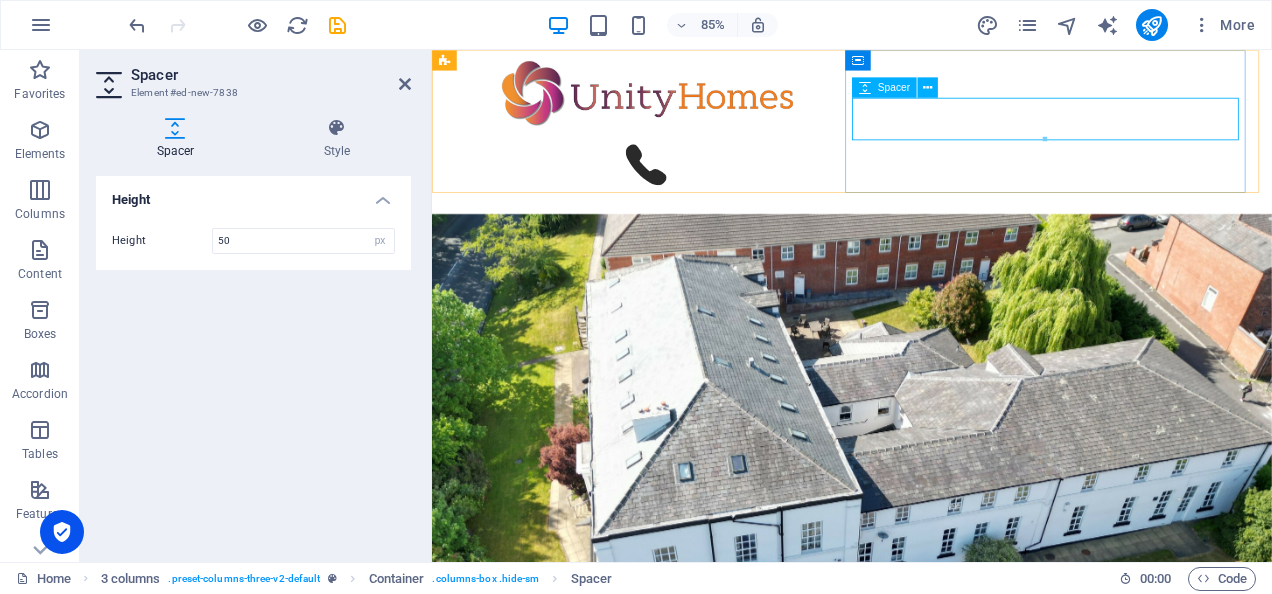 click at bounding box center (684, 240) 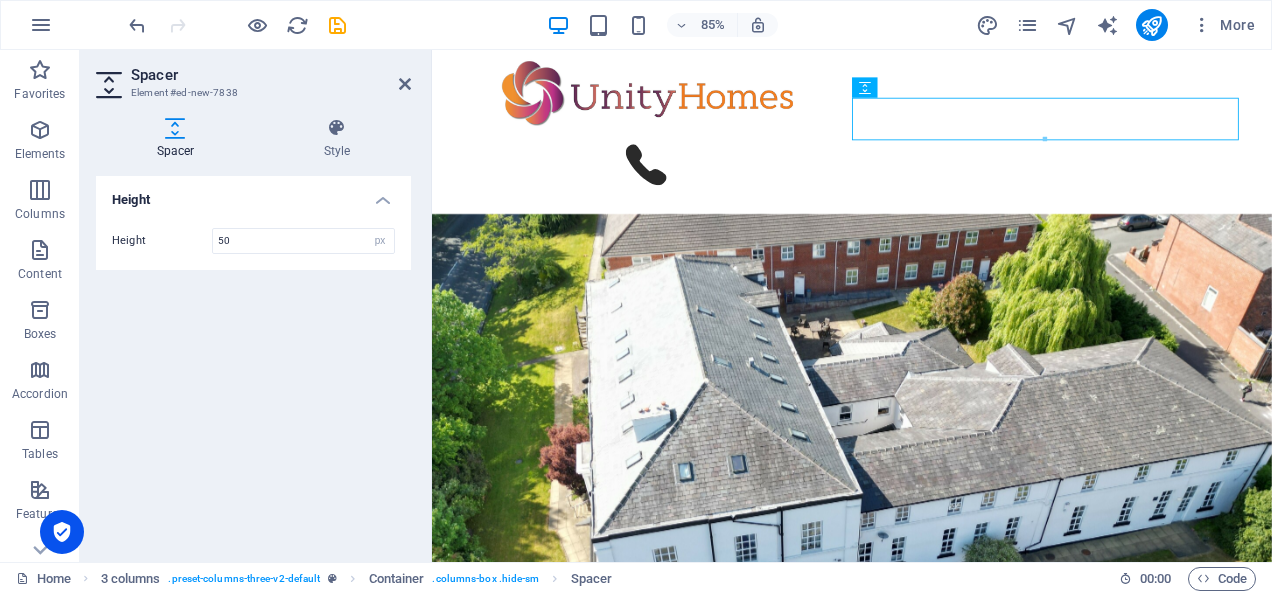 drag, startPoint x: 1079, startPoint y: 128, endPoint x: 1161, endPoint y: 128, distance: 82 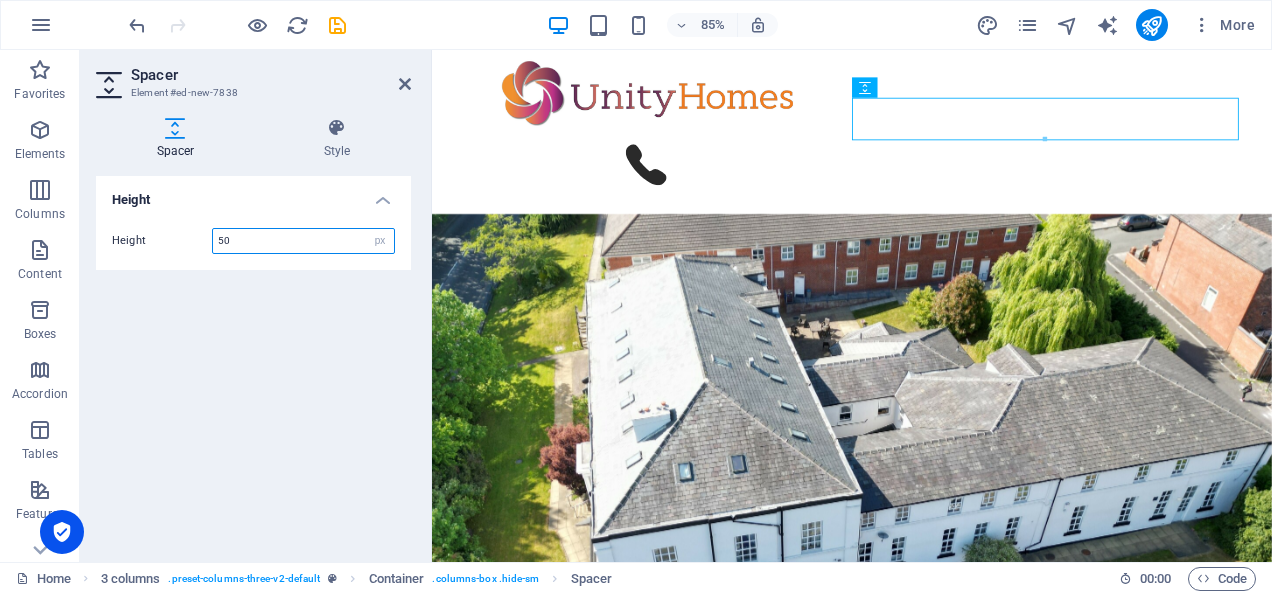 click on "50" at bounding box center (303, 241) 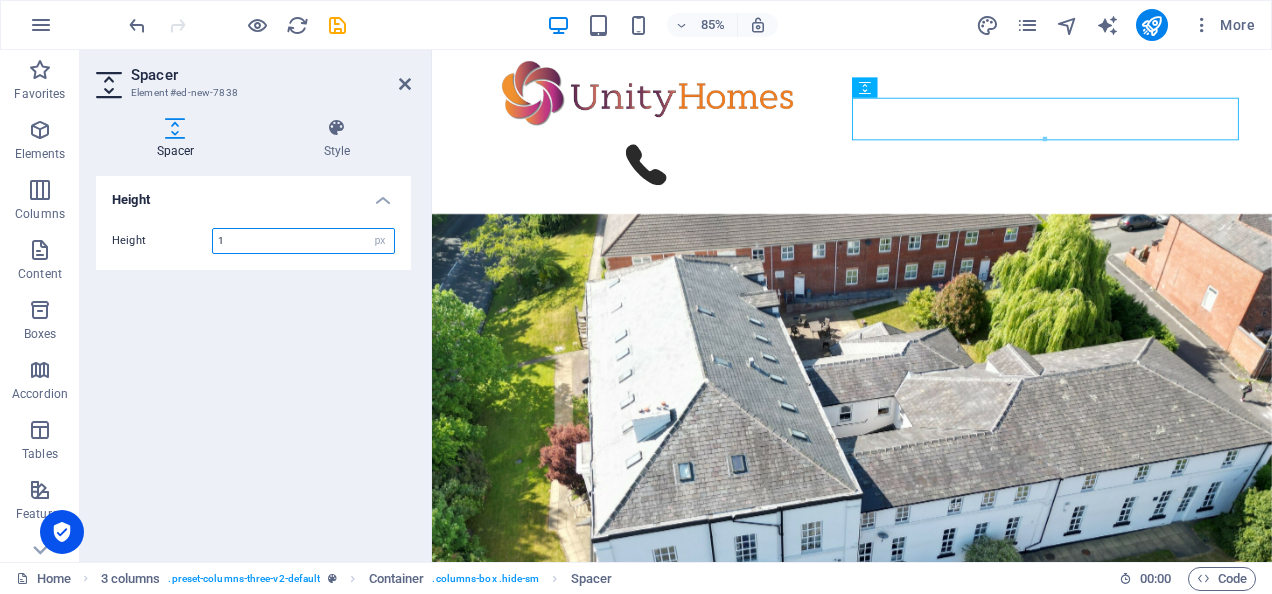 type on "1" 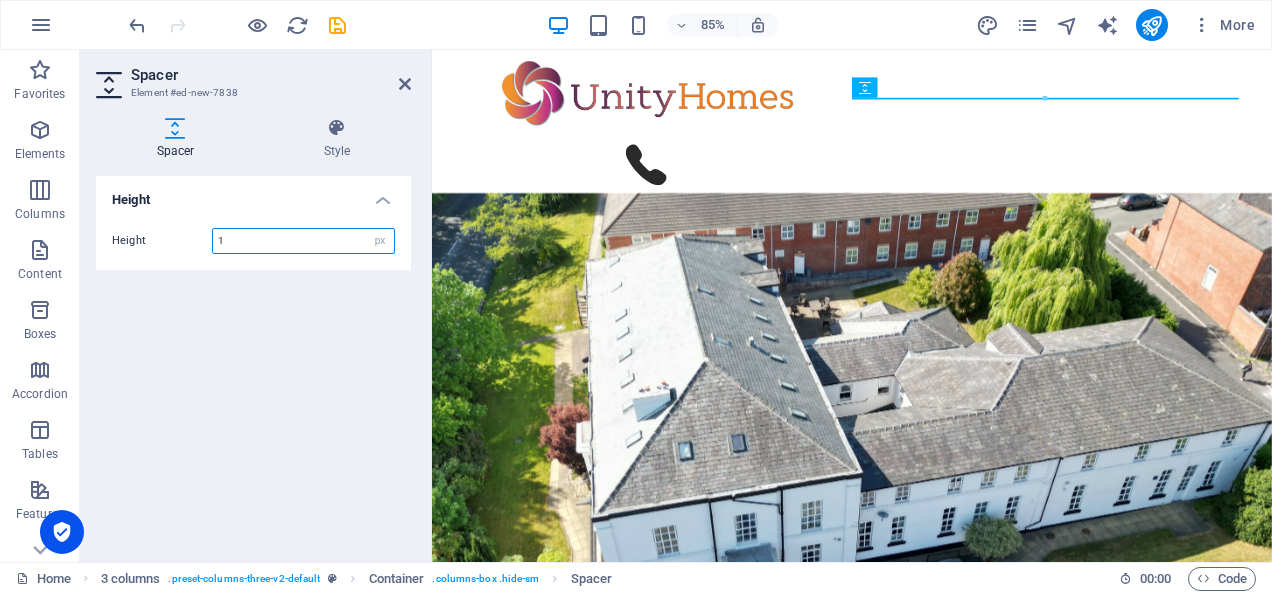 click on "1" at bounding box center [303, 241] 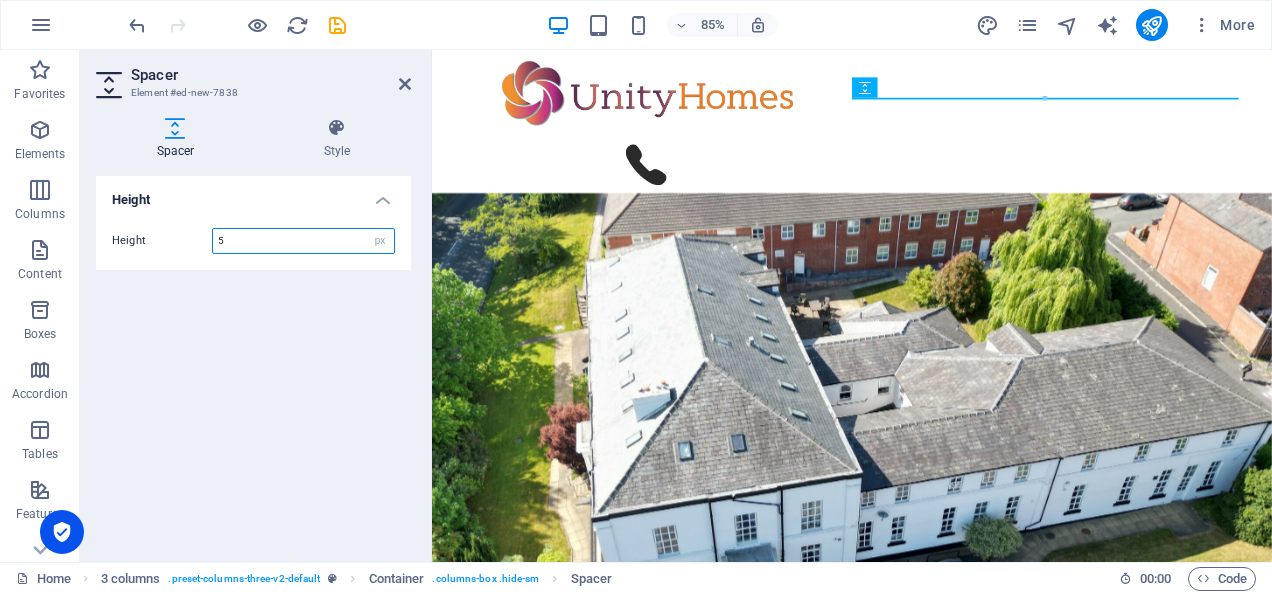 type on "5" 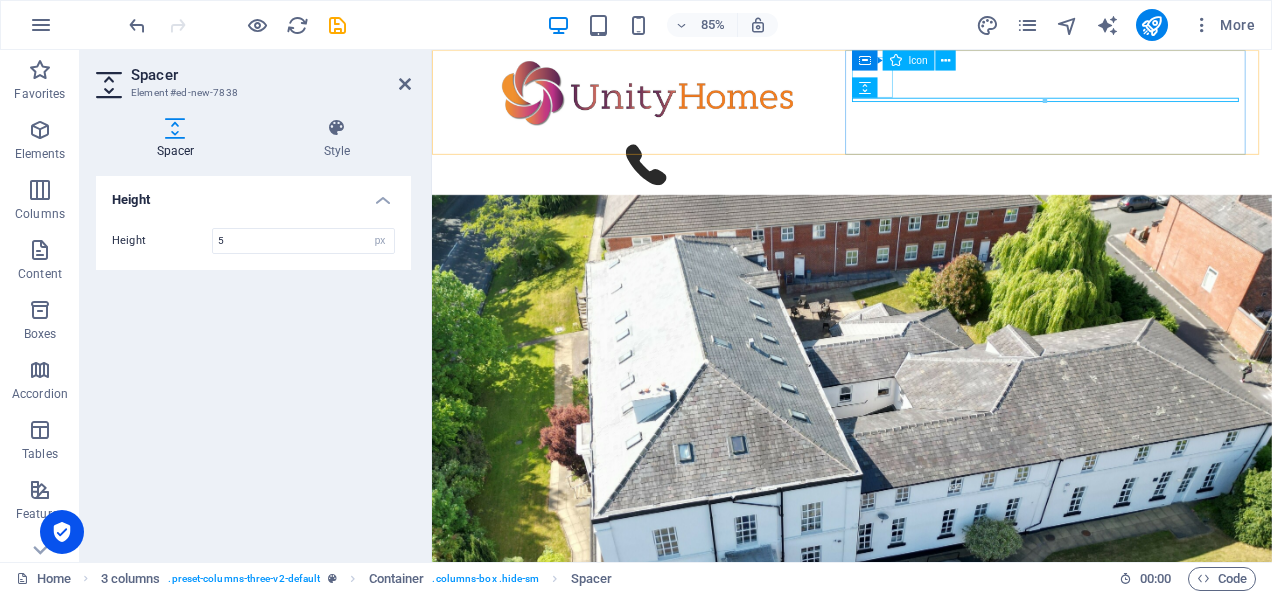 click at bounding box center [684, 188] 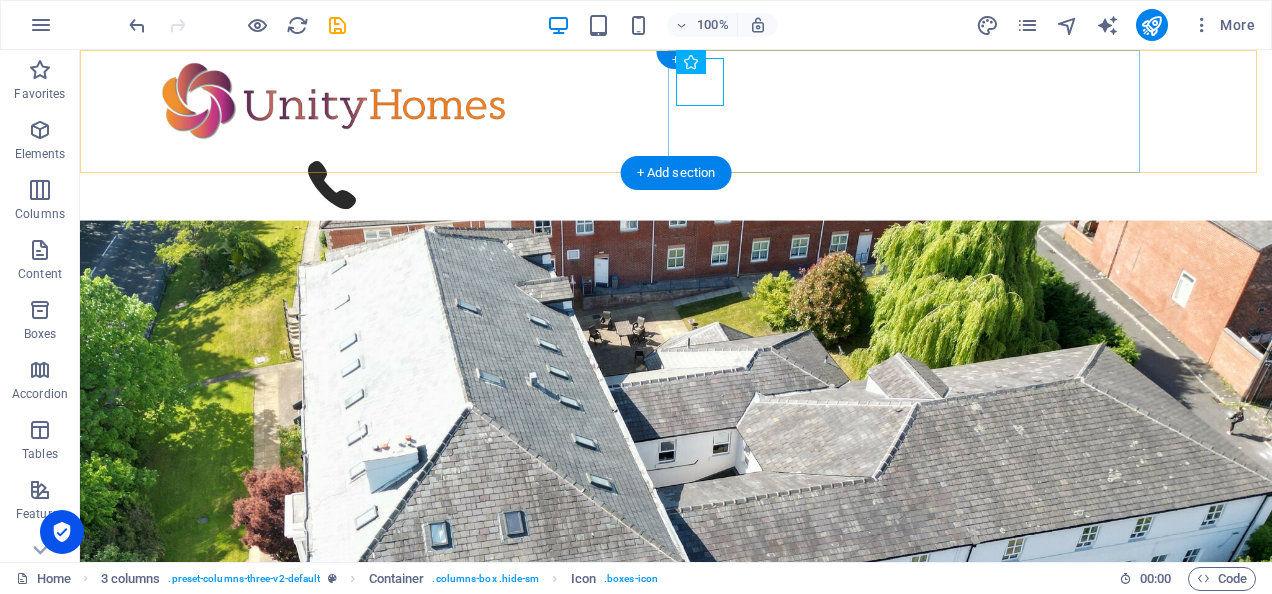 click on "0161 826 9080" at bounding box center [332, 217] 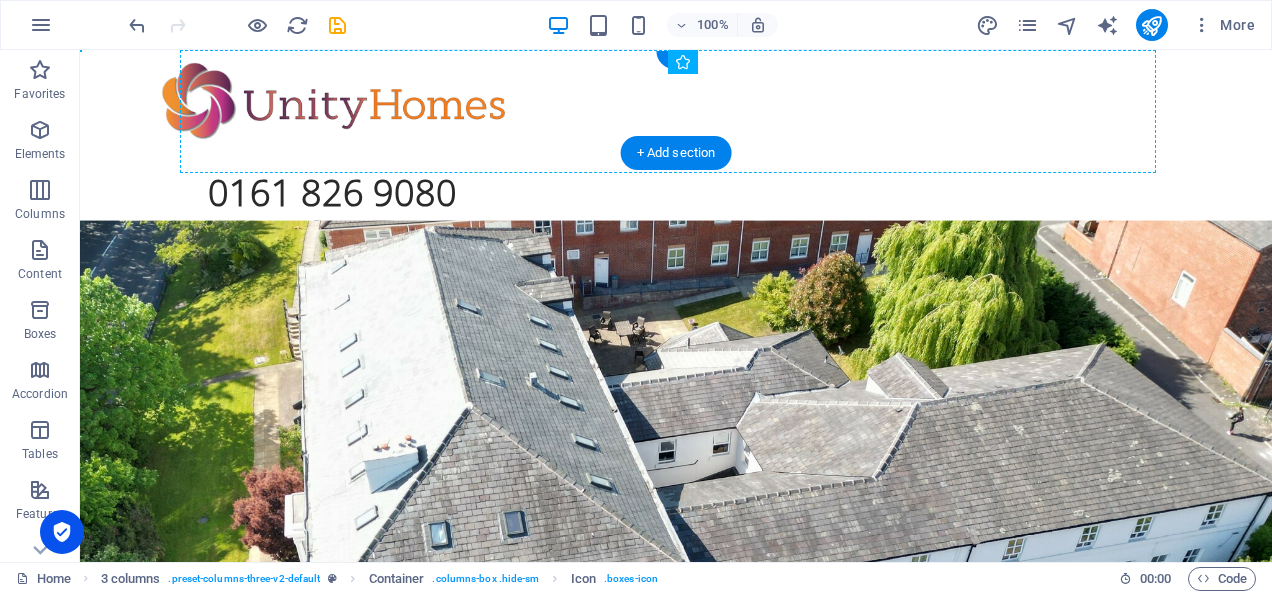 drag, startPoint x: 704, startPoint y: 83, endPoint x: 718, endPoint y: 112, distance: 32.202484 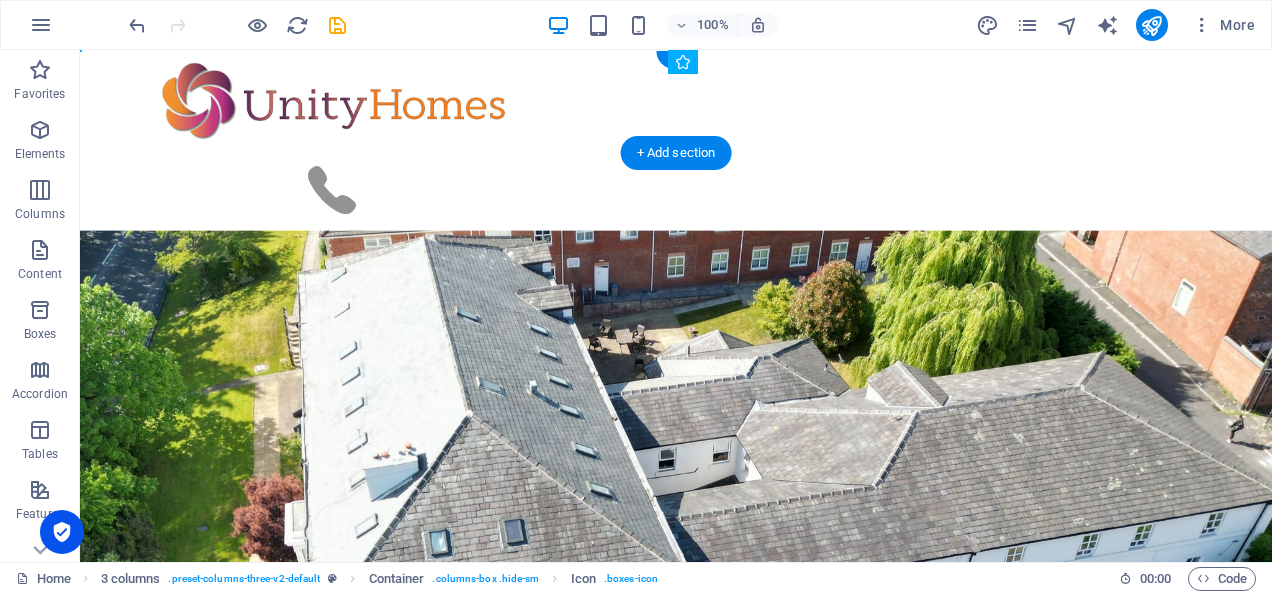 drag, startPoint x: 1110, startPoint y: 91, endPoint x: 856, endPoint y: 86, distance: 254.04921 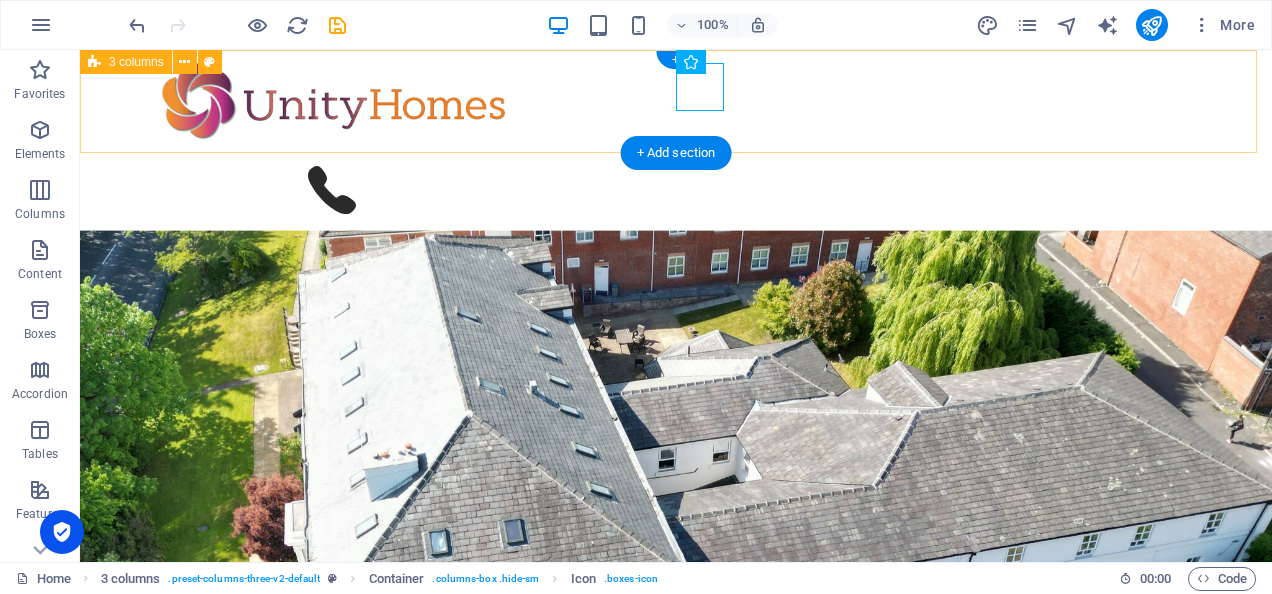 click on "0161 826 9080" at bounding box center (676, 166) 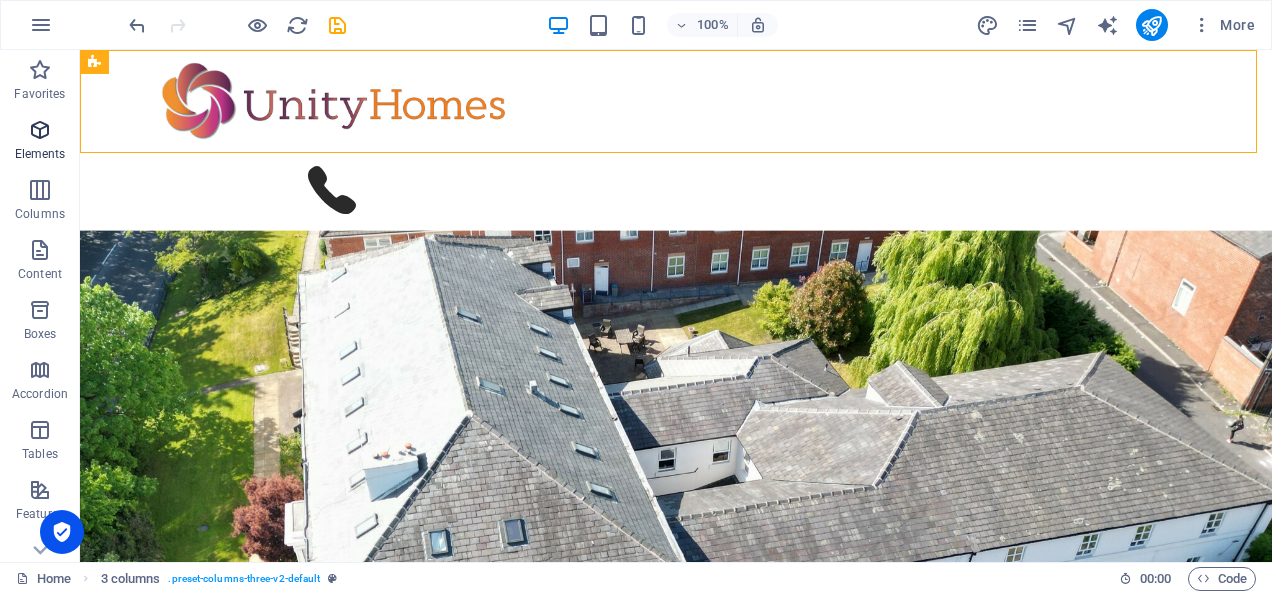 click on "Elements" at bounding box center (40, 142) 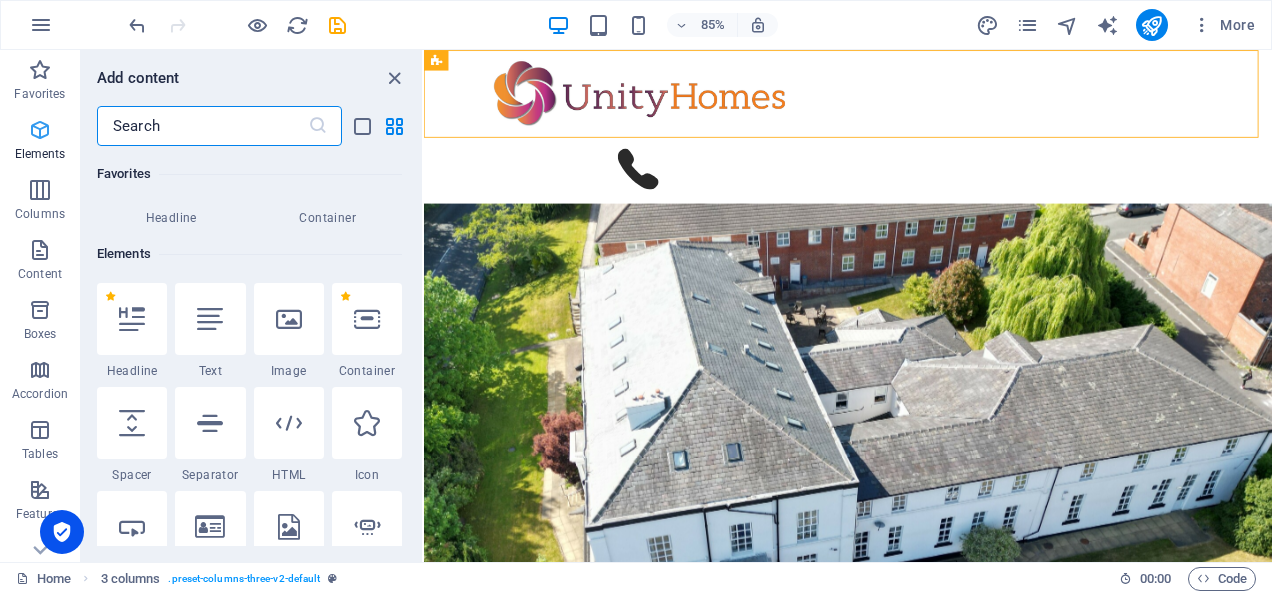 scroll, scrollTop: 213, scrollLeft: 0, axis: vertical 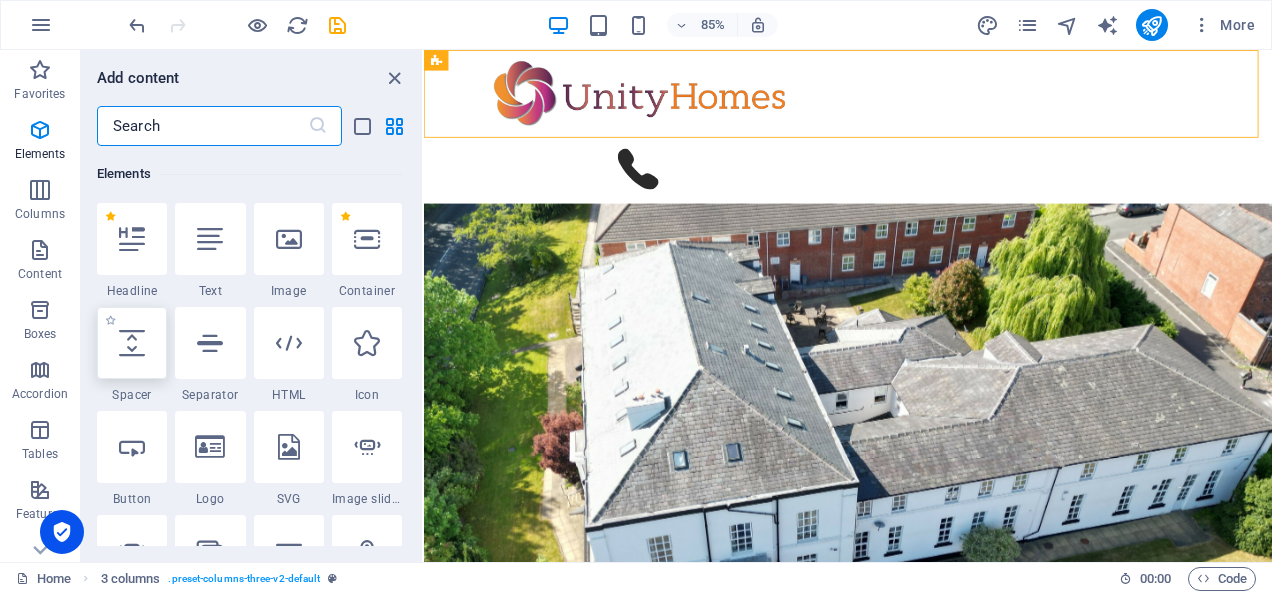 click at bounding box center [132, 343] 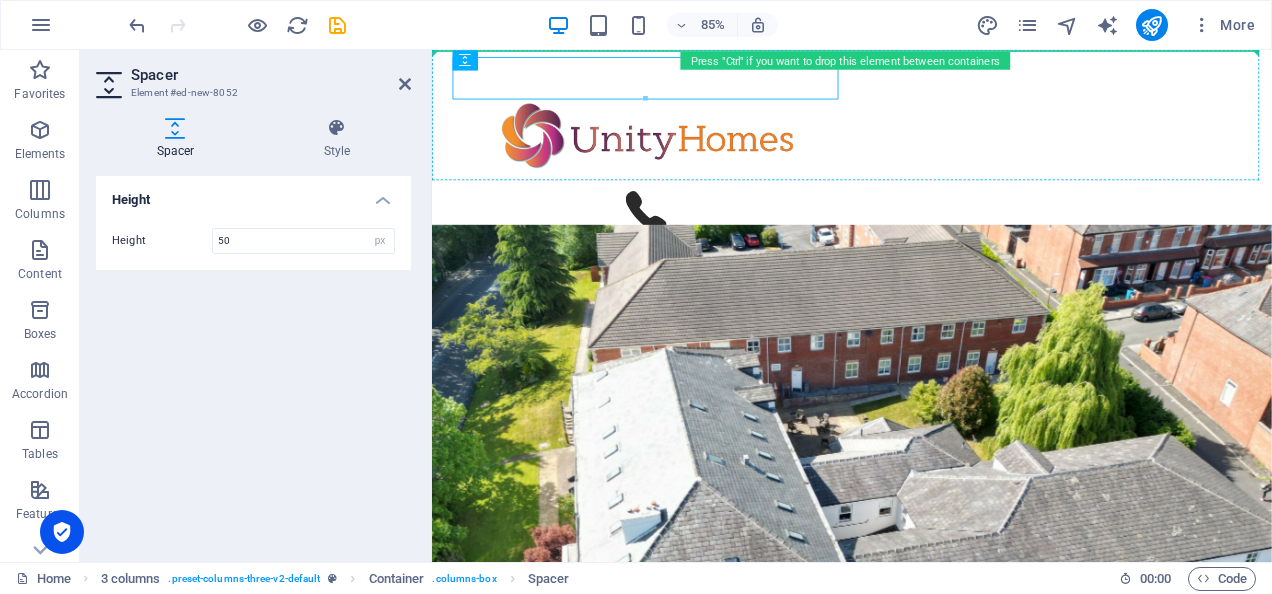 drag, startPoint x: 701, startPoint y: 78, endPoint x: 1098, endPoint y: 98, distance: 397.50345 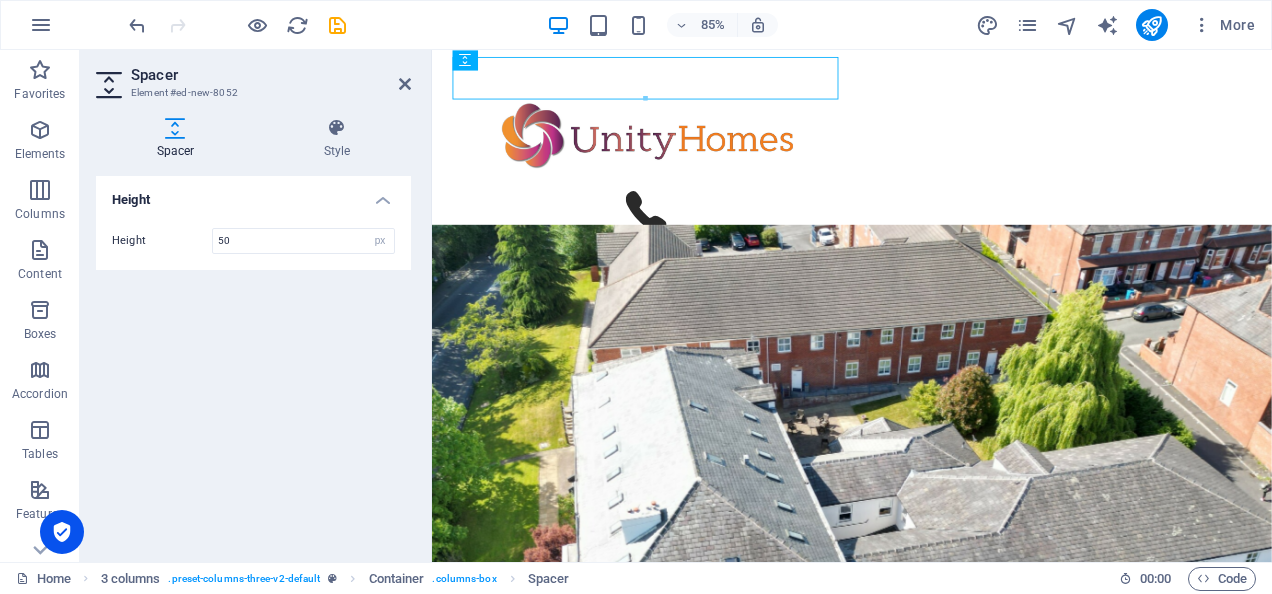 drag, startPoint x: 741, startPoint y: 75, endPoint x: 751, endPoint y: 42, distance: 34.48188 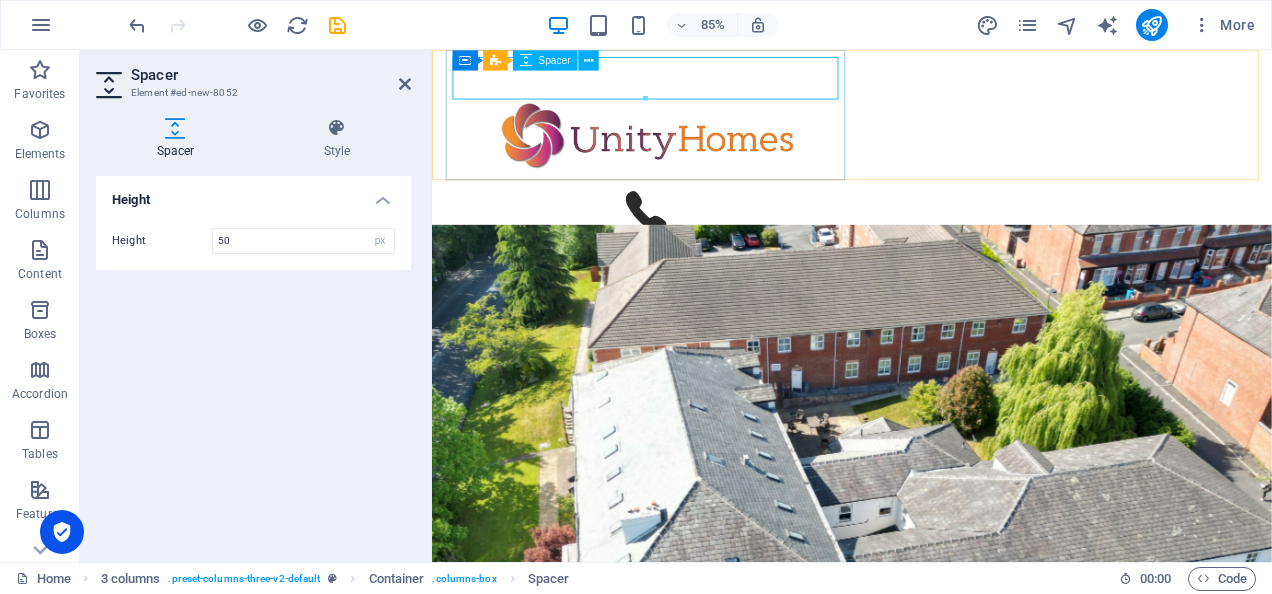click at bounding box center (684, 83) 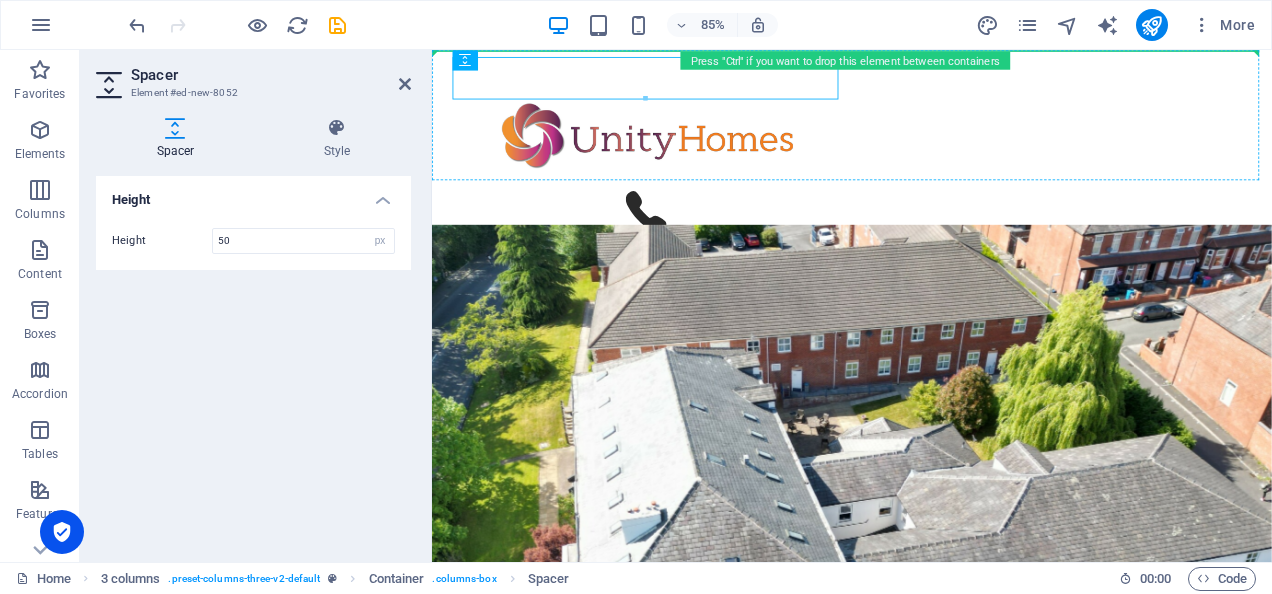 drag, startPoint x: 835, startPoint y: 84, endPoint x: 908, endPoint y: 46, distance: 82.29824 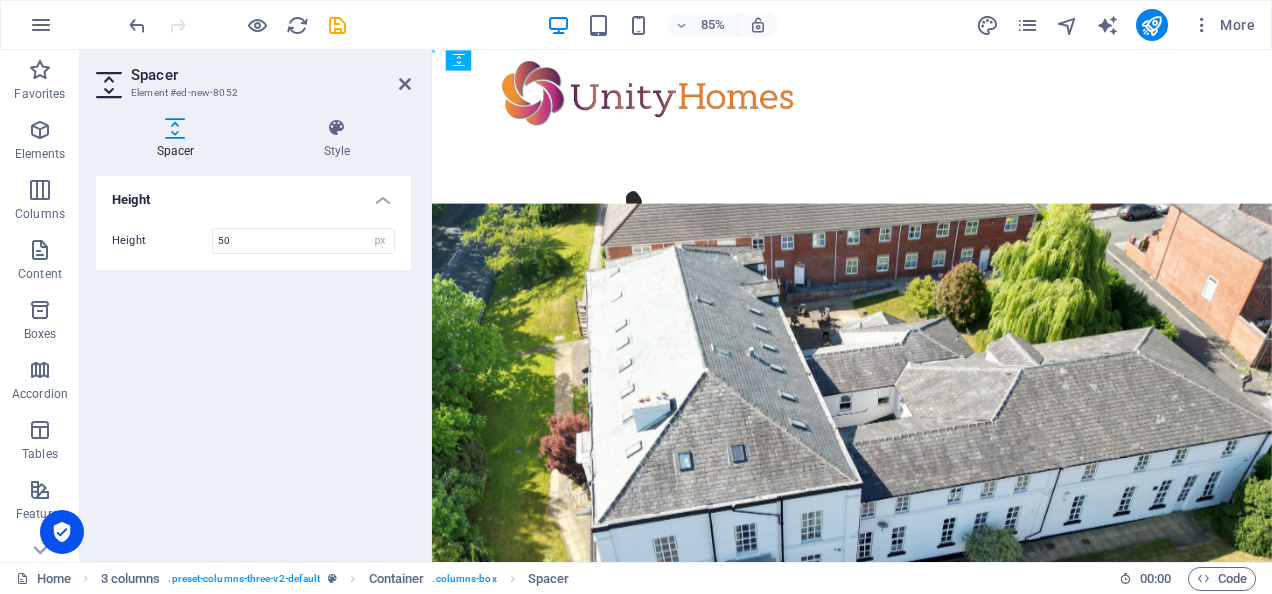 click at bounding box center [684, 101] 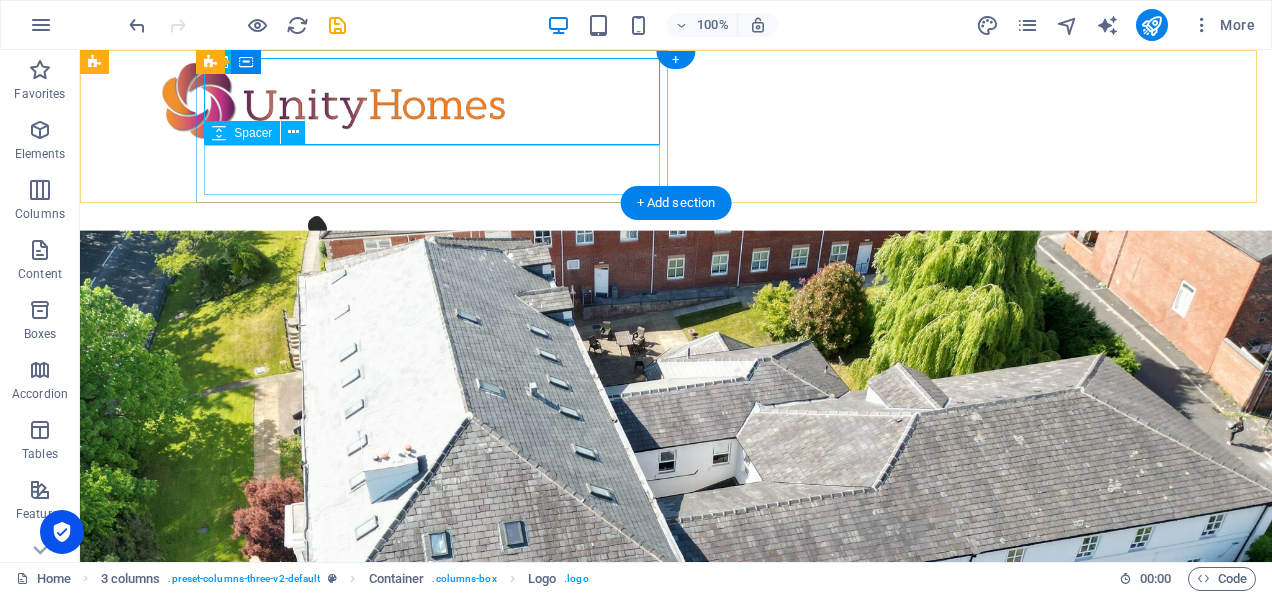 click at bounding box center [332, 170] 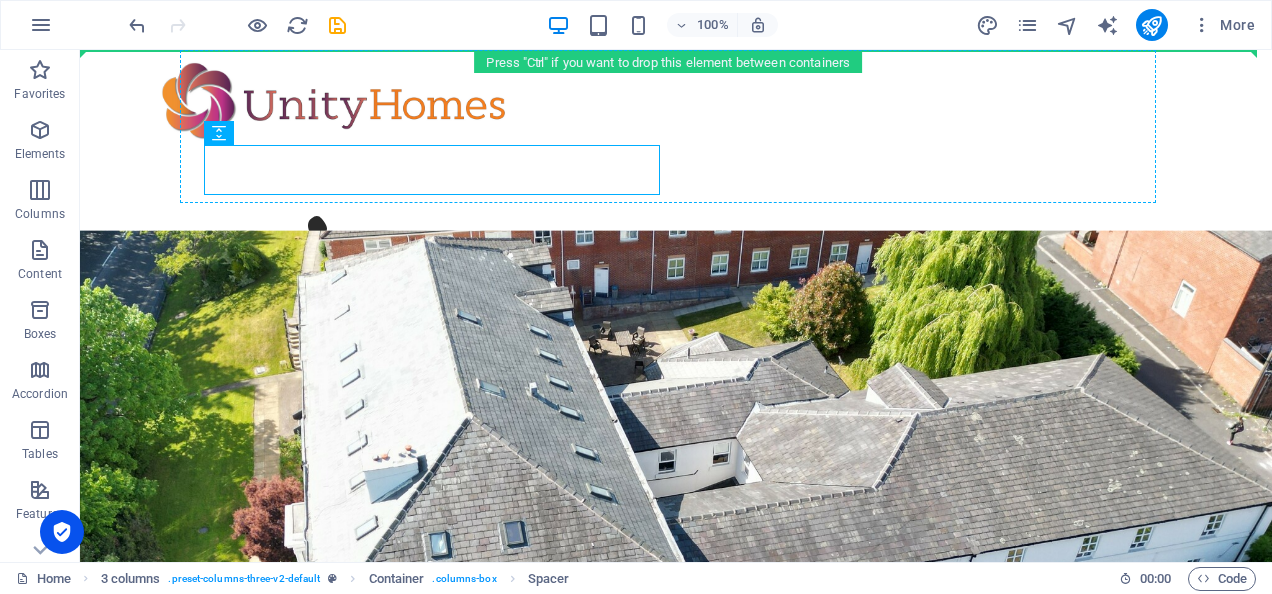 drag, startPoint x: 578, startPoint y: 168, endPoint x: 700, endPoint y: 87, distance: 146.44112 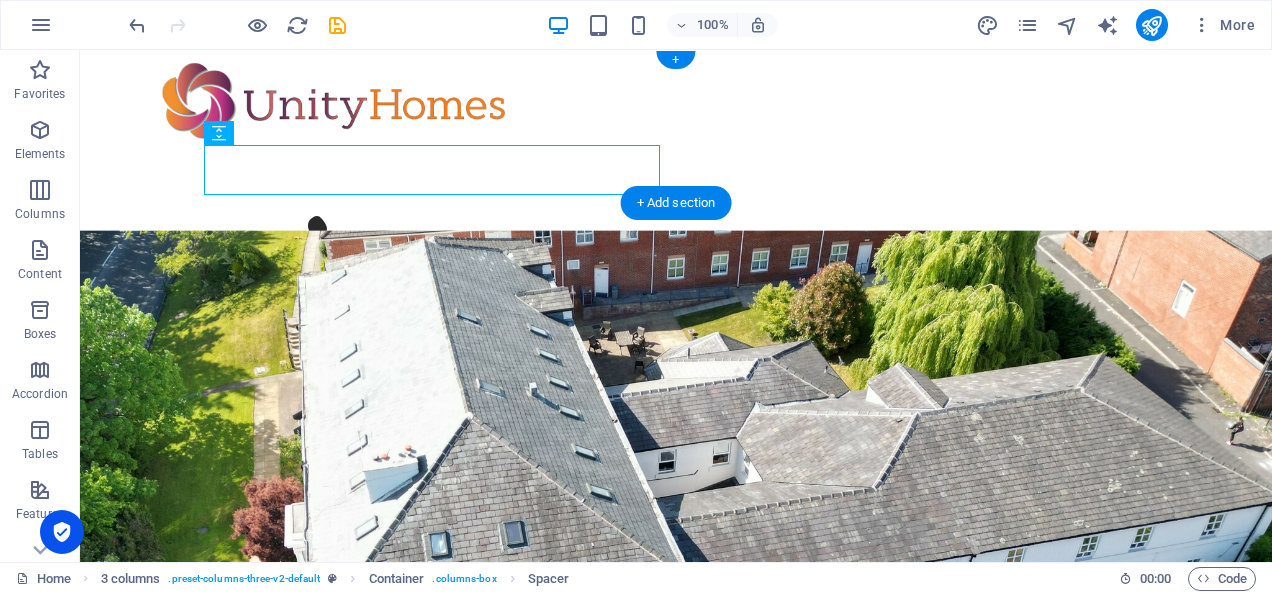 click at bounding box center [332, 170] 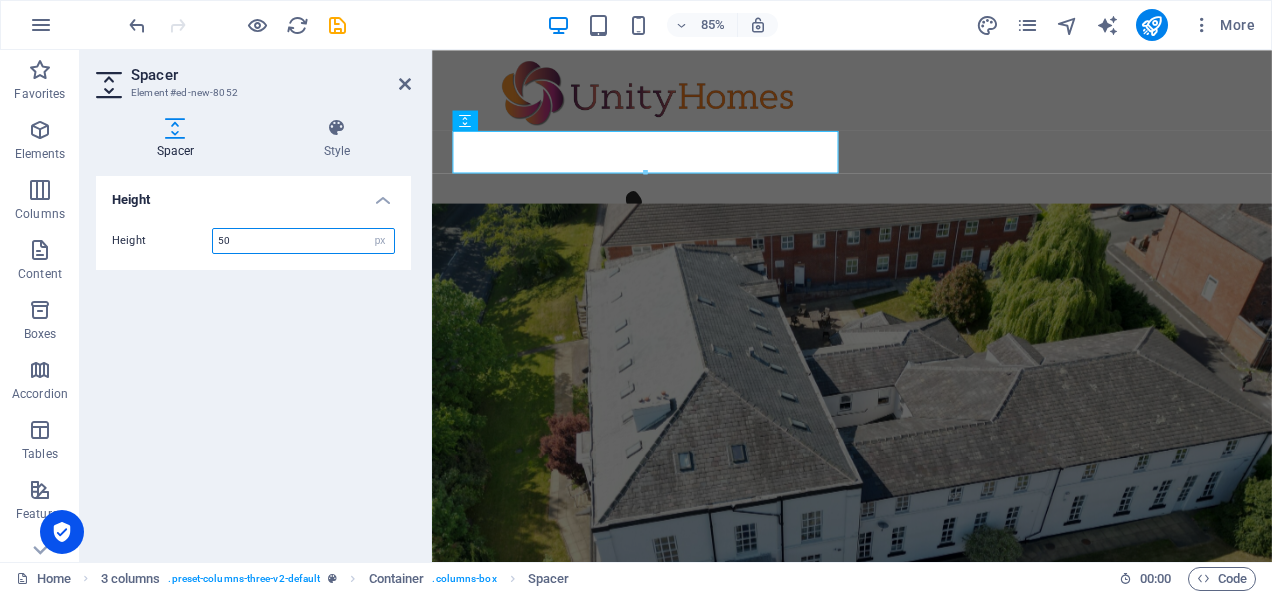 click on "50" at bounding box center [303, 241] 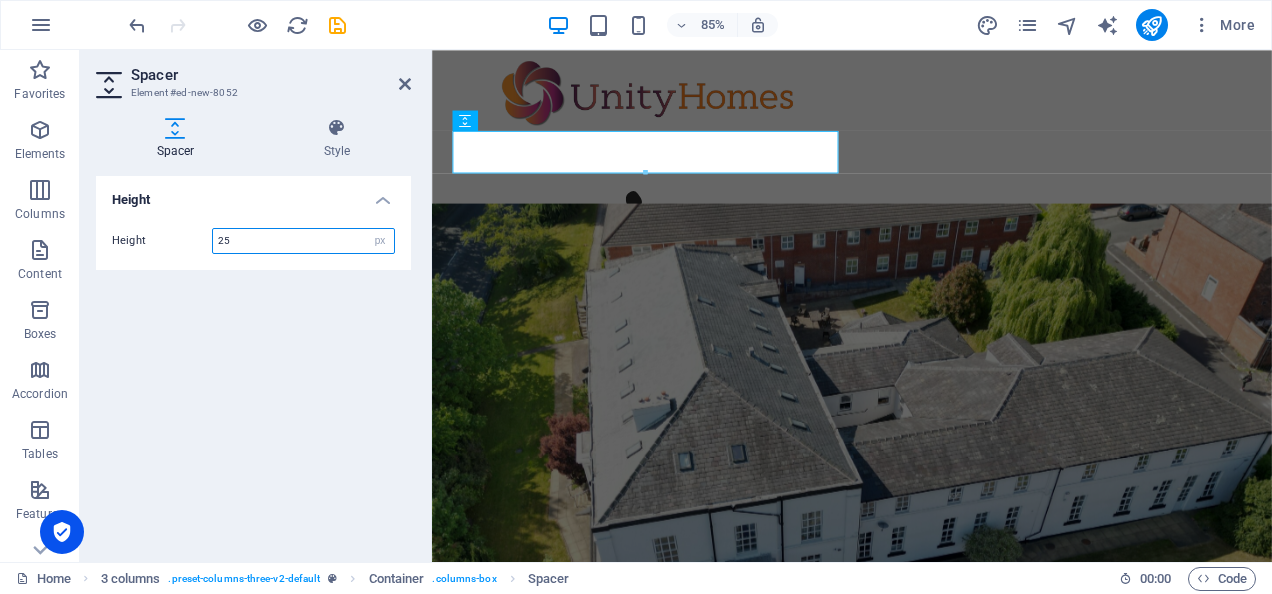 type on "25" 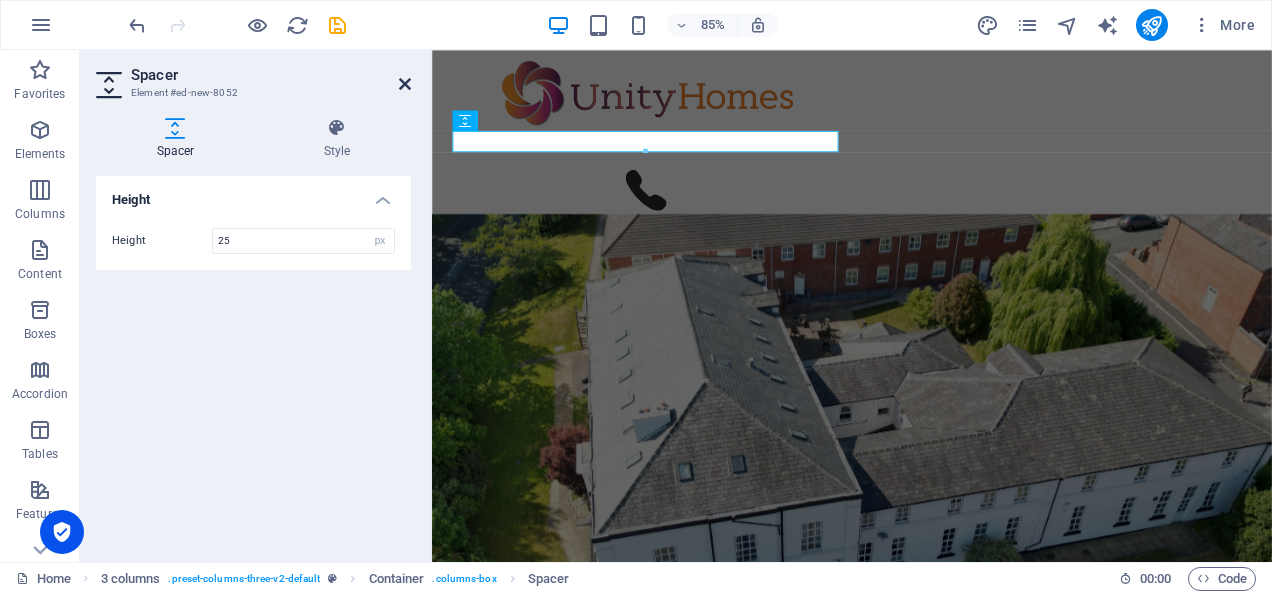 click at bounding box center (405, 84) 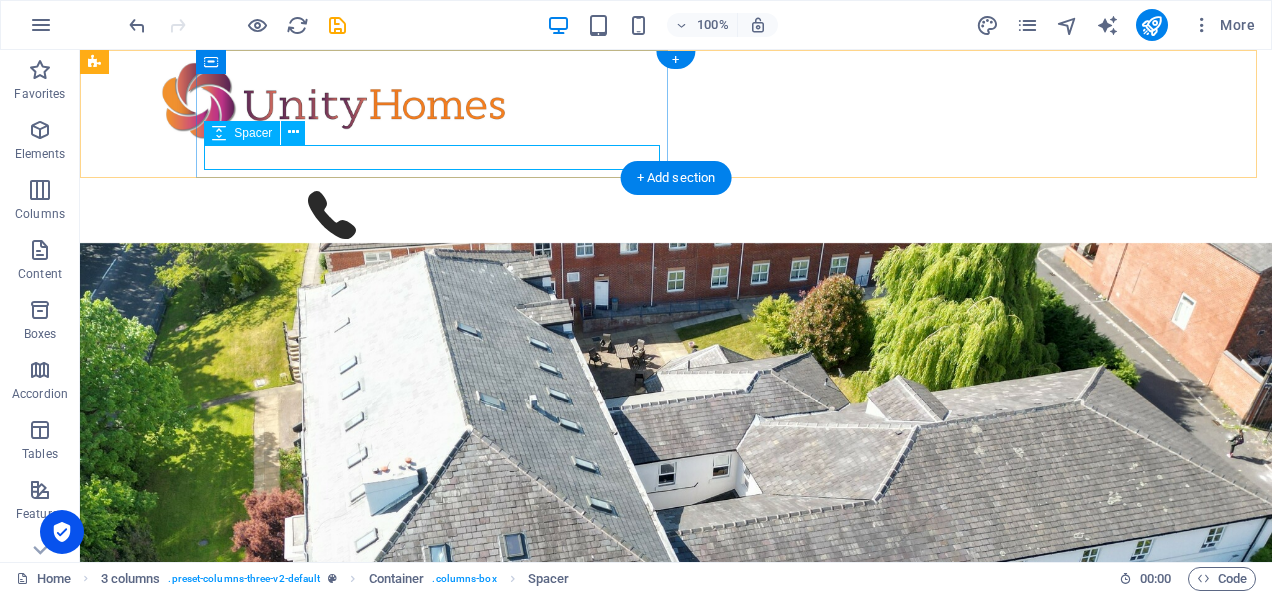 click at bounding box center (332, 157) 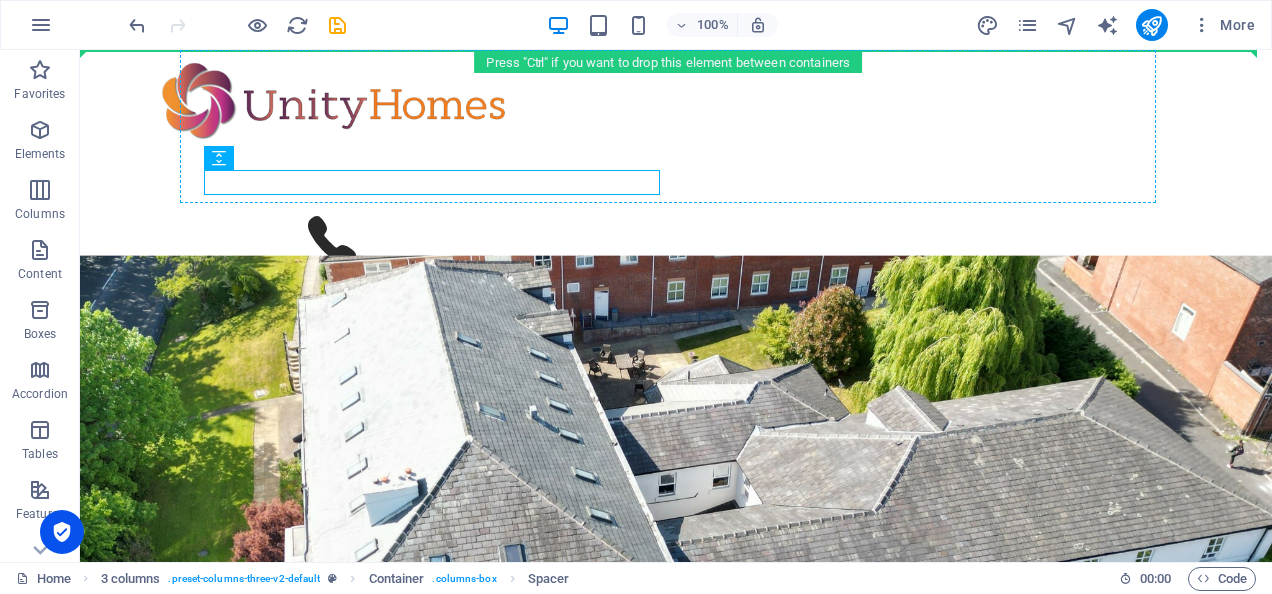 drag, startPoint x: 431, startPoint y: 183, endPoint x: 732, endPoint y: 98, distance: 312.77148 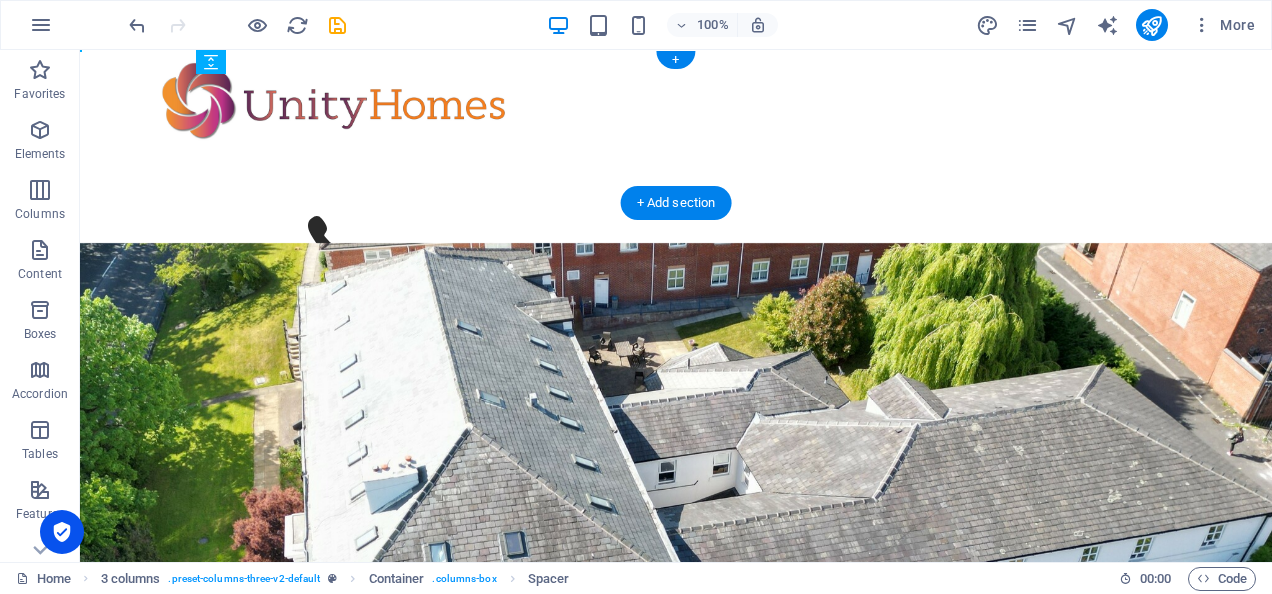 click at bounding box center (332, 182) 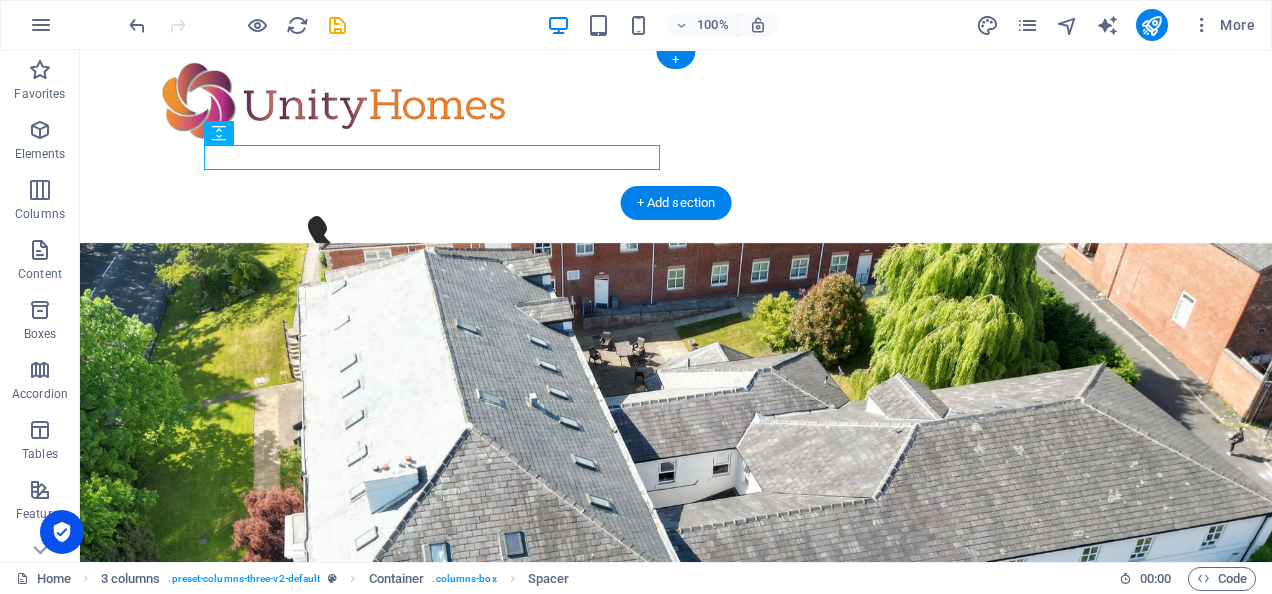 click at bounding box center [332, 182] 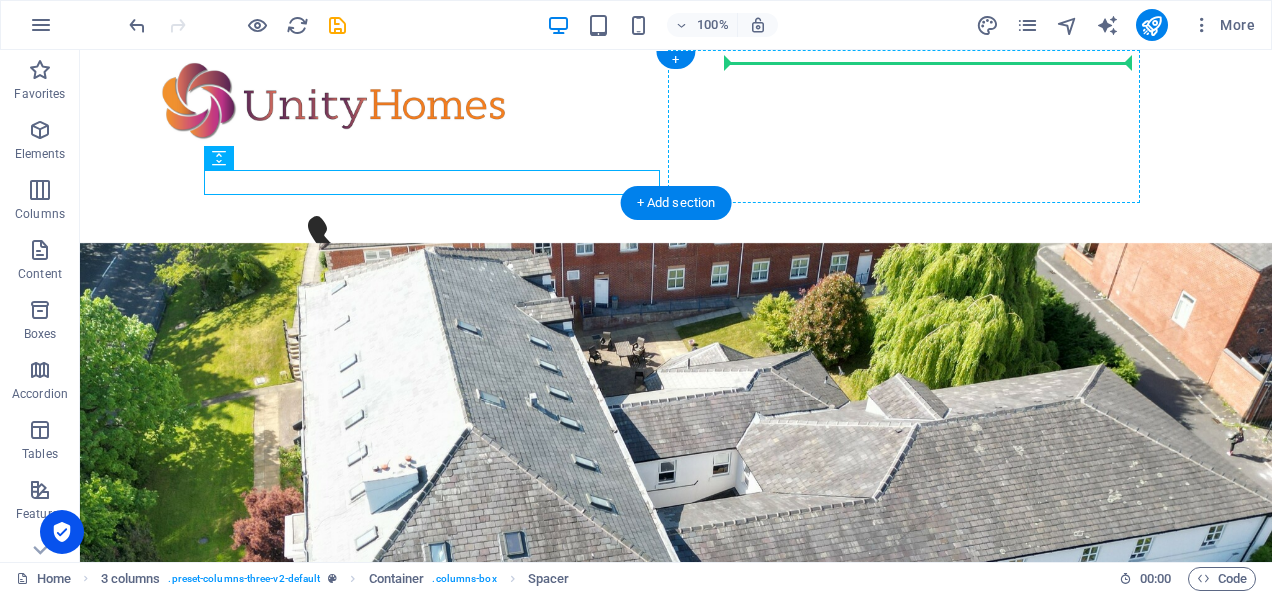 drag, startPoint x: 410, startPoint y: 186, endPoint x: 780, endPoint y: 65, distance: 389.28268 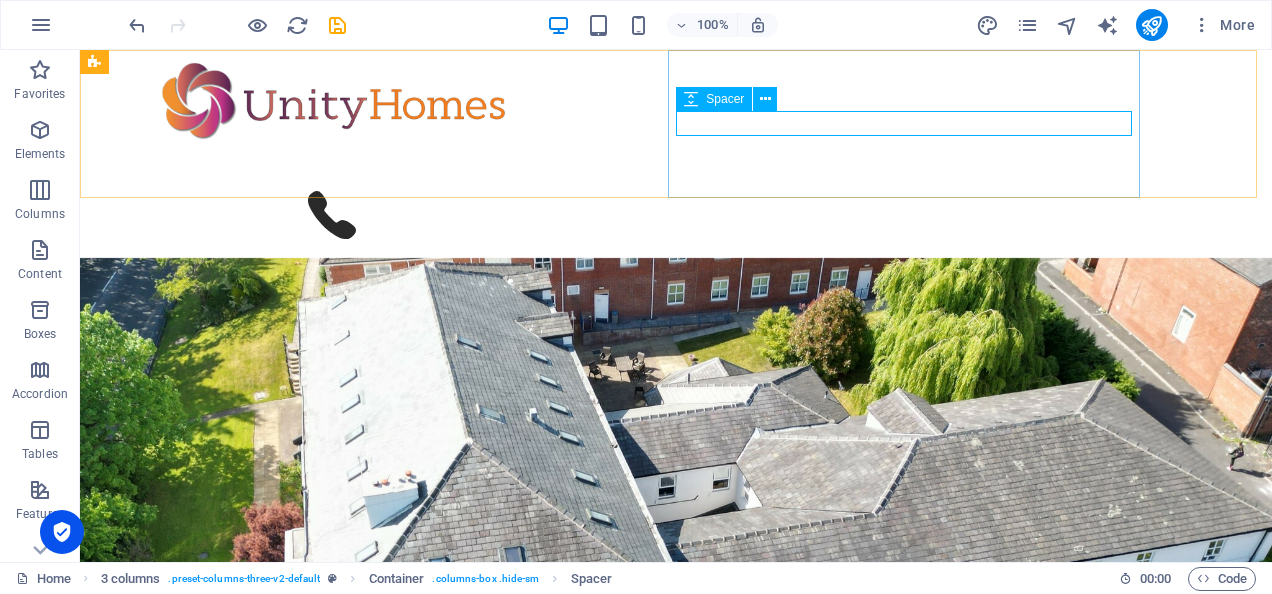click on "Spacer" at bounding box center [725, 99] 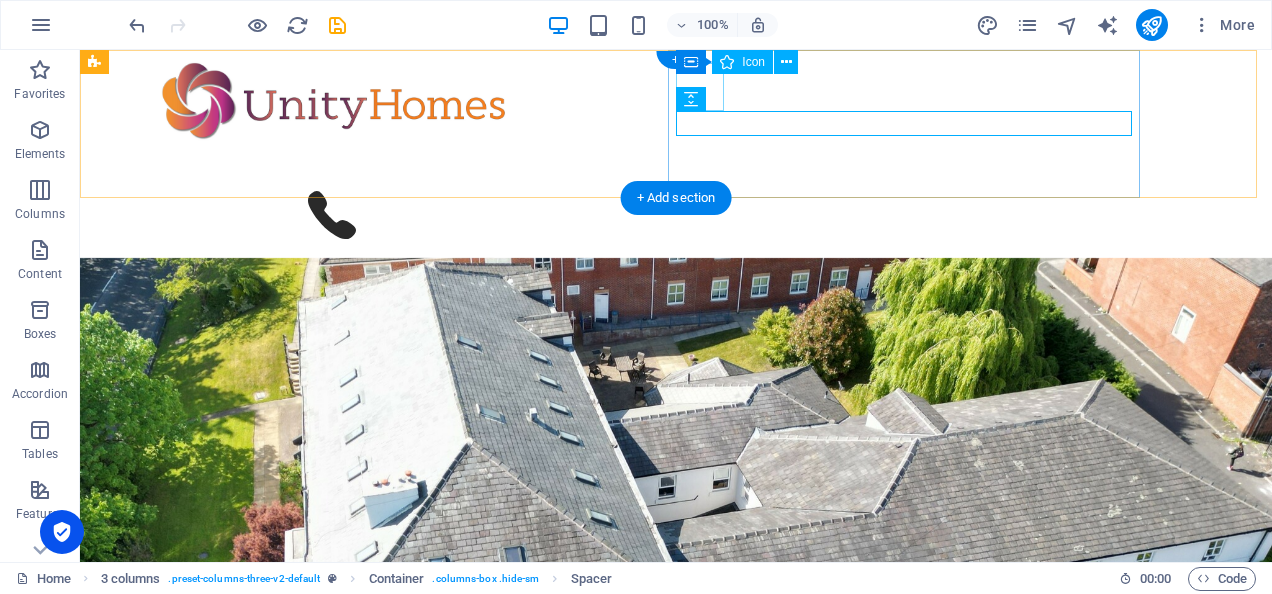 click at bounding box center [332, 218] 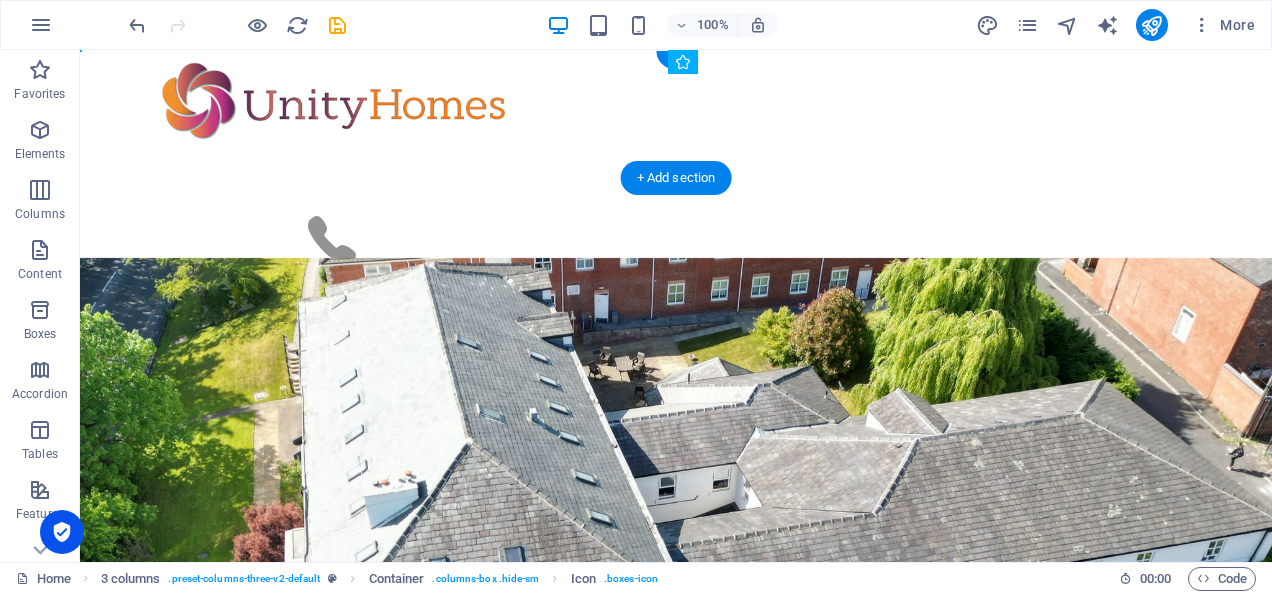 drag, startPoint x: 695, startPoint y: 84, endPoint x: 725, endPoint y: 124, distance: 50 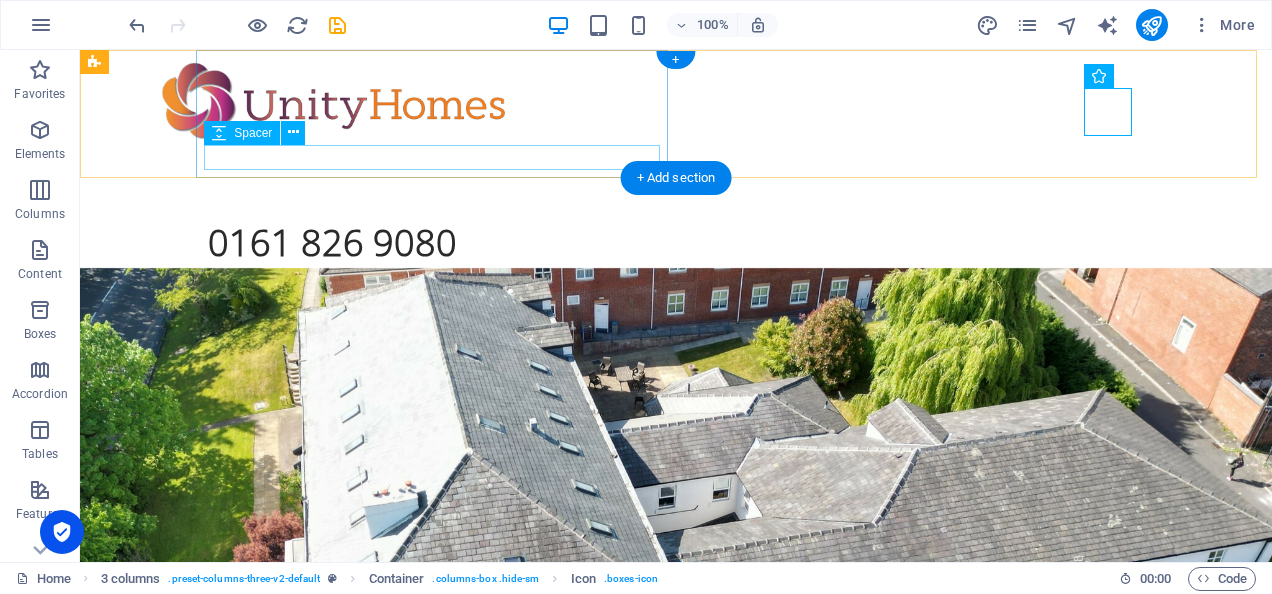click at bounding box center (332, 157) 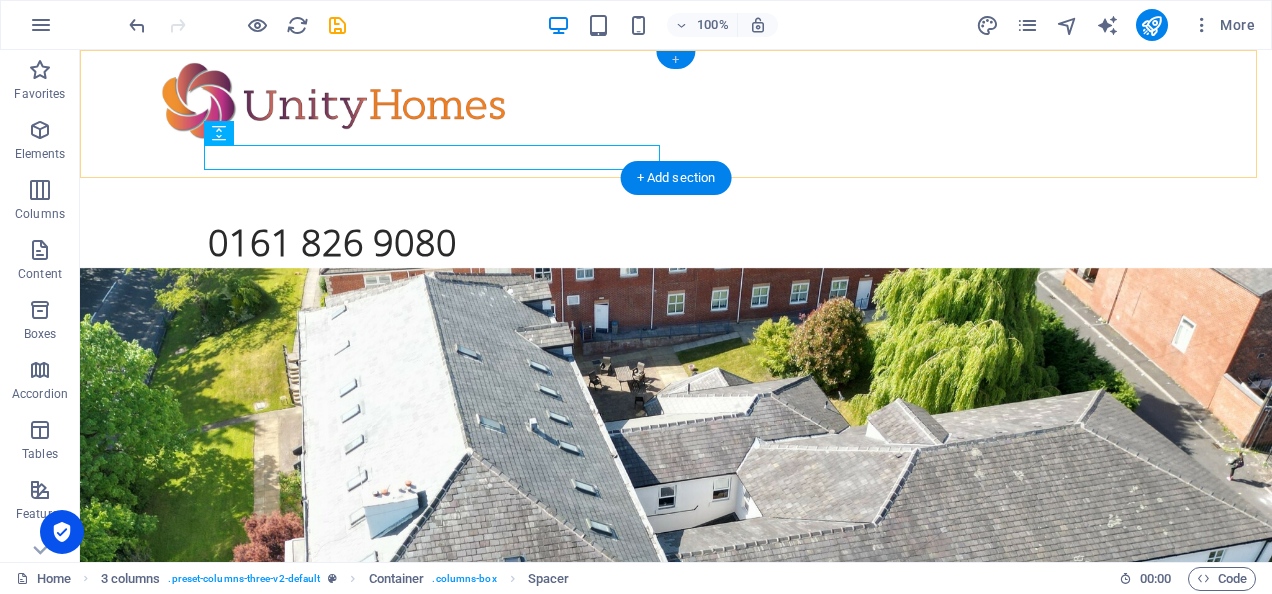 click on "+" at bounding box center (675, 60) 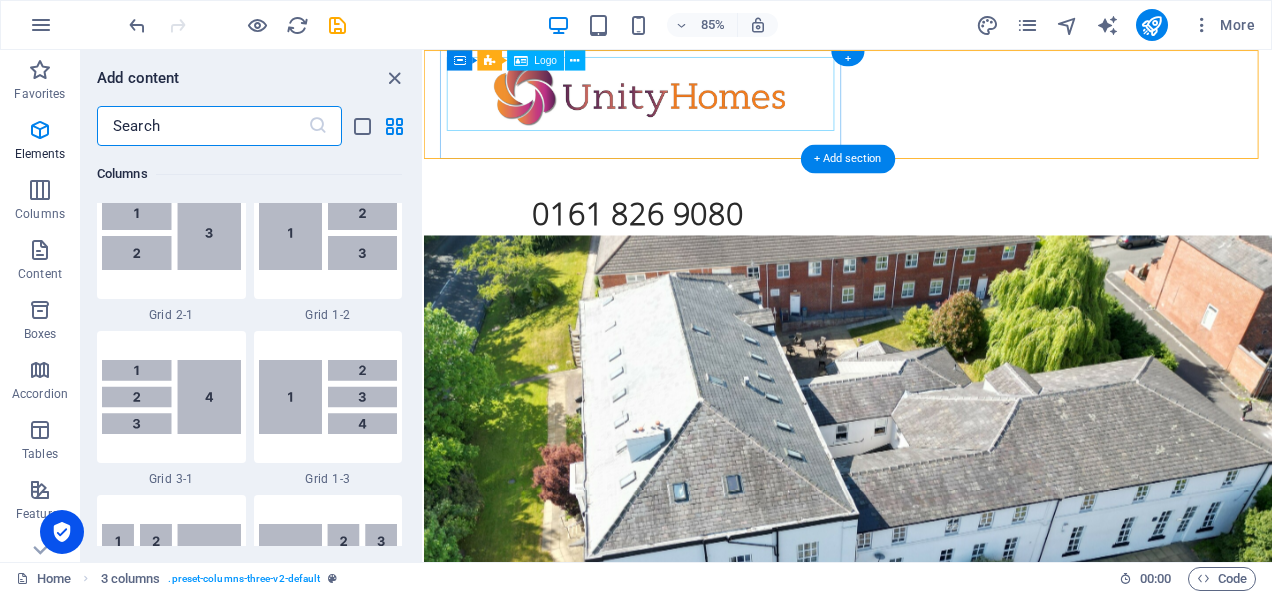 scroll, scrollTop: 3499, scrollLeft: 0, axis: vertical 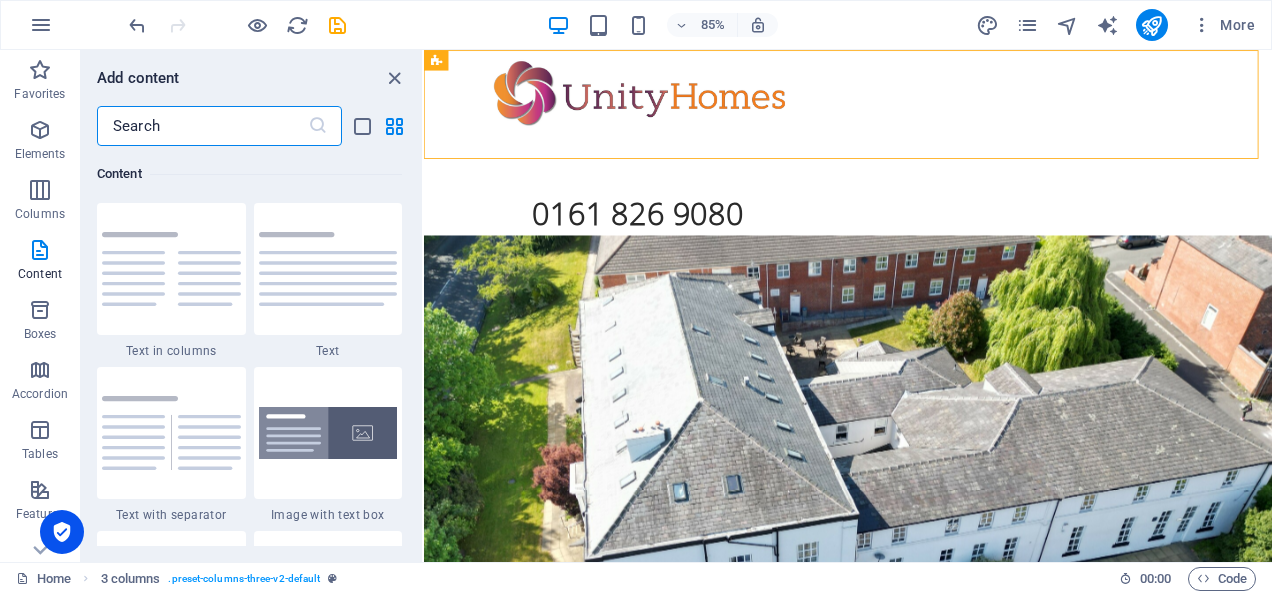 click at bounding box center [202, 126] 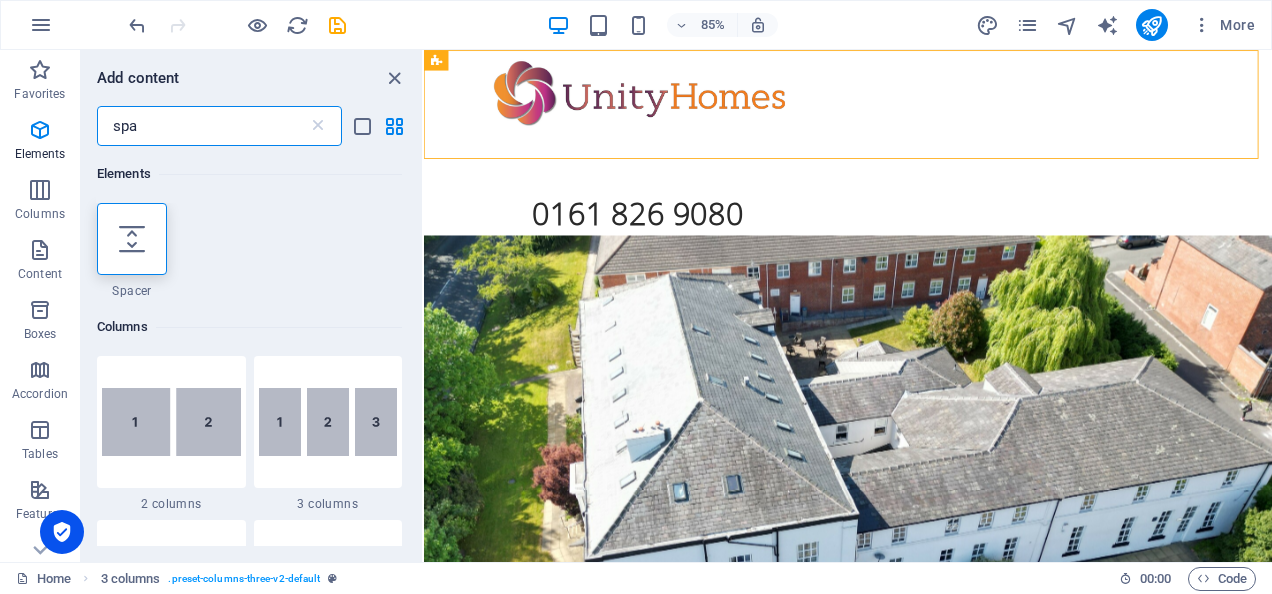 scroll, scrollTop: 0, scrollLeft: 0, axis: both 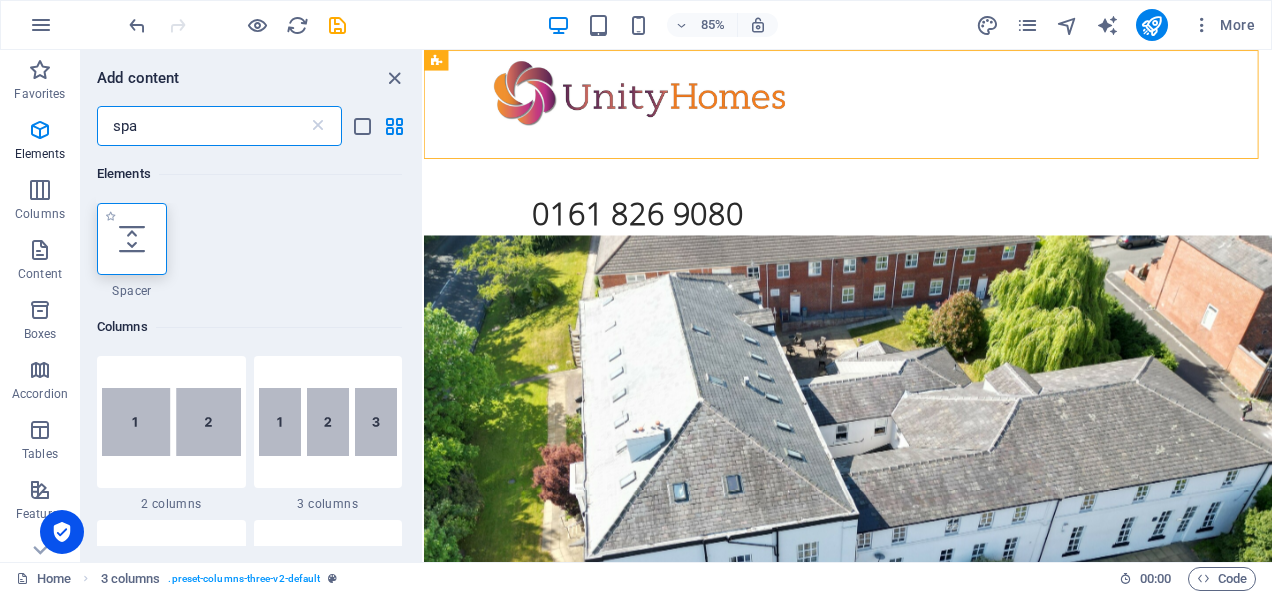 type on "spa" 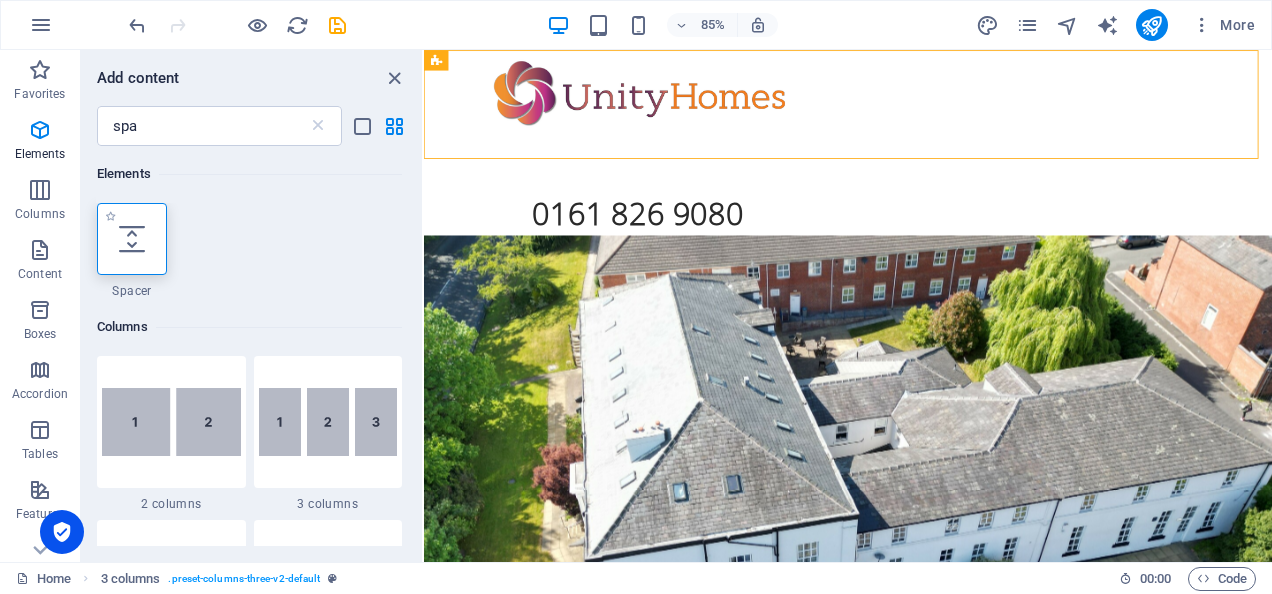 click at bounding box center [132, 239] 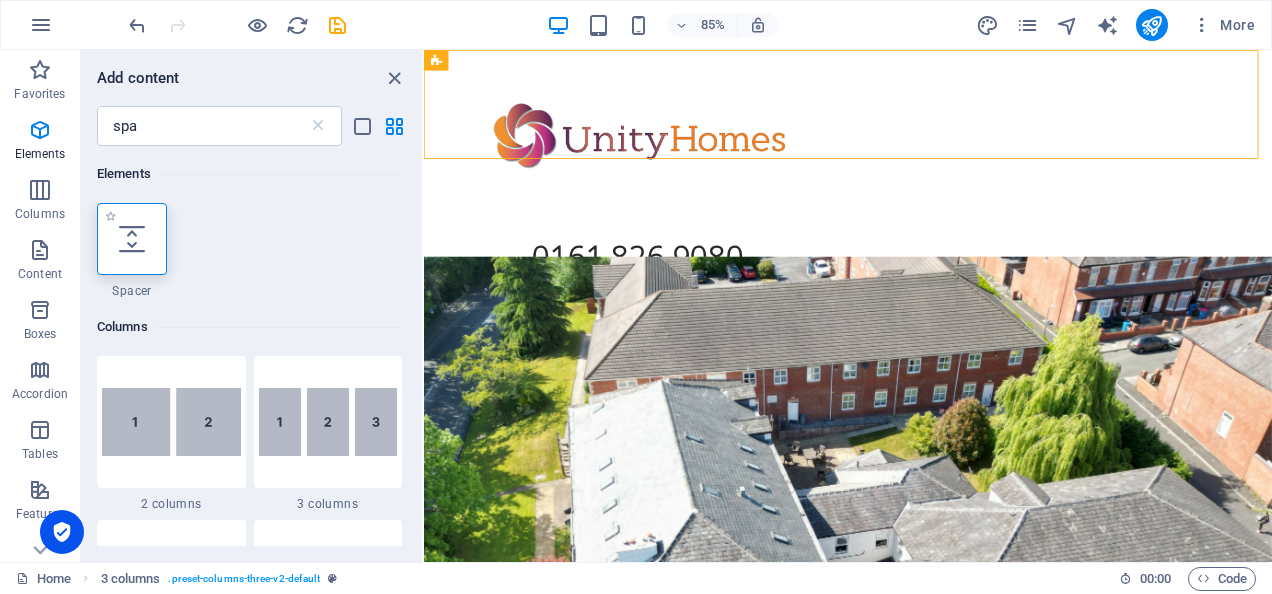 select on "px" 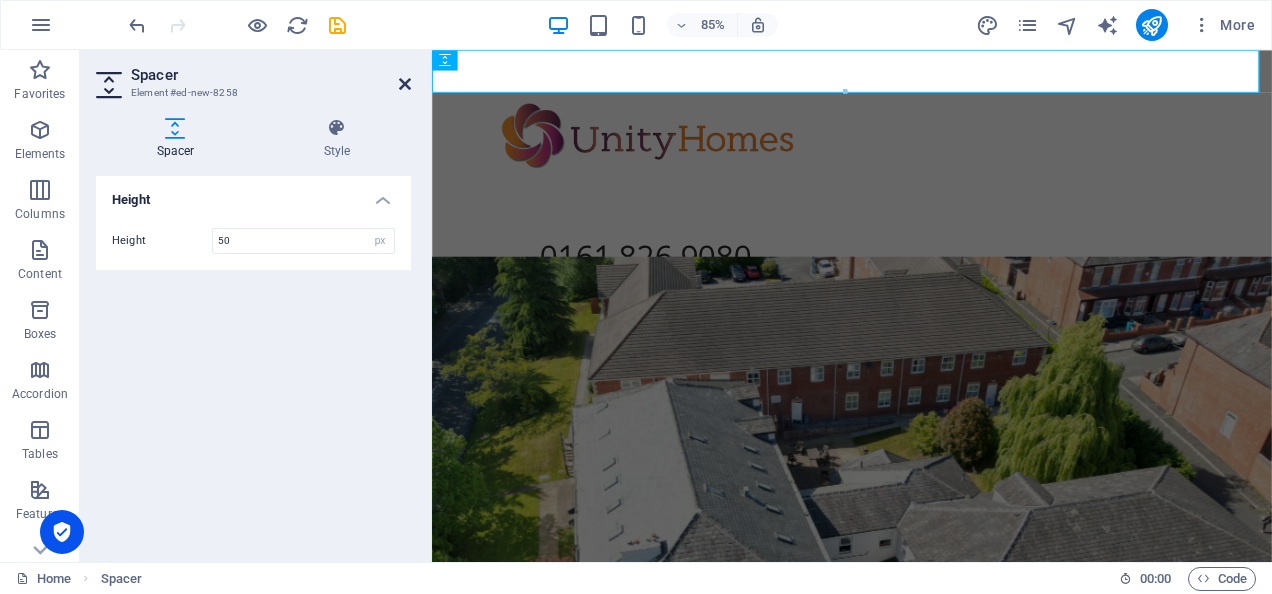 click at bounding box center [405, 84] 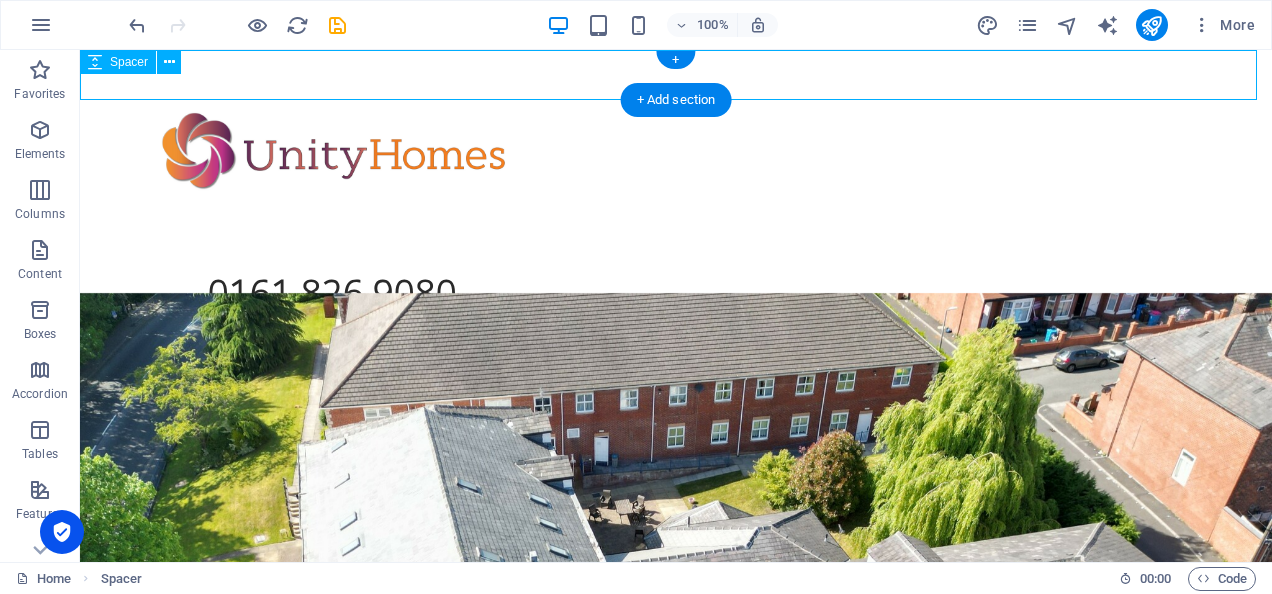 click at bounding box center [676, 75] 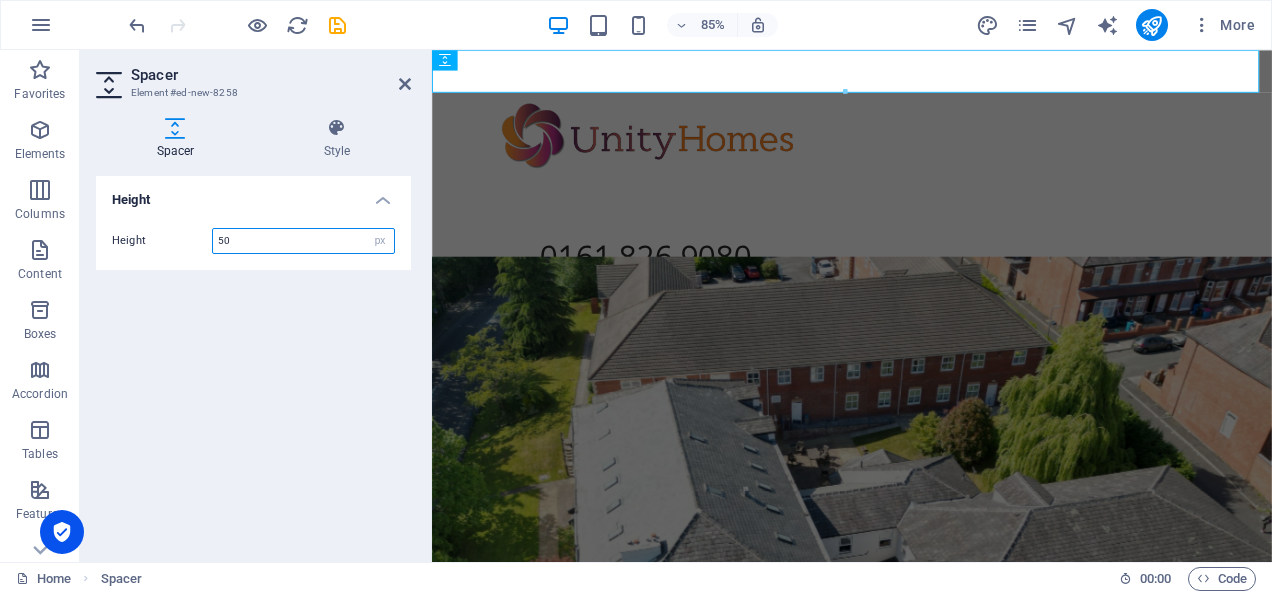 click on "50" at bounding box center [303, 241] 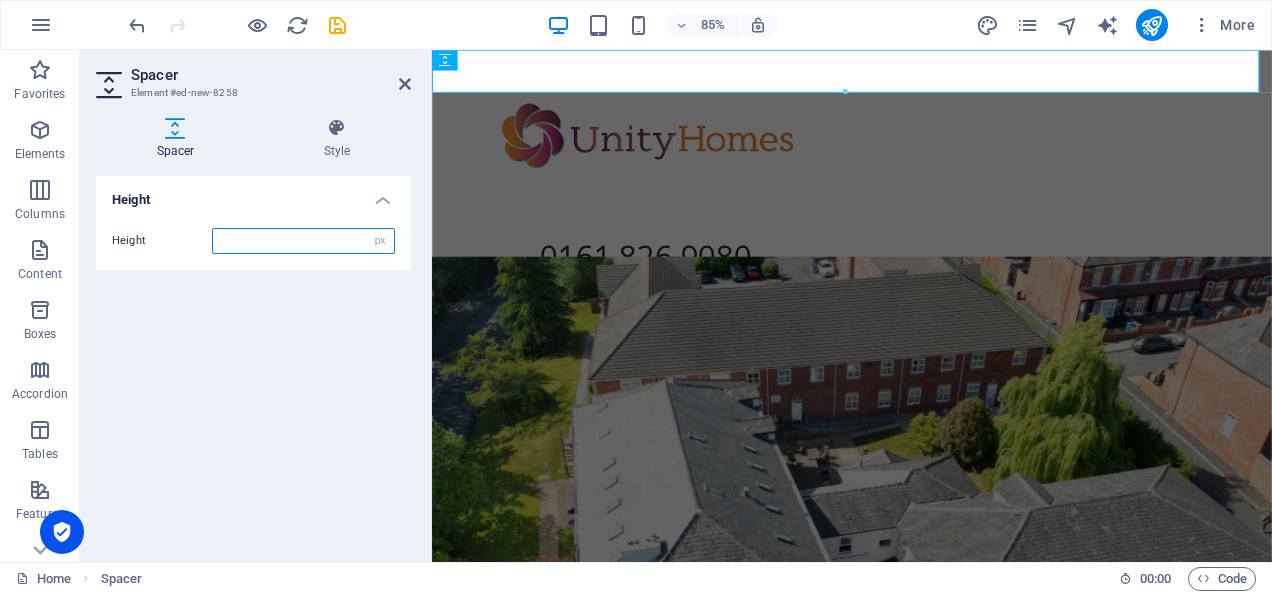 click at bounding box center [303, 241] 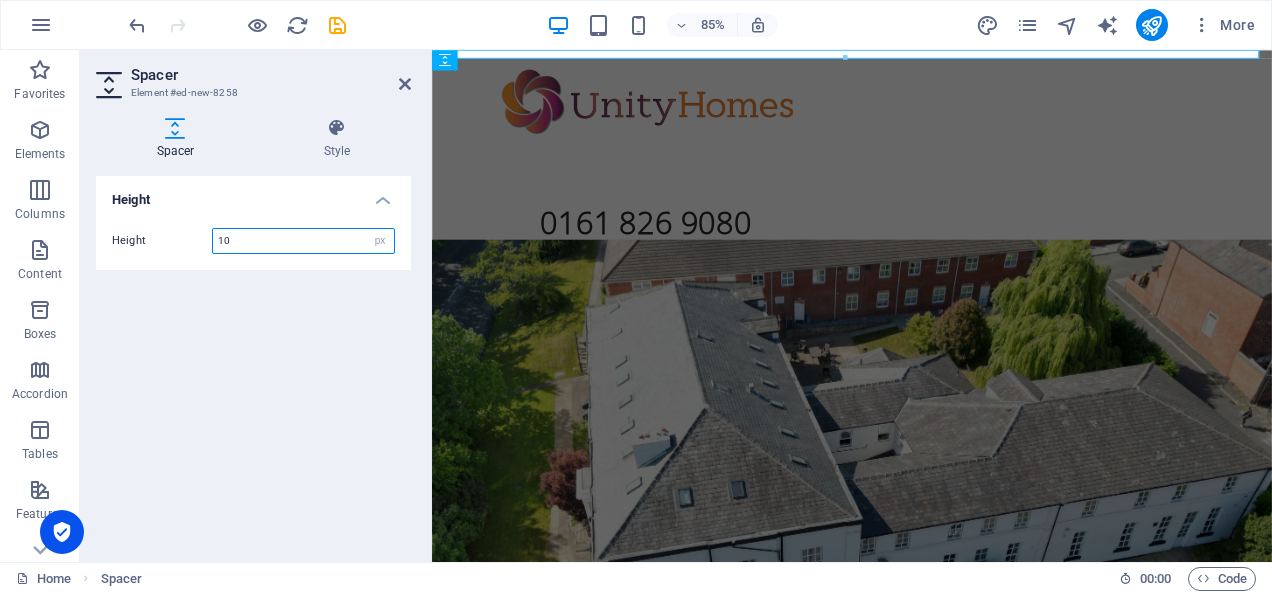 click on "10" at bounding box center (303, 241) 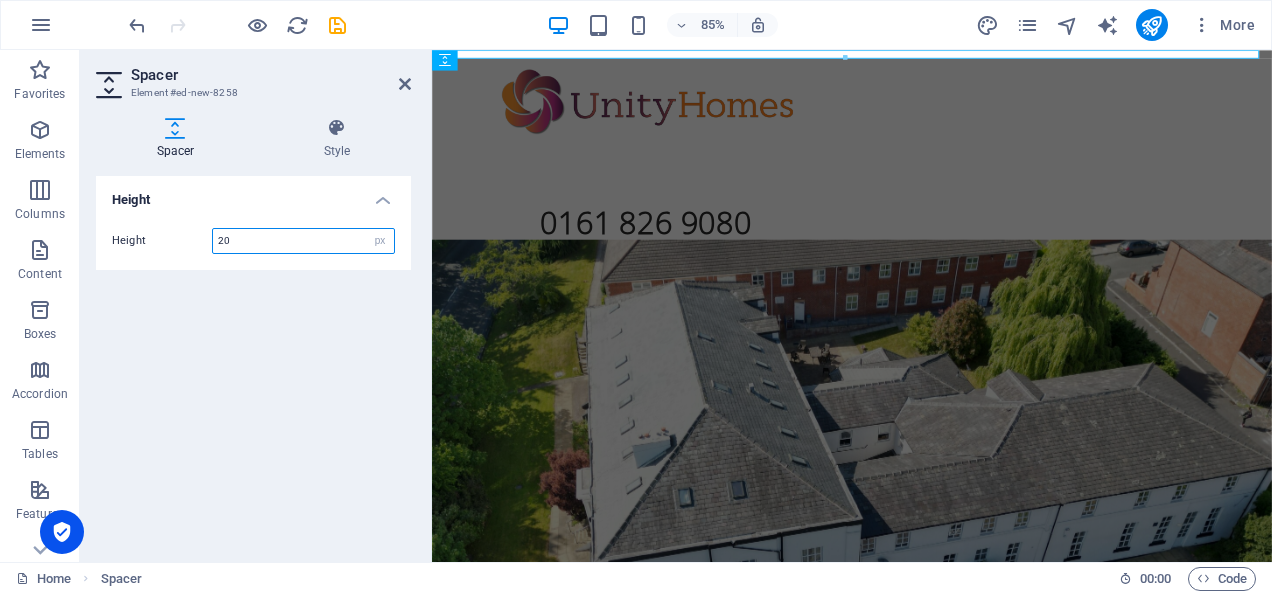 type on "20" 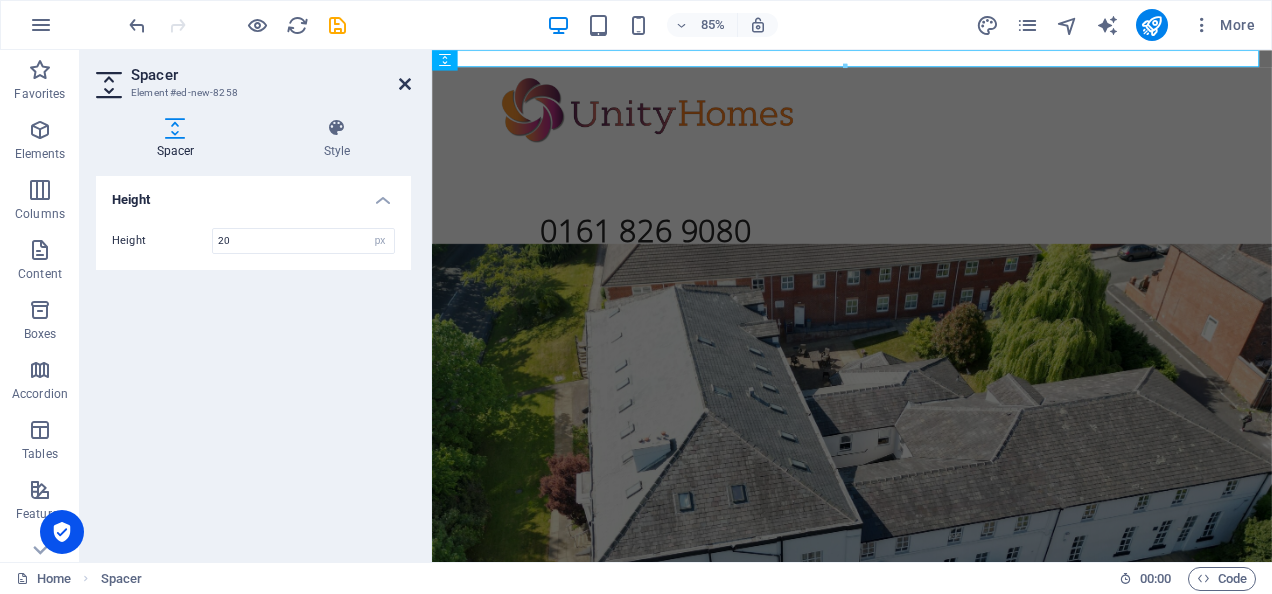 click at bounding box center [405, 84] 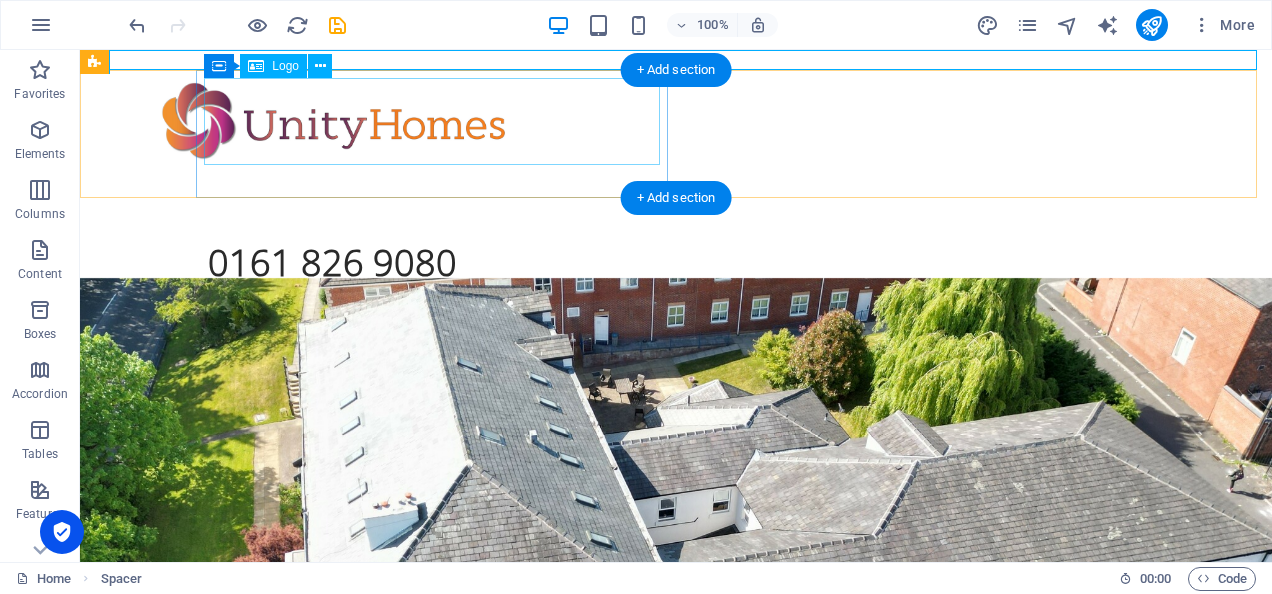 click at bounding box center [332, 121] 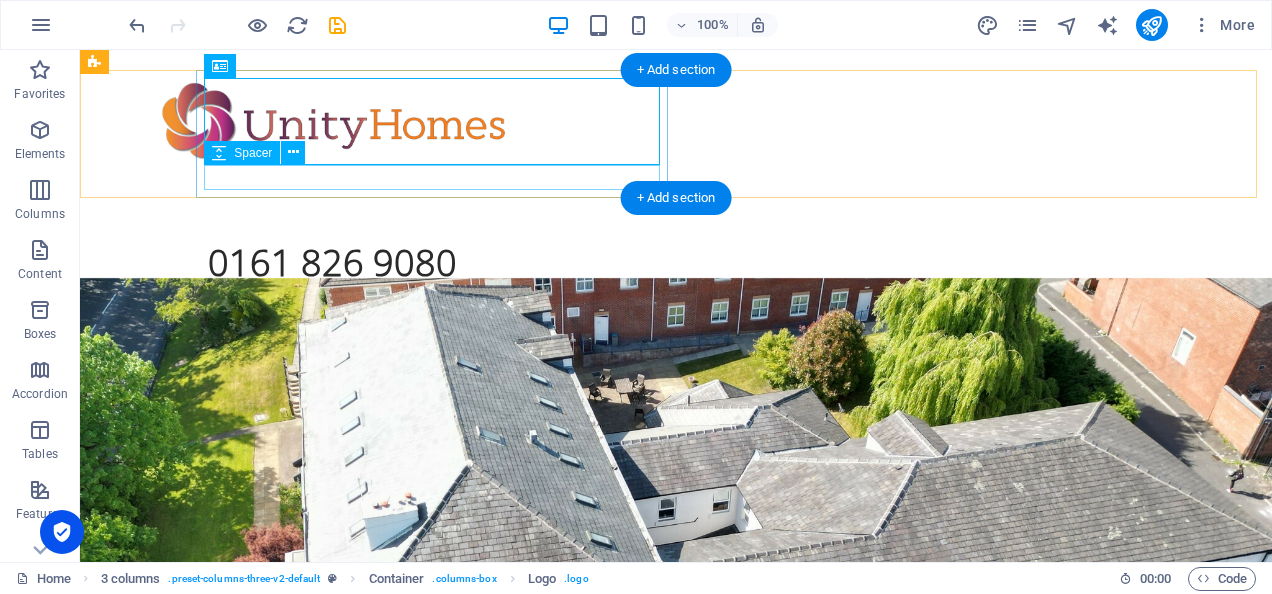 click at bounding box center [332, 177] 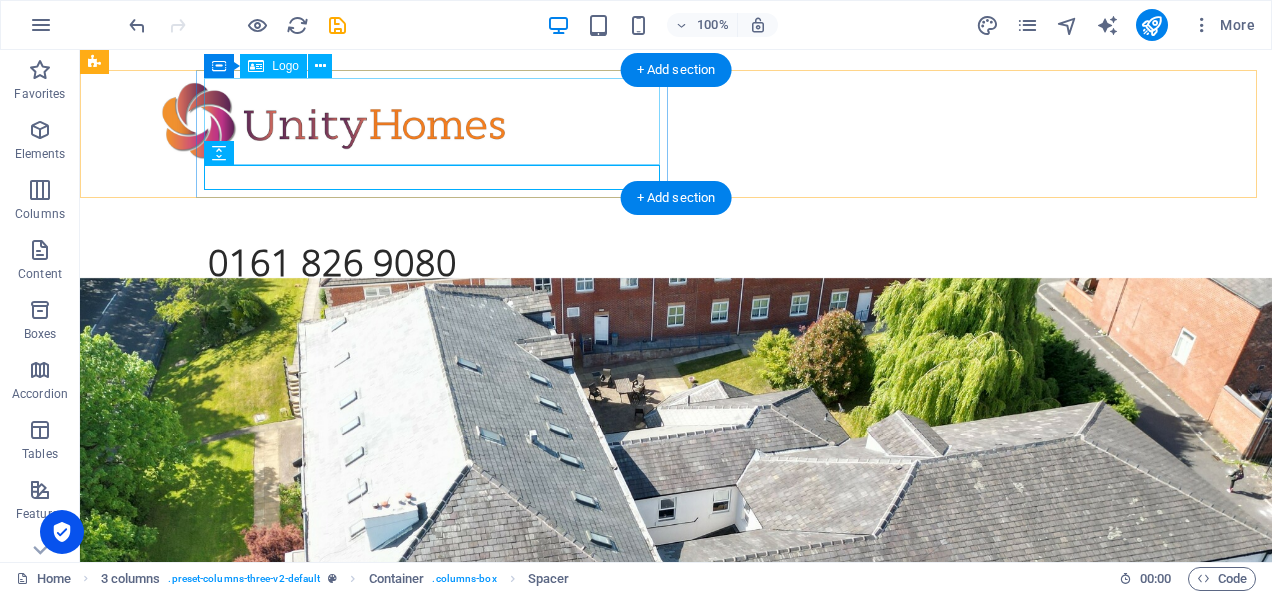 click at bounding box center [332, 121] 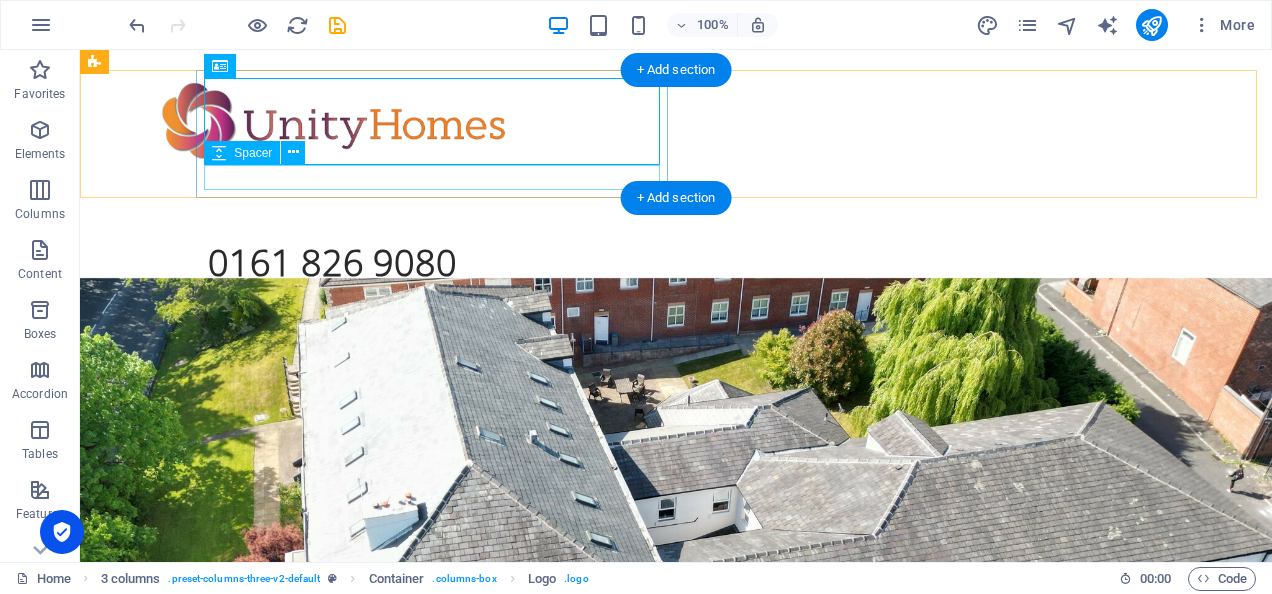 click at bounding box center (332, 177) 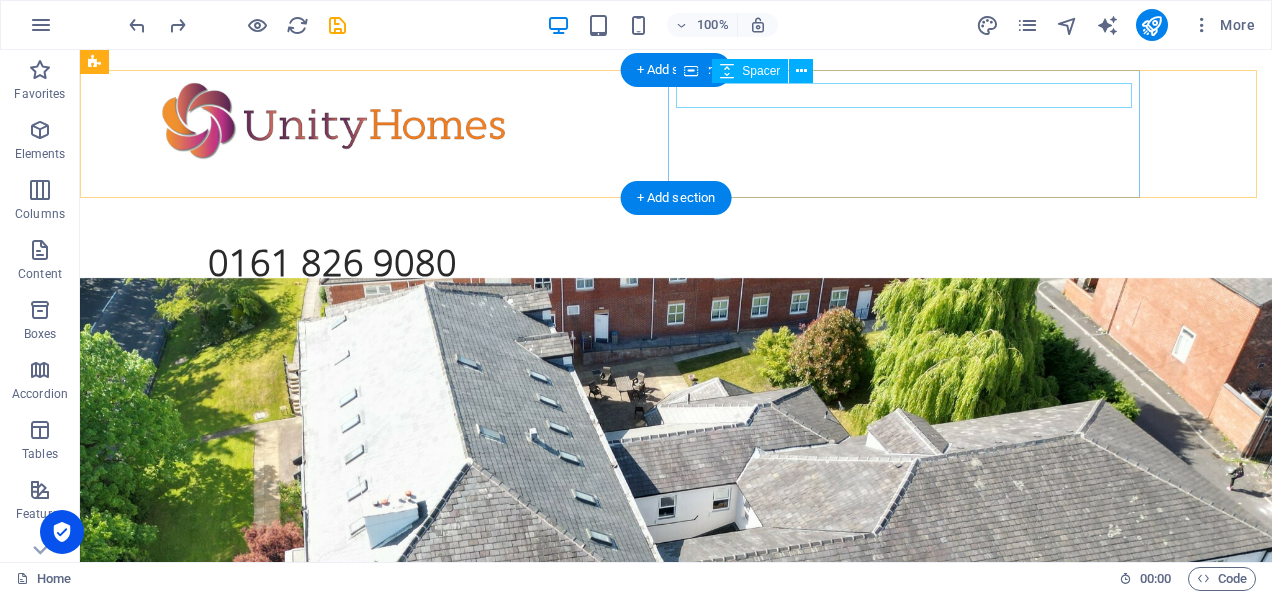 click at bounding box center [332, 223] 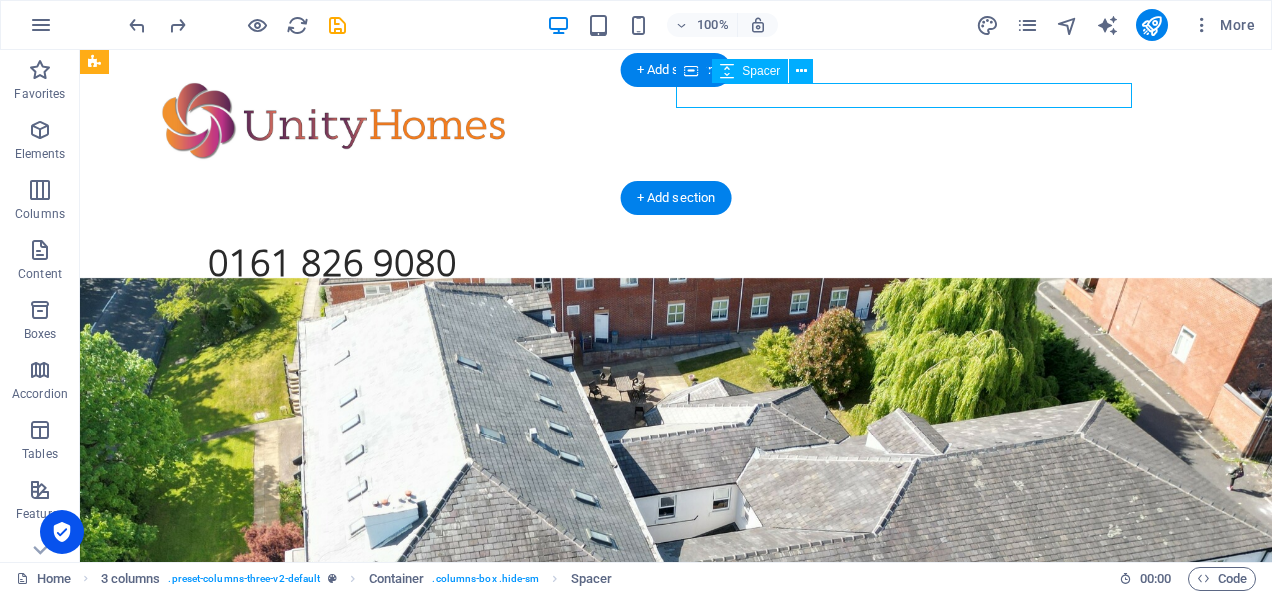 click at bounding box center (332, 223) 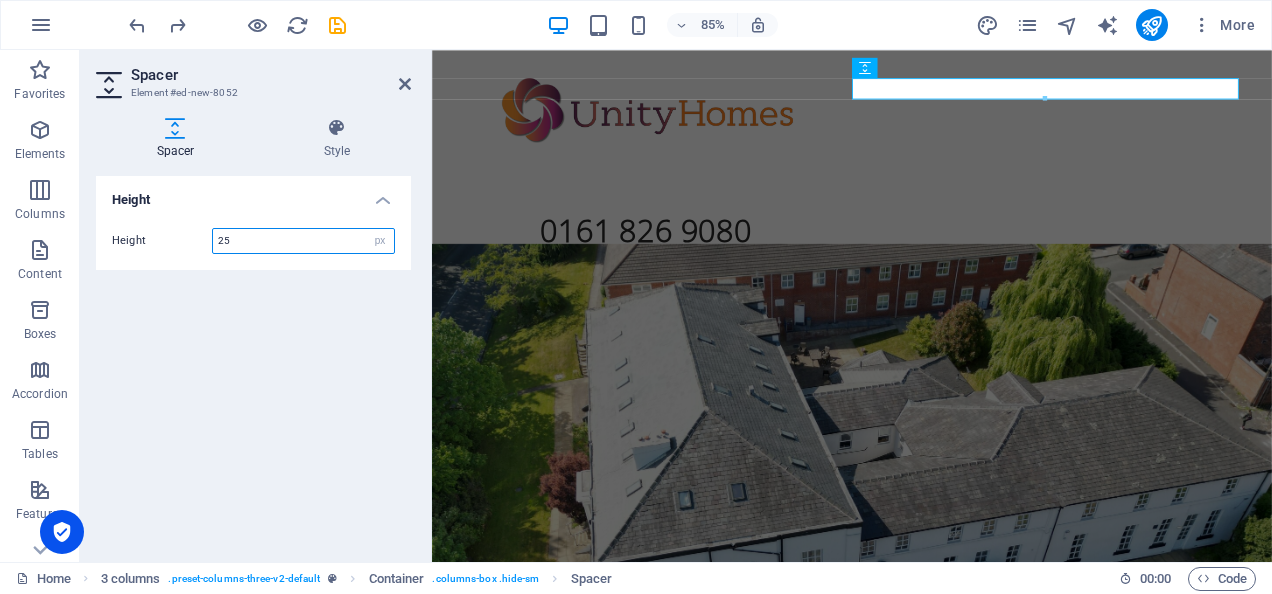 click on "25" at bounding box center (303, 241) 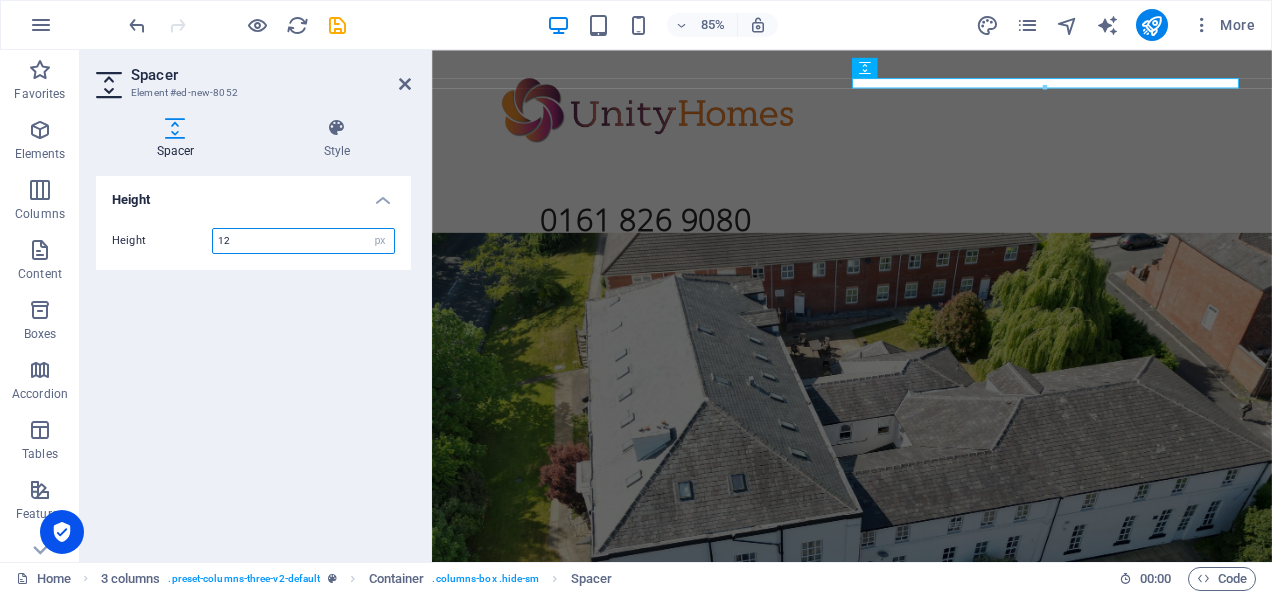click on "12" at bounding box center [303, 241] 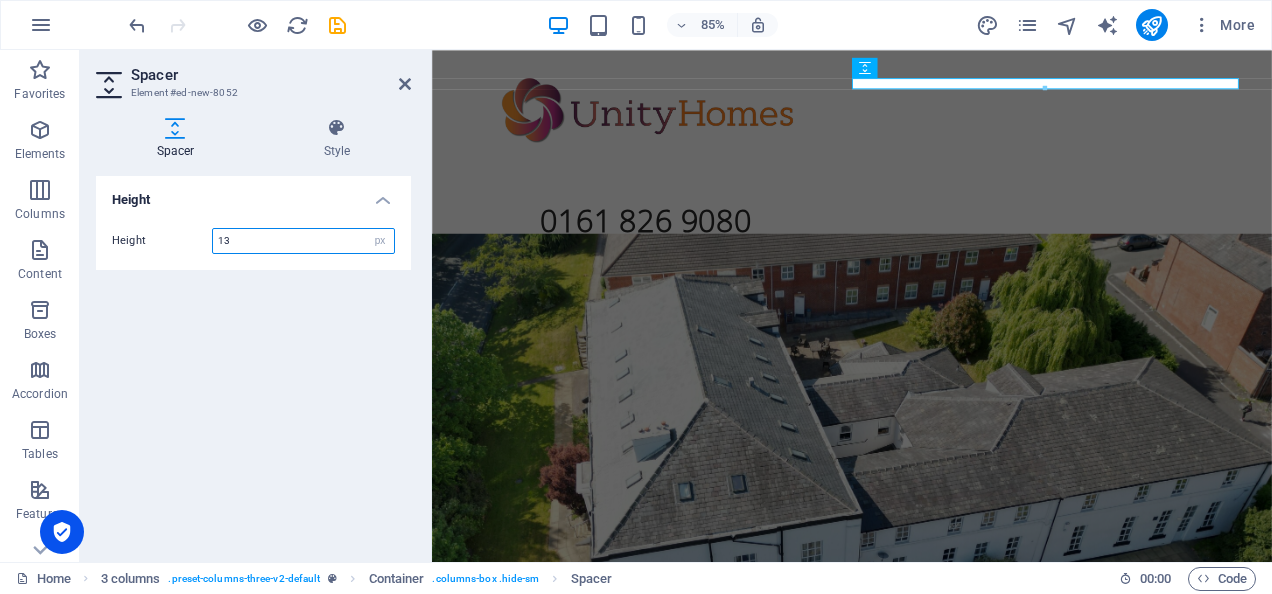 click on "13" at bounding box center [303, 241] 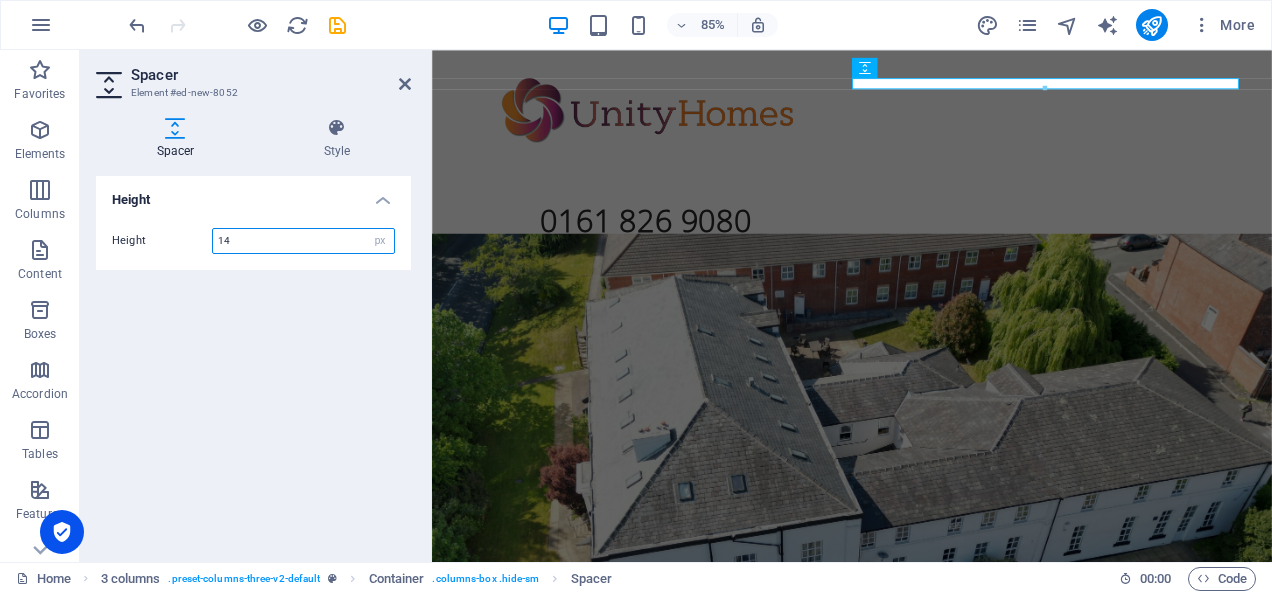 type on "14" 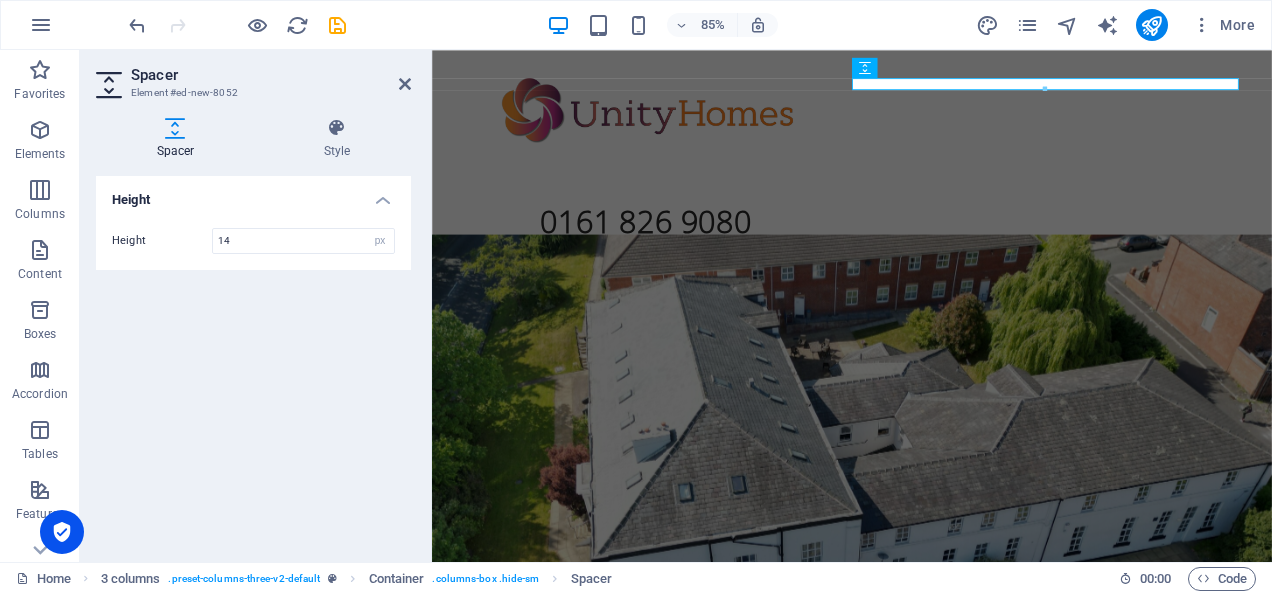 click on "Height Height 14 px rem vh vw" at bounding box center [253, 361] 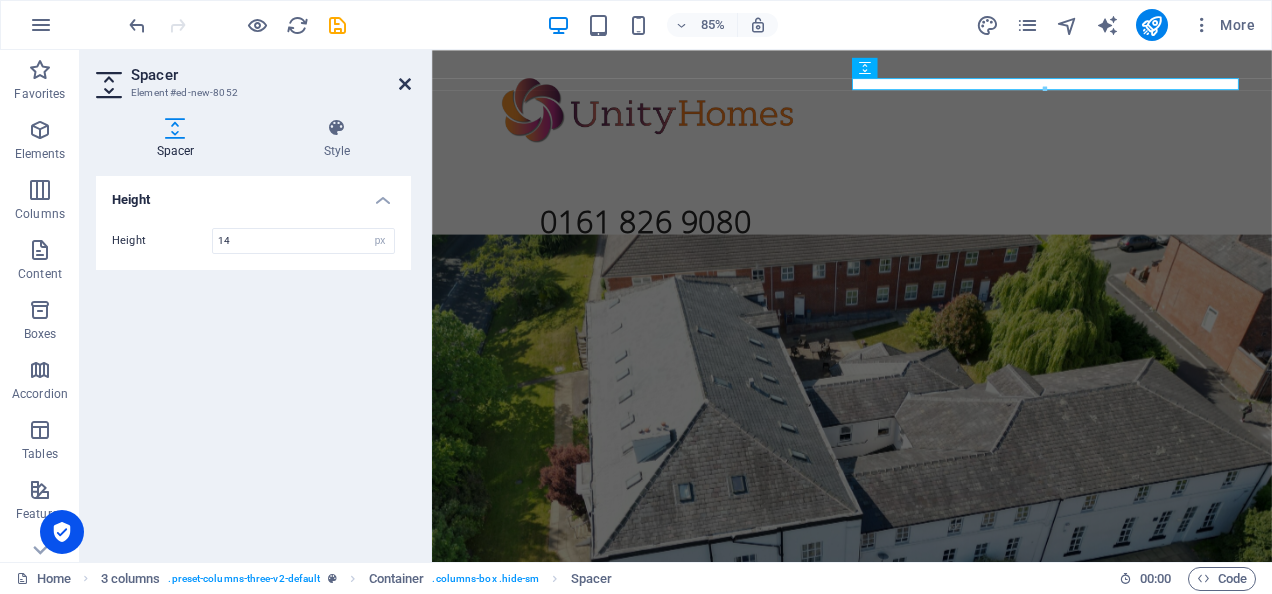 click at bounding box center [405, 84] 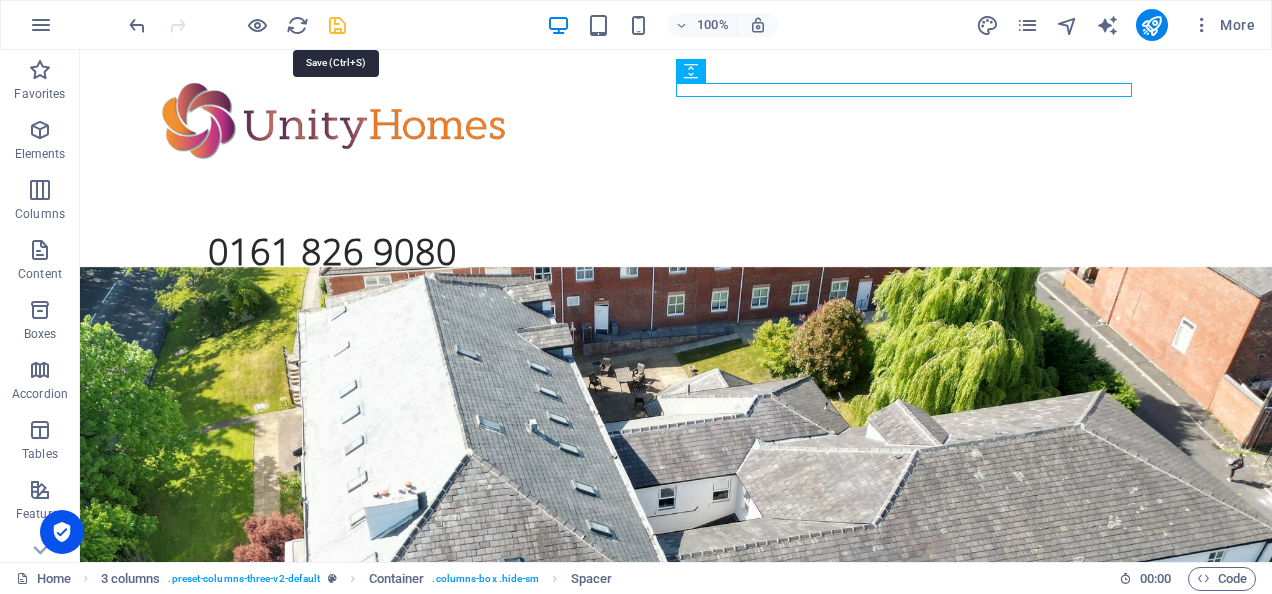 click at bounding box center (337, 25) 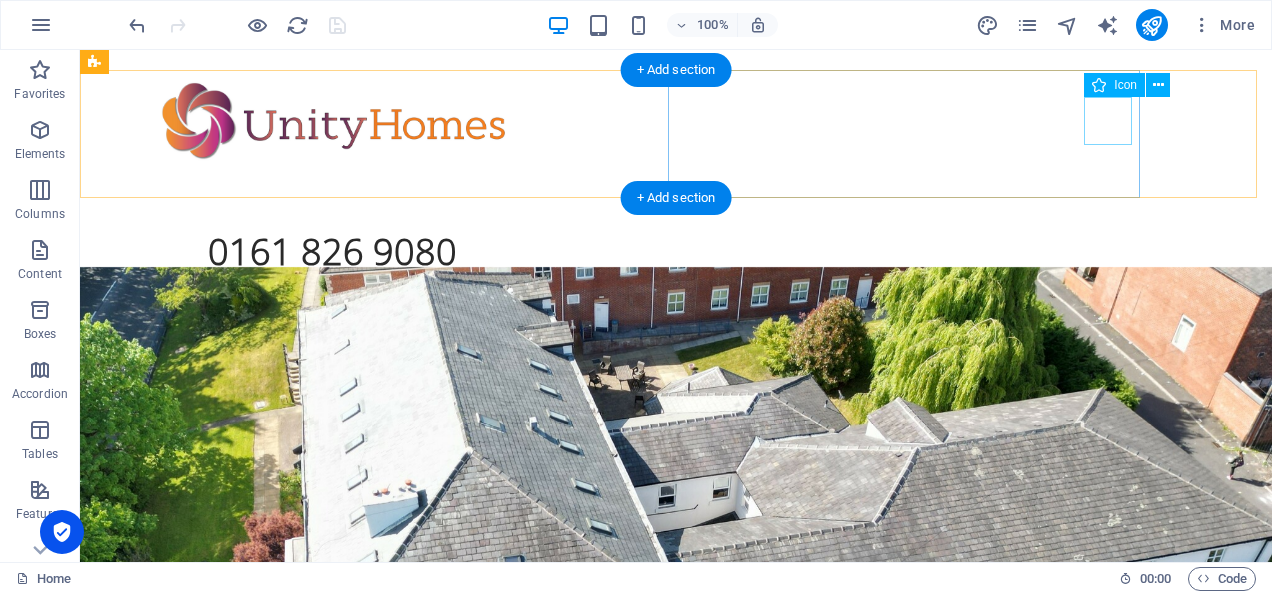 click at bounding box center [332, 306] 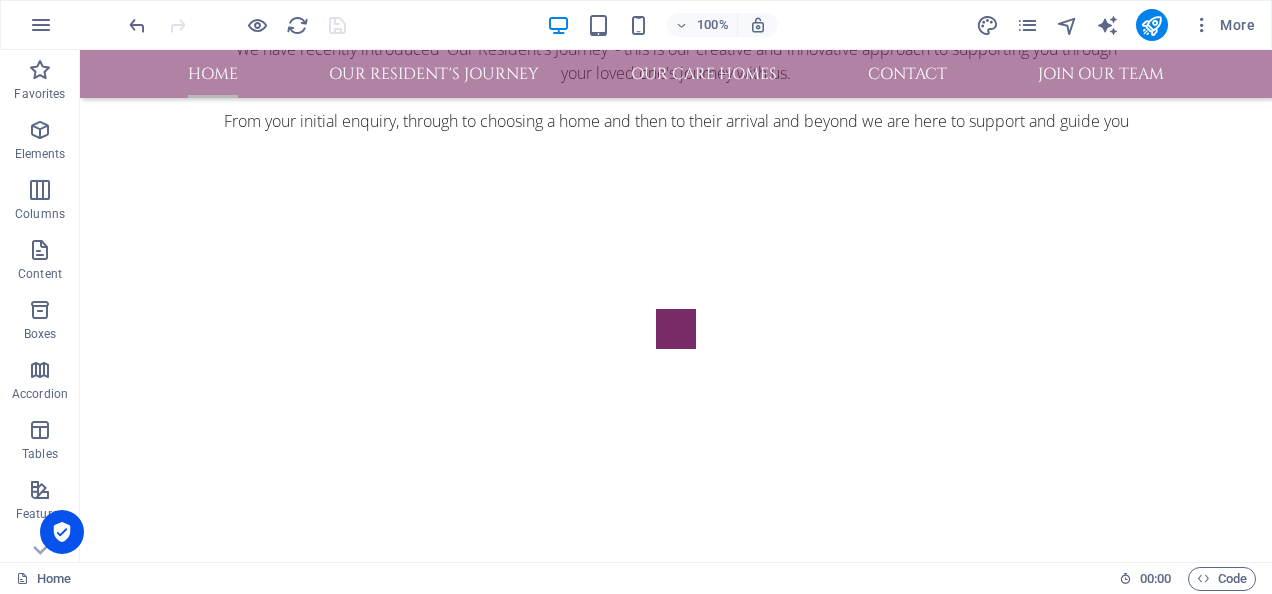 scroll, scrollTop: 3780, scrollLeft: 0, axis: vertical 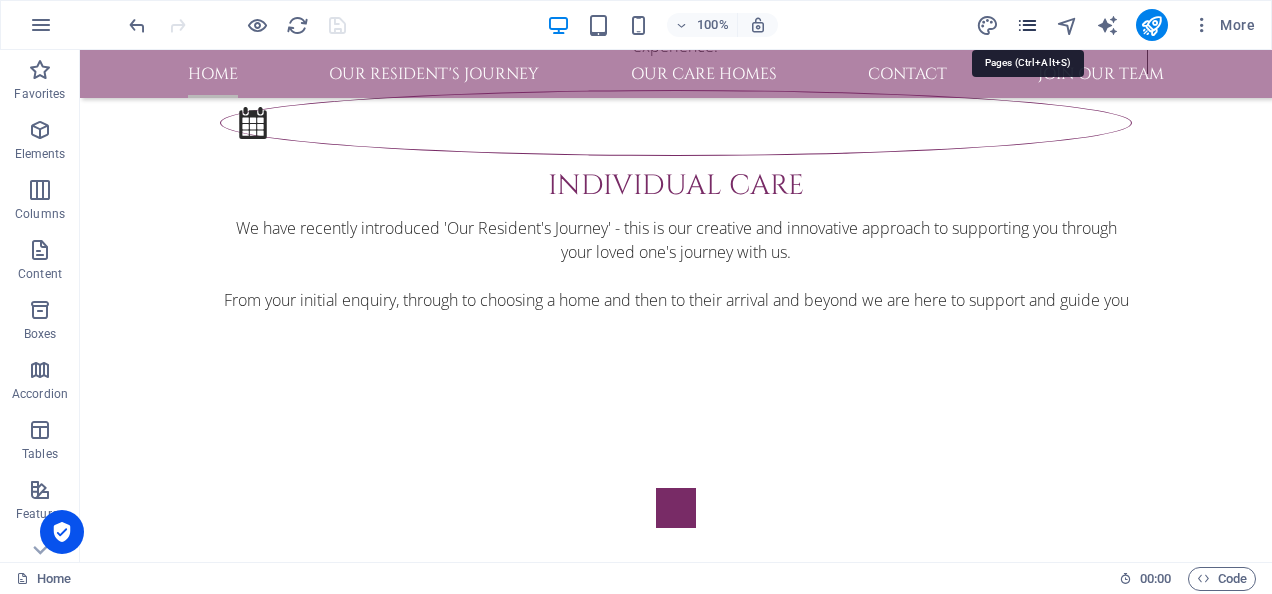 click at bounding box center [1027, 25] 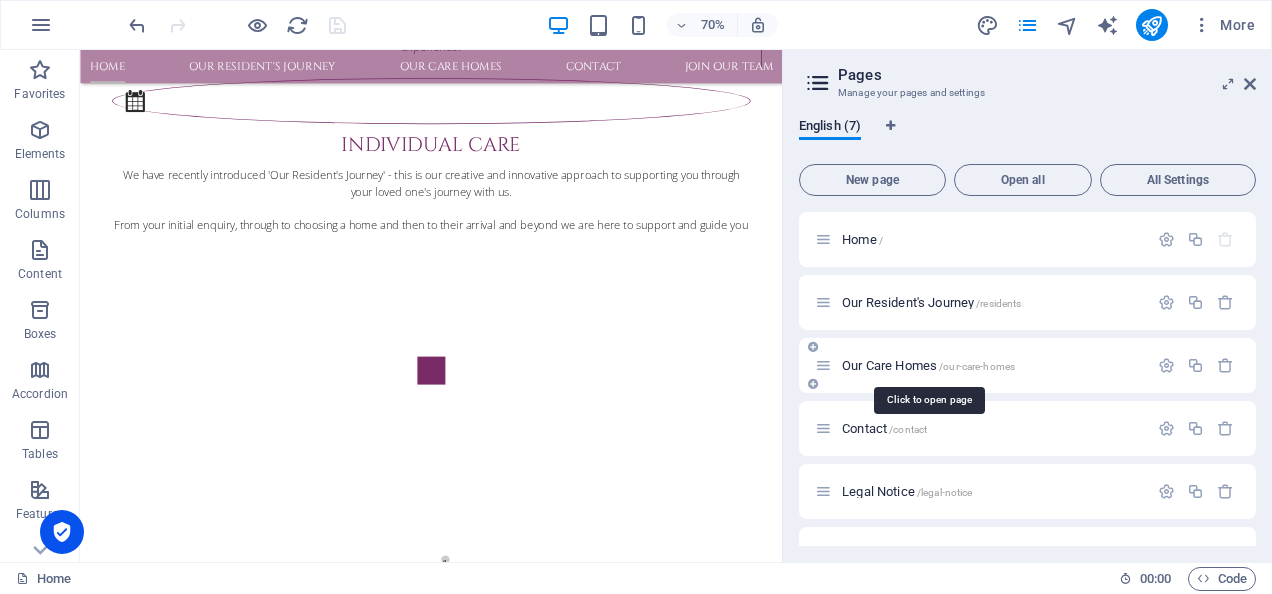 click on "Our Care Homes /our-care-homes" at bounding box center (928, 365) 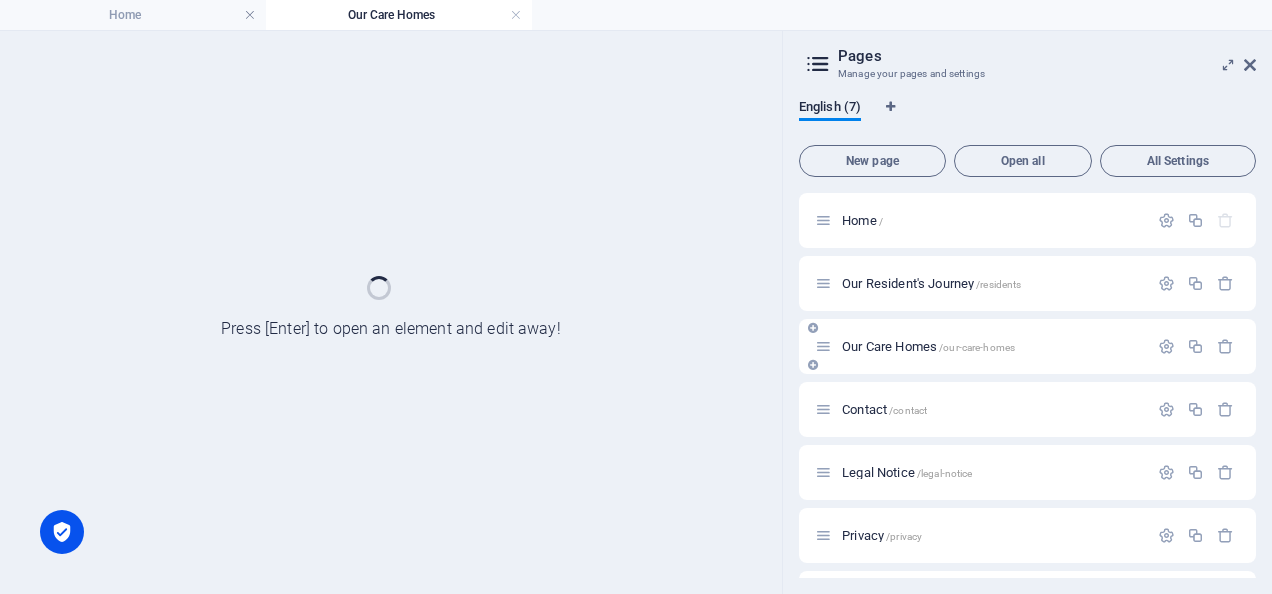 scroll, scrollTop: 0, scrollLeft: 0, axis: both 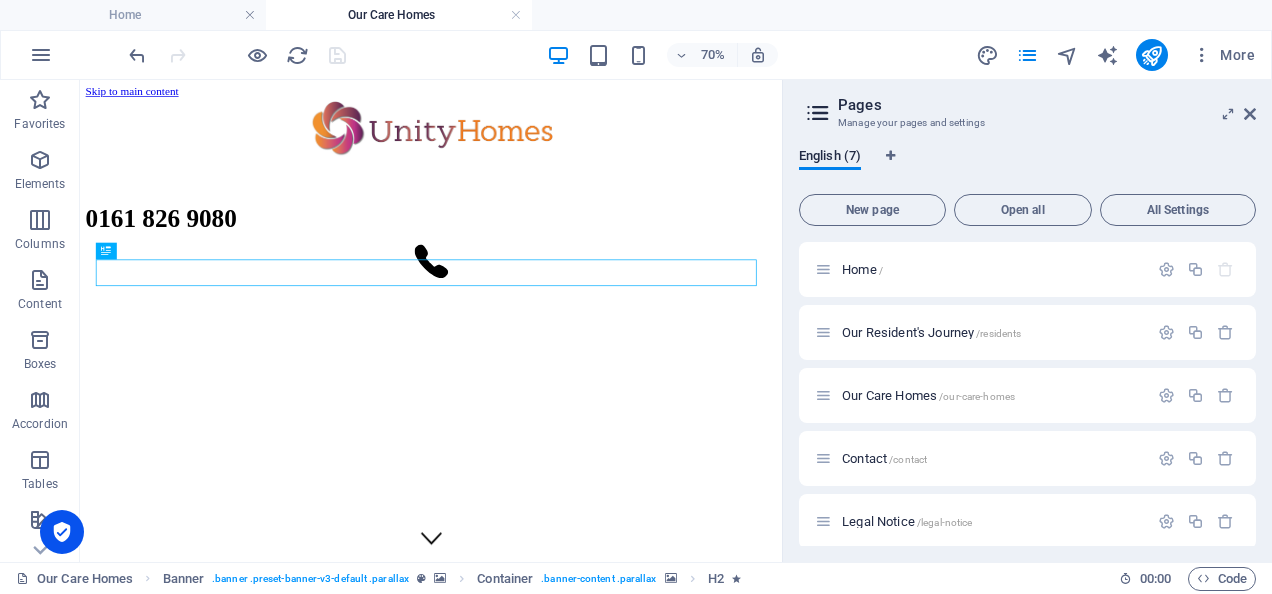 click on "Pages Manage your pages and settings English (7) New page Open all All Settings Home / Our Resident's Journey /residents Our Care Homes /our-care-homes Contact /contact Legal Notice /legal-notice Privacy /privacy Join Our Team /join" at bounding box center [1027, 321] 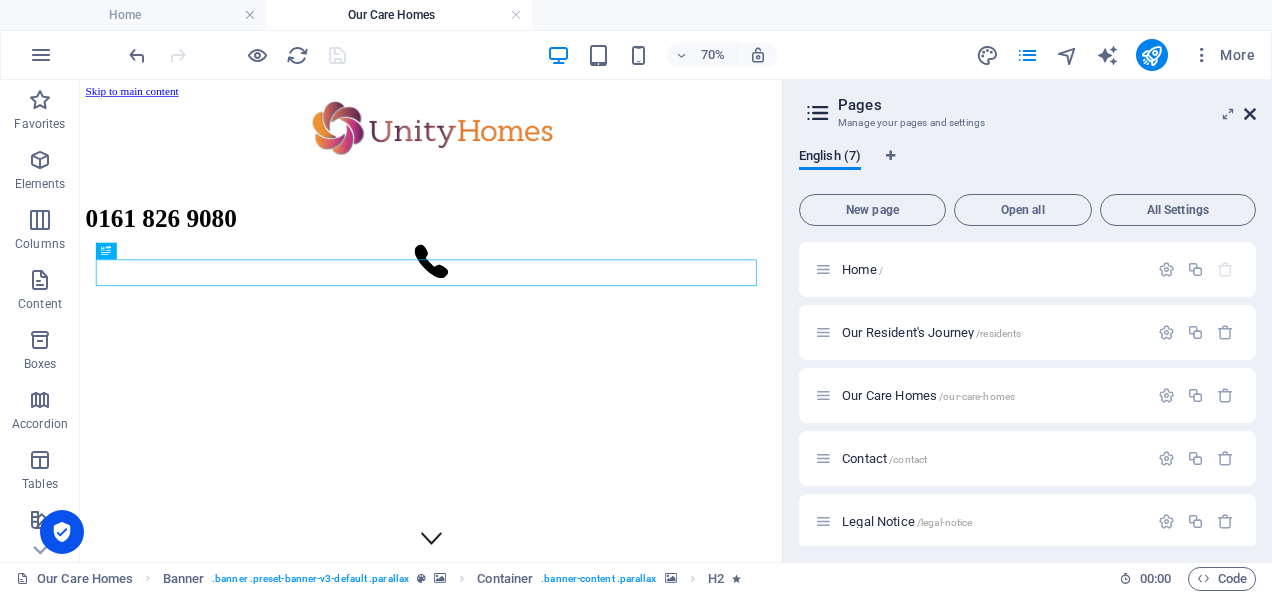 click at bounding box center (1250, 114) 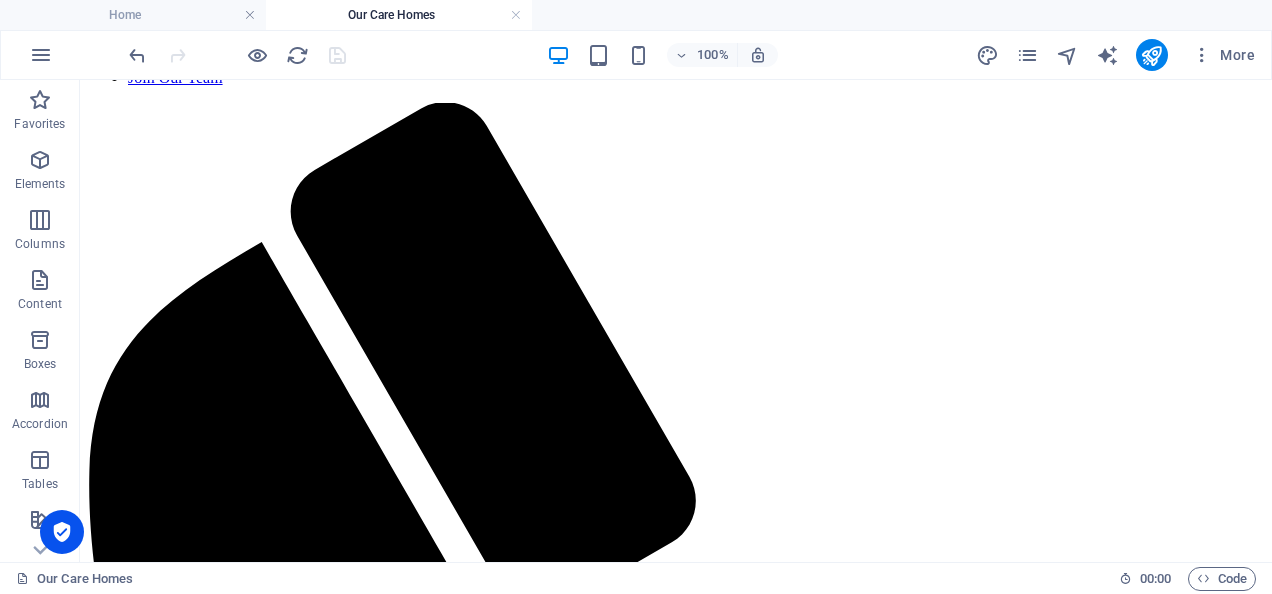 scroll, scrollTop: 786, scrollLeft: 0, axis: vertical 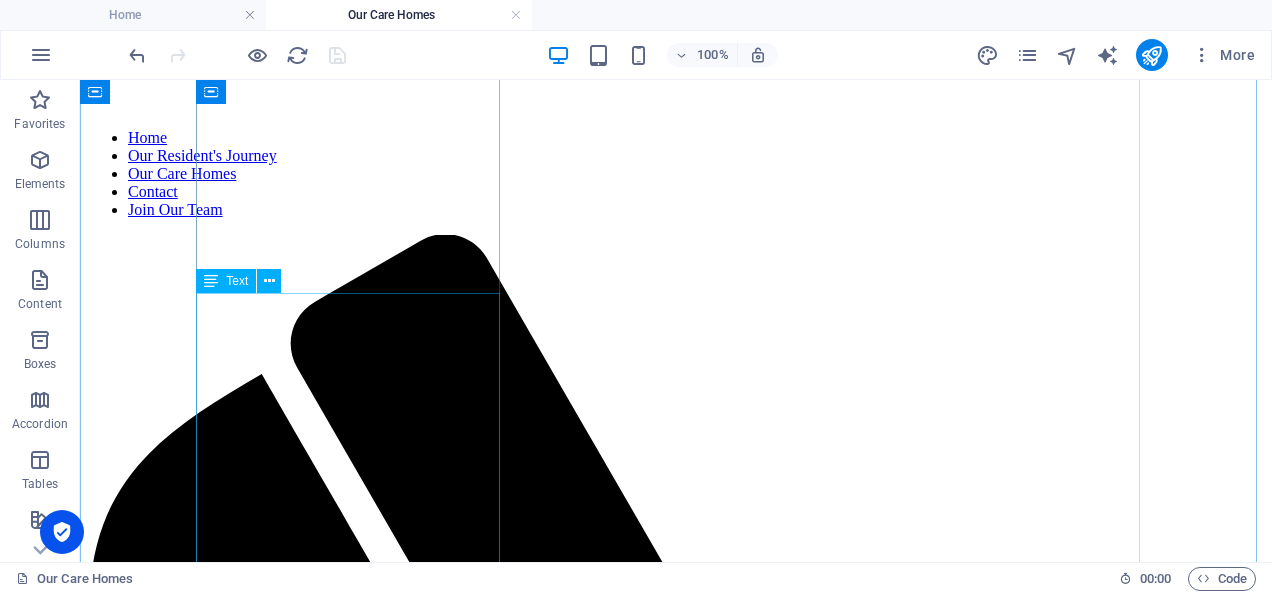click on "Bluebell Court is located in Salford and just north of Manchester City Centre. Easily accessible from multiple directions the home specialises in providing Residential and Dementia Nursing Care. The home has 68 single rooms. Please call us to discuss this home and your requirements.  Click below to find out more about the home." at bounding box center (676, 5890) 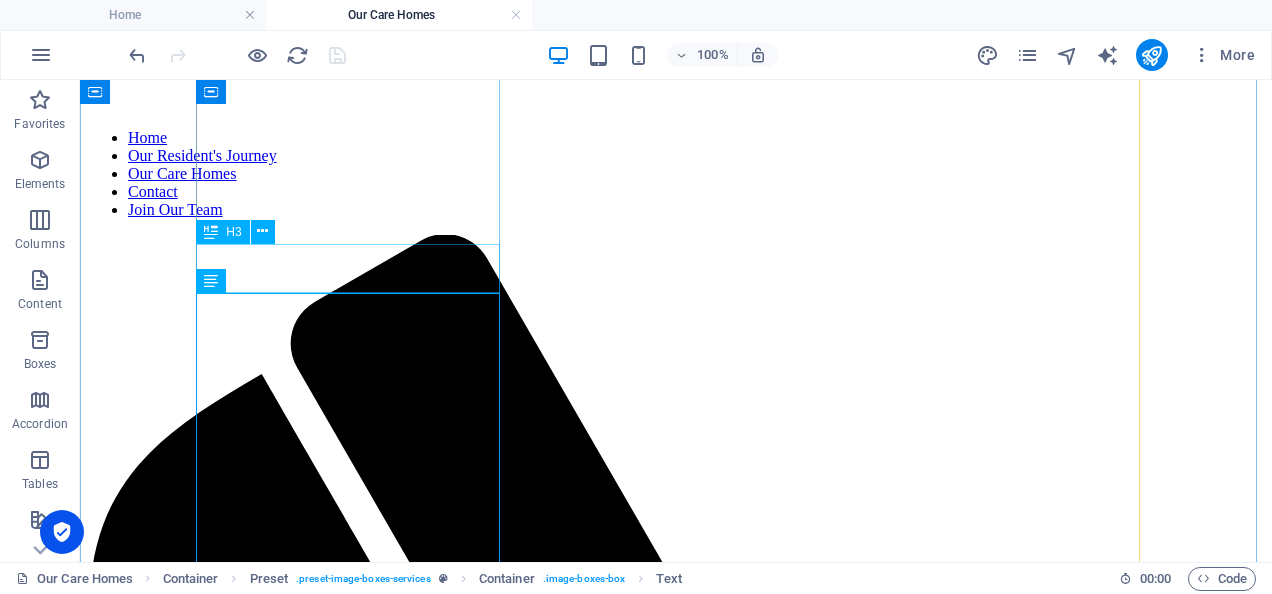 click on "bluebell court" at bounding box center (676, 5715) 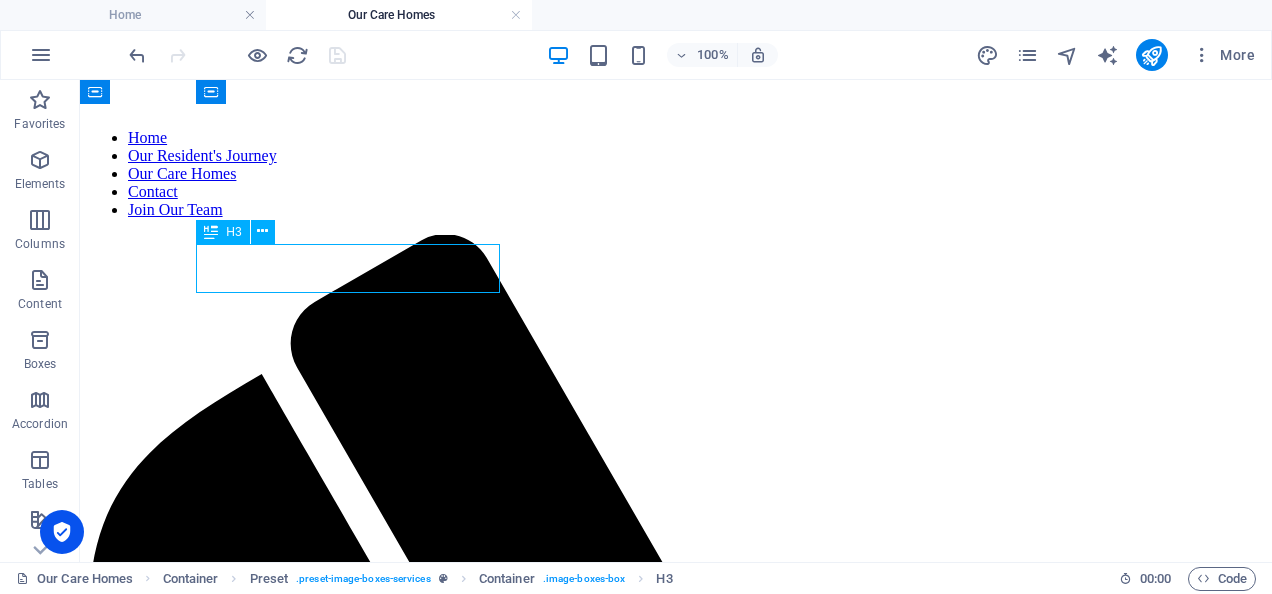 click on "bluebell court" at bounding box center [676, 5715] 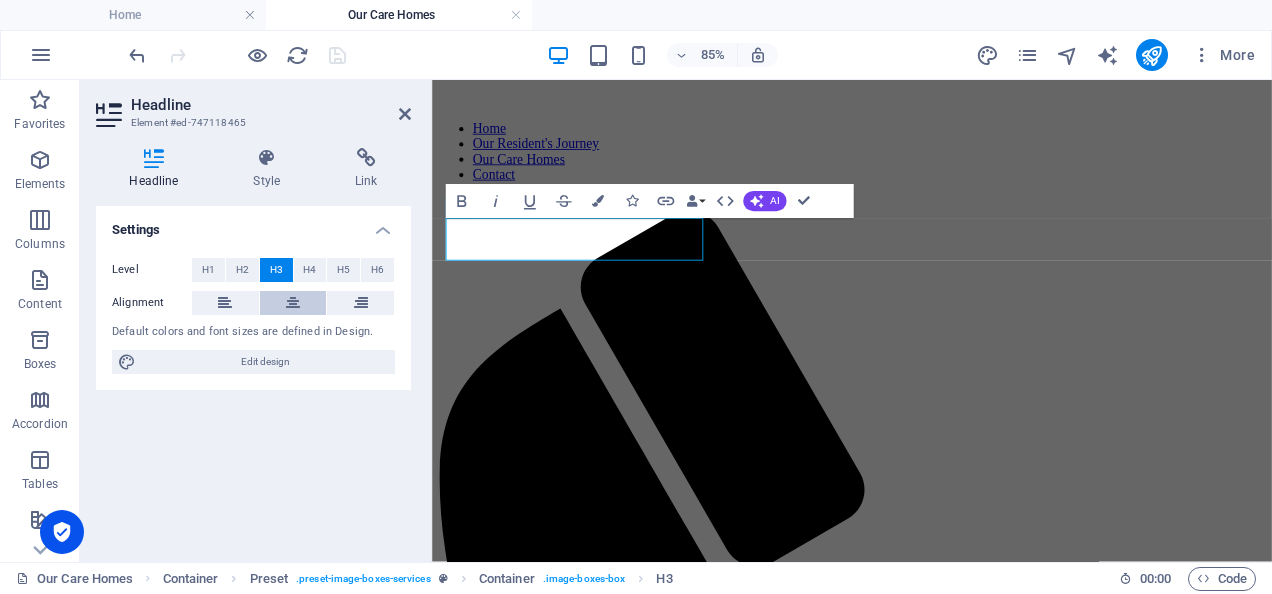 click at bounding box center (293, 303) 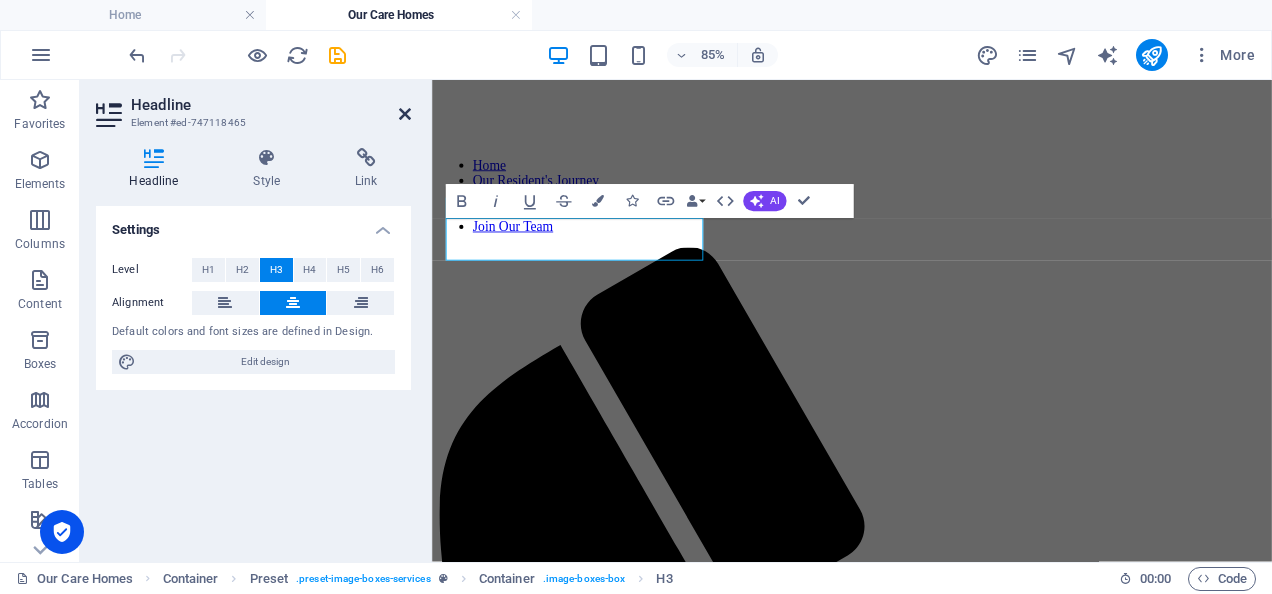 click at bounding box center (405, 114) 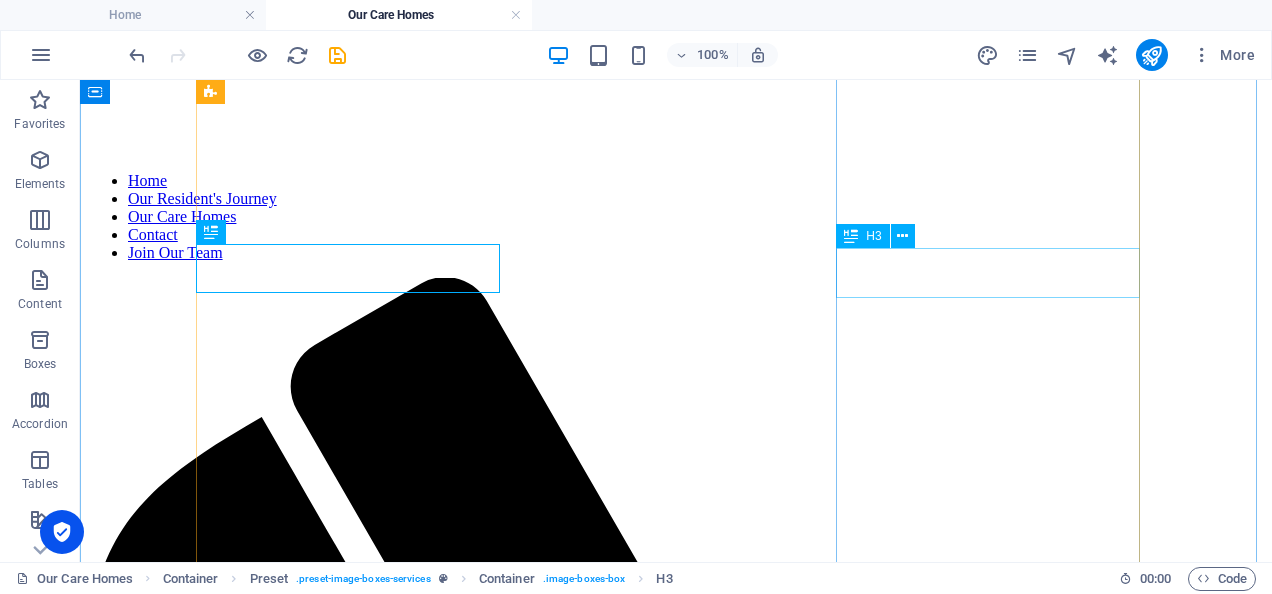 click on "castle grange" at bounding box center (676, 7622) 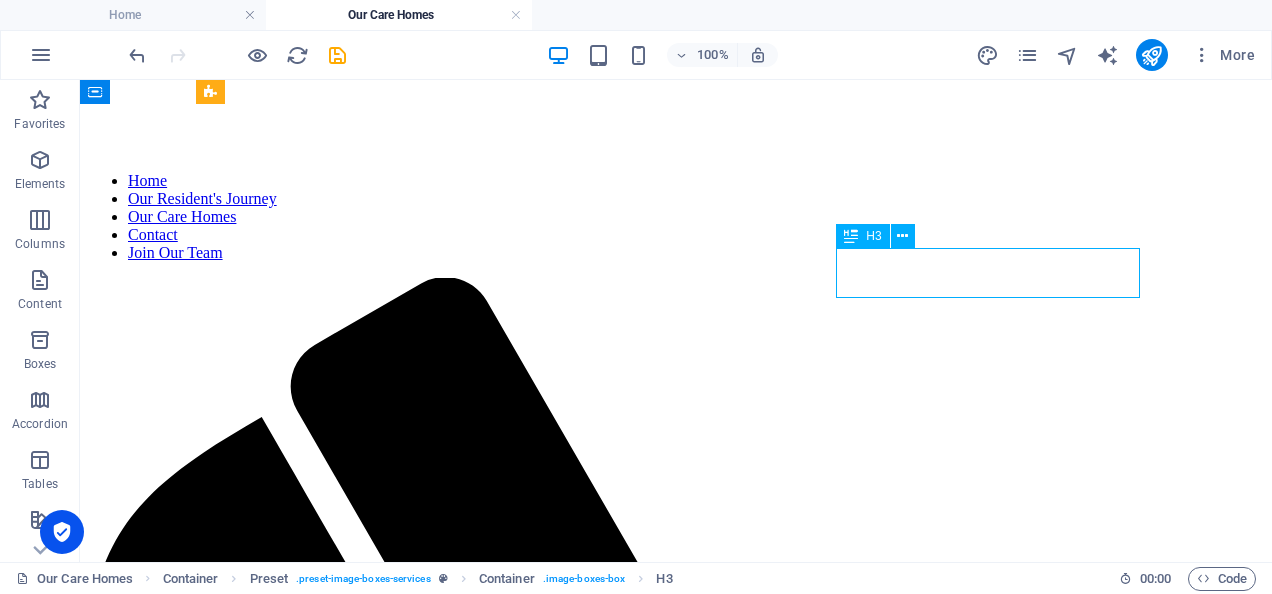 click on "castle grange" at bounding box center (676, 7622) 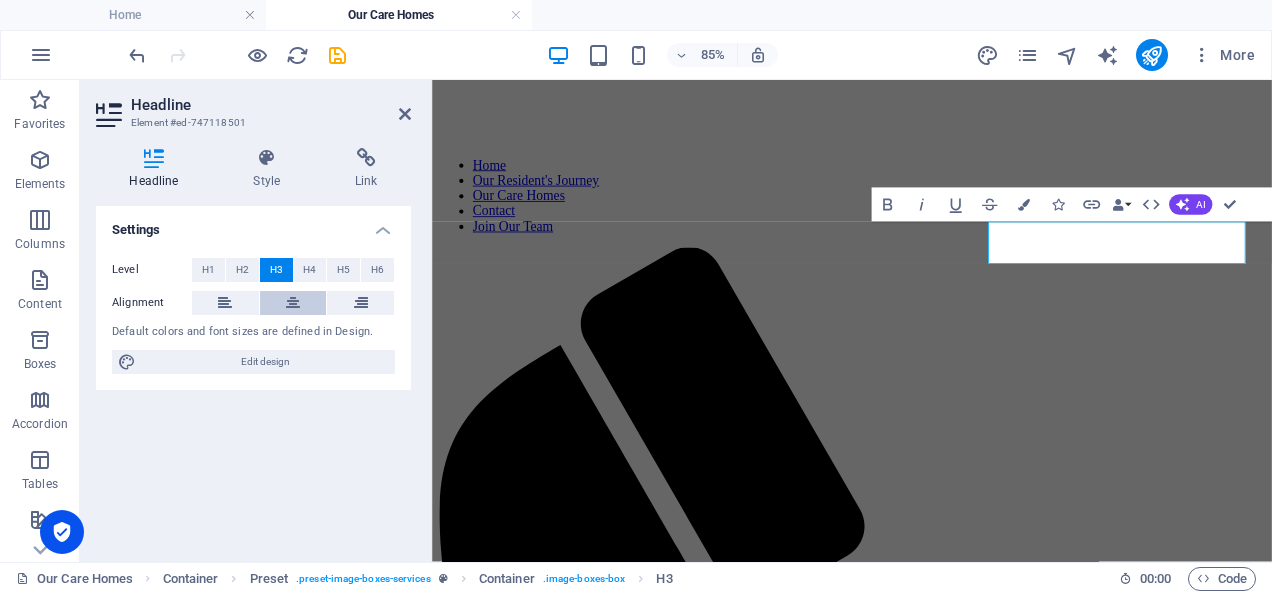 click at bounding box center [293, 303] 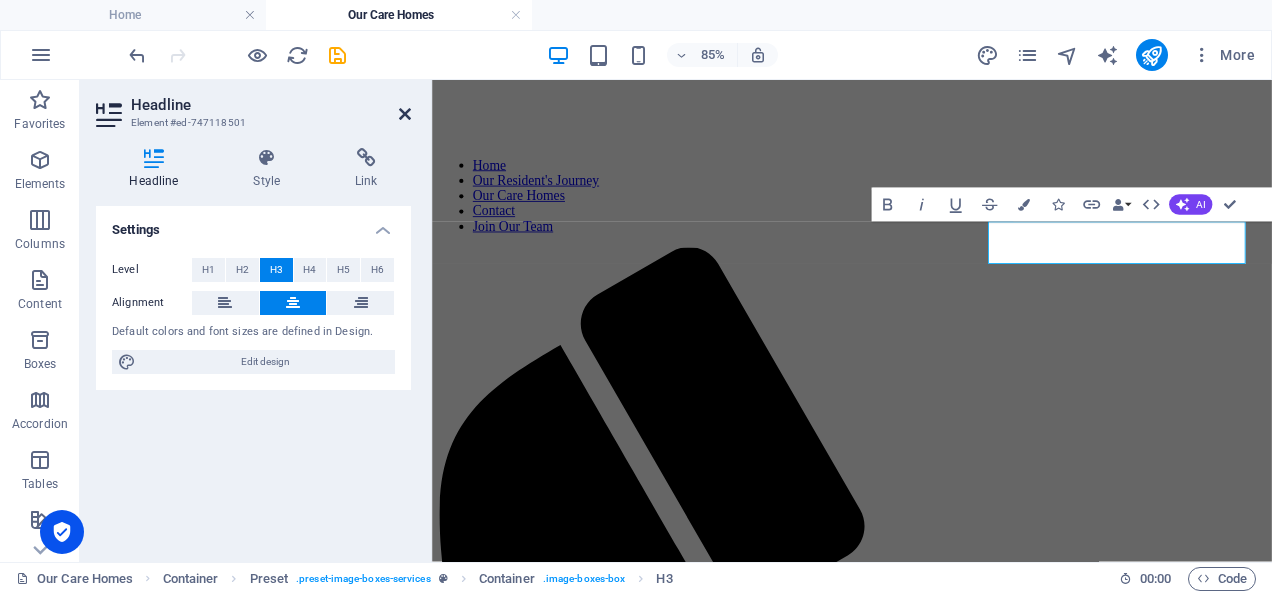 click at bounding box center (405, 114) 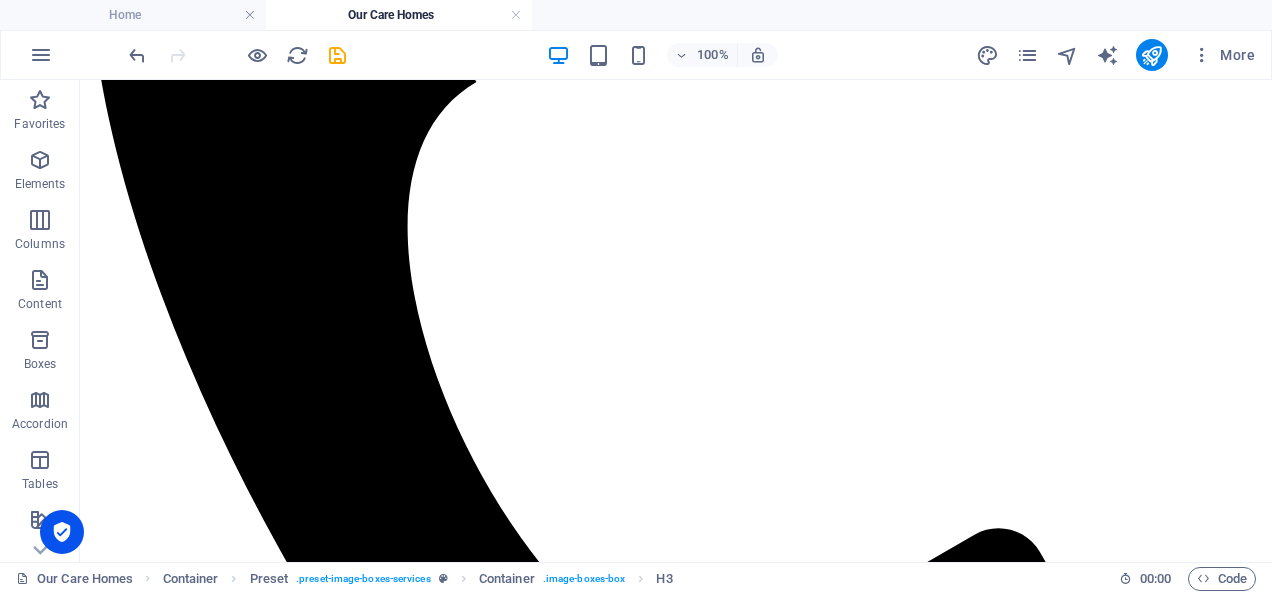 scroll, scrollTop: 1339, scrollLeft: 0, axis: vertical 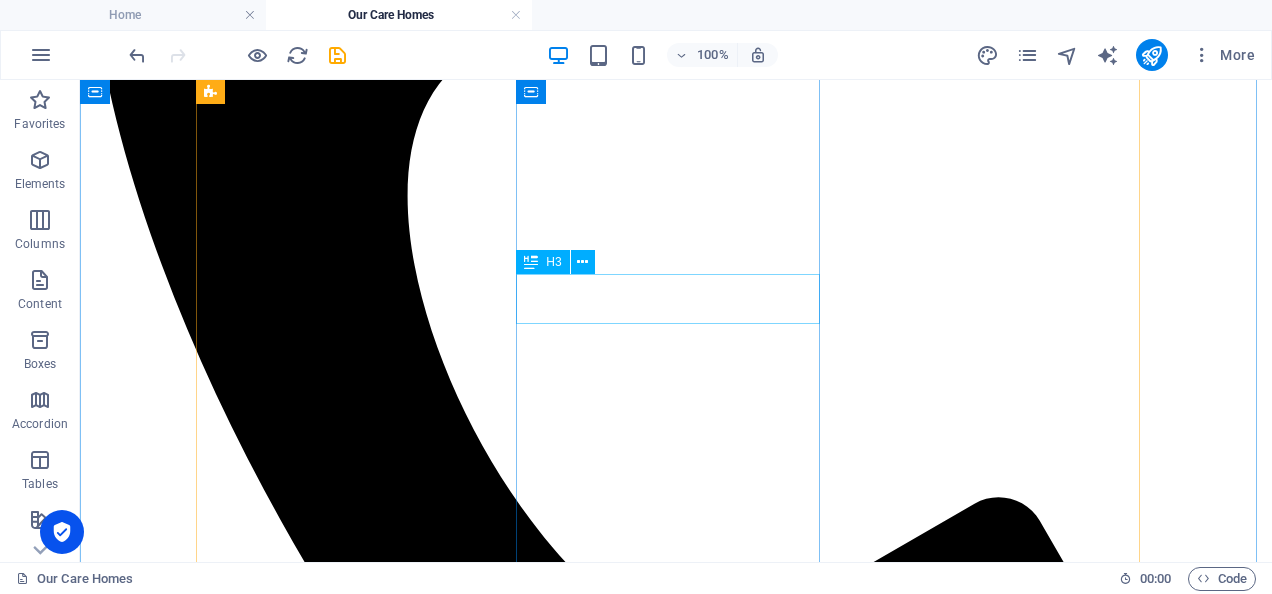 click on "Oakbank" at bounding box center [676, 9227] 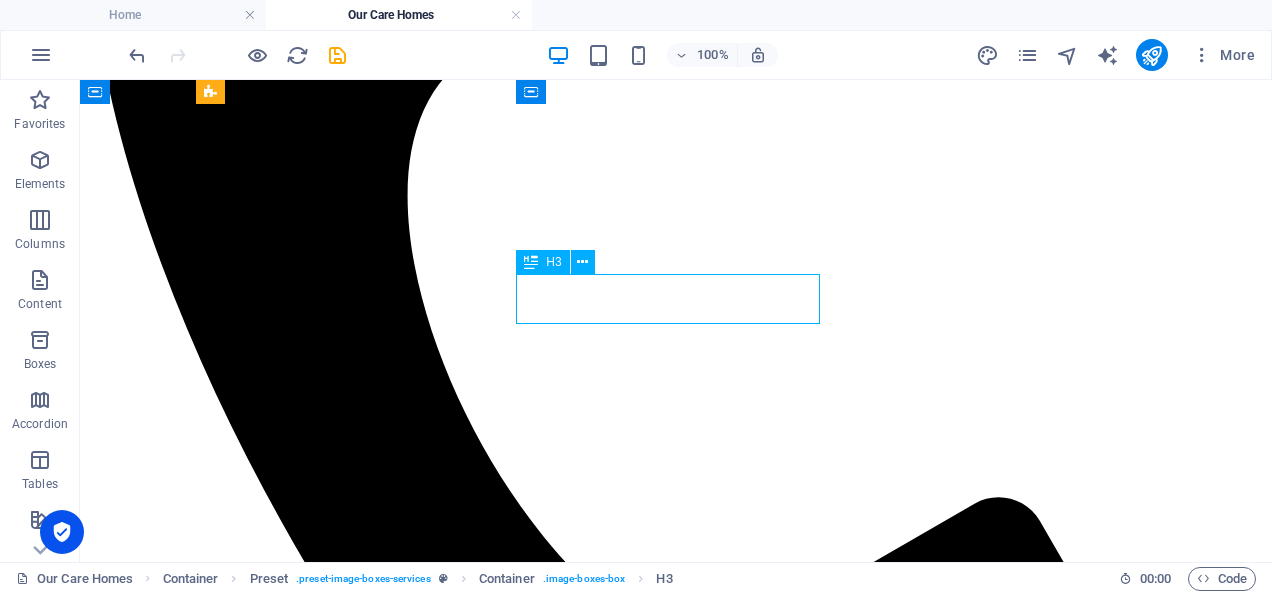 click on "Oakbank" at bounding box center [676, 9227] 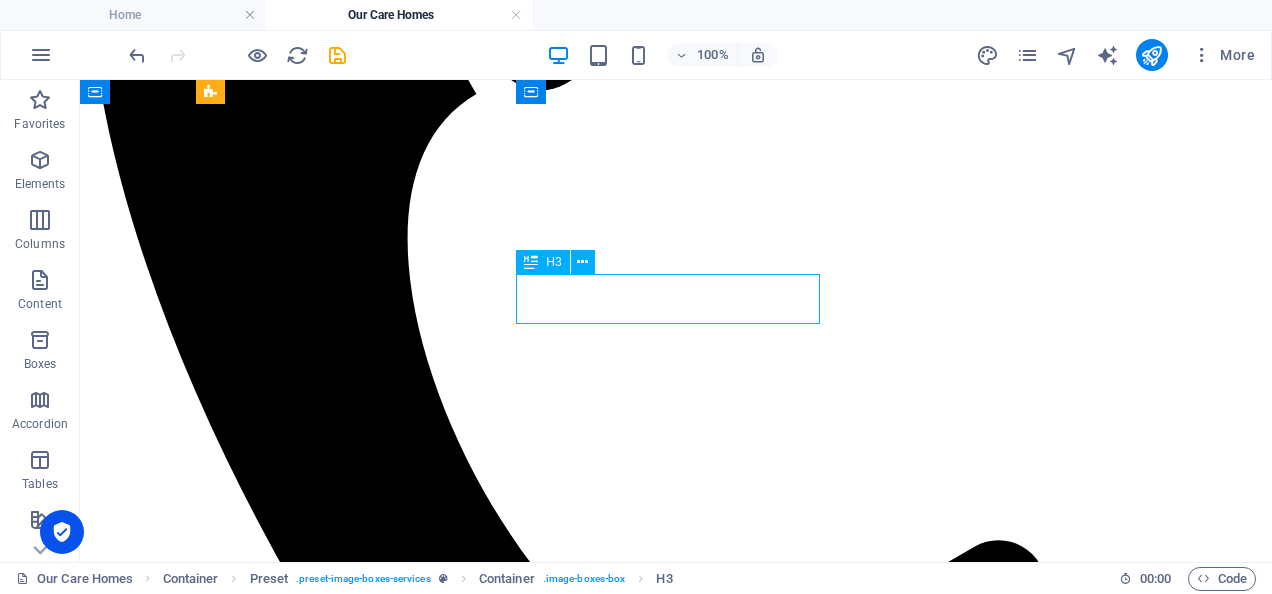 scroll, scrollTop: 1338, scrollLeft: 0, axis: vertical 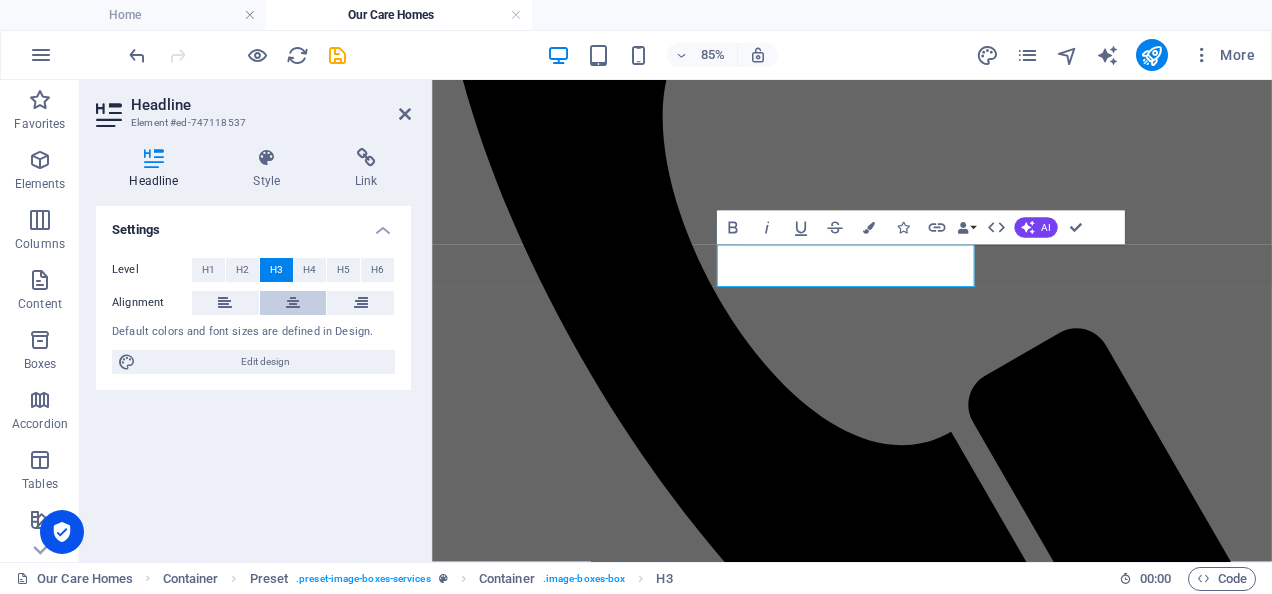 click at bounding box center [293, 303] 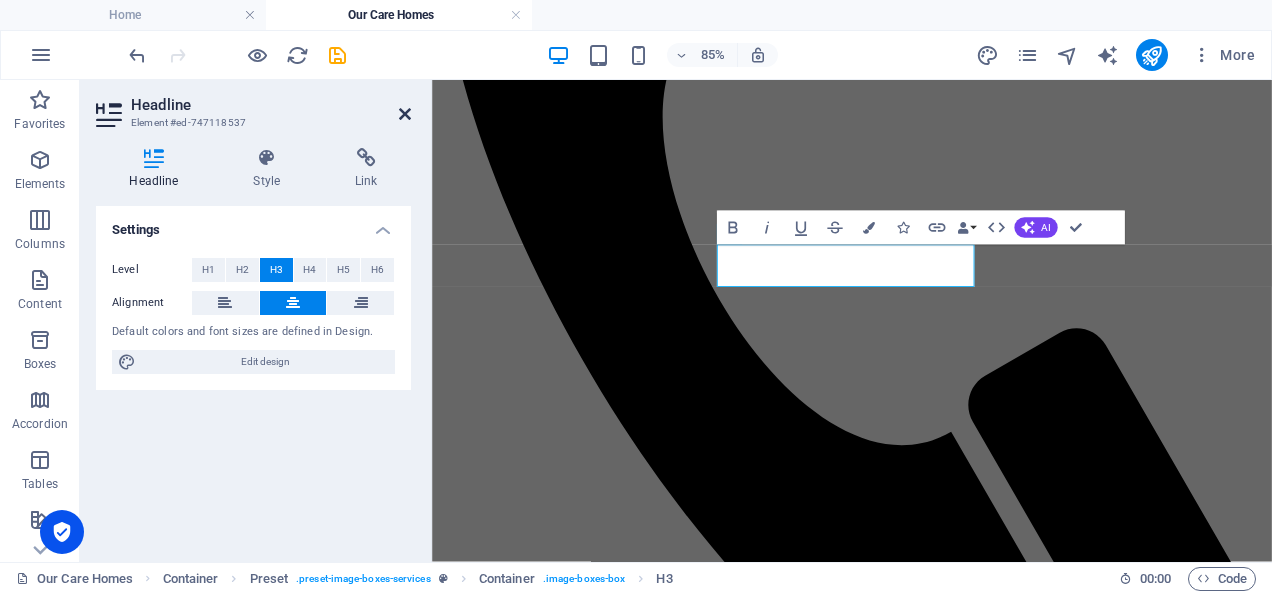 click at bounding box center [405, 114] 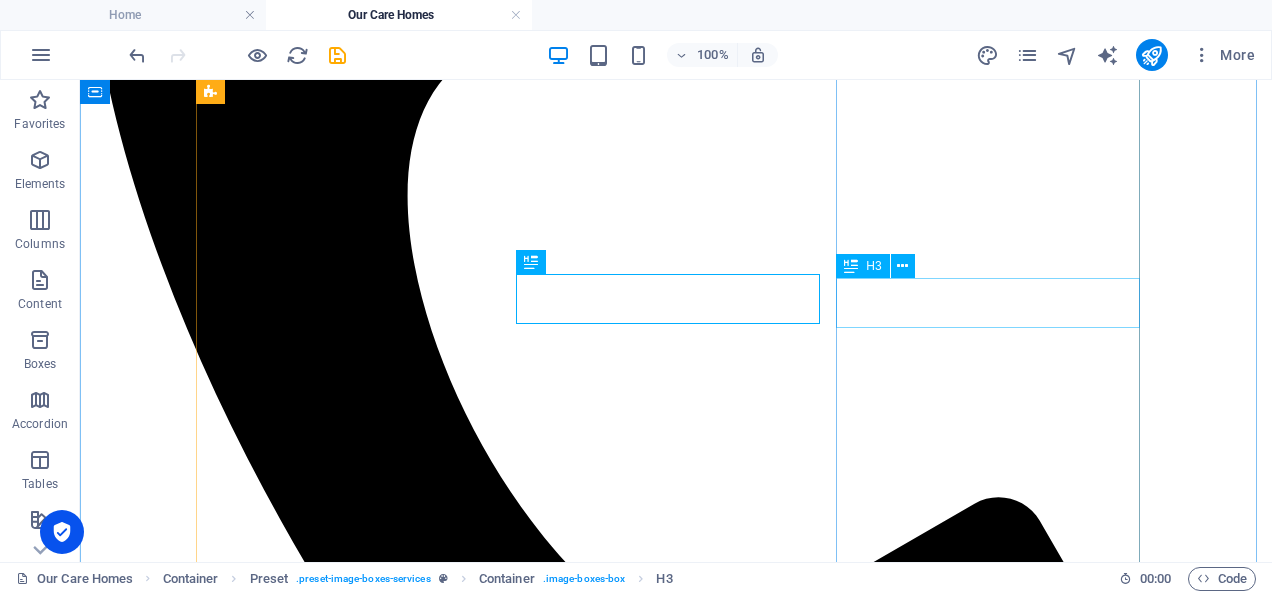 click on "The willows" at bounding box center (676, 9838) 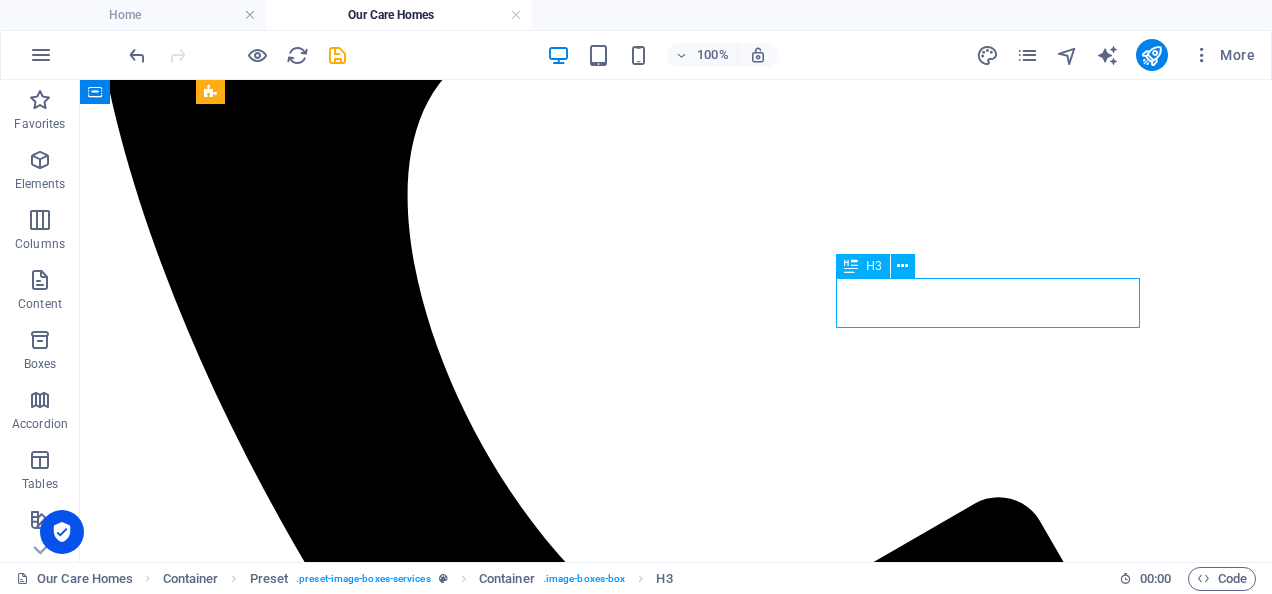 click on "The willows" at bounding box center (676, 9838) 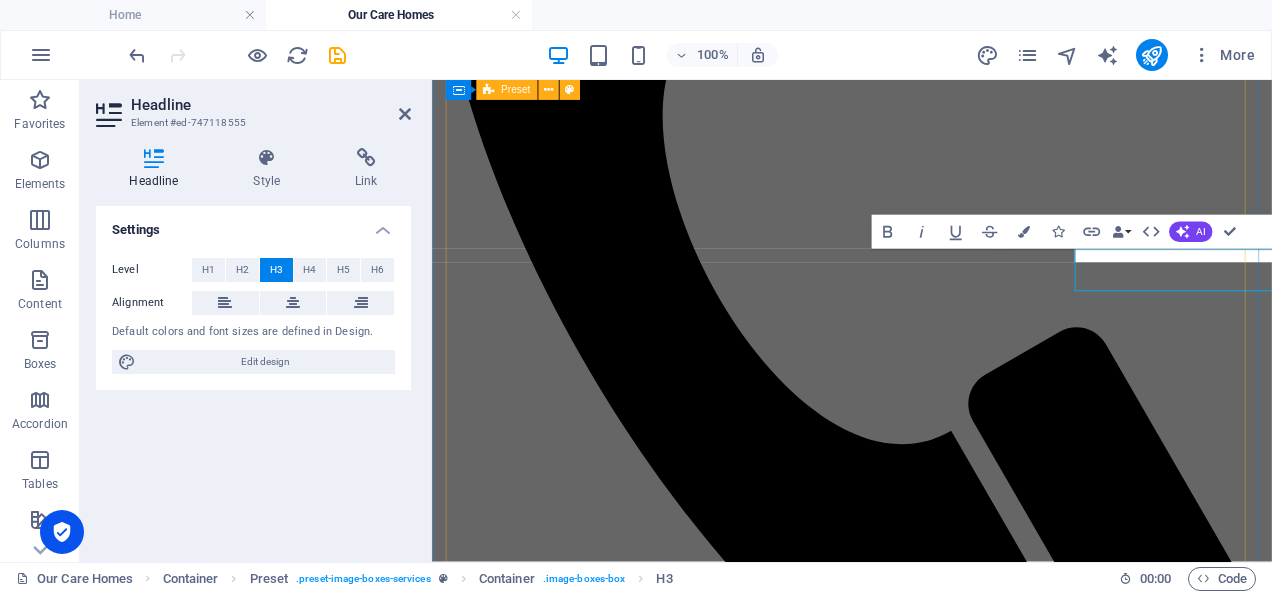 scroll, scrollTop: 1338, scrollLeft: 0, axis: vertical 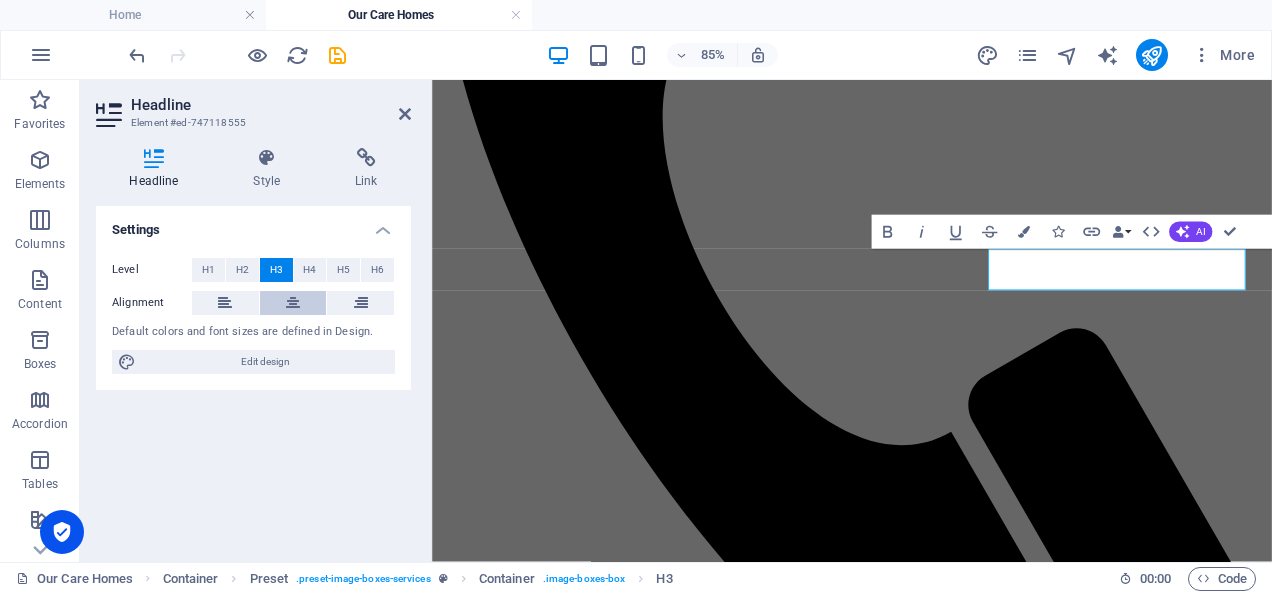 click at bounding box center [293, 303] 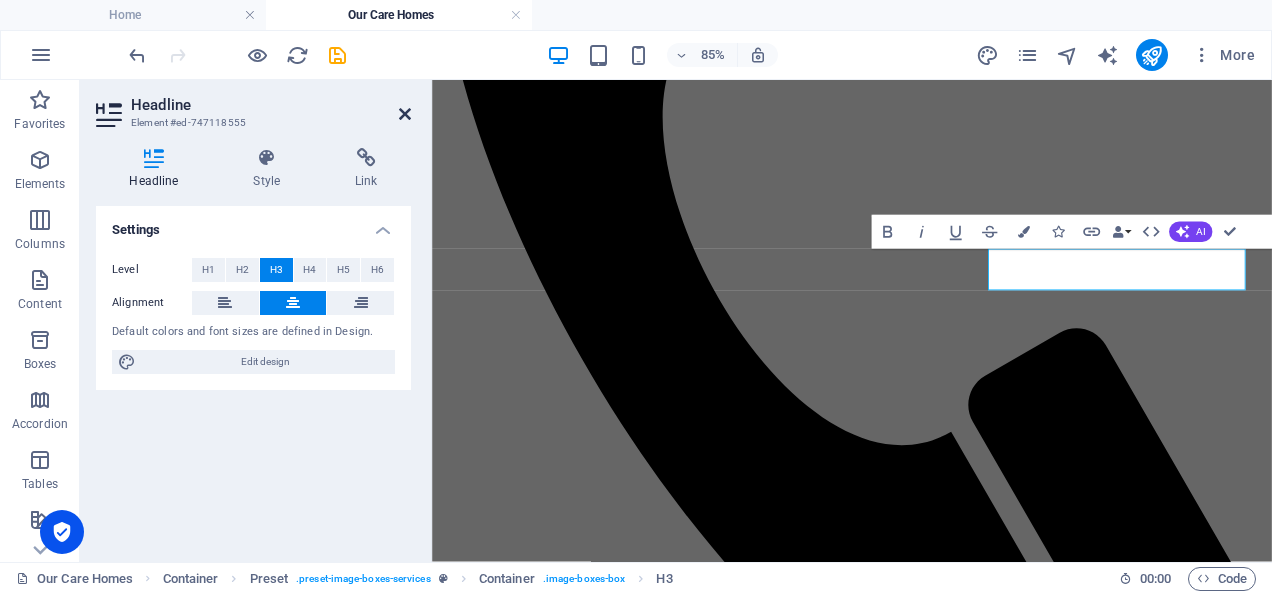 click at bounding box center (405, 114) 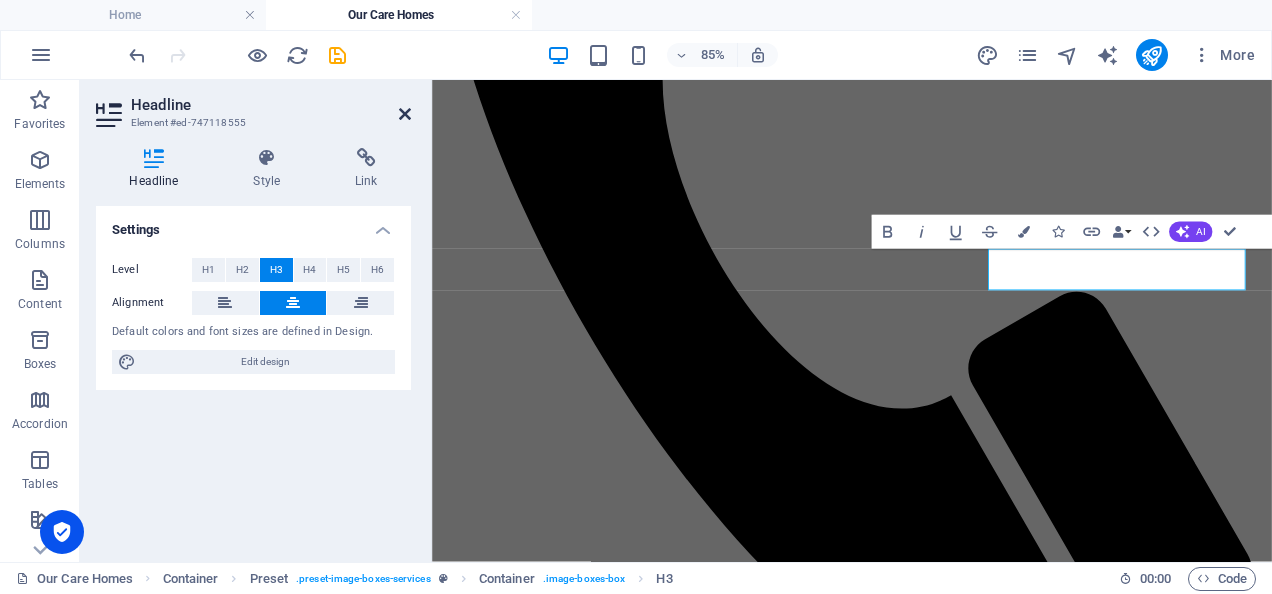 scroll, scrollTop: 1339, scrollLeft: 0, axis: vertical 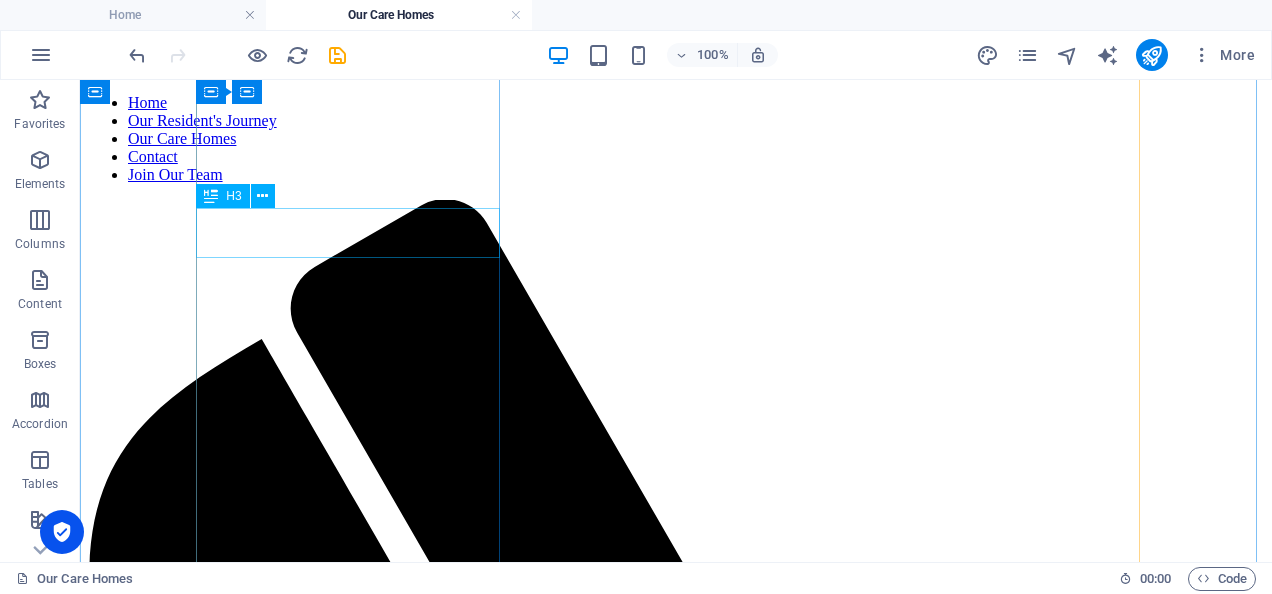 click on "bluebell court" at bounding box center [676, 5680] 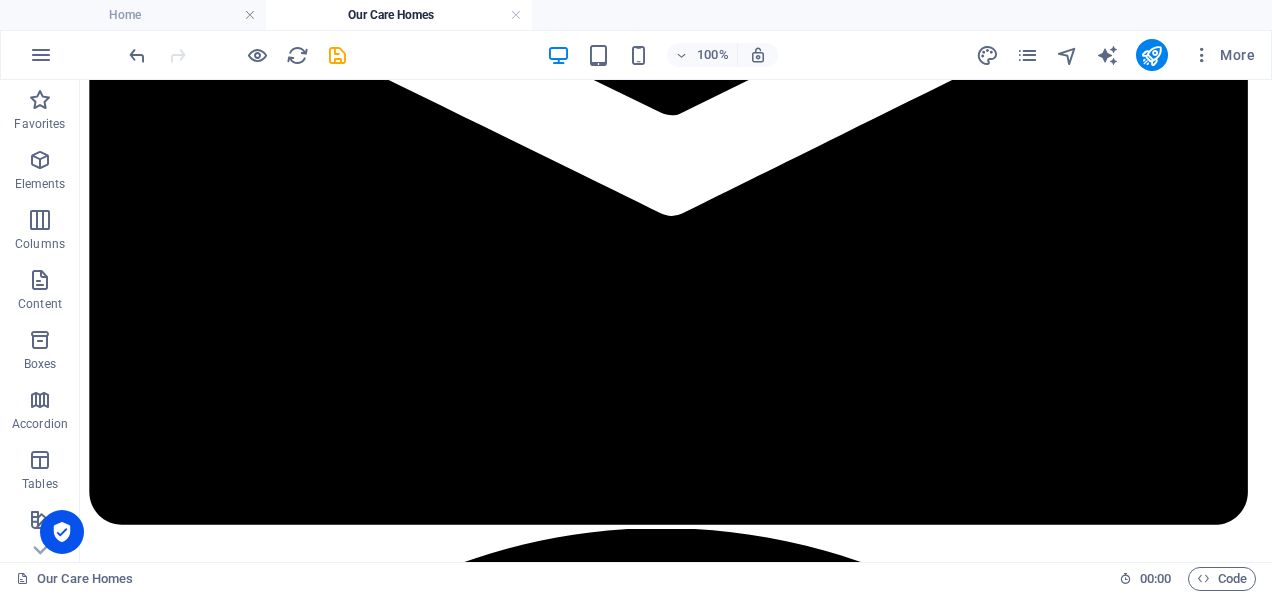 scroll, scrollTop: 2744, scrollLeft: 0, axis: vertical 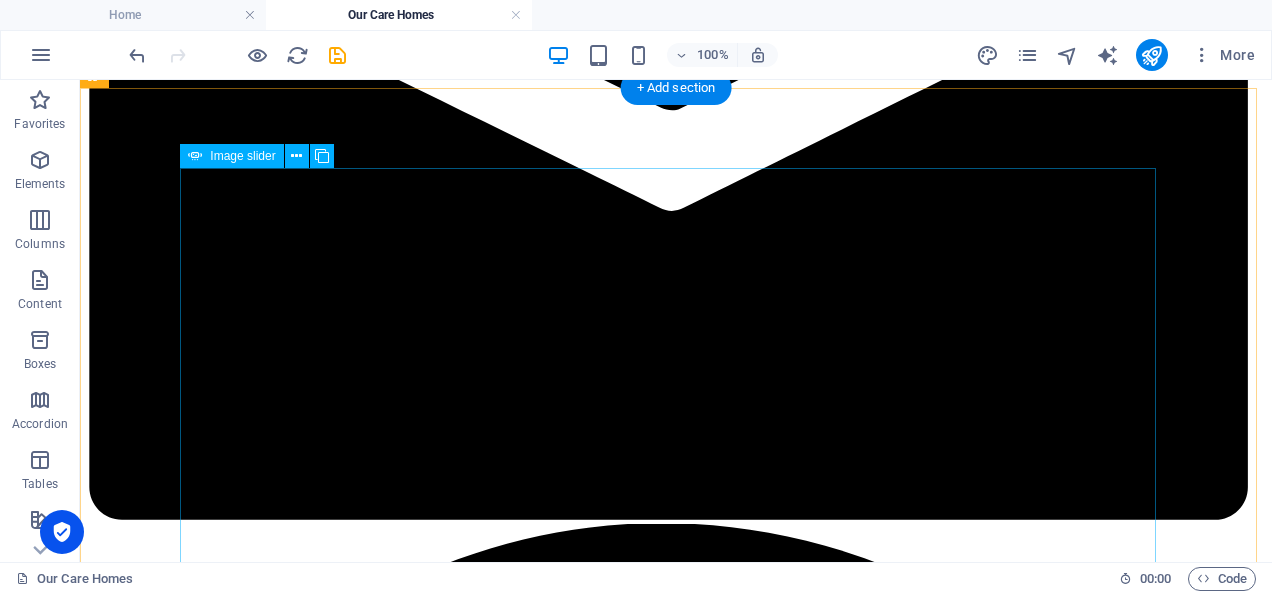click at bounding box center (-376, 16607) 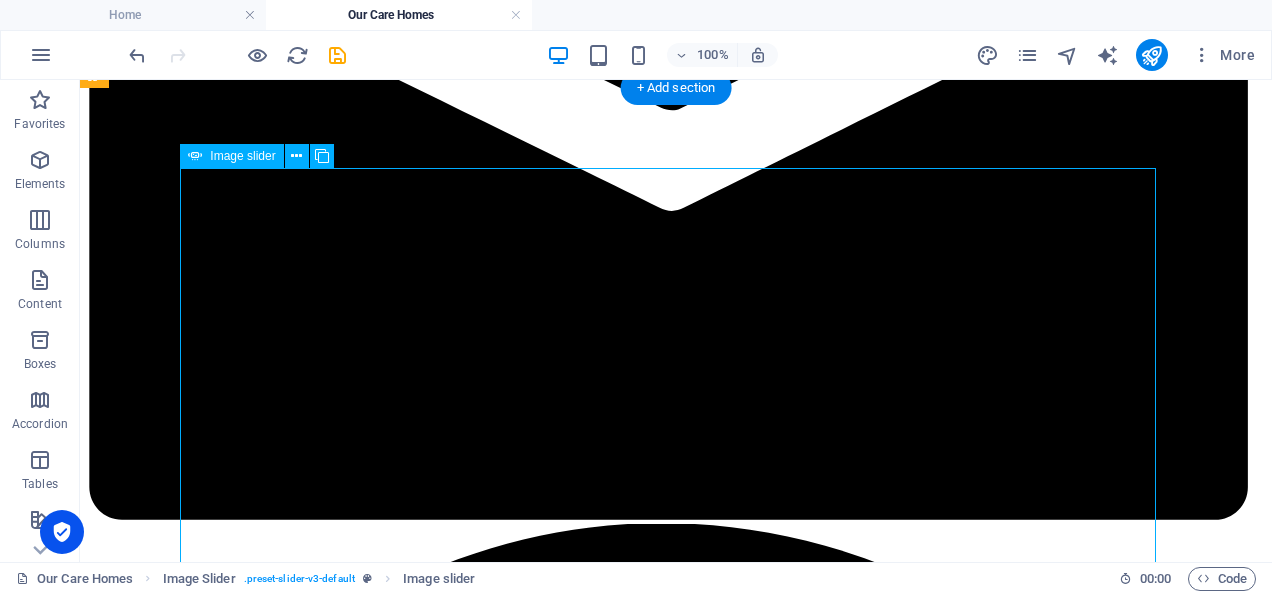 click at bounding box center (-376, 16607) 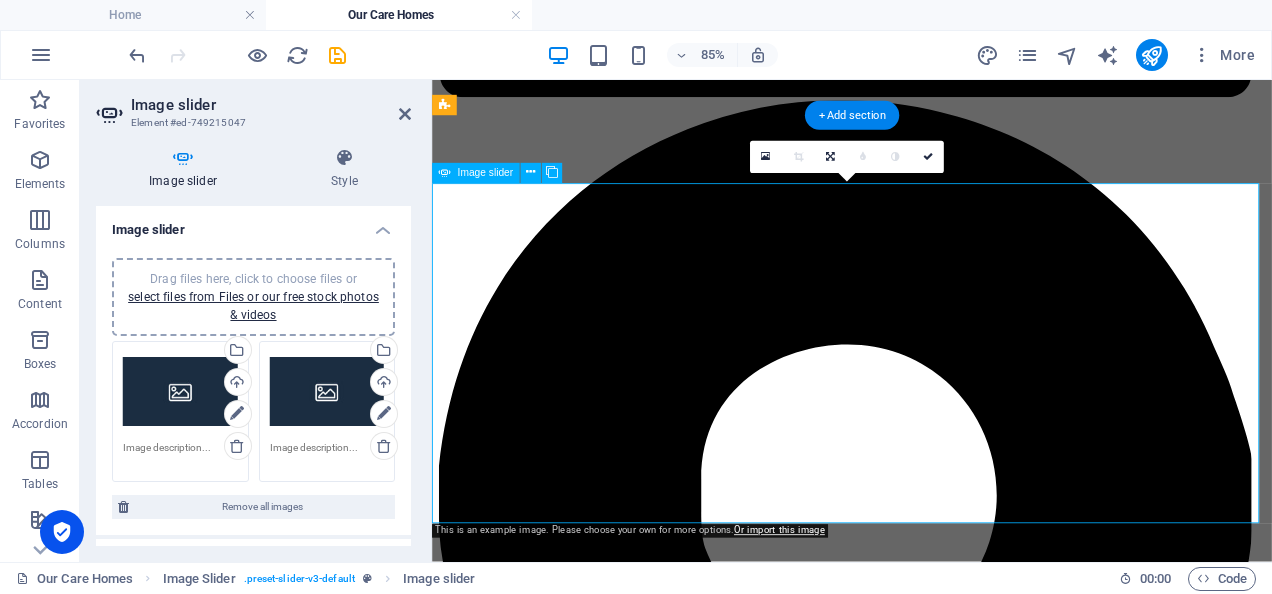 scroll, scrollTop: 2743, scrollLeft: 0, axis: vertical 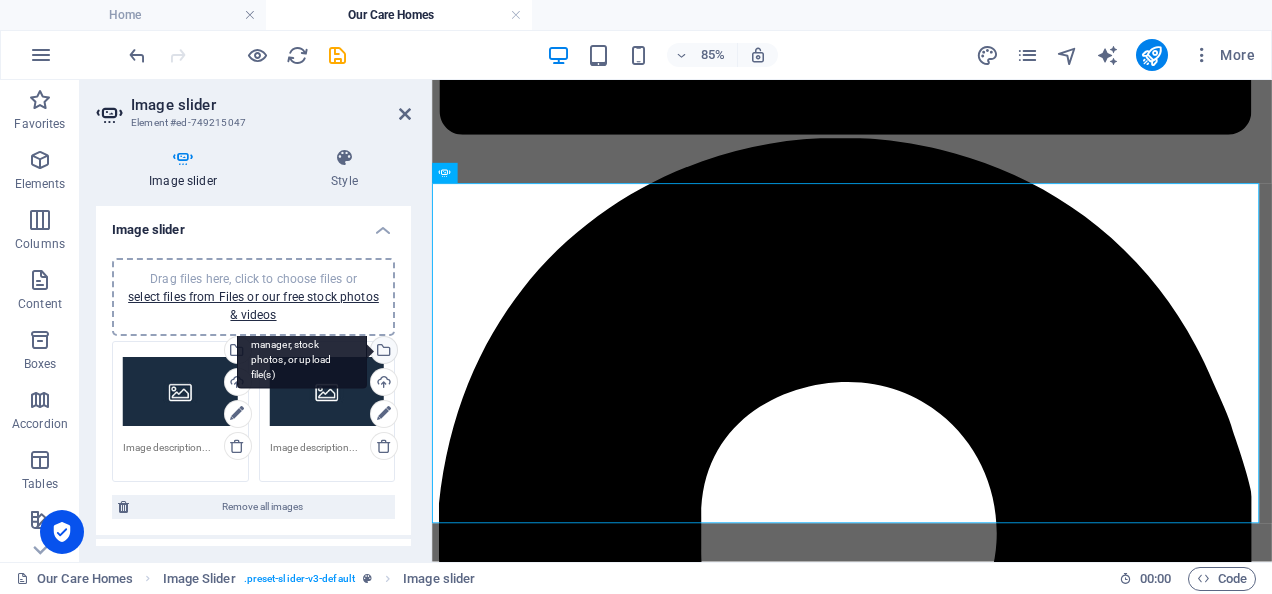 click on "Select files from the file manager, stock photos, or upload file(s)" at bounding box center (302, 351) 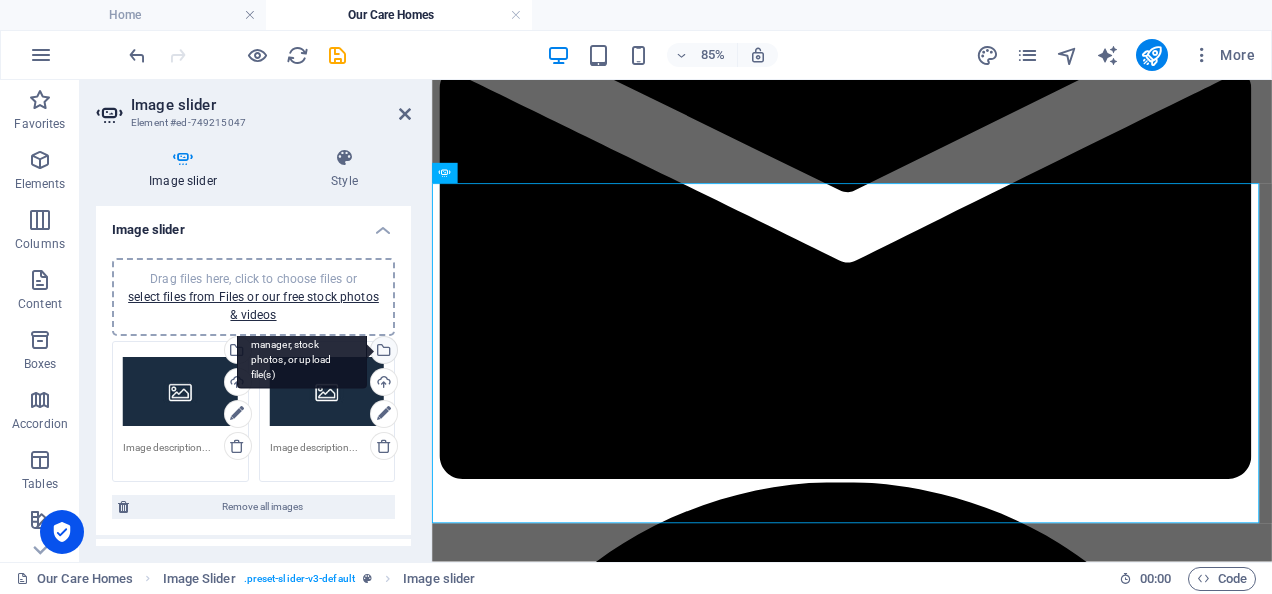 scroll, scrollTop: 1934, scrollLeft: 0, axis: vertical 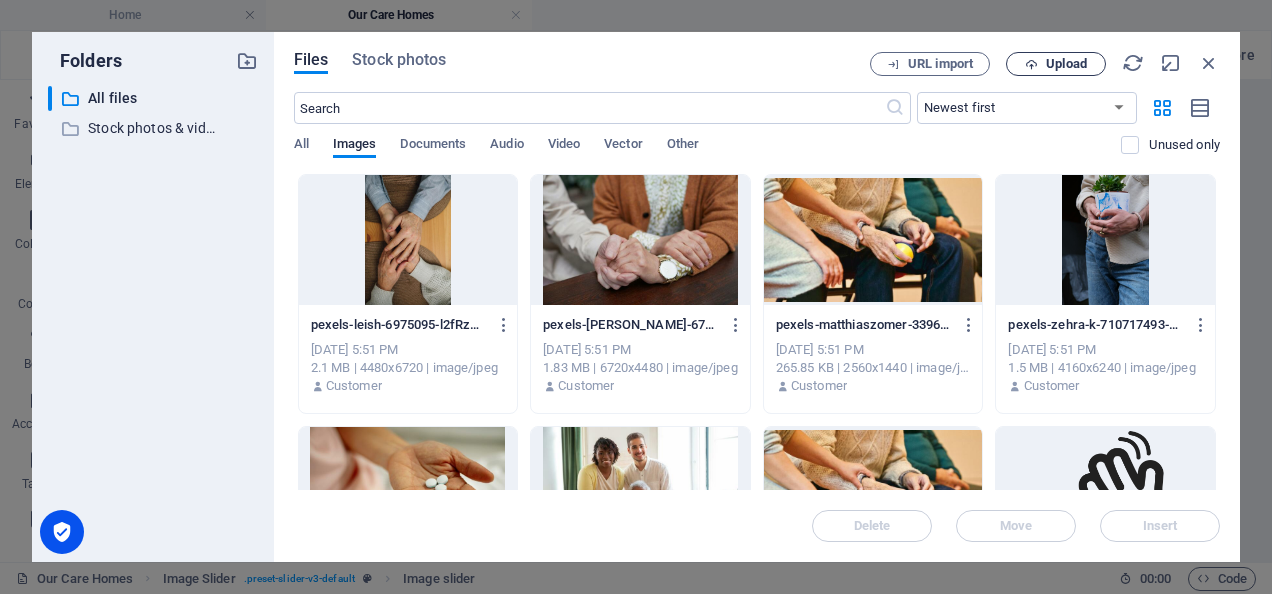 click on "Upload" at bounding box center (1066, 64) 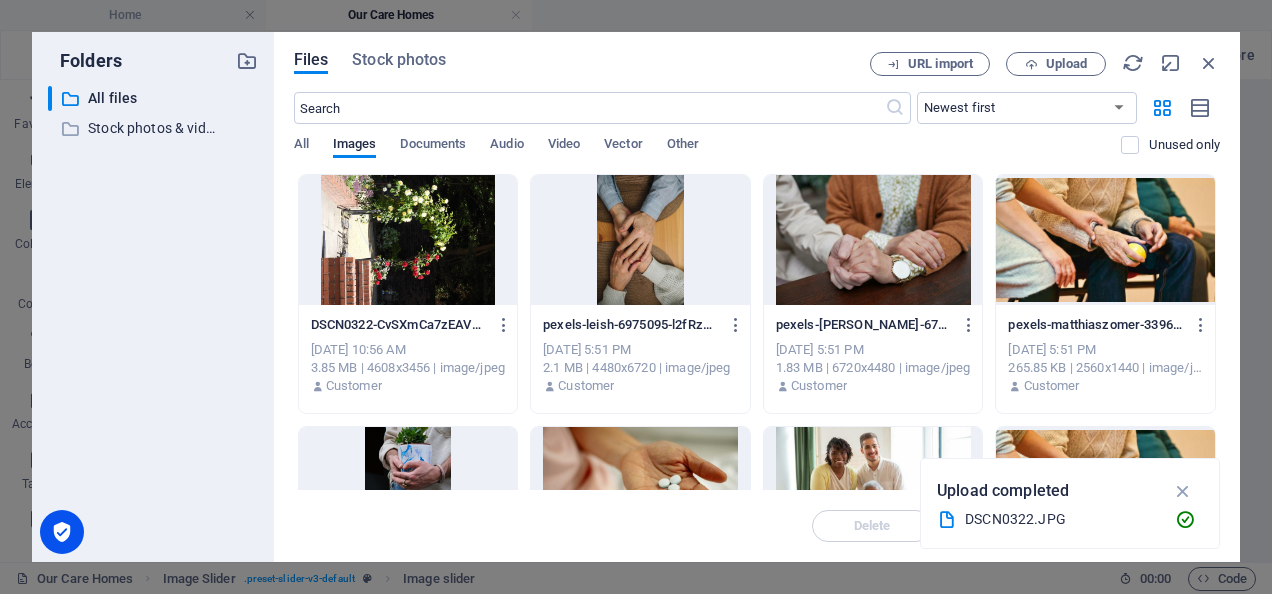 click at bounding box center (408, 240) 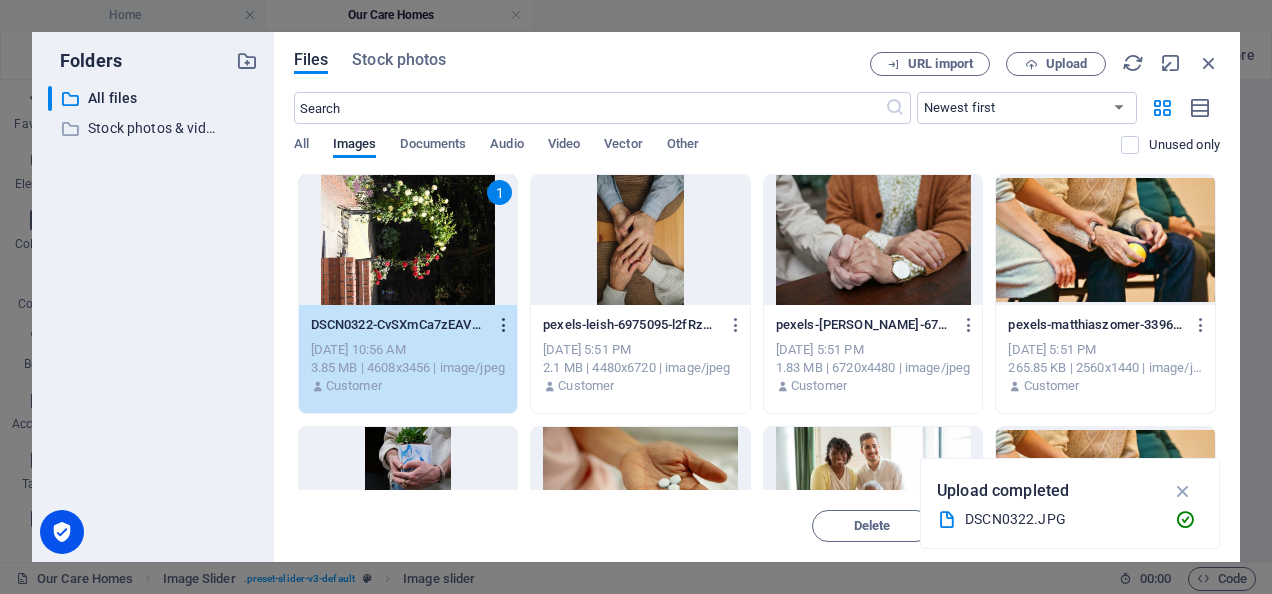 click at bounding box center [504, 325] 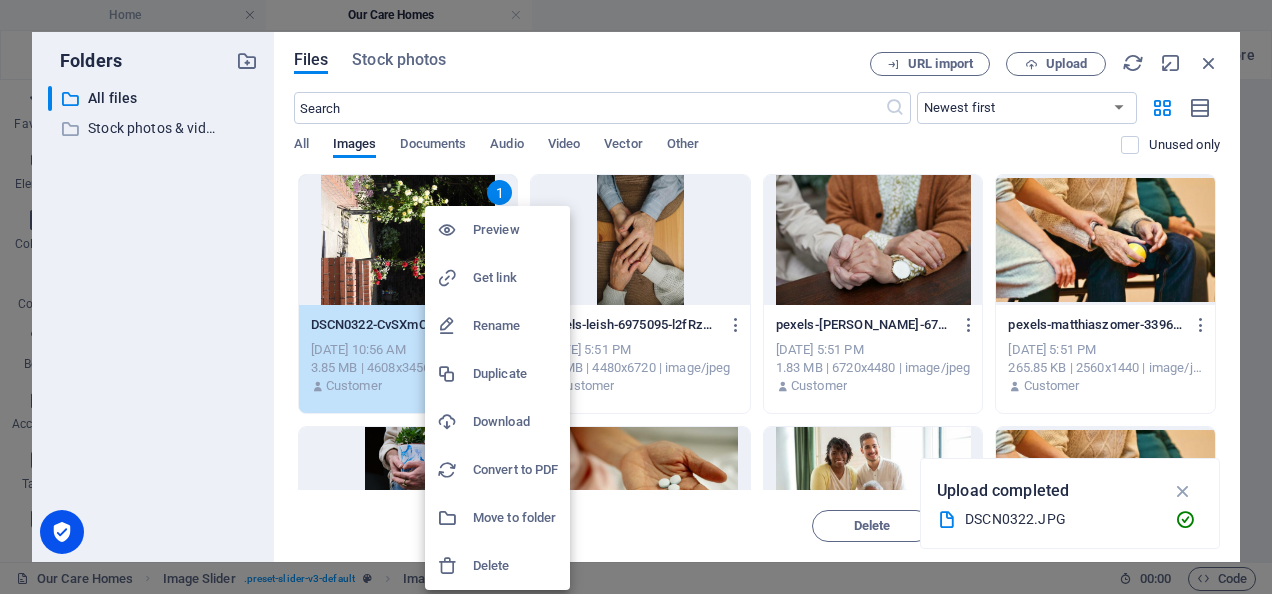 click at bounding box center (636, 297) 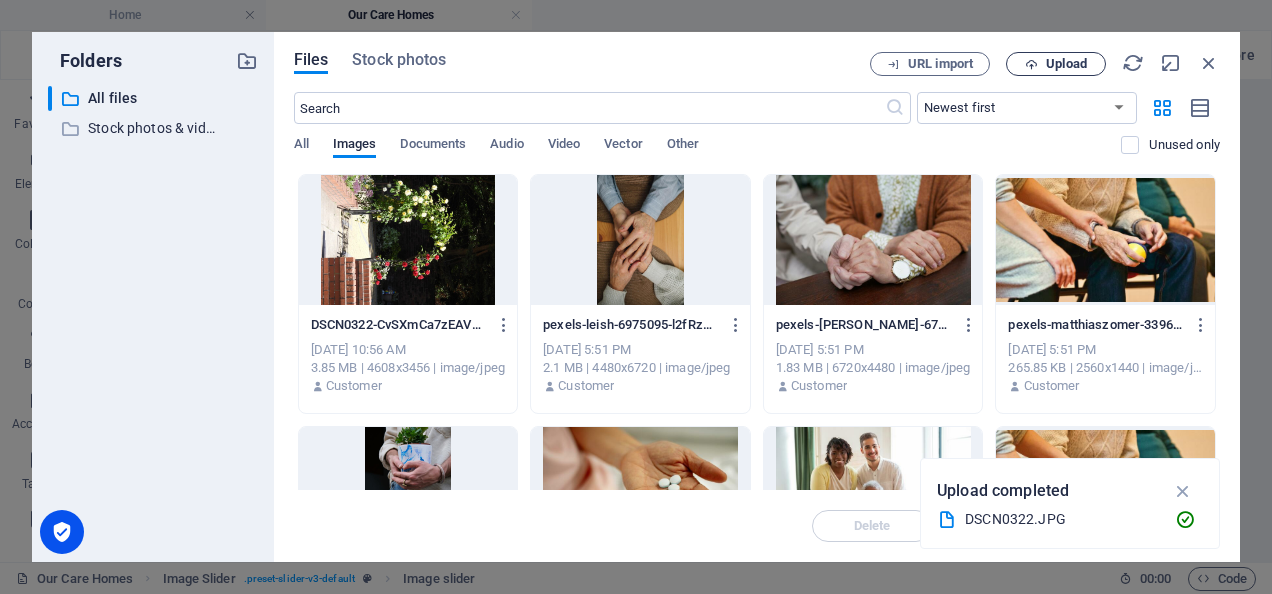 click on "Upload" at bounding box center [1066, 64] 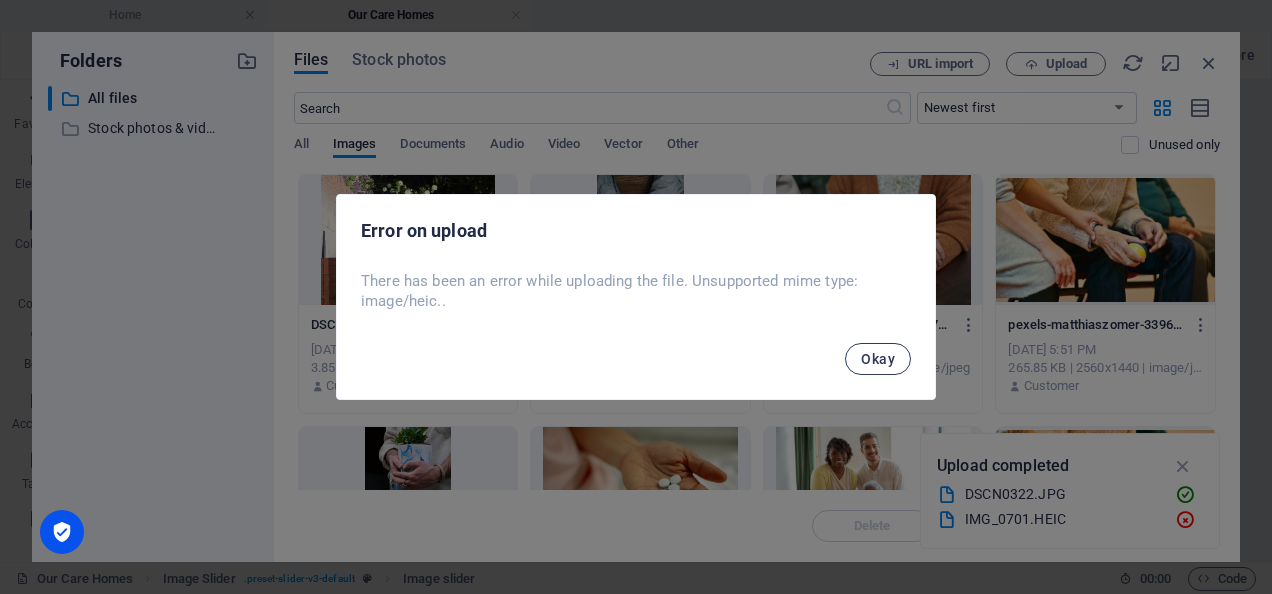 click on "Okay" at bounding box center [878, 359] 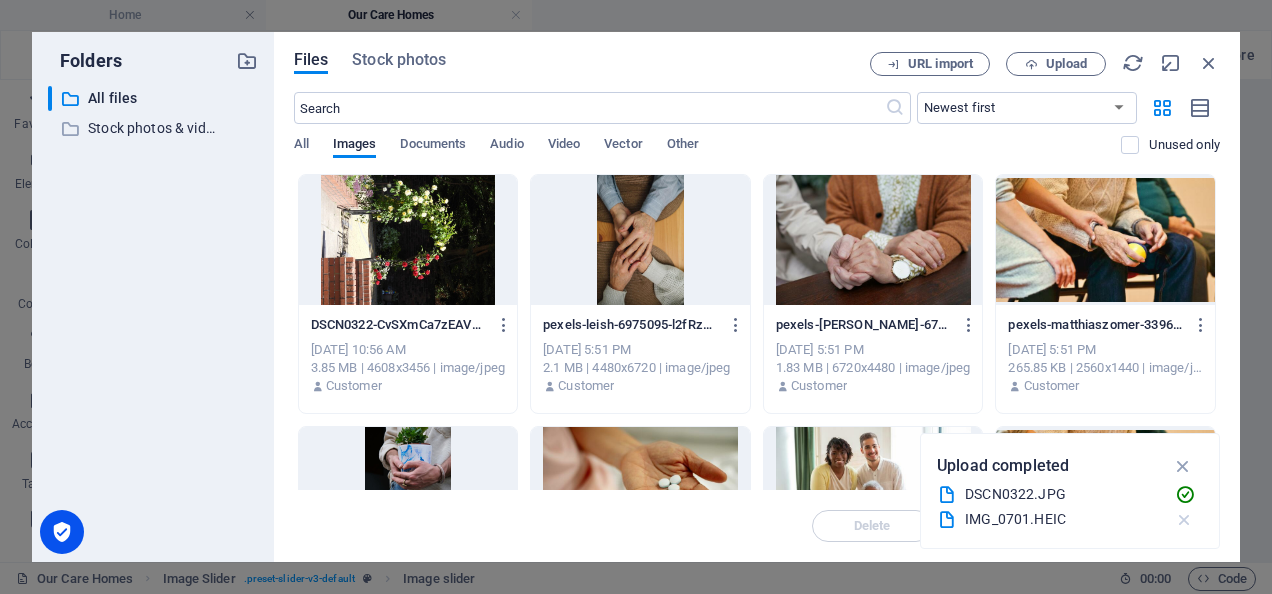 click at bounding box center [1184, 520] 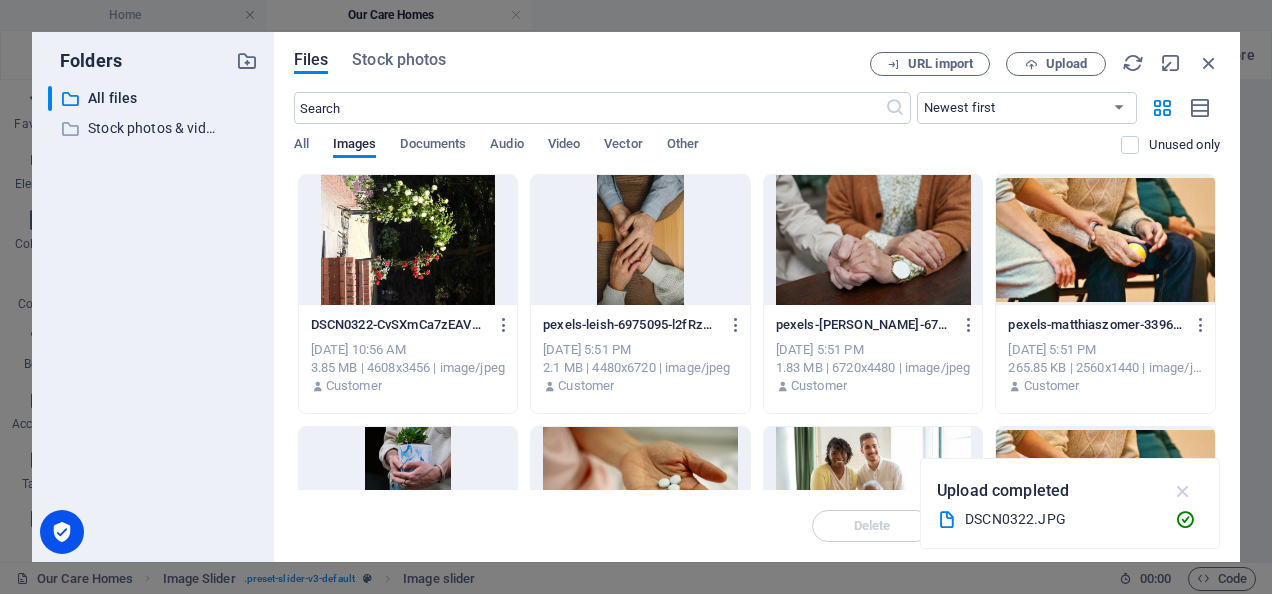 click at bounding box center [1183, 491] 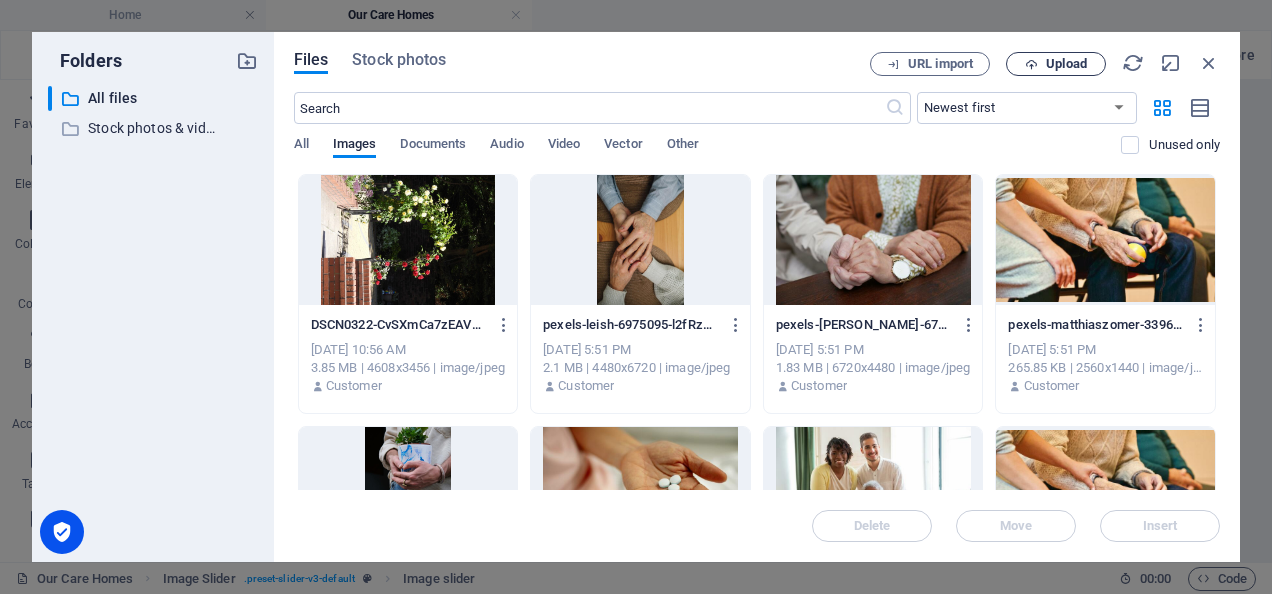 click on "Upload" at bounding box center [1066, 64] 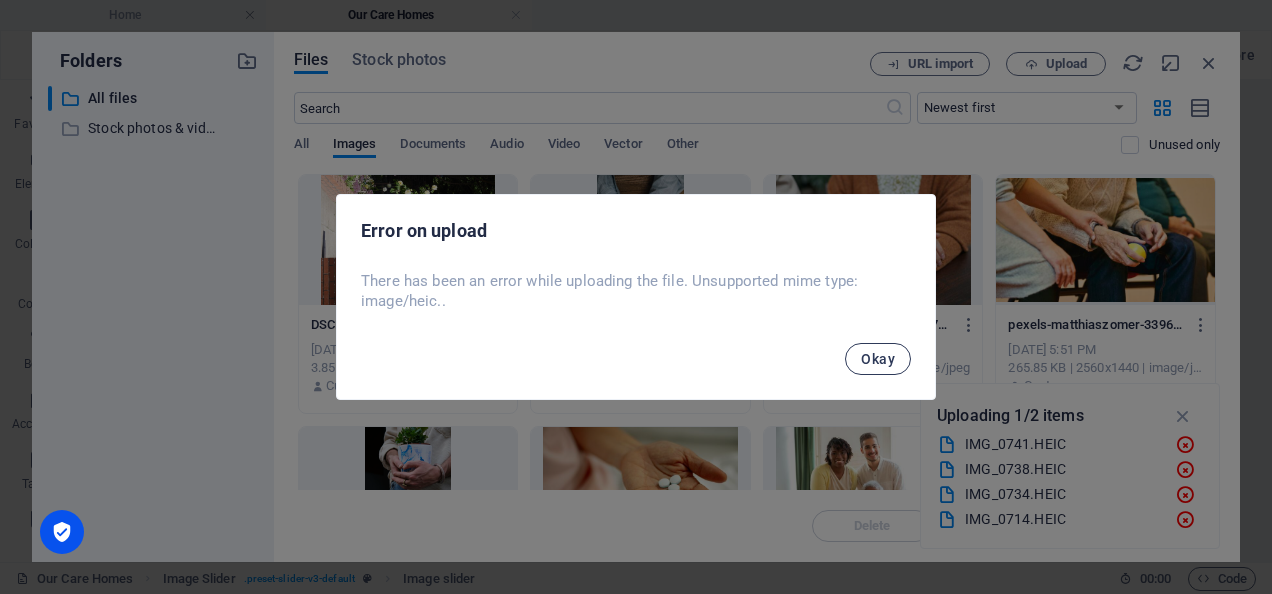 click on "Okay" at bounding box center (878, 359) 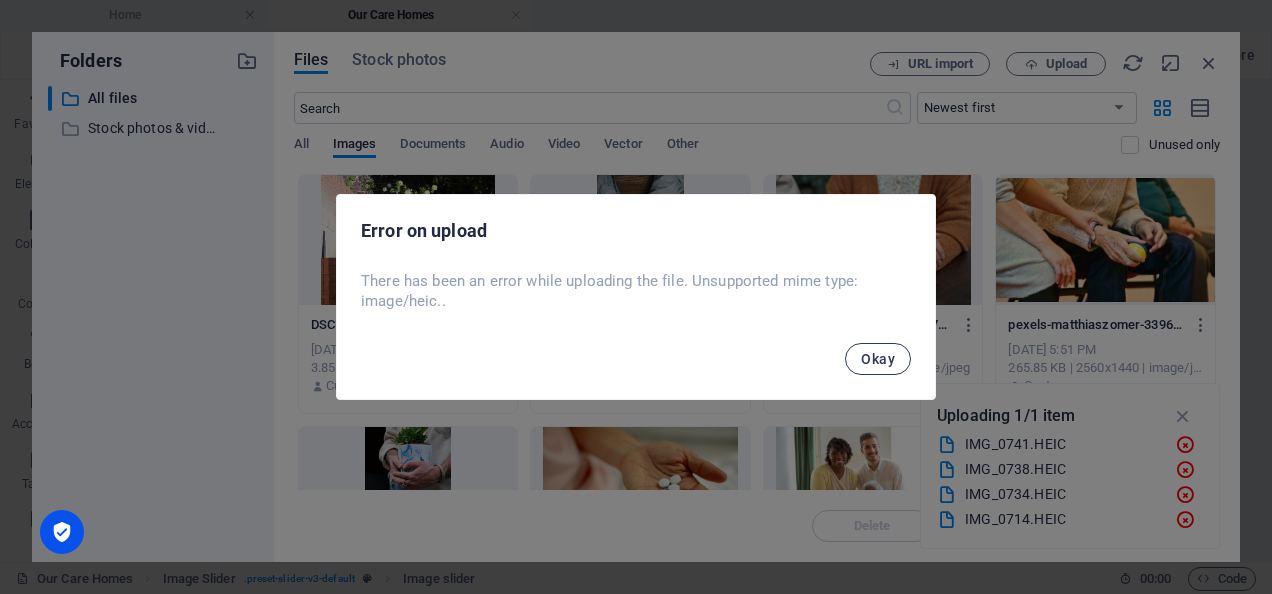 click on "Okay" at bounding box center [878, 359] 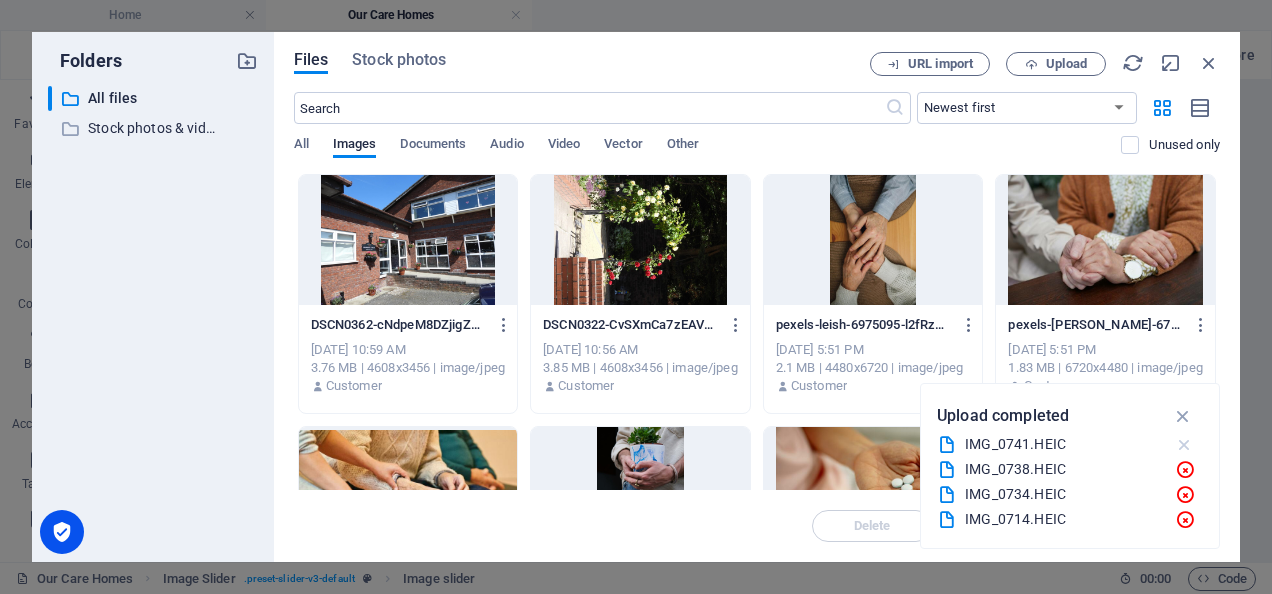 click at bounding box center [1184, 445] 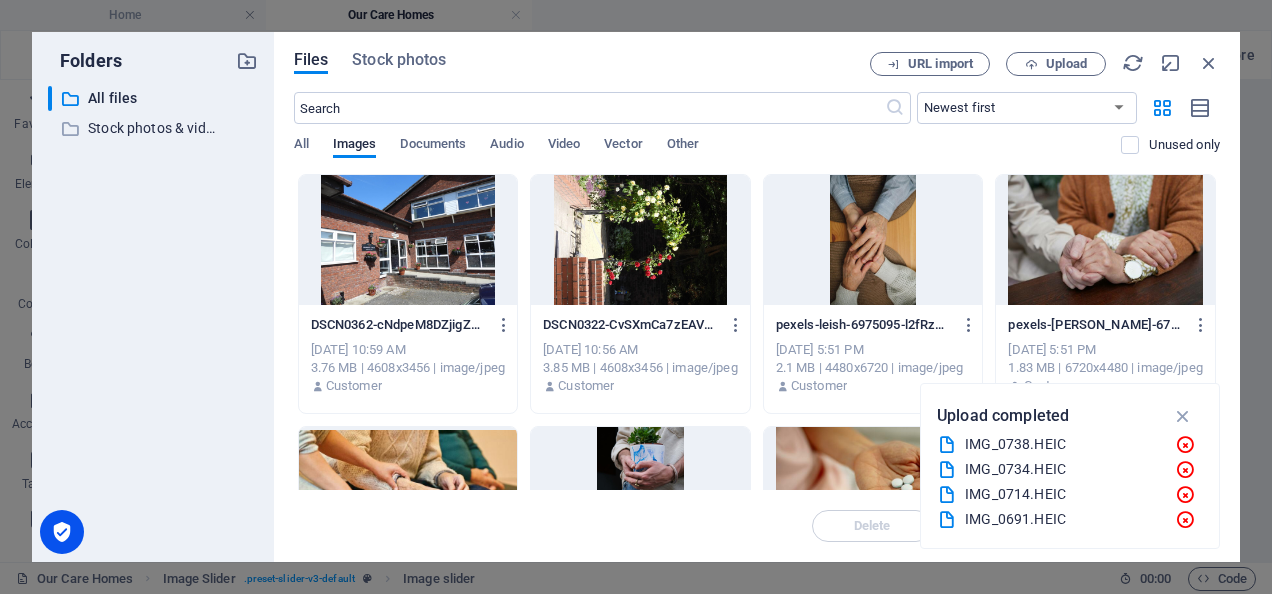 click at bounding box center [1185, 445] 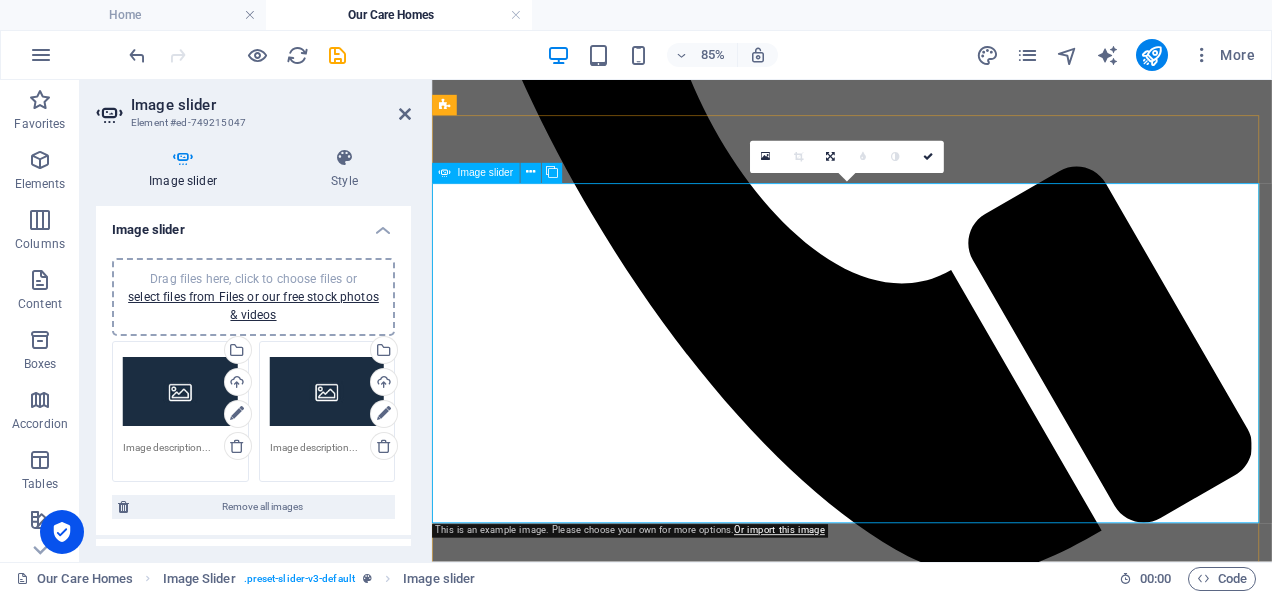 scroll, scrollTop: 2743, scrollLeft: 0, axis: vertical 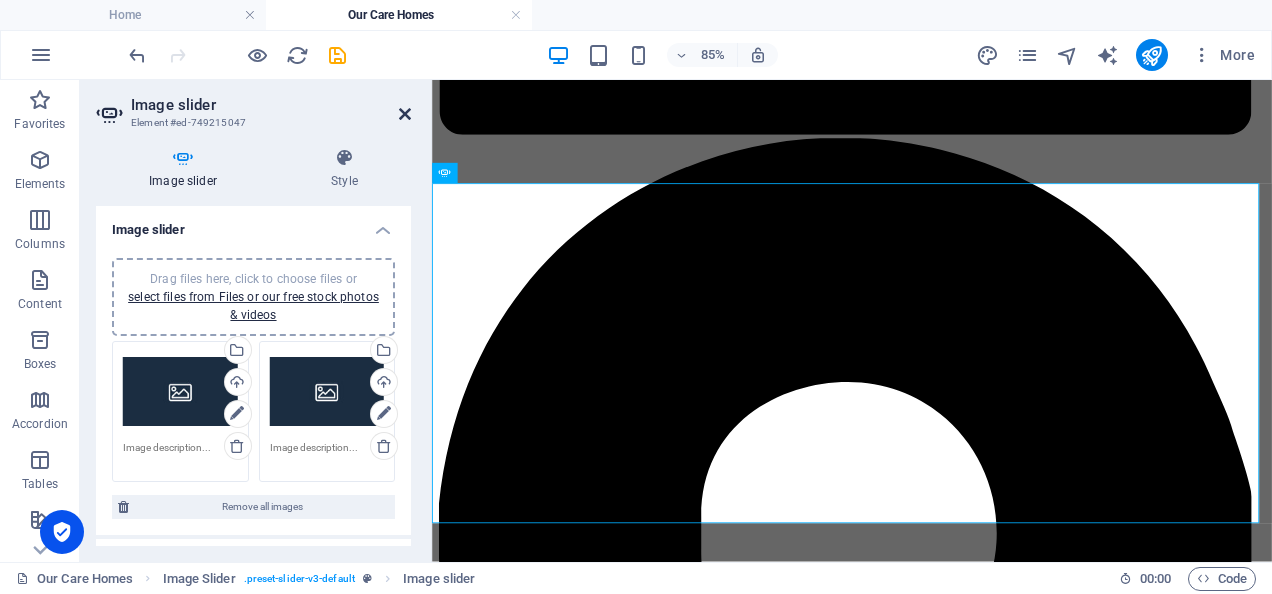 click at bounding box center [405, 114] 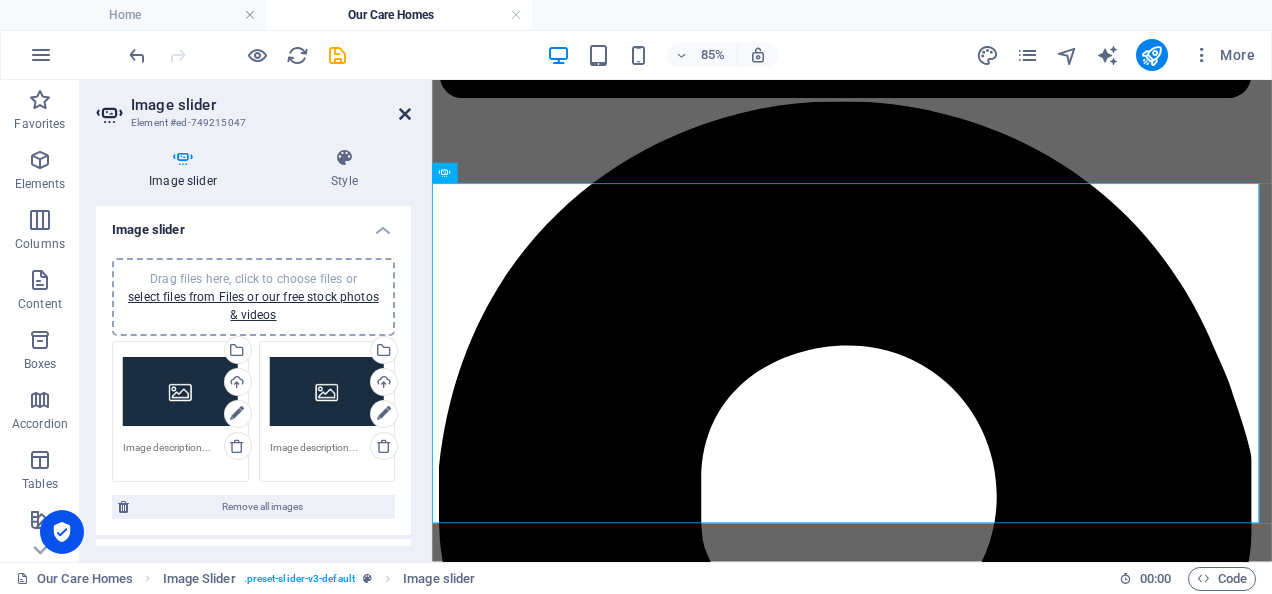 scroll, scrollTop: 2744, scrollLeft: 0, axis: vertical 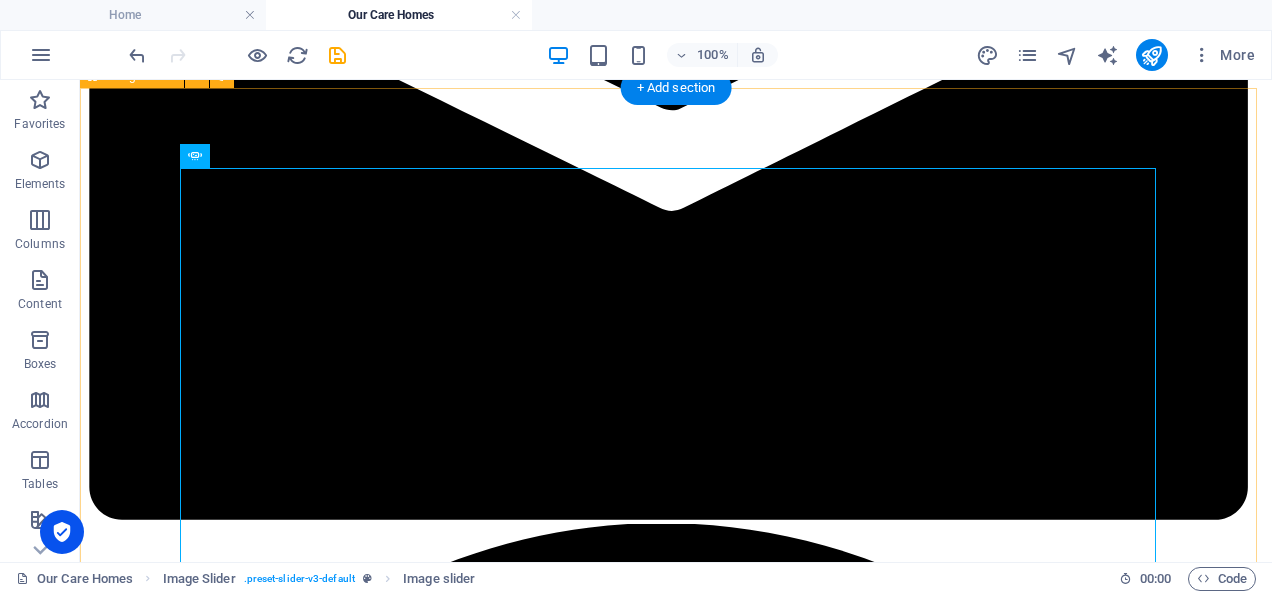 click on "1 2" at bounding box center (676, 16136) 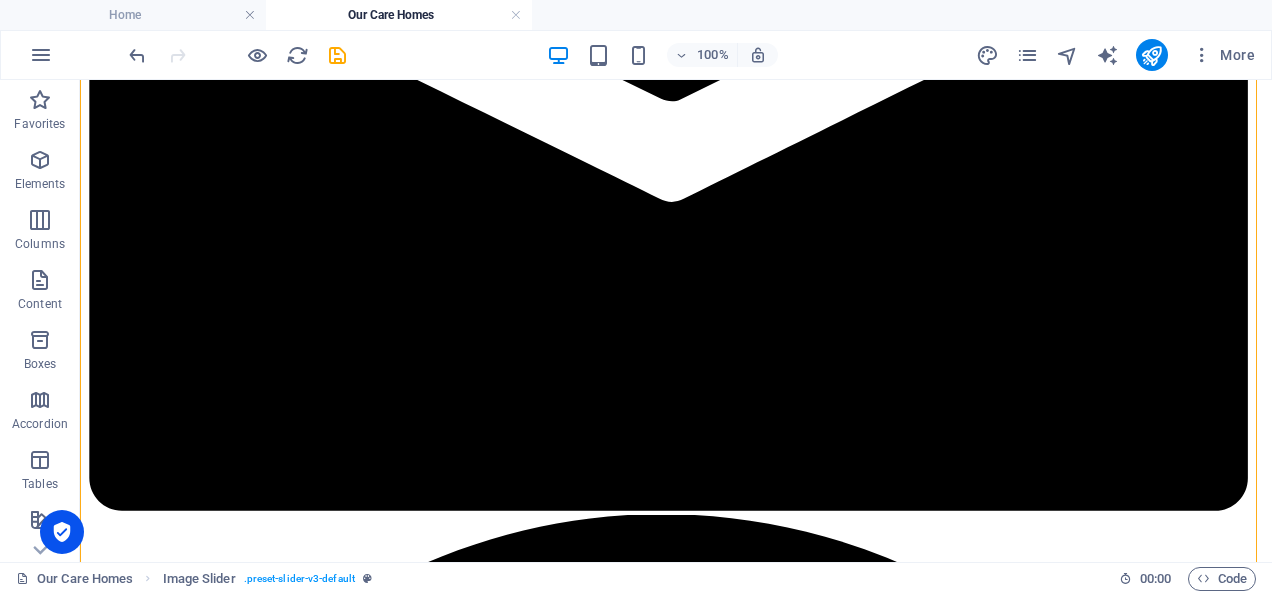 scroll, scrollTop: 2738, scrollLeft: 0, axis: vertical 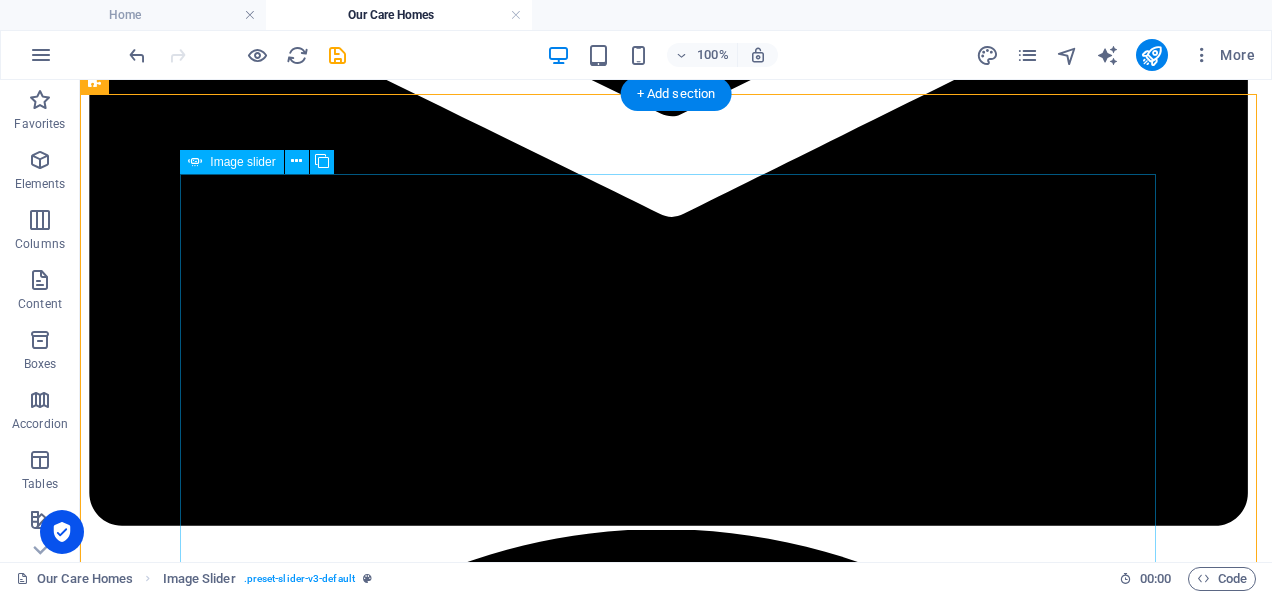 click at bounding box center (-376, 16613) 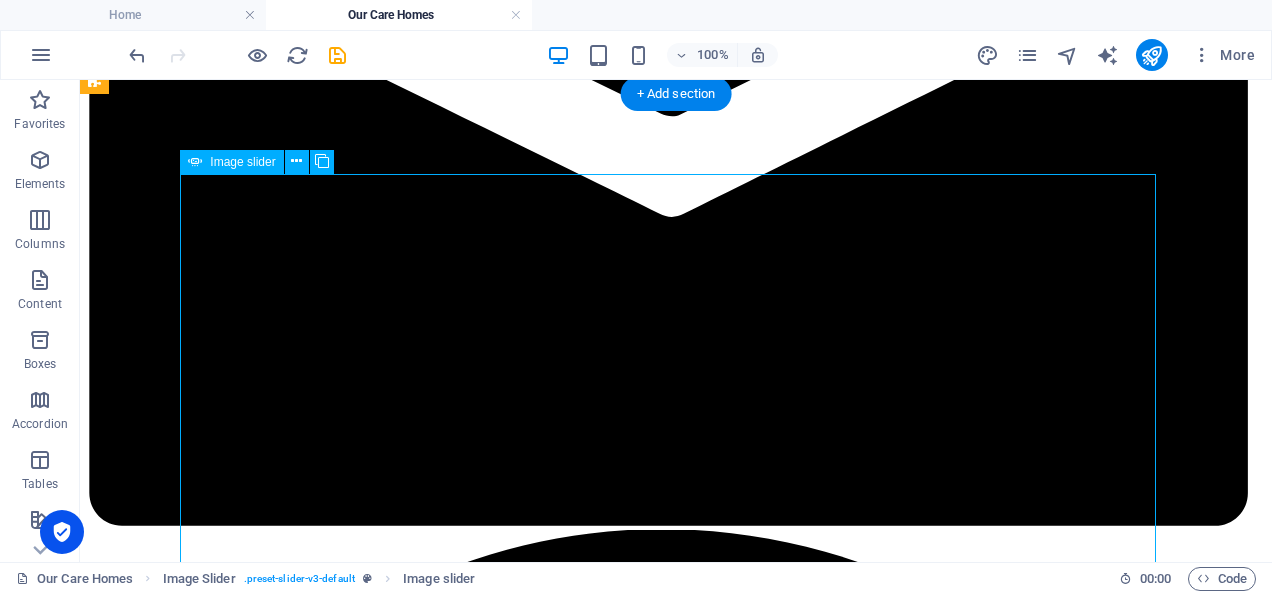 scroll, scrollTop: 2571, scrollLeft: 0, axis: vertical 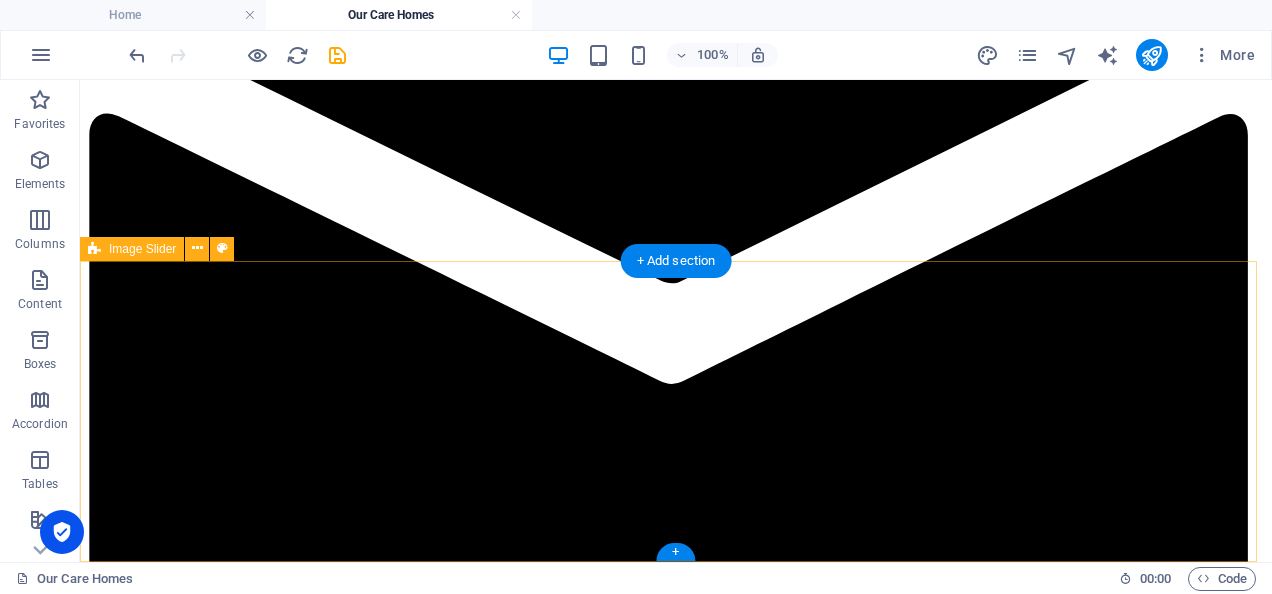 click on "Drop content here or  Add elements  Paste clipboard" at bounding box center (676, 16180) 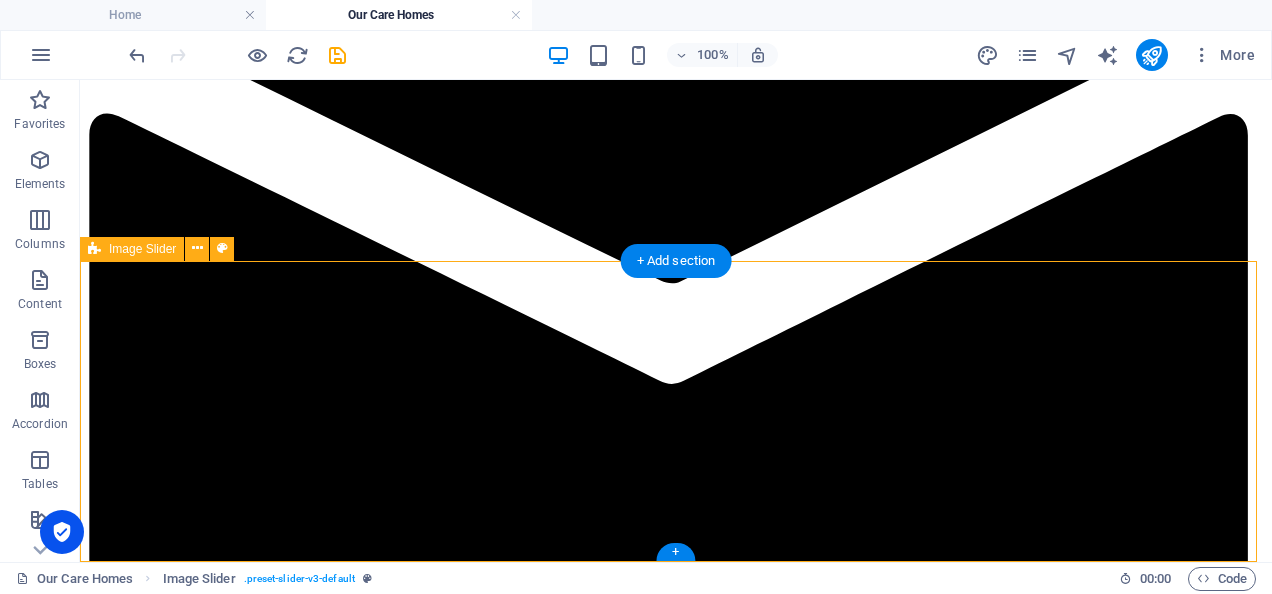 scroll, scrollTop: 2270, scrollLeft: 0, axis: vertical 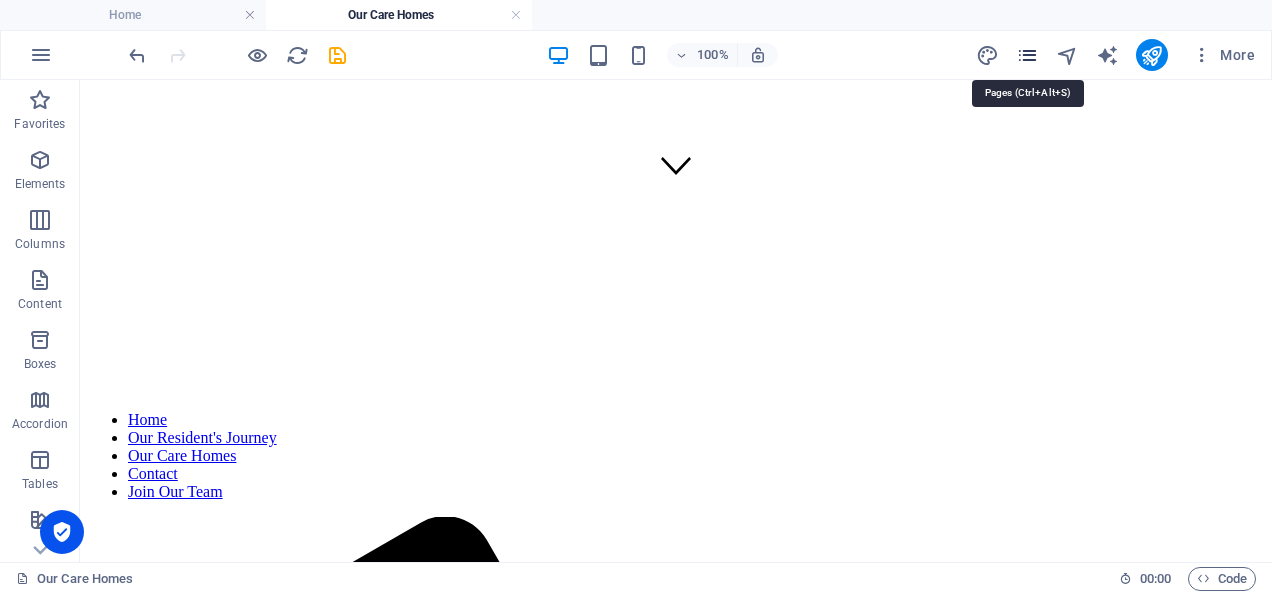 click at bounding box center [1027, 55] 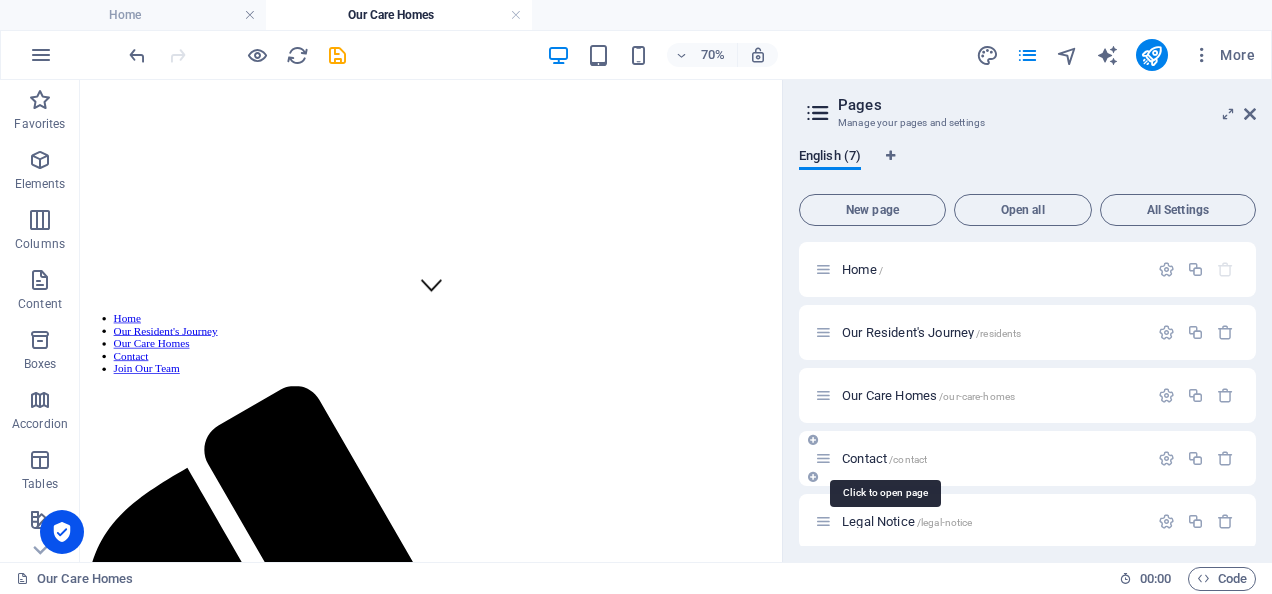 click on "Contact /contact" at bounding box center [884, 458] 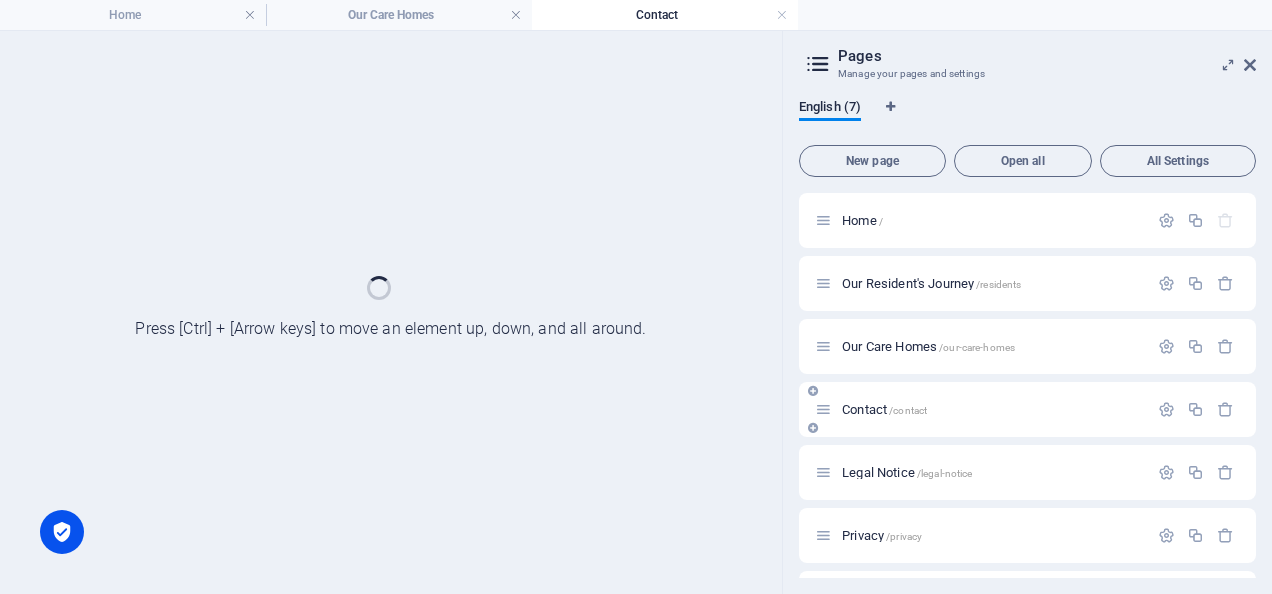 scroll, scrollTop: 0, scrollLeft: 0, axis: both 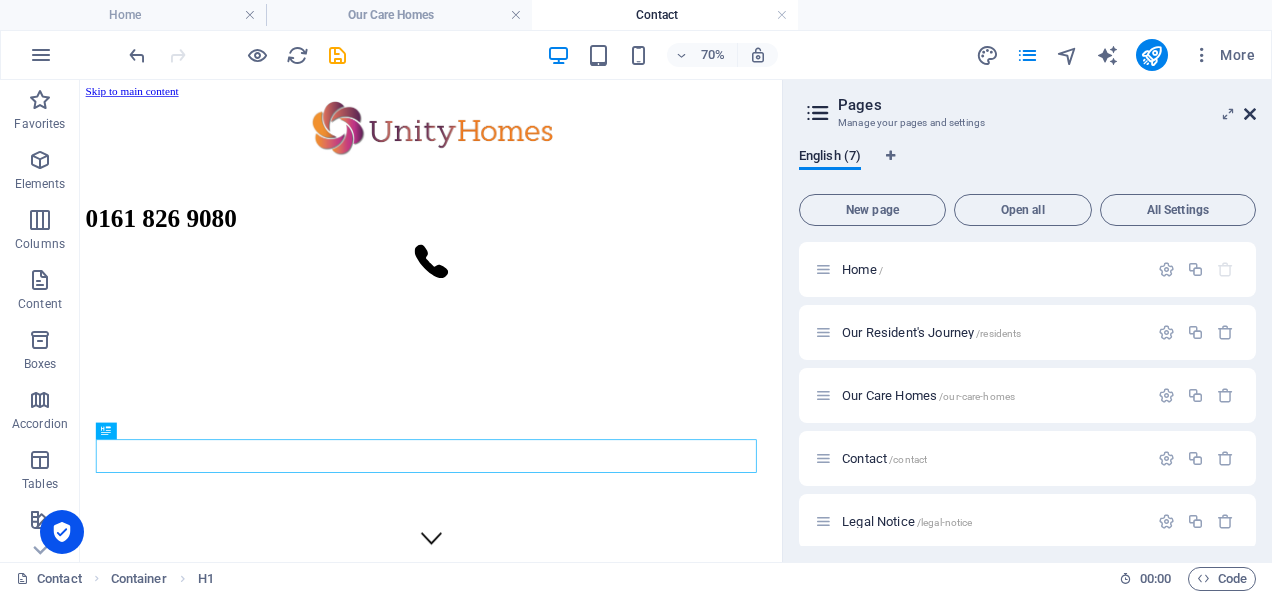 click at bounding box center (1250, 114) 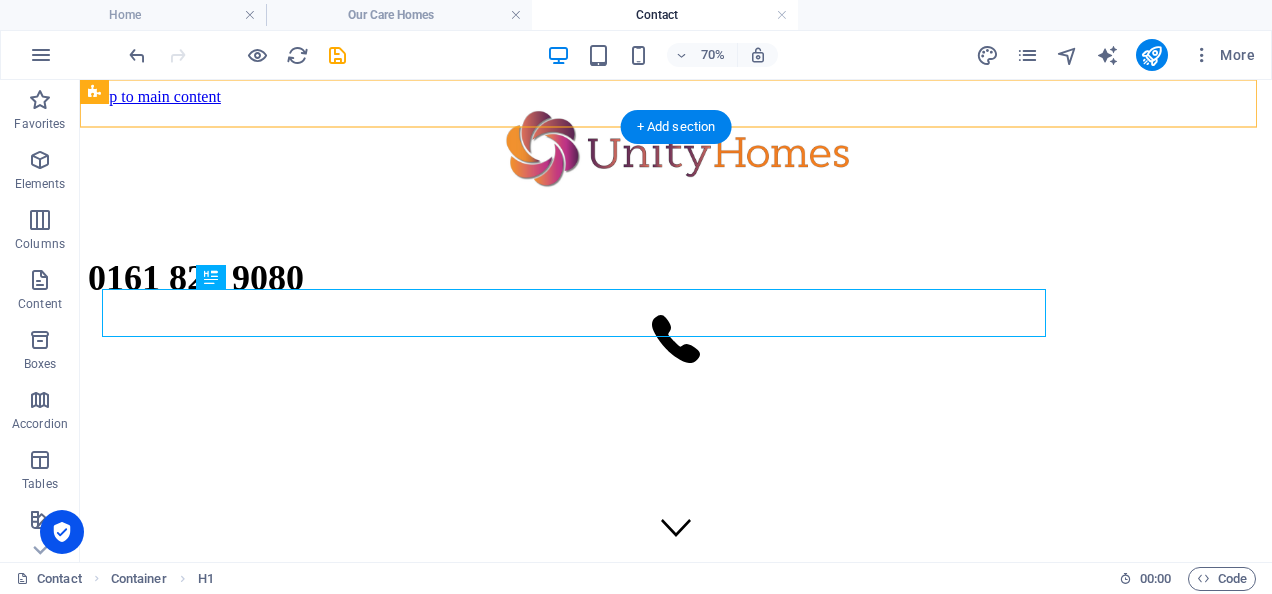 scroll, scrollTop: 303, scrollLeft: 0, axis: vertical 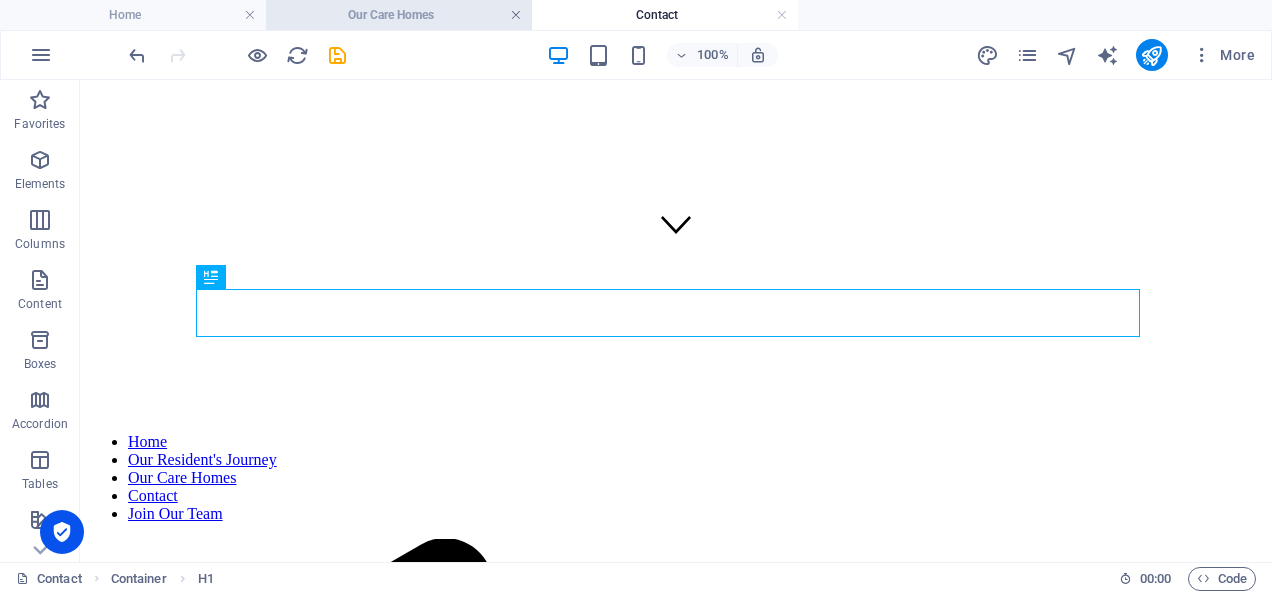 click at bounding box center [516, 15] 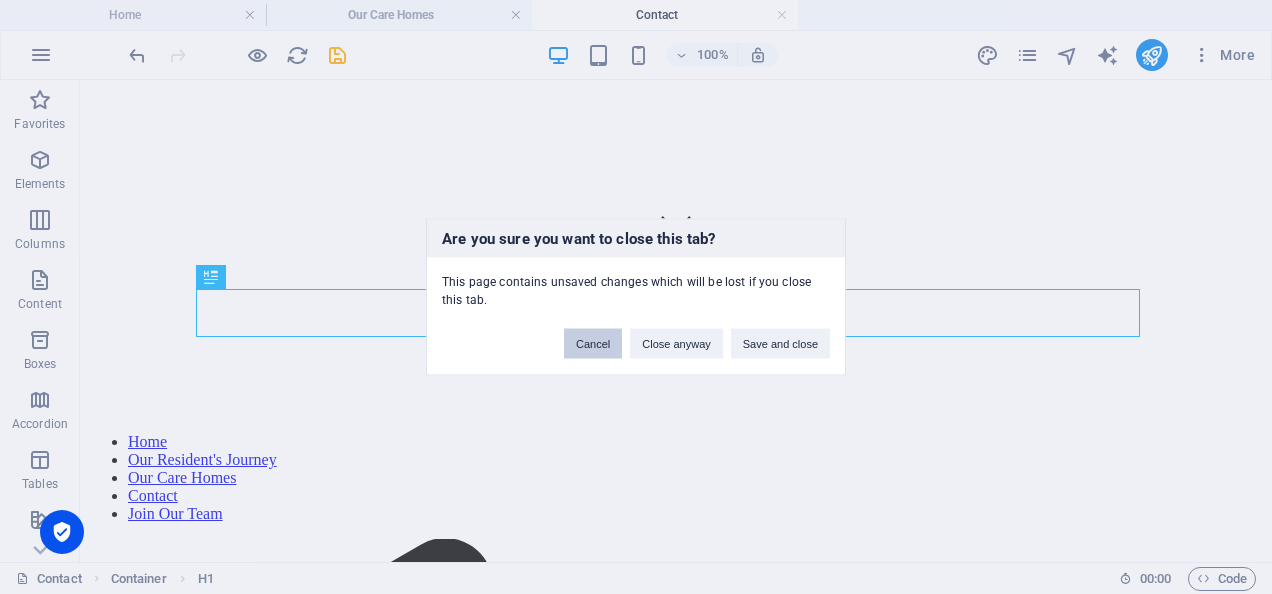 click on "Cancel" at bounding box center [593, 344] 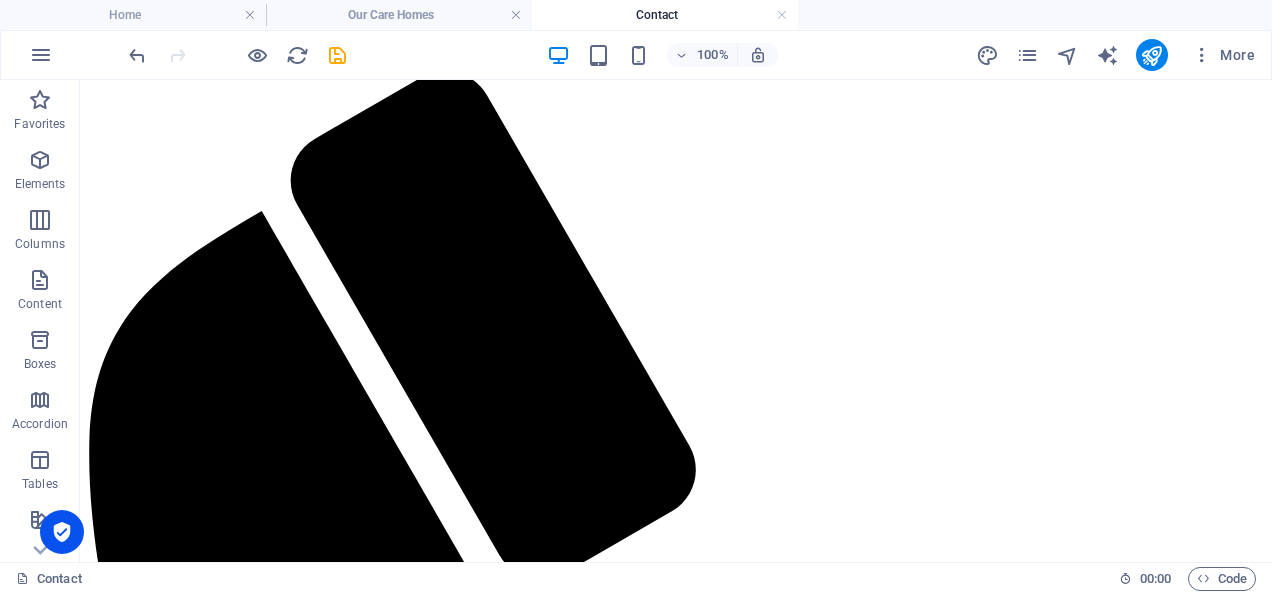 scroll, scrollTop: 775, scrollLeft: 0, axis: vertical 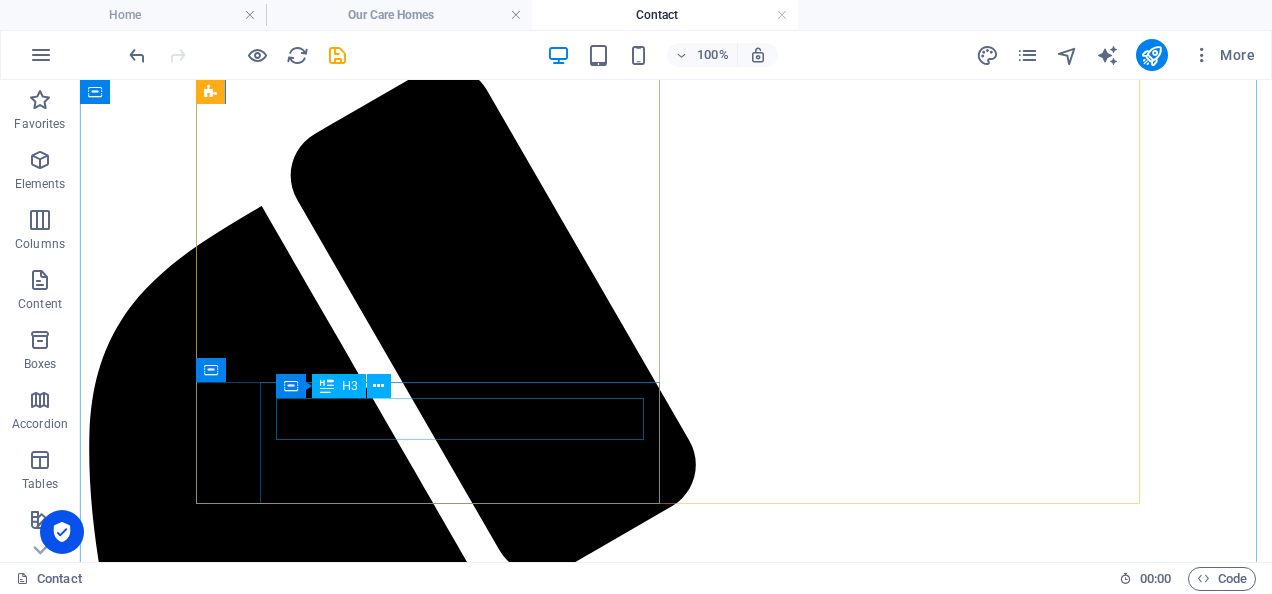 click on "EMAIL" at bounding box center [676, 14789] 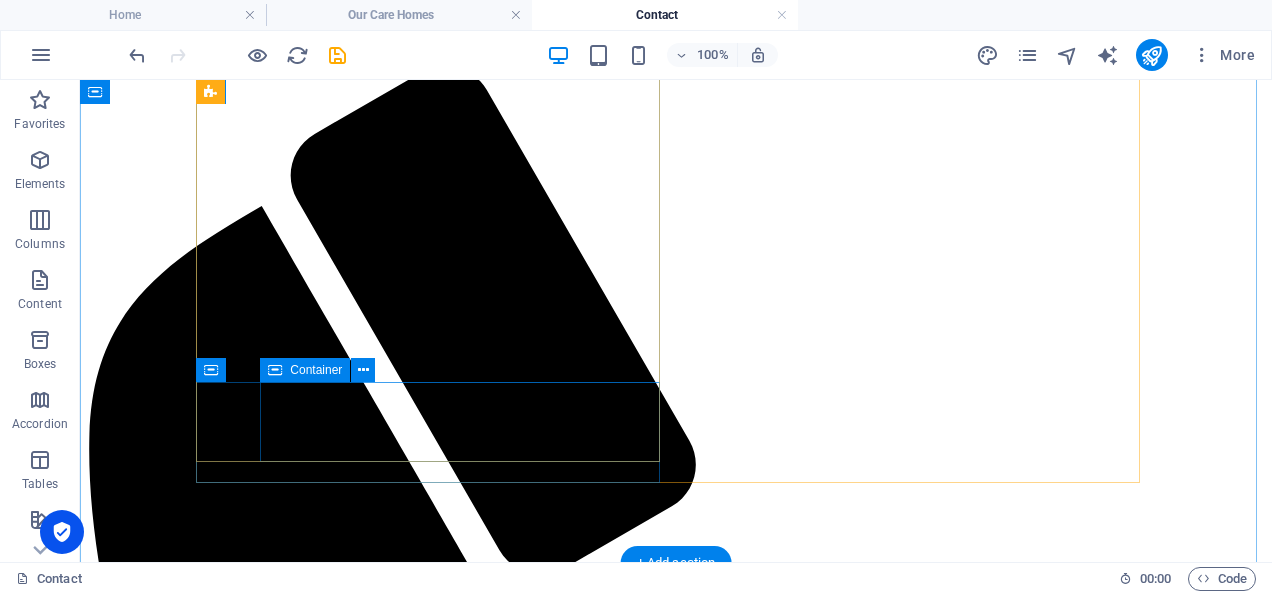 click on "Write us a message contact??@unityhomes.co.uk" at bounding box center [676, 14801] 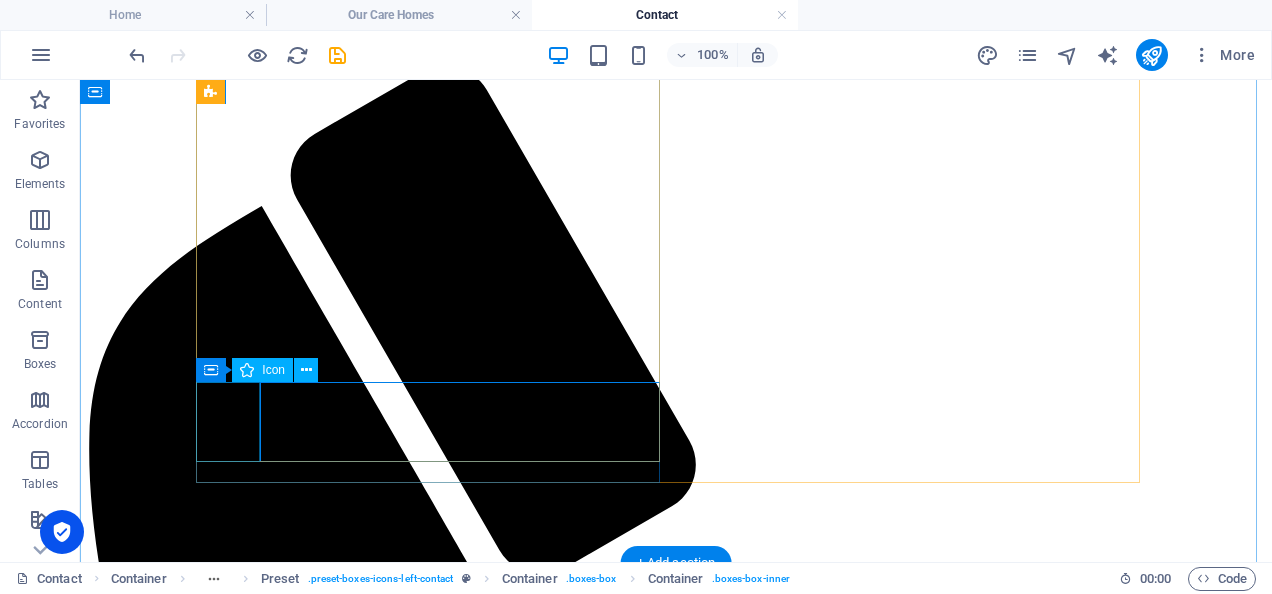 click at bounding box center (676, 14316) 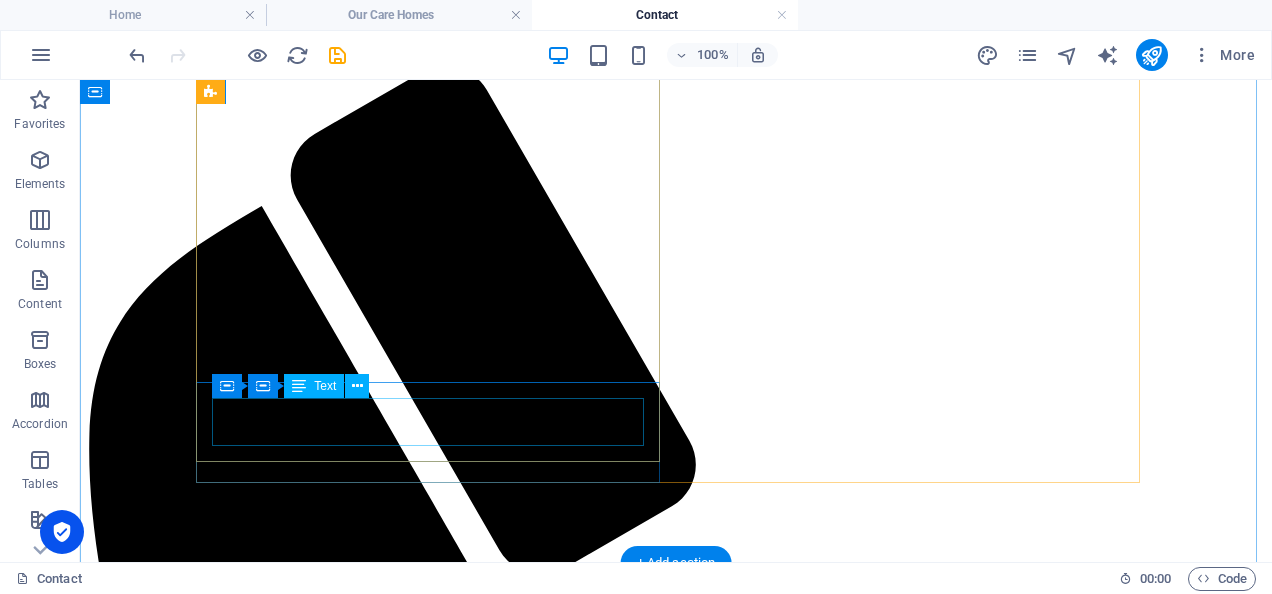 click on "Write us a message contact??@unityhomes.co.uk" at bounding box center (676, 13899) 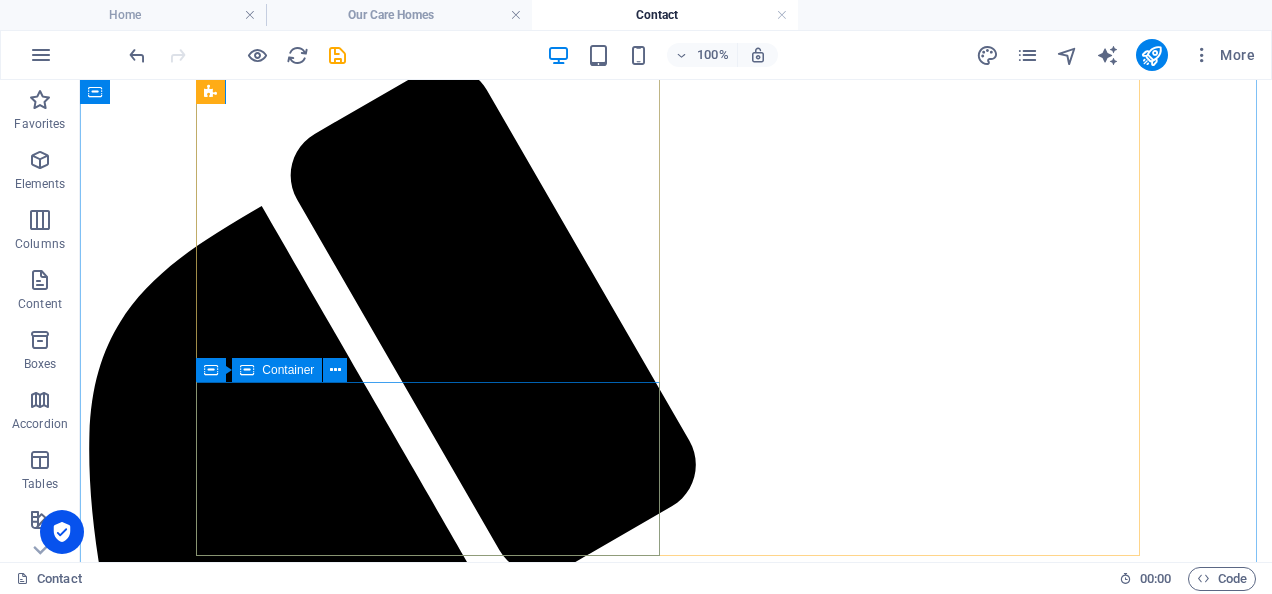 click on "Drop content here or  Add elements  Paste clipboard" at bounding box center [676, 13944] 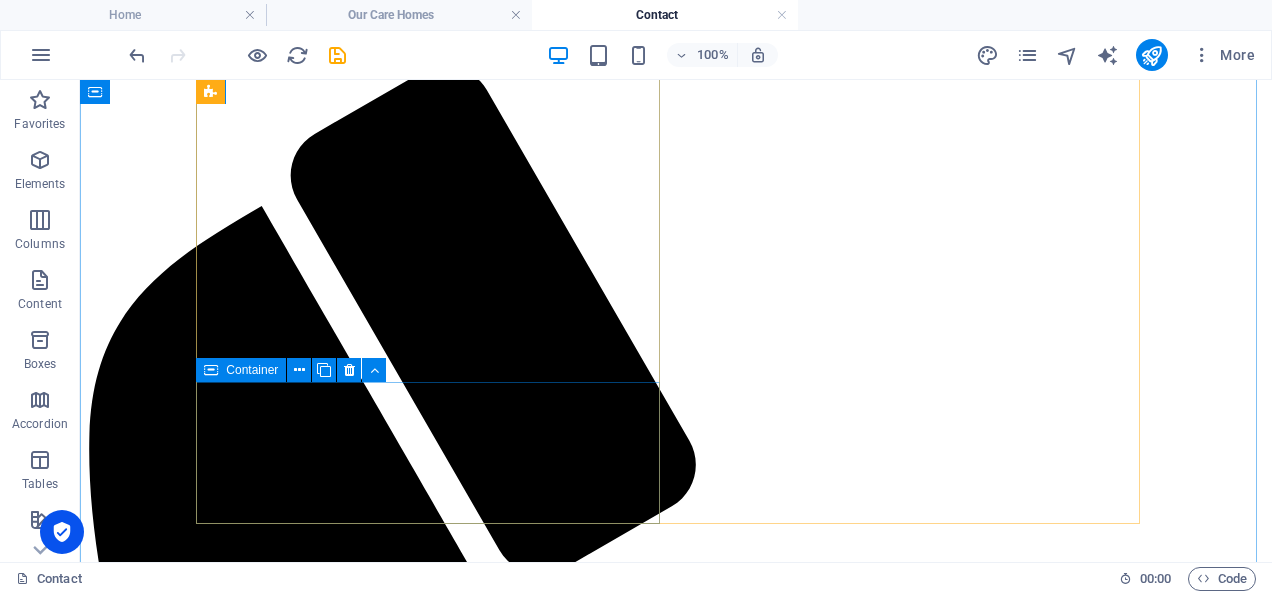 click on "Drop content here or  Add elements  Paste clipboard" at bounding box center (676, 13944) 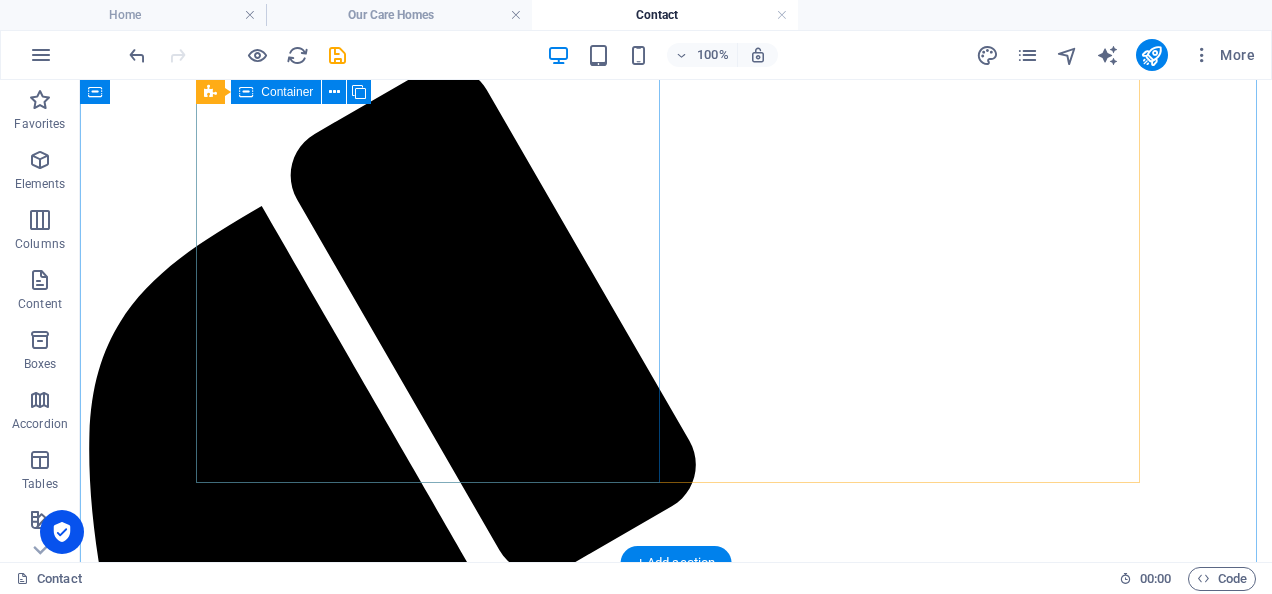 click on "ADDRESS 1 Kent Street Salford   M7 1UL OPENING HOURS We are here for you 24/7 PHONE Call us on 0161 826 9080" at bounding box center [676, 11610] 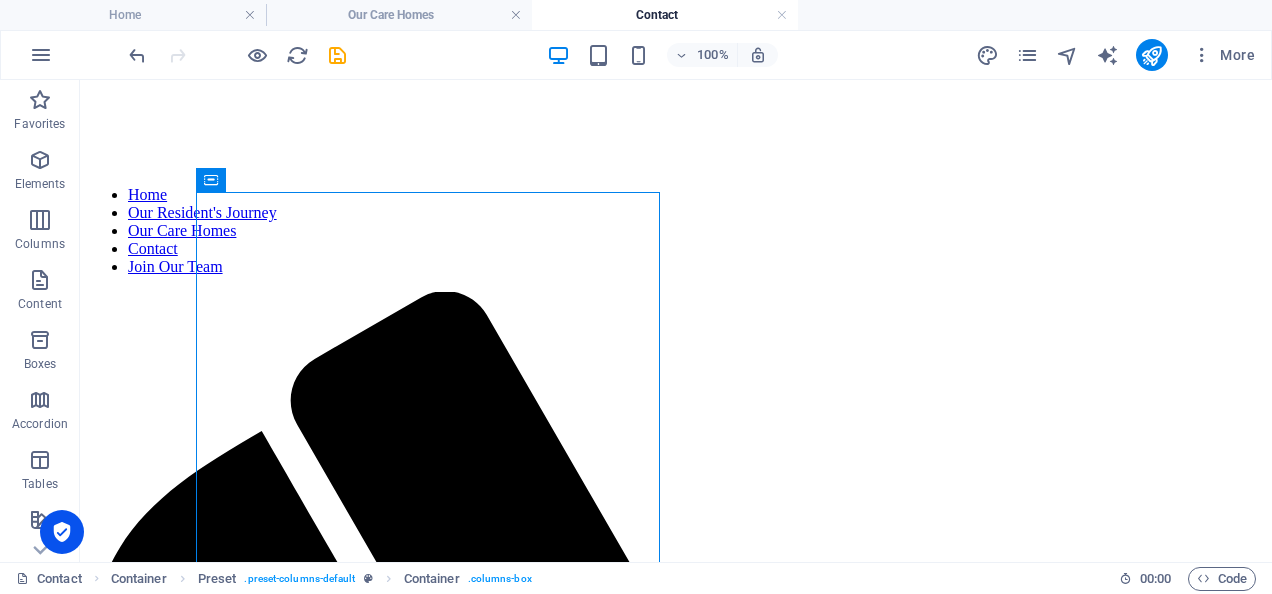 scroll, scrollTop: 547, scrollLeft: 0, axis: vertical 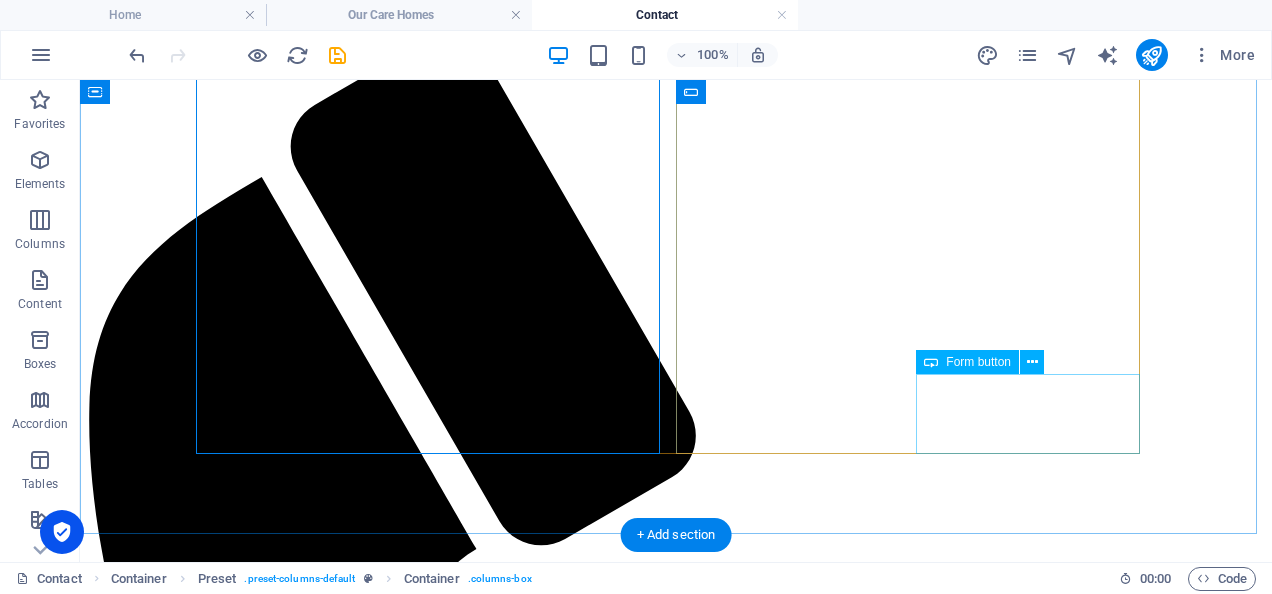 click on "send" at bounding box center (676, 14245) 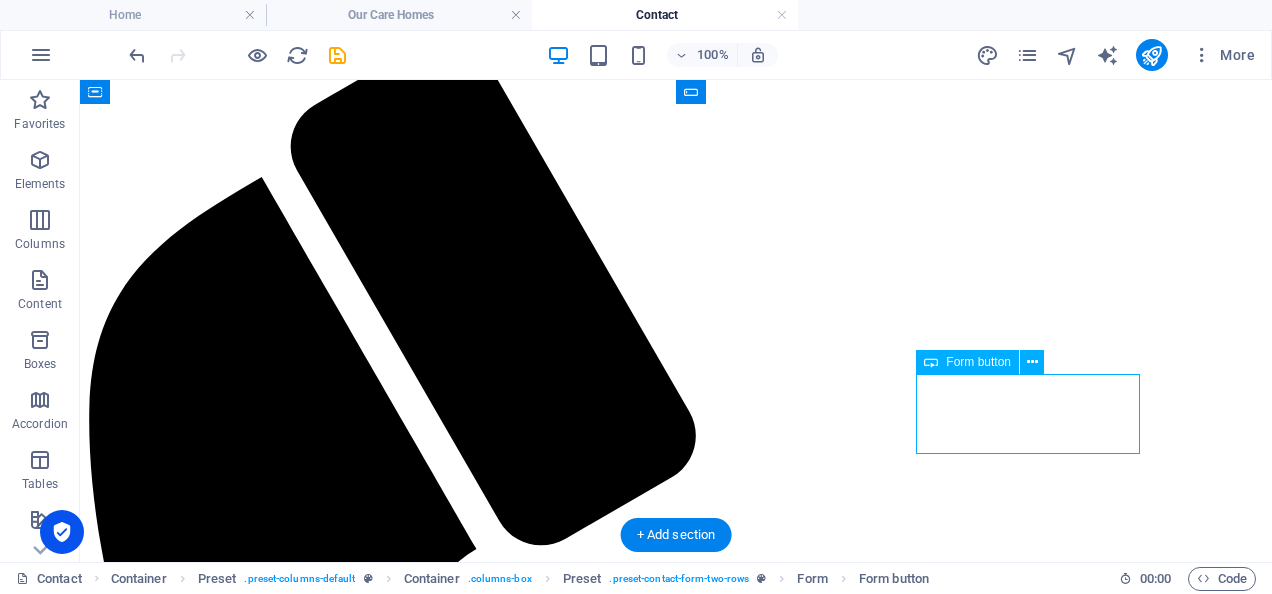 click on "send" at bounding box center [676, 14245] 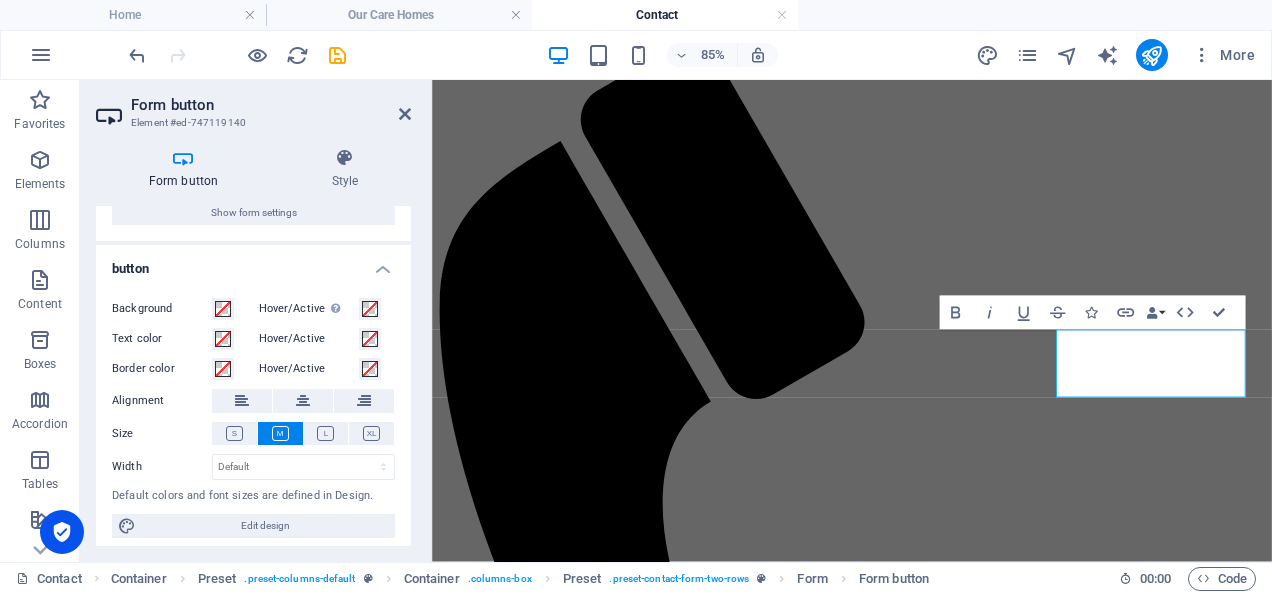scroll, scrollTop: 98, scrollLeft: 0, axis: vertical 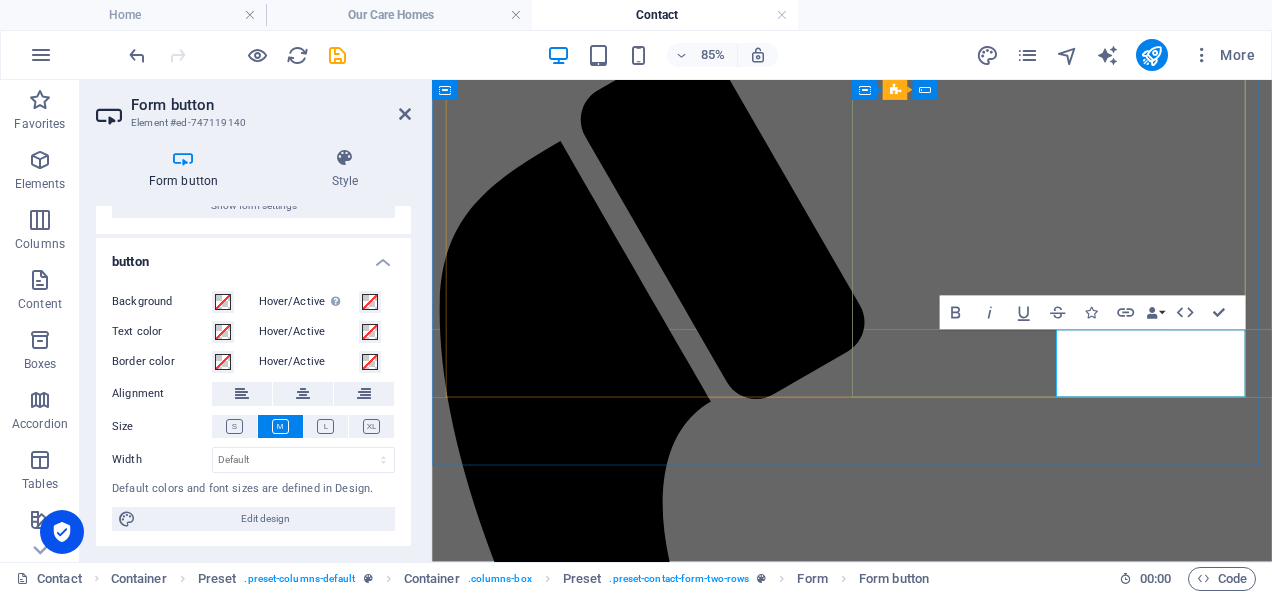 click on "send" at bounding box center (926, 12019) 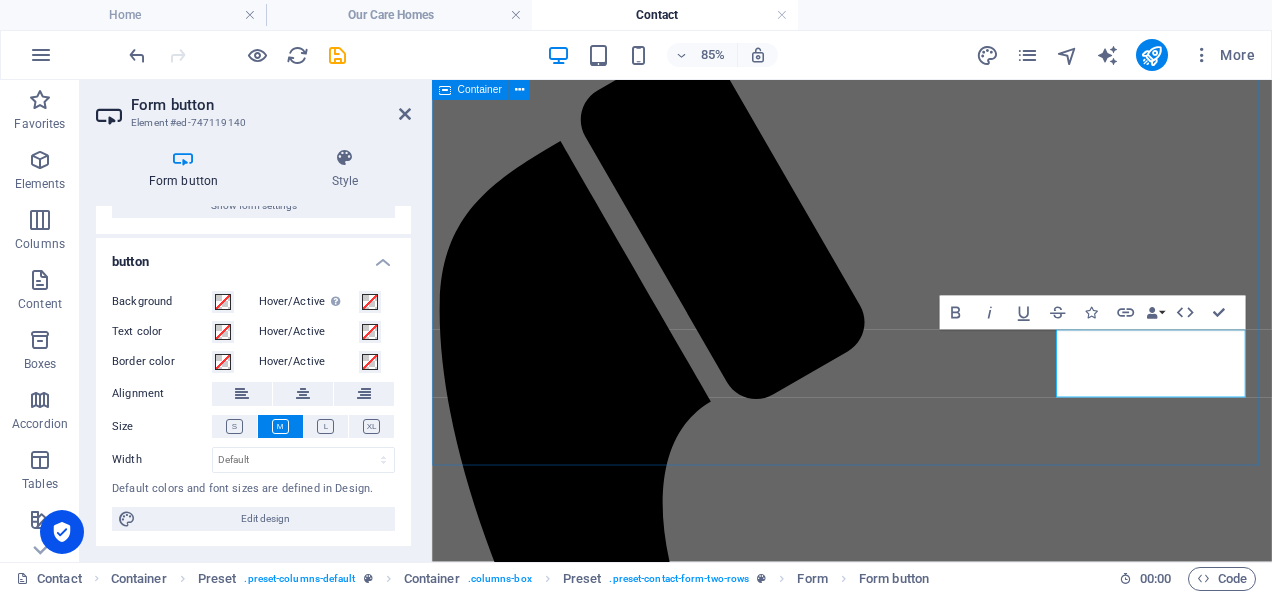 click on "Contact us We are delighted to have introduced our new dedicated contact centre.  Please don't hesitate to get in touch we are here 24 hours a day, 7 days a week to take your initial enquiry. ADDRESS 1 Kent Street Salford   M7 1UL OPENING HOURS We are here for you 24/7 PHONE Call us on 0161 826 9080 Get in touch If you prefer, drop us a message here and we will get back to you.   I have read and understand the privacy policy. Unreadable? Regenerate send" at bounding box center [926, 9828] 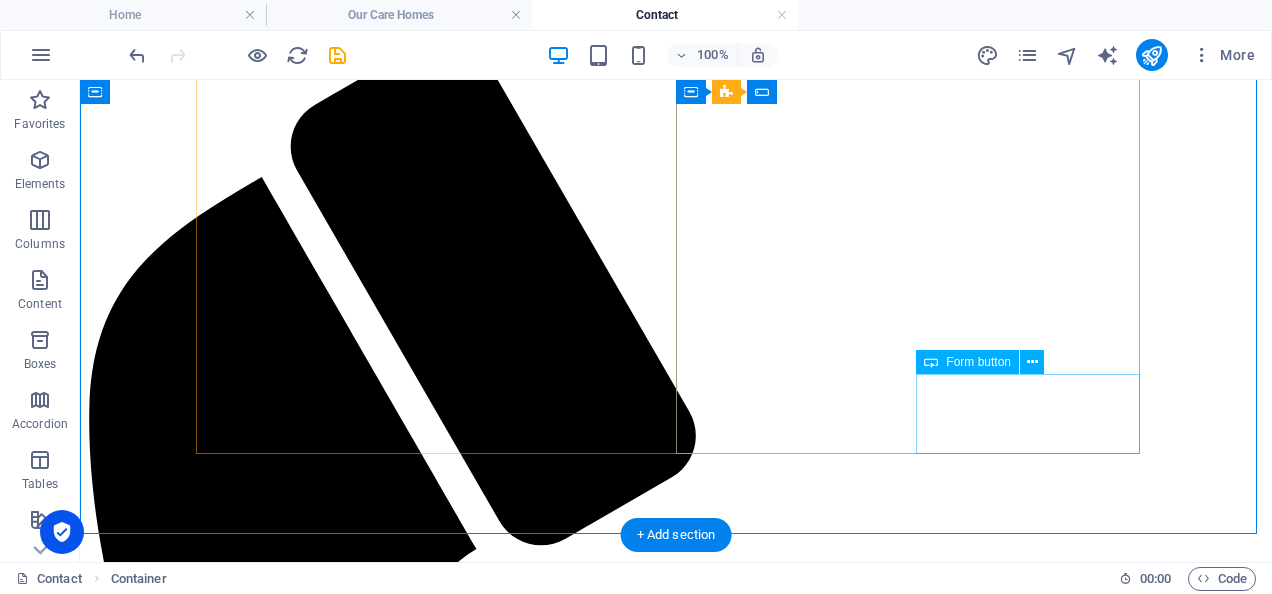 click on "send" at bounding box center (676, 14245) 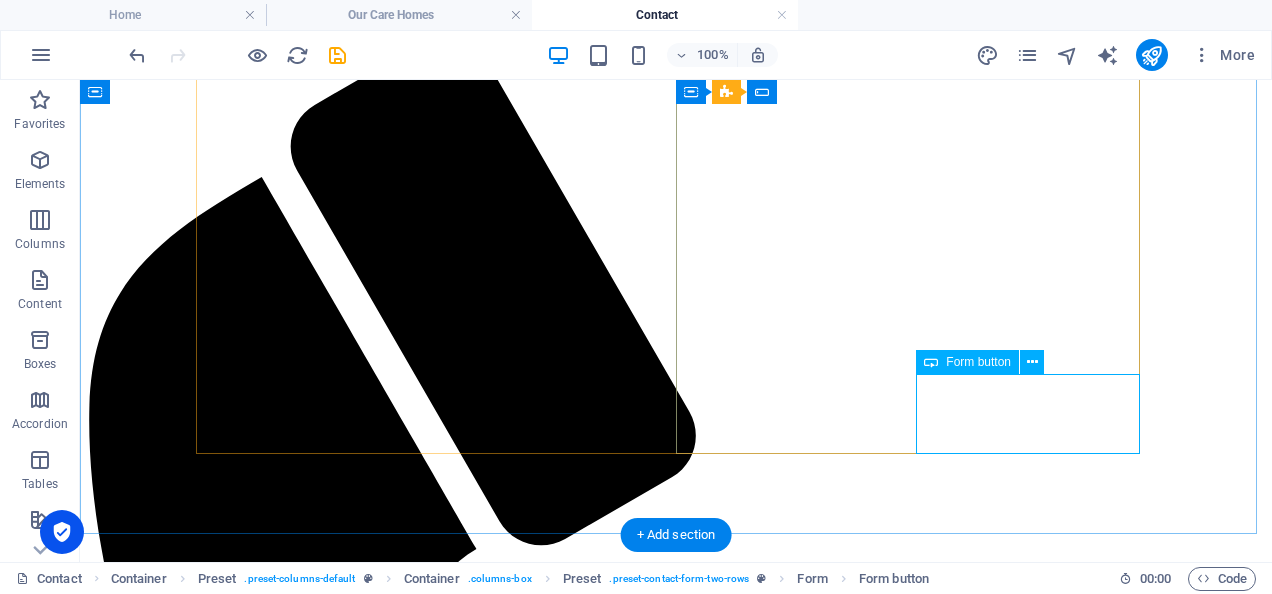 click on "send" at bounding box center (676, 14245) 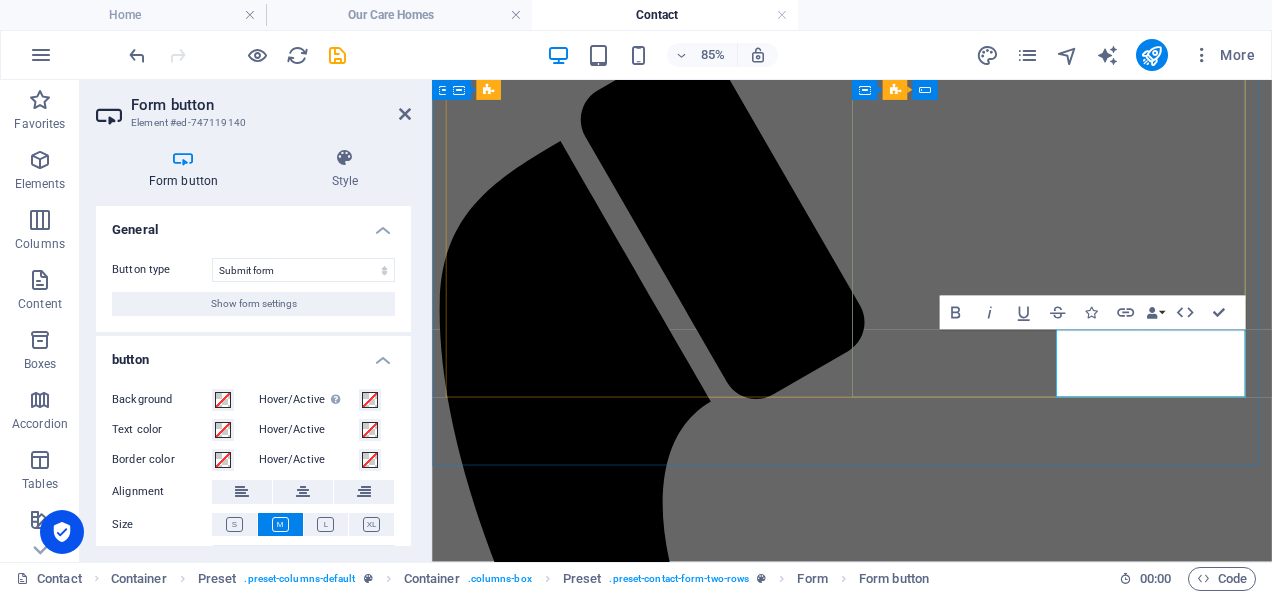 click on "send" at bounding box center (462, 12019) 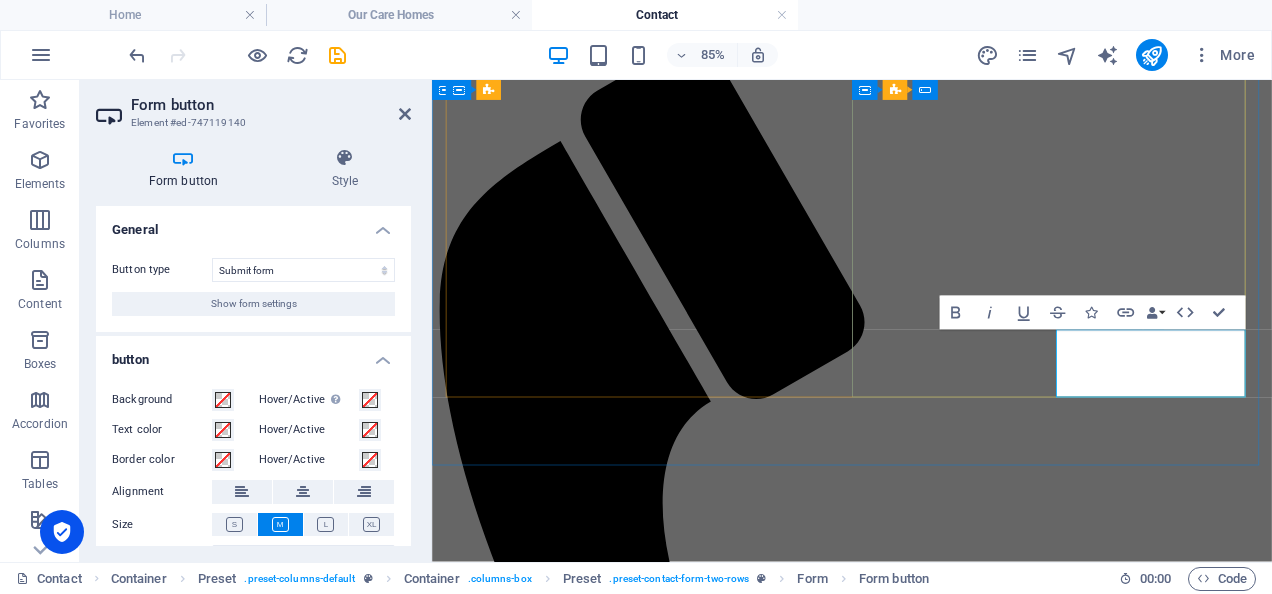 click on "send" at bounding box center [462, 12019] 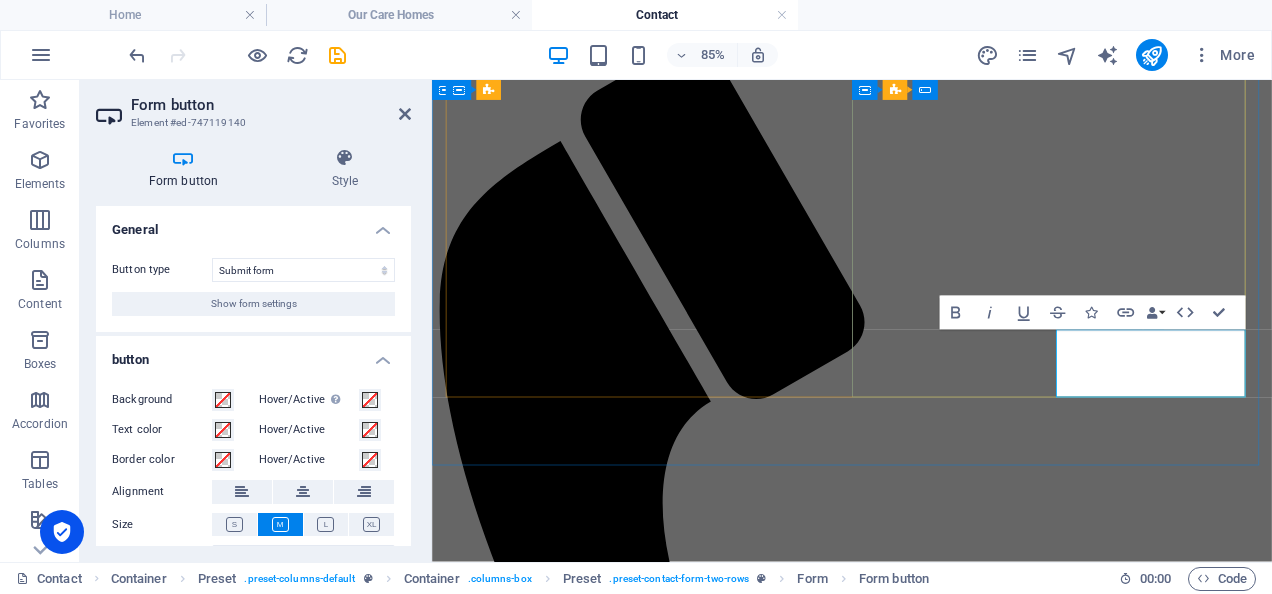 click on "send" at bounding box center (462, 12019) 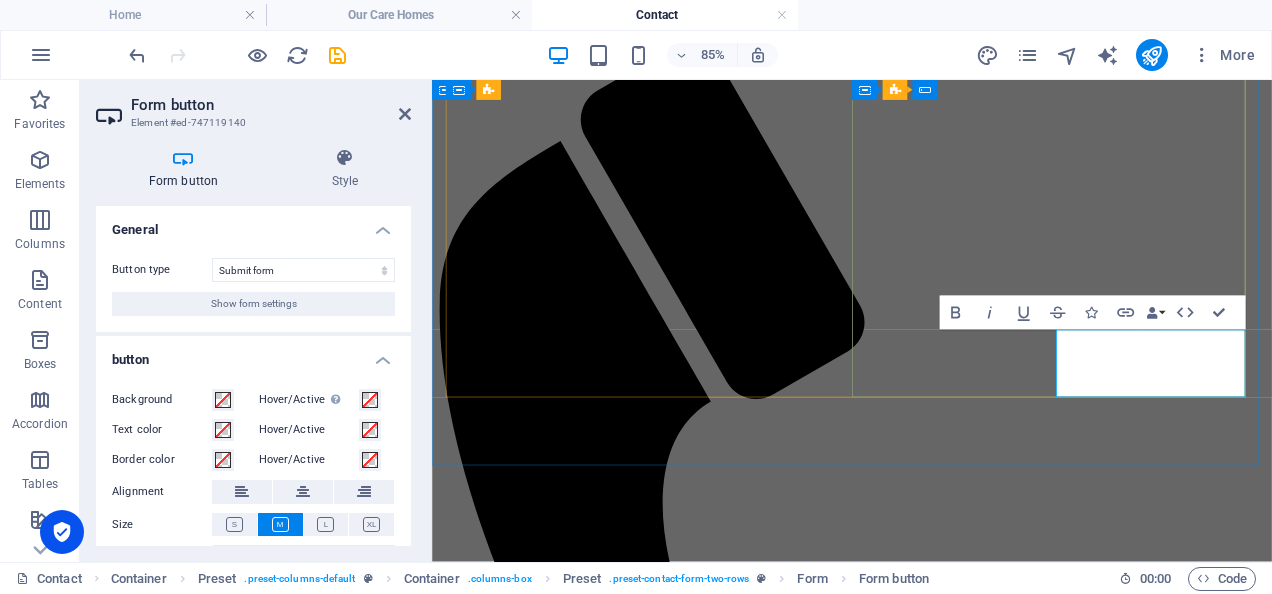 click on "send" at bounding box center [462, 12019] 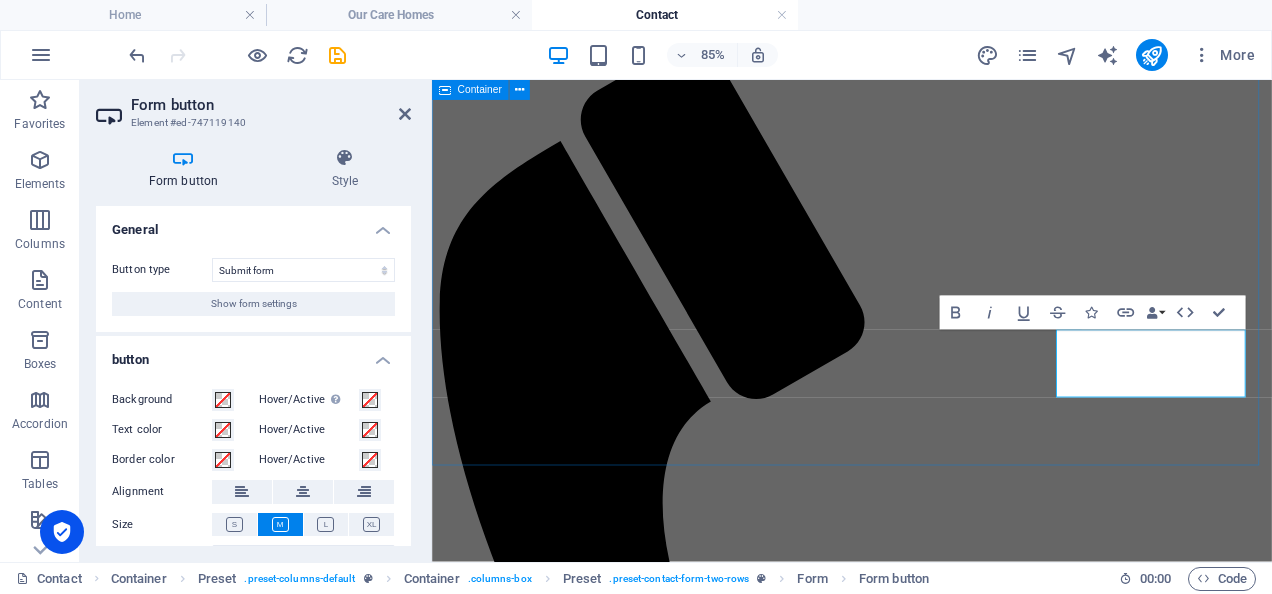 click on "Contact us We are delighted to have introduced our new dedicated contact centre.  Please don't hesitate to get in touch we are here 24 hours a day, 7 days a week to take your initial enquiry. ADDRESS 1 Kent Street Salford   M7 1UL OPENING HOURS We are here for you 24/7 PHONE Call us on 0161 826 9080 Get in touch If you prefer, drop us a message here and we will get back to you.   I have read and understand the privacy policy. Unreadable? Regenerate send" at bounding box center (926, 9828) 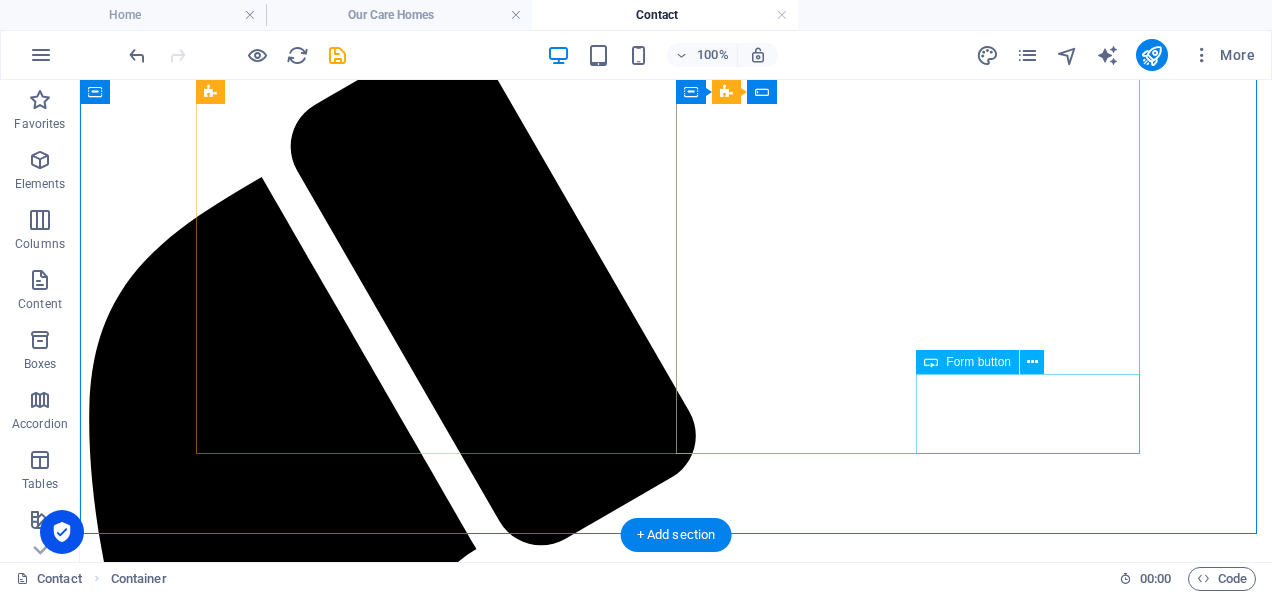 click on "send" at bounding box center [676, 14245] 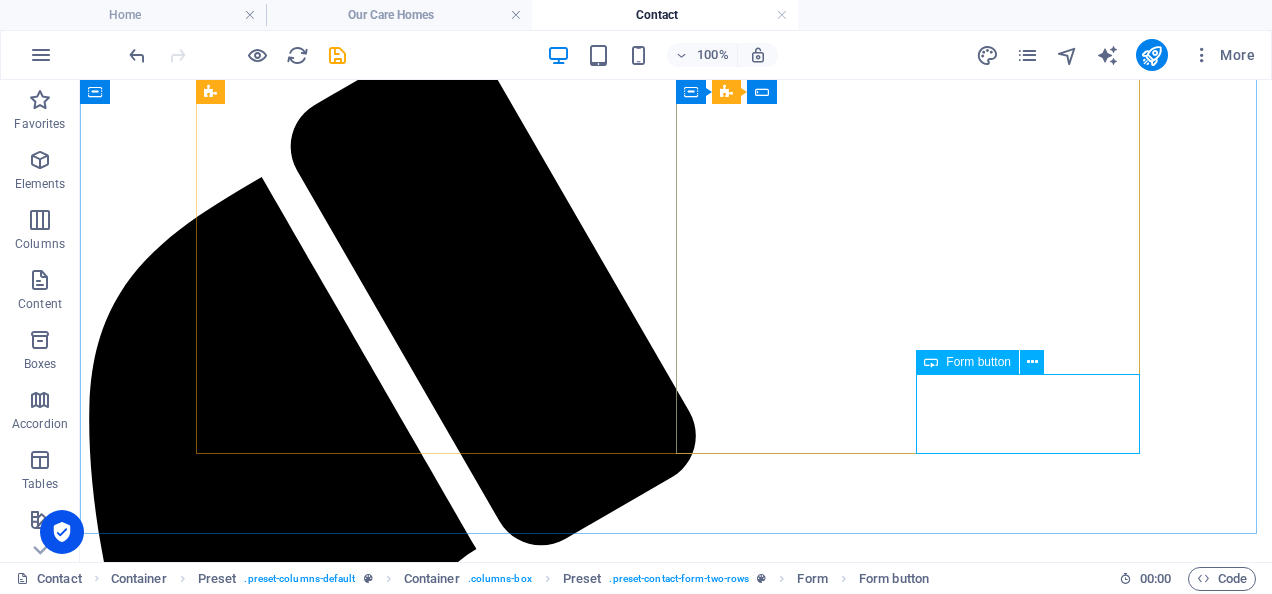 click on "Form button" at bounding box center (967, 362) 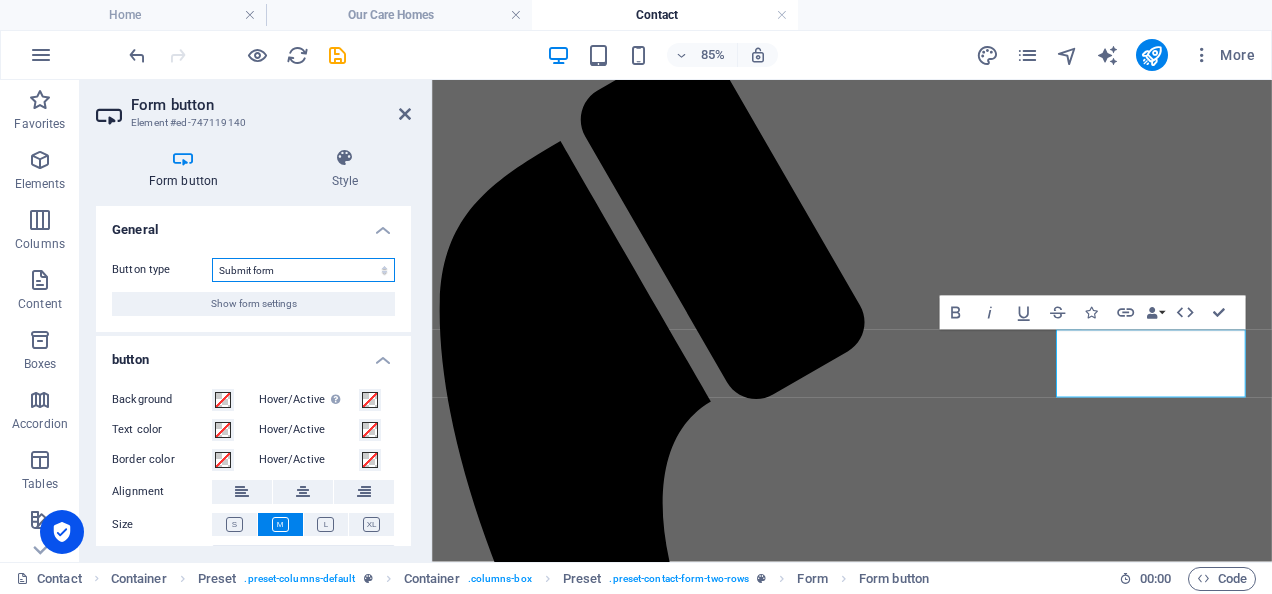 click on "Submit form Reset form No action" at bounding box center [303, 270] 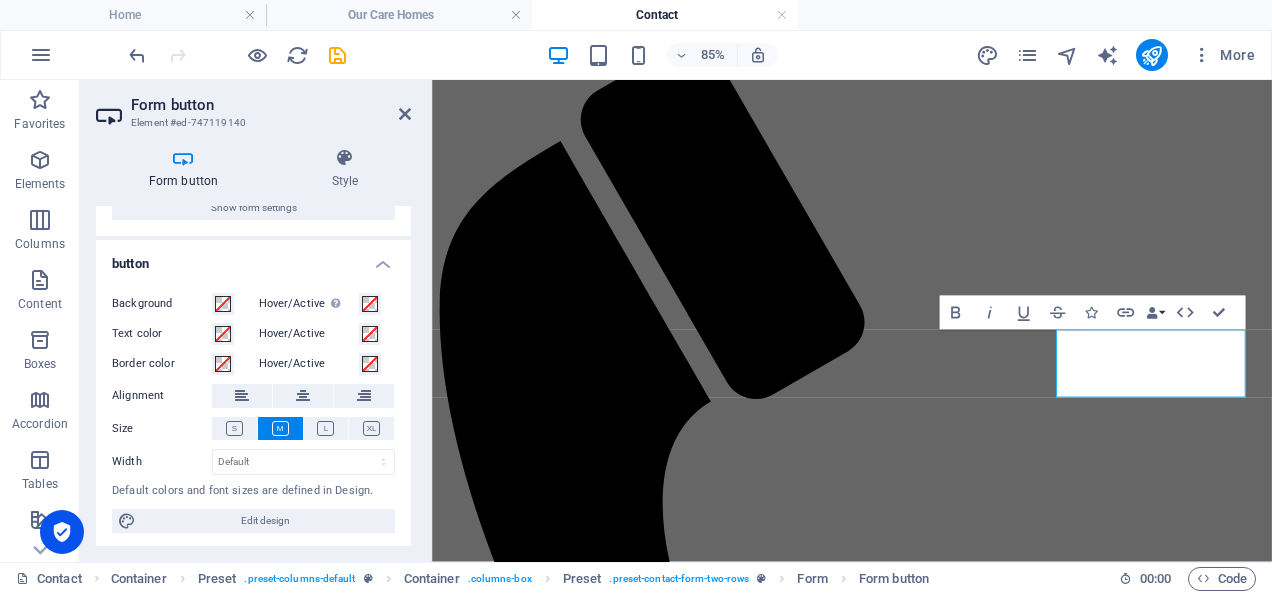 scroll, scrollTop: 98, scrollLeft: 0, axis: vertical 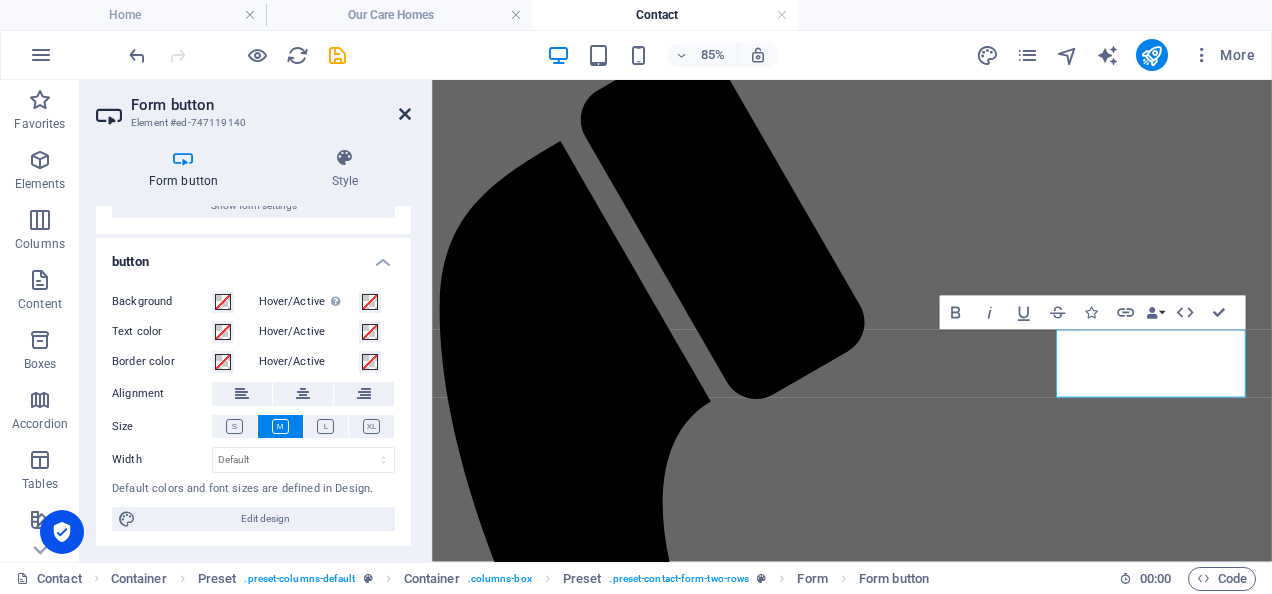 click at bounding box center (405, 114) 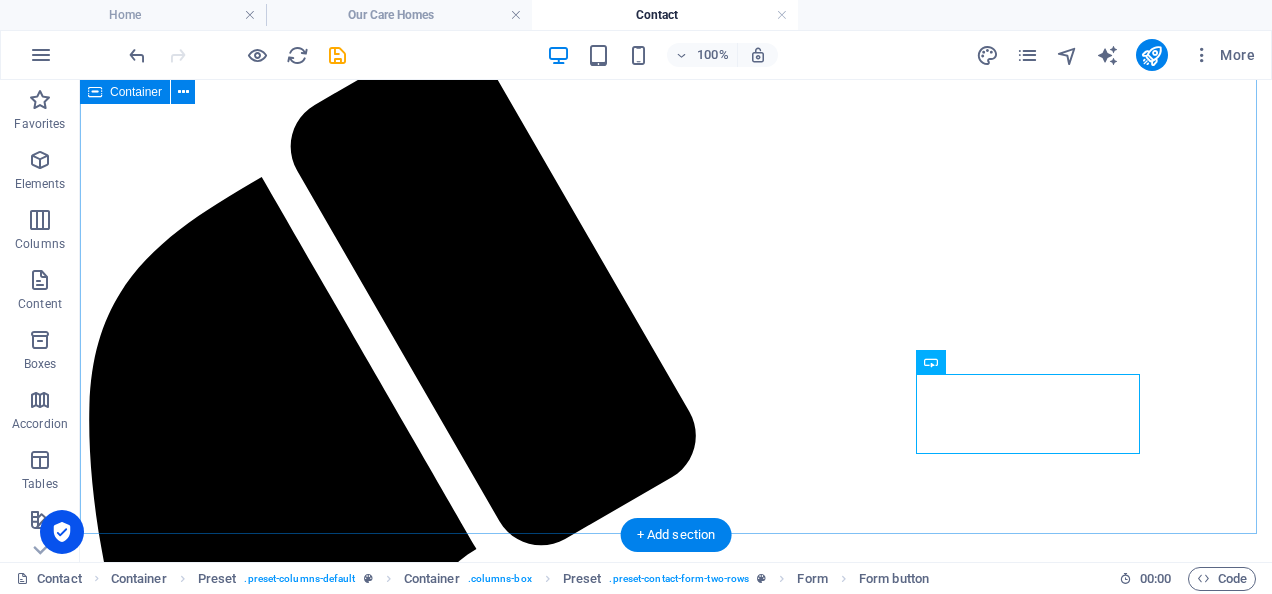click on "Contact us We are delighted to have introduced our new dedicated contact centre.  Please don't hesitate to get in touch we are here 24 hours a day, 7 days a week to take your initial enquiry. ADDRESS 1 Kent Street Salford   M7 1UL OPENING HOURS We are here for you 24/7 PHONE Call us on 0161 826 9080 Get in touch If you prefer, drop us a message here and we will get back to you.   I have read and understand the privacy policy. Unreadable? Regenerate send" at bounding box center [676, 11701] 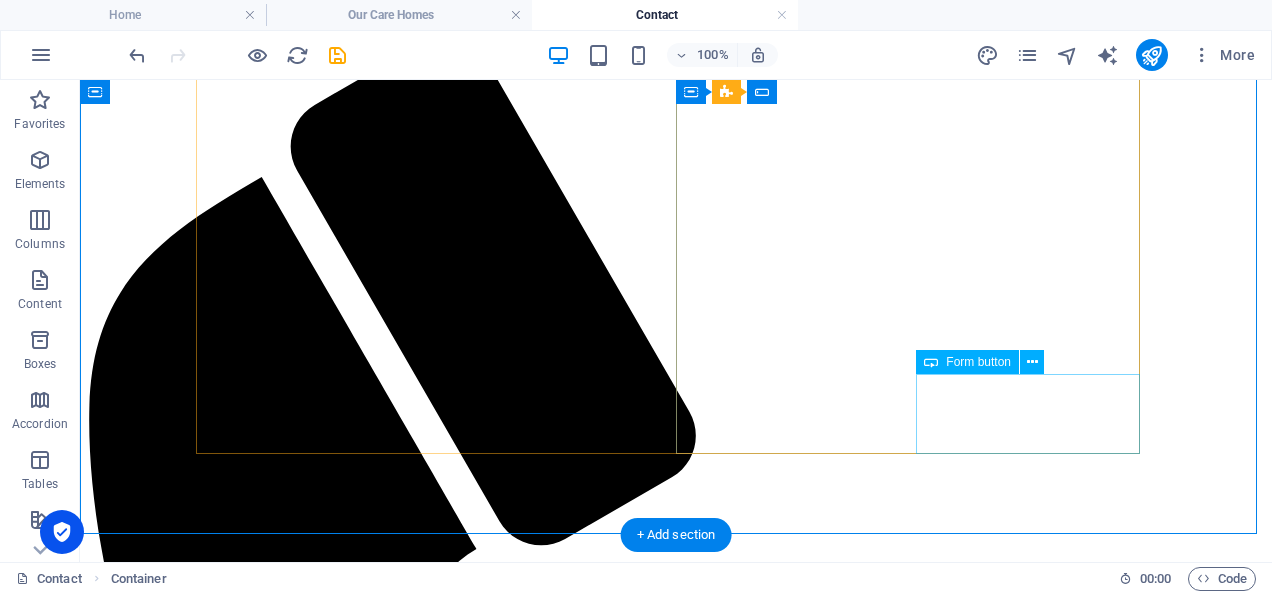 click on "send" at bounding box center (676, 14245) 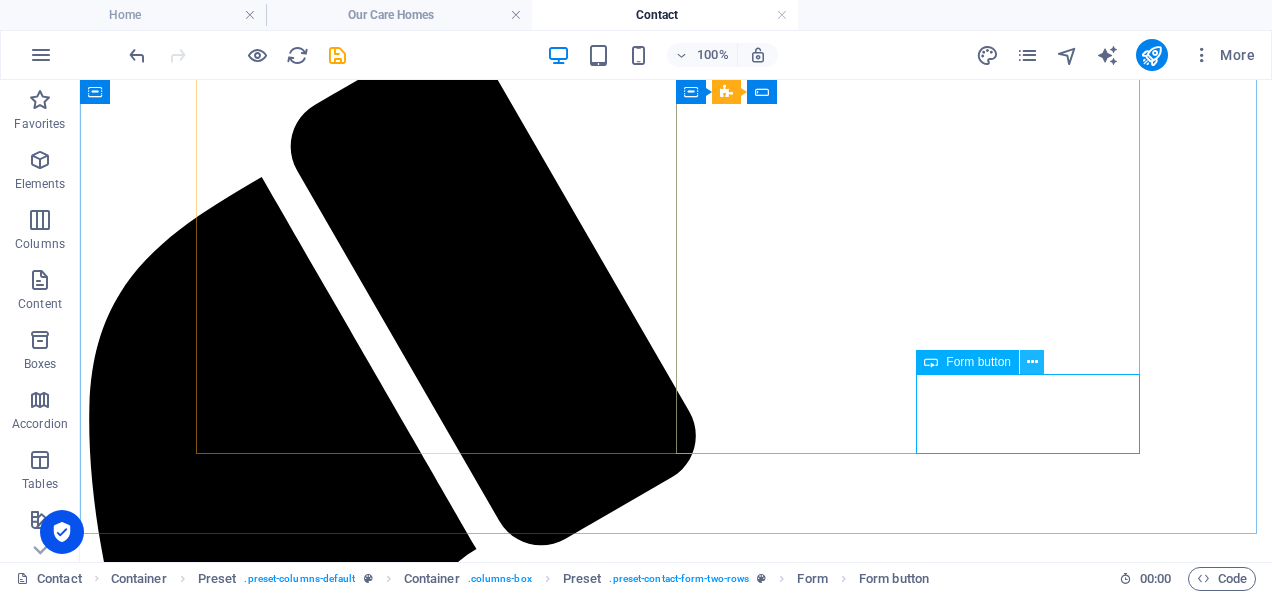 click at bounding box center (1032, 362) 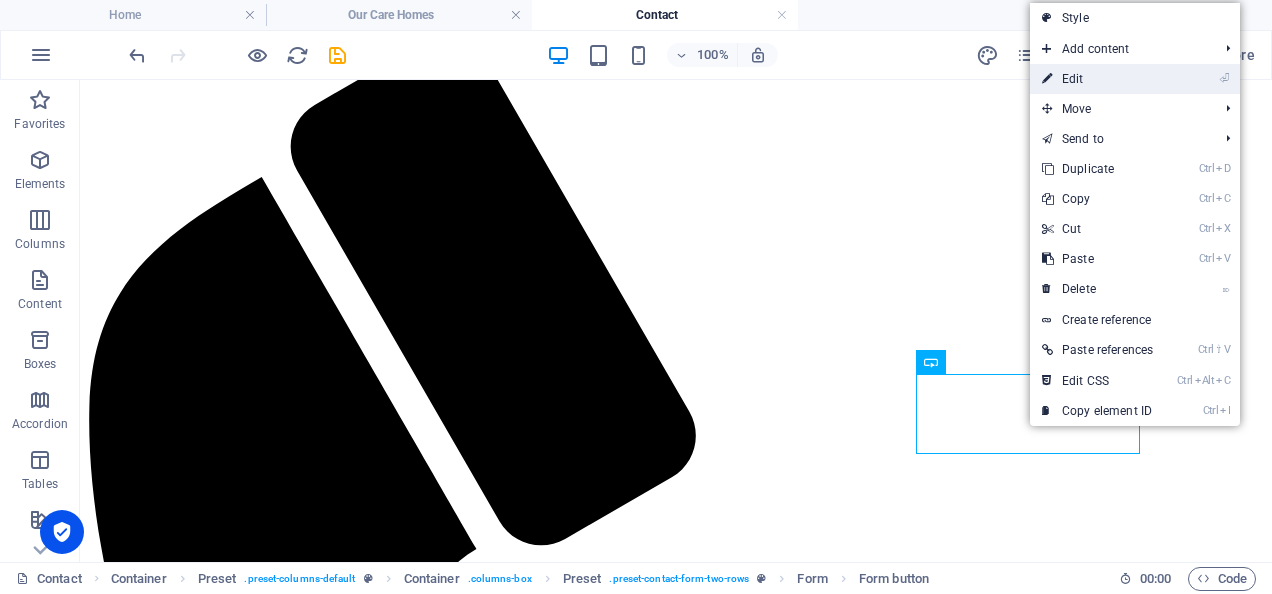 click on "⏎  Edit" at bounding box center (1097, 79) 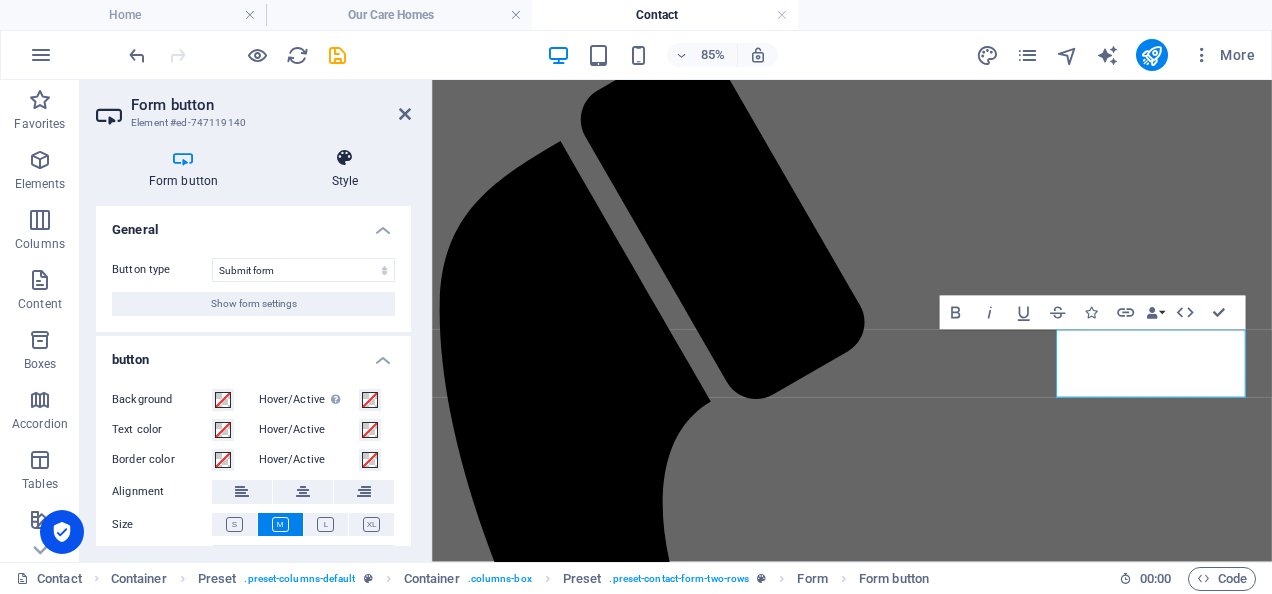 click at bounding box center (345, 158) 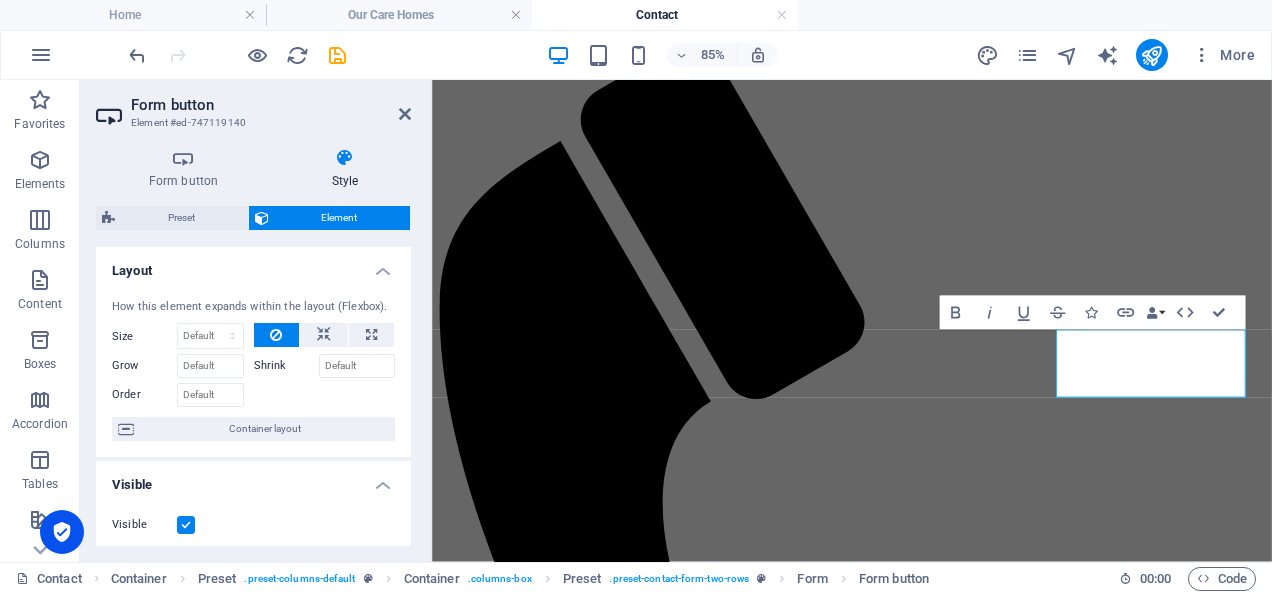 drag, startPoint x: 406, startPoint y: 288, endPoint x: 400, endPoint y: 348, distance: 60.299255 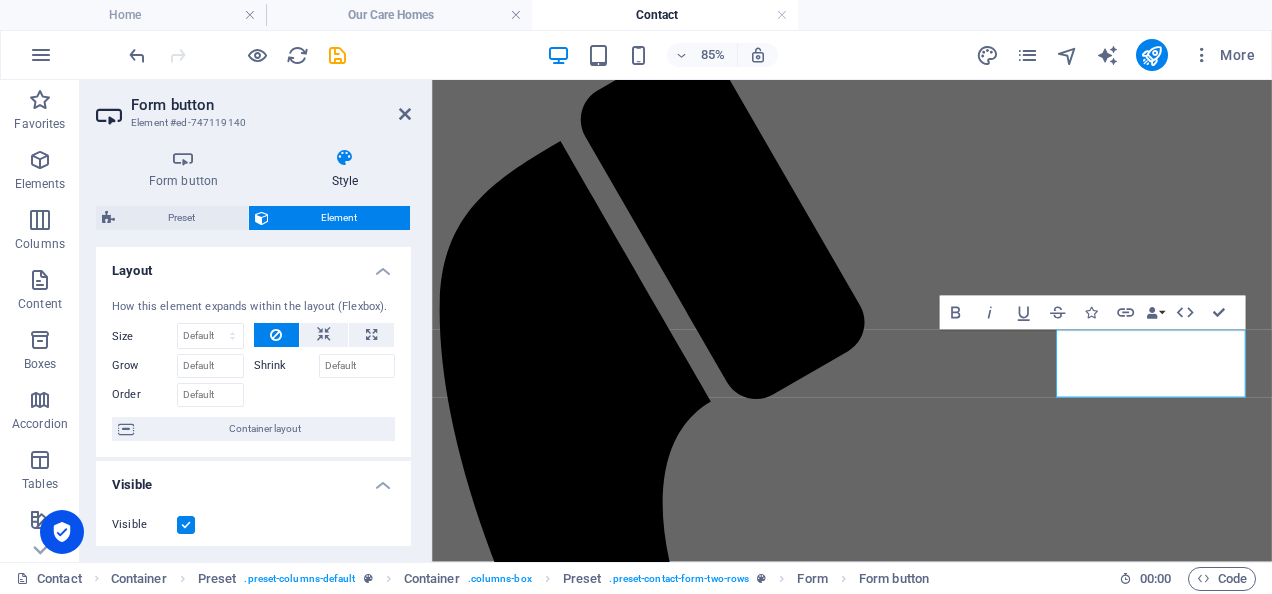 click on "How this element expands within the layout (Flexbox). Size Default auto px % 1/1 1/2 1/3 1/4 1/5 1/6 1/7 1/8 1/9 1/10 Grow Shrink Order Container layout" at bounding box center (253, 370) 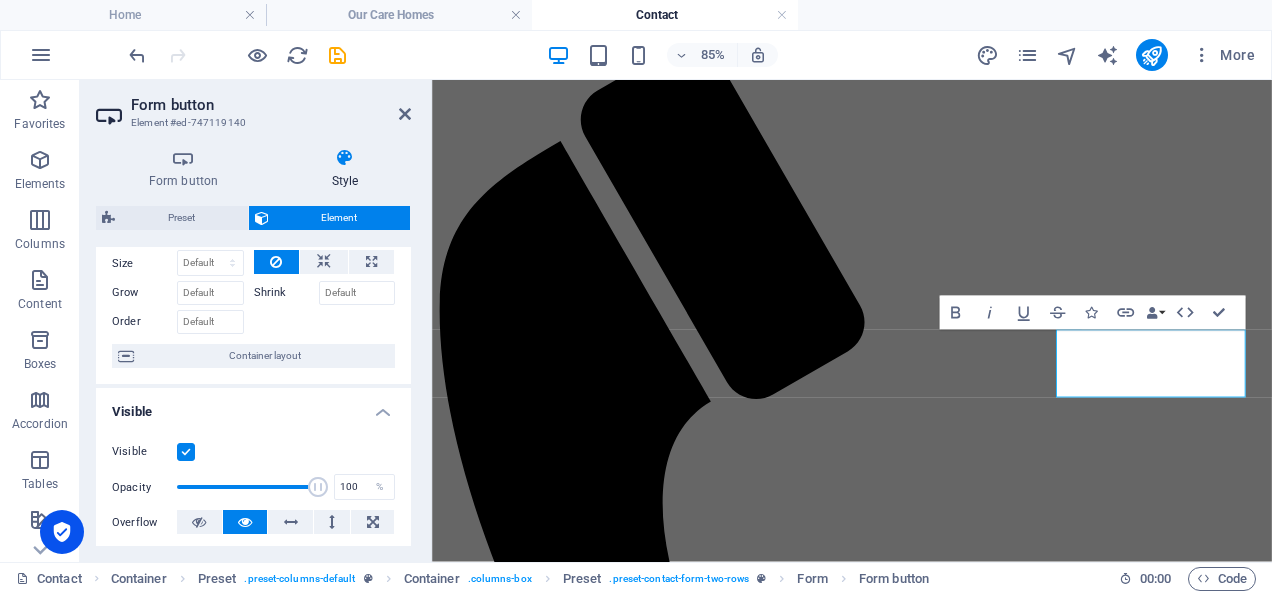 scroll, scrollTop: 0, scrollLeft: 0, axis: both 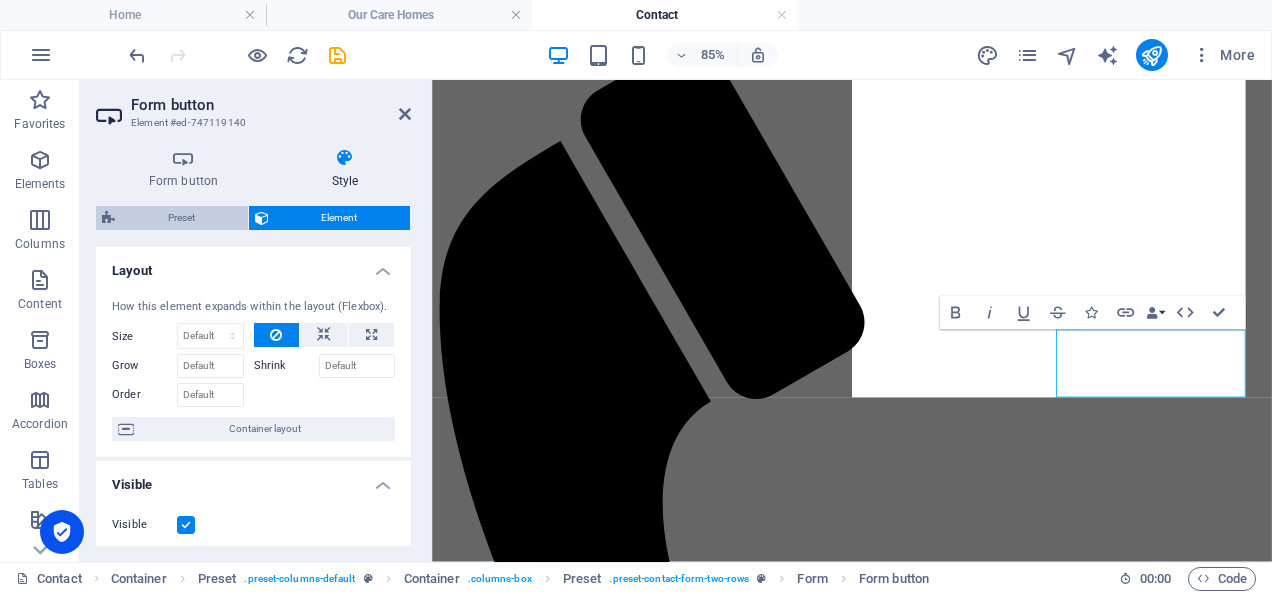 click on "Preset" at bounding box center [181, 218] 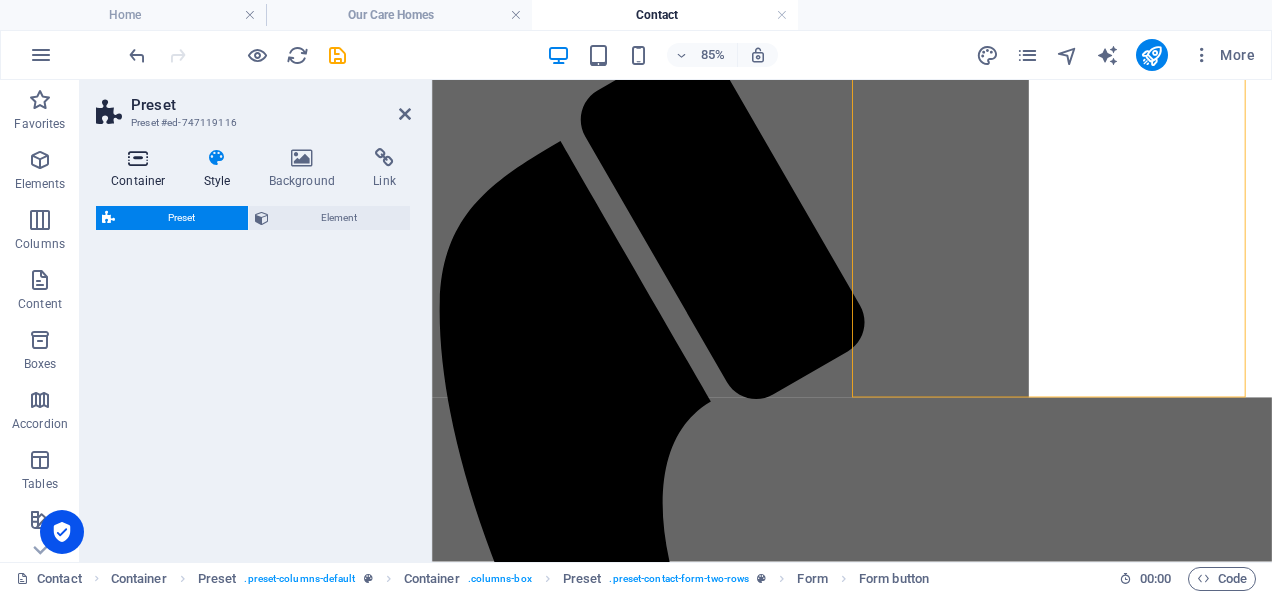 select on "preset-contact-form-two-rows" 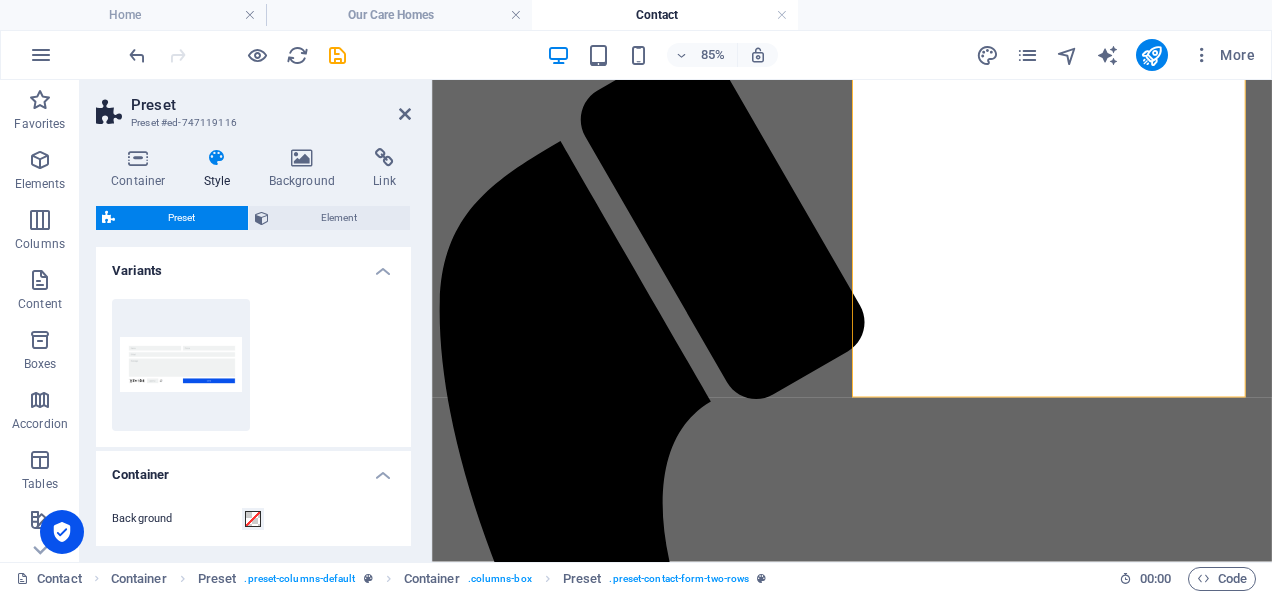 click on "Container Style Background Link Size Height Default px rem % vh vw Min. height None px rem % vh vw Width Default px rem % em vh vw Min. width None px rem % vh vw Content width Default Custom width Width Default px rem % em vh vw Min. width None px rem % vh vw Default padding Custom spacing Default content width and padding can be changed under Design. Edit design Layout (Flexbox) Alignment Determines the flex direction. Default Main axis Determine how elements should behave along the main axis inside this container (justify content). Default Side axis Control the vertical direction of the element inside of the container (align items). Default Wrap Default On Off Fill Controls the distances and direction of elements on the y-axis across several lines (align content). Default Accessibility ARIA helps assistive technologies (like screen readers) to understand the role, state, and behavior of web elements Role The ARIA role defines the purpose of an element.  None Alert Article Banner Comment Fan" at bounding box center (253, 347) 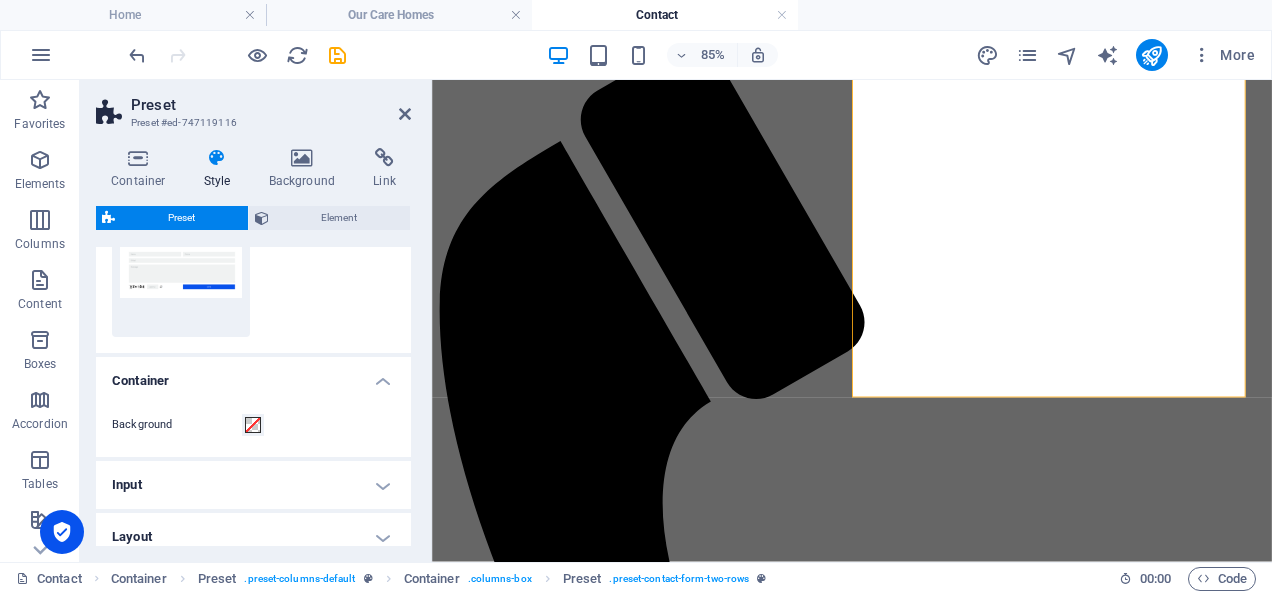 scroll, scrollTop: 188, scrollLeft: 0, axis: vertical 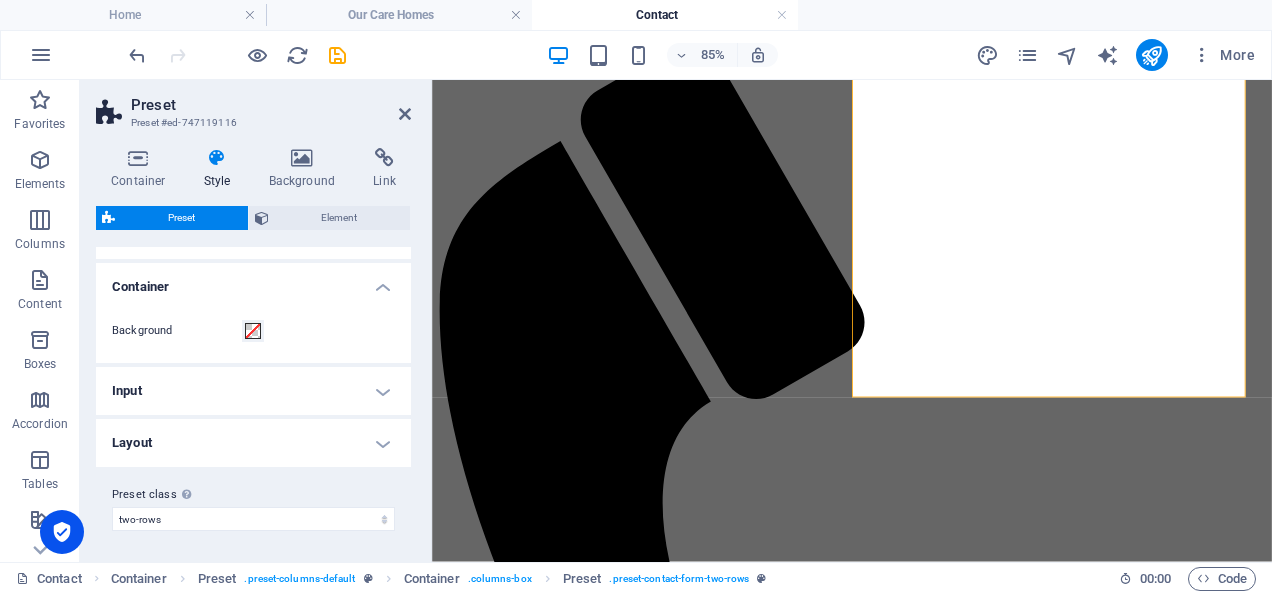 click on "Input" at bounding box center (253, 391) 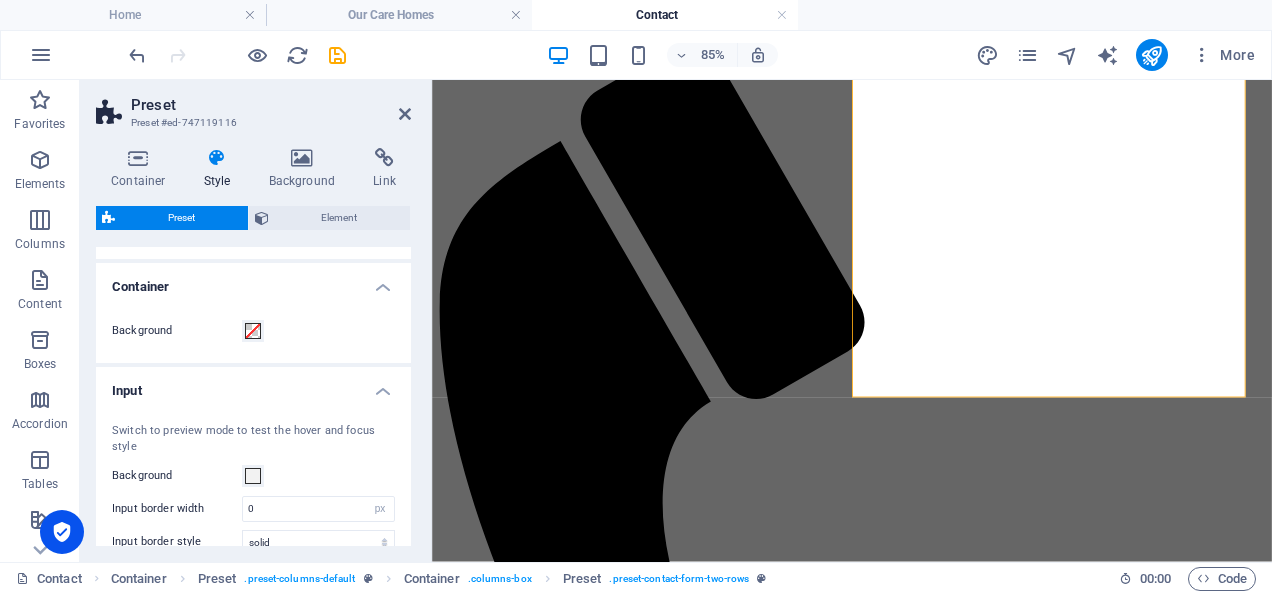 click on "Input" at bounding box center (253, 385) 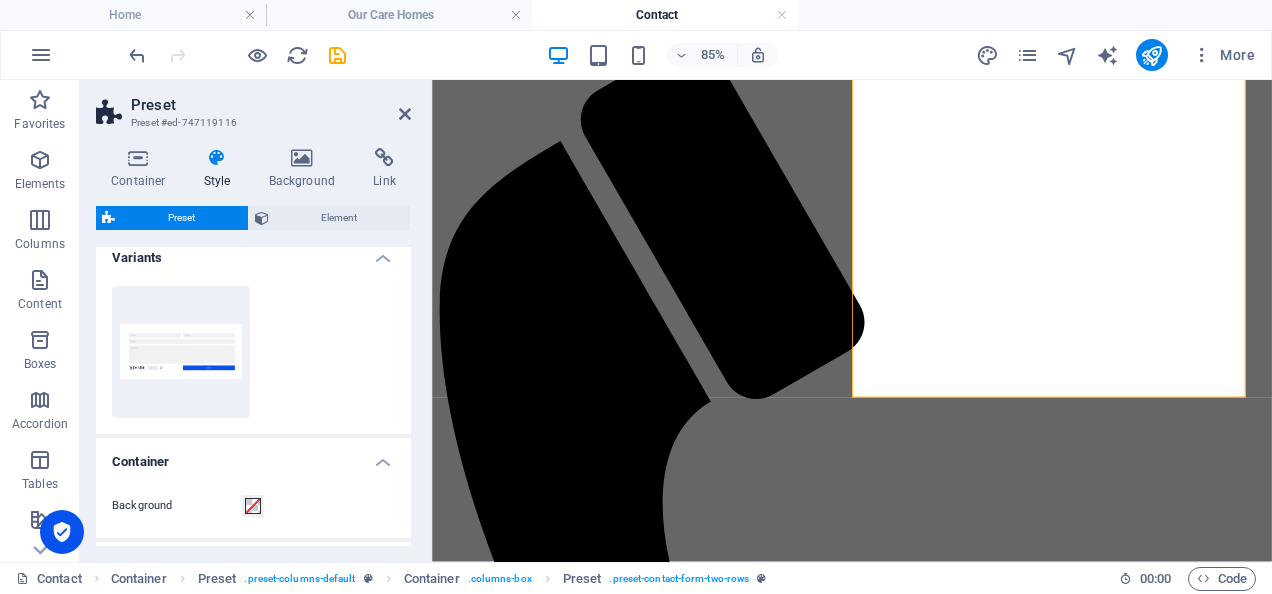 scroll, scrollTop: 0, scrollLeft: 0, axis: both 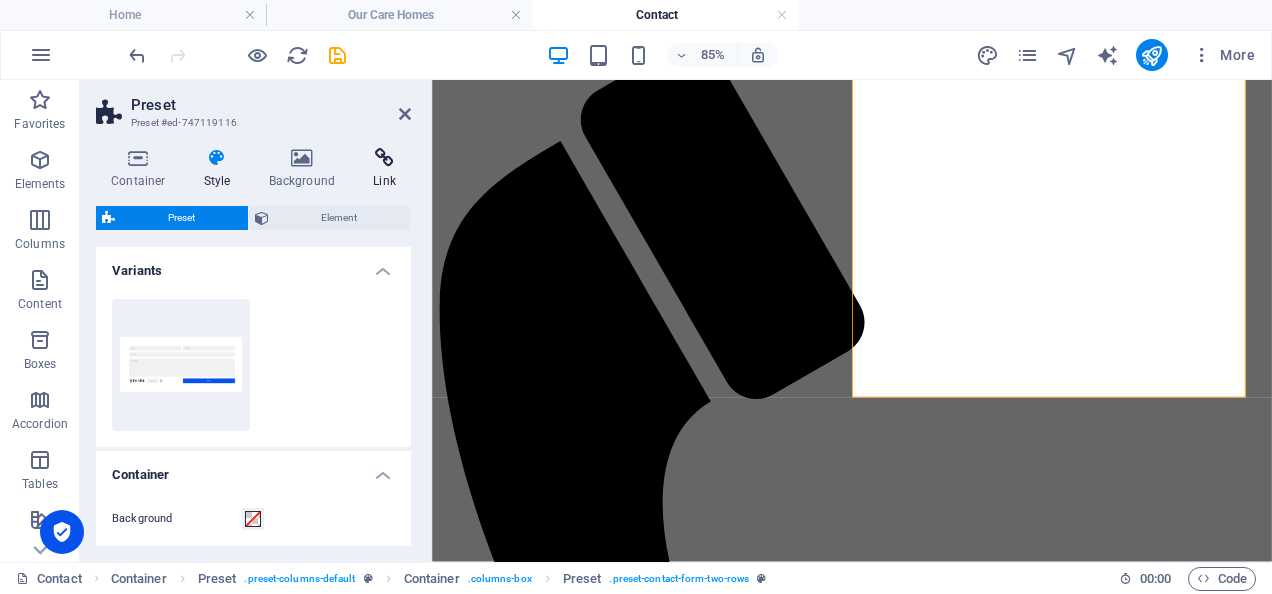 click at bounding box center [384, 158] 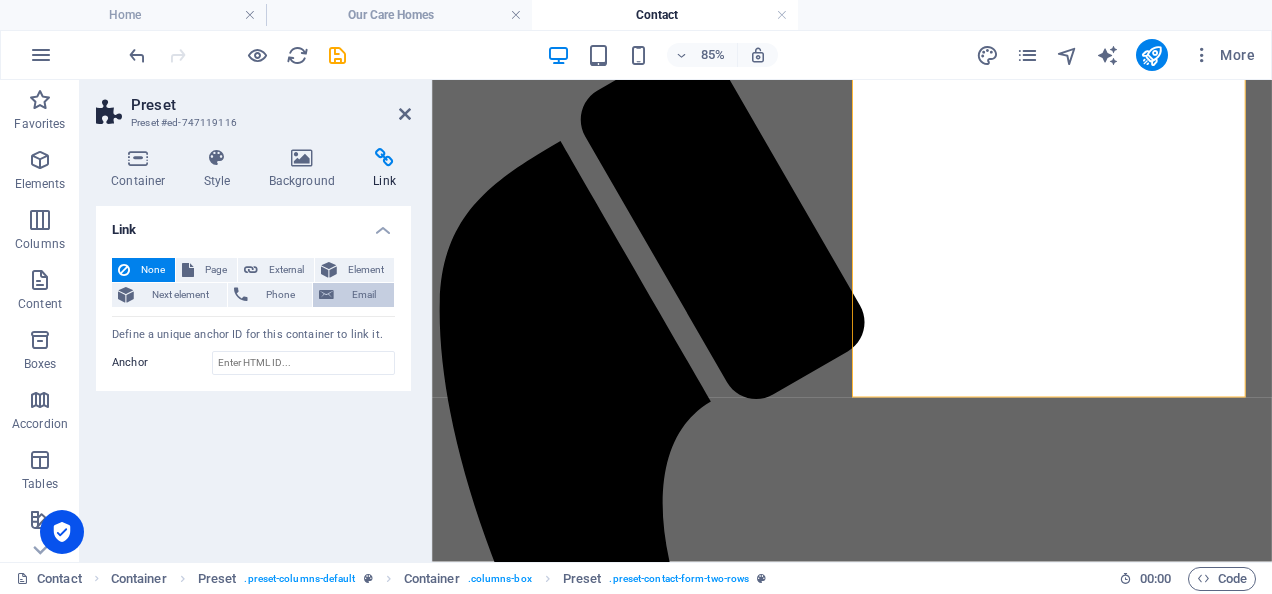 click on "Email" at bounding box center [364, 295] 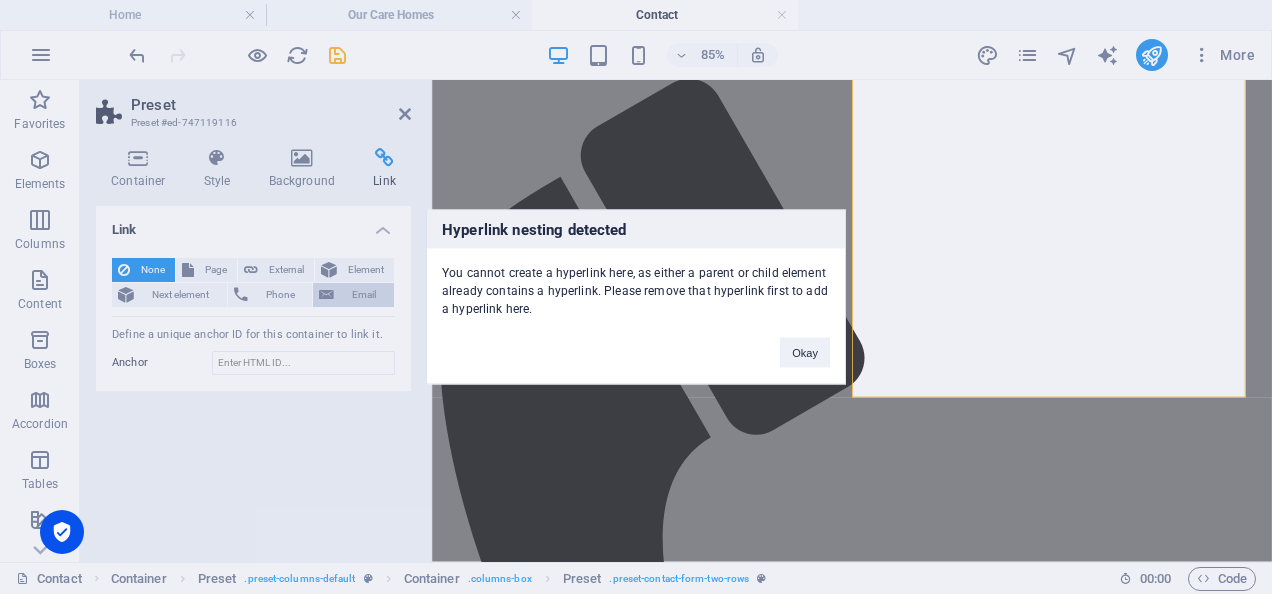 click on "Hyperlink nesting detected You cannot create a hyperlink here, as either a parent or child element already contains a hyperlink. Please remove that hyperlink first to add a hyperlink here. Okay" at bounding box center (636, 297) 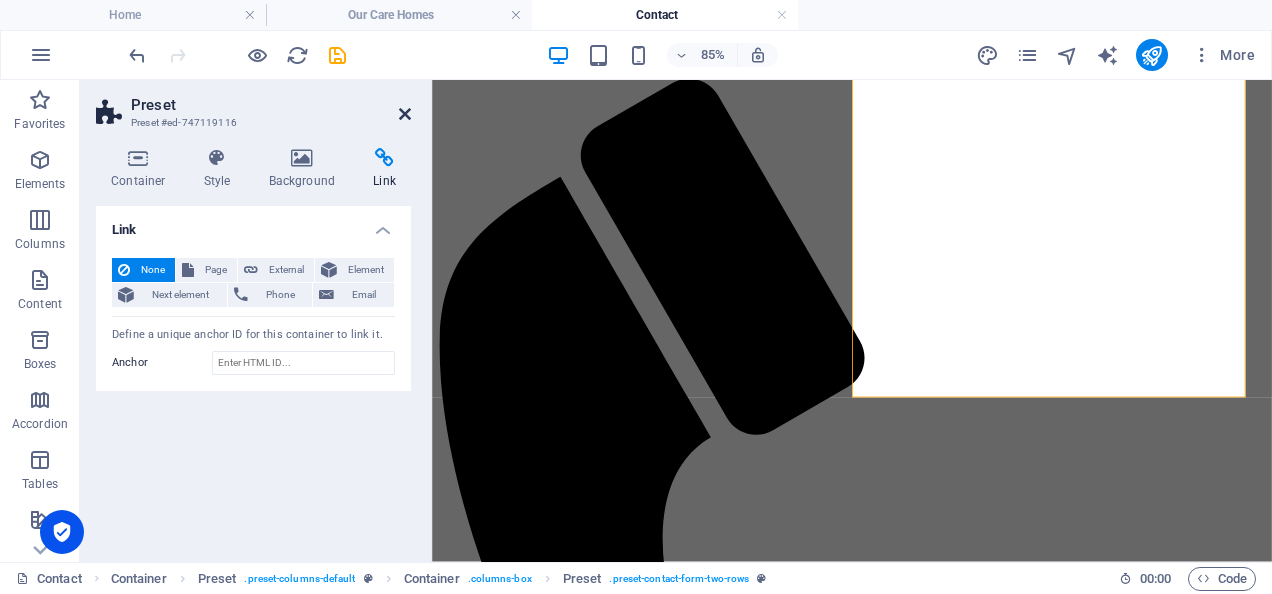click at bounding box center [405, 114] 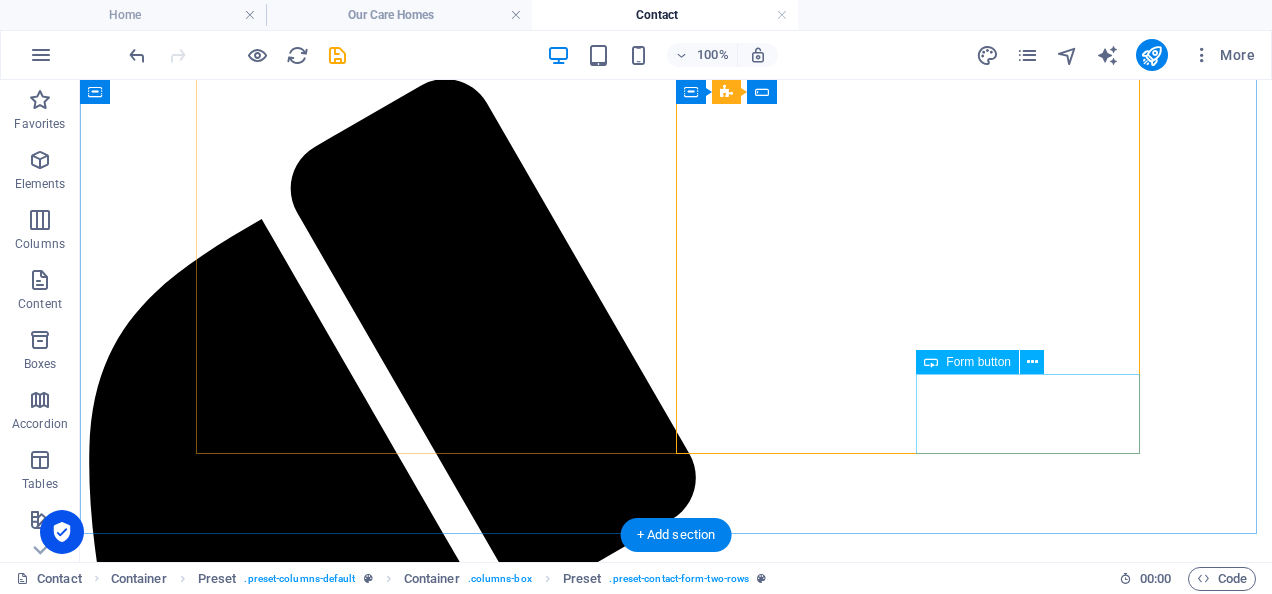 click on "send" at bounding box center [676, 14321] 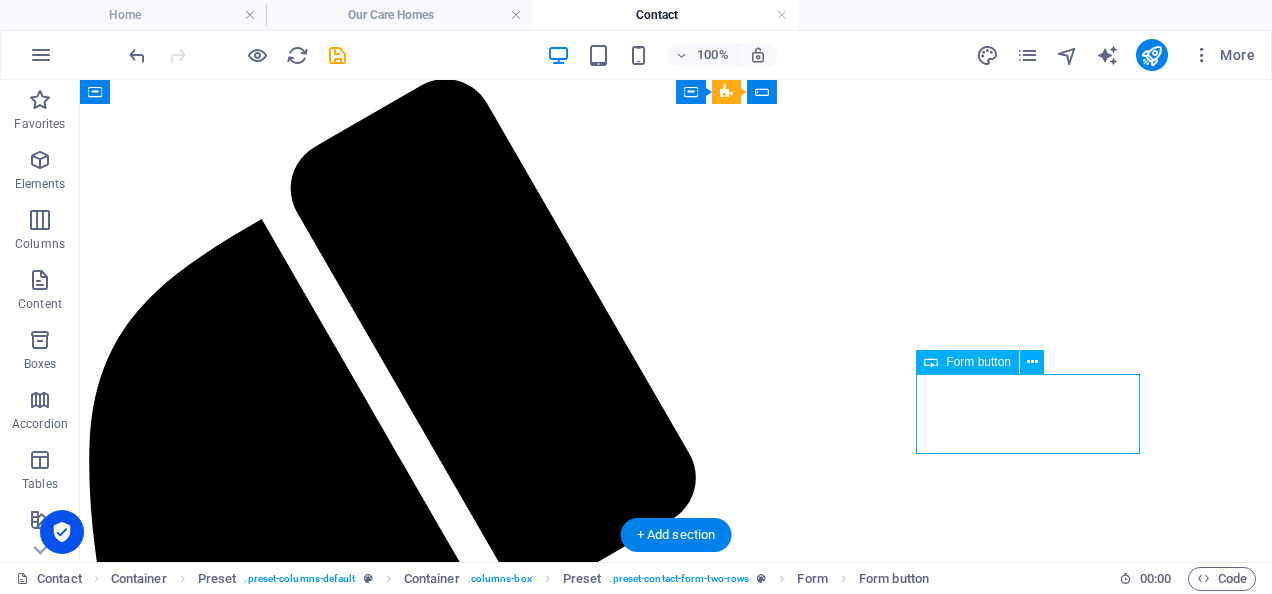 click on "send" at bounding box center (676, 14321) 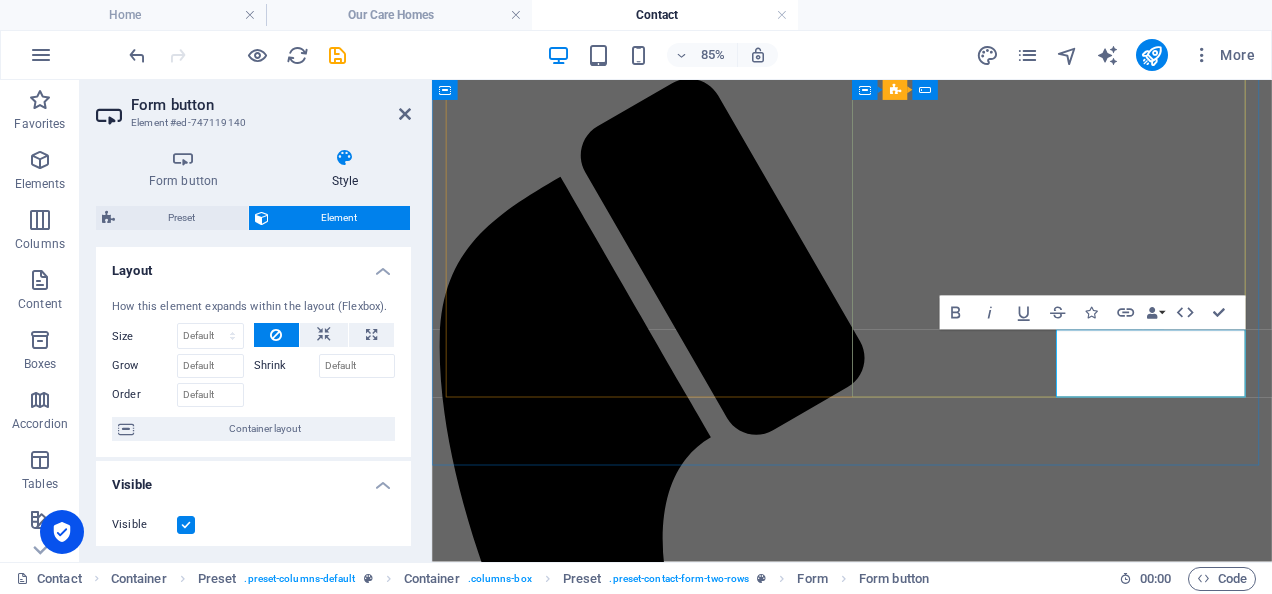click on "send" at bounding box center (926, 12095) 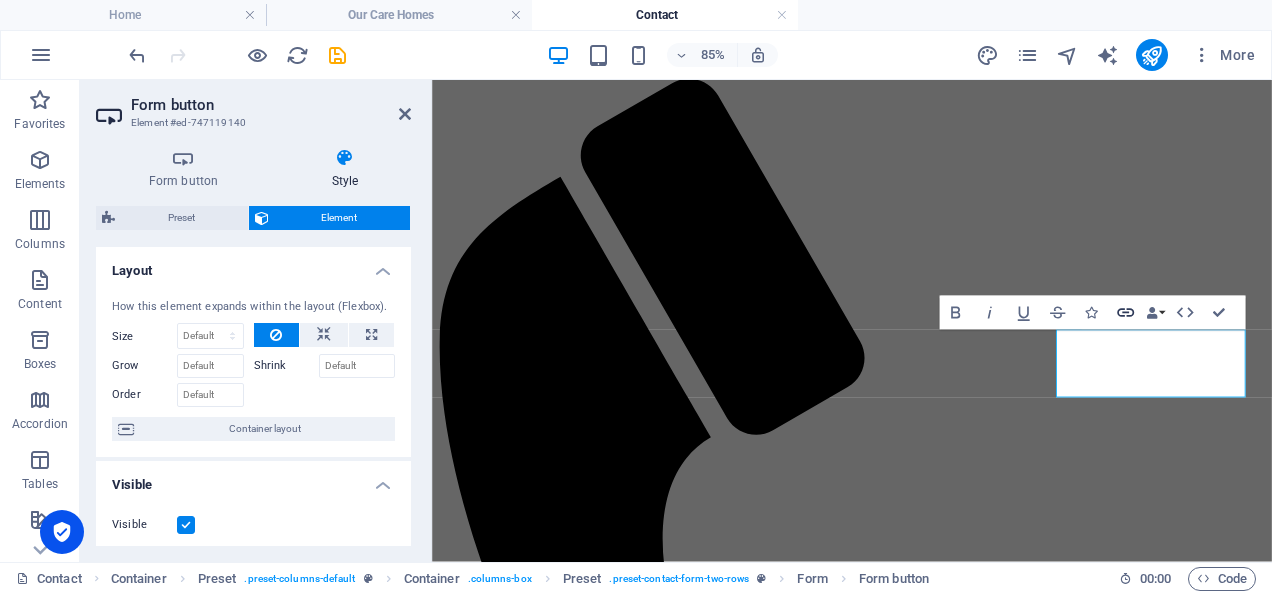 click 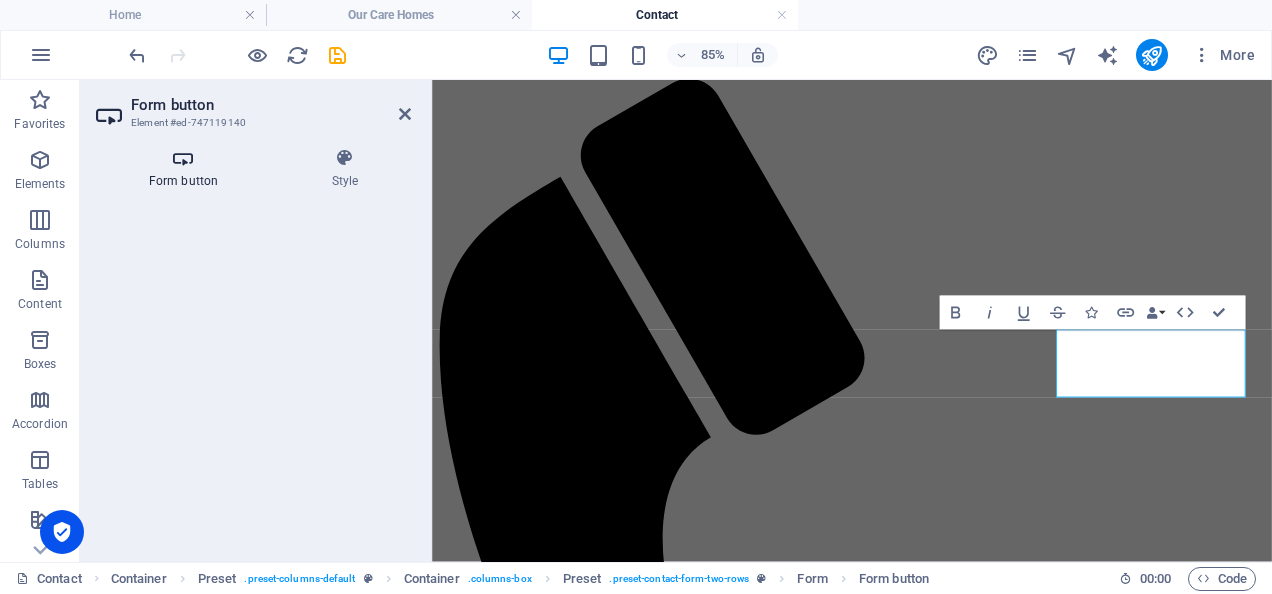 click at bounding box center [183, 158] 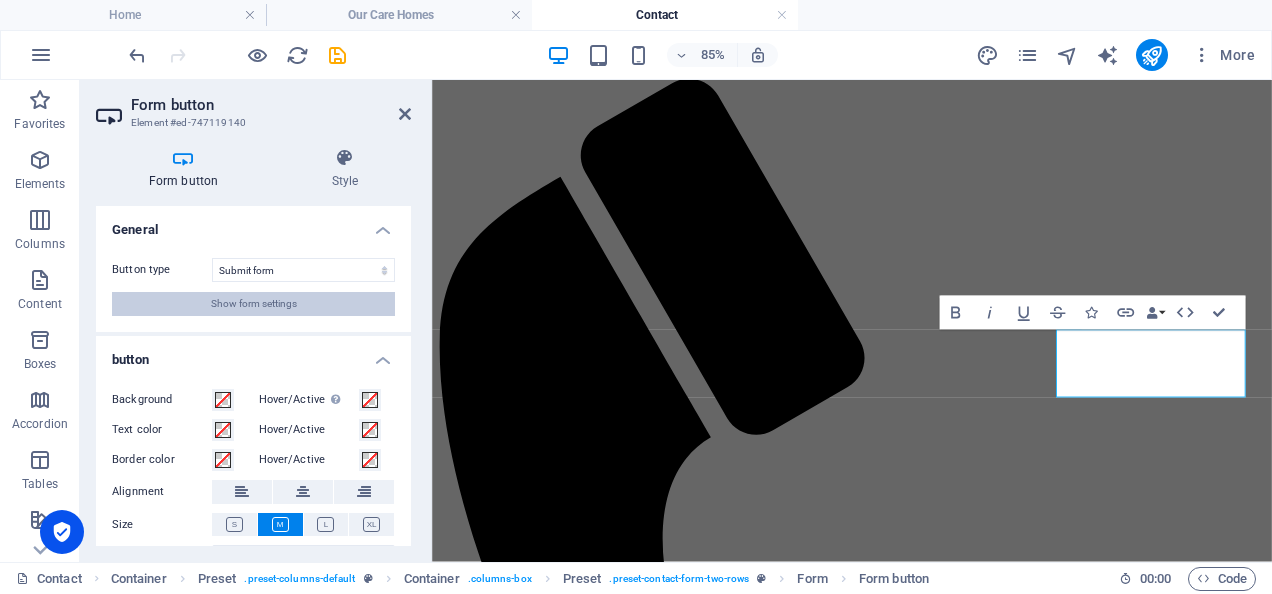 click on "Show form settings" at bounding box center (253, 304) 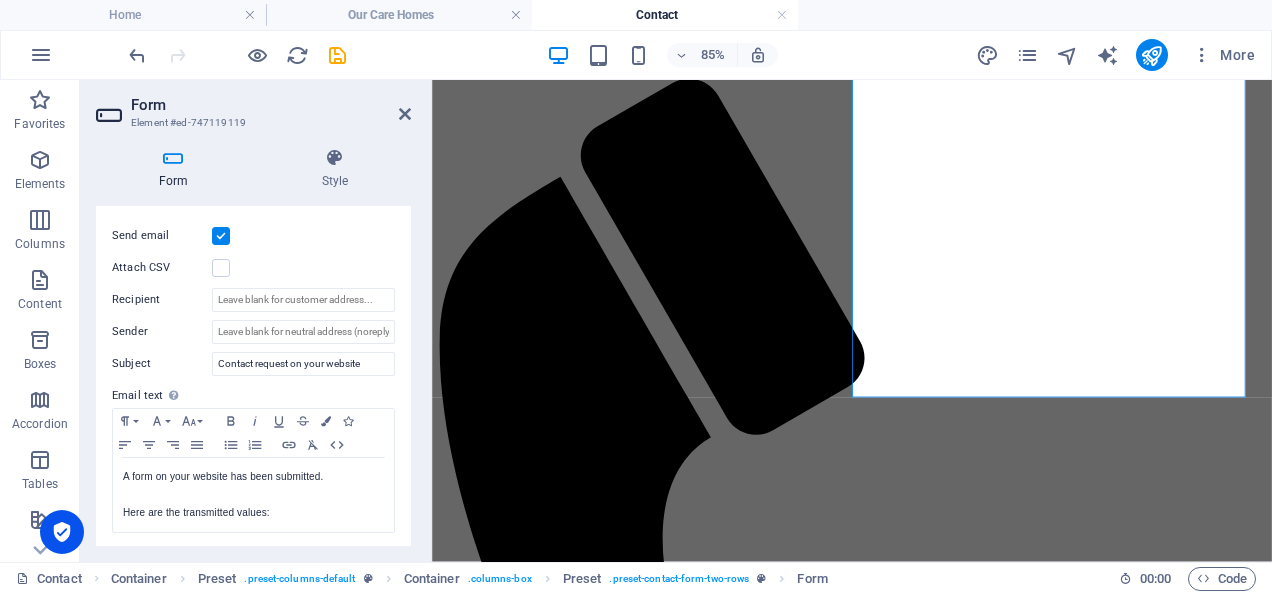 scroll, scrollTop: 557, scrollLeft: 0, axis: vertical 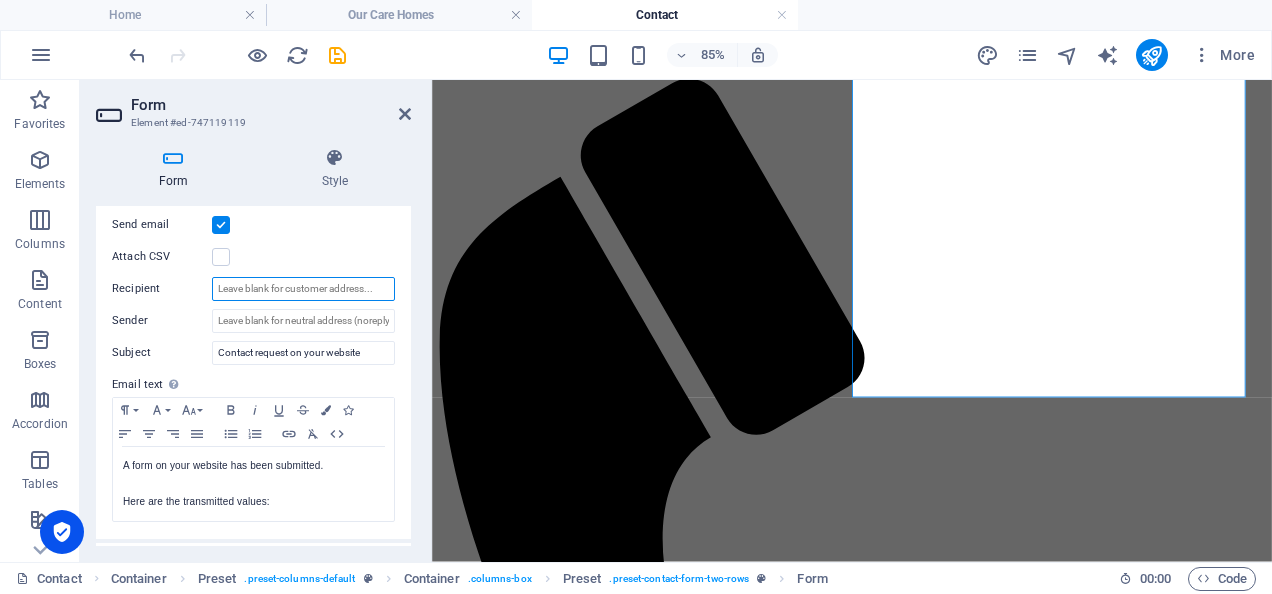 click on "Recipient" at bounding box center (303, 289) 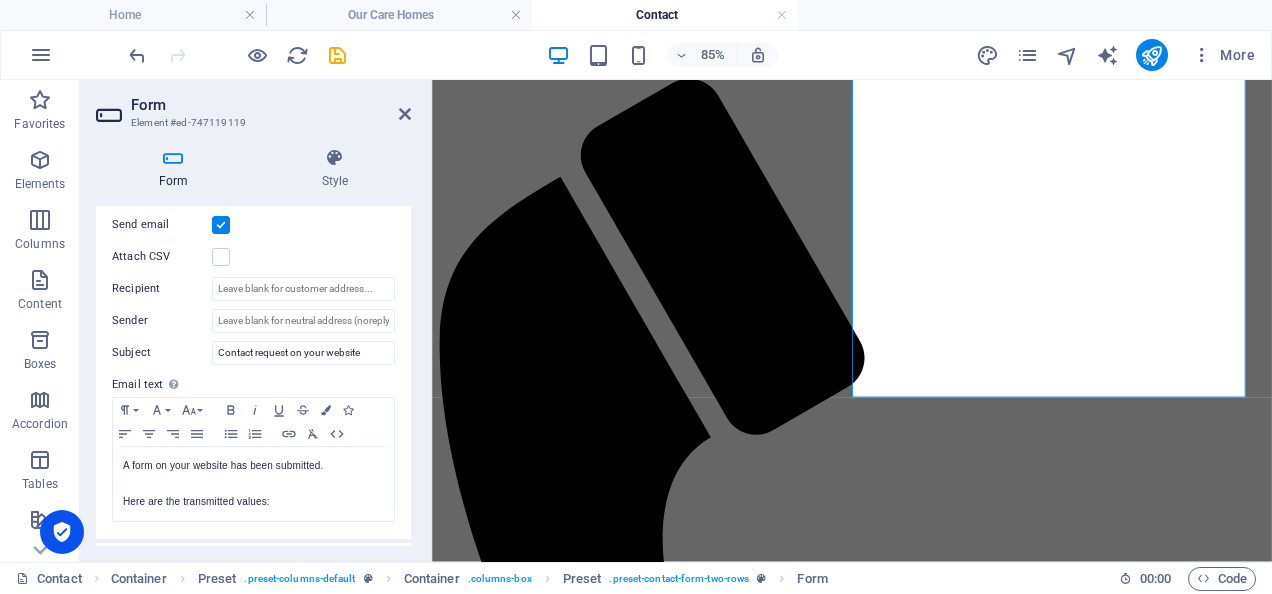 click on "Form Style General Title Define a name for the form. General form Messages Success message Paragraph Format Normal Heading 1 Heading 2 Heading 3 Heading 4 Heading 5 Heading 6 Code Font Family Arial Georgia Impact Tahoma Times New Roman Verdana Cinzel Open Sans Font Size 8 9 10 11 12 14 18 24 30 36 48 60 72 96 Bold Italic Underline Strikethrough Colors Icons Align Left Align Center Align Right Align Justify Unordered List Ordered List Insert Link Clear Formatting HTML Thank you for your message. We will get in touch with you soon! Shown after form was submitted successfully... Redirect Define a redirect target upon successful form submission; for example, a success page. Webhook A webhook is a push notification from this form to another server. Every time someone submits this form, the data will be pushed to your server.  Error message Paragraph Format Normal Heading 1 Heading 2 Heading 3 Heading 4 Heading 5 Heading 6 Code Font Family Arial Georgia Impact Tahoma Times New Roman Verdana Cinzel Open Sans 8 9 10" at bounding box center [253, 347] 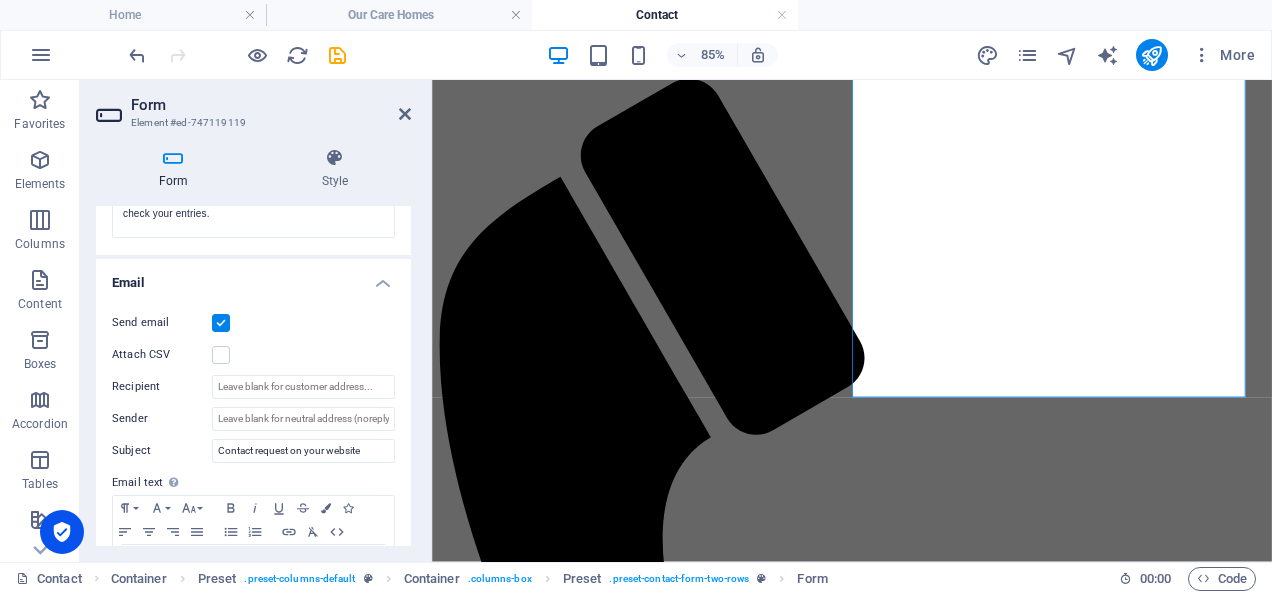 scroll, scrollTop: 468, scrollLeft: 0, axis: vertical 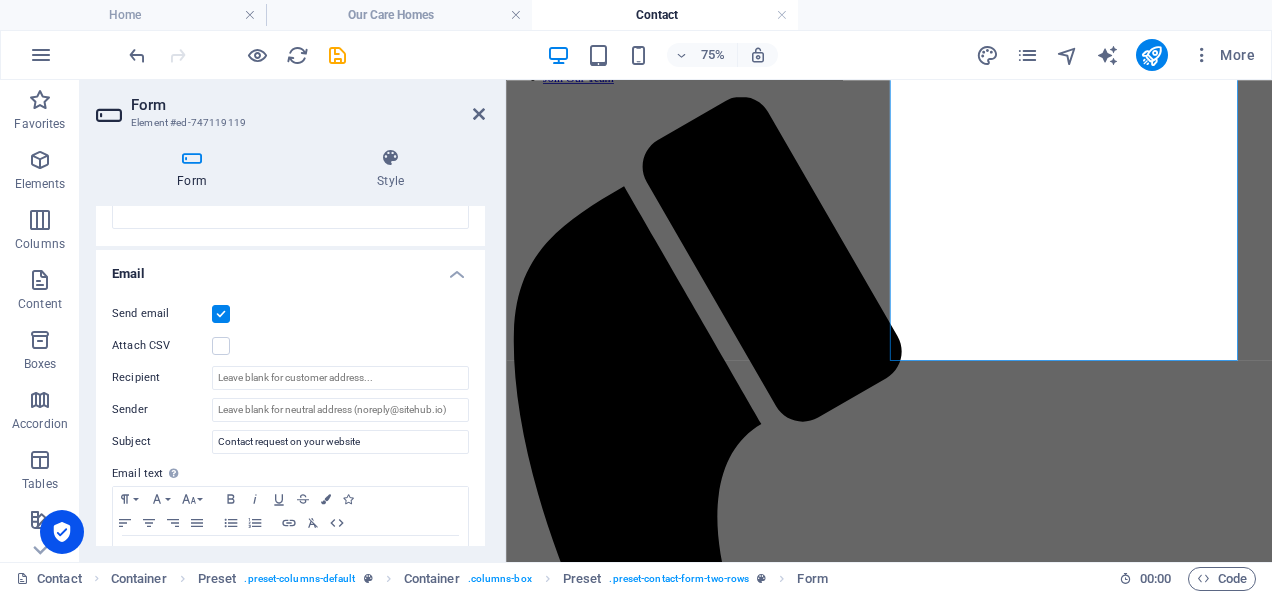 drag, startPoint x: 428, startPoint y: 303, endPoint x: 1, endPoint y: 305, distance: 427.00467 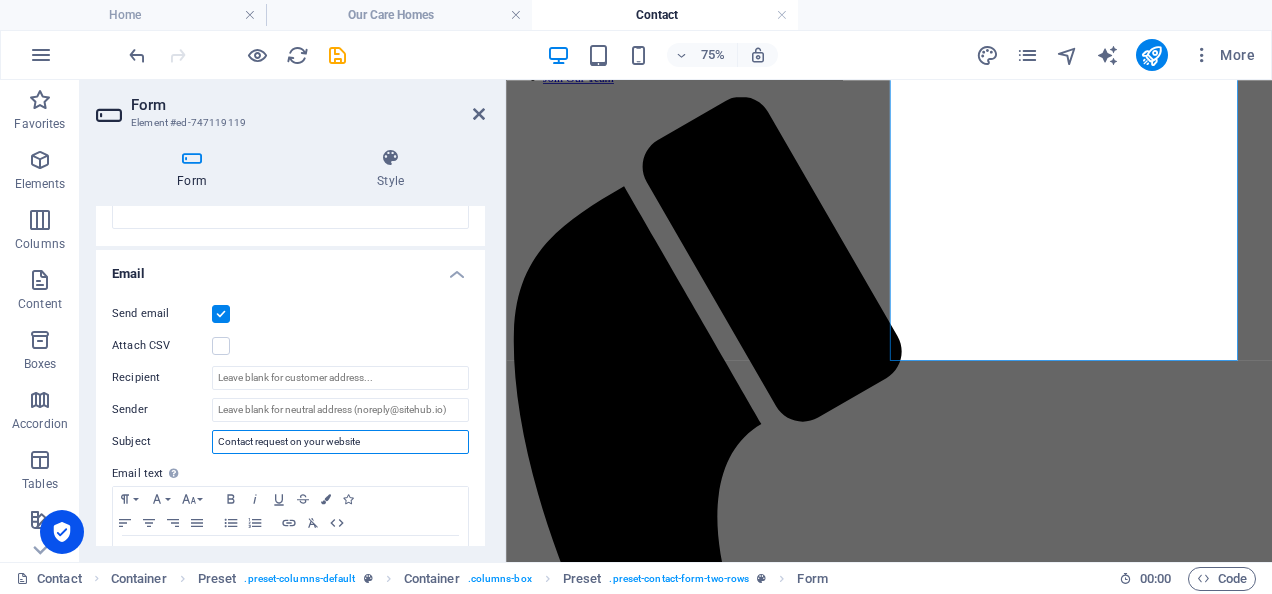 drag, startPoint x: 370, startPoint y: 438, endPoint x: 211, endPoint y: 423, distance: 159.70598 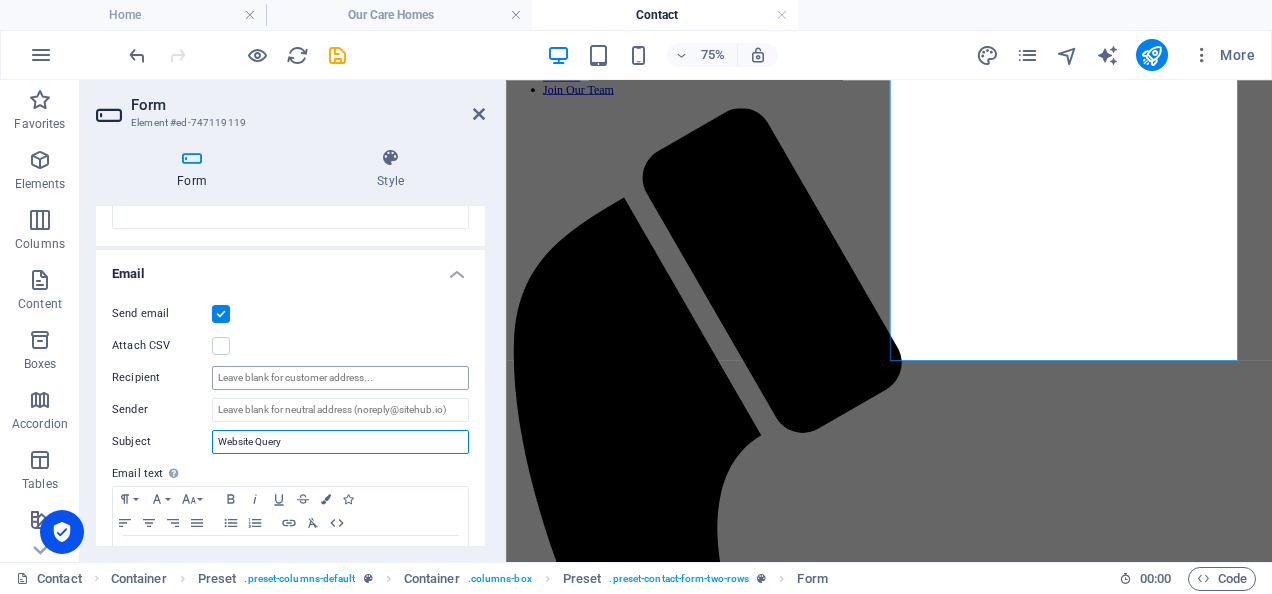 type on "Website Query" 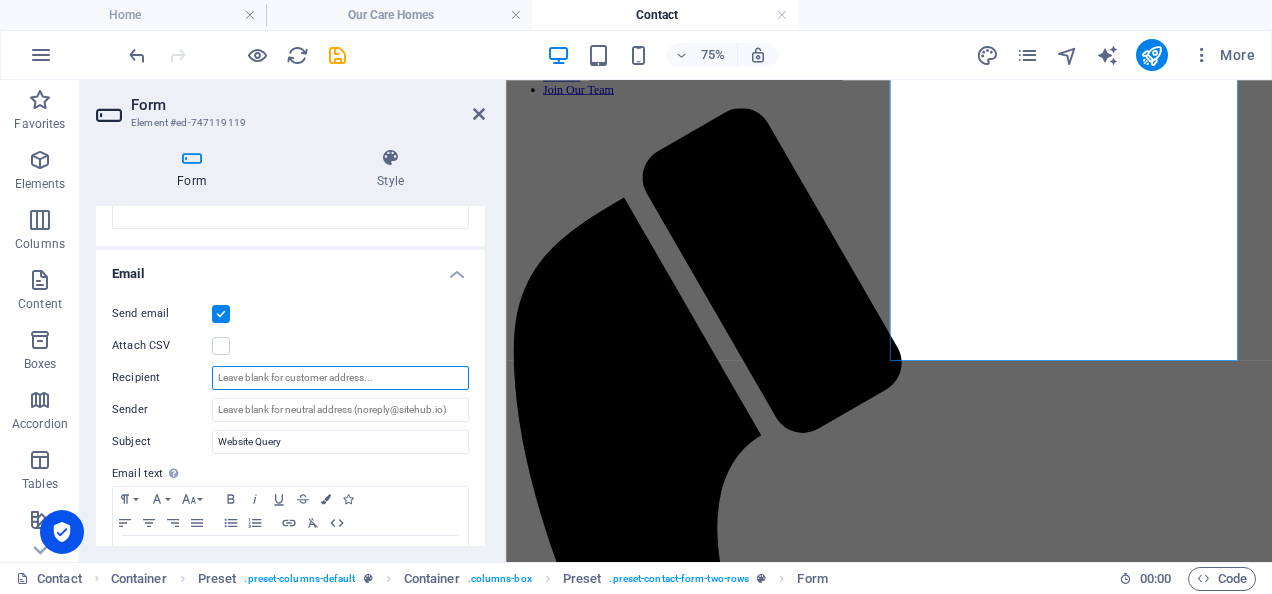 click on "Recipient" at bounding box center (340, 378) 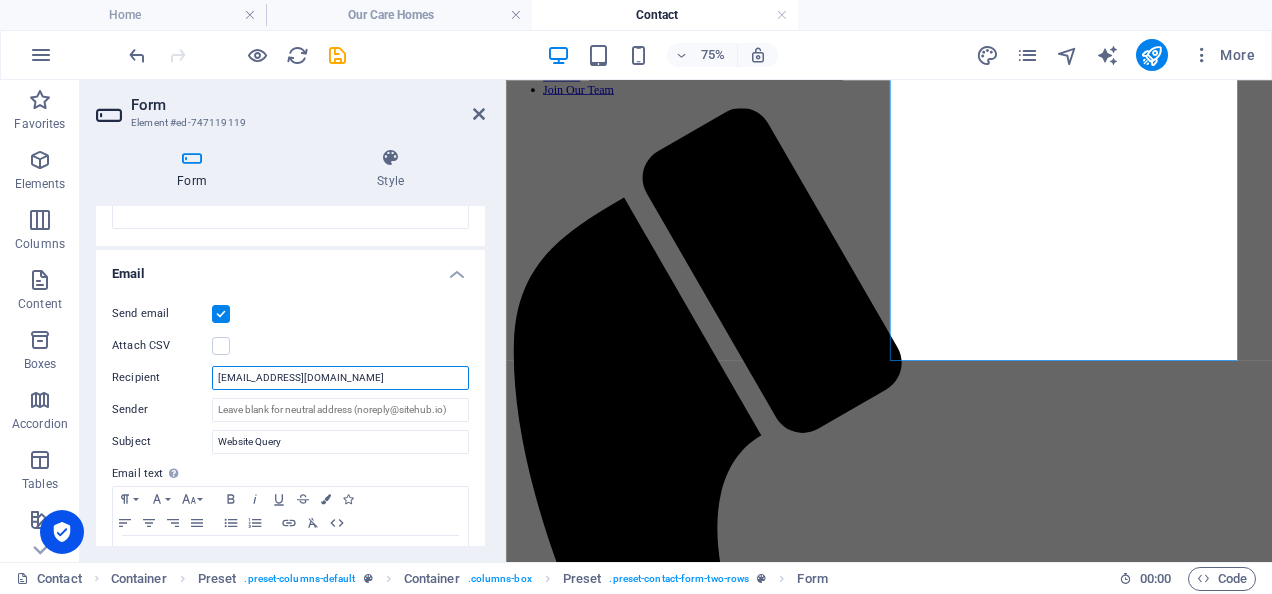 type on "customercare@unityhomes.co.uk" 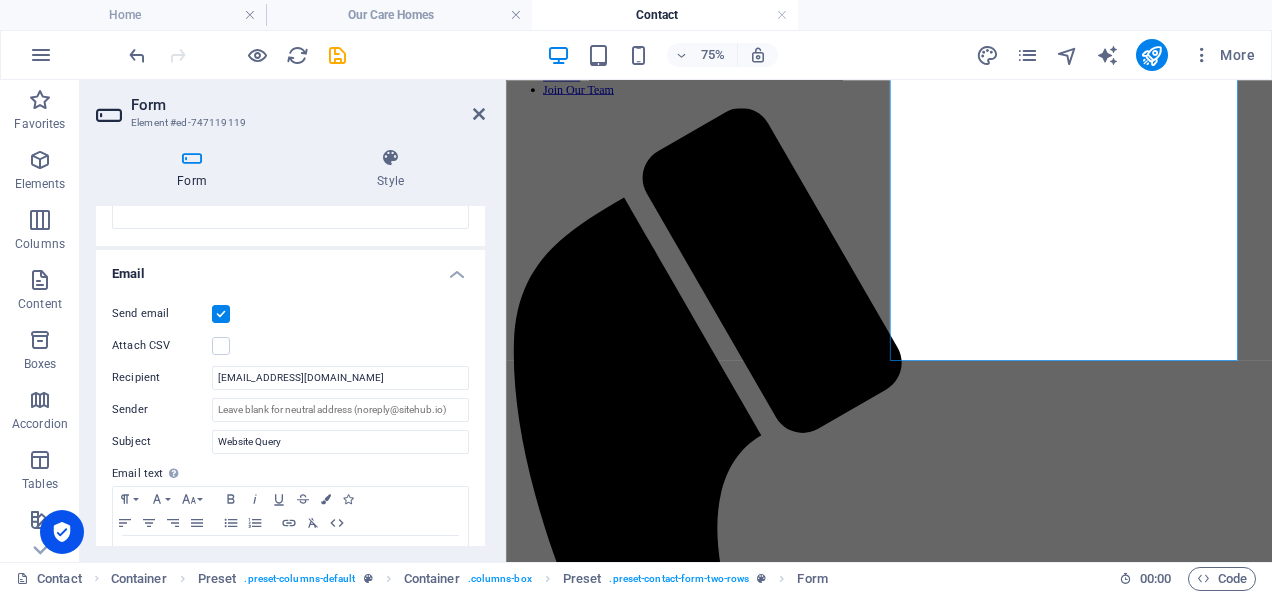 click on "Send email" at bounding box center [290, 314] 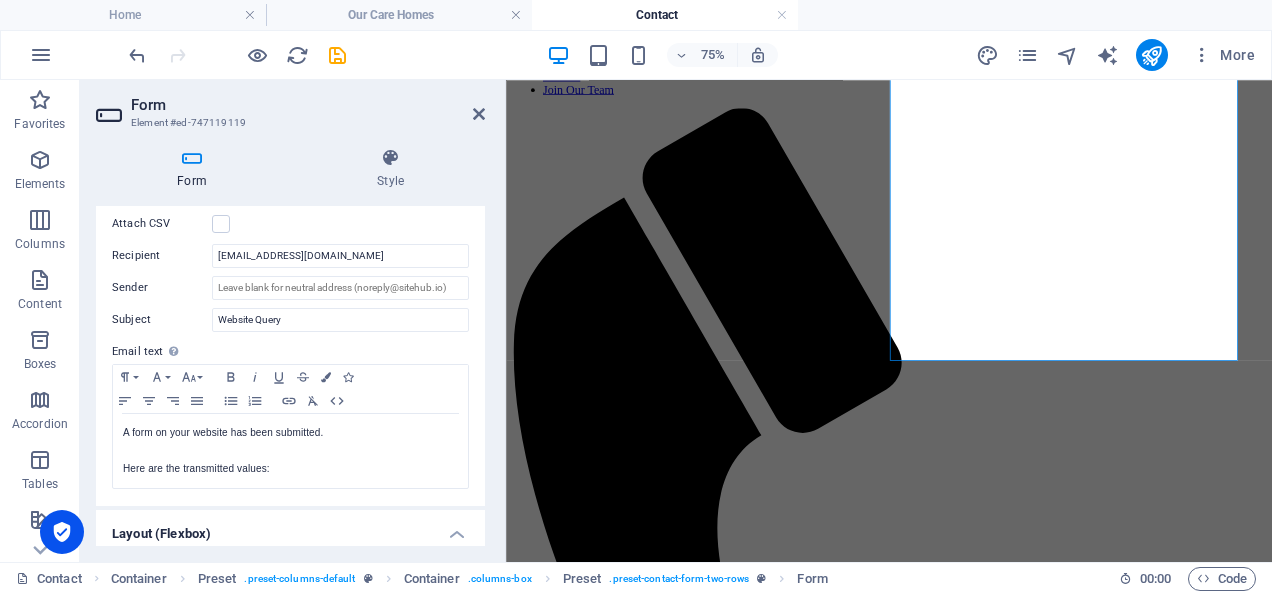 scroll, scrollTop: 440, scrollLeft: 0, axis: vertical 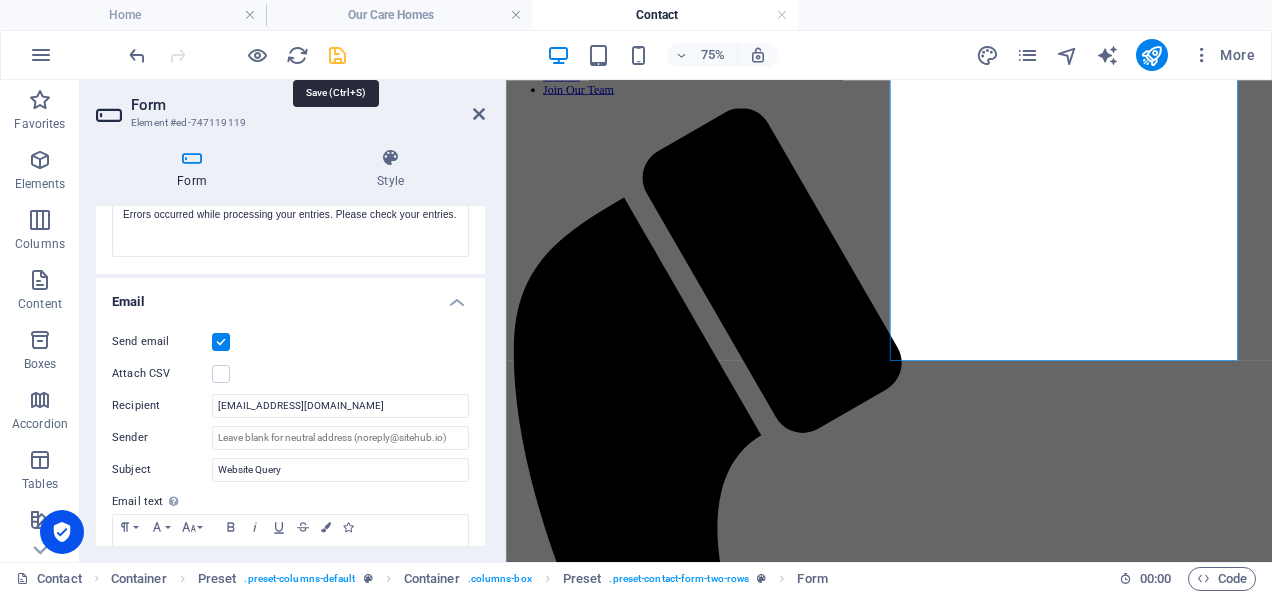 click at bounding box center (337, 55) 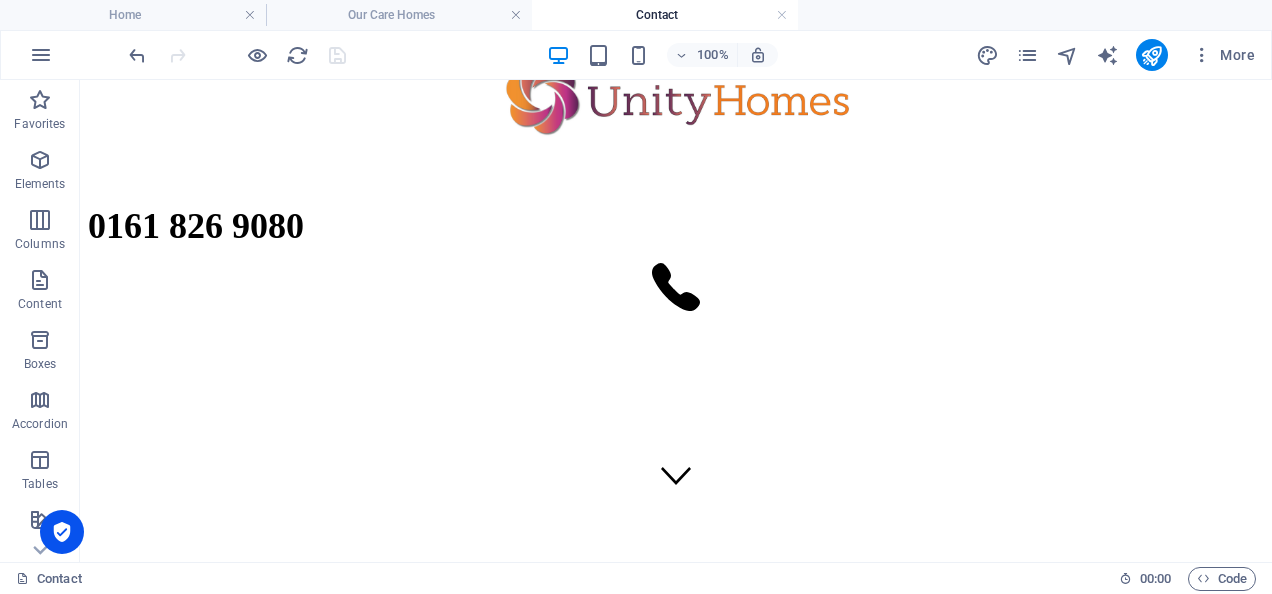 scroll, scrollTop: 0, scrollLeft: 0, axis: both 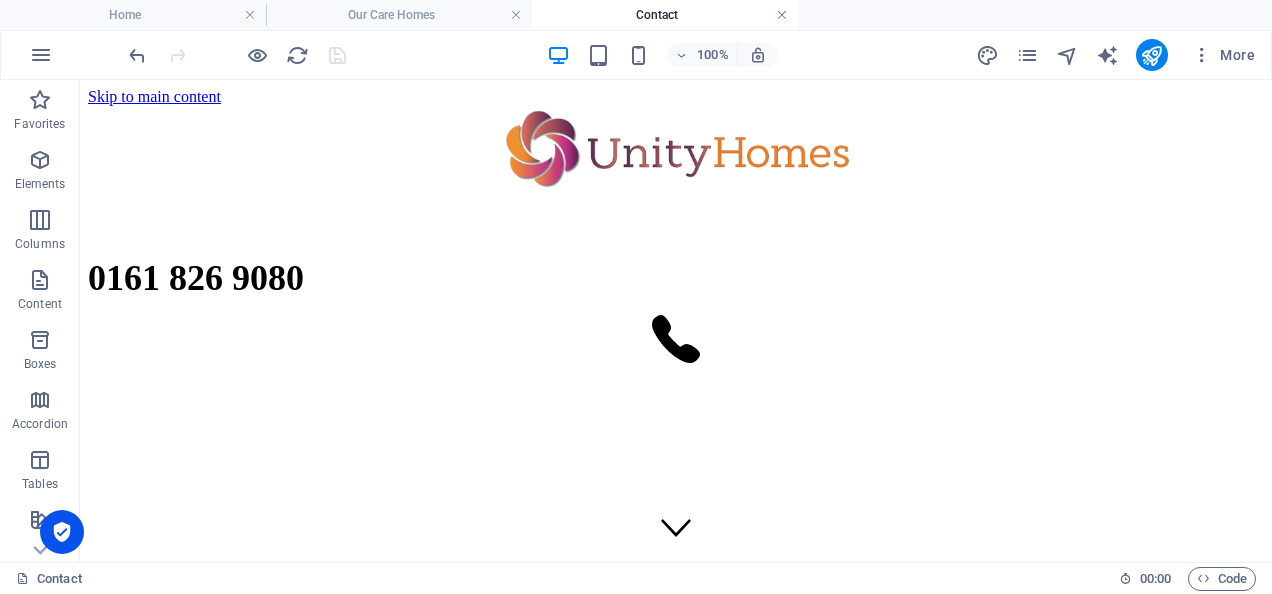 click at bounding box center [782, 15] 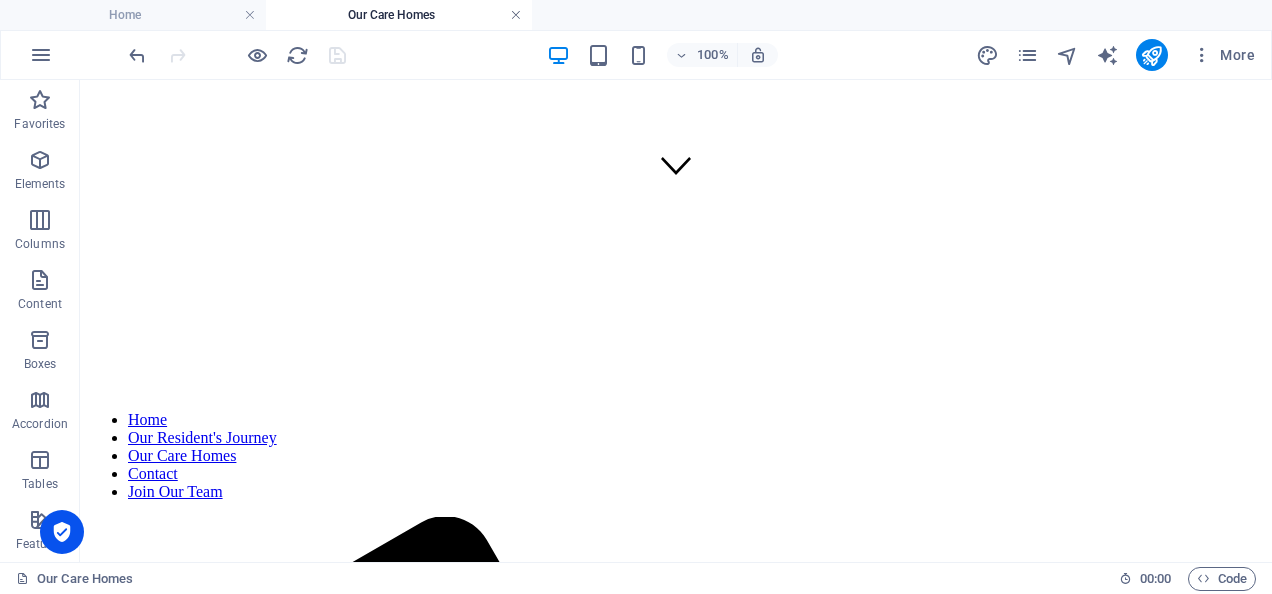 click at bounding box center (516, 15) 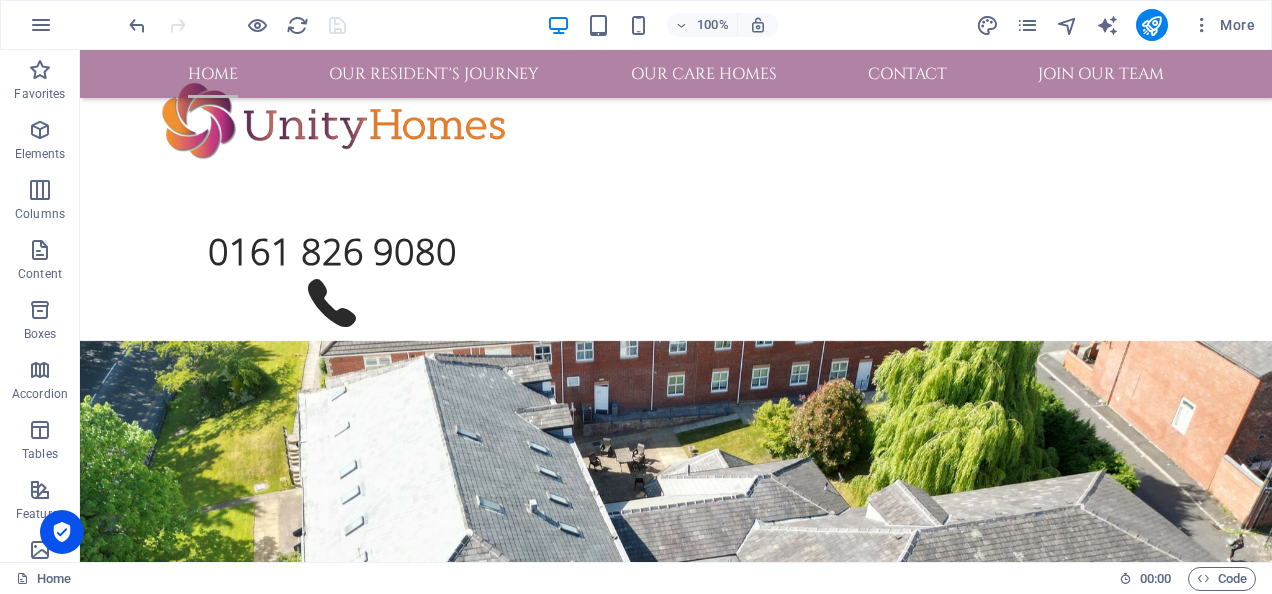 scroll, scrollTop: 3753, scrollLeft: 0, axis: vertical 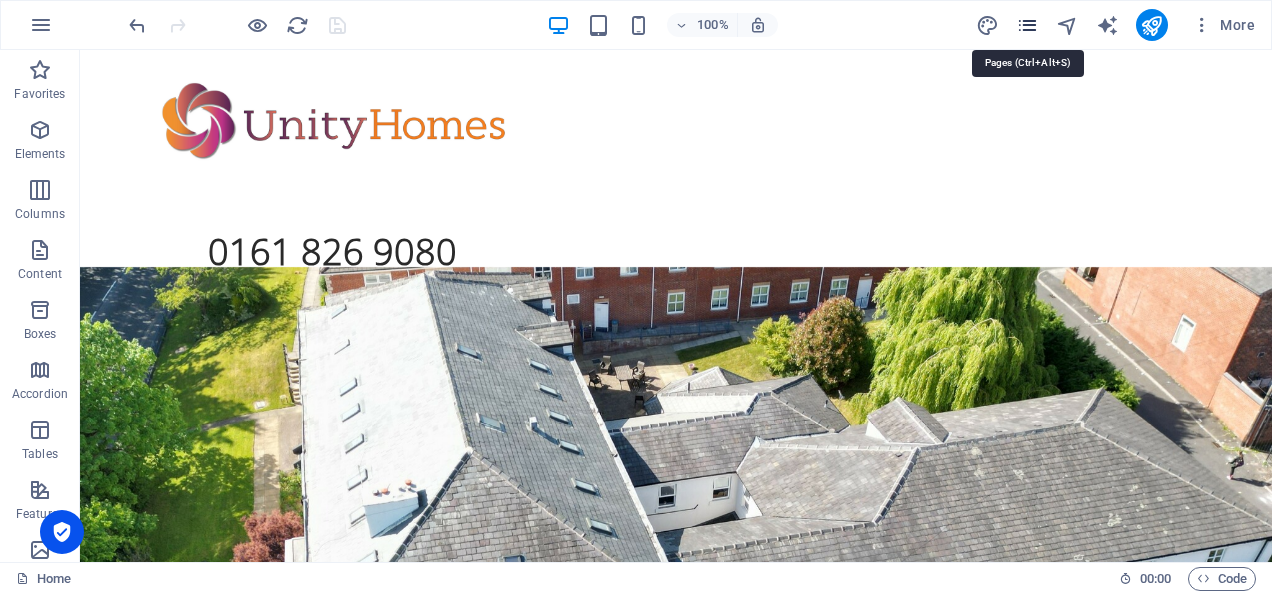 click at bounding box center [1027, 25] 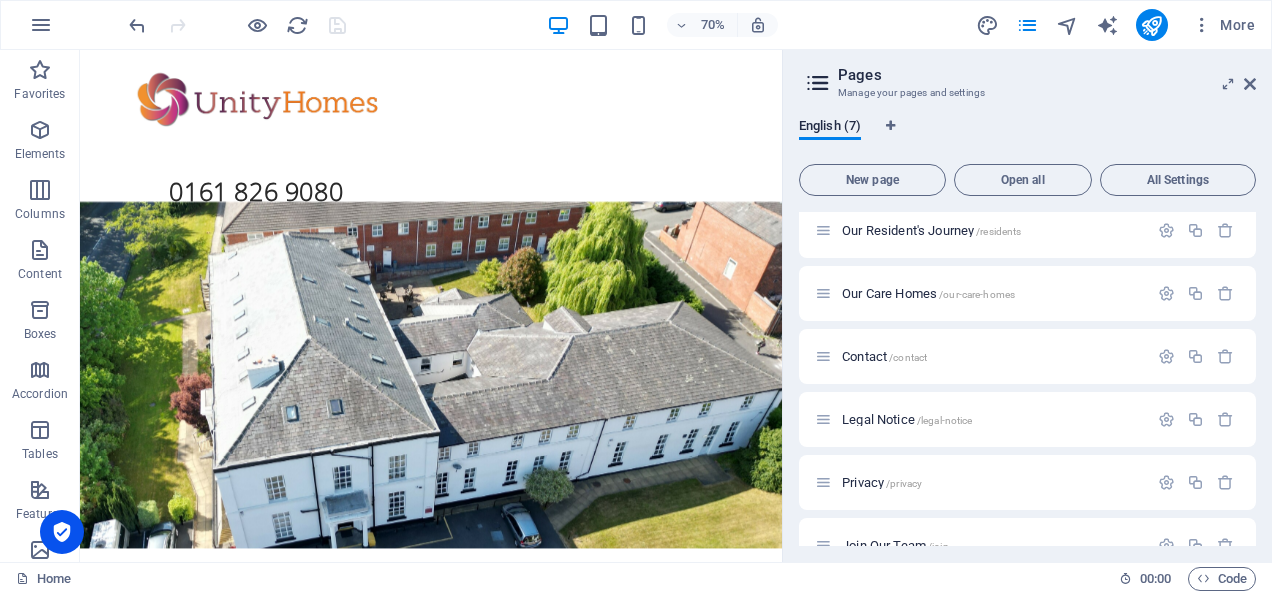 scroll, scrollTop: 107, scrollLeft: 0, axis: vertical 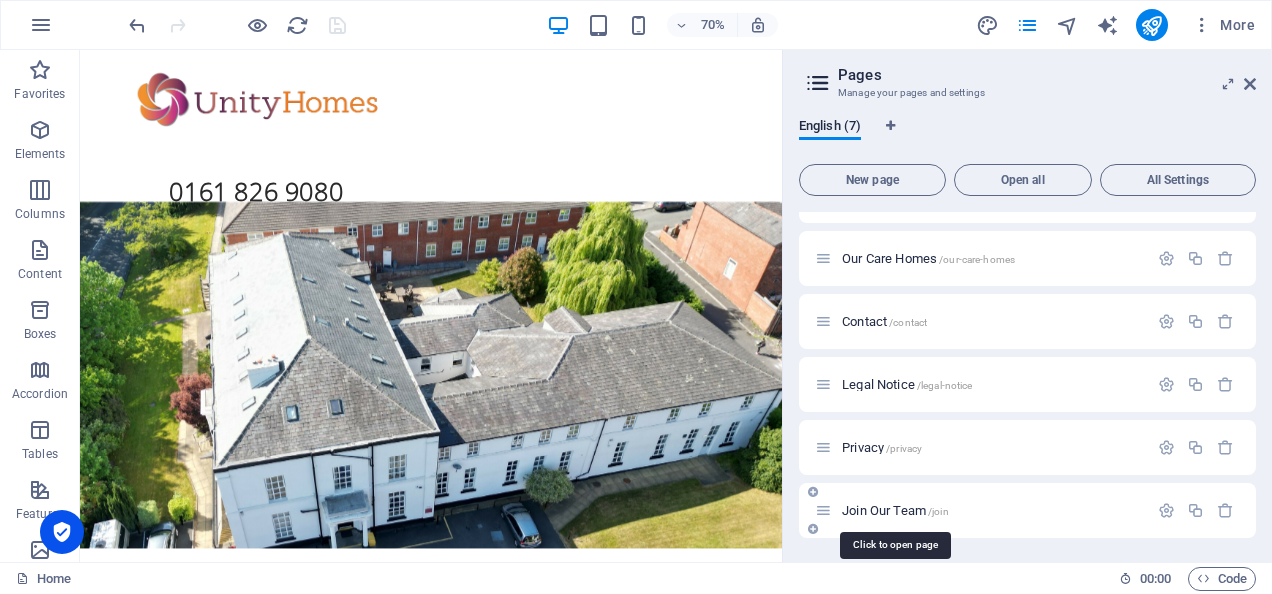 click on "Join Our Team /join" at bounding box center [895, 510] 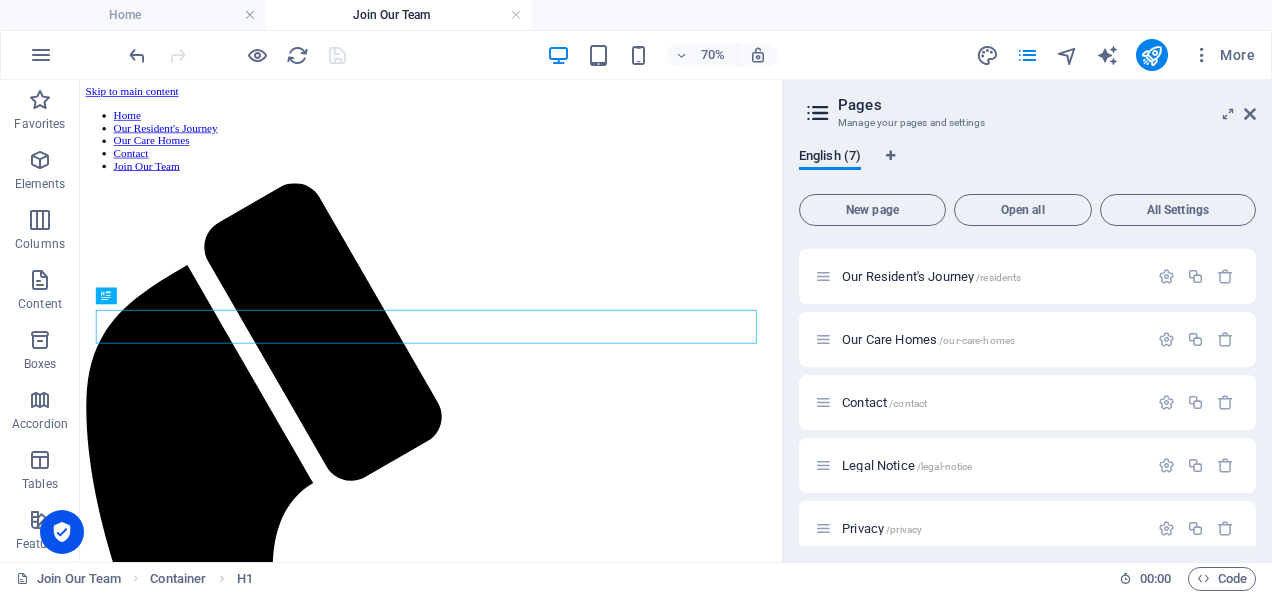 scroll, scrollTop: 960, scrollLeft: 0, axis: vertical 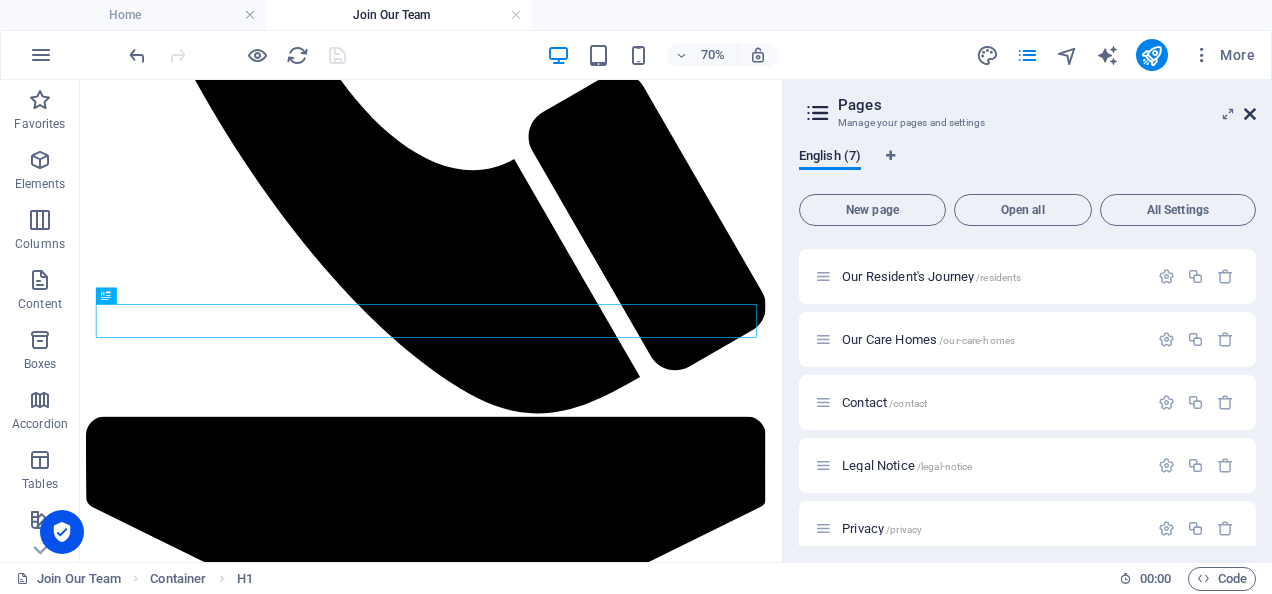 click at bounding box center (1250, 114) 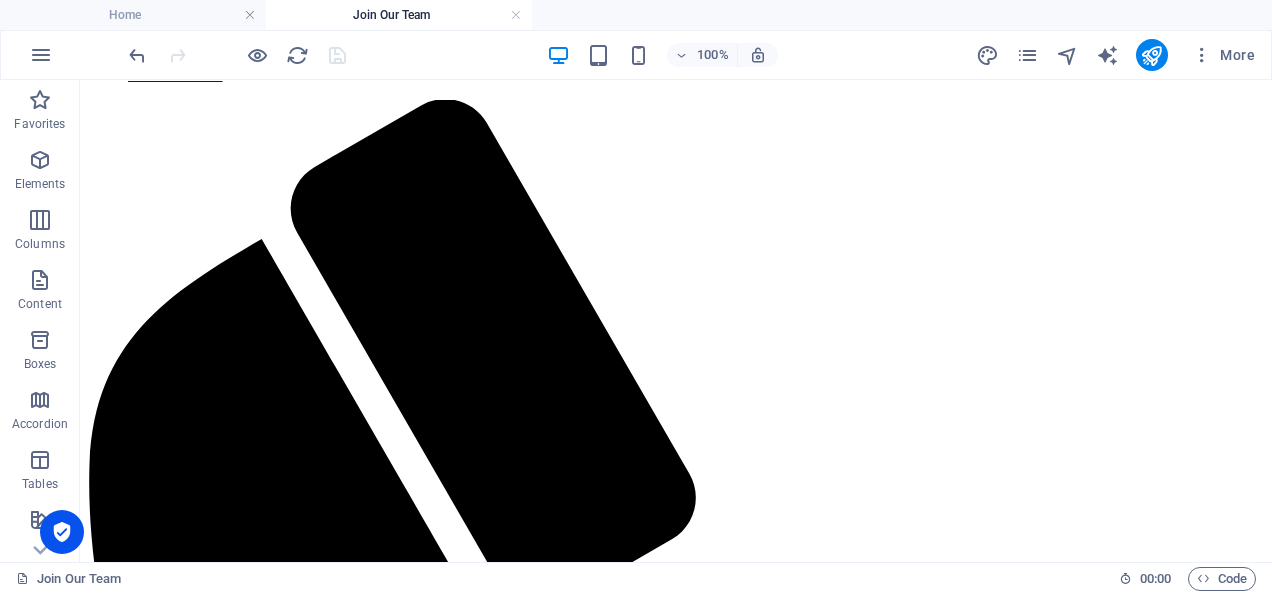 scroll, scrollTop: 0, scrollLeft: 0, axis: both 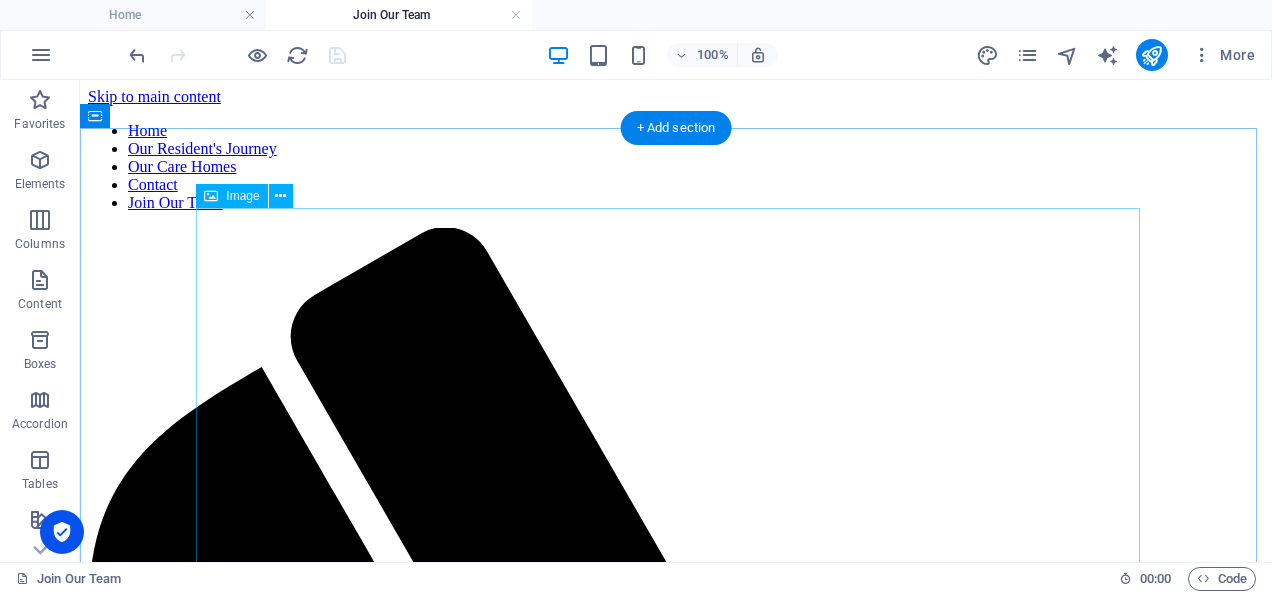 click at bounding box center (676, 4650) 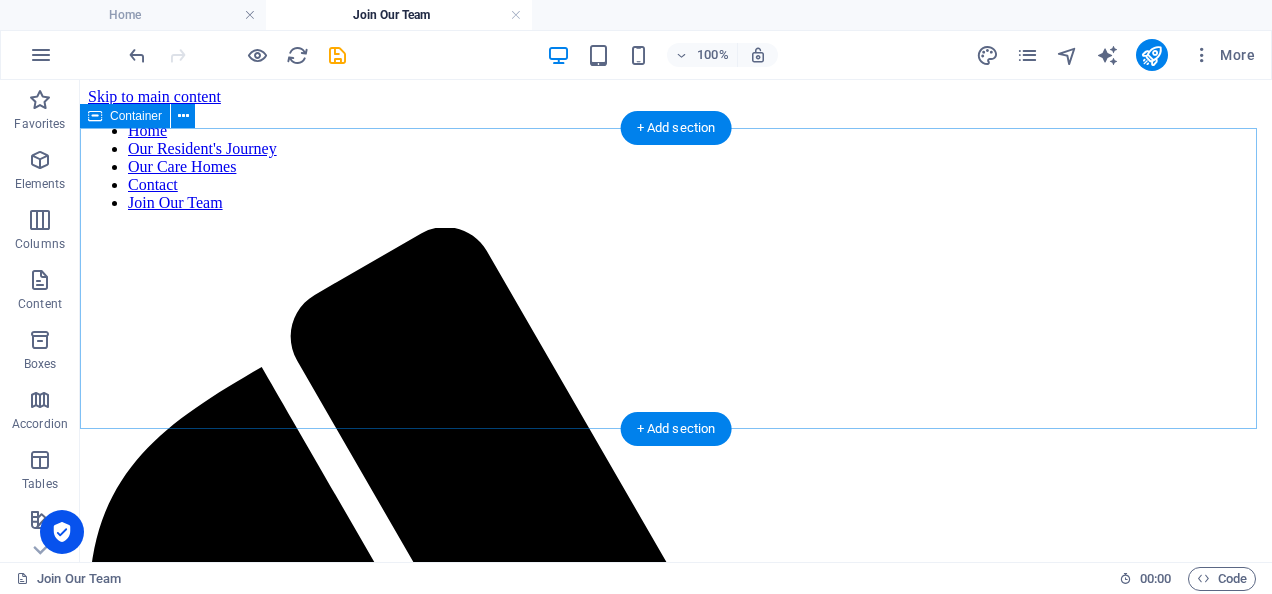click on "Drop content here or  Add elements  Paste clipboard" at bounding box center [676, 4378] 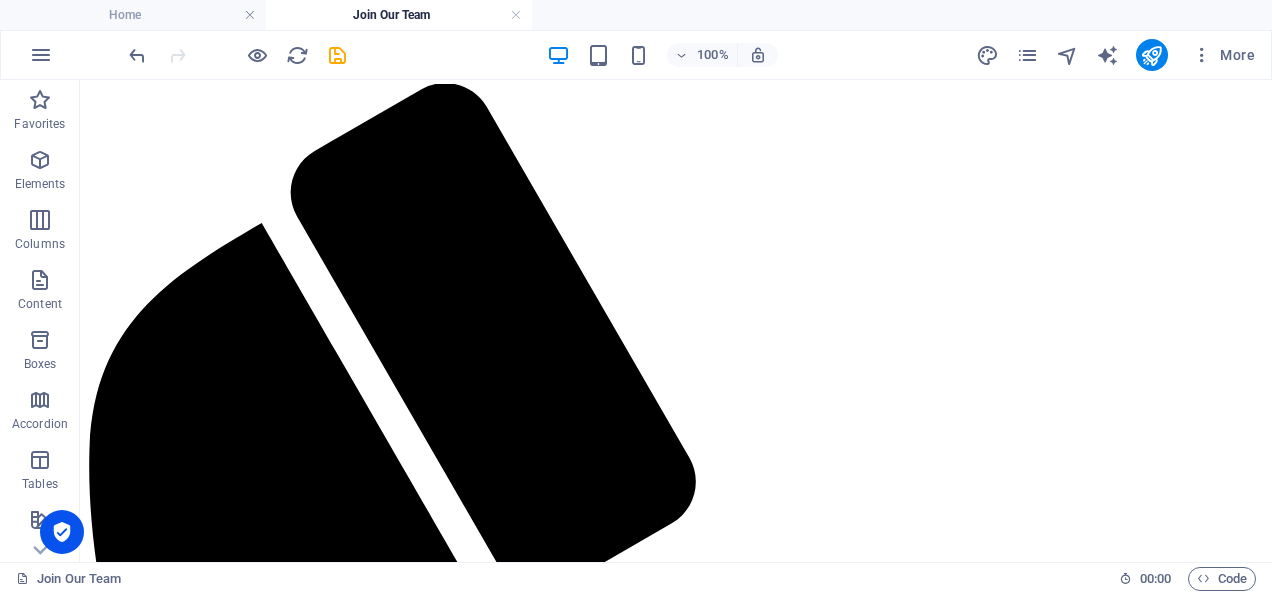 scroll, scrollTop: 158, scrollLeft: 0, axis: vertical 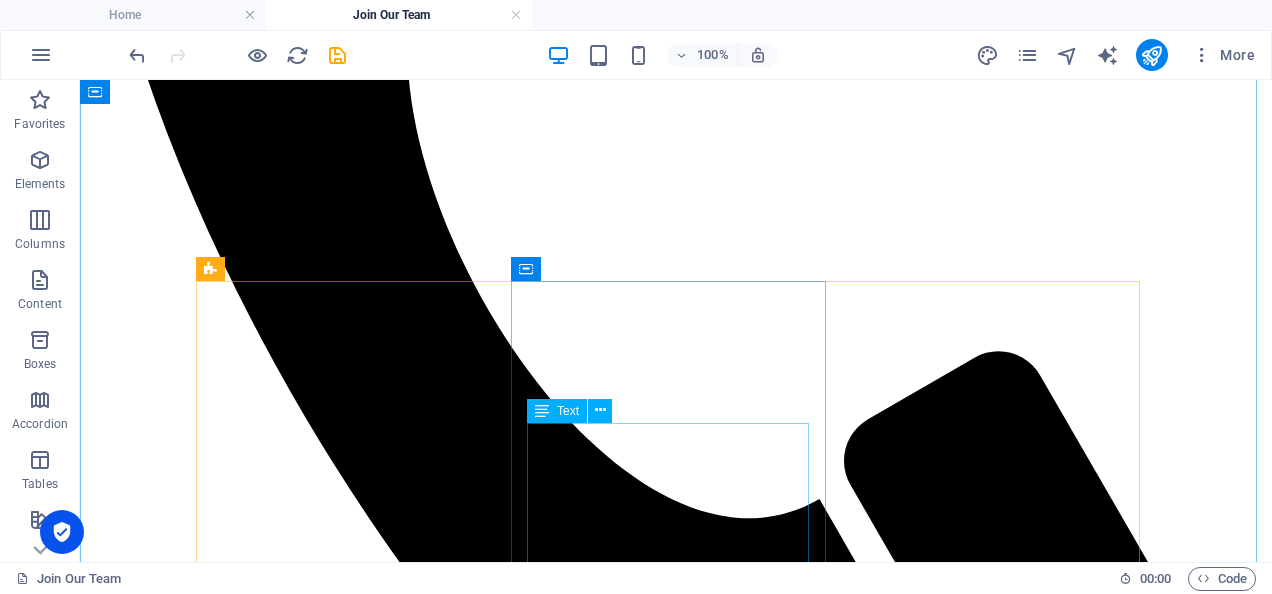 click on "We are extremely proud that we are operating our care homes as a family business and have done so for almost 35 years. We have a positive track record in providing excellent care to our residents from across a range of communities - this is our family, looking after your family." at bounding box center [676, 18918] 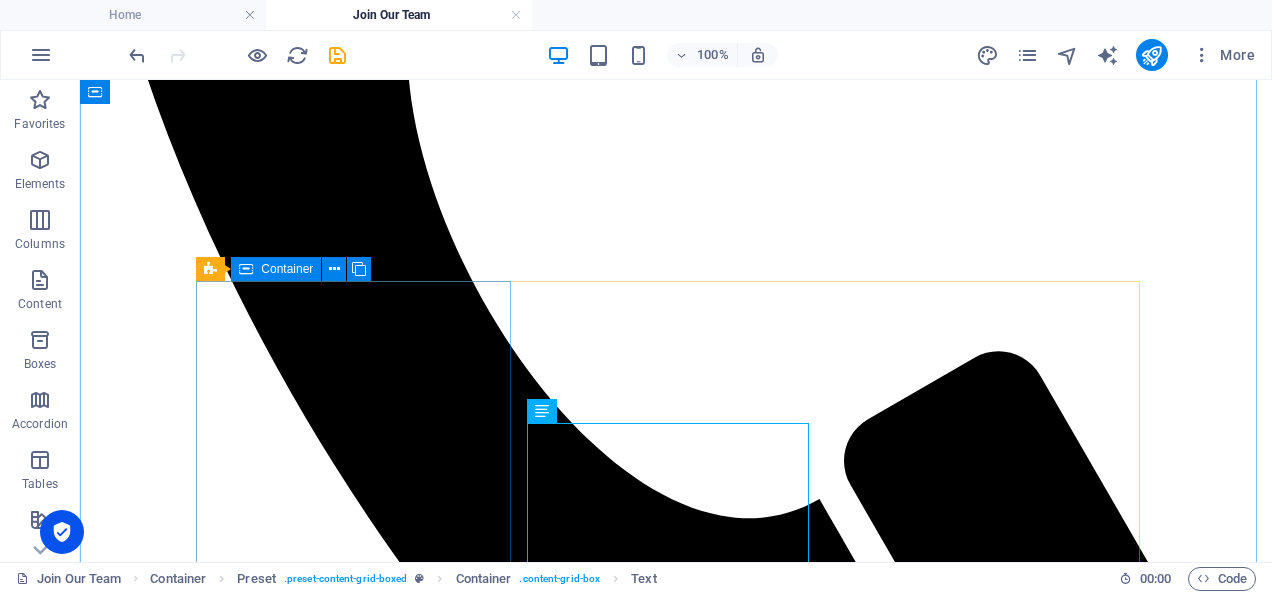 click on "LOCAL TEAM We believe it is critical for us to be able to easily access our homes - ensuring we provide support for our local teams on a daily basis. We believe in our community and the communities our homes are located in, and we are continuing to develop our homes, to bring even more choice for your loved one." at bounding box center [676, 16606] 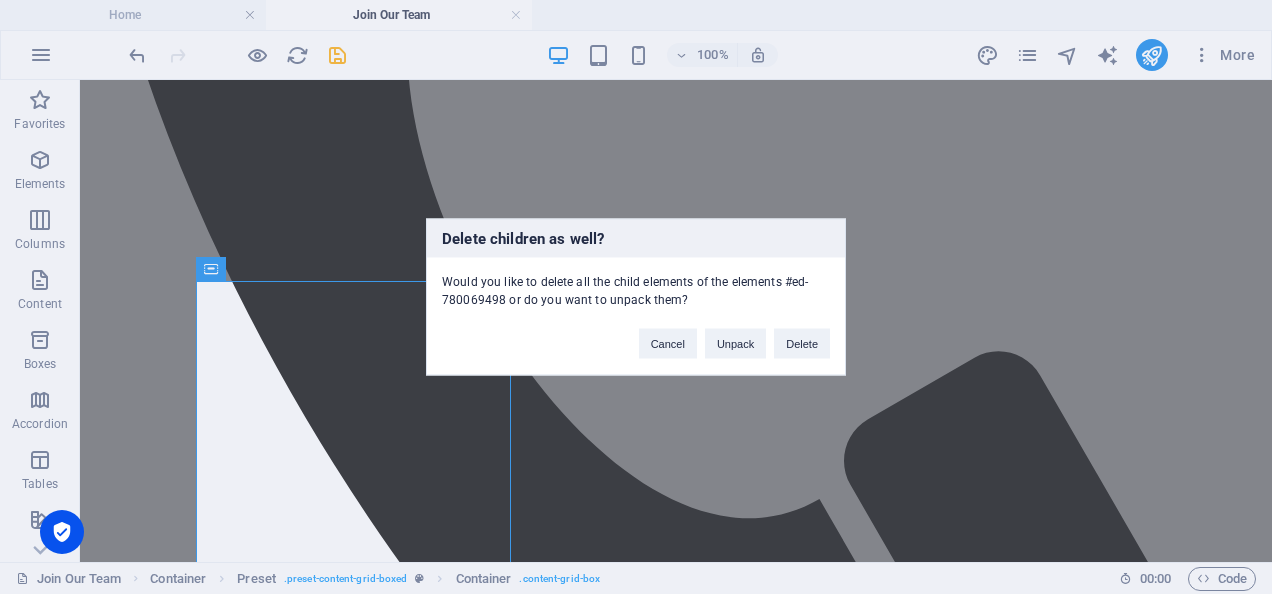 type 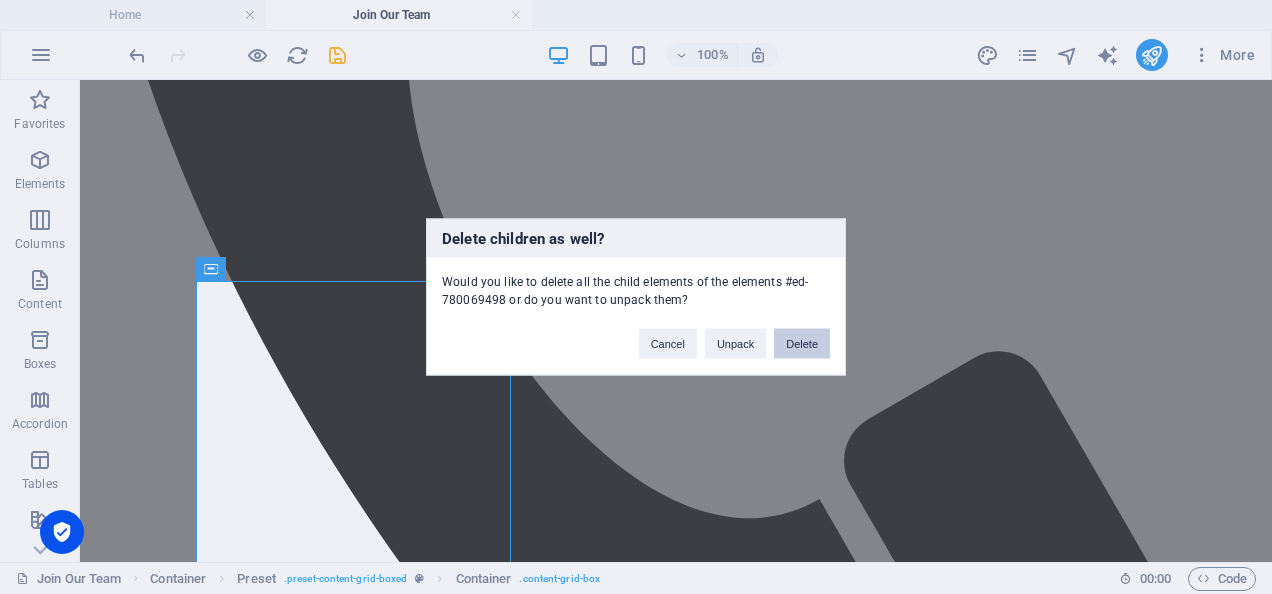 click on "Delete" at bounding box center [802, 344] 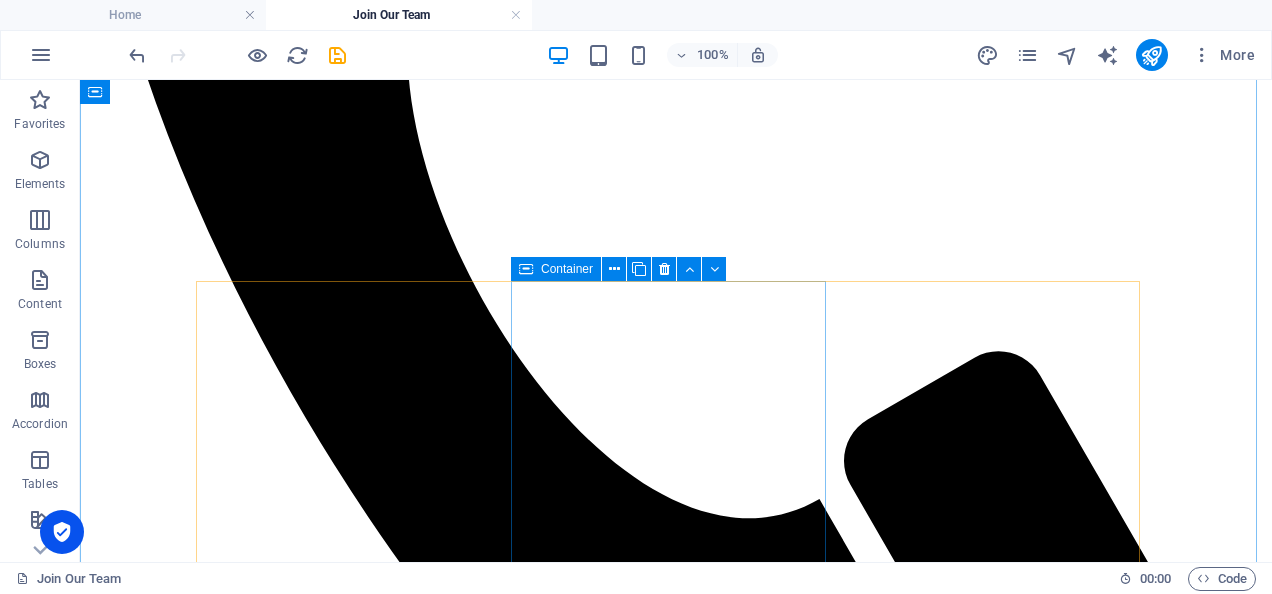 click on "CHOICE OF HOMES We are proud to be successfully operating six unique care homes, across a choice of locations depending on the type of care you require for your loved one. From Chorley in Lancashire, through to Manchester, Merseyside and Salford, each home is easily accessible by road and public transport." at bounding box center [676, 18606] 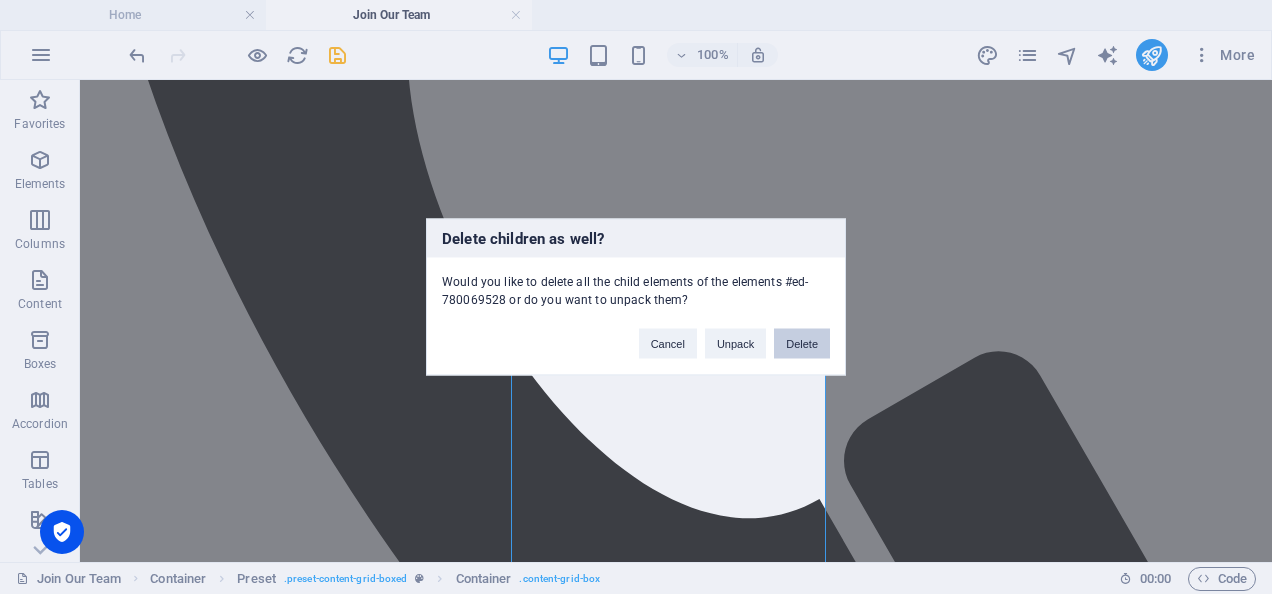 click on "Delete" at bounding box center (802, 344) 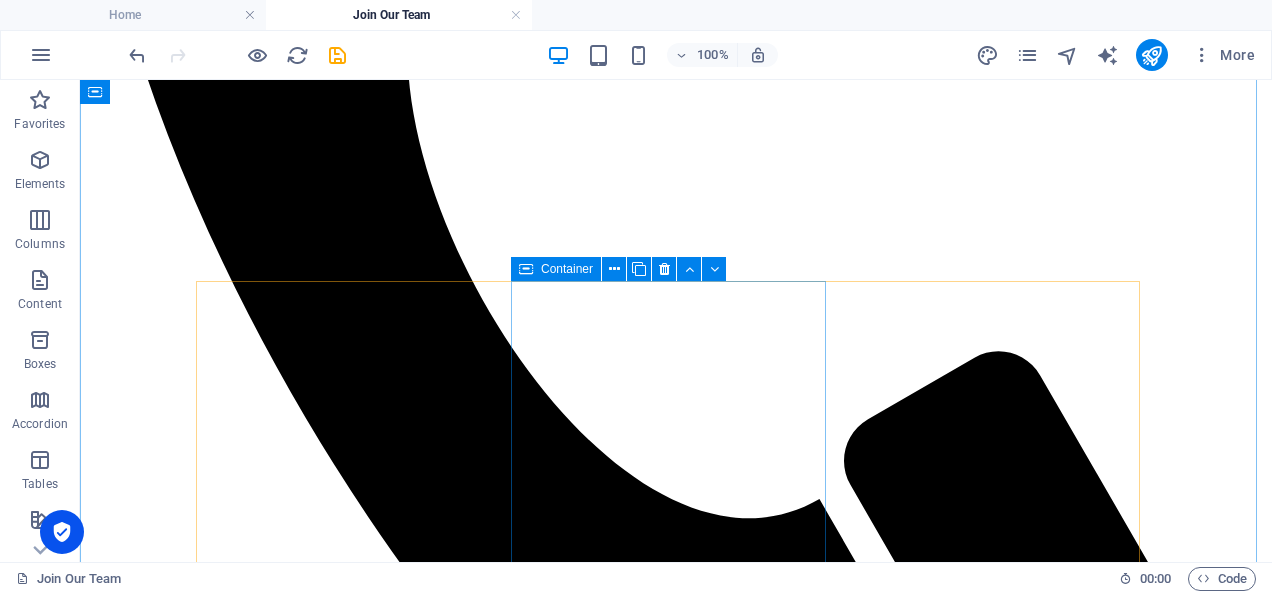 click on "EXPERIENCED We work collaboratively across each of our homes so we can offer you the very best care for your loved one. We are committed to ensuring our teams are well led, trained and monitored regularly and they are provided with the necessary equipment ensuring they can provide the best possible care." at bounding box center [676, 17958] 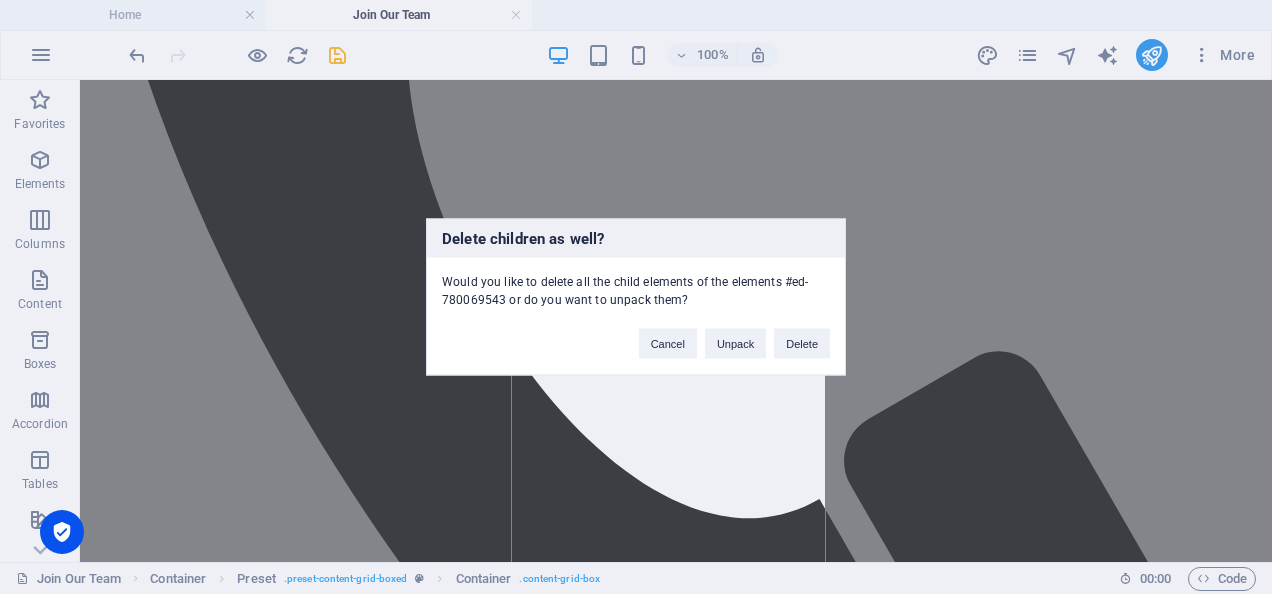 type 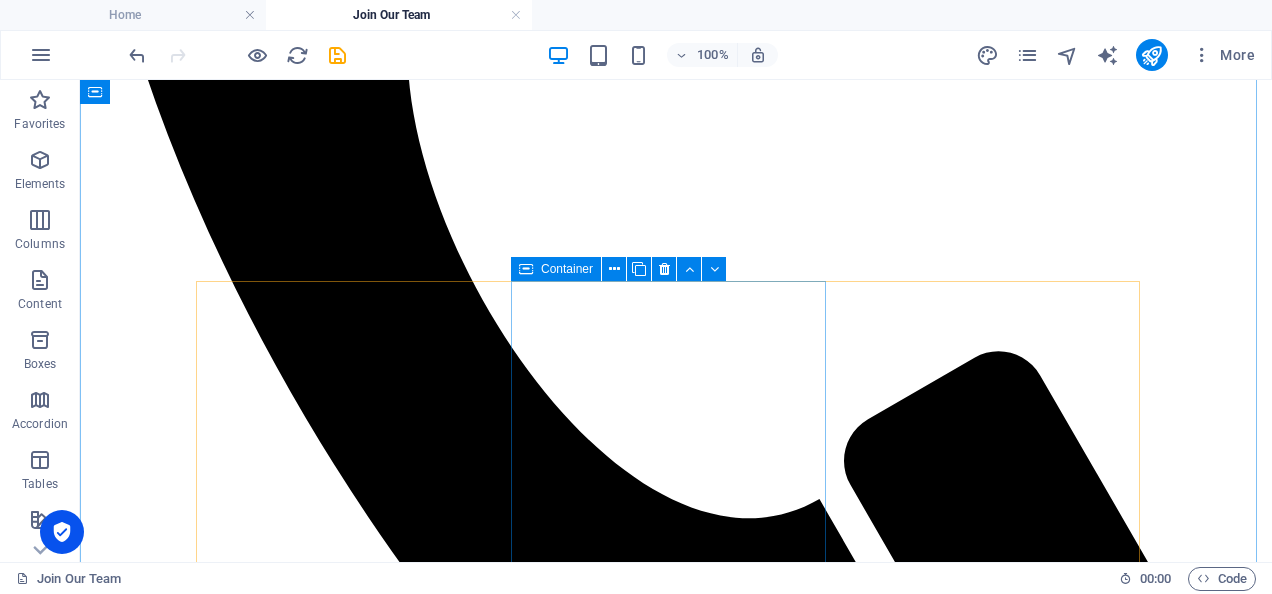 click on "SPECIALIST CARE Each home offers a variety of care packages, and you can be assured that we only offer a certain type of care where we can fully support the needs of our residents. We will only offer a type of care where the home is suitably equipped and our have the relevant skills, knowledge and experience." at bounding box center [676, 17972] 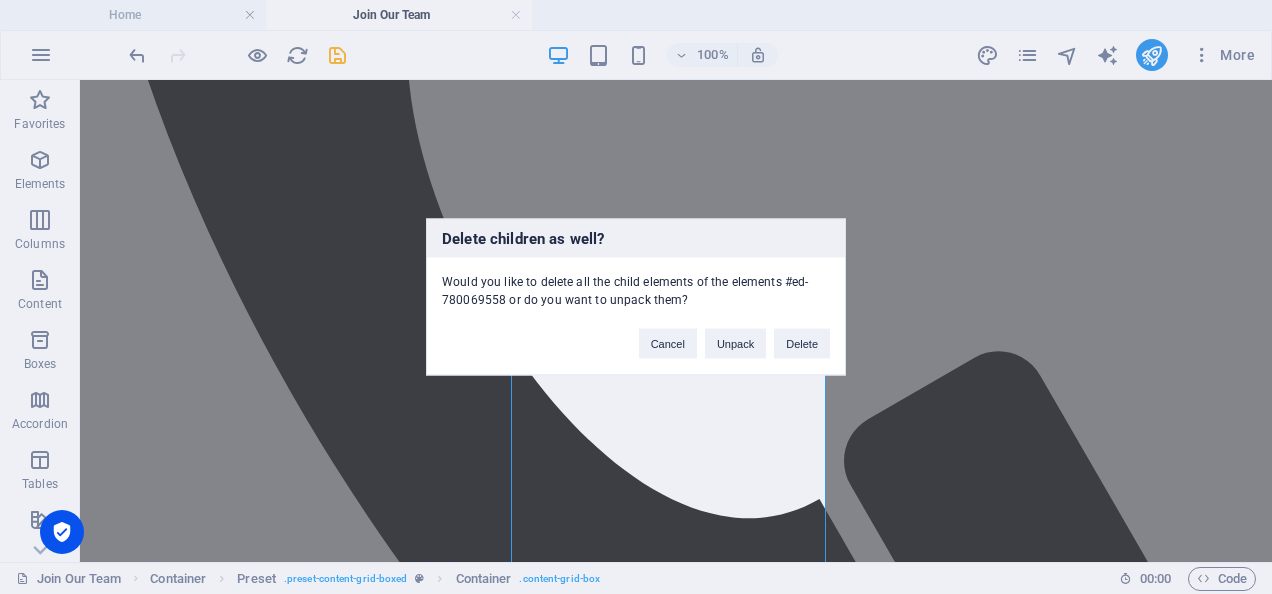 type 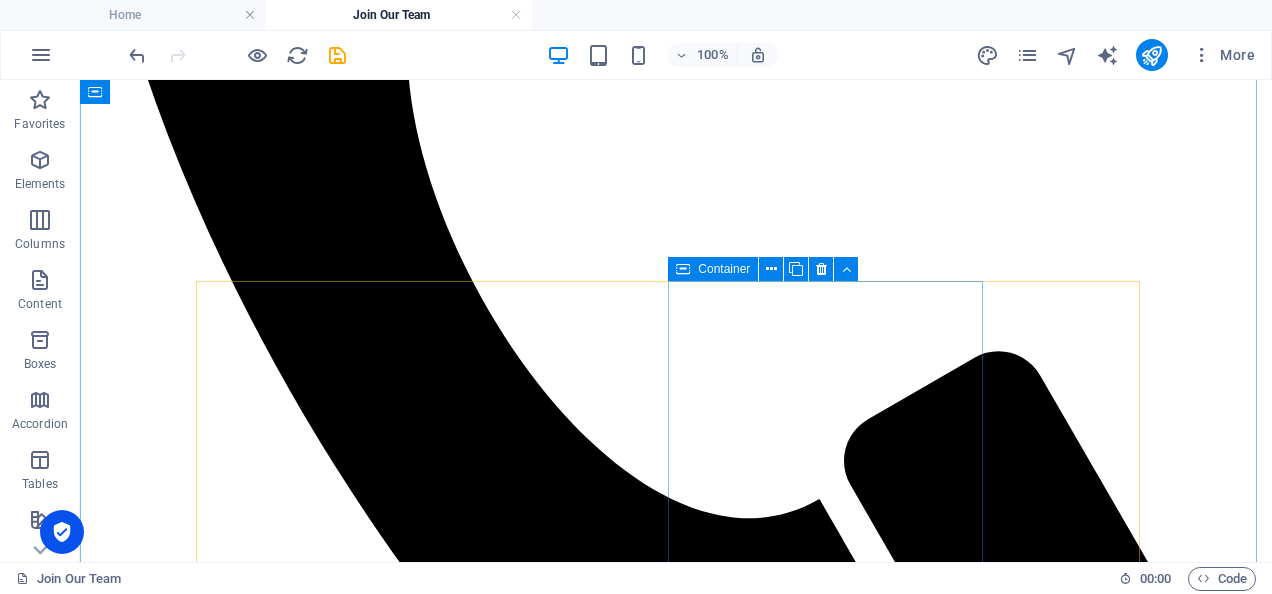 click on "INDIVIDUAL CARE We have recently introduced 'Our Resident's Journey' - this is our creative and innovative approach to supporting you through your loved one's journey with us. From your initial enquiry, through to choosing a home and then to their arrival and beyond we are here to support and guide you" at bounding box center [676, 18050] 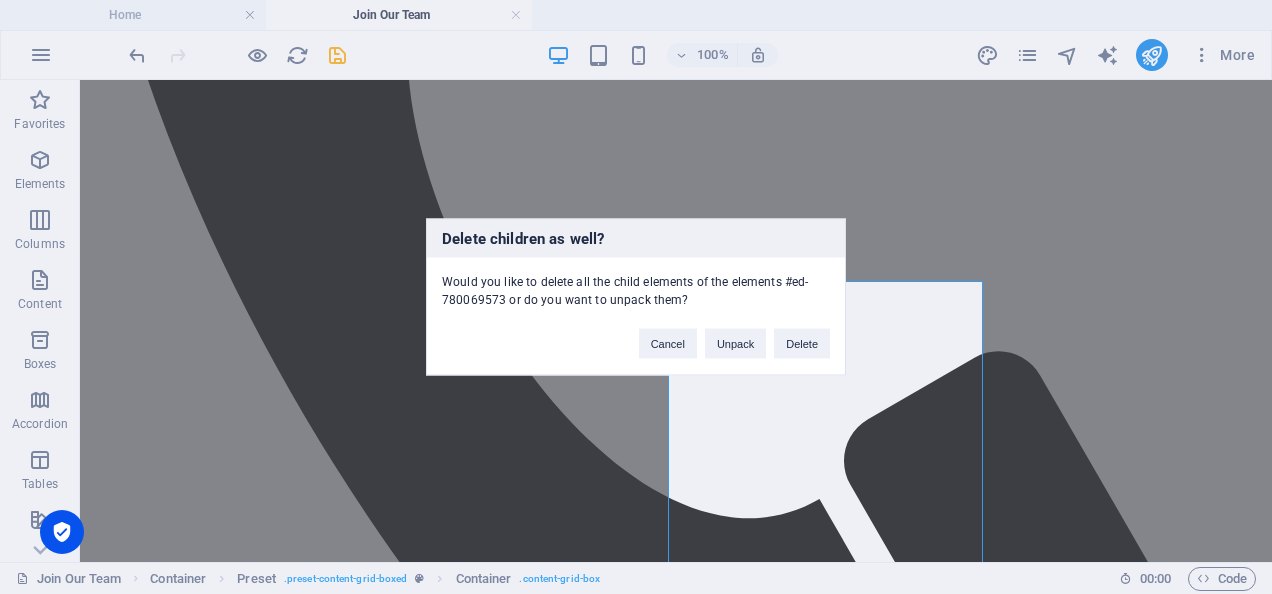 type 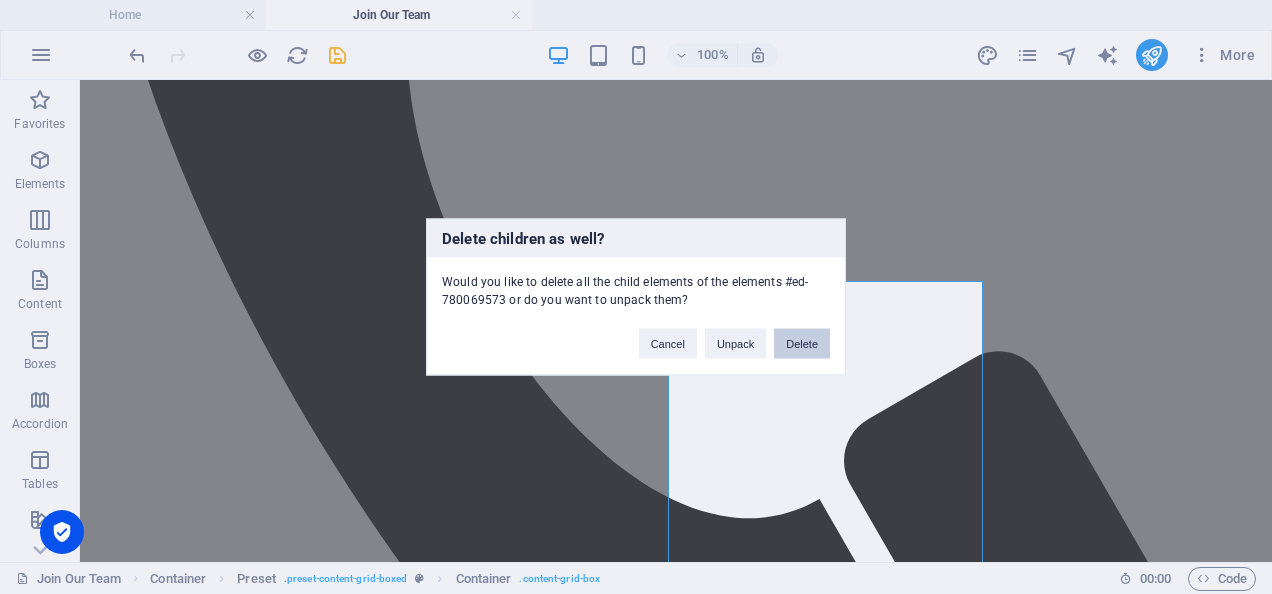 click on "Delete" at bounding box center [802, 344] 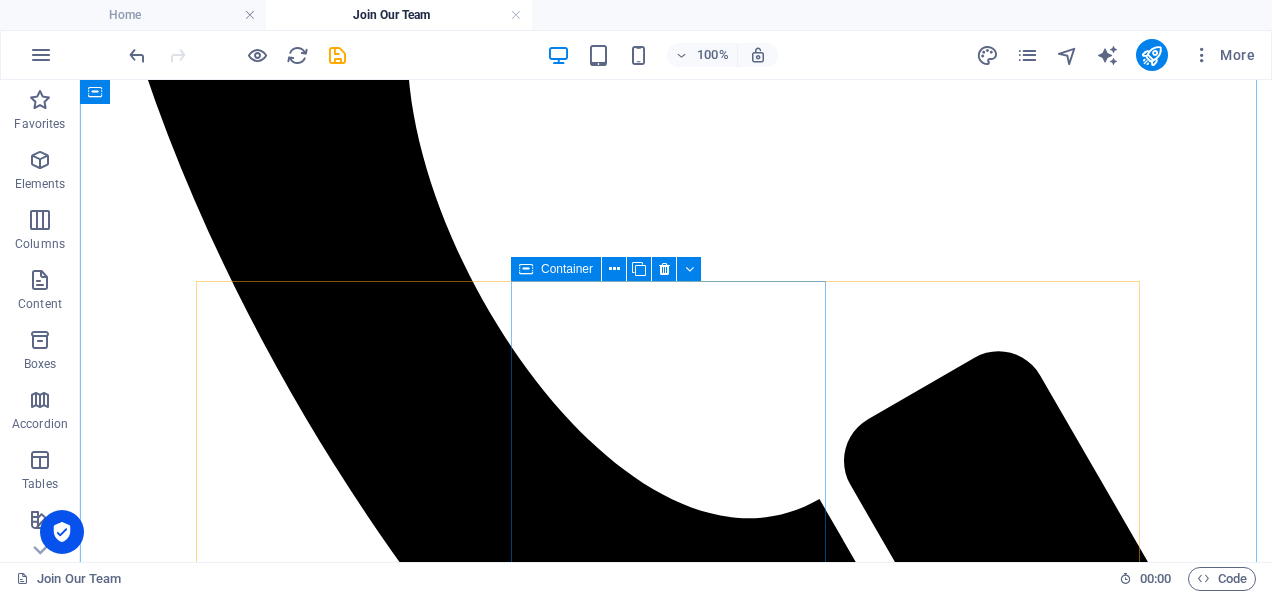 click on "FAMILY RUN We are extremely proud that we are operating our care homes as a family business and have done so for almost 35 years. We have a positive track record in providing excellent care to our residents from across a range of communities - this is our family, looking after your family." at bounding box center [676, 16507] 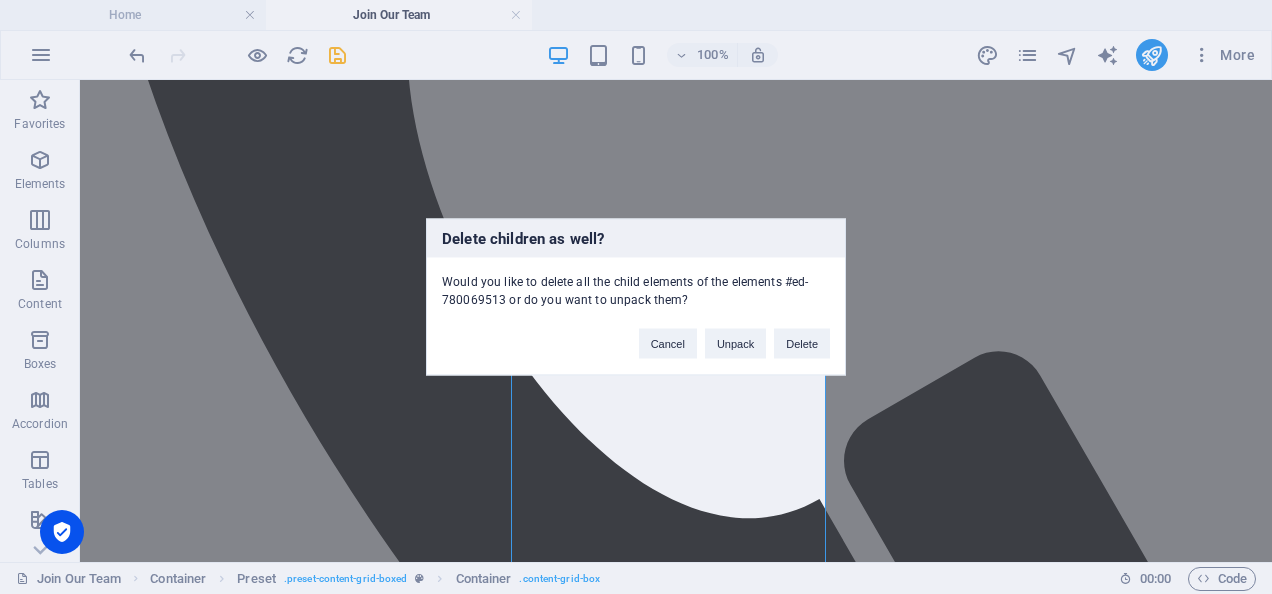 type 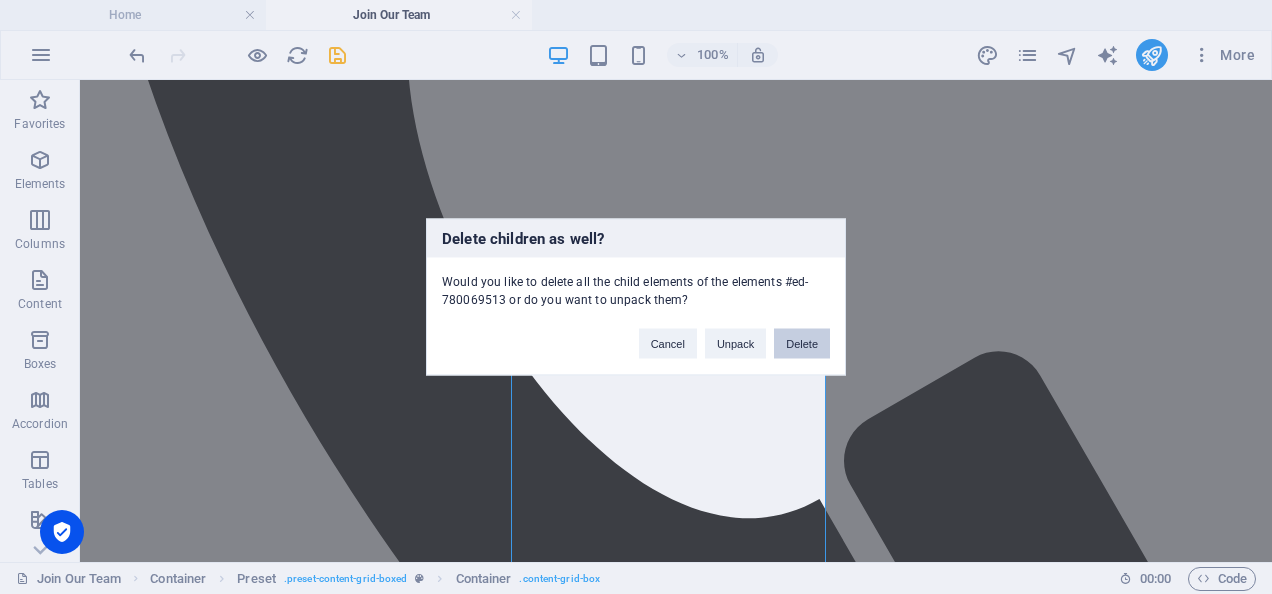 click on "Delete" at bounding box center [802, 344] 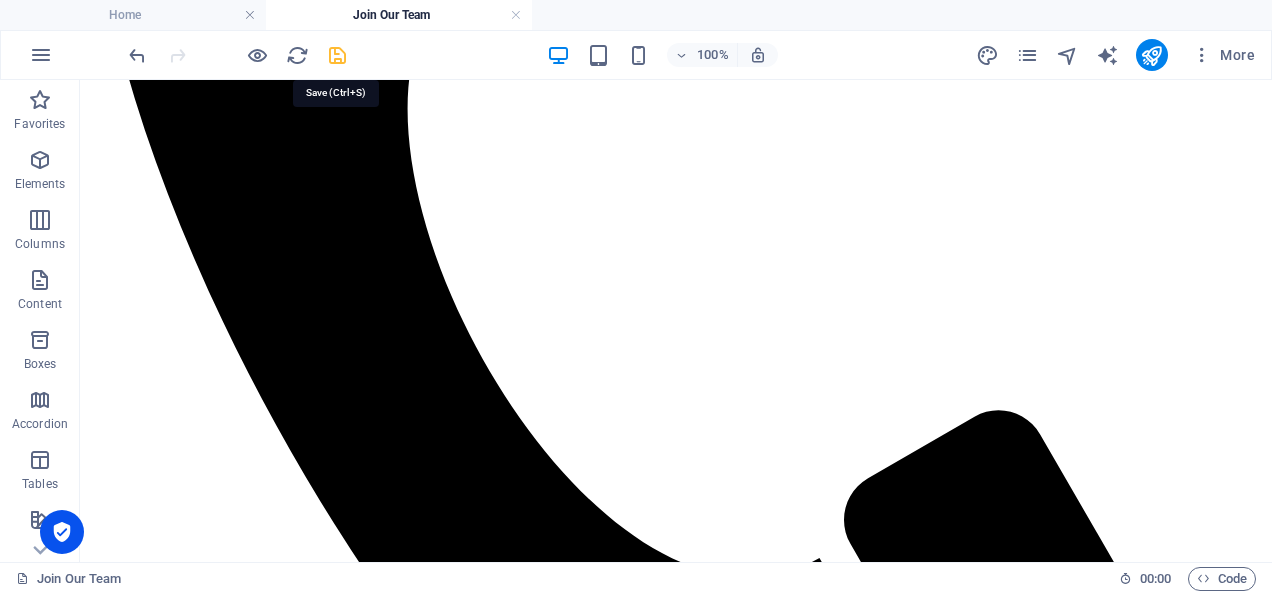 click at bounding box center [337, 55] 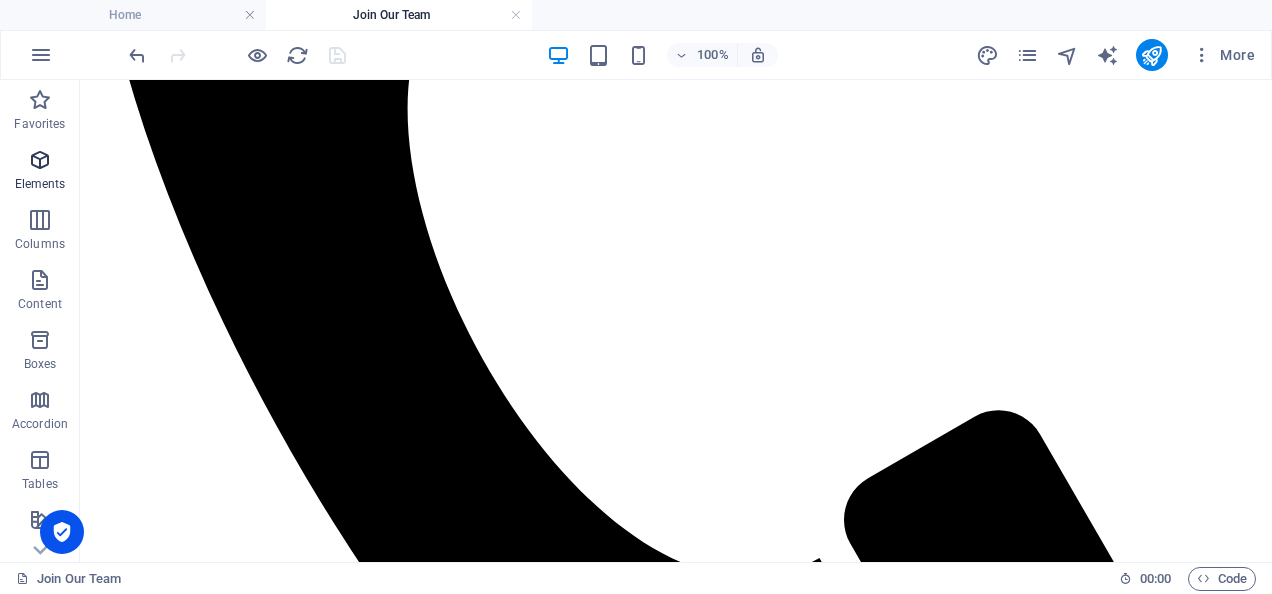 click at bounding box center [40, 160] 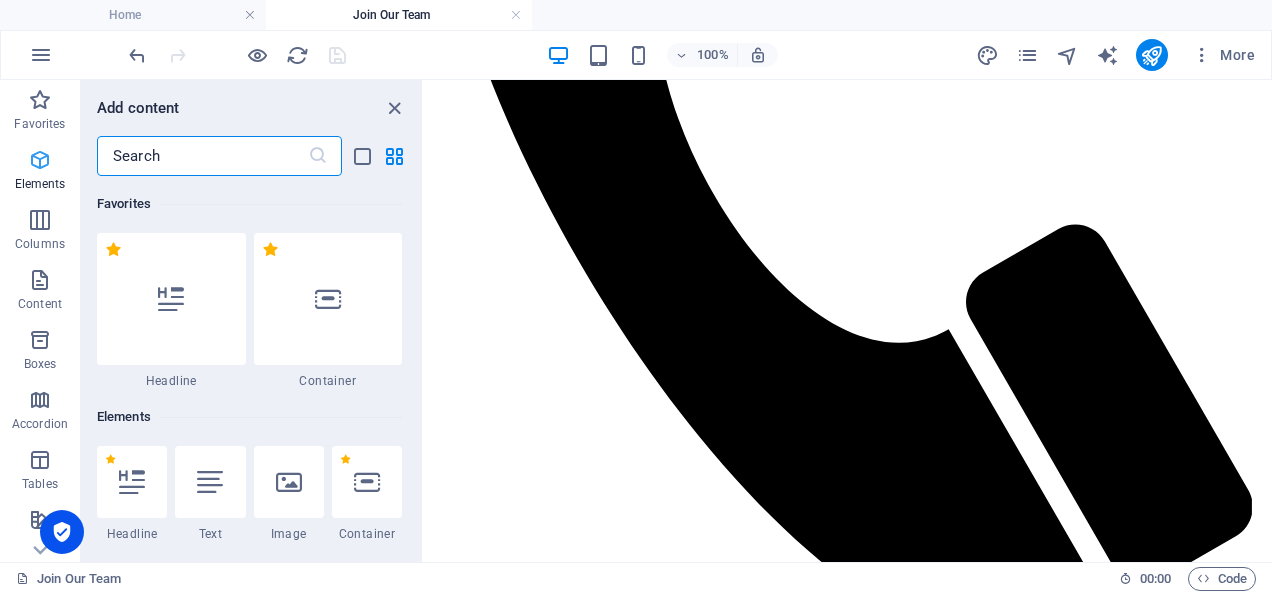 scroll, scrollTop: 690, scrollLeft: 0, axis: vertical 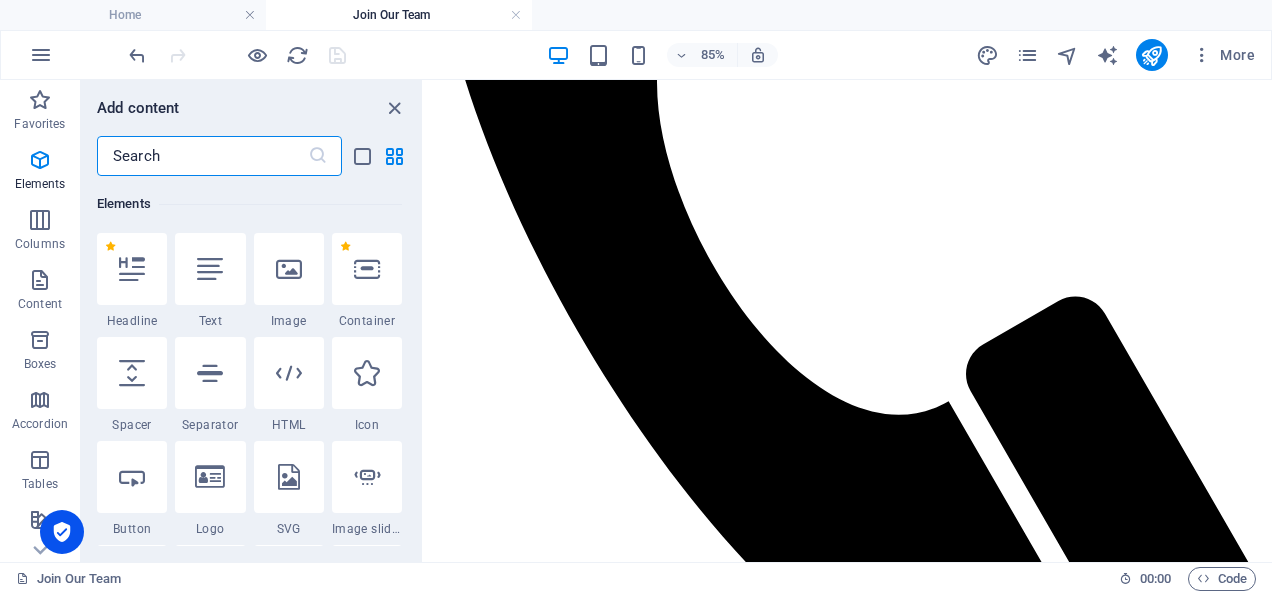 click at bounding box center [202, 156] 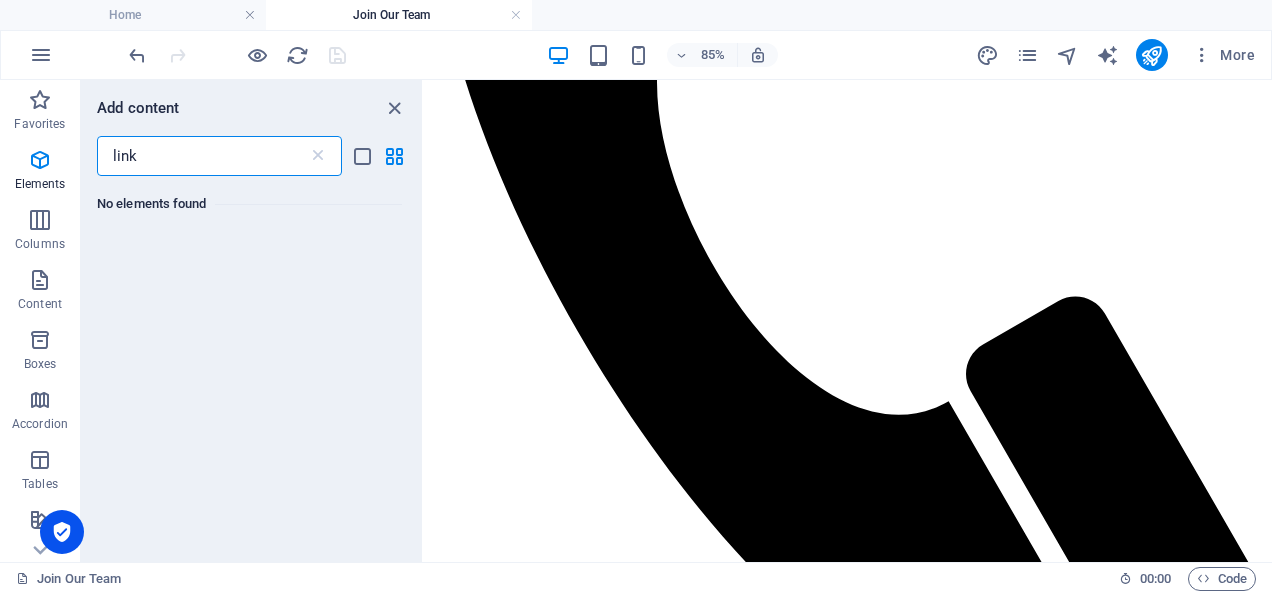 scroll, scrollTop: 0, scrollLeft: 0, axis: both 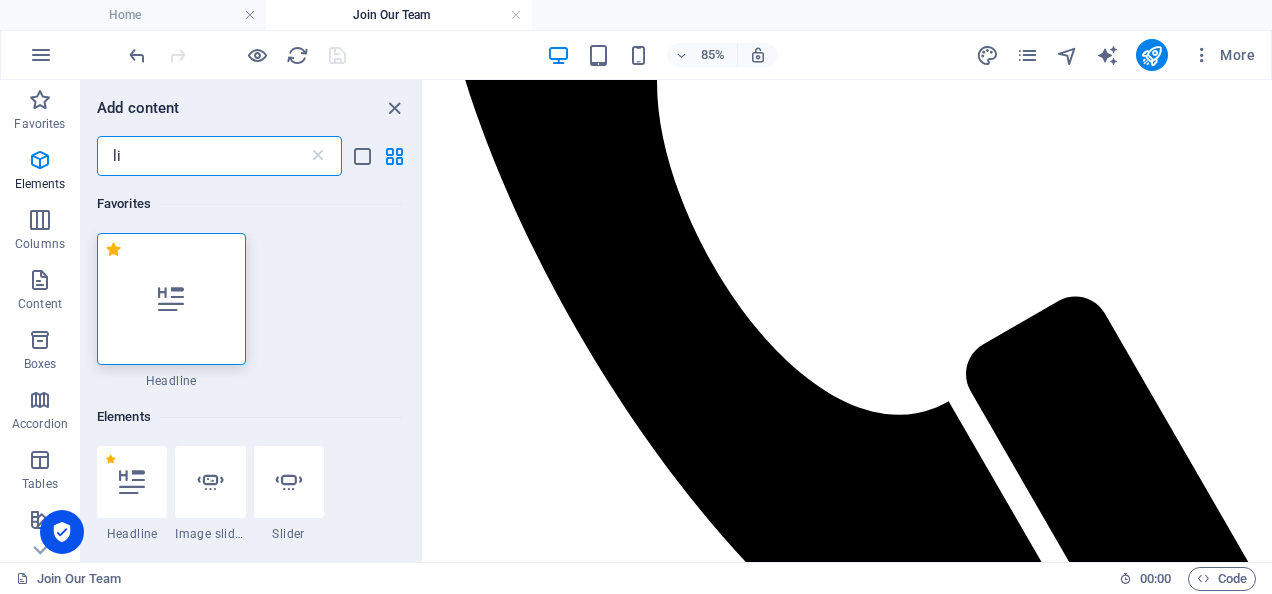 type on "l" 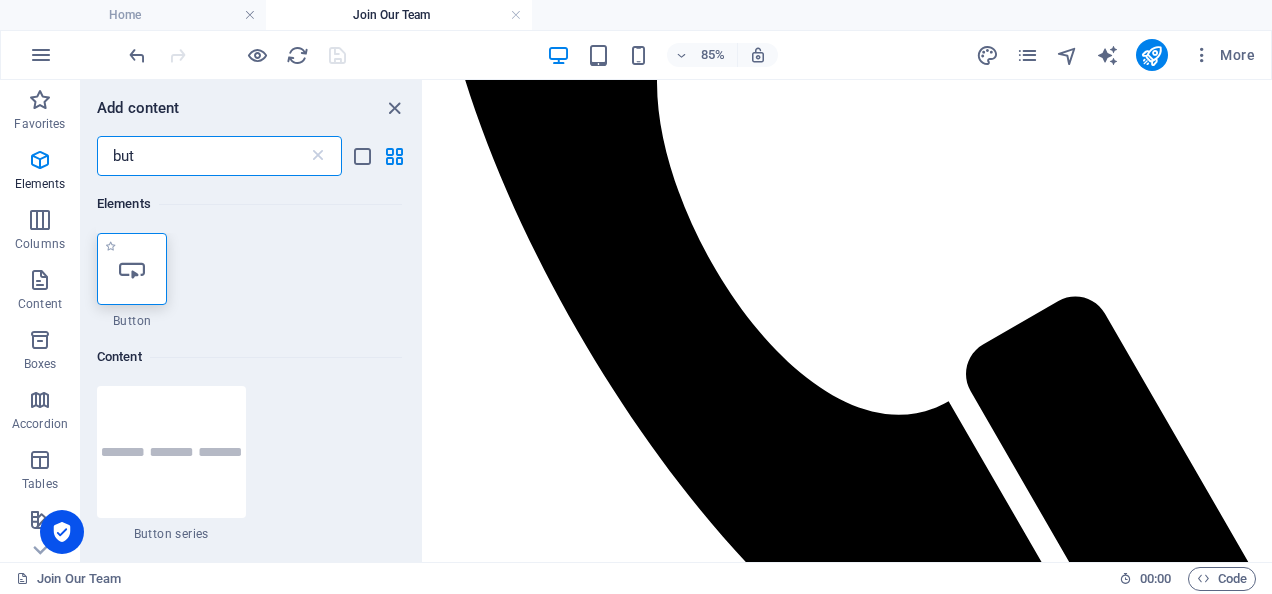 type on "but" 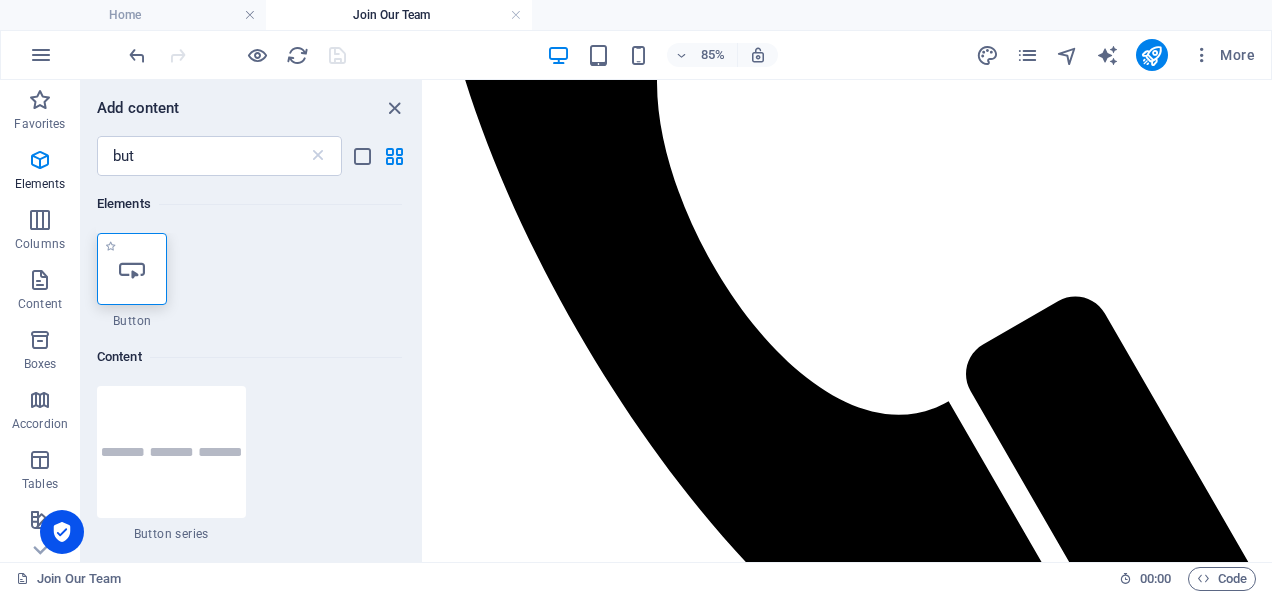 click at bounding box center [132, 269] 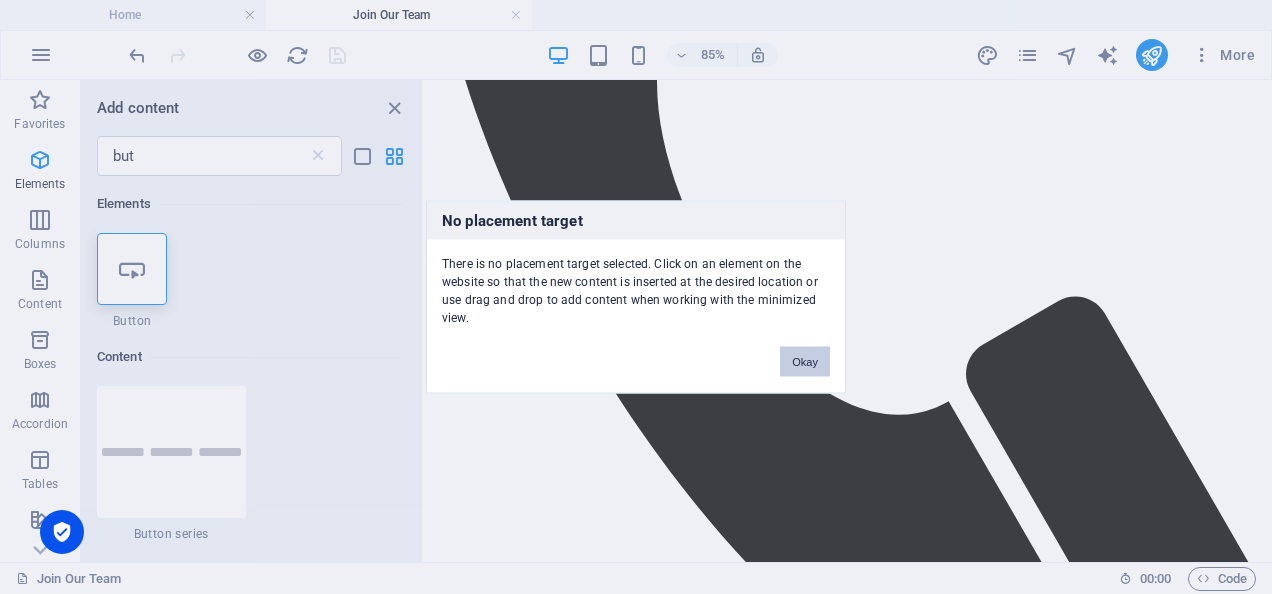 click on "Okay" at bounding box center [805, 362] 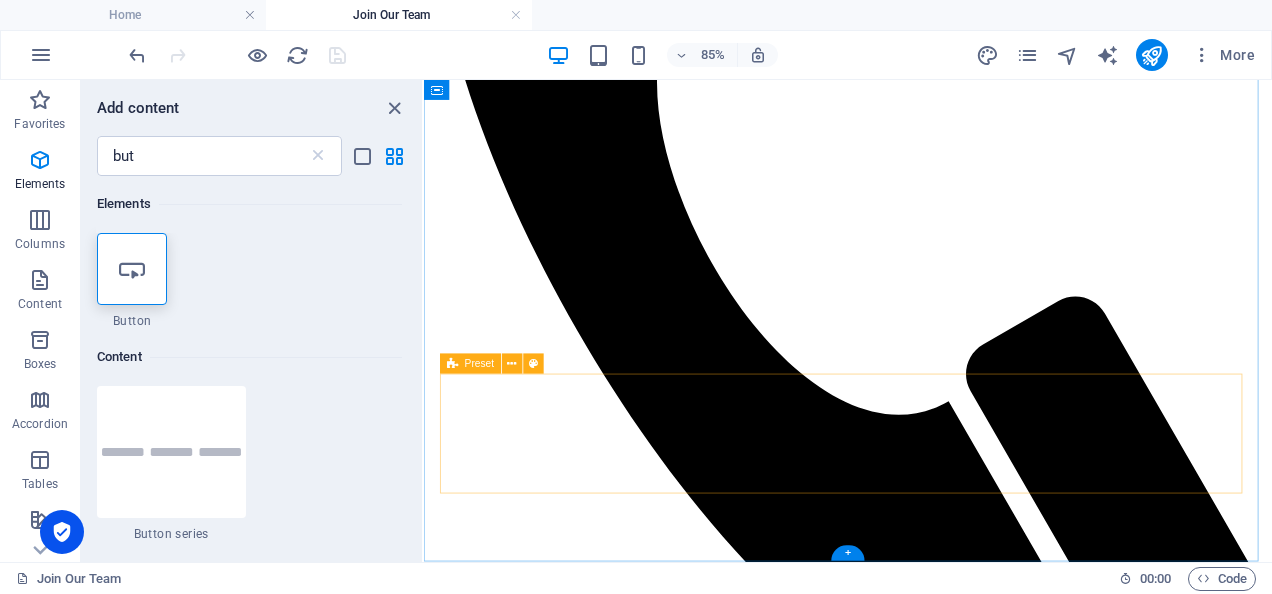 click on "Drop content here or  Add elements  Paste clipboard" at bounding box center (923, 15307) 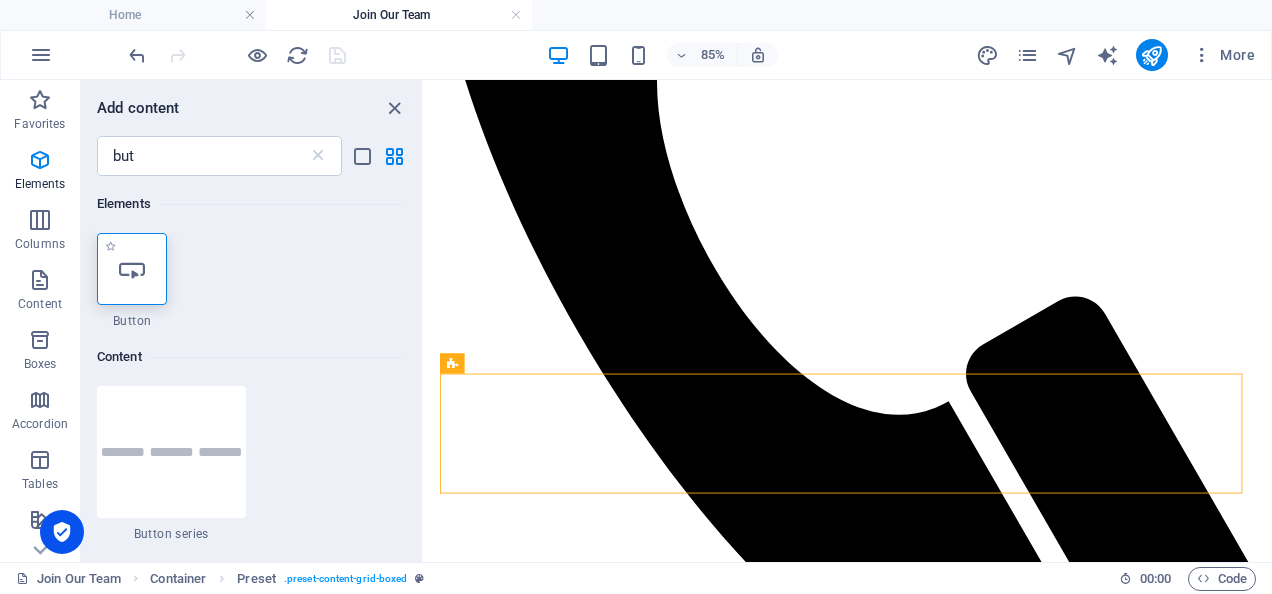click at bounding box center [132, 269] 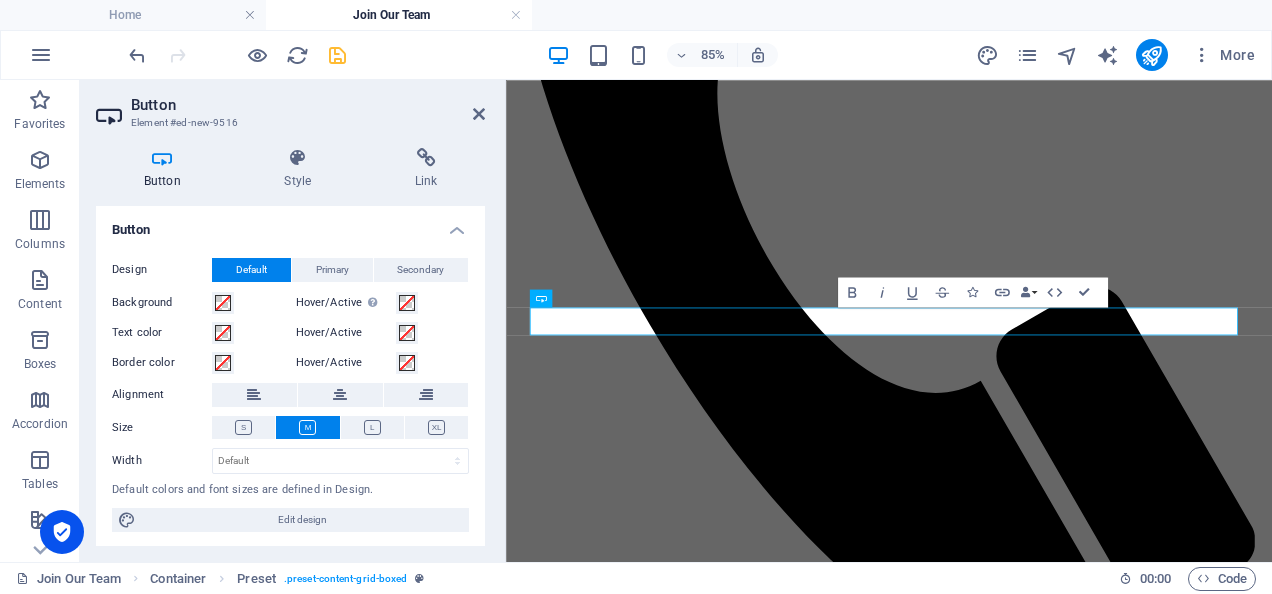 scroll, scrollTop: 187, scrollLeft: 0, axis: vertical 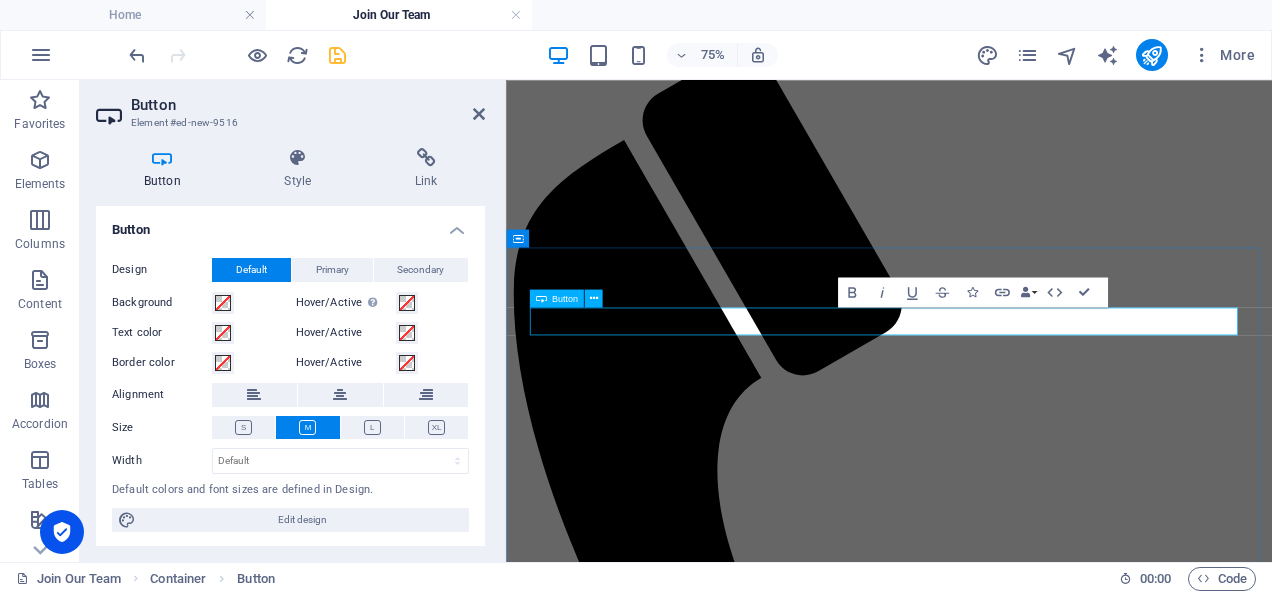 click on "Button label" at bounding box center (553, 15138) 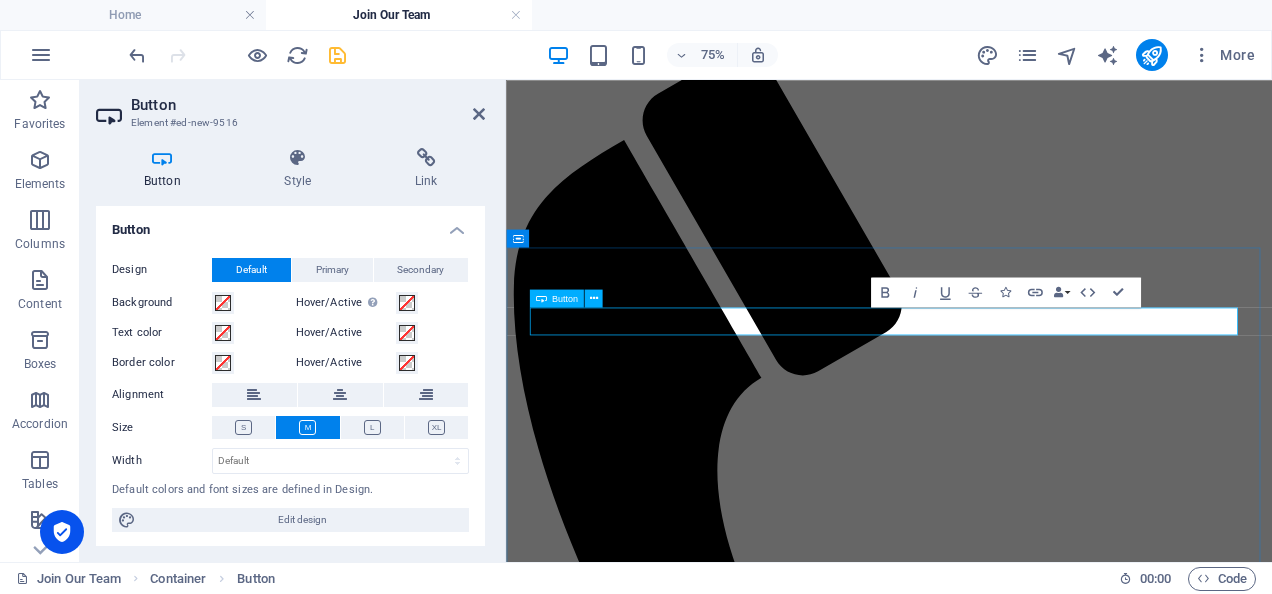type 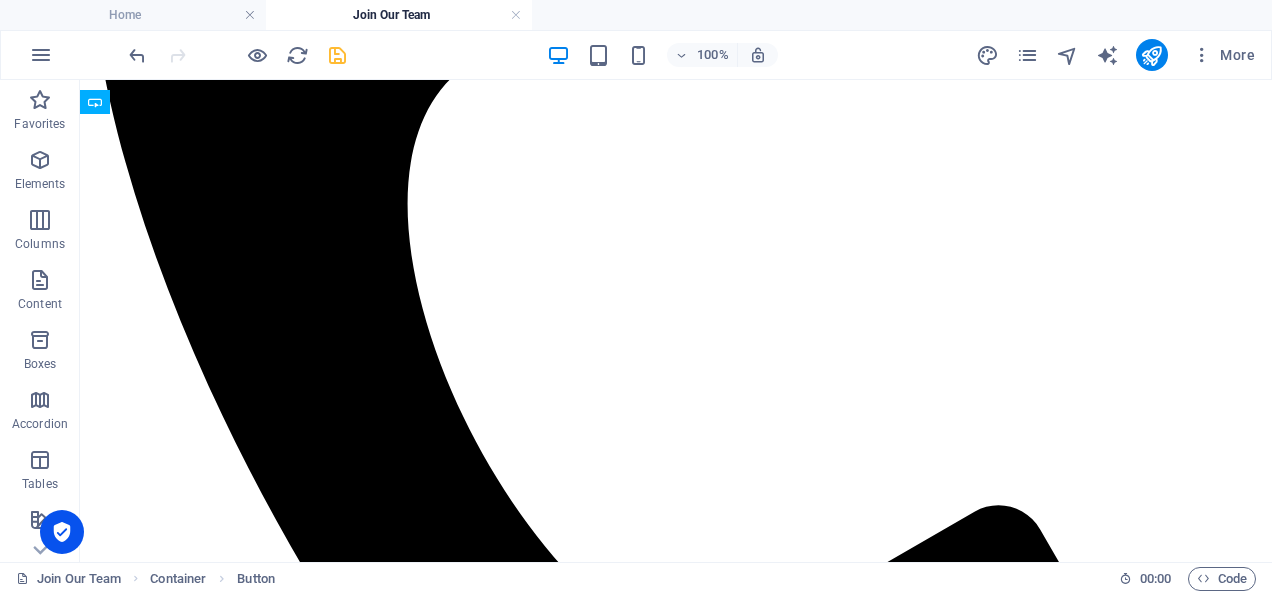 scroll, scrollTop: 812, scrollLeft: 0, axis: vertical 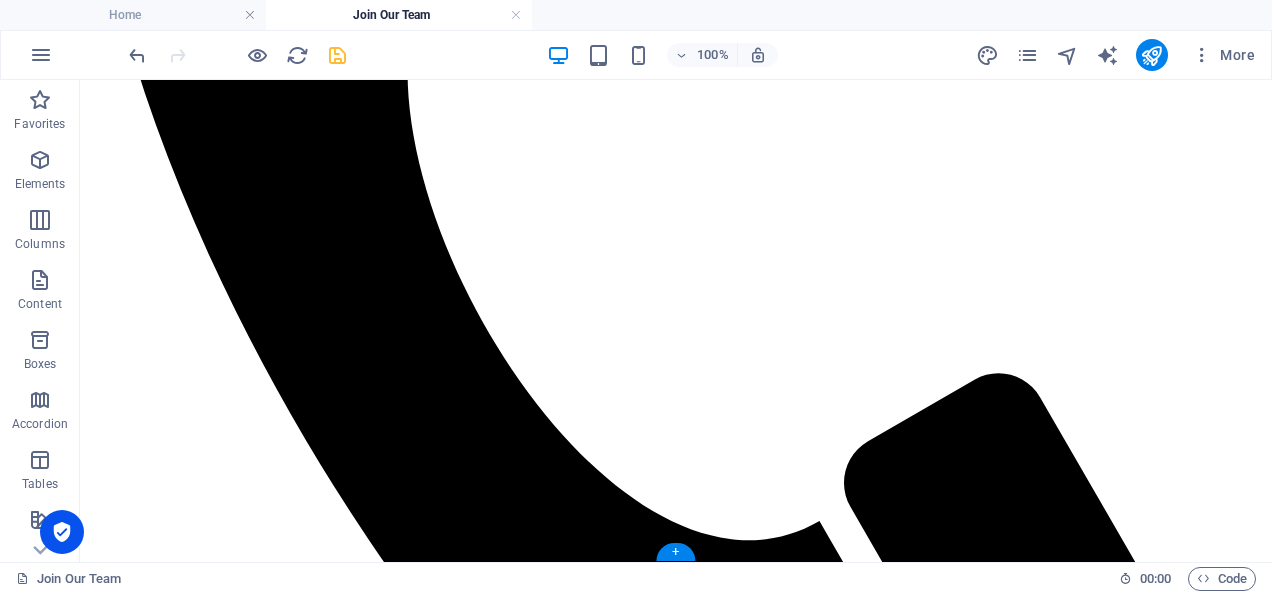 drag, startPoint x: 825, startPoint y: 392, endPoint x: 762, endPoint y: 294, distance: 116.50322 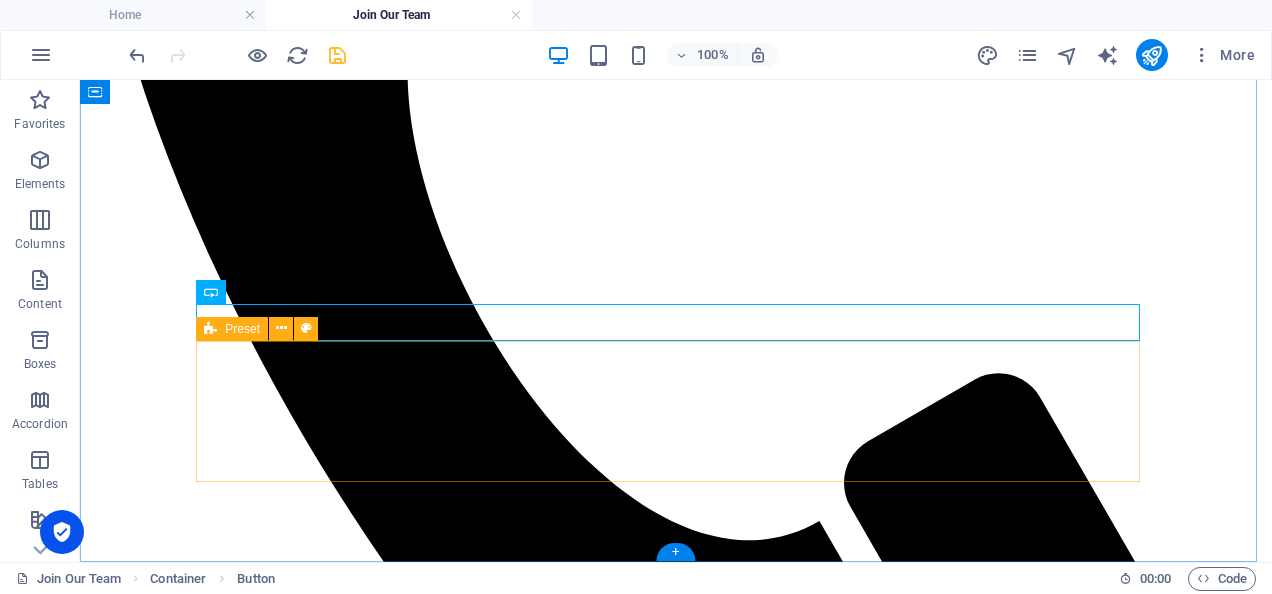 click on "Drop content here or  Add elements  Paste clipboard" at bounding box center [676, 15866] 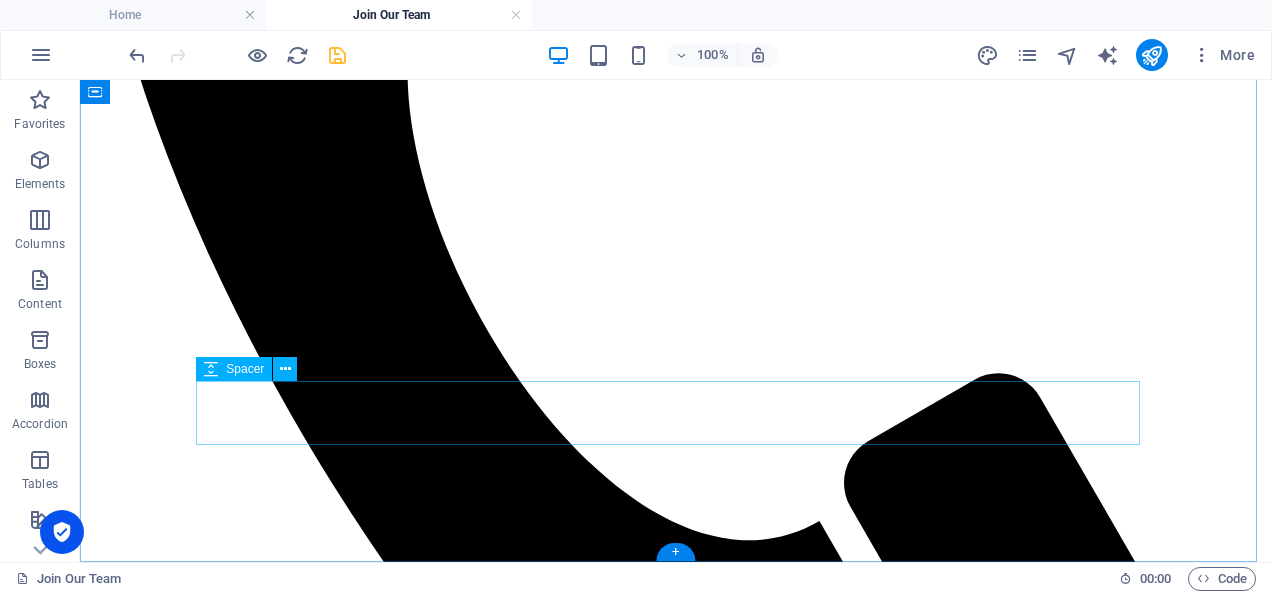 scroll, scrollTop: 670, scrollLeft: 0, axis: vertical 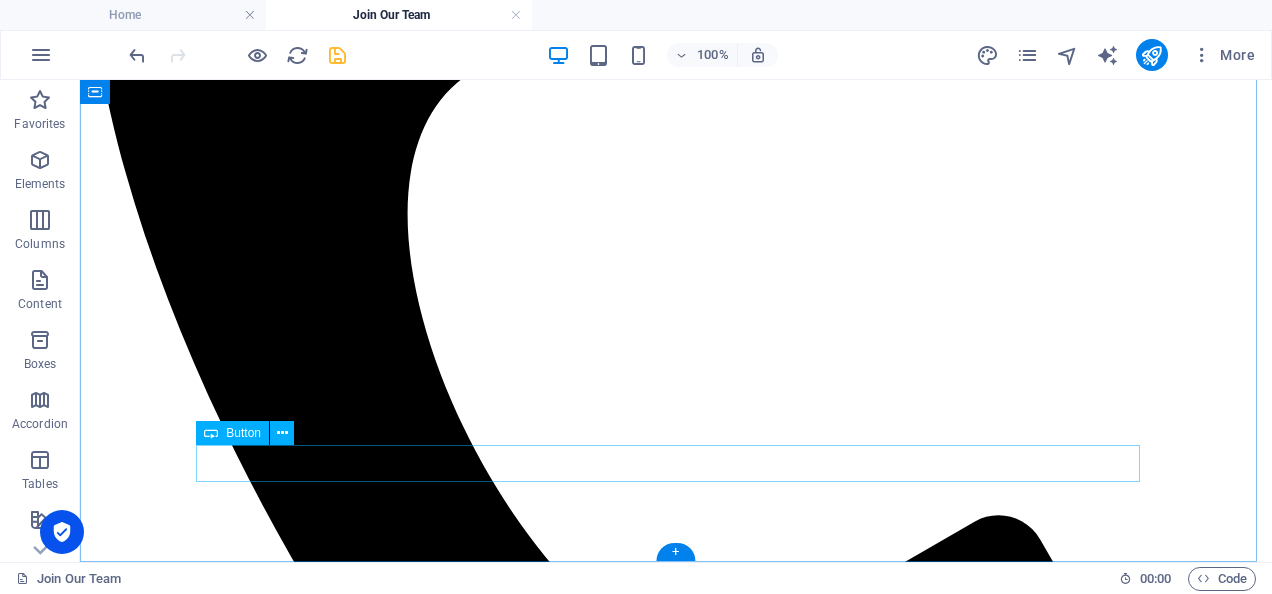 click on "click here for current vacancies" at bounding box center [676, 15928] 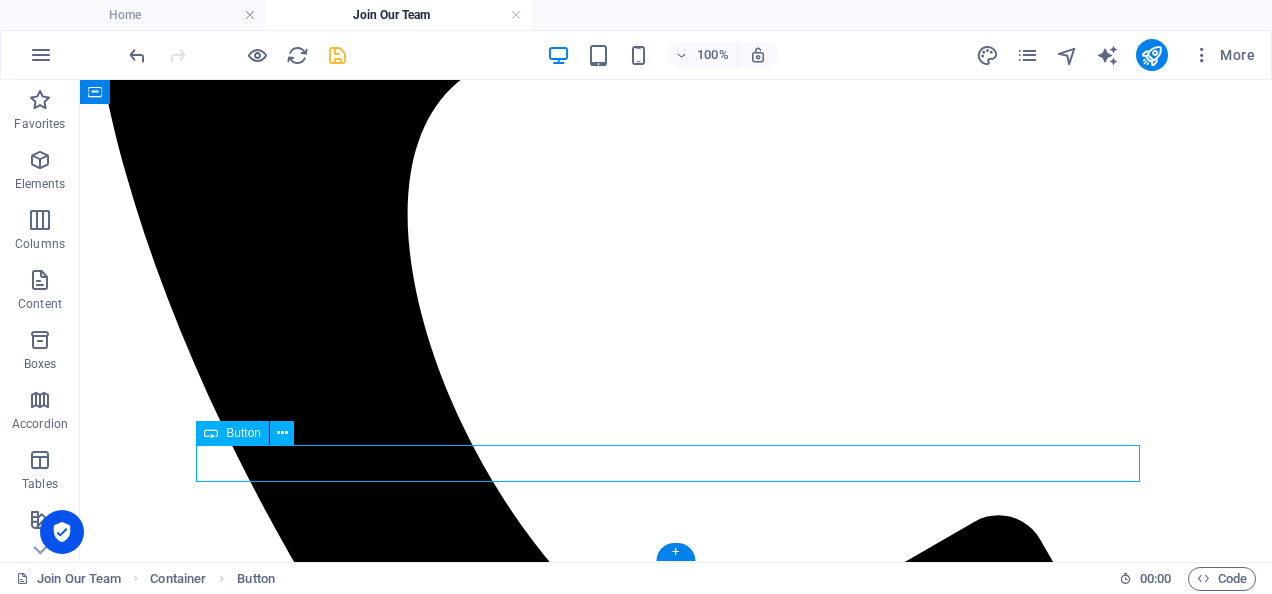 click on "click here for current vacancies" at bounding box center (676, 15928) 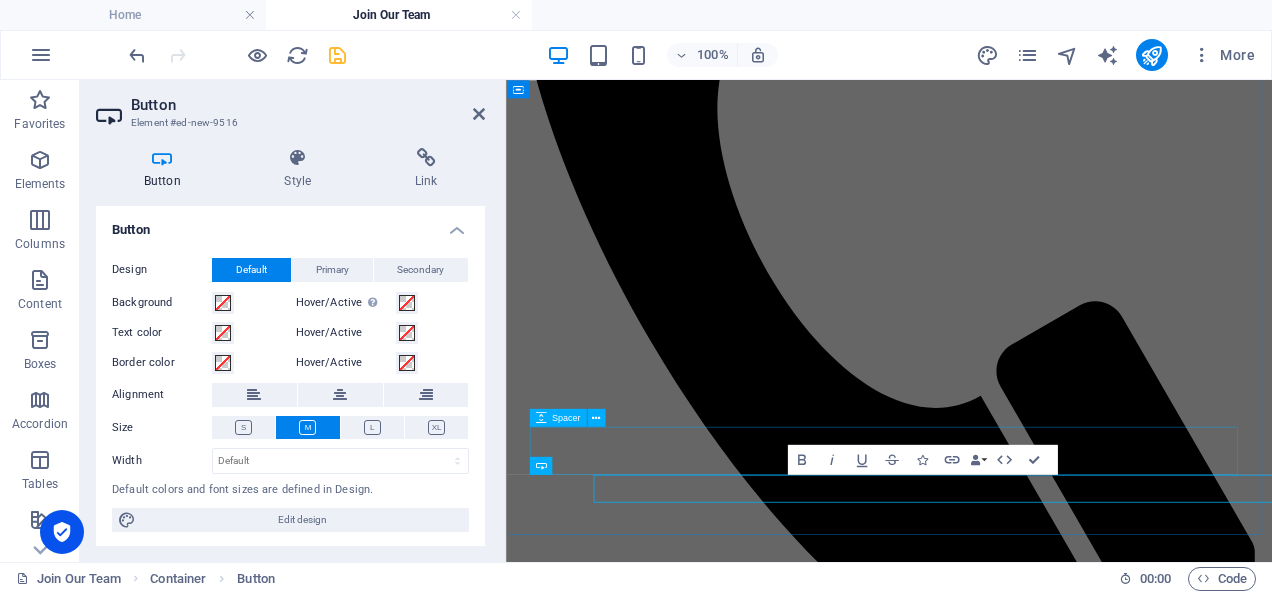 scroll, scrollTop: 510, scrollLeft: 0, axis: vertical 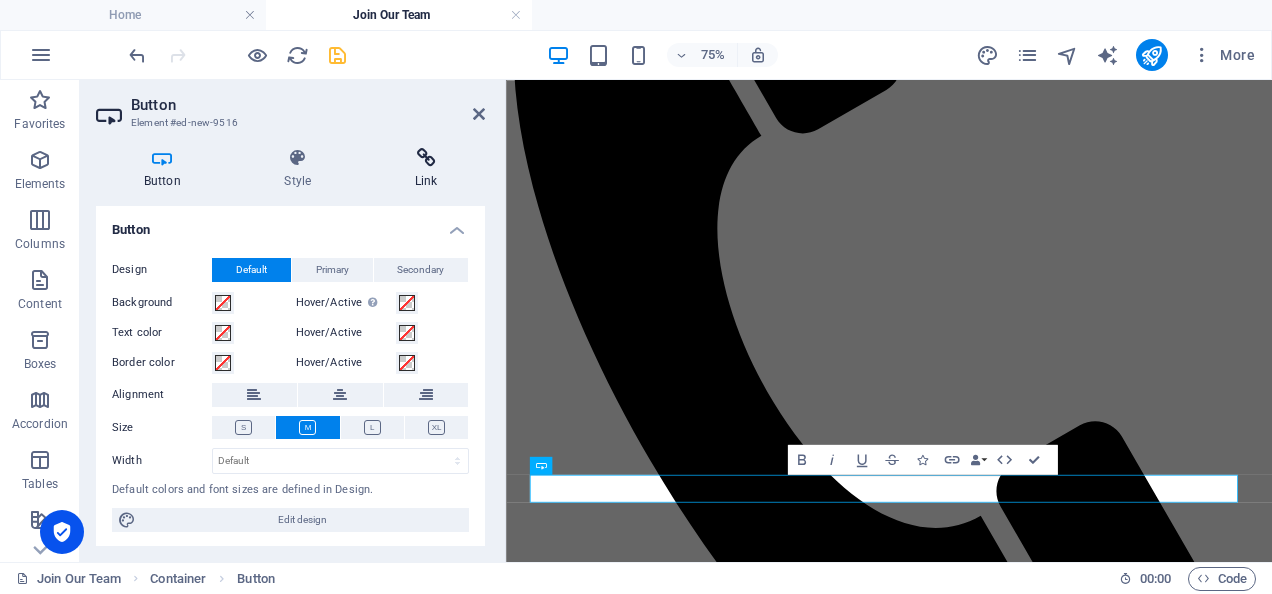 click at bounding box center (426, 158) 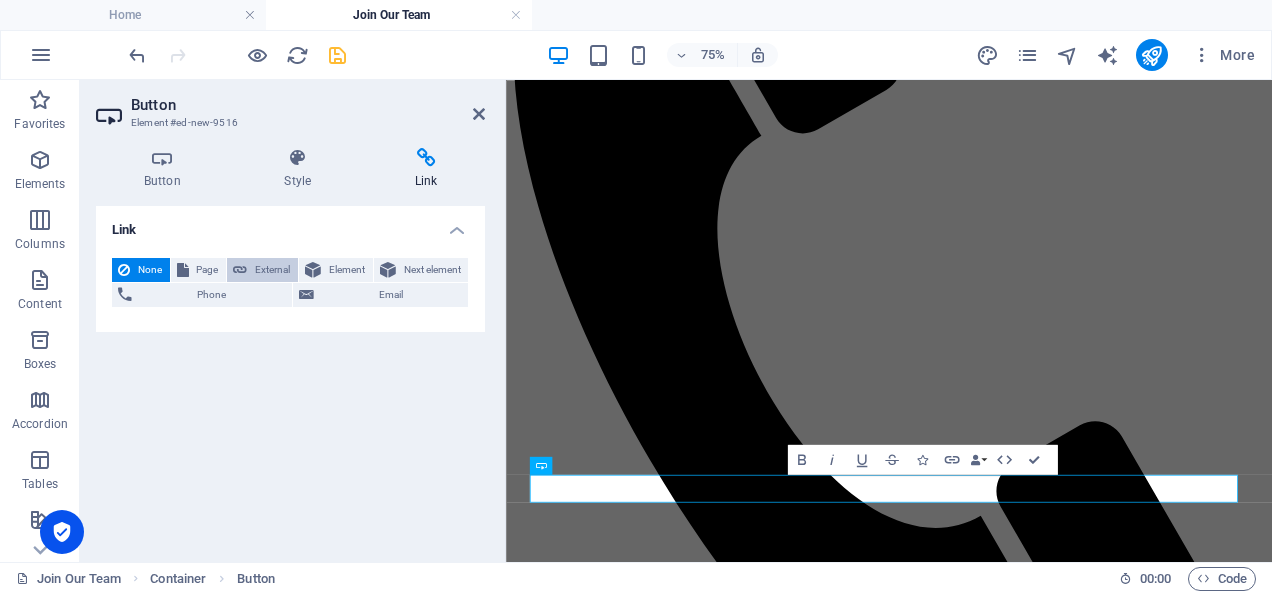 click at bounding box center [240, 270] 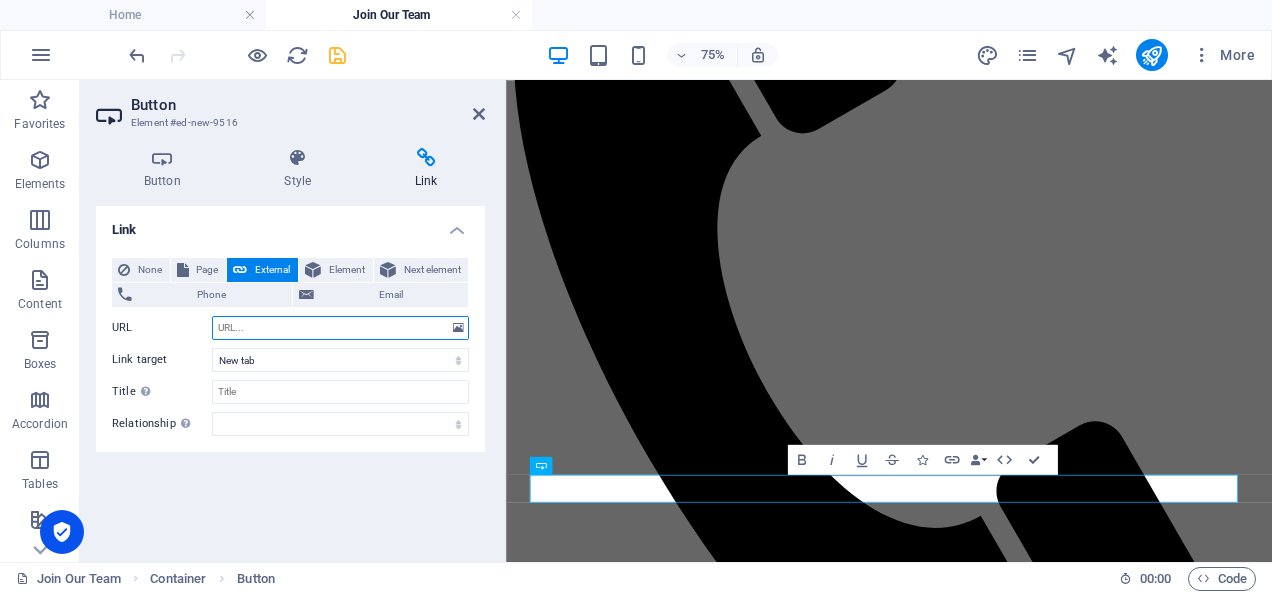 paste on "https://www.carehome.co.uk/stats/stat_job_vacancies.cfm/id/65592" 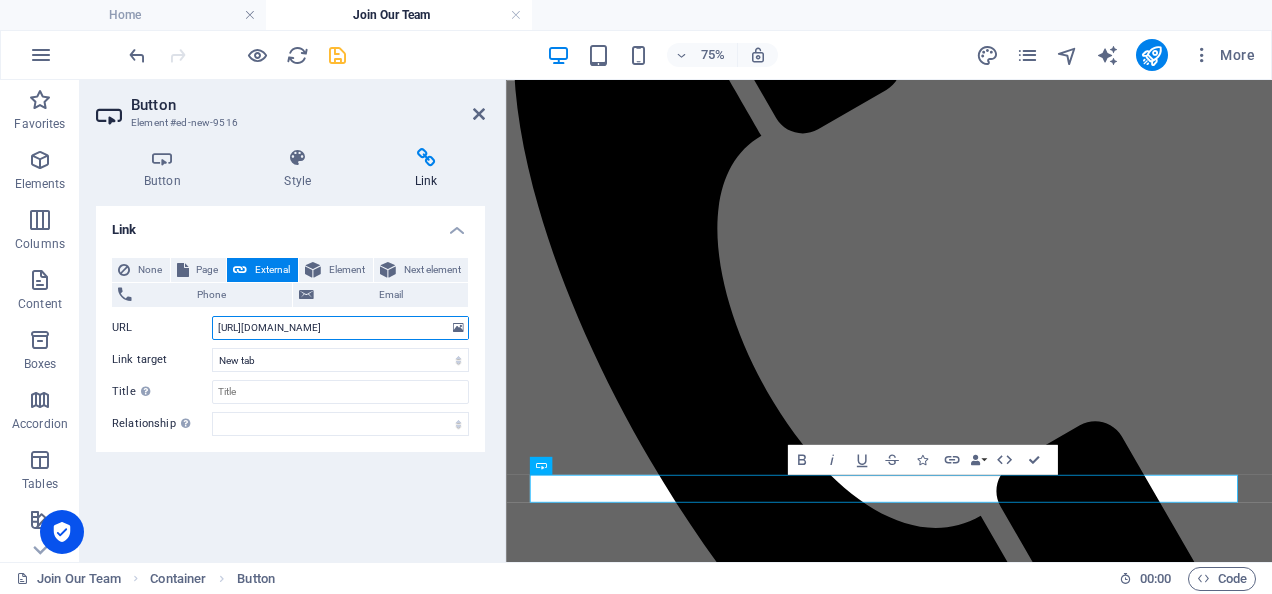 scroll, scrollTop: 0, scrollLeft: 81, axis: horizontal 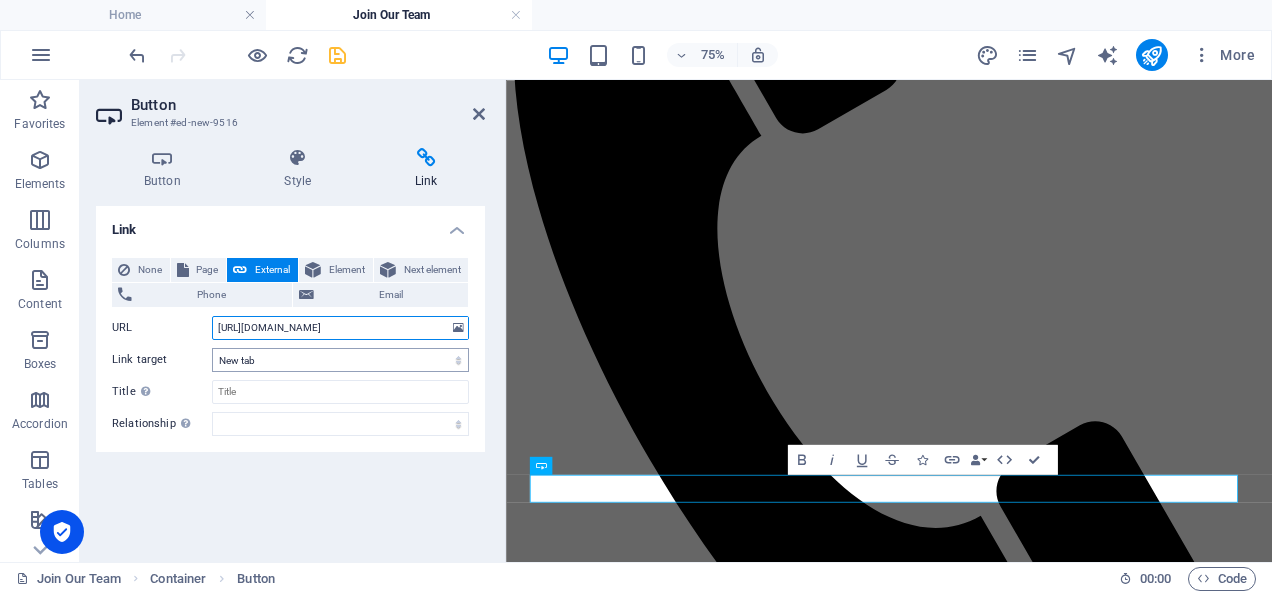 type on "https://www.carehome.co.uk/stats/stat_job_vacancies.cfm/id/65592" 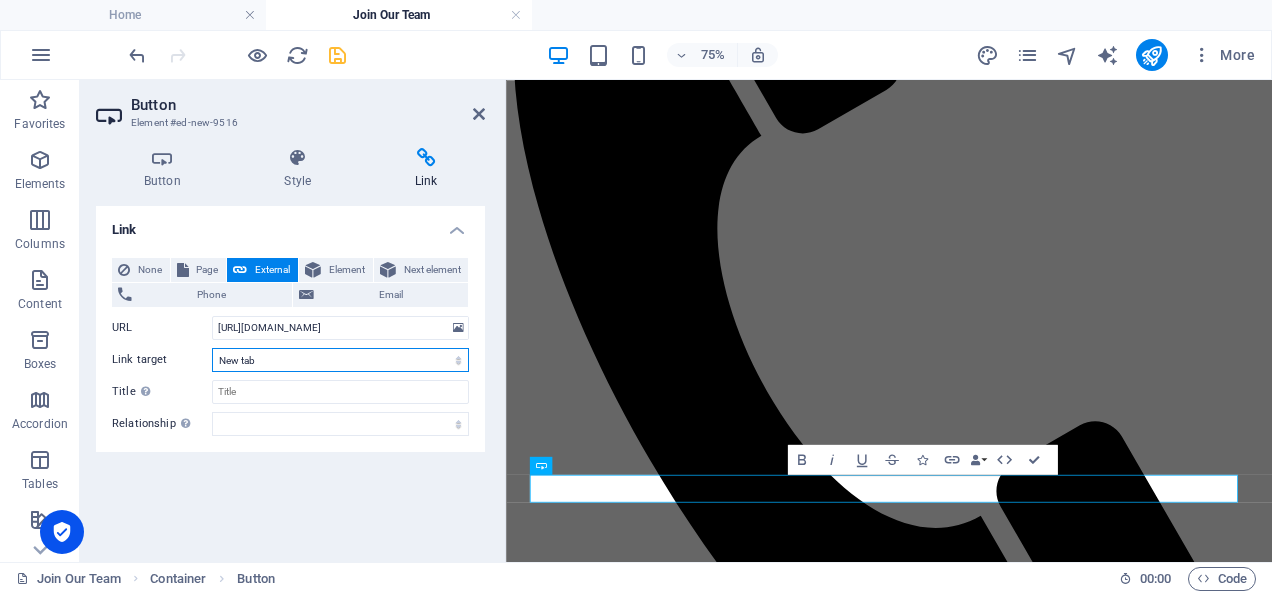 click on "New tab Same tab Overlay" at bounding box center (340, 360) 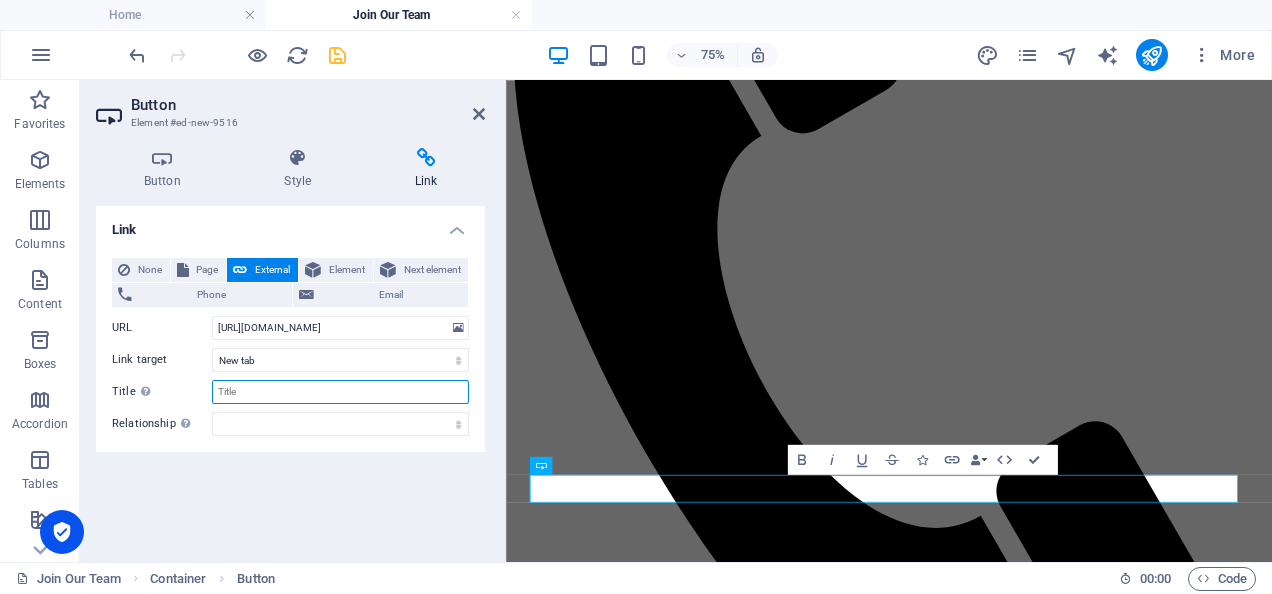 click on "Title Additional link description, should not be the same as the link text. The title is most often shown as a tooltip text when the mouse moves over the element. Leave empty if uncertain." at bounding box center [340, 392] 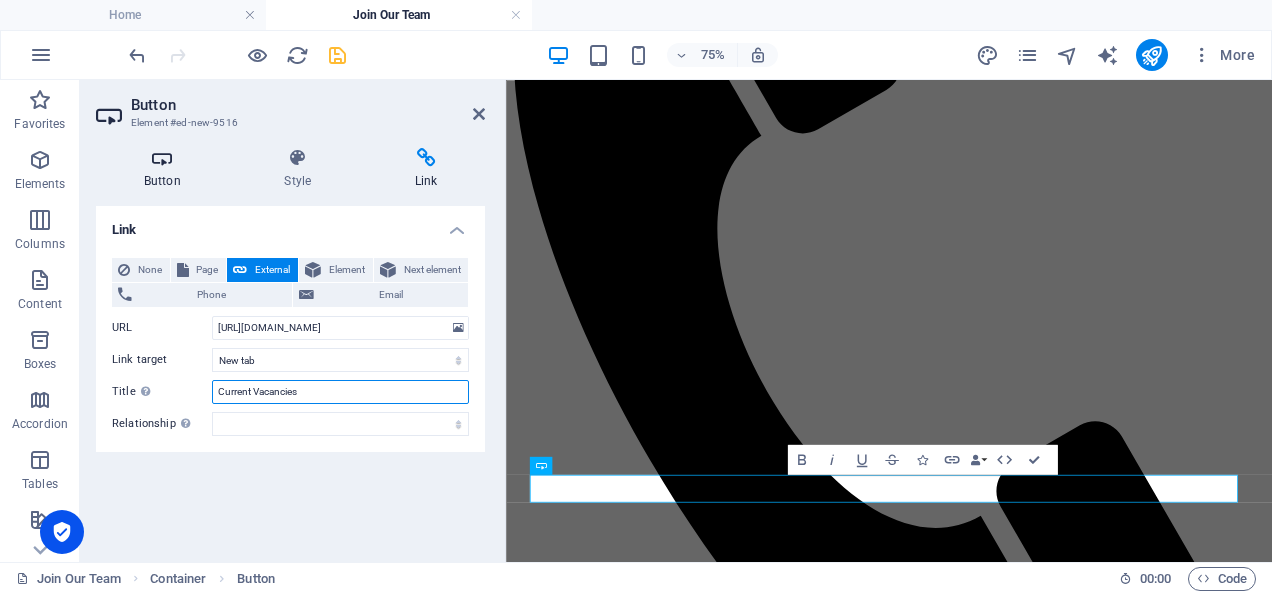 type on "Current Vacancies" 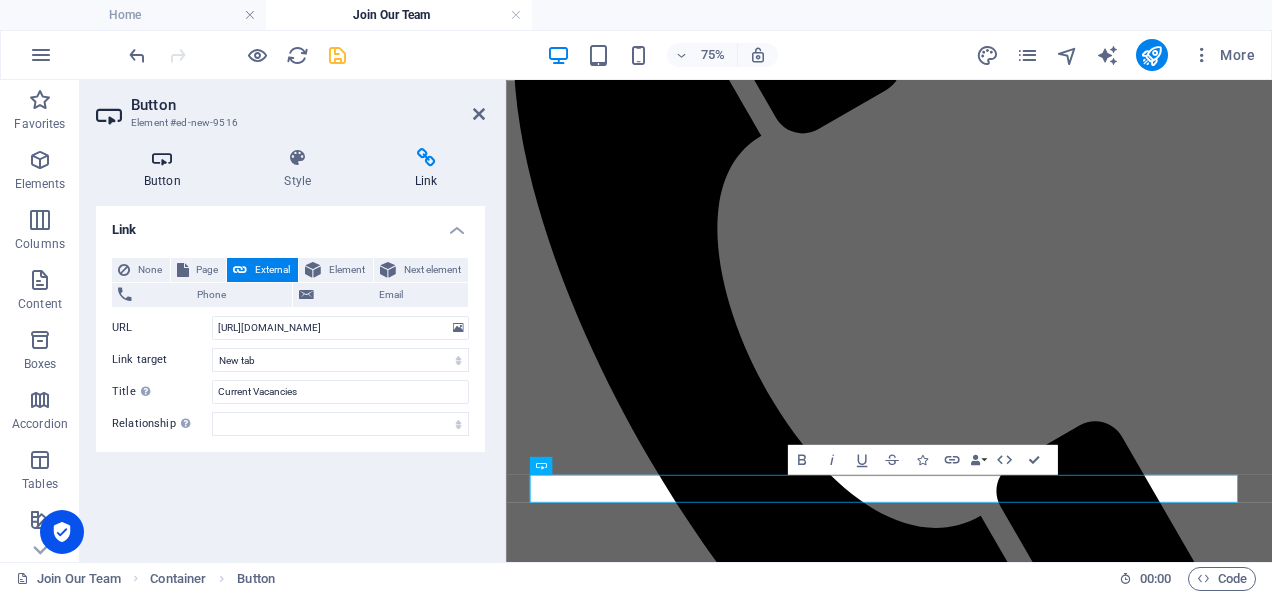 click at bounding box center (162, 158) 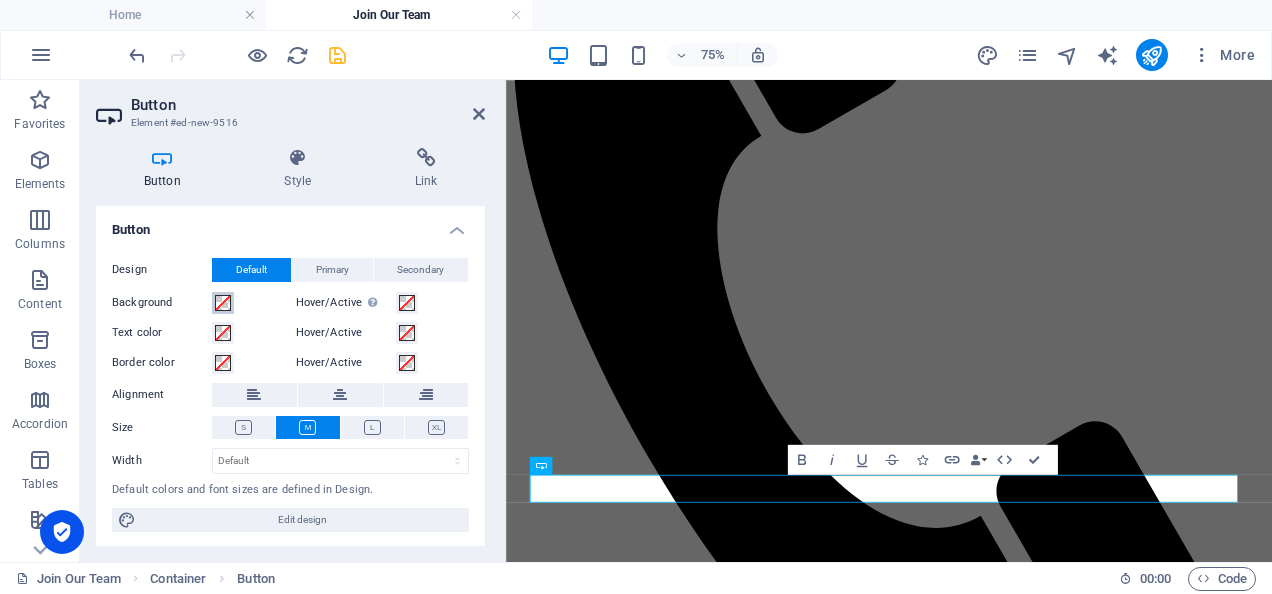 click at bounding box center (223, 303) 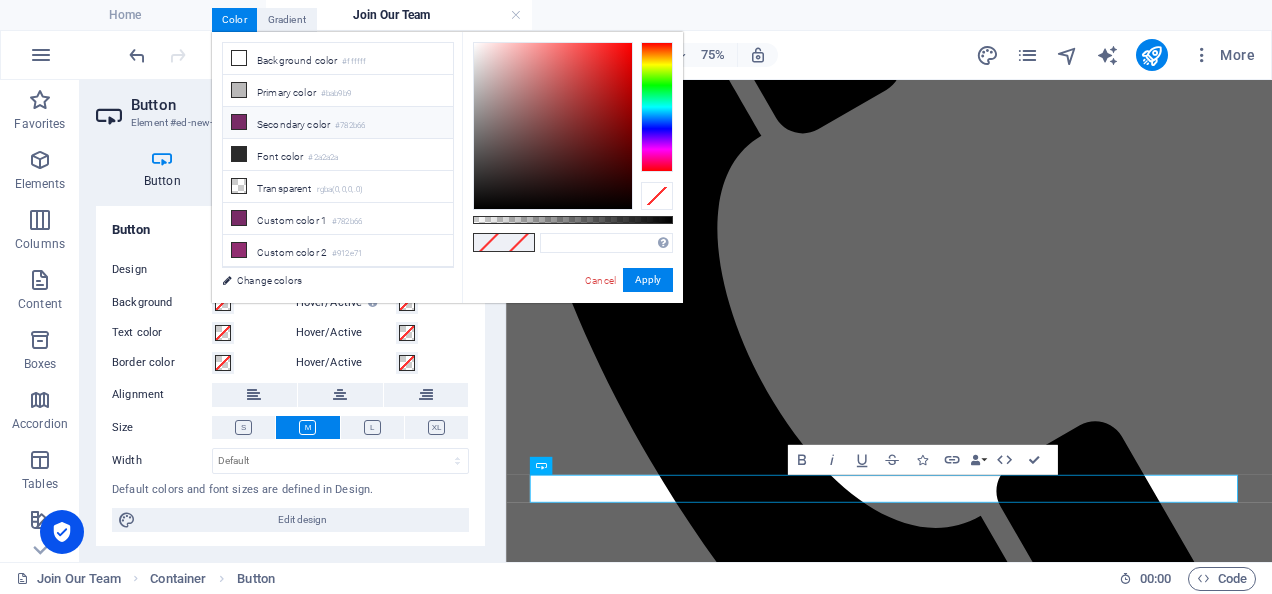 click on "Secondary color
#782b66" at bounding box center [338, 123] 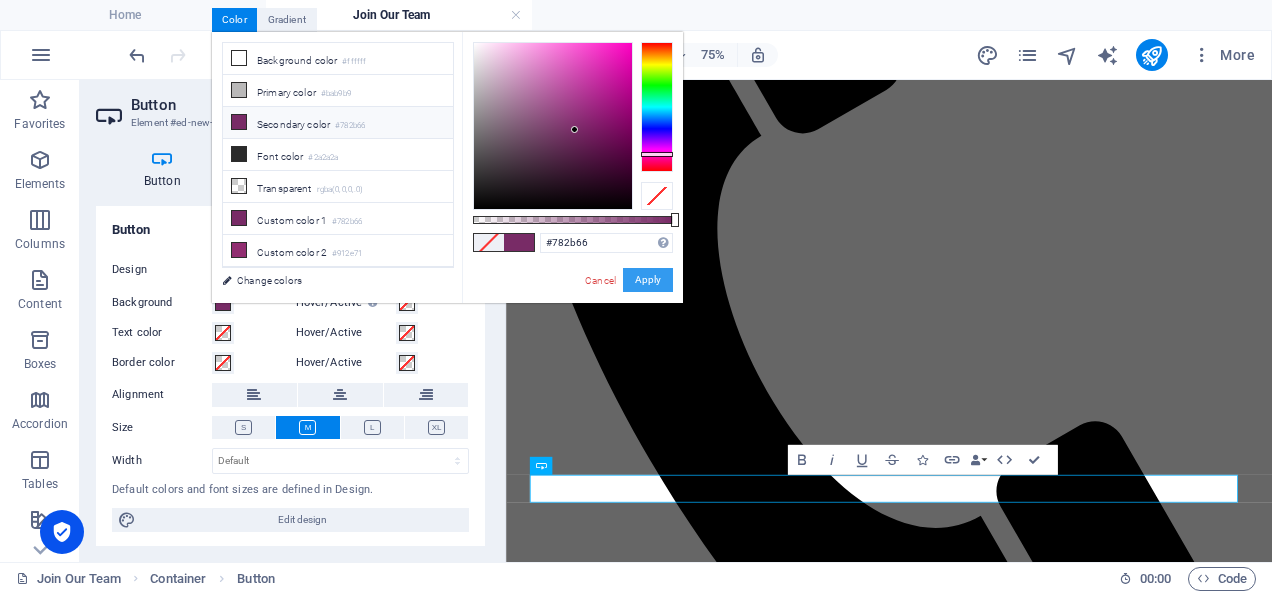 click on "Apply" at bounding box center (648, 280) 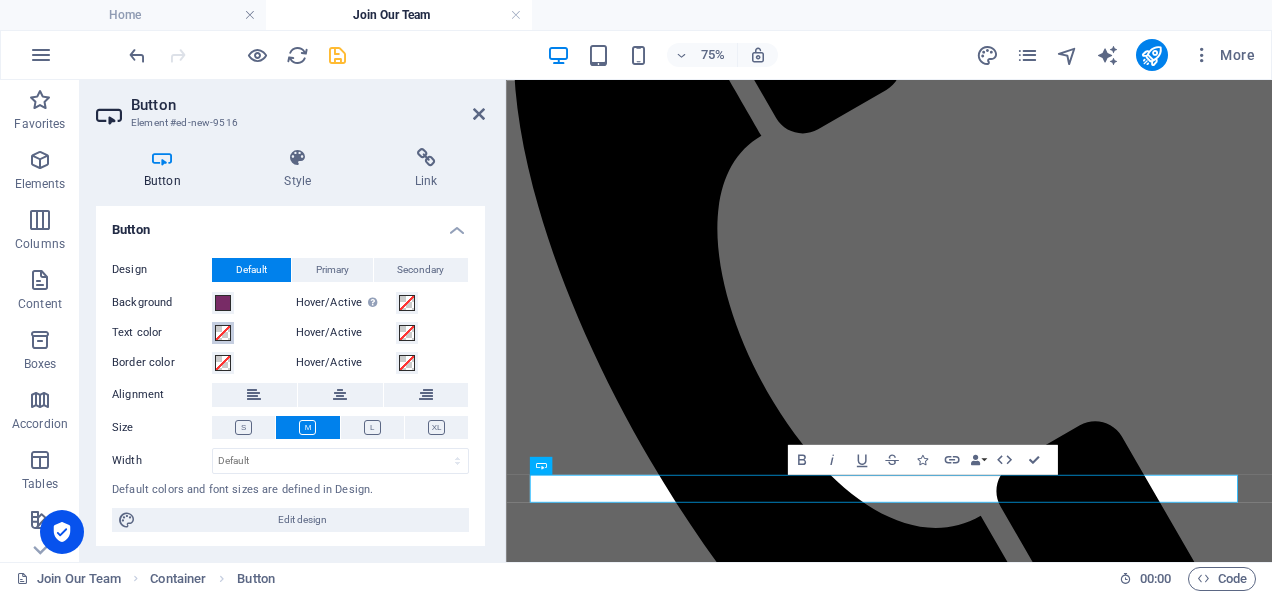 click at bounding box center (223, 333) 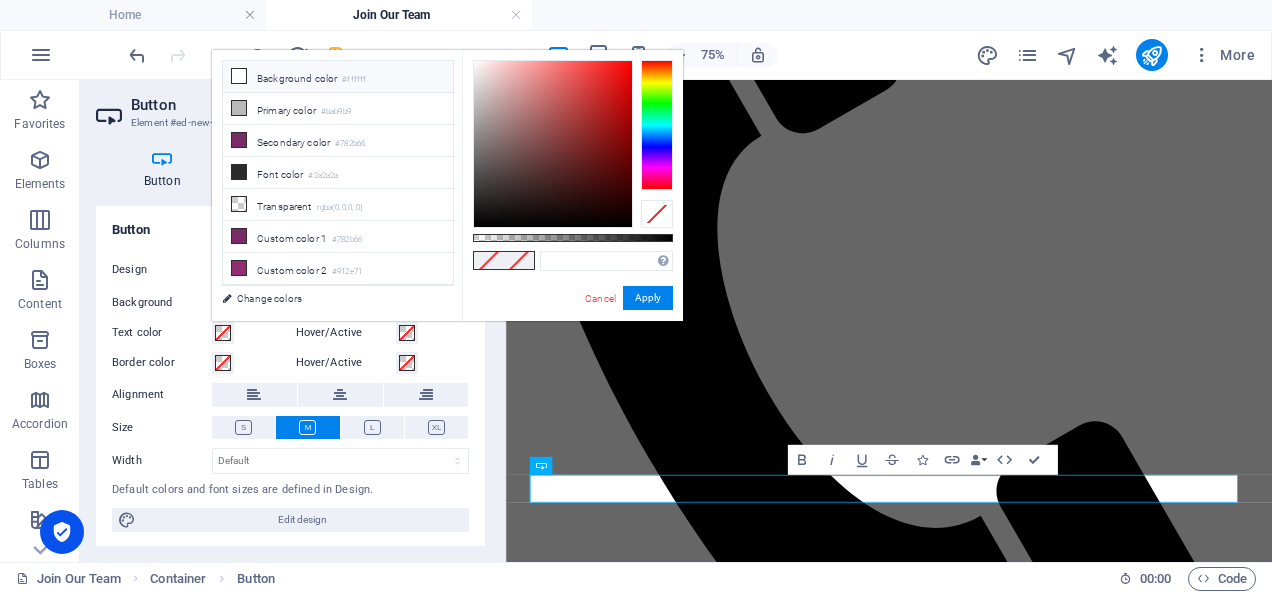 click on "Background color
#ffffff" at bounding box center [338, 77] 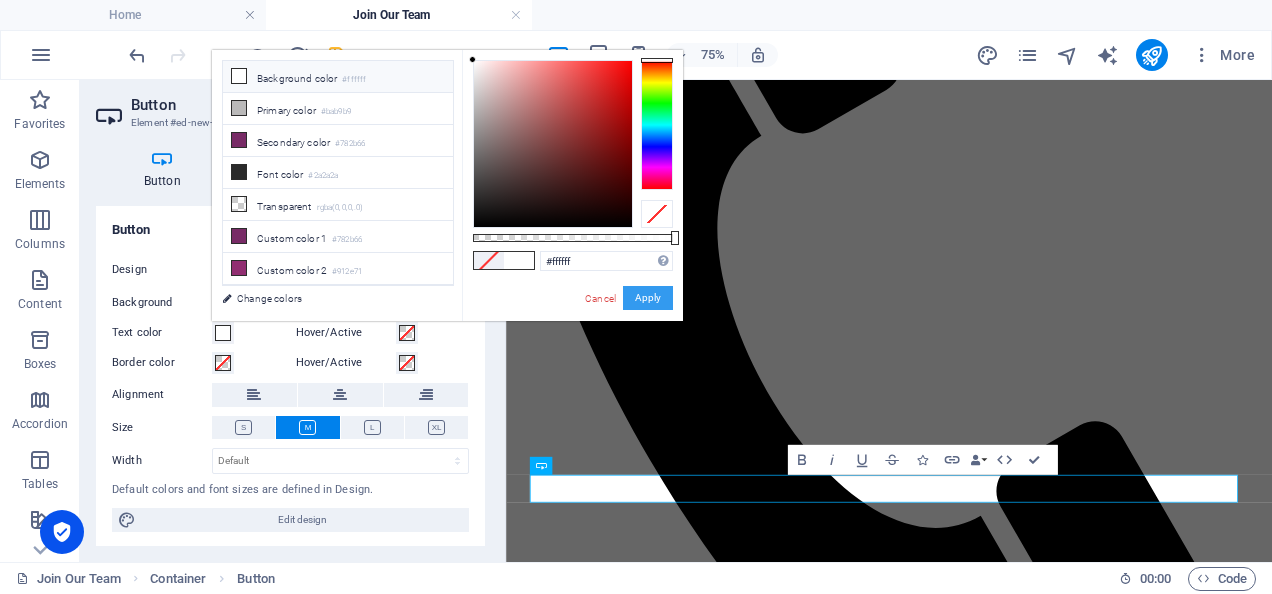 click on "Apply" at bounding box center (648, 298) 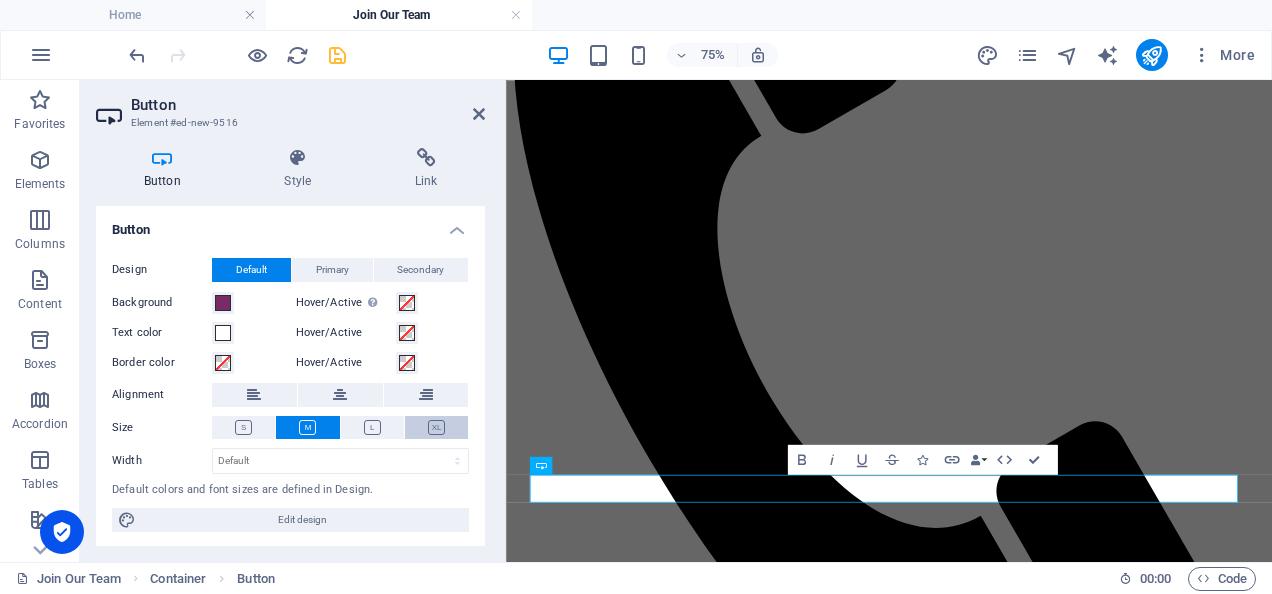 click at bounding box center (436, 427) 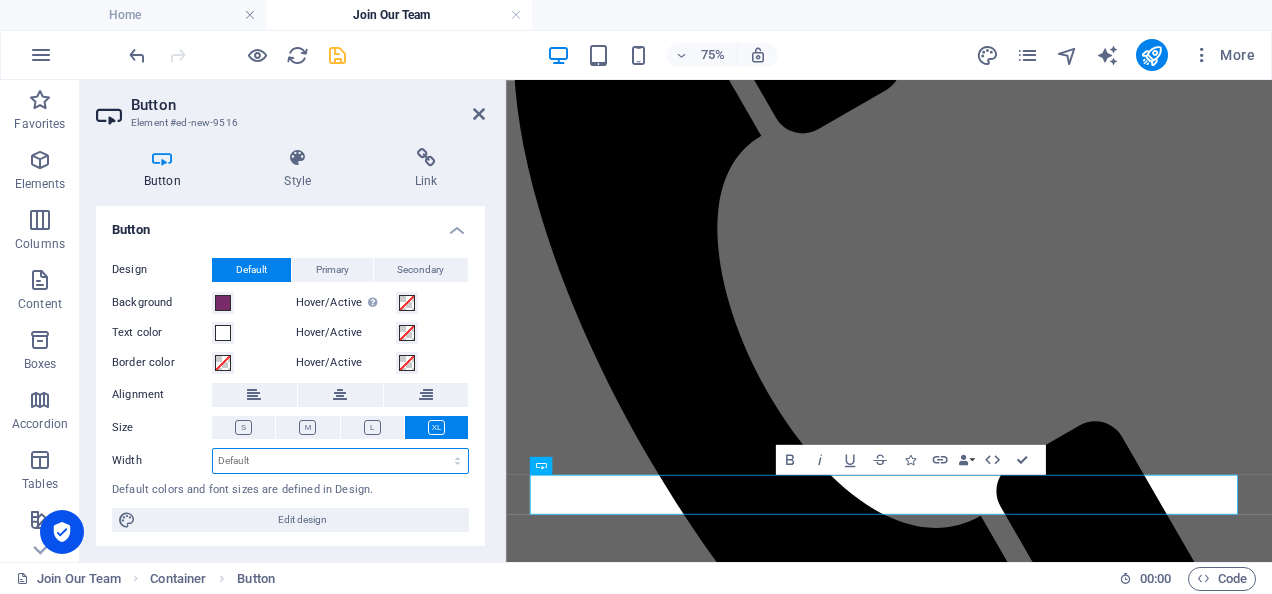 click on "Default px rem % em vh vw" at bounding box center (340, 461) 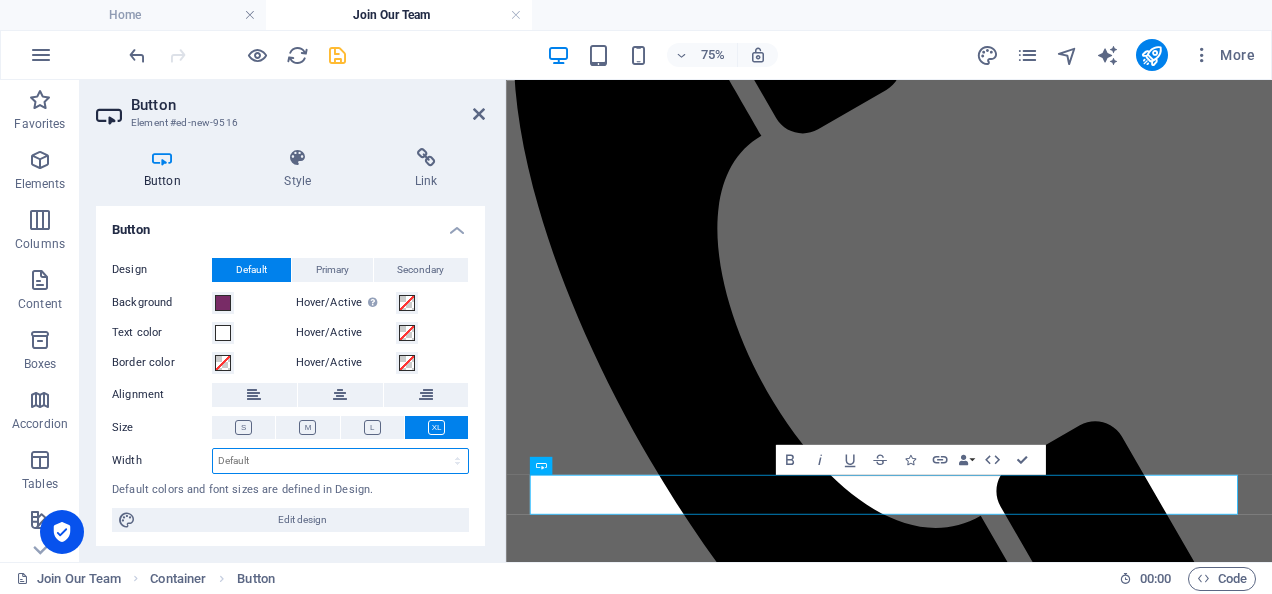 select on "vh" 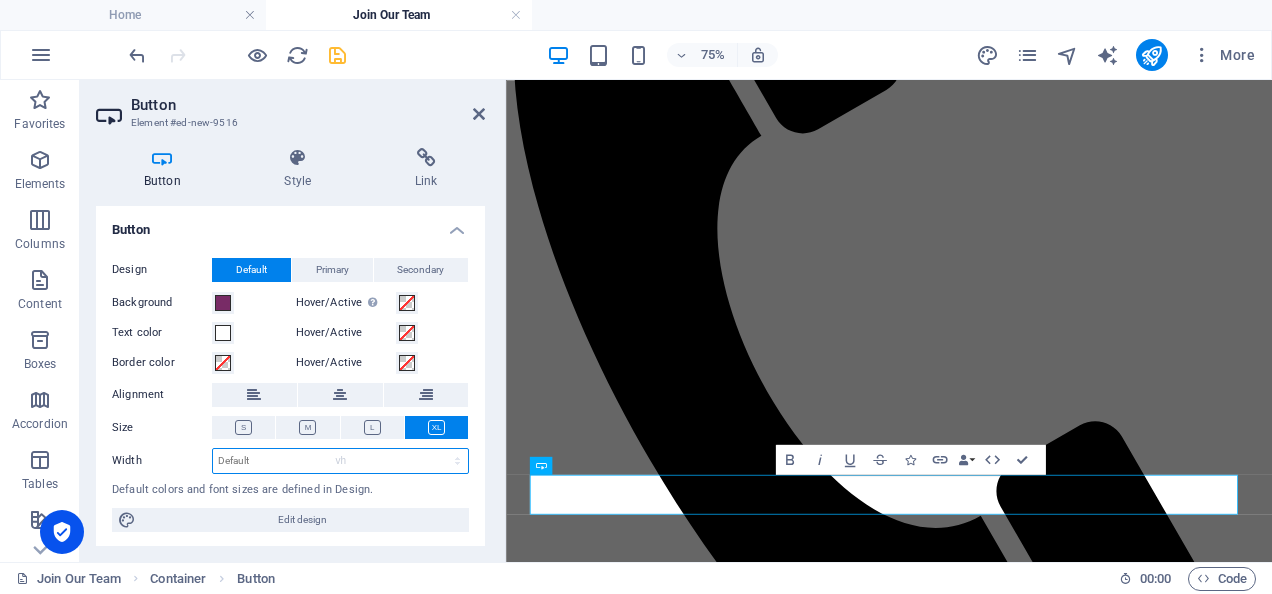 click on "Default px rem % em vh vw" at bounding box center (340, 461) 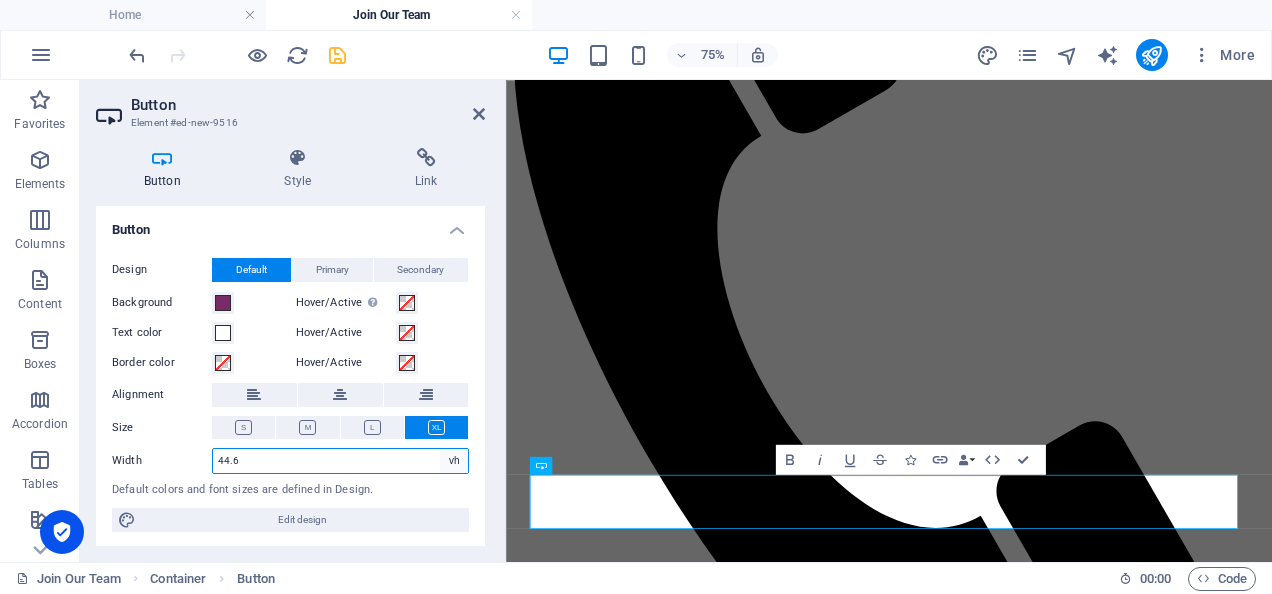 click on "Default px rem % em vh vw" at bounding box center [454, 461] 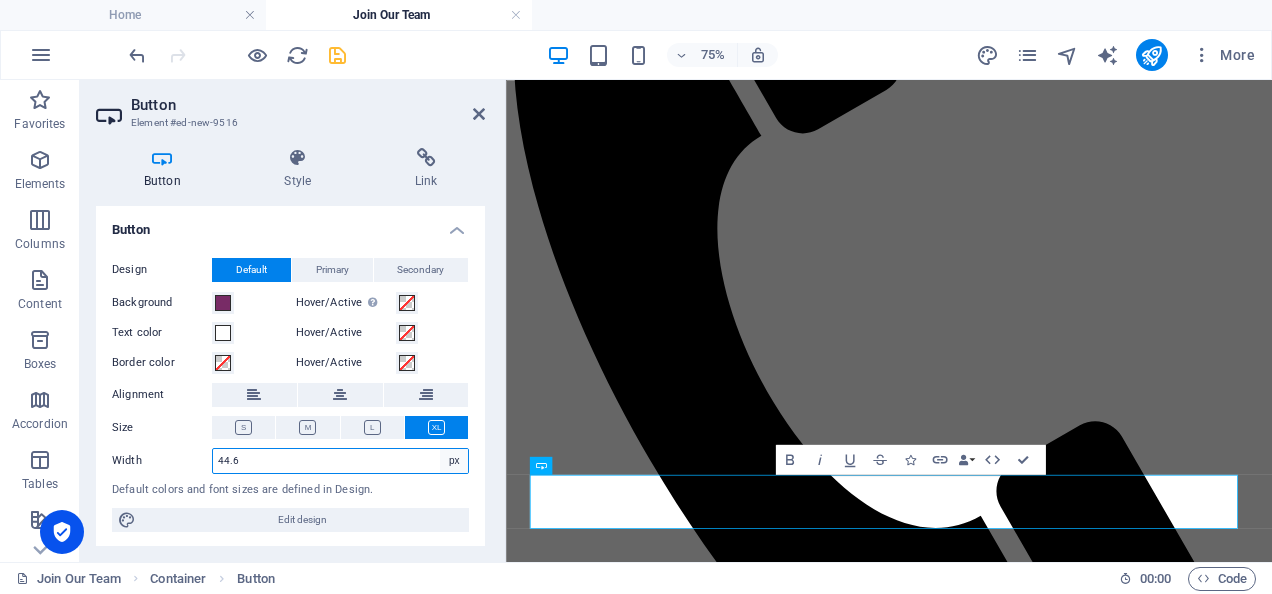 click on "Default px rem % em vh vw" at bounding box center (454, 461) 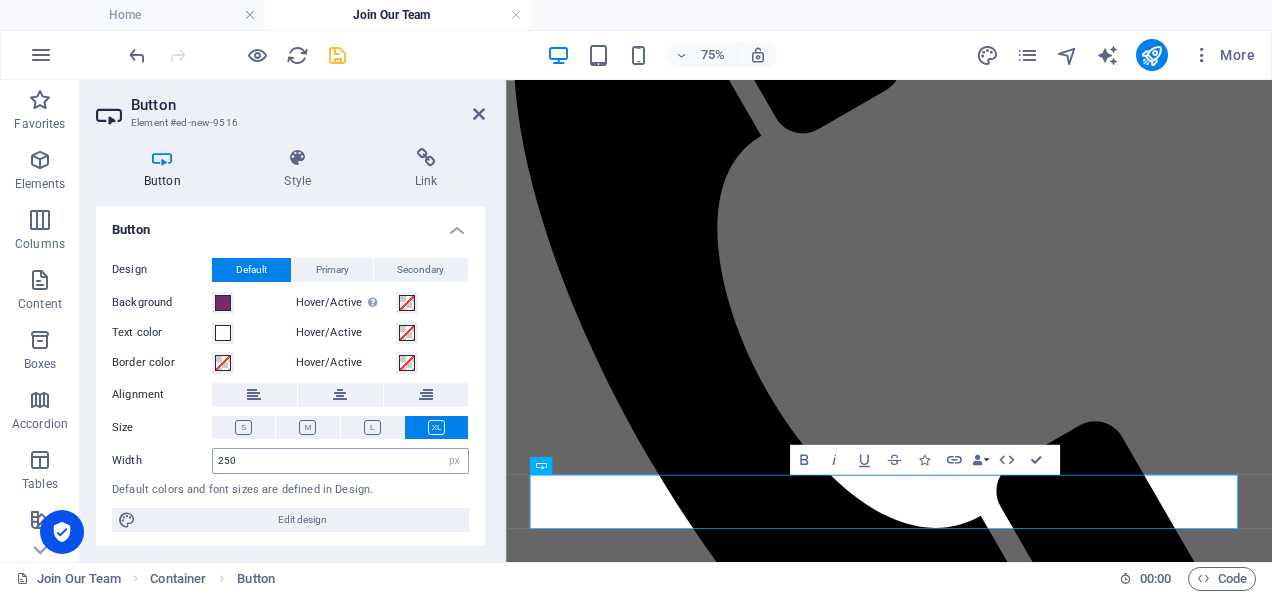 click on "250 Default px rem % em vh vw" at bounding box center (340, 461) 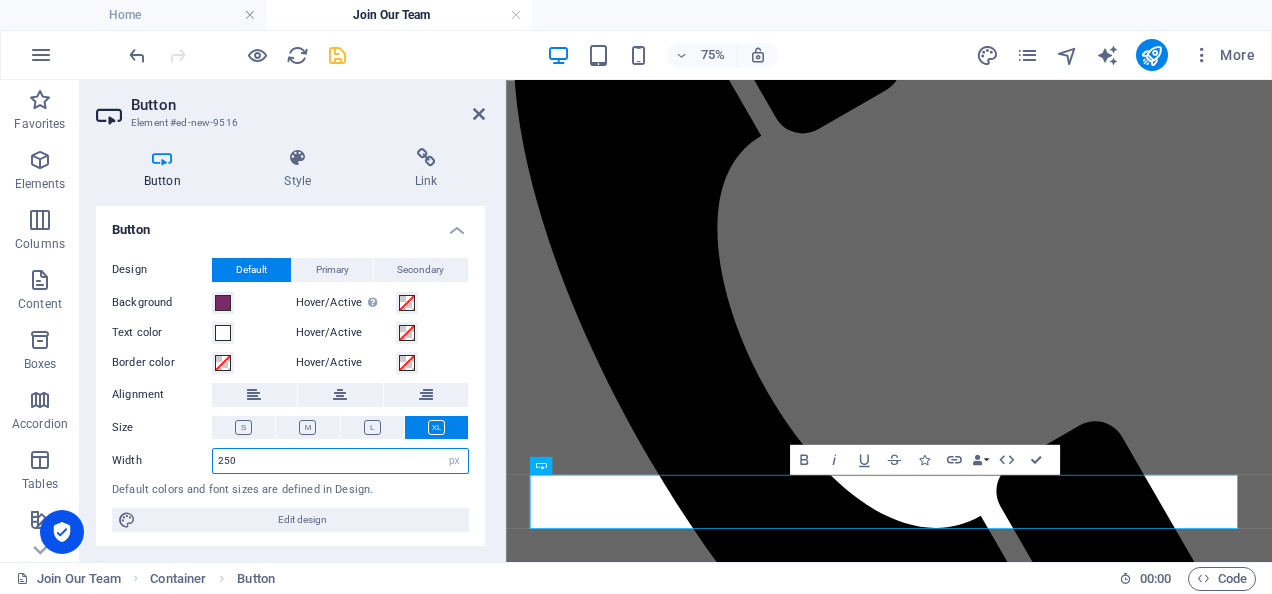 click on "250" at bounding box center [340, 461] 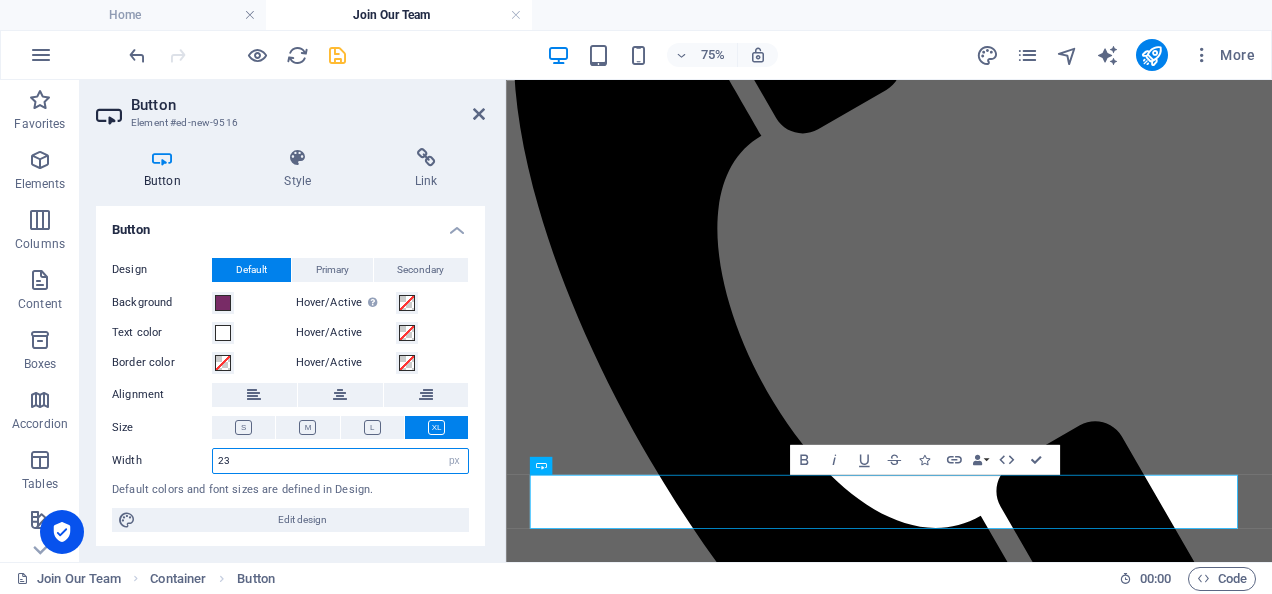 type on "2" 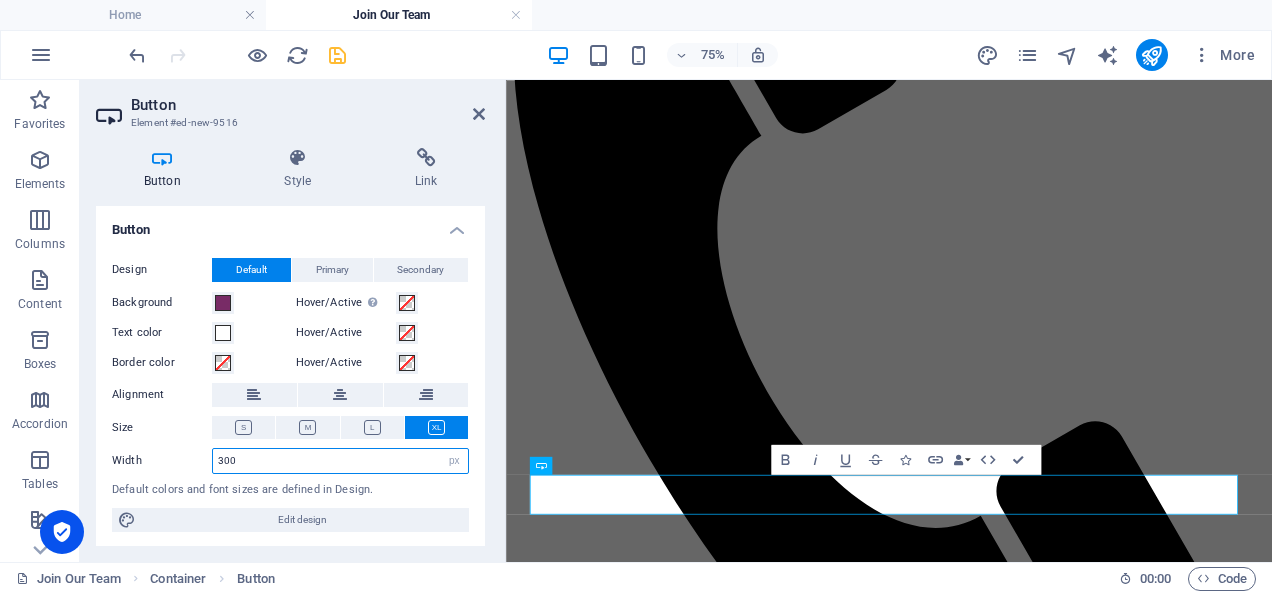 click on "300" at bounding box center (340, 461) 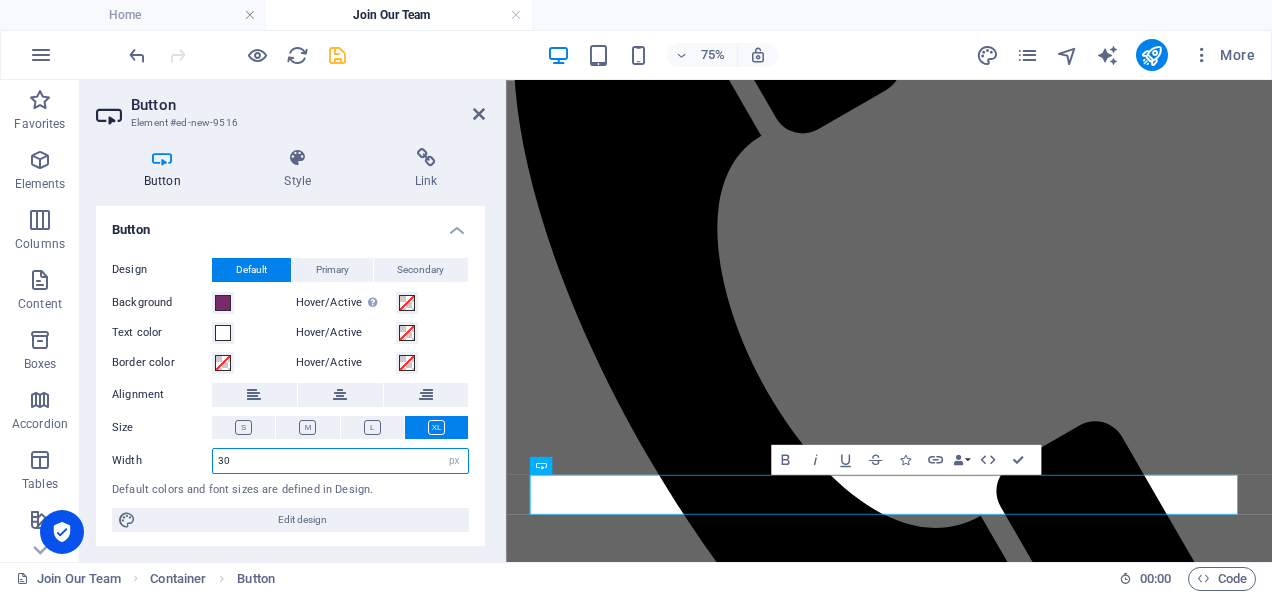 type on "3" 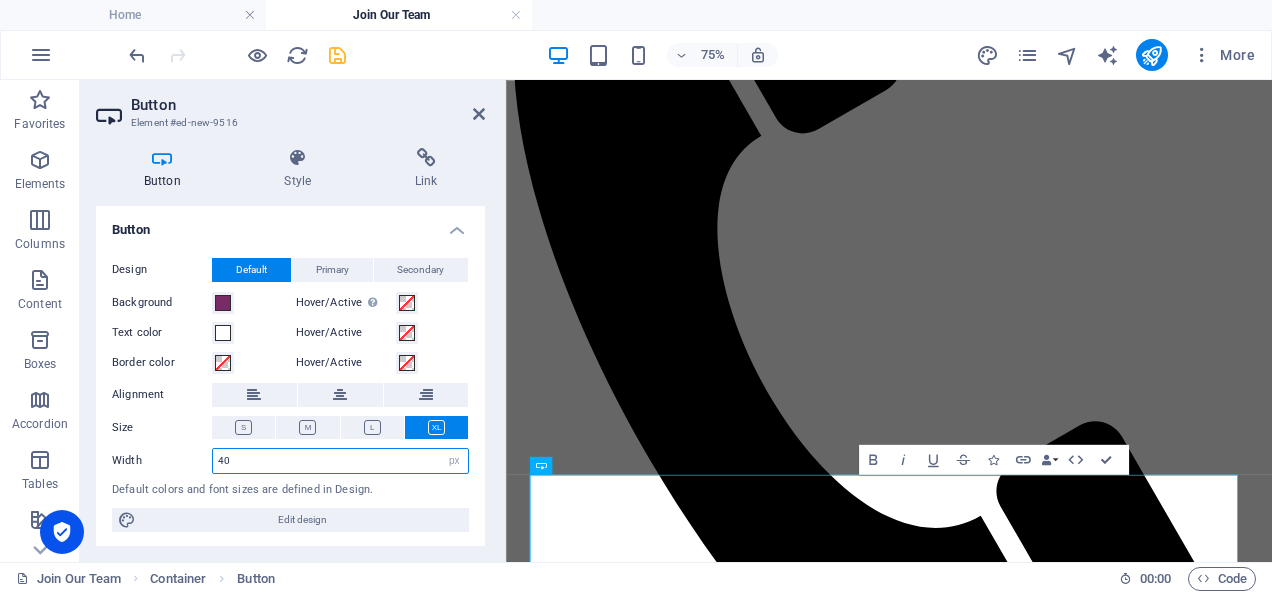 click on "40" at bounding box center (340, 461) 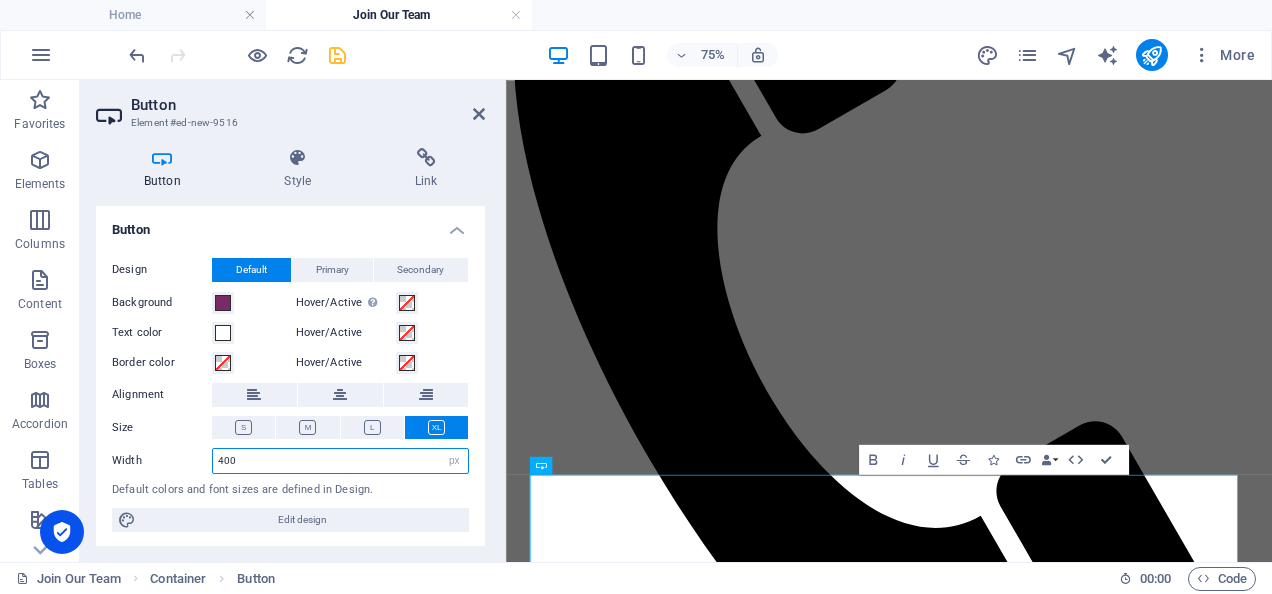 type on "400" 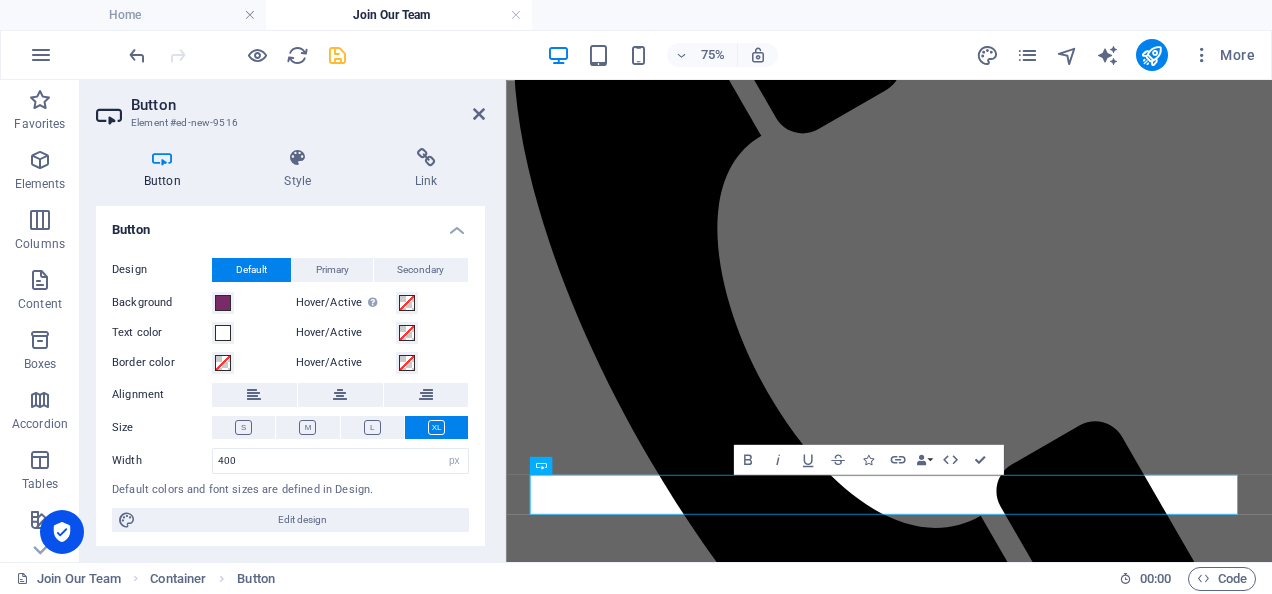 drag, startPoint x: 488, startPoint y: 284, endPoint x: 498, endPoint y: 317, distance: 34.48188 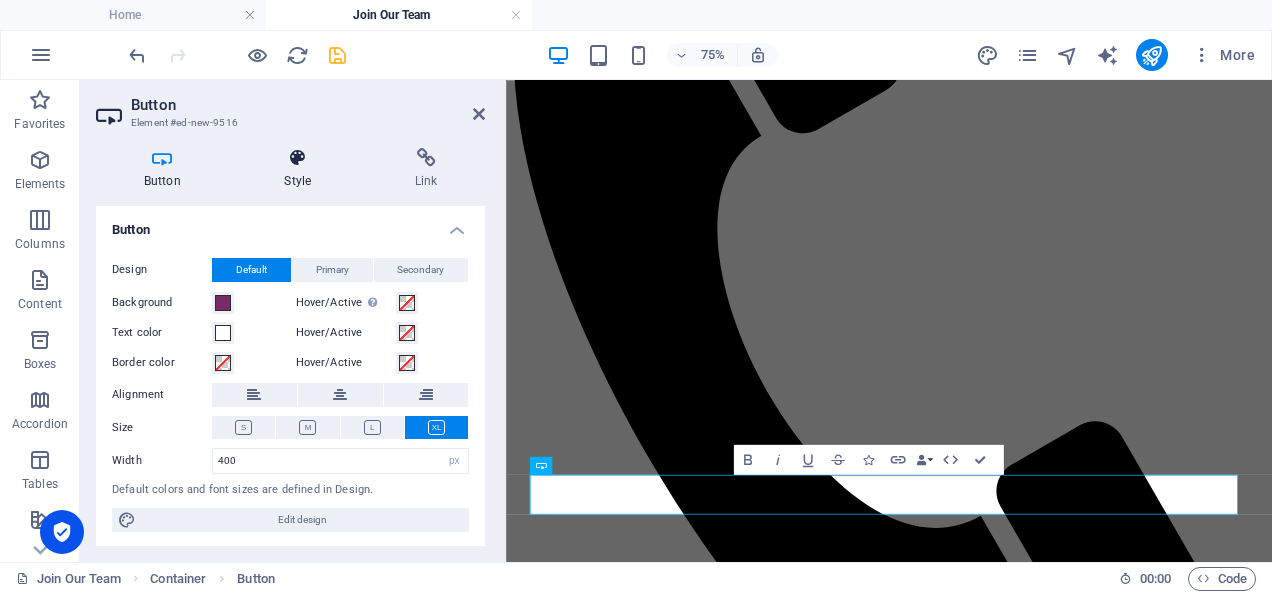click at bounding box center (298, 158) 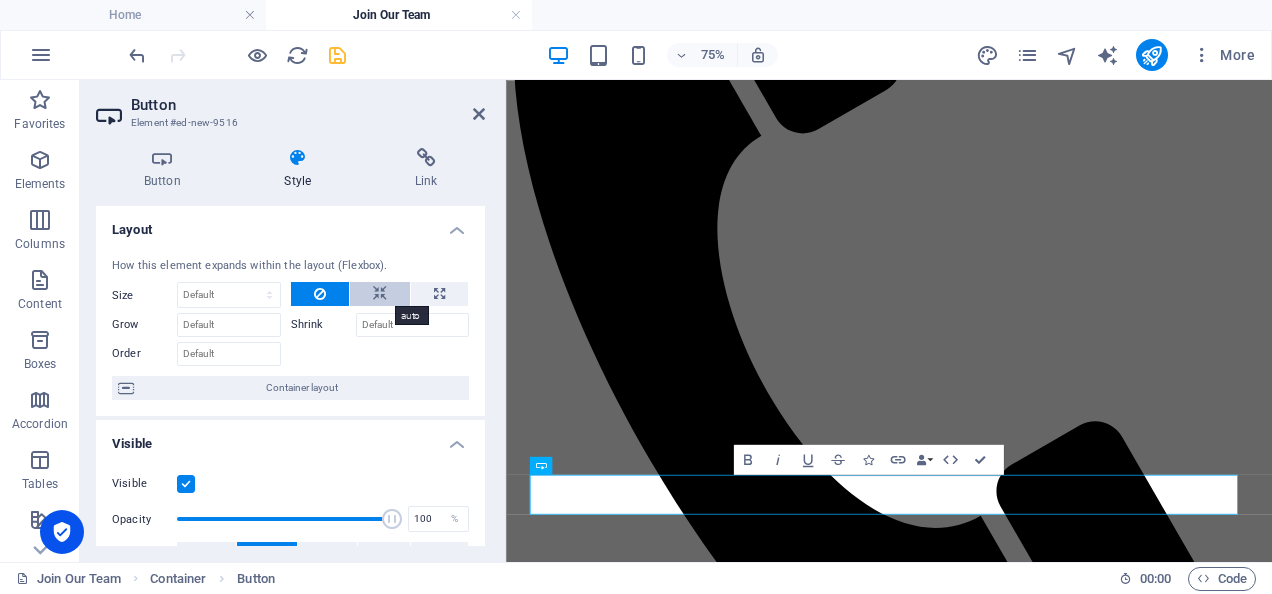 click at bounding box center [380, 294] 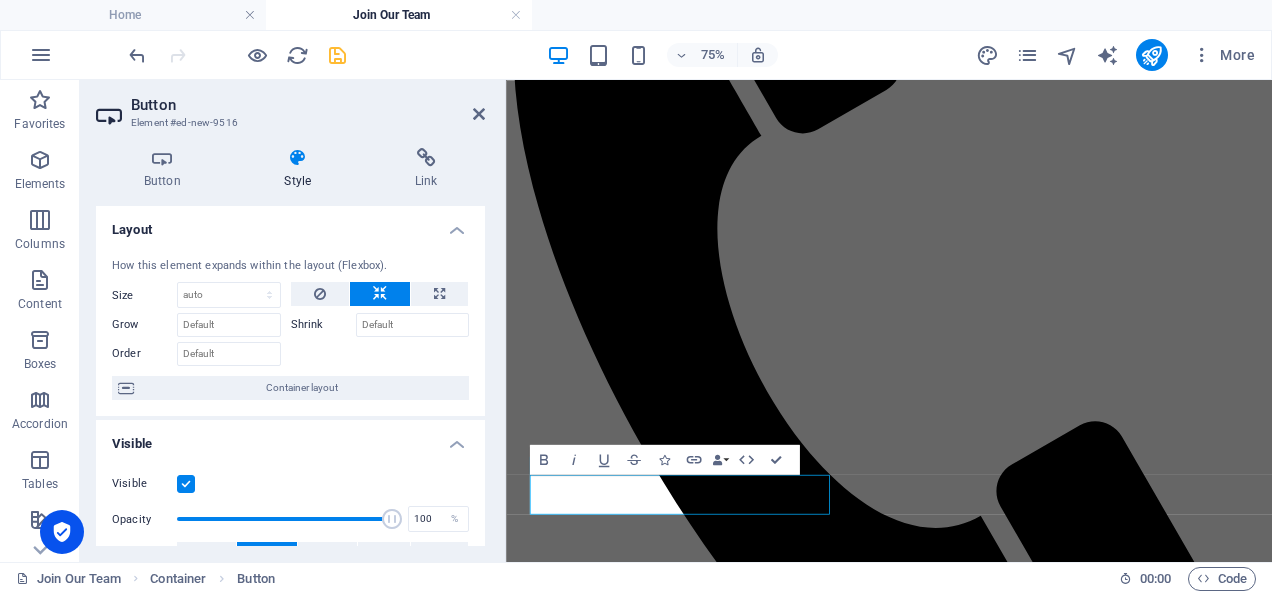 type 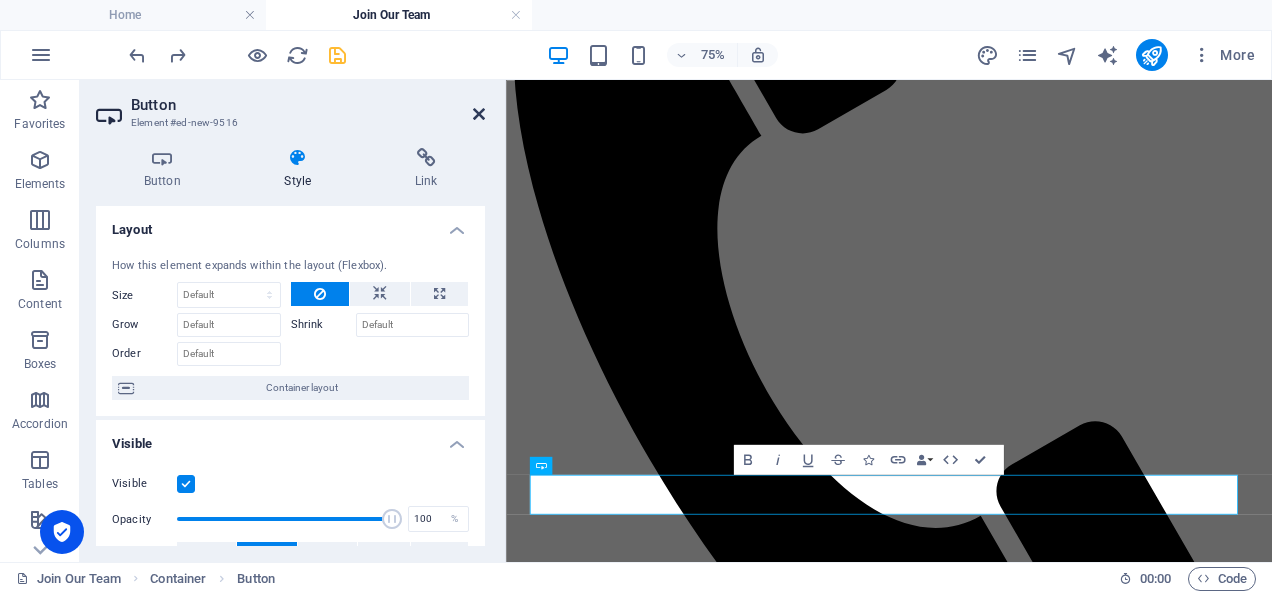 click at bounding box center [479, 114] 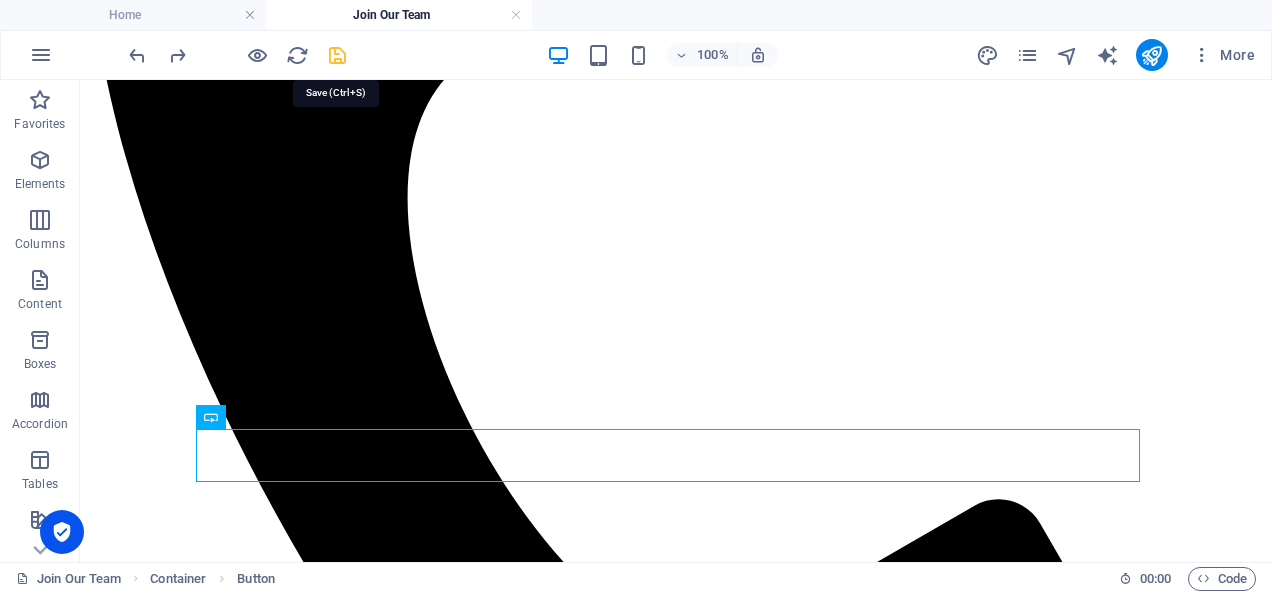 click at bounding box center [337, 55] 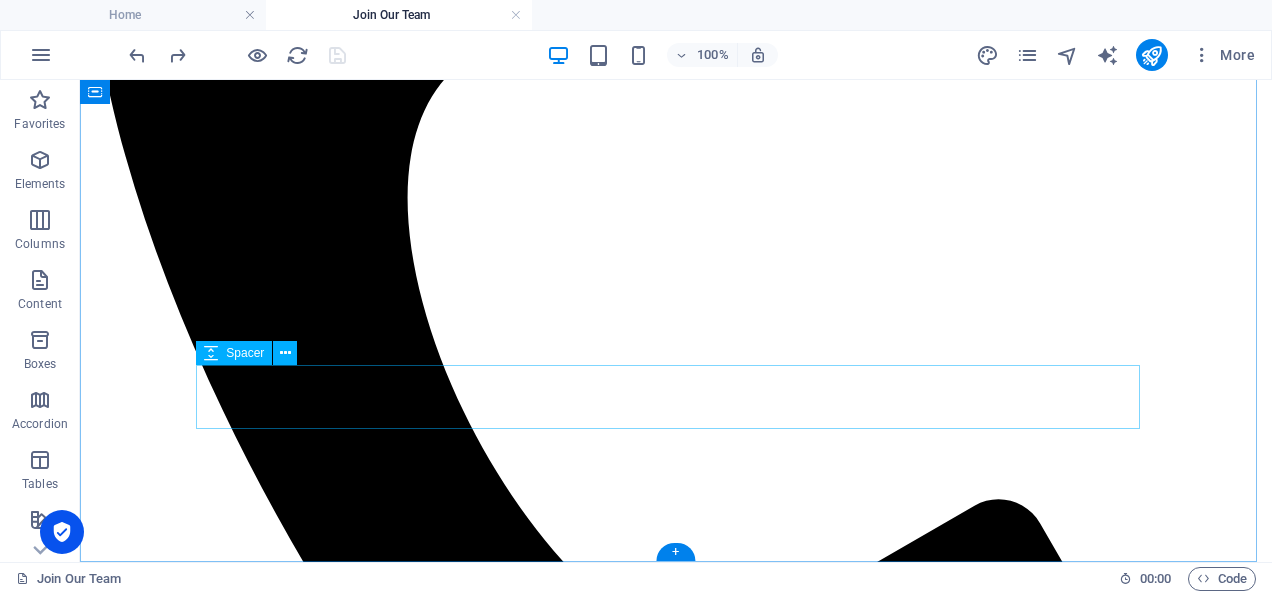 click at bounding box center [676, 15871] 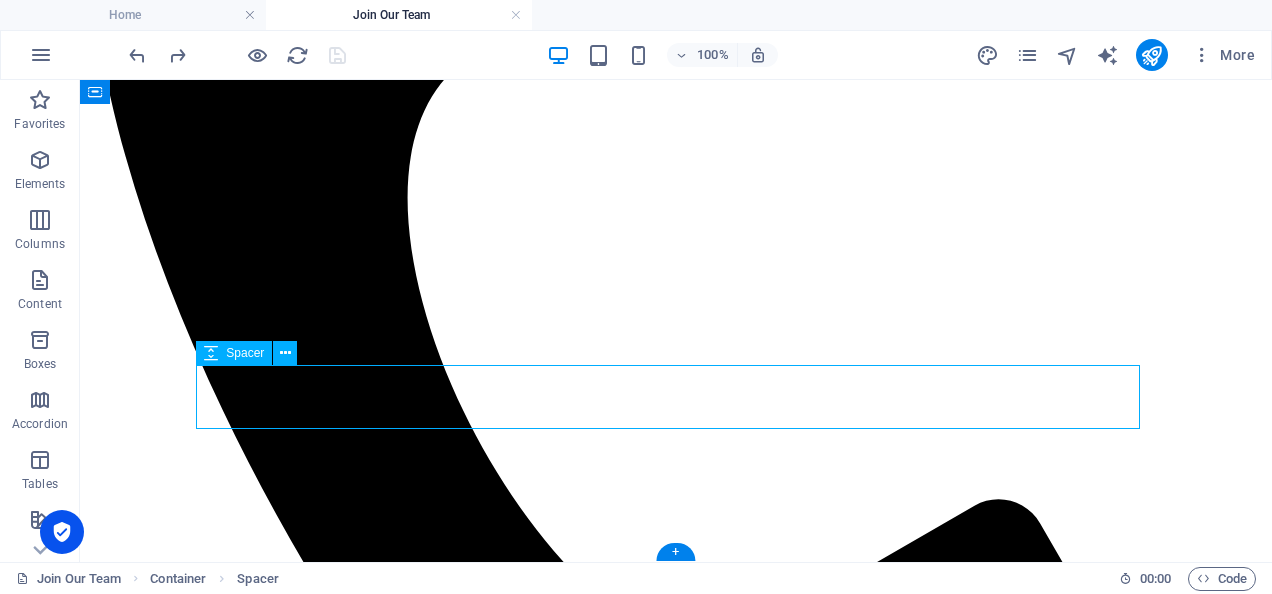 click at bounding box center [676, 15871] 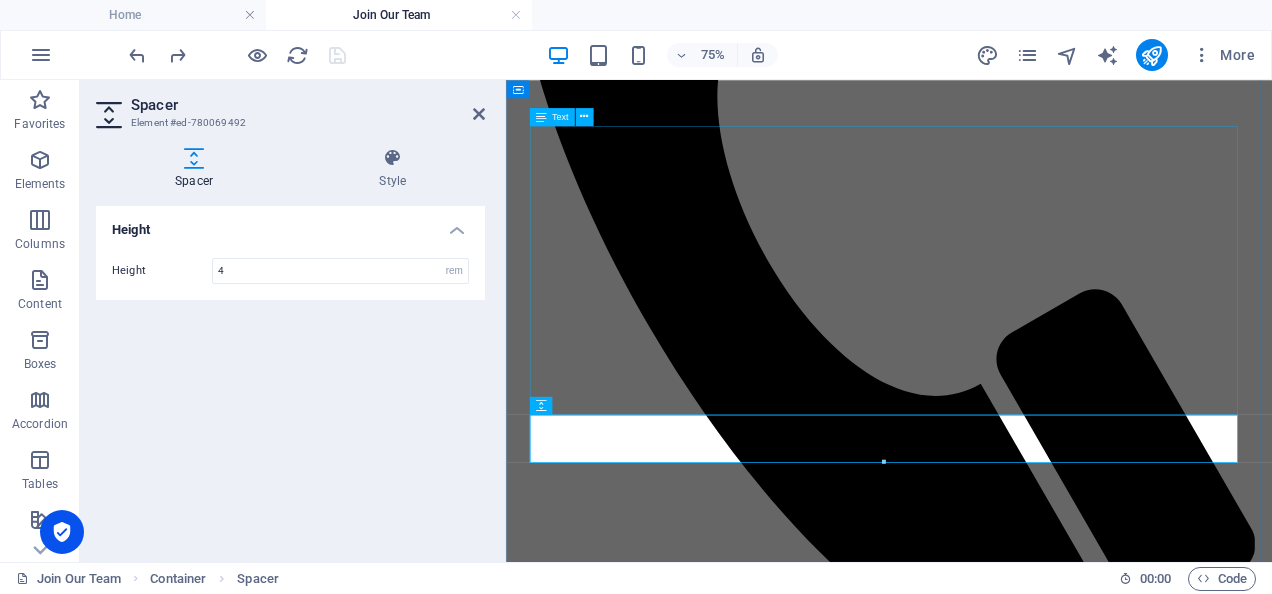 scroll, scrollTop: 526, scrollLeft: 0, axis: vertical 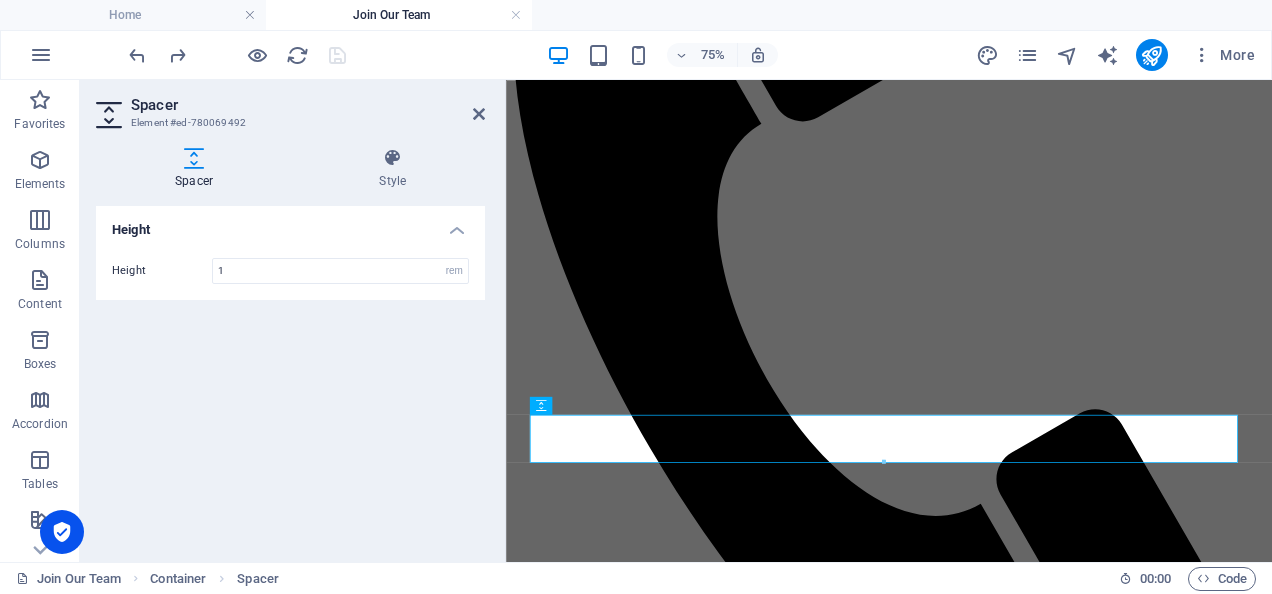 type on "1" 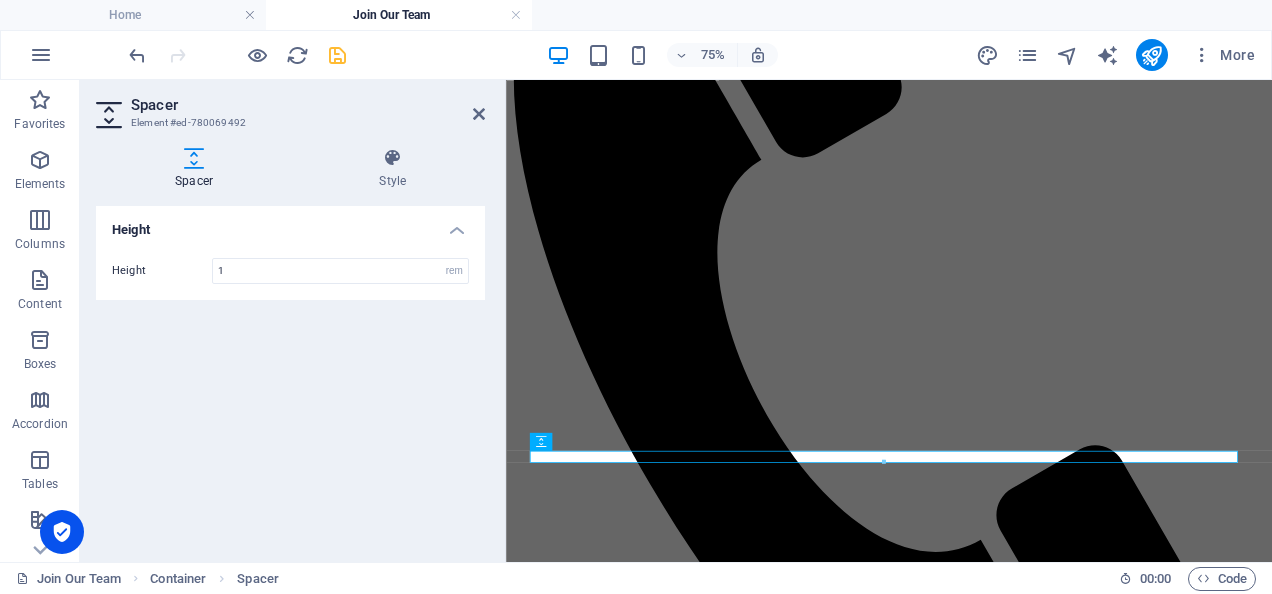 click on "Spacer" at bounding box center [308, 105] 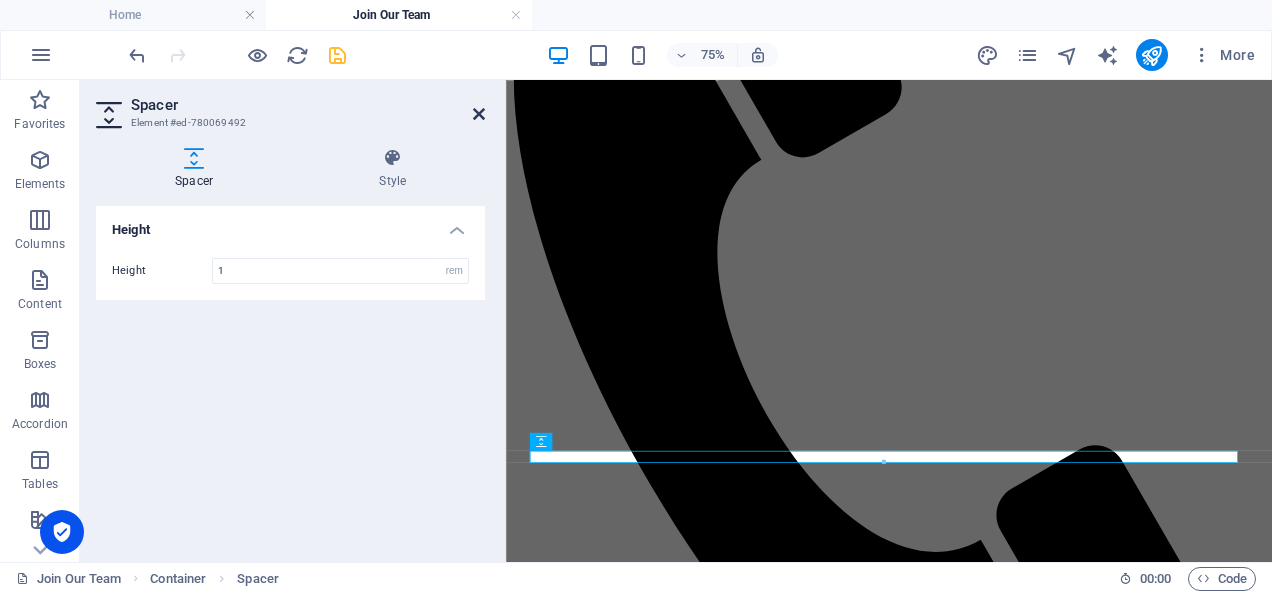 click at bounding box center [479, 114] 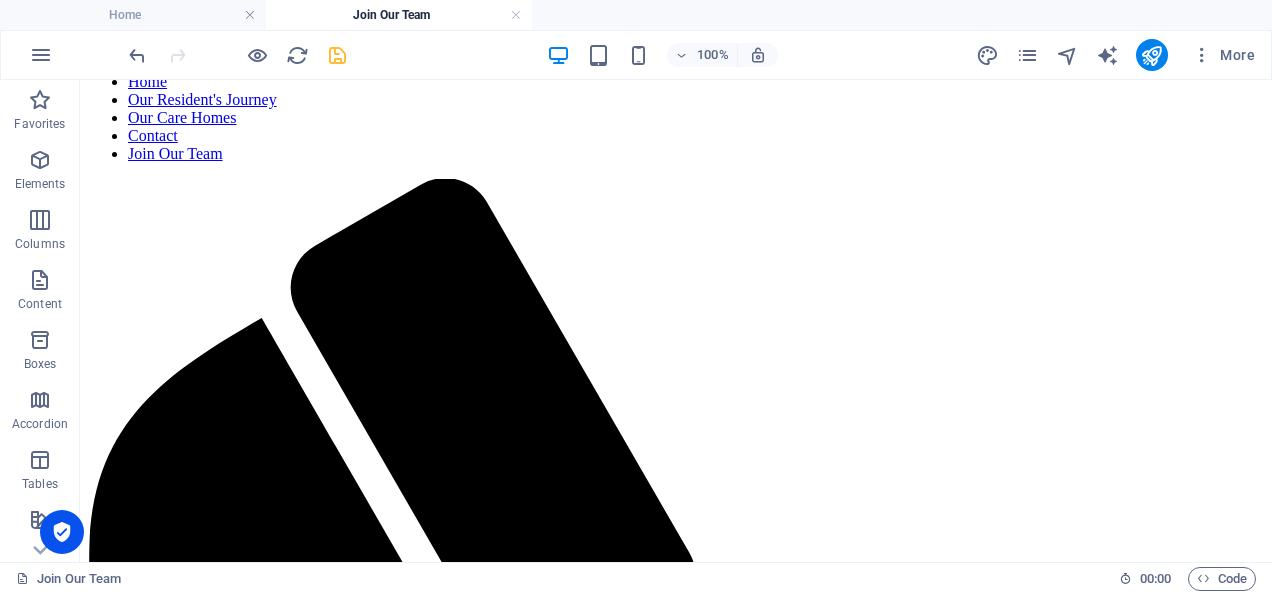 scroll, scrollTop: 53, scrollLeft: 0, axis: vertical 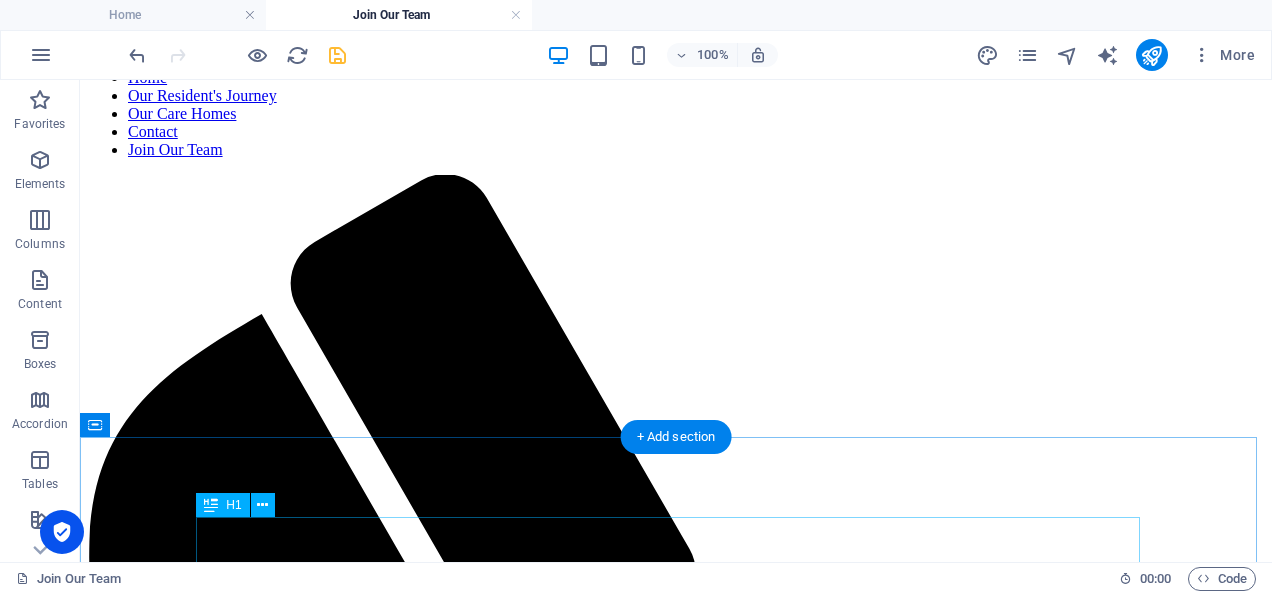 click on "careers at  Unity Homes" at bounding box center (676, 15903) 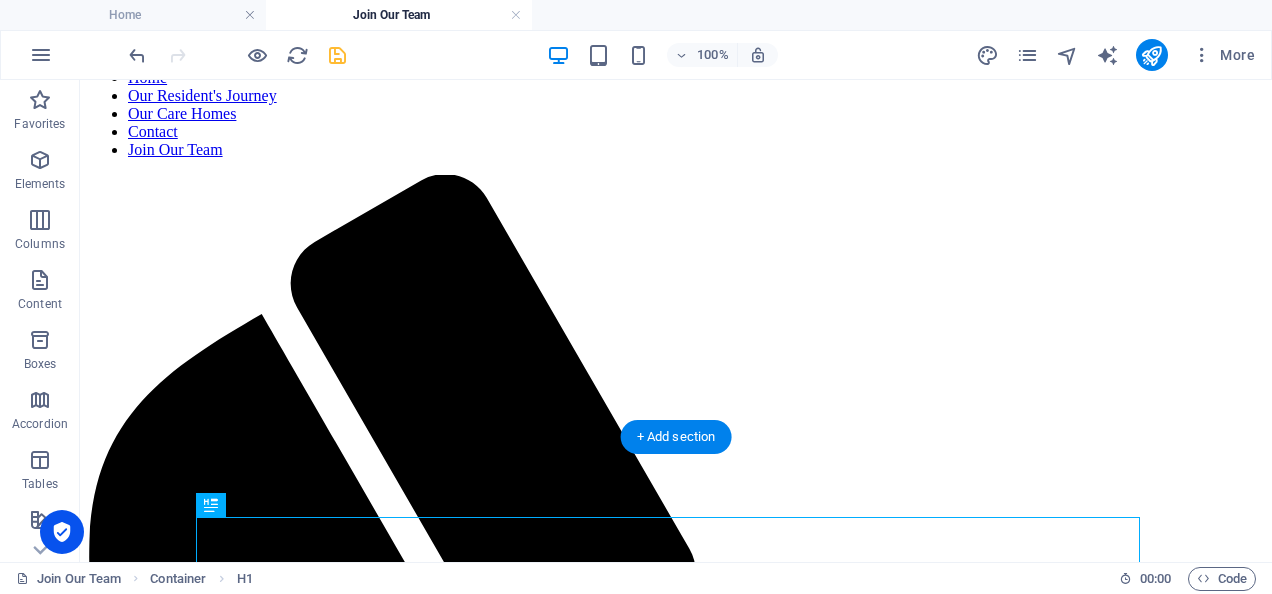 click on "+ Add section" at bounding box center [676, 437] 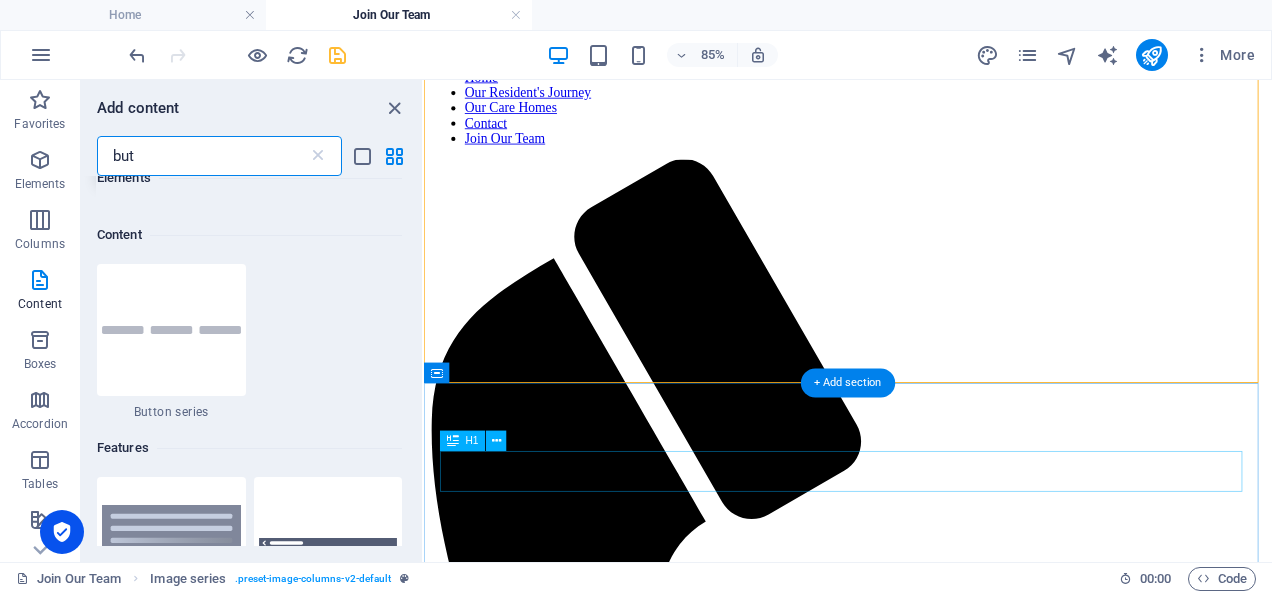 scroll, scrollTop: 153, scrollLeft: 0, axis: vertical 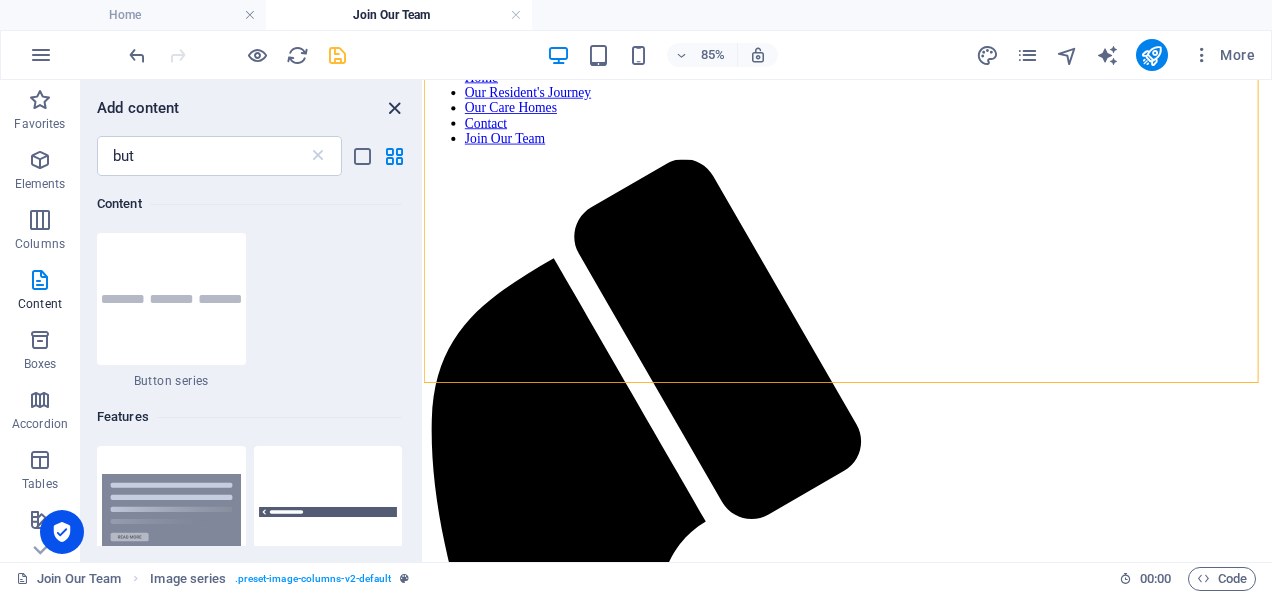 click at bounding box center [394, 108] 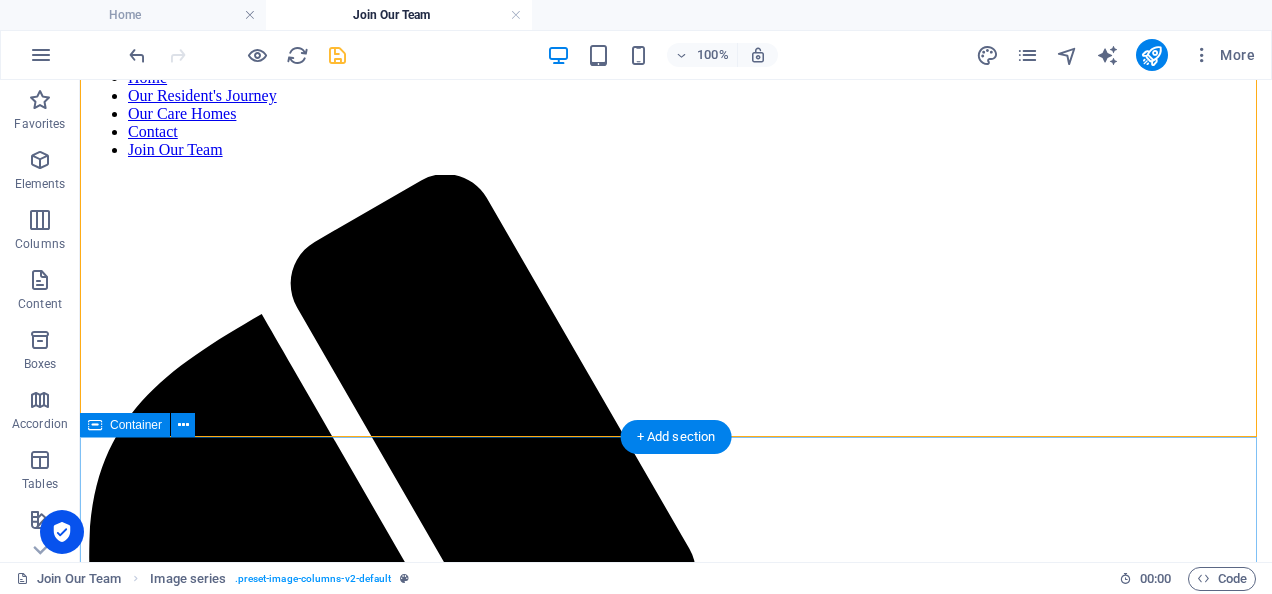 click on "careers at  Unity Homes At Unity Homes we believe in community - the community our homes are located in through to a positive, strong and effective working community in and across our homes. We are focused on our resident's journey - from first enquiry to them joining us. All of our teams across the homes and in our support functions play a vital role in delivering care for our residents. For all our vacancies, we ask you to ensure you have the relevant skills, knowledge and experience, including the relevant qualifications. Naturally, we are looking for enthusiastic team colleagues, focused on delivery and building strong relationships. If you are interested in joining us, please see our current live vacancies and further details by clicking the link below. click here for current vacancies" at bounding box center [676, 16195] 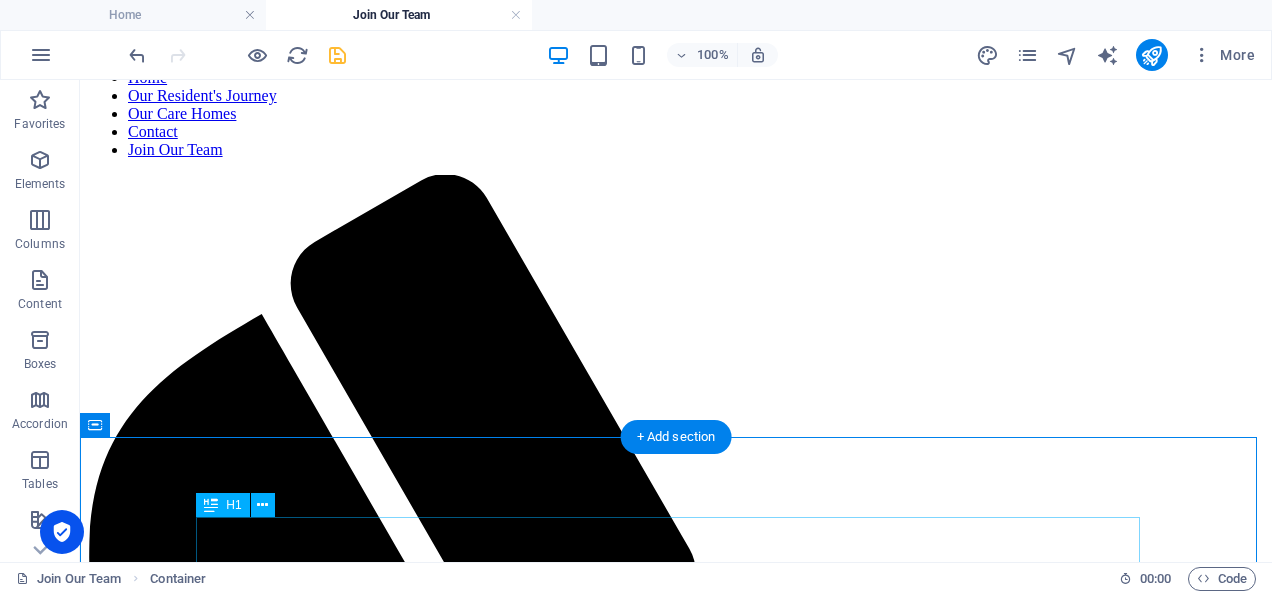 click on "careers at  Unity Homes" at bounding box center (676, 15903) 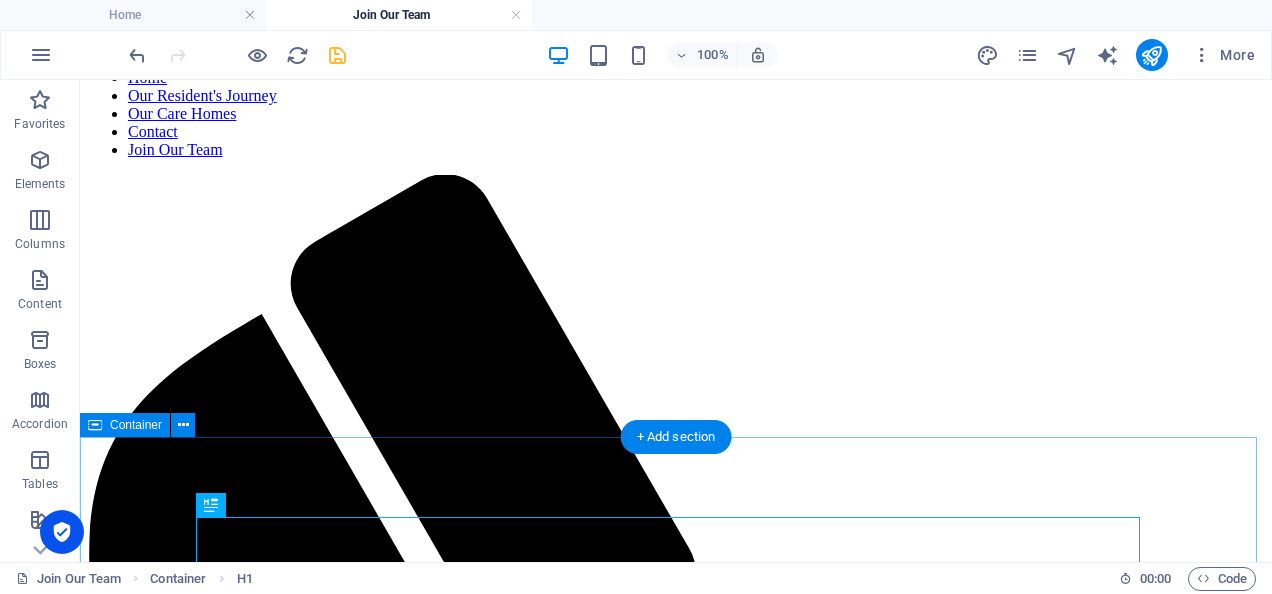 click on "careers at  Unity Homes At Unity Homes we believe in community - the community our homes are located in through to a positive, strong and effective working community in and across our homes. We are focused on our resident's journey - from first enquiry to them joining us. All of our teams across the homes and in our support functions play a vital role in delivering care for our residents. For all our vacancies, we ask you to ensure you have the relevant skills, knowledge and experience, including the relevant qualifications. Naturally, we are looking for enthusiastic team colleagues, focused on delivery and building strong relationships. If you are interested in joining us, please see our current live vacancies and further details by clicking the link below. click here for current vacancies" at bounding box center [676, 16195] 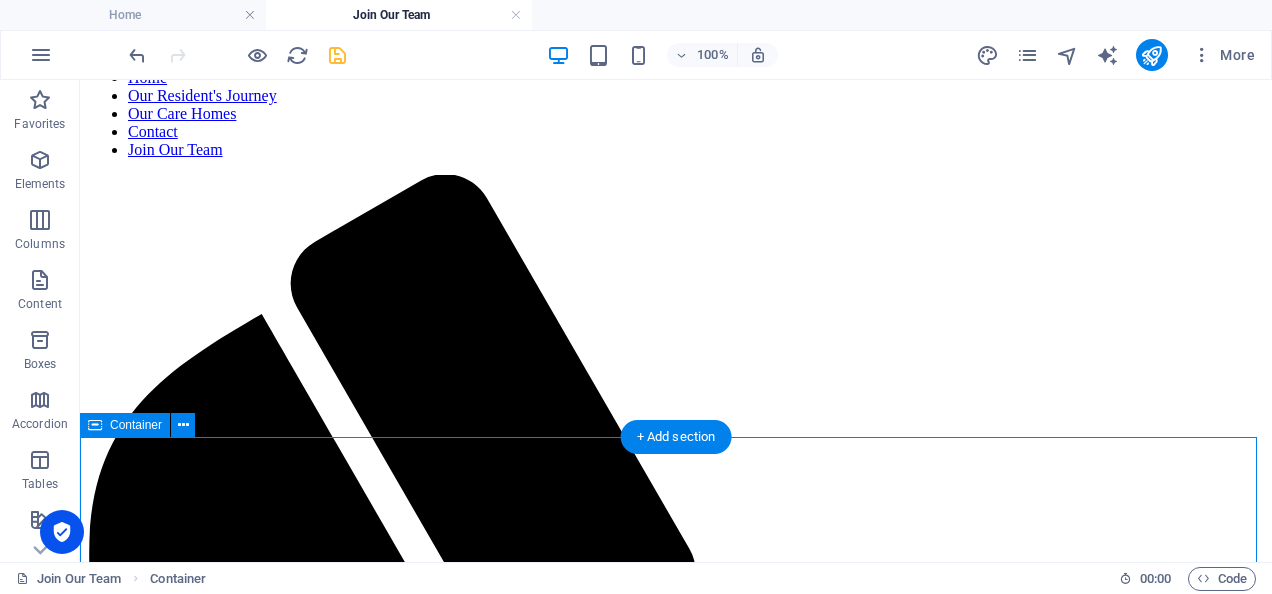 click on "careers at  Unity Homes At Unity Homes we believe in community - the community our homes are located in through to a positive, strong and effective working community in and across our homes. We are focused on our resident's journey - from first enquiry to them joining us. All of our teams across the homes and in our support functions play a vital role in delivering care for our residents. For all our vacancies, we ask you to ensure you have the relevant skills, knowledge and experience, including the relevant qualifications. Naturally, we are looking for enthusiastic team colleagues, focused on delivery and building strong relationships. If you are interested in joining us, please see our current live vacancies and further details by clicking the link below. click here for current vacancies" at bounding box center (676, 16195) 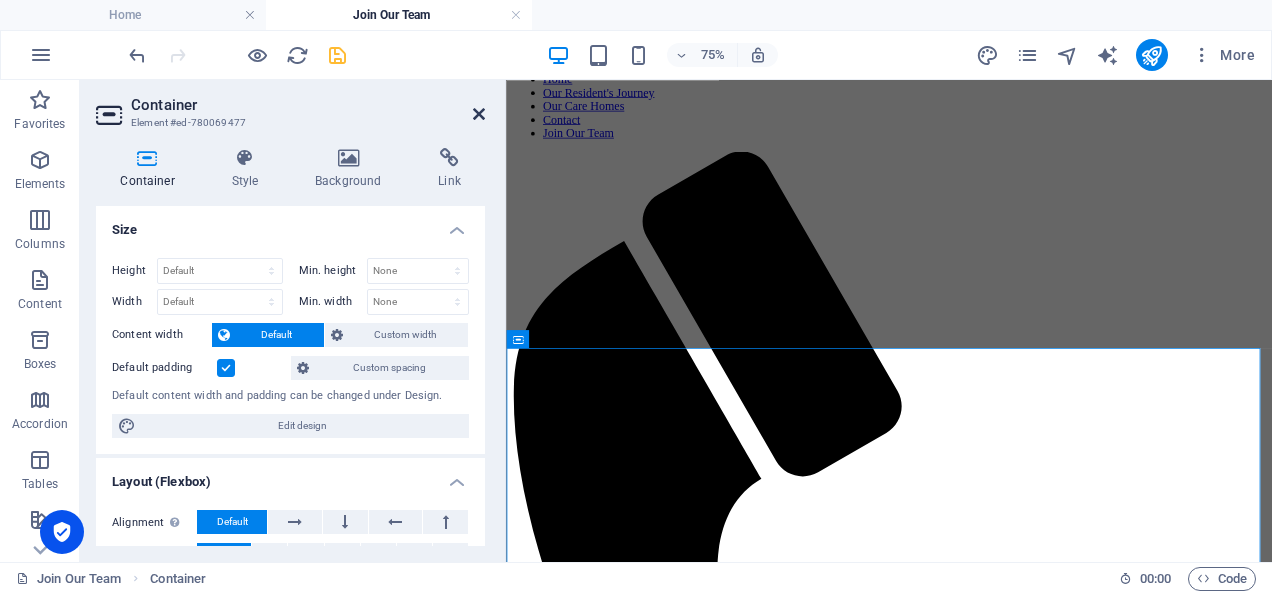 click at bounding box center [479, 114] 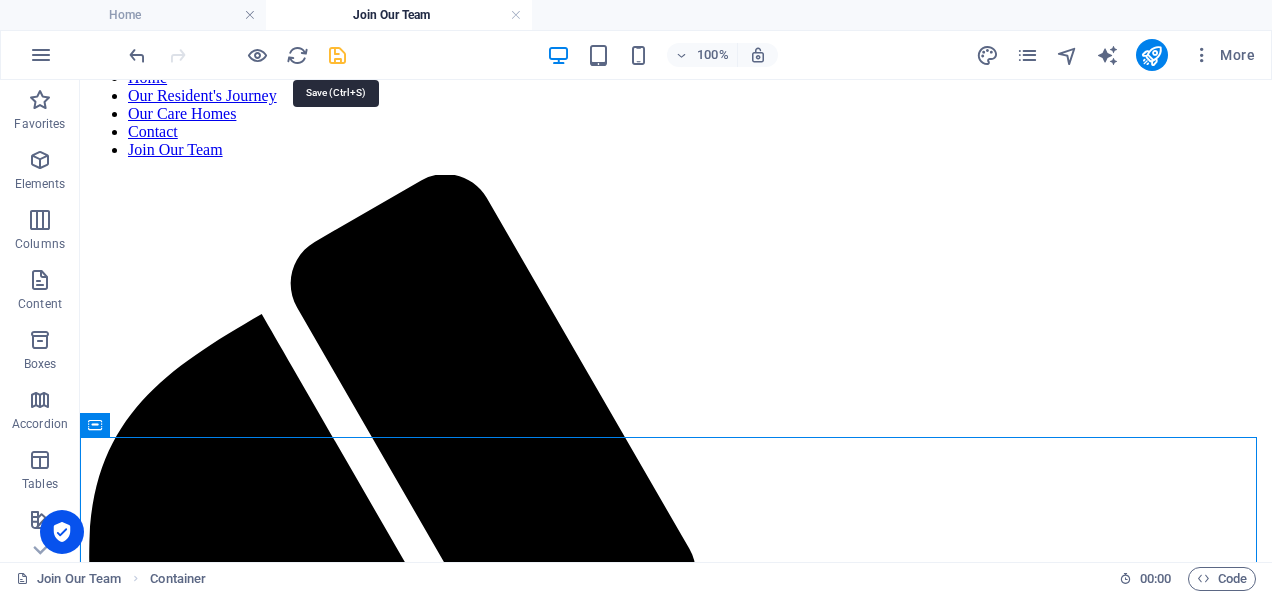 click at bounding box center [337, 55] 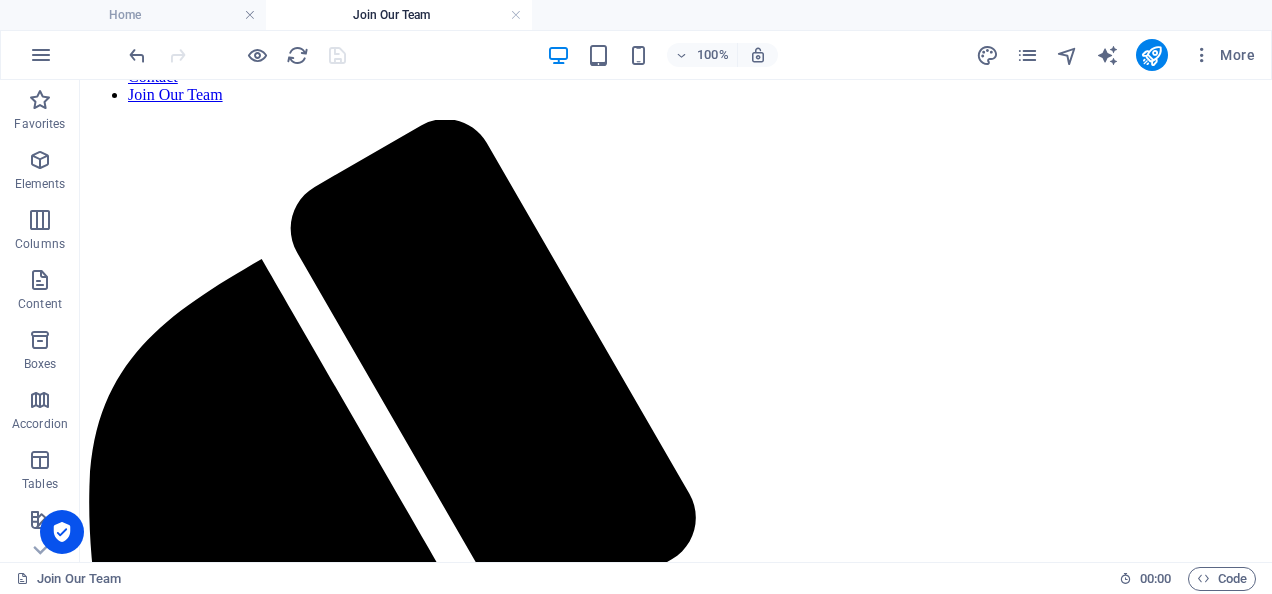 scroll, scrollTop: 0, scrollLeft: 0, axis: both 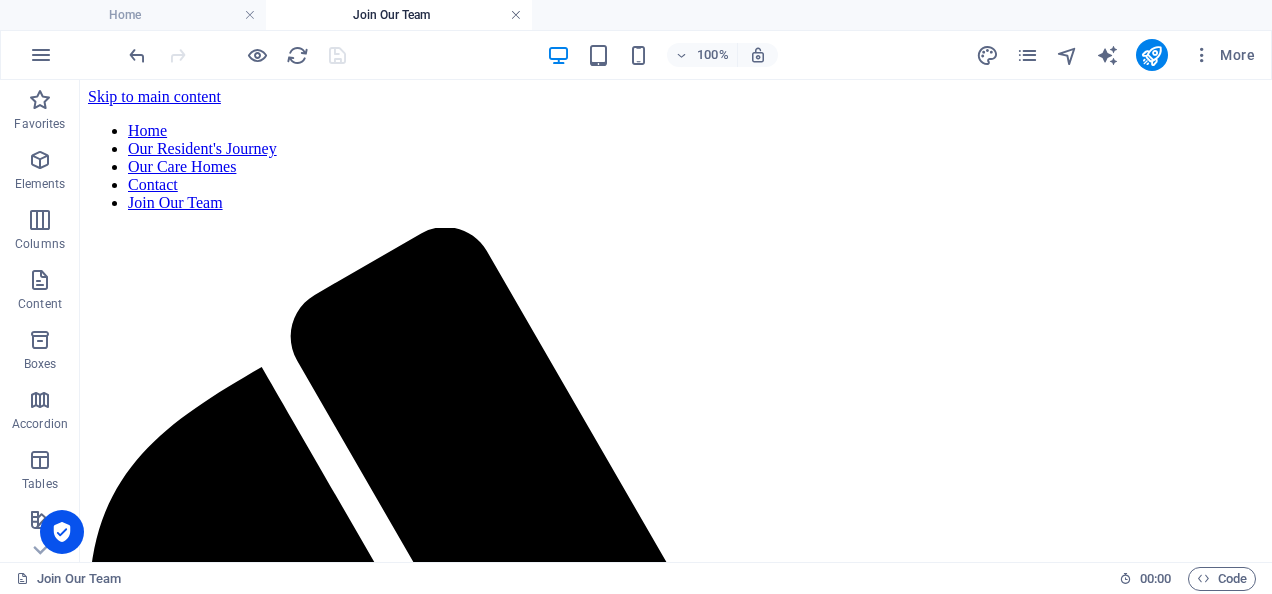 click at bounding box center [516, 15] 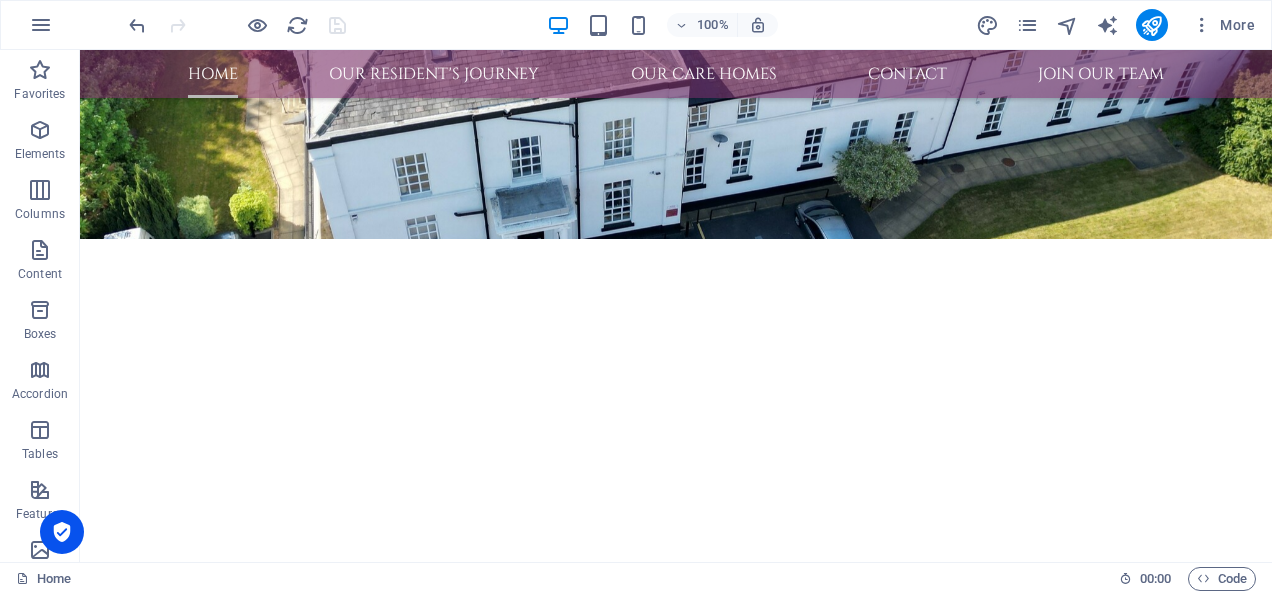 scroll, scrollTop: 0, scrollLeft: 0, axis: both 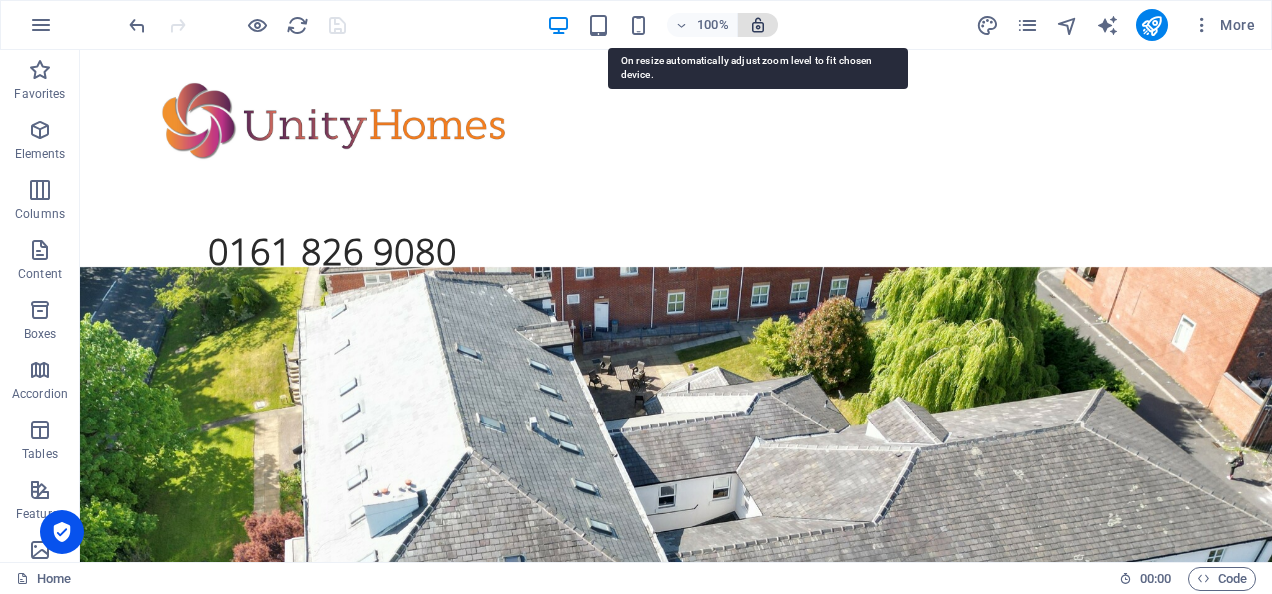 click at bounding box center [758, 25] 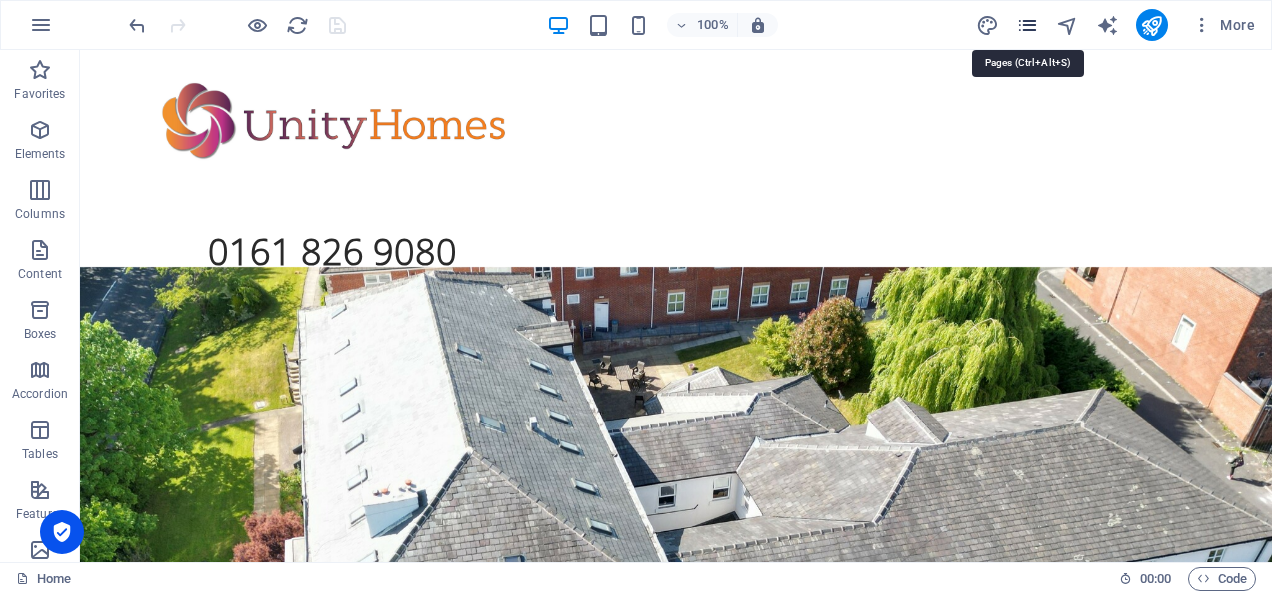 click at bounding box center (1027, 25) 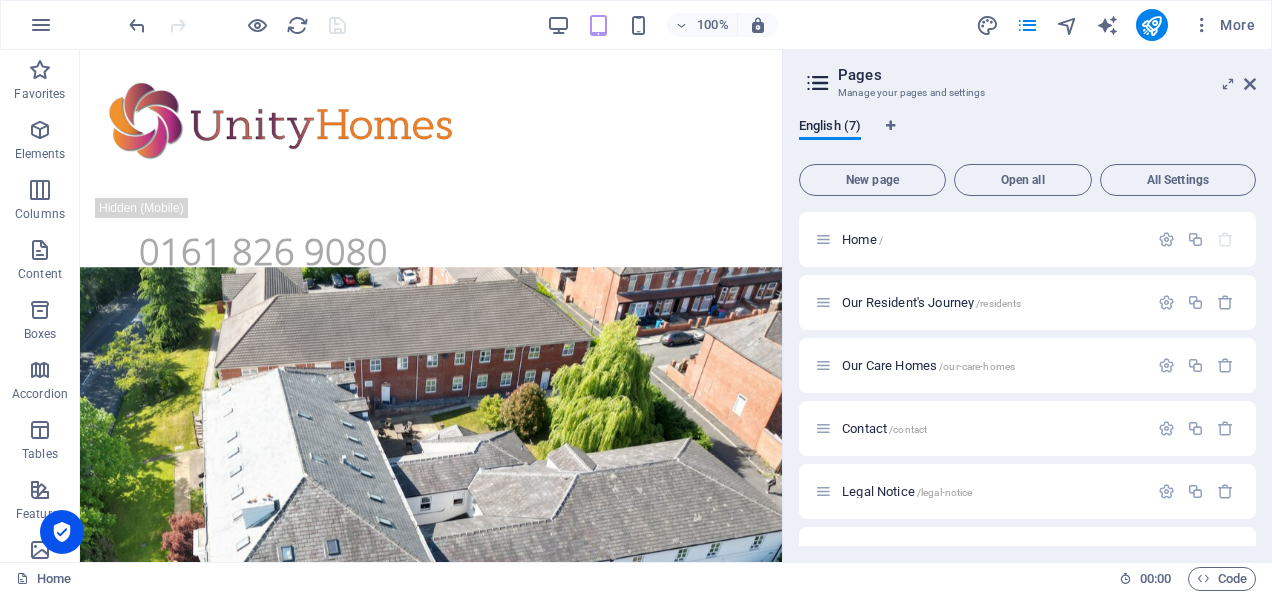 drag, startPoint x: 1256, startPoint y: 315, endPoint x: 1252, endPoint y: 350, distance: 35.22783 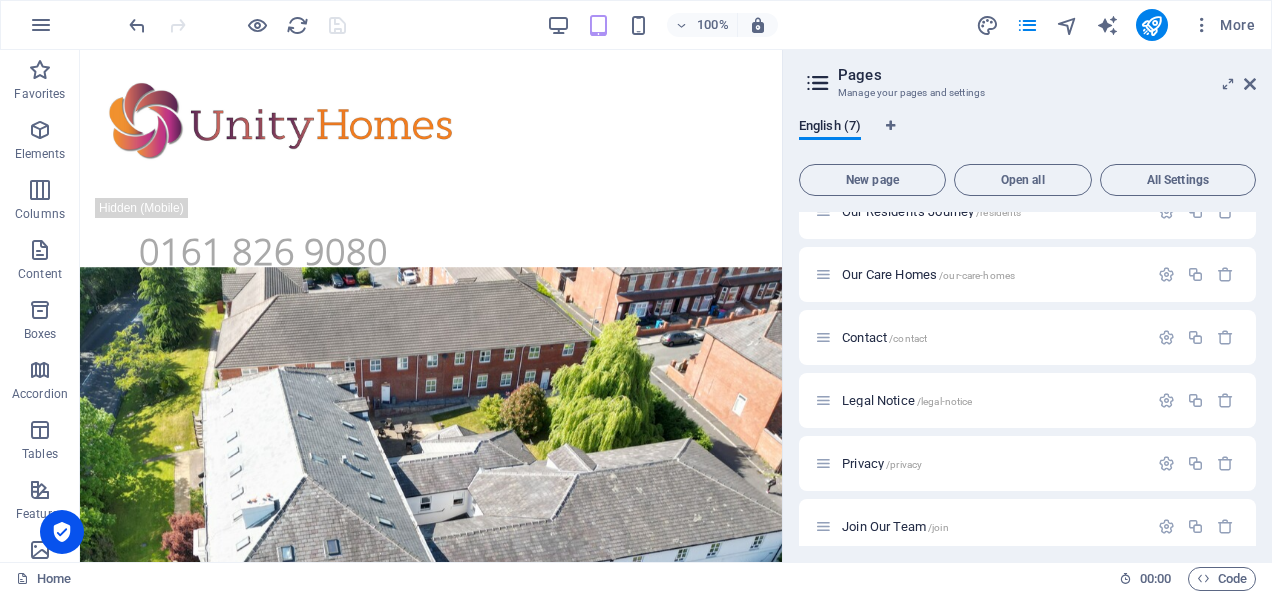scroll, scrollTop: 107, scrollLeft: 0, axis: vertical 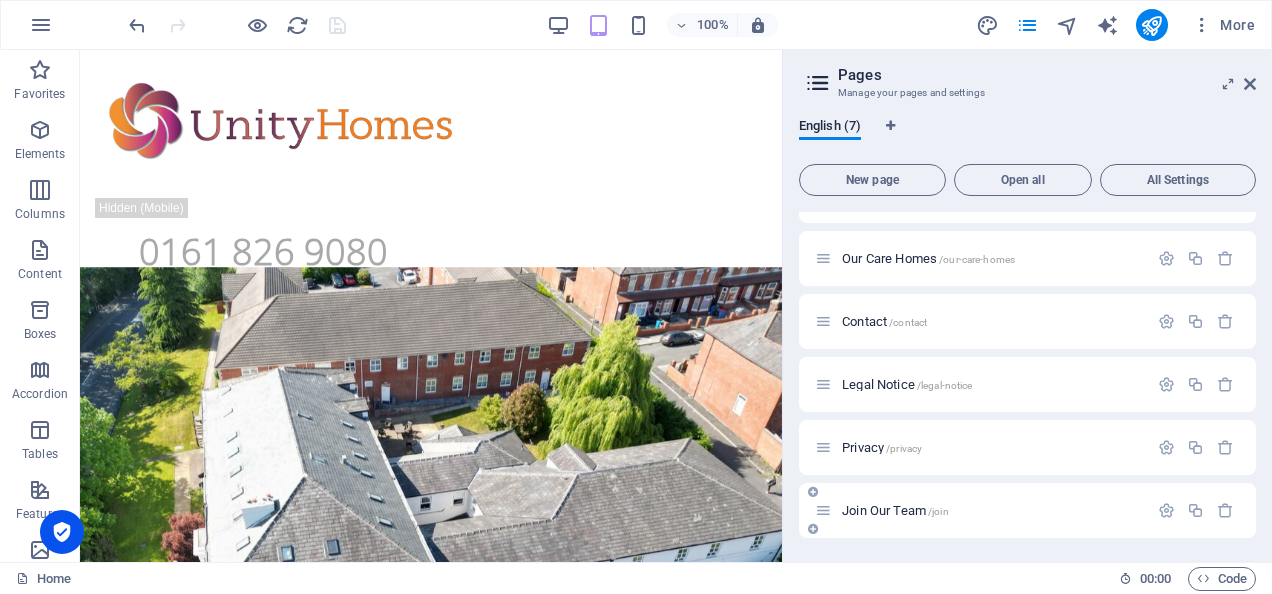 click on "Join Our Team /join" at bounding box center (895, 510) 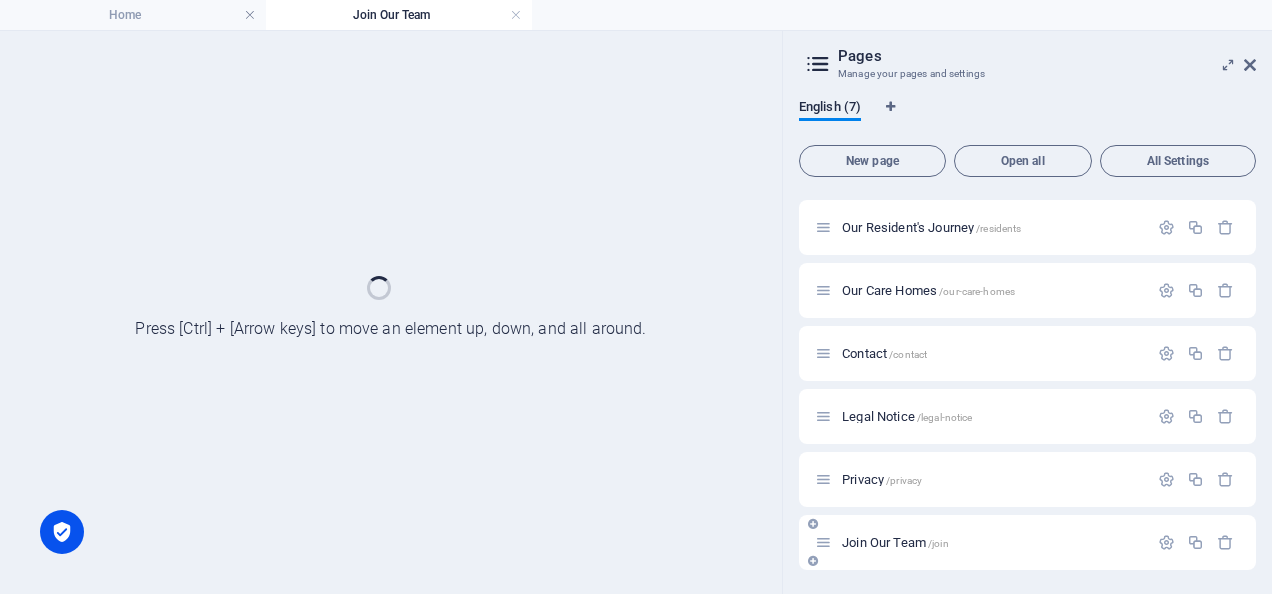 scroll, scrollTop: 56, scrollLeft: 0, axis: vertical 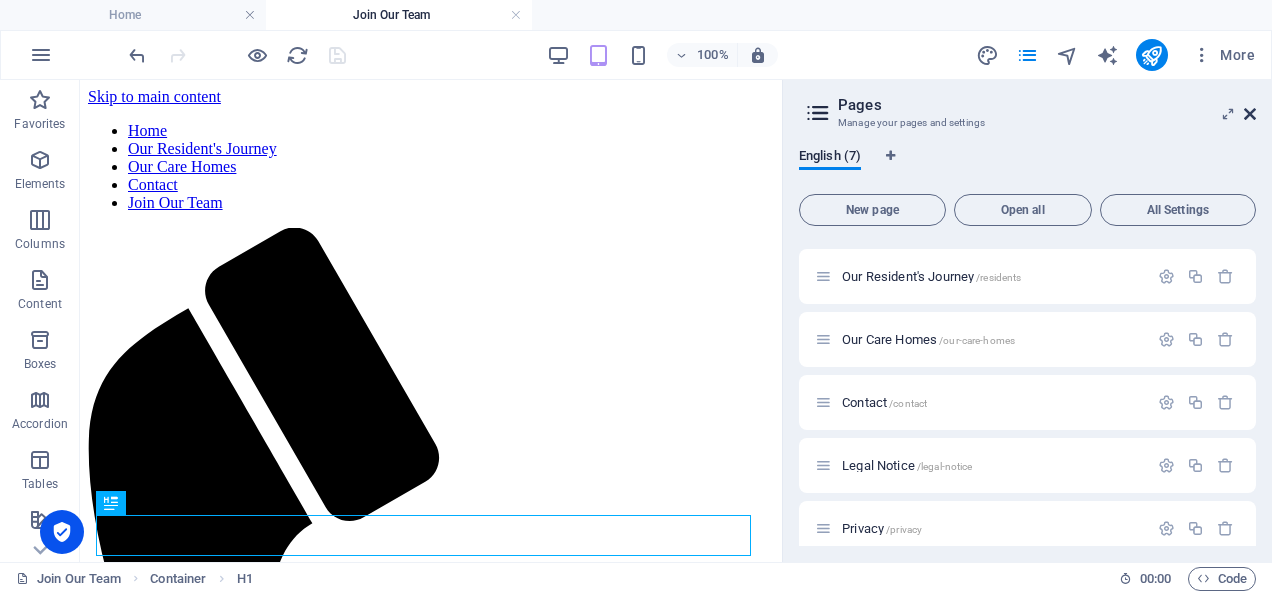 click at bounding box center (1250, 114) 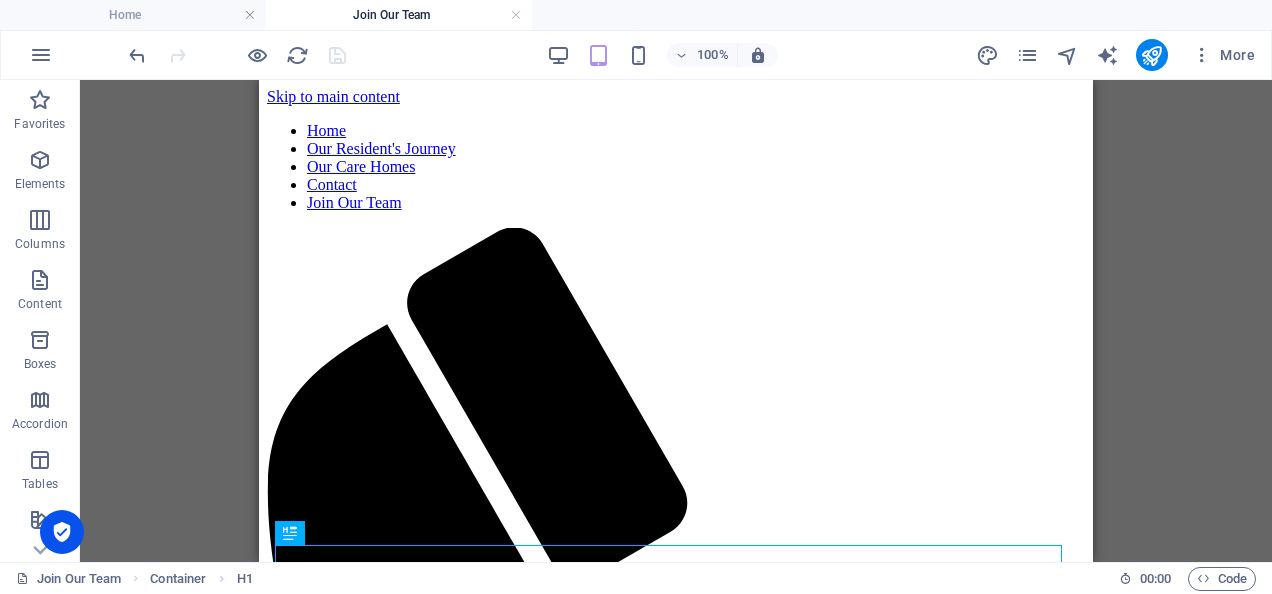 click on "100%" at bounding box center [662, 55] 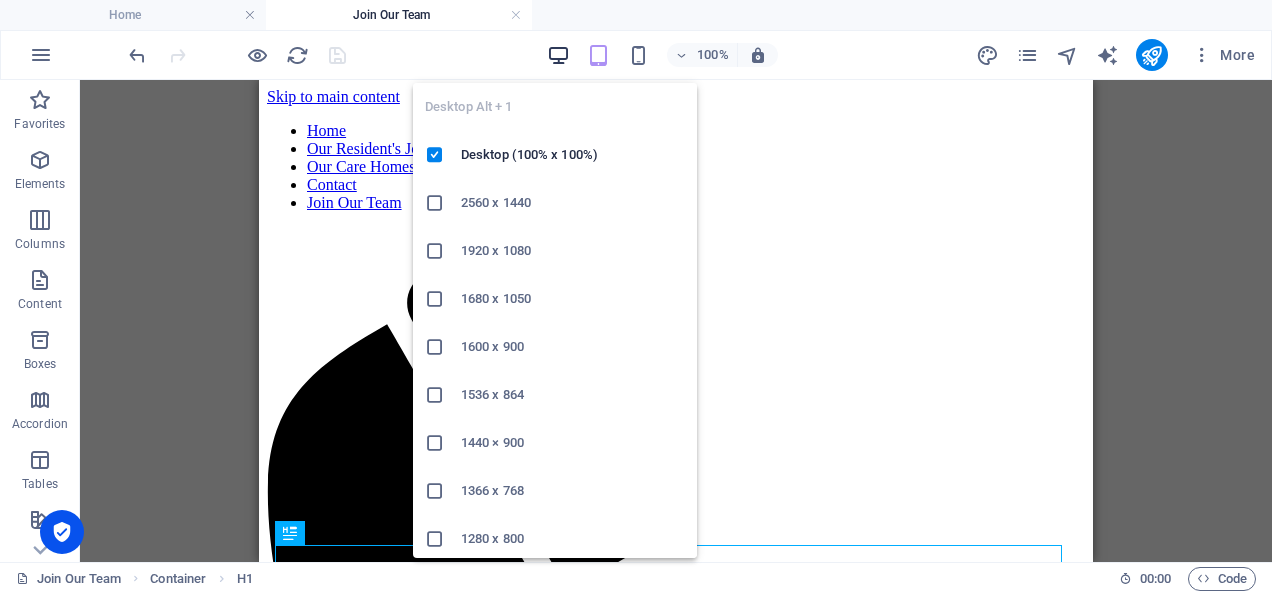 click at bounding box center [558, 55] 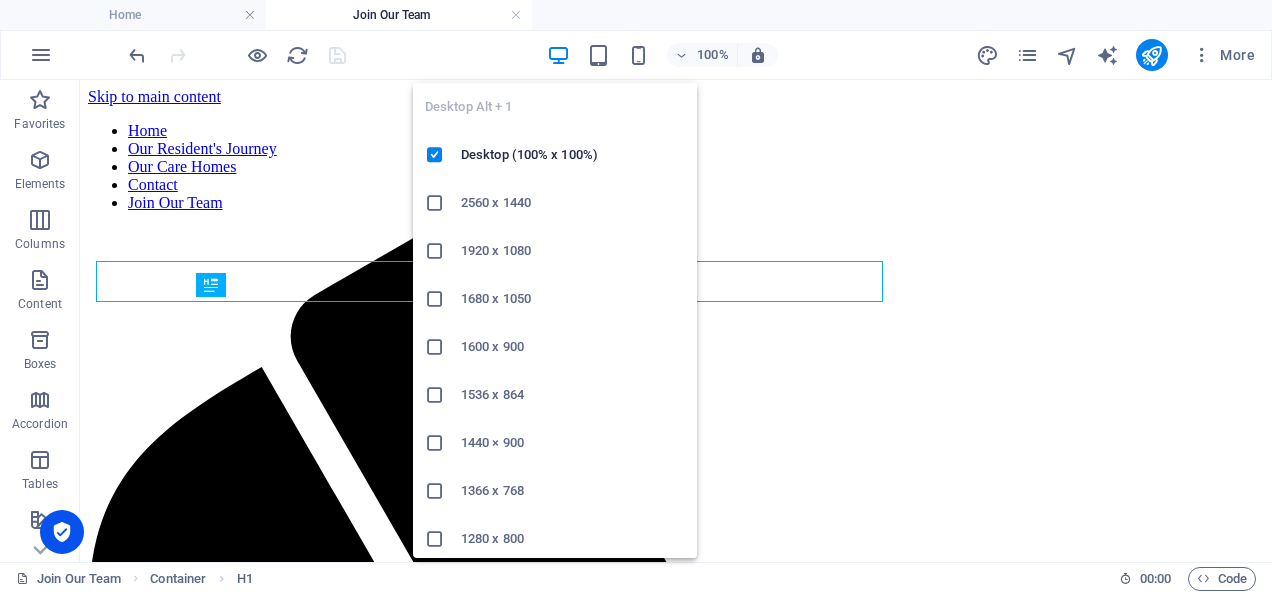 scroll, scrollTop: 284, scrollLeft: 0, axis: vertical 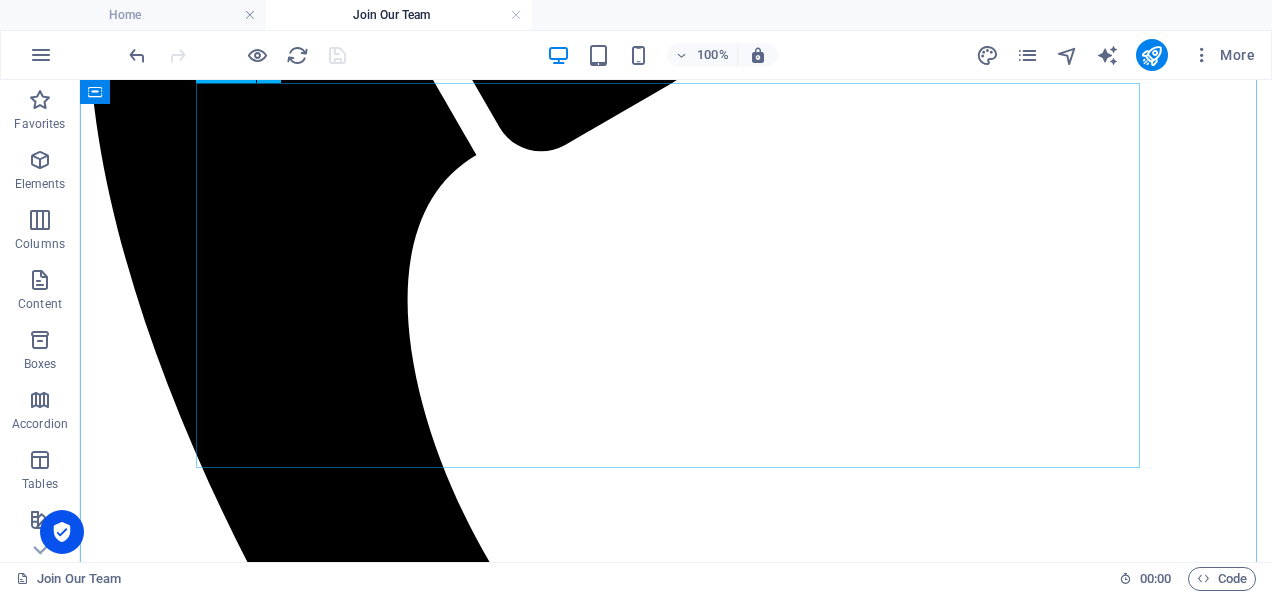 click on "At Unity Homes we believe in community - the community our homes are located in through to a positive, strong and effective working community in and across our homes. We are focused on our resident's journey - from first enquiry to them joining us. All of our teams across the homes and in our support functions play a vital role in delivering care for our residents. For all our vacancies, we ask you to ensure you have the relevant skills, knowledge and experience, including the relevant qualifications. Naturally, we are looking for enthusiastic team colleagues, focused on delivery and building strong relationships. If you are interested in joining us, please see our current live vacancies and further details by clicking the link below." at bounding box center (676, 15693) 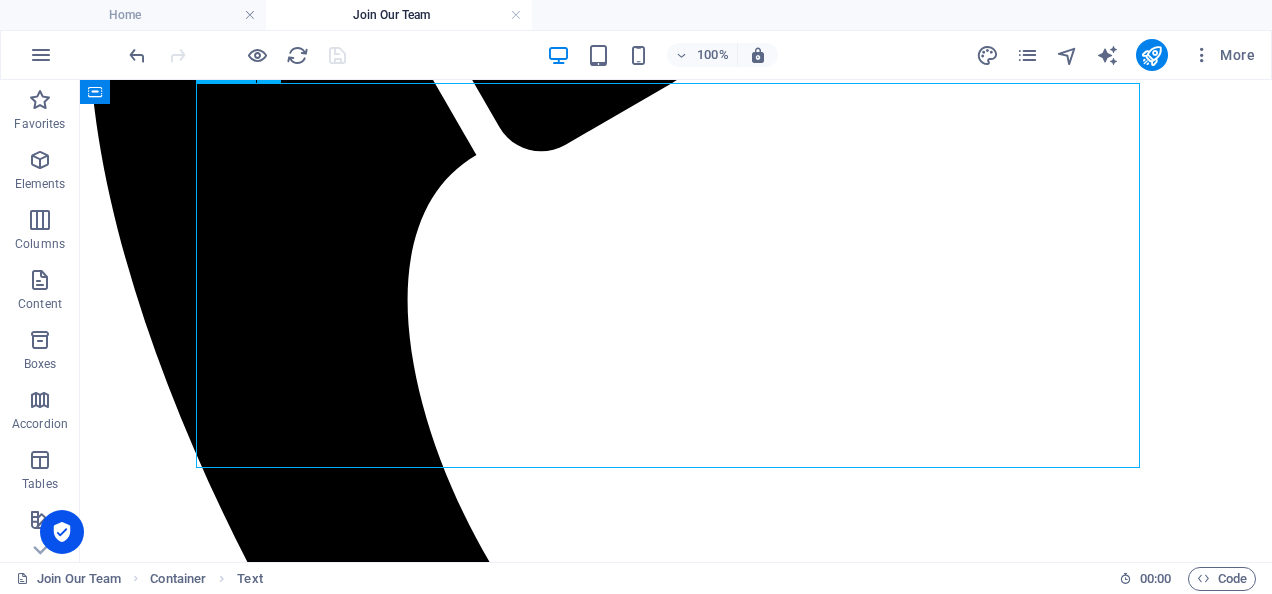 click on "At Unity Homes we believe in community - the community our homes are located in through to a positive, strong and effective working community in and across our homes. We are focused on our resident's journey - from first enquiry to them joining us. All of our teams across the homes and in our support functions play a vital role in delivering care for our residents. For all our vacancies, we ask you to ensure you have the relevant skills, knowledge and experience, including the relevant qualifications. Naturally, we are looking for enthusiastic team colleagues, focused on delivery and building strong relationships. If you are interested in joining us, please see our current live vacancies and further details by clicking the link below." at bounding box center [676, 15693] 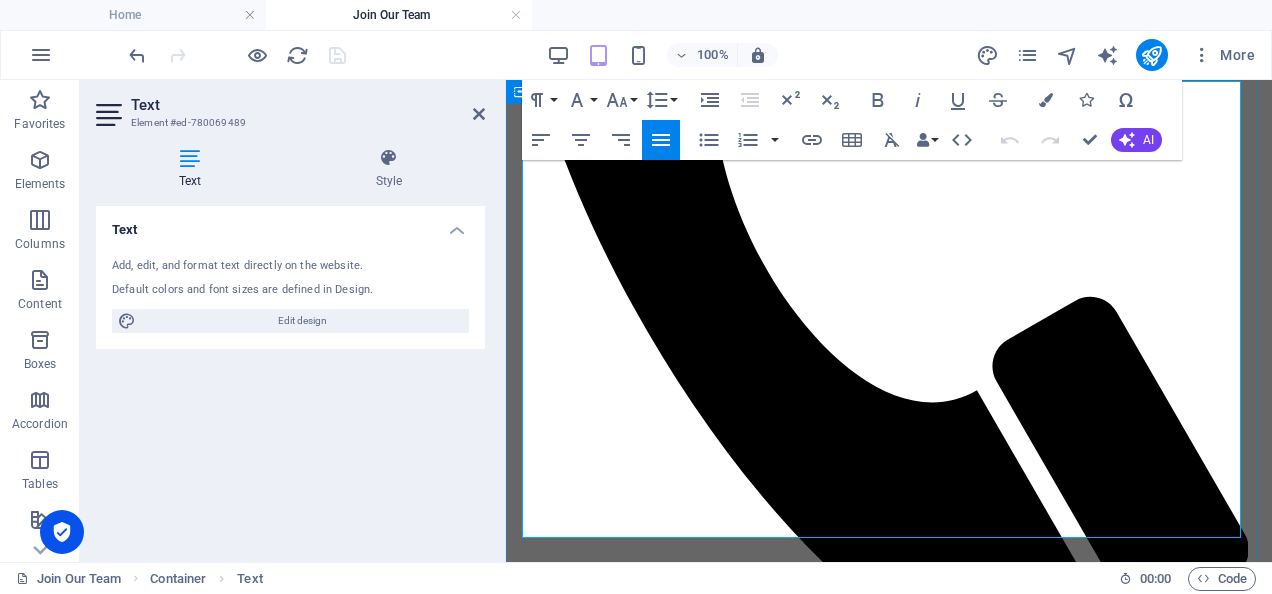 click on "If you are interested in joining us, please see our current live vacancies and further details by clicking the link below." at bounding box center [889, 14437] 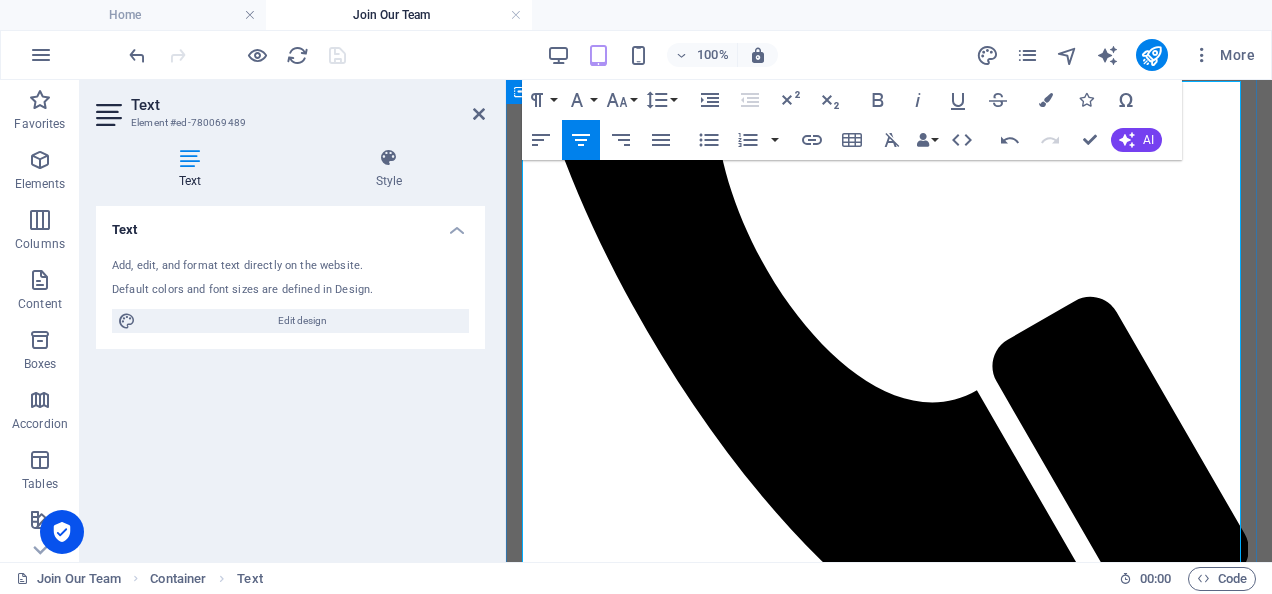 type 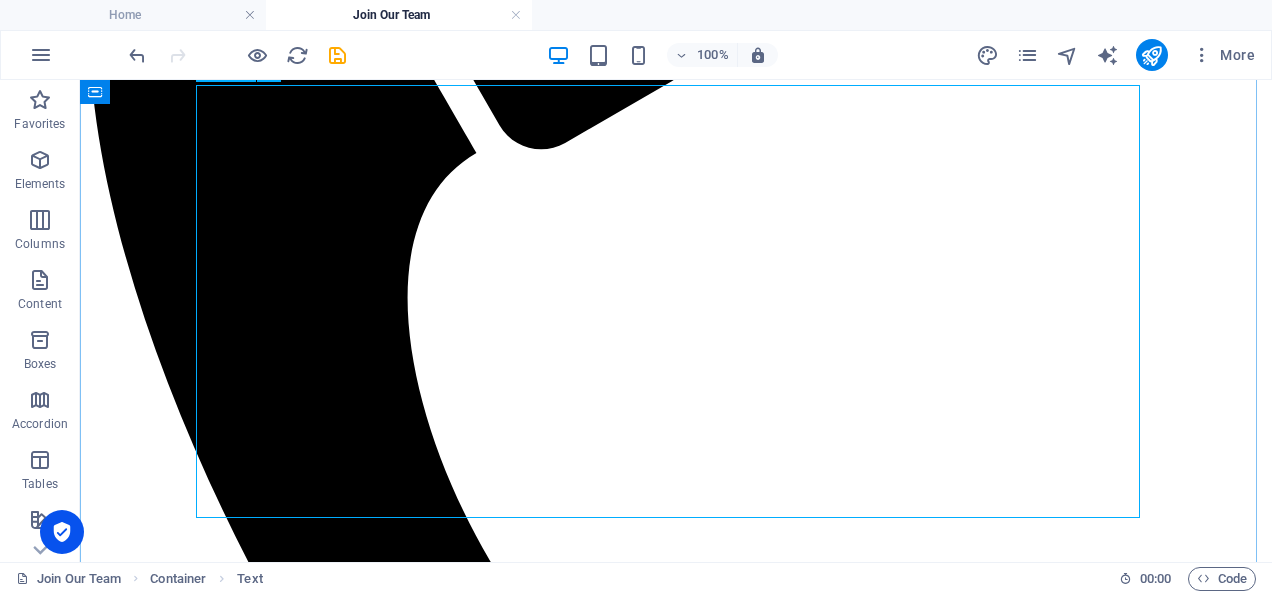 scroll, scrollTop: 585, scrollLeft: 0, axis: vertical 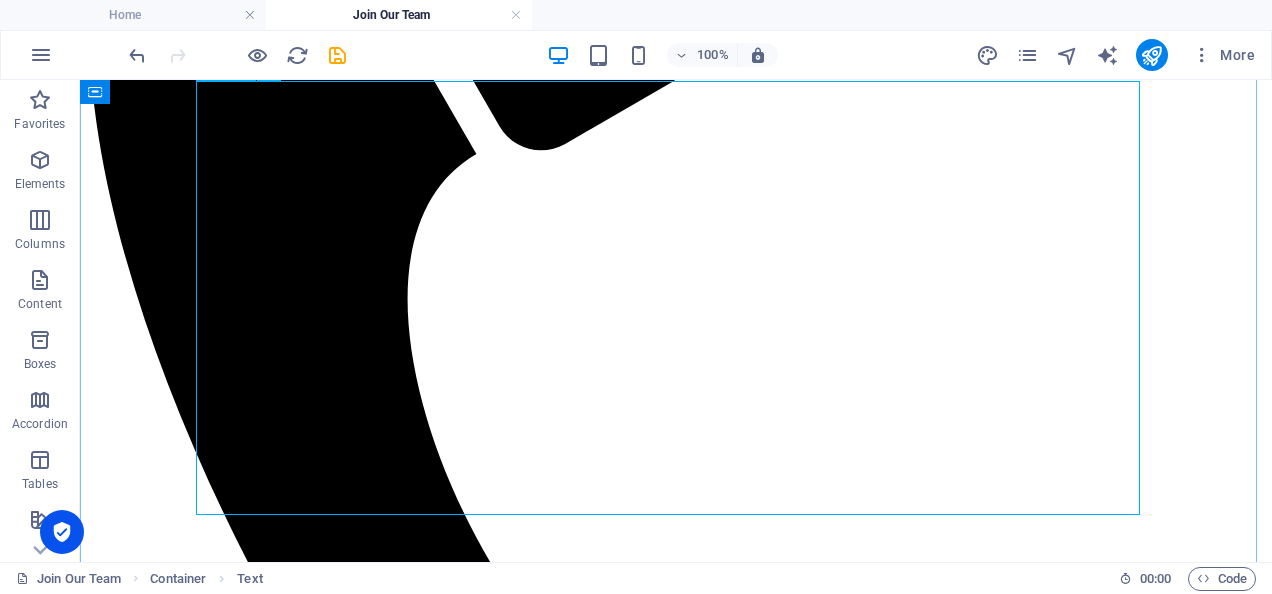 click on "At Unity Homes we believe in community - the community our homes are located in through to a positive, strong and effective working community in and across our homes. We are focused on our resident's journey - from first enquiry to them joining us. All of our teams across the homes and in our support functions play a vital role in delivering care for our residents. For all our vacancies, we ask you to ensure you have the relevant skills, knowledge and experience, including the relevant qualifications. Naturally, we are looking for enthusiastic team colleagues, focused on delivery and building strong relationships. If you are interested in joining us, please see our current live vacancies and further details by clicking the link below. PLEASE DO NOT CALL US ABOUT VACANCIES - CLICK THE LINK AND FOLLOW THE INSTRUCTIONS IN THE VACANCY" at bounding box center (676, 15726) 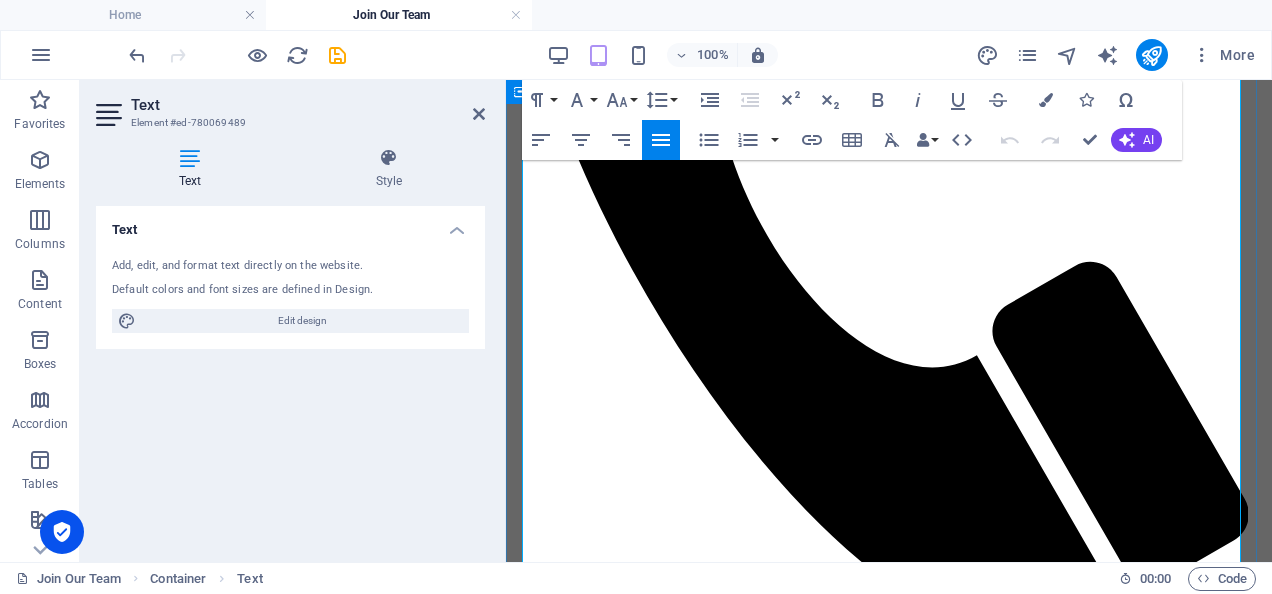 drag, startPoint x: 538, startPoint y: 522, endPoint x: 803, endPoint y: 554, distance: 266.92508 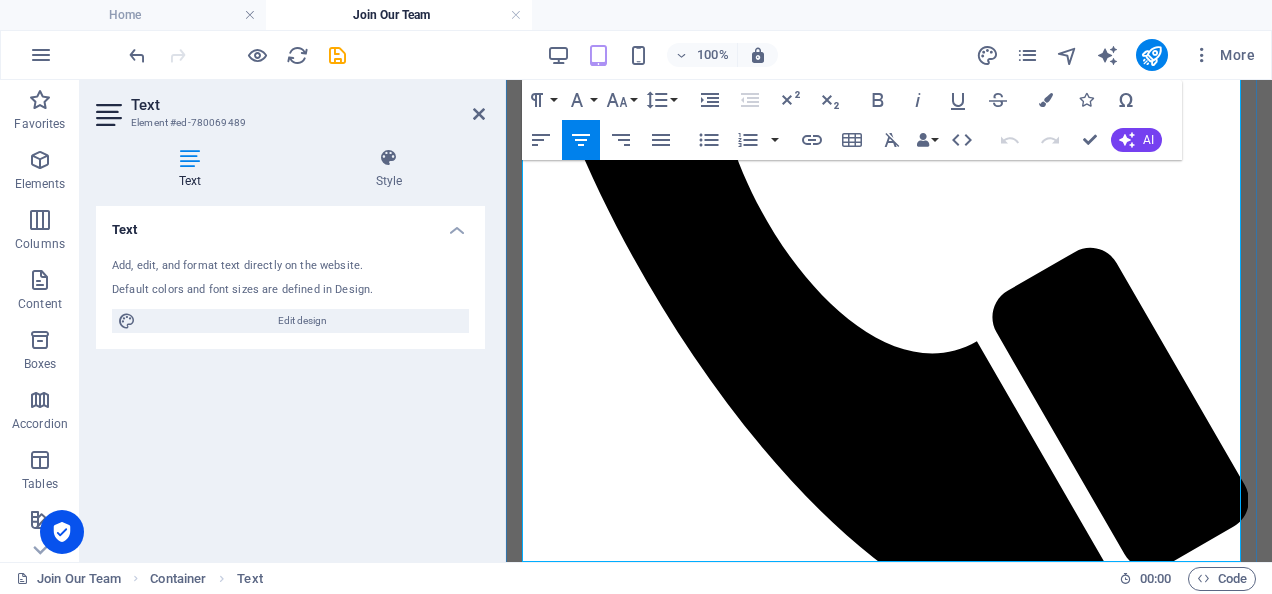 click on "PLEASE DO NOT CALL US ABOUT VACANCIES - CLICK THE LINK AND FOLLOW THE INSTRUCTIONS IN THE VACANCY" at bounding box center (889, 14465) 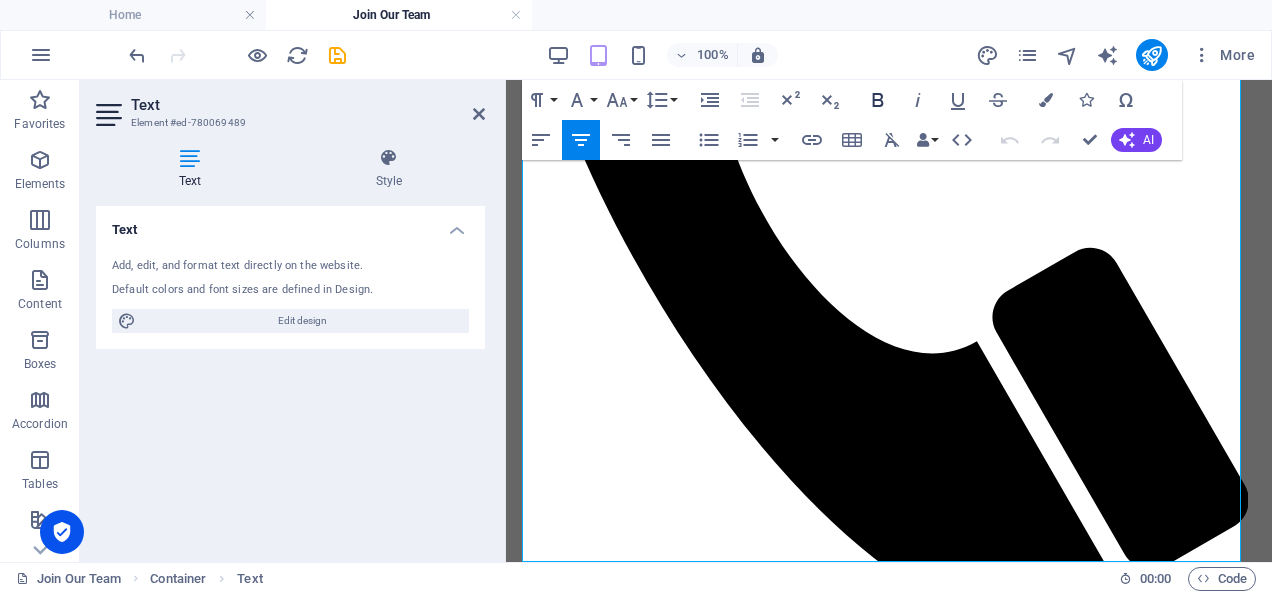 click 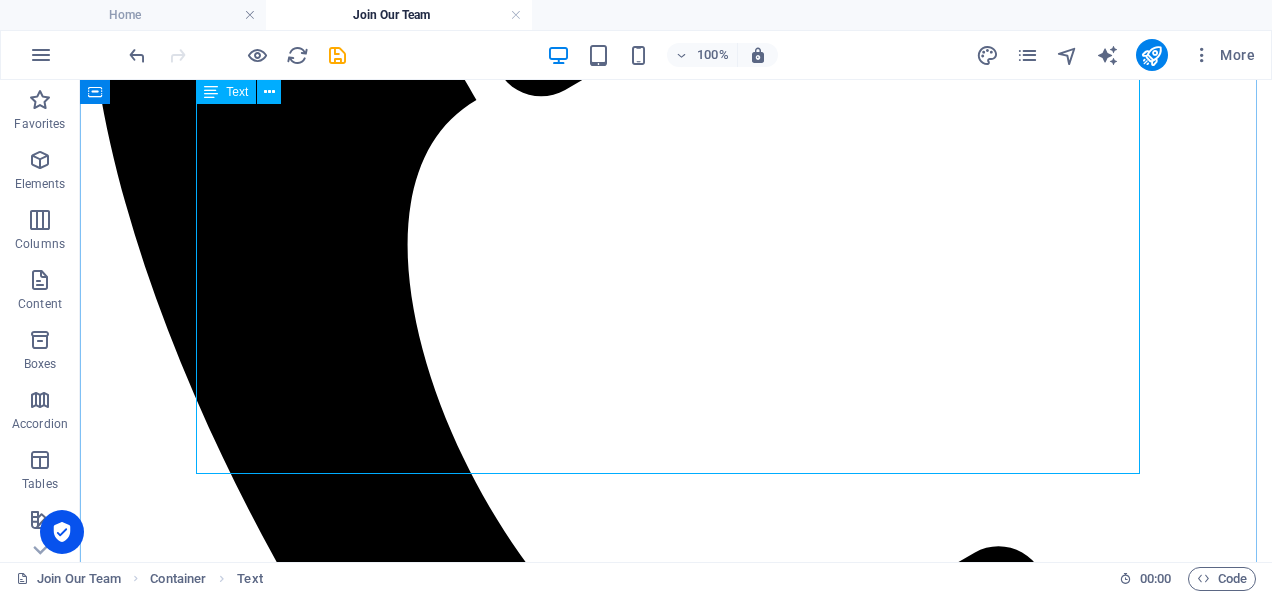 scroll, scrollTop: 634, scrollLeft: 0, axis: vertical 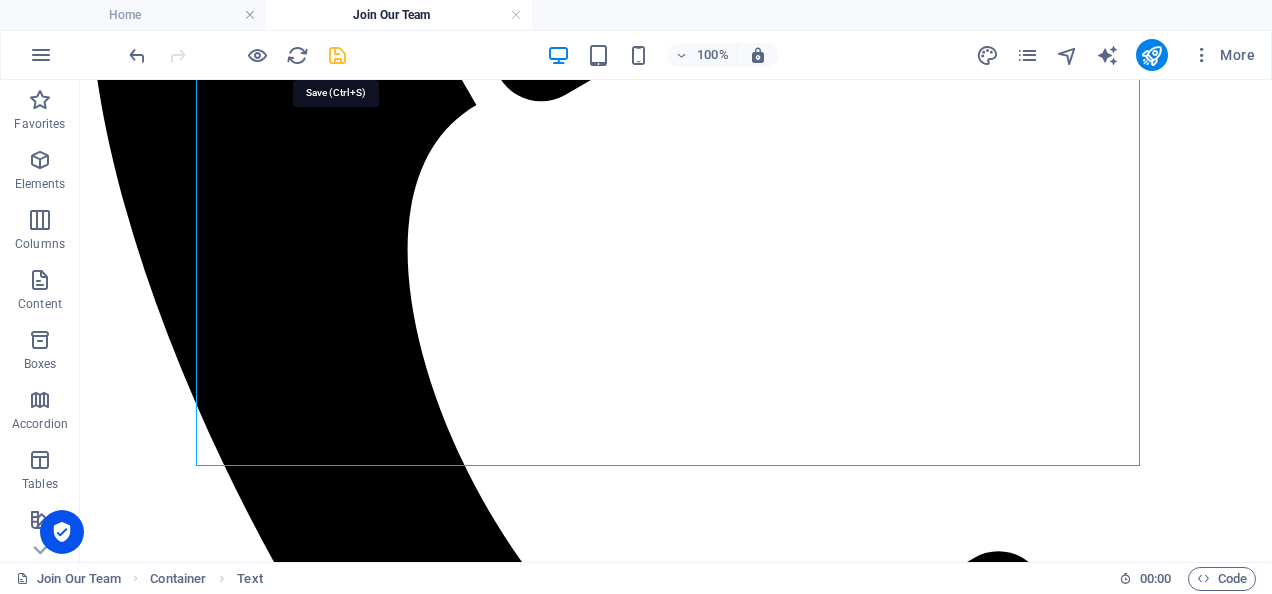 click at bounding box center [337, 55] 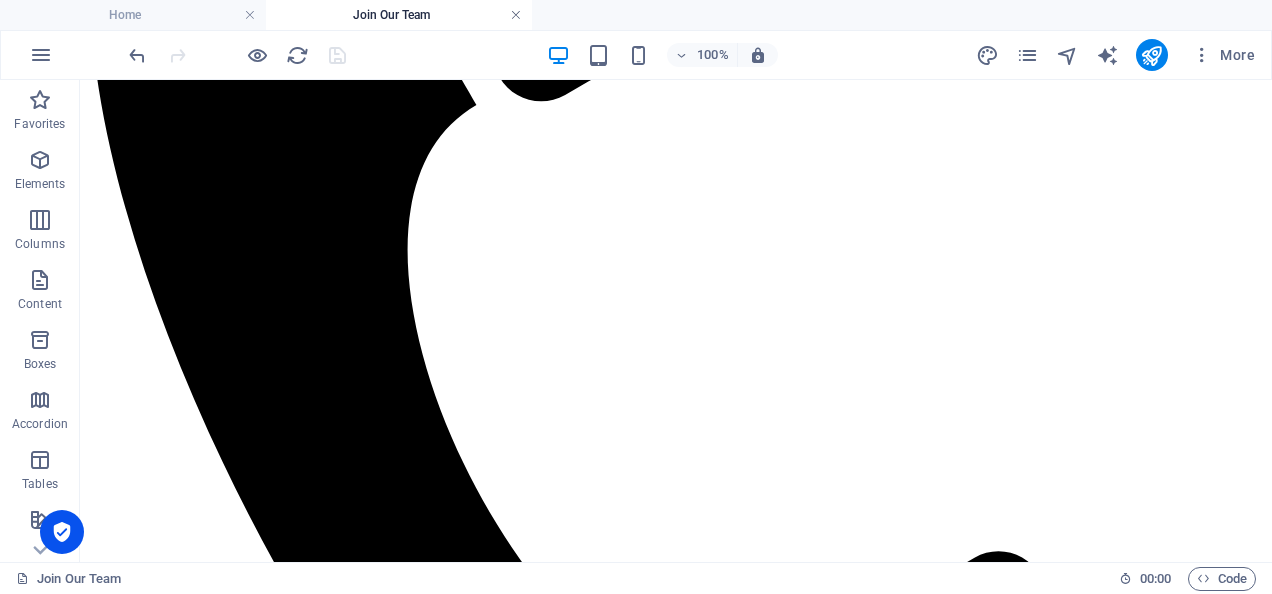 click at bounding box center [516, 15] 